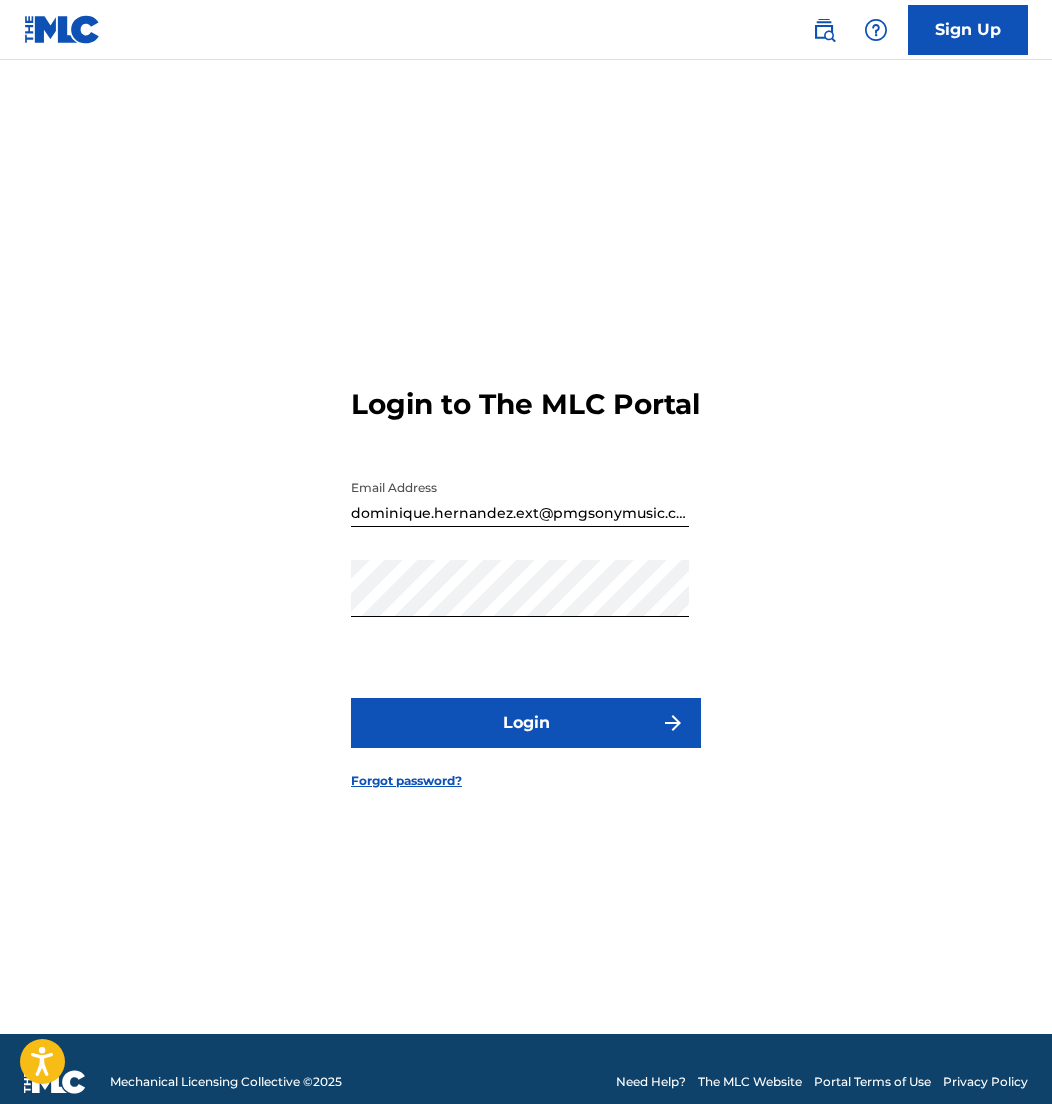 scroll, scrollTop: 0, scrollLeft: 0, axis: both 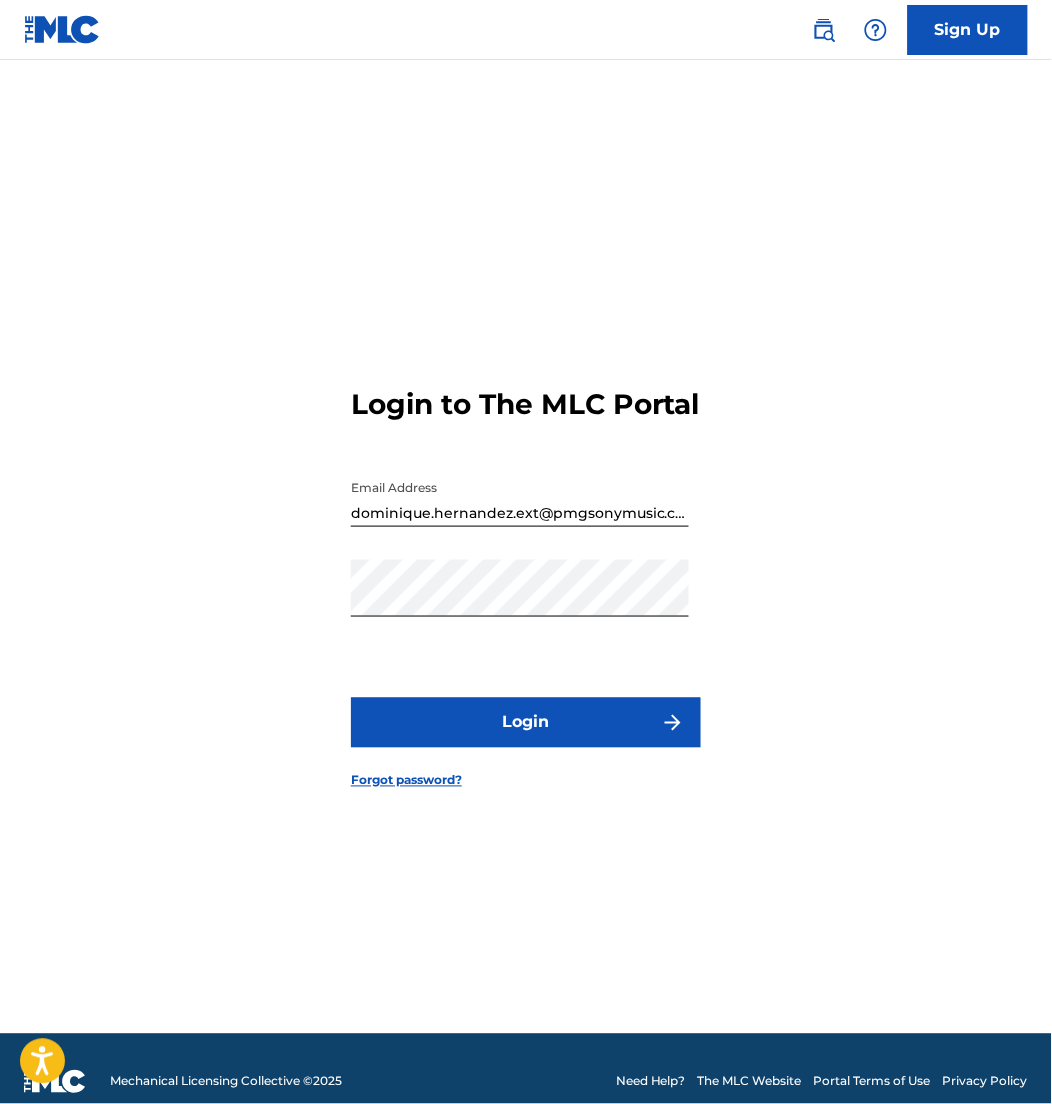 click on "Login" at bounding box center [526, 723] 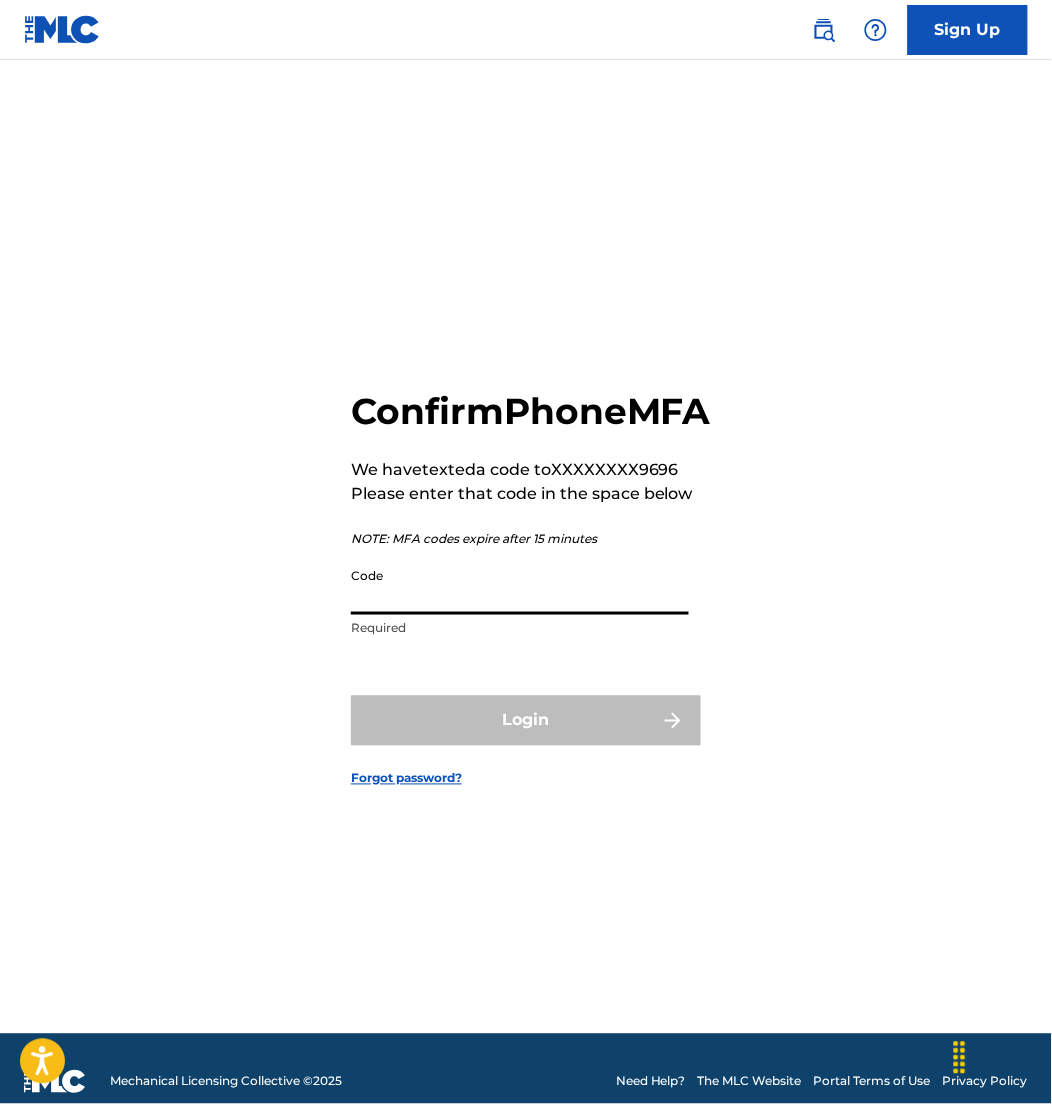 click on "Code" at bounding box center (520, 586) 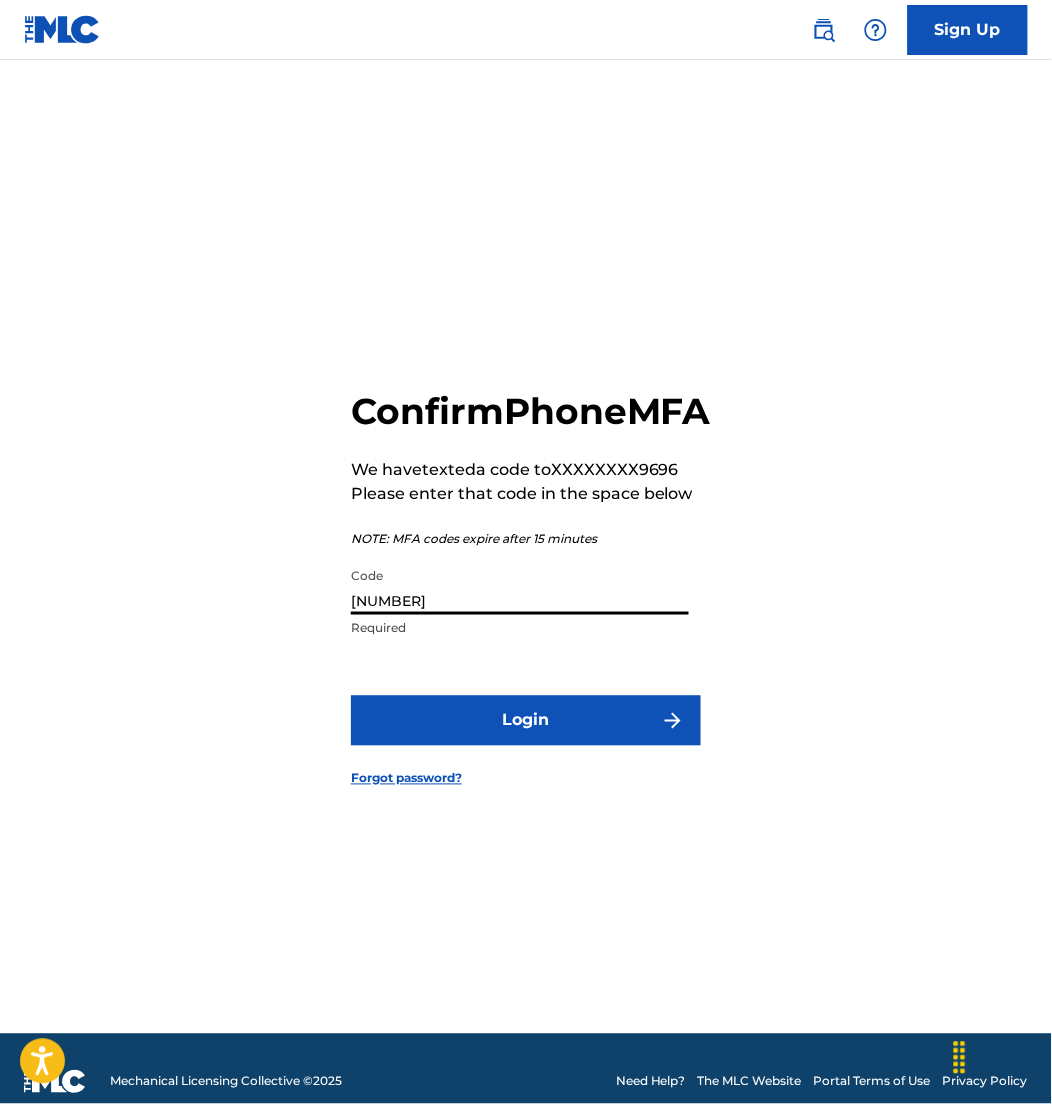 type on "[NUMBER]" 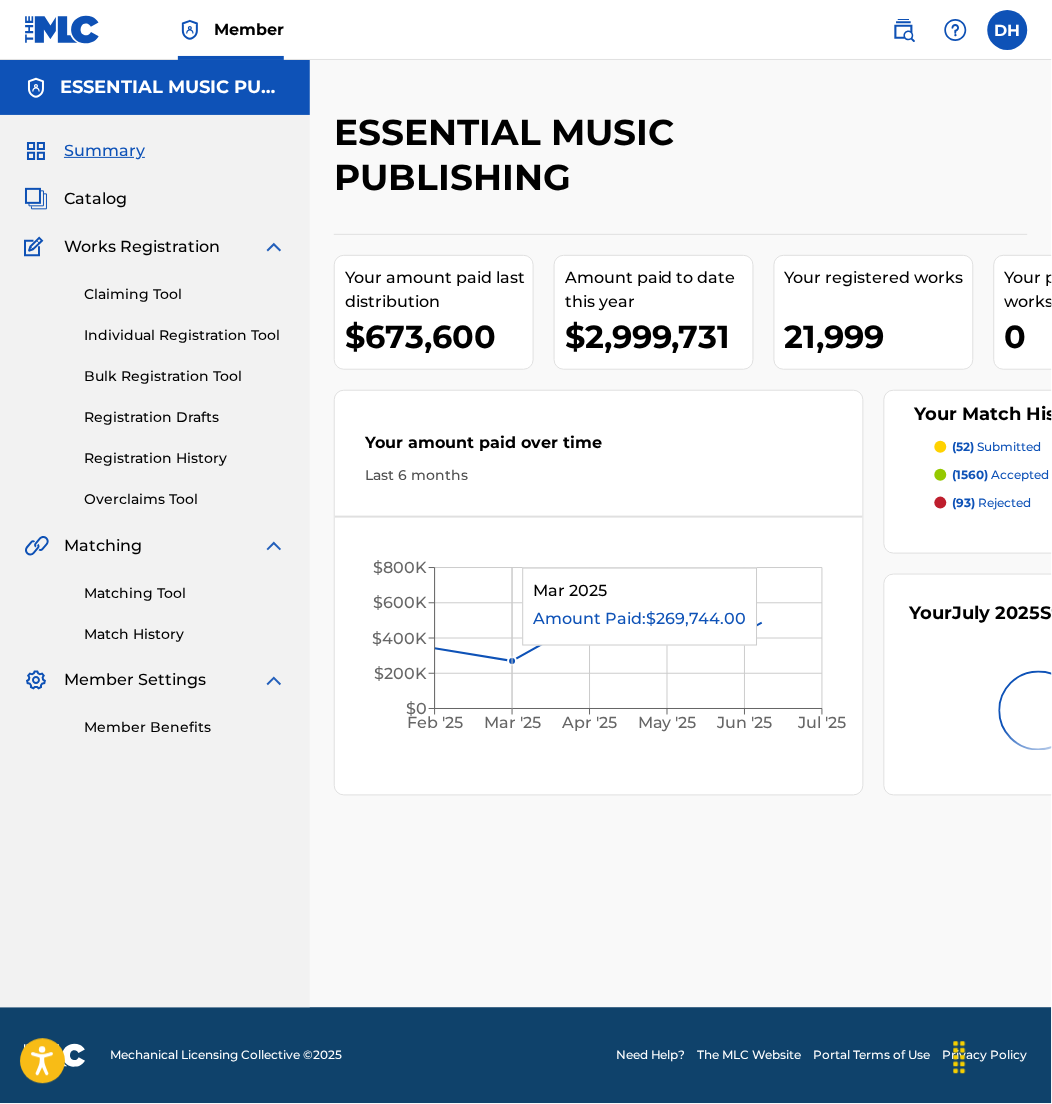 scroll, scrollTop: 0, scrollLeft: 0, axis: both 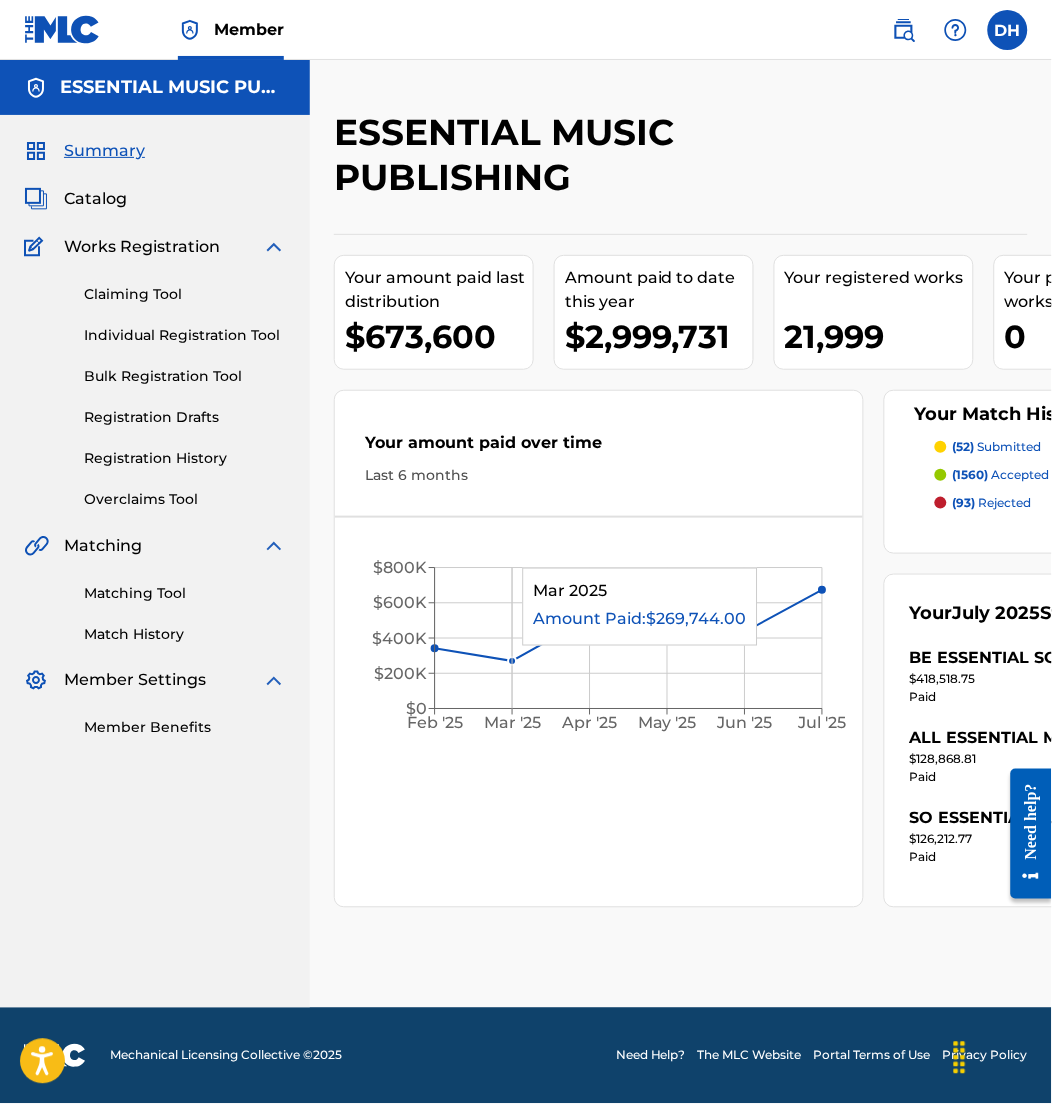 click on "Feb '25 Mar '25 Apr '25 May '25 Jun '25 Jul '25 $0 $200K $400K $600K $800K" 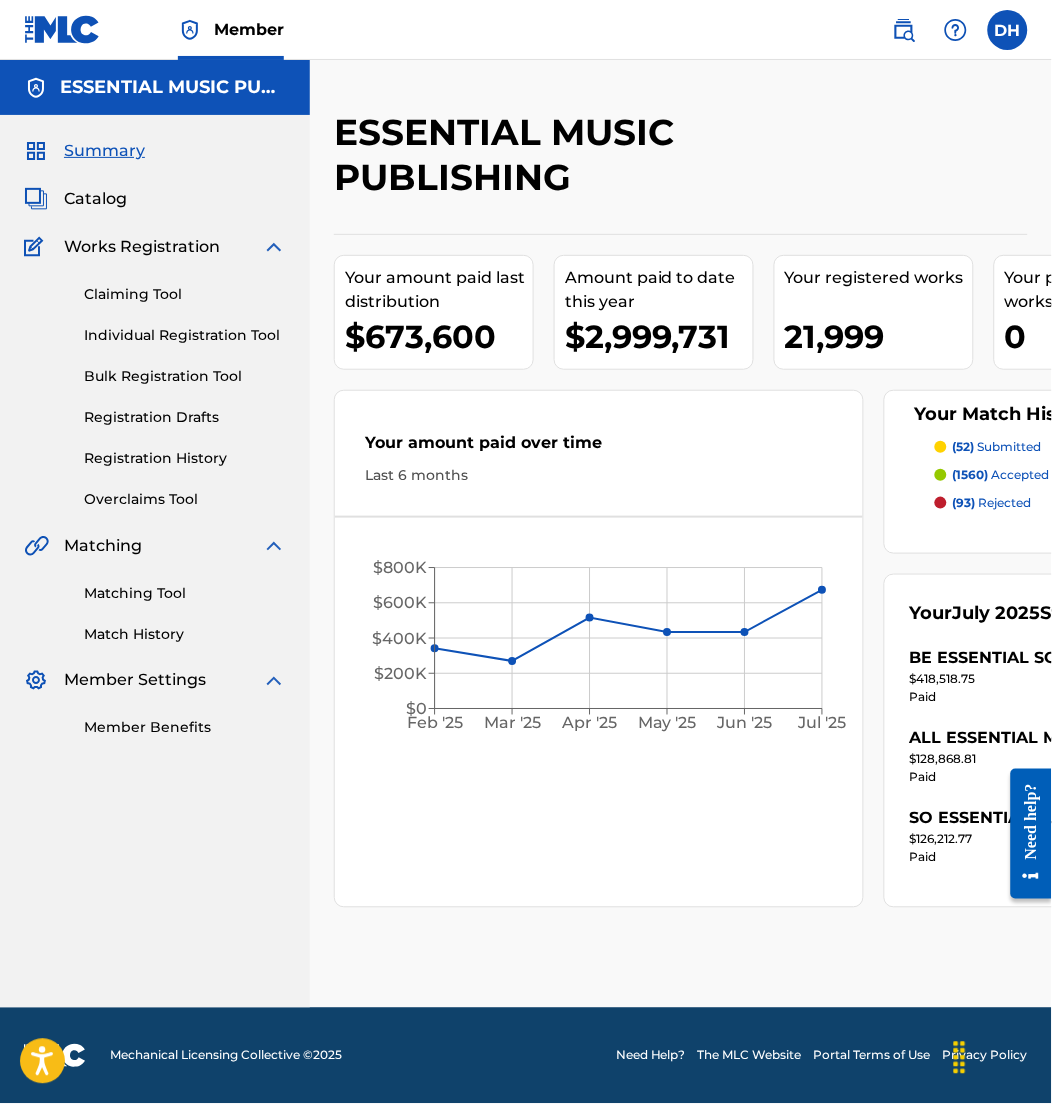 click at bounding box center (904, 30) 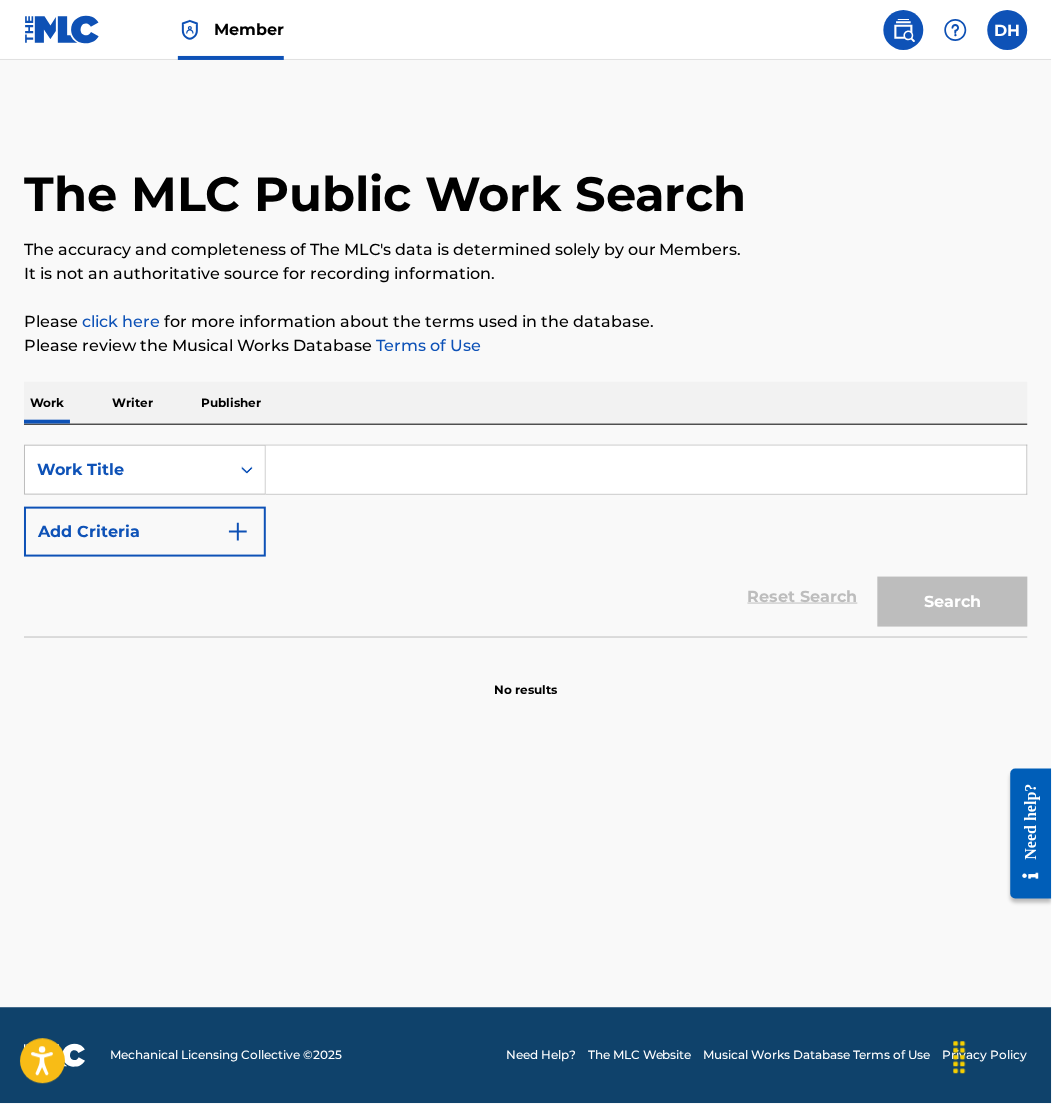click at bounding box center [646, 470] 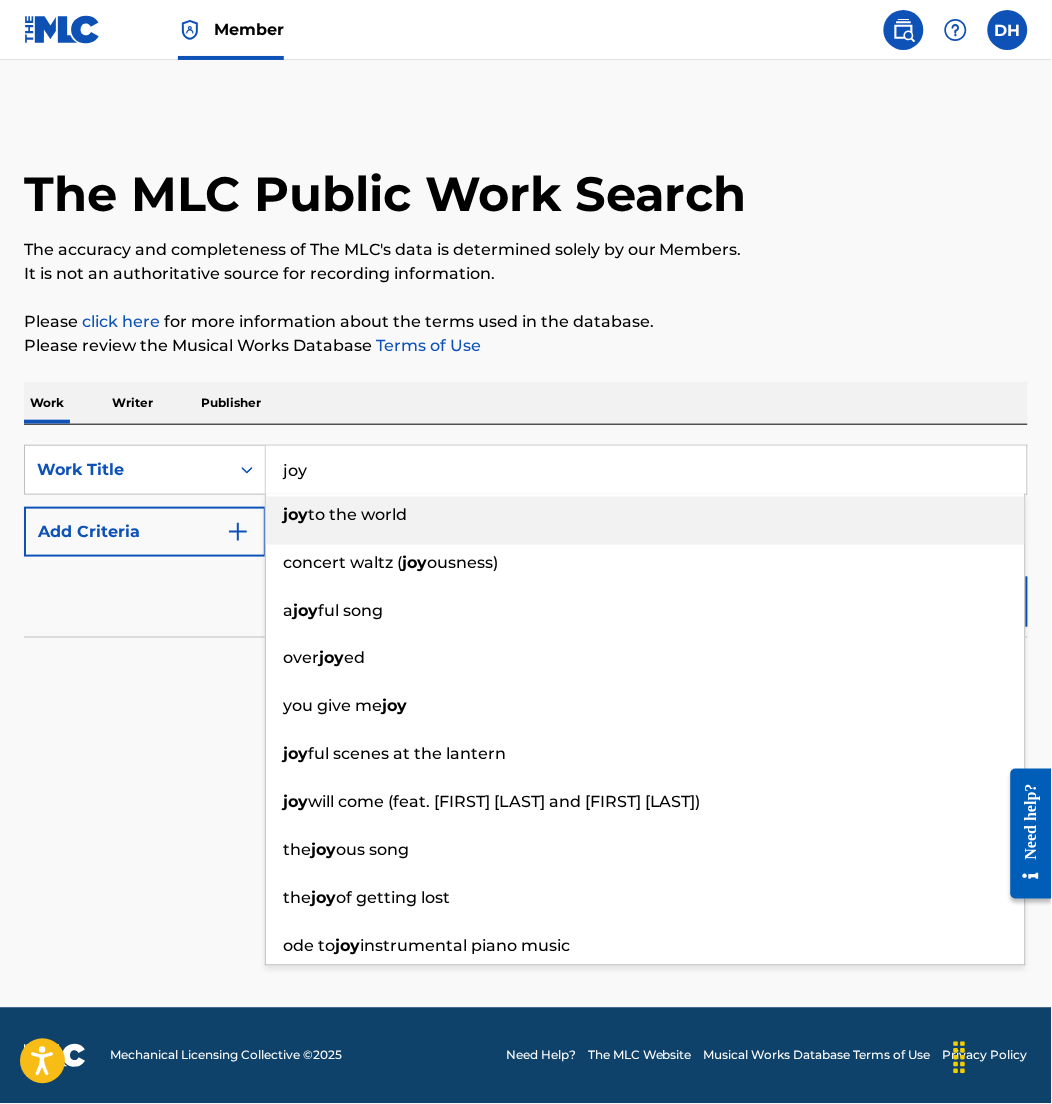 type on "joy" 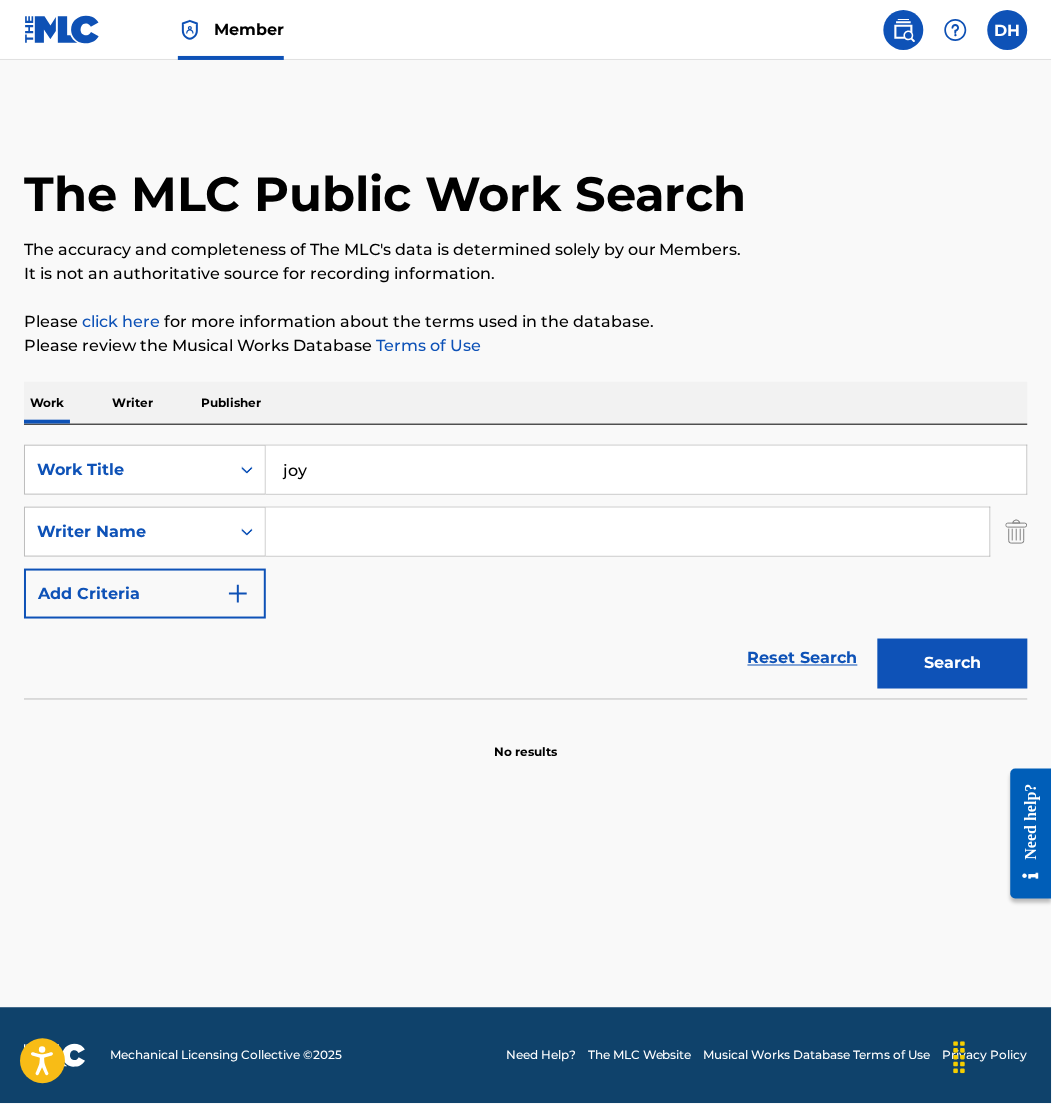 click at bounding box center (628, 532) 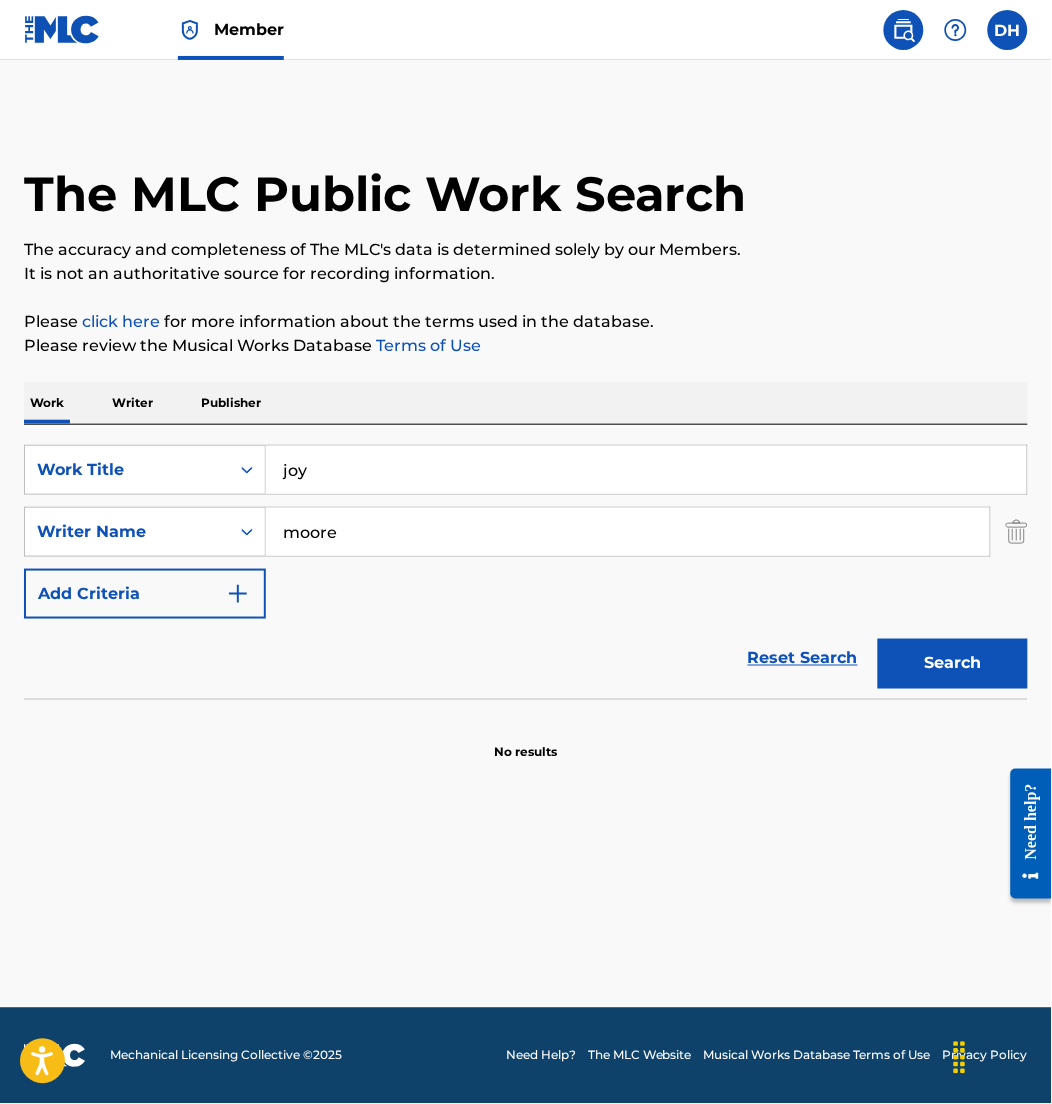 type on "moore" 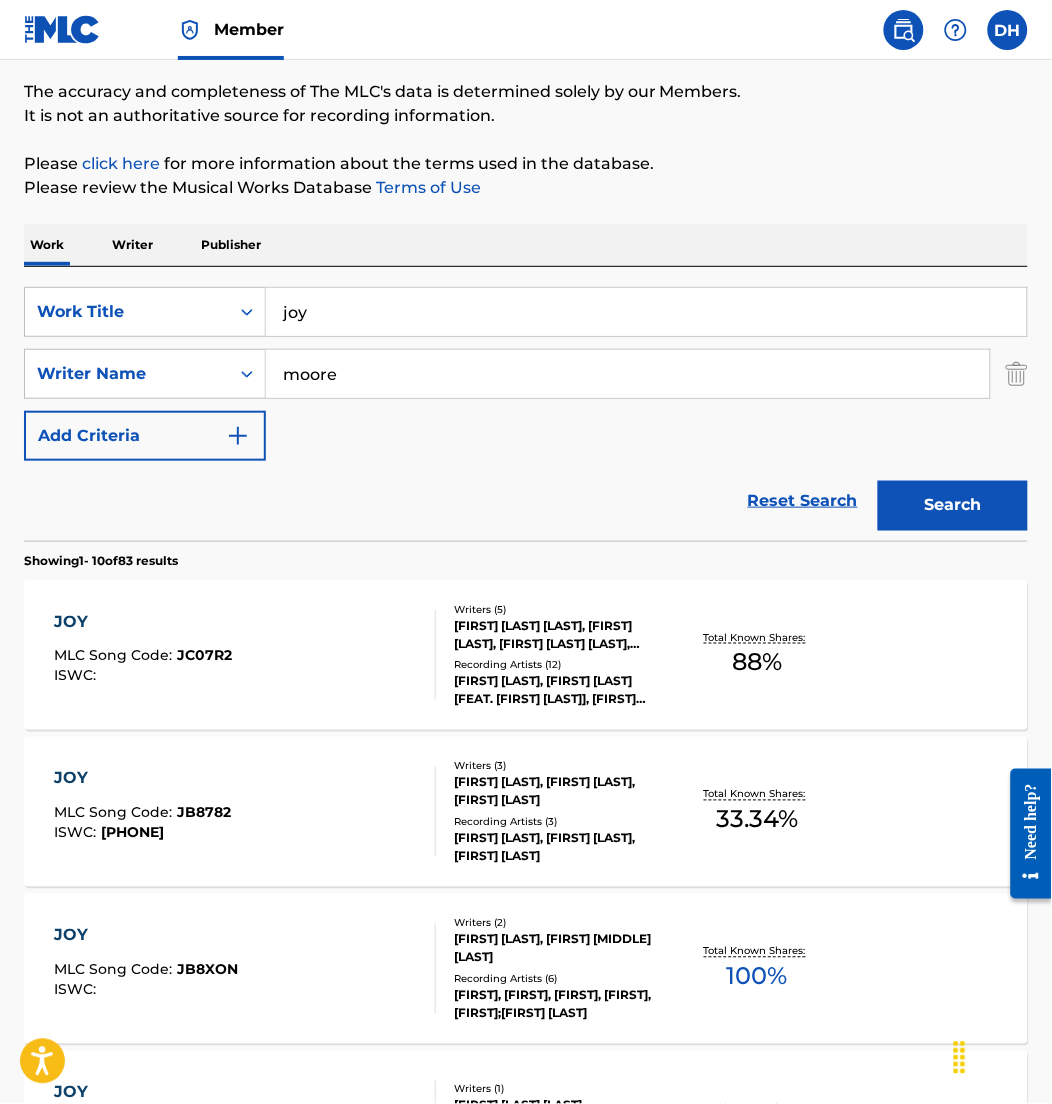 scroll, scrollTop: 161, scrollLeft: 0, axis: vertical 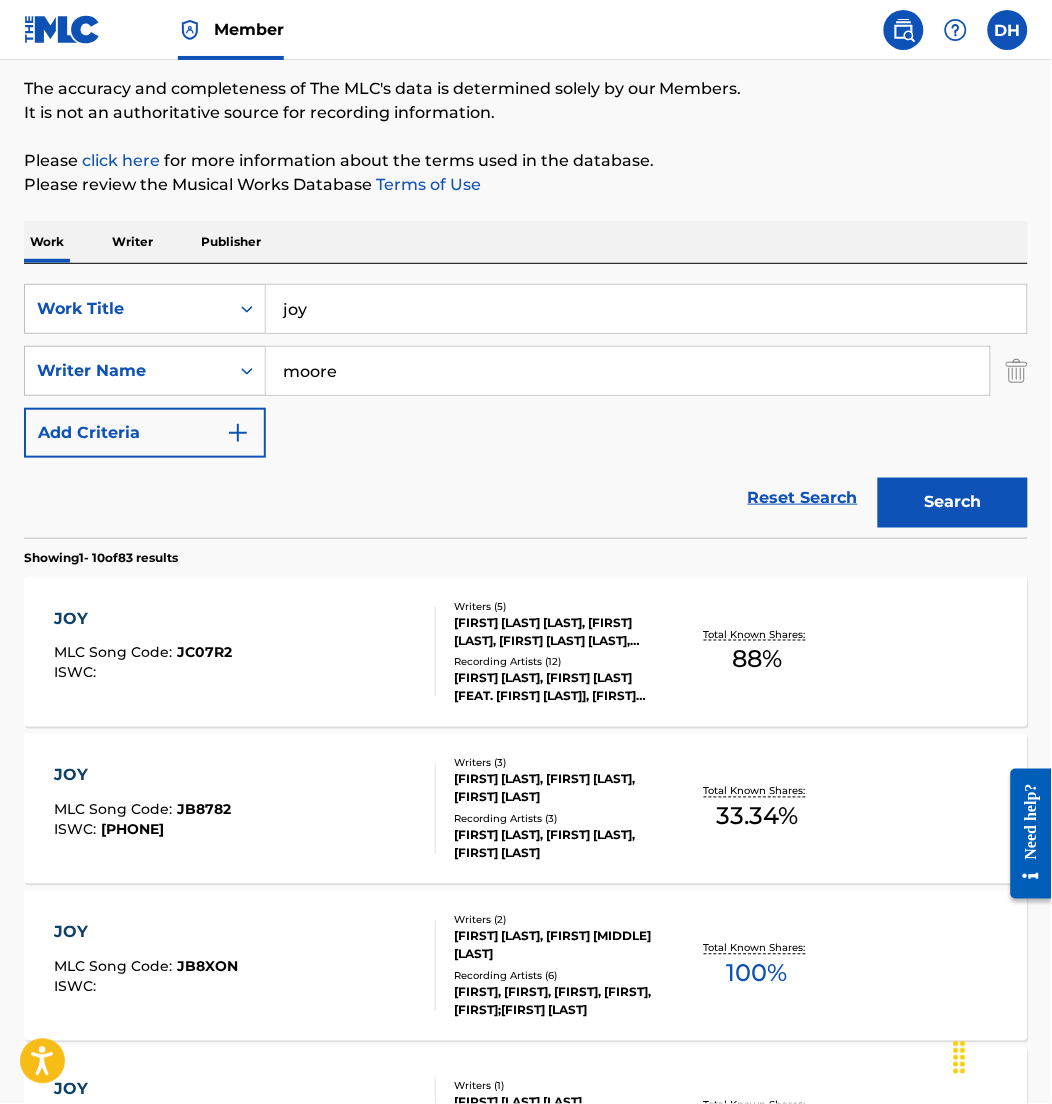 click on "JOY MLC Song Code : JC07R2 ISWC :" at bounding box center (245, 652) 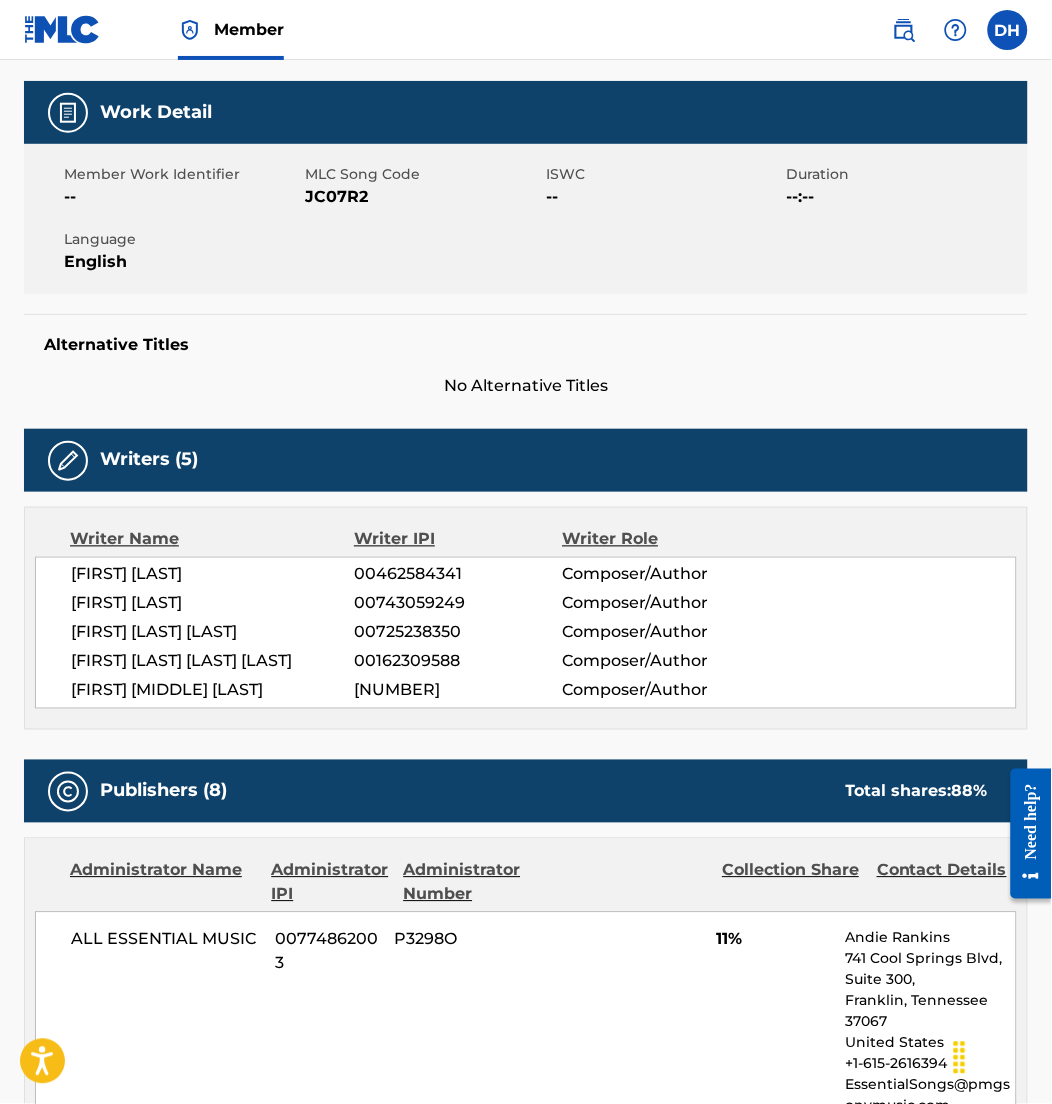 scroll, scrollTop: 0, scrollLeft: 0, axis: both 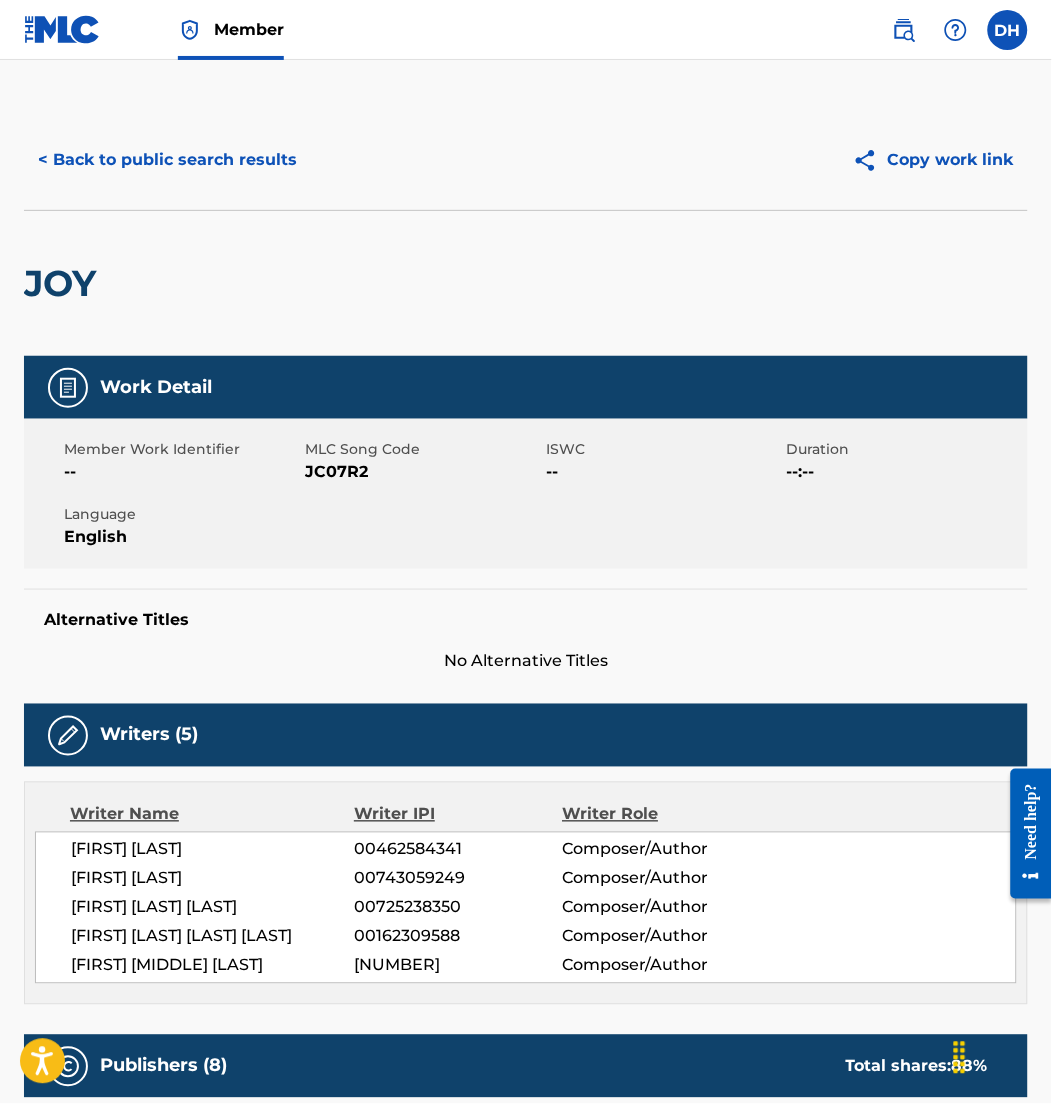 click on "< Back to public search results" at bounding box center (167, 160) 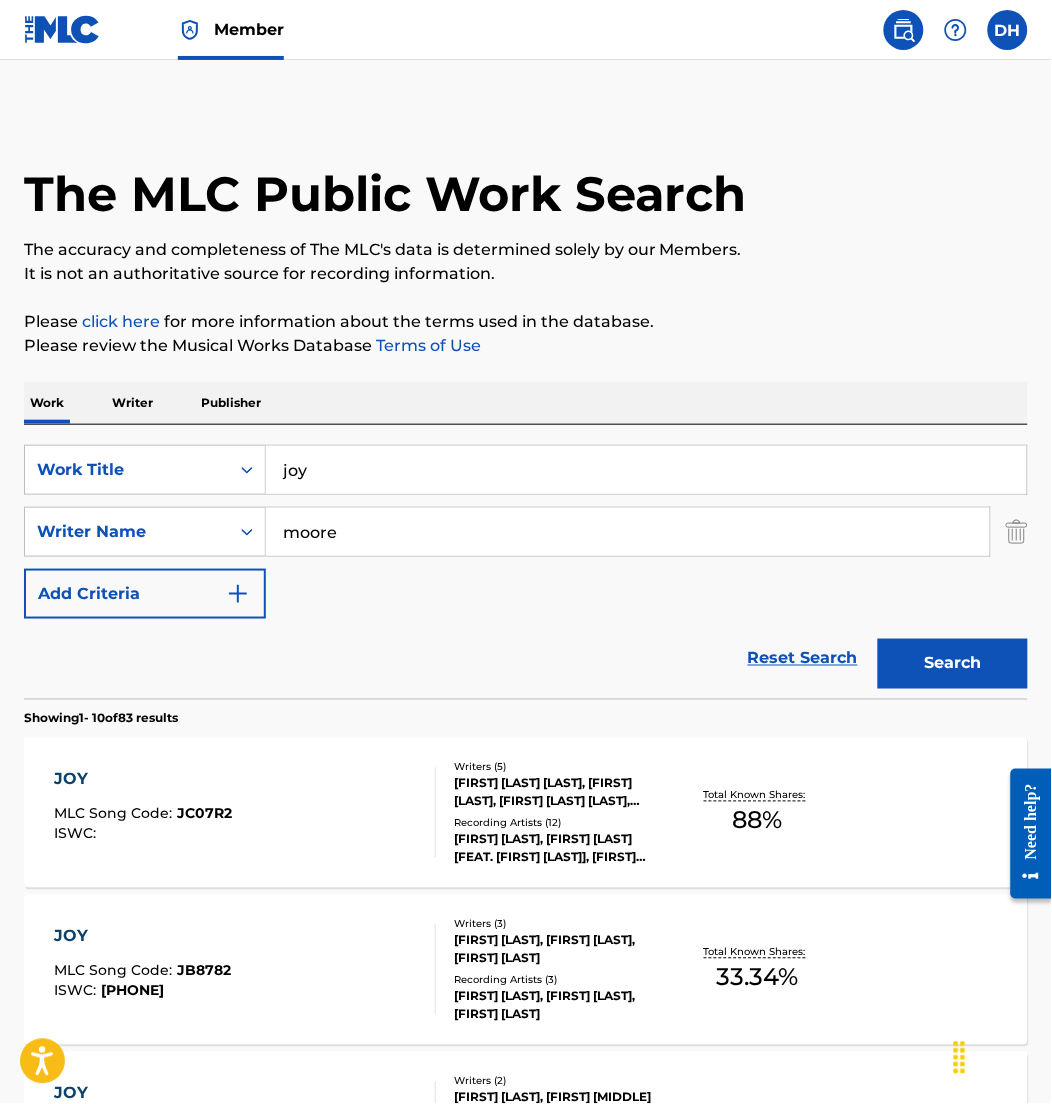 scroll, scrollTop: 161, scrollLeft: 0, axis: vertical 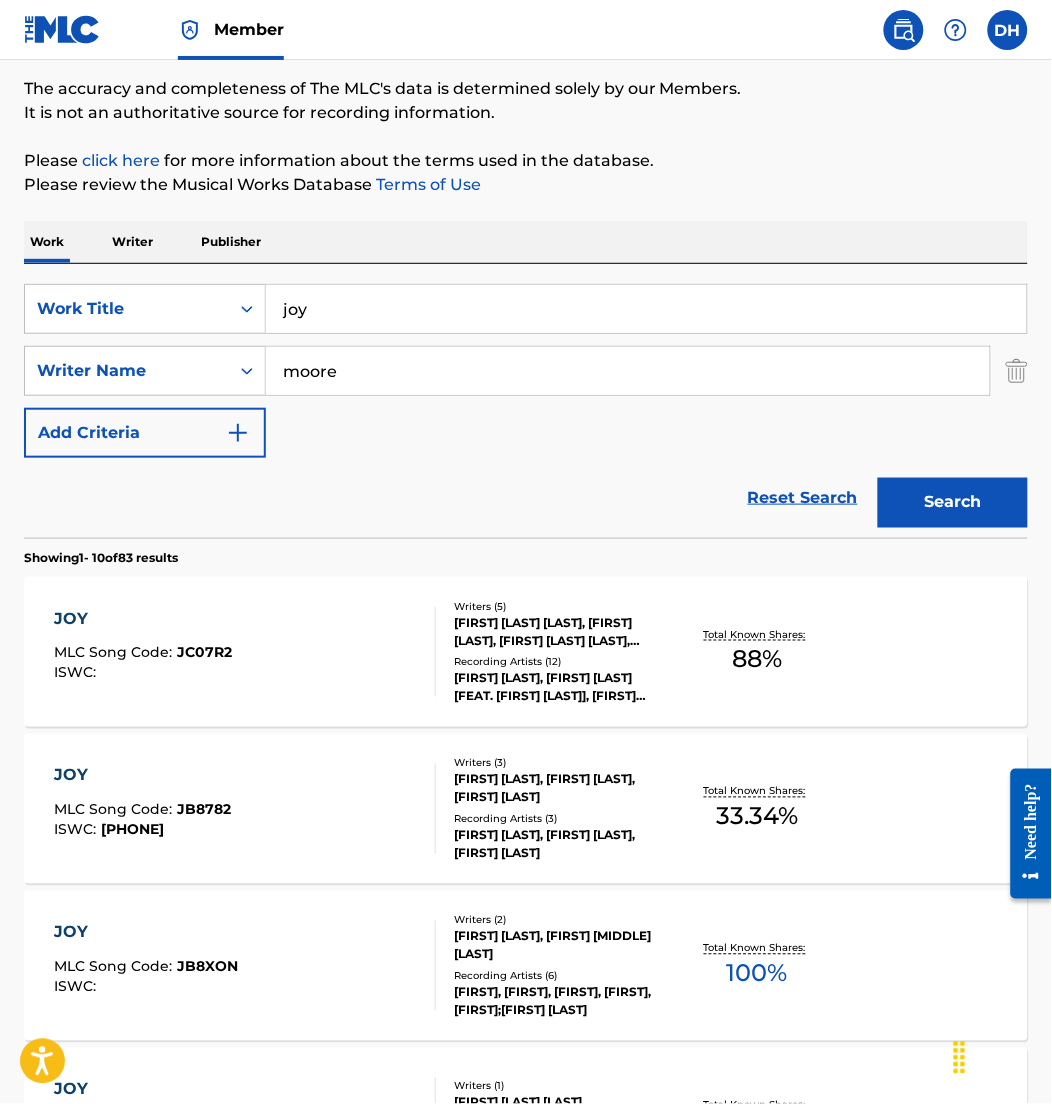 click on "joy" at bounding box center (646, 309) 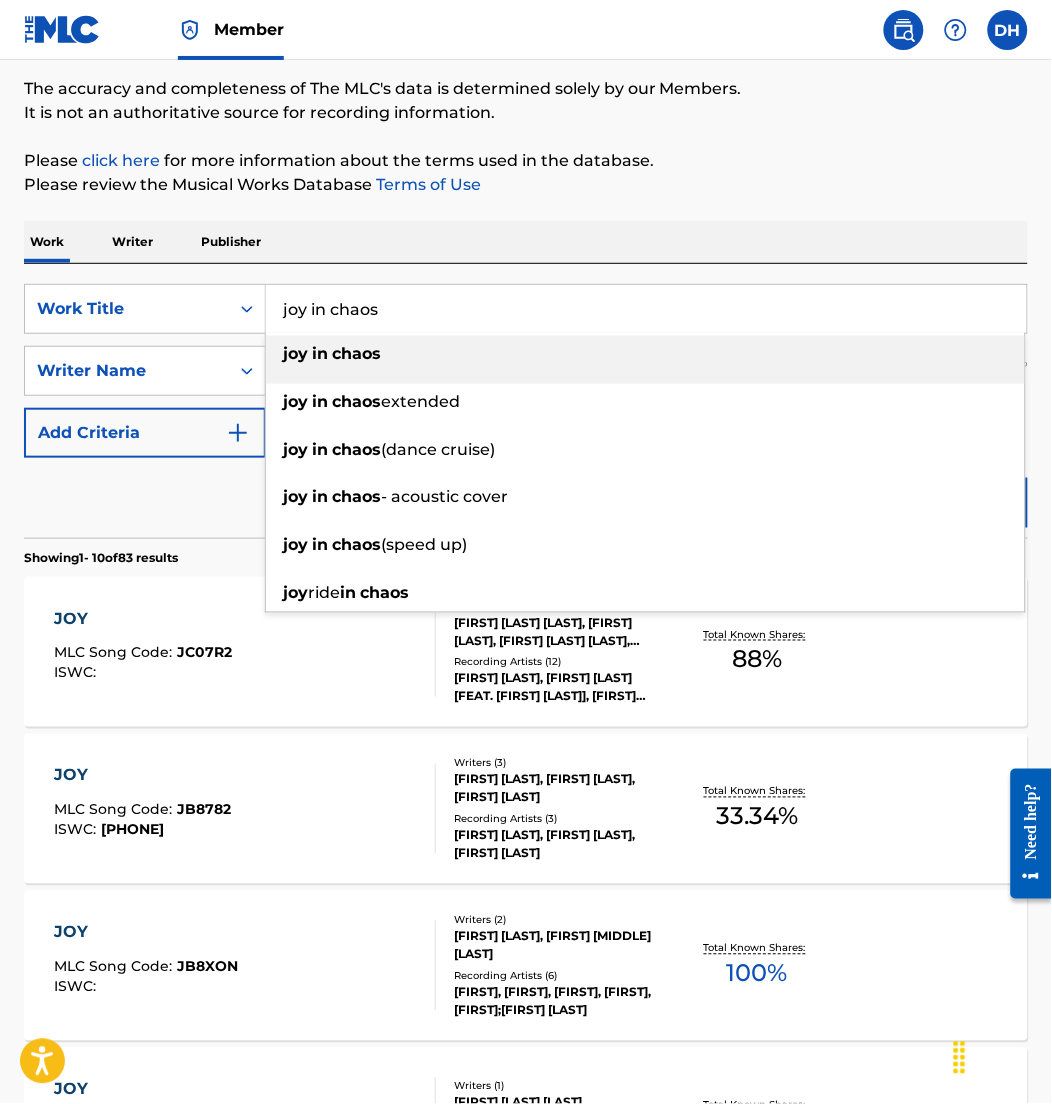 type on "joy in chaos" 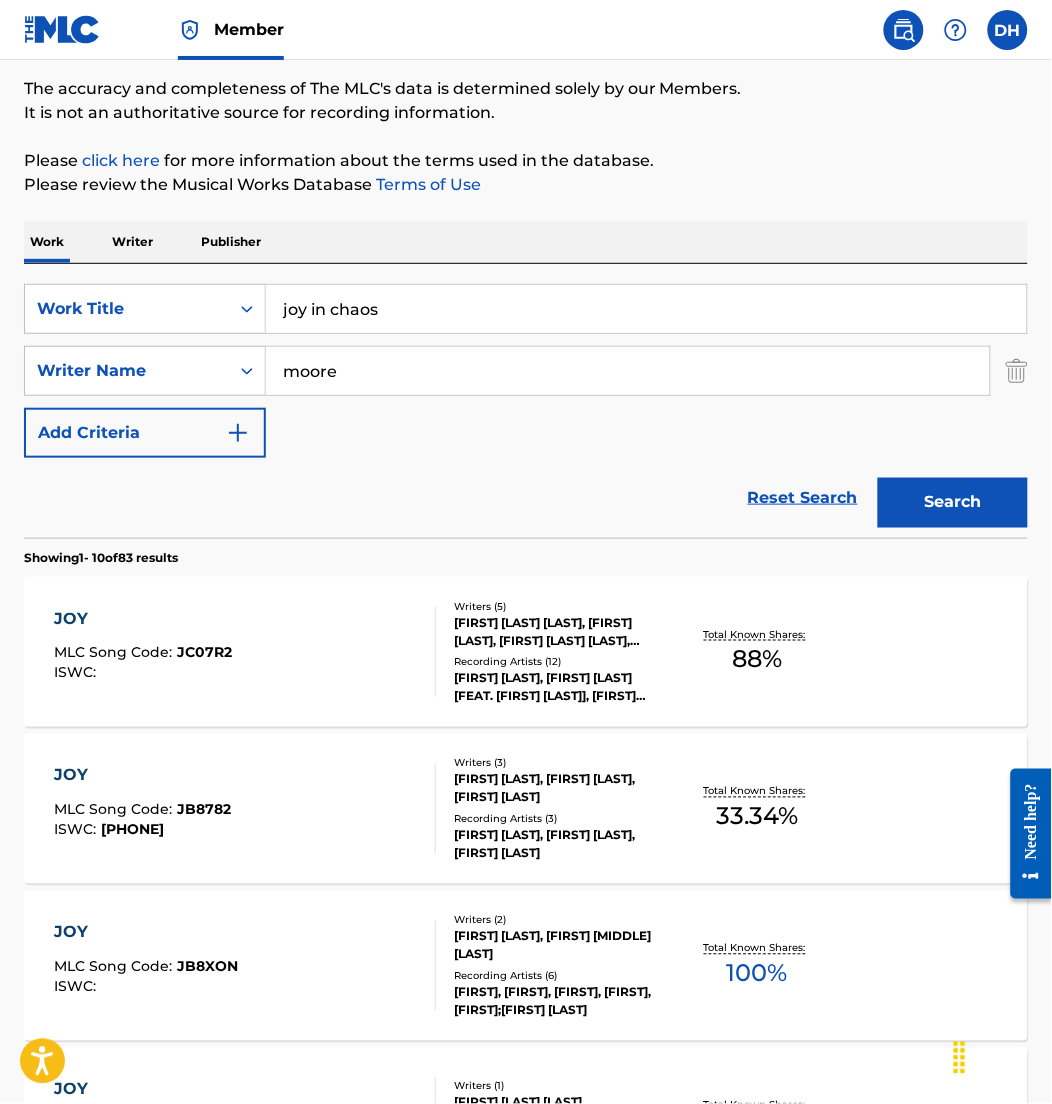 click on "Work Writer Publisher" at bounding box center (526, 242) 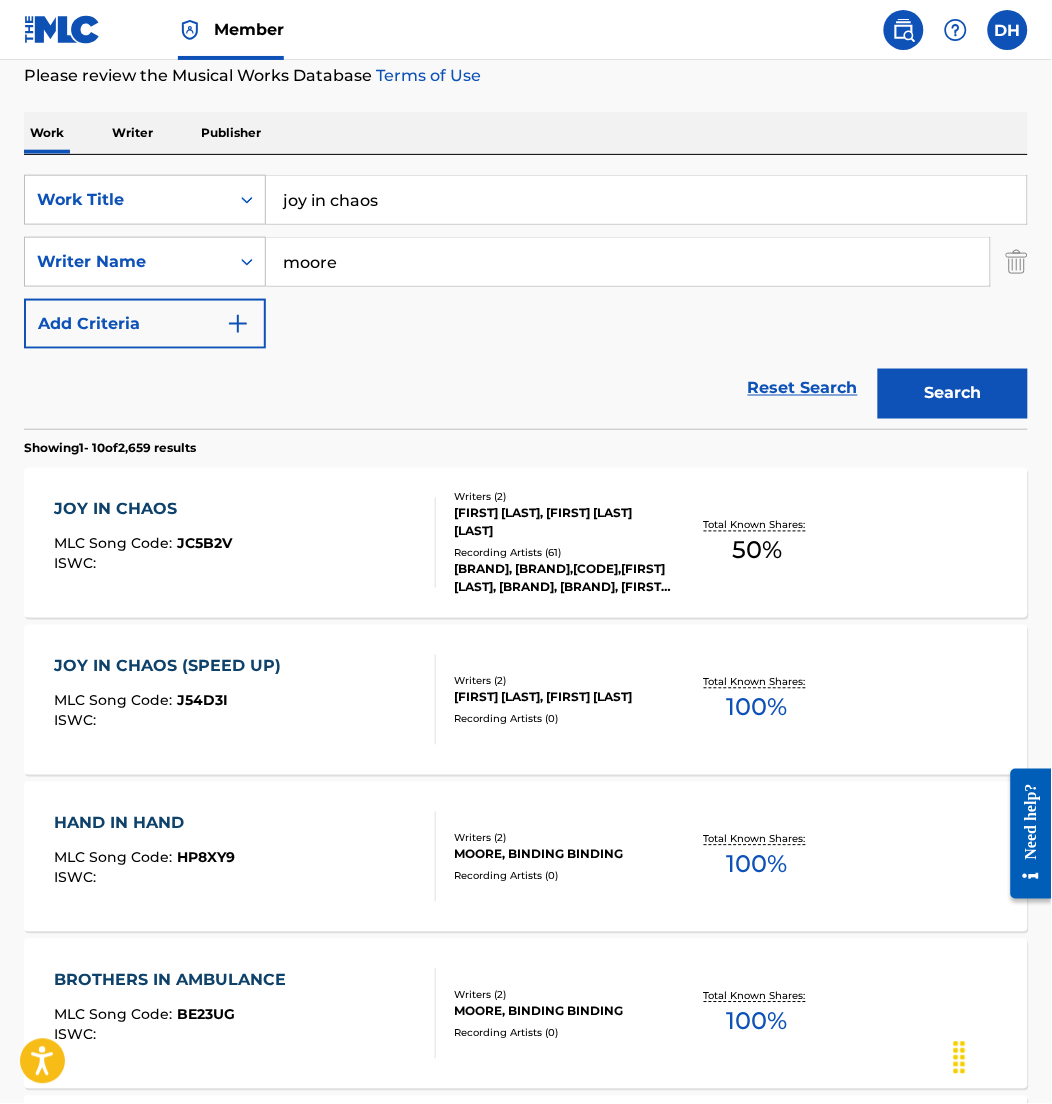 scroll, scrollTop: 272, scrollLeft: 0, axis: vertical 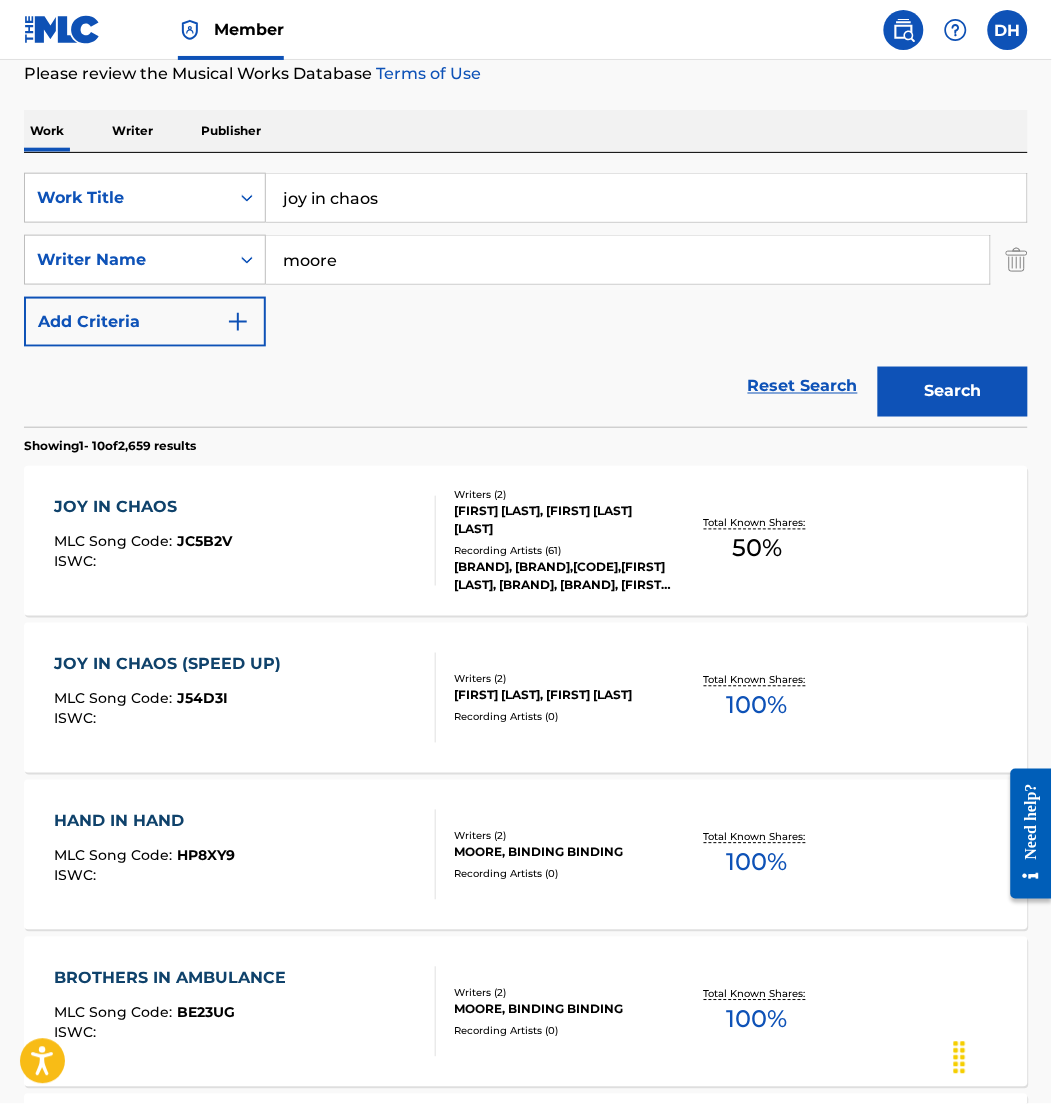 click on "HOLY DRILL, HOLY DRILL,D6,STANLEY IFENNA, HOLY DRILL, HOLY DRILL, STANLEY IFENNA|D6|HOLY DRILL" at bounding box center [564, 577] 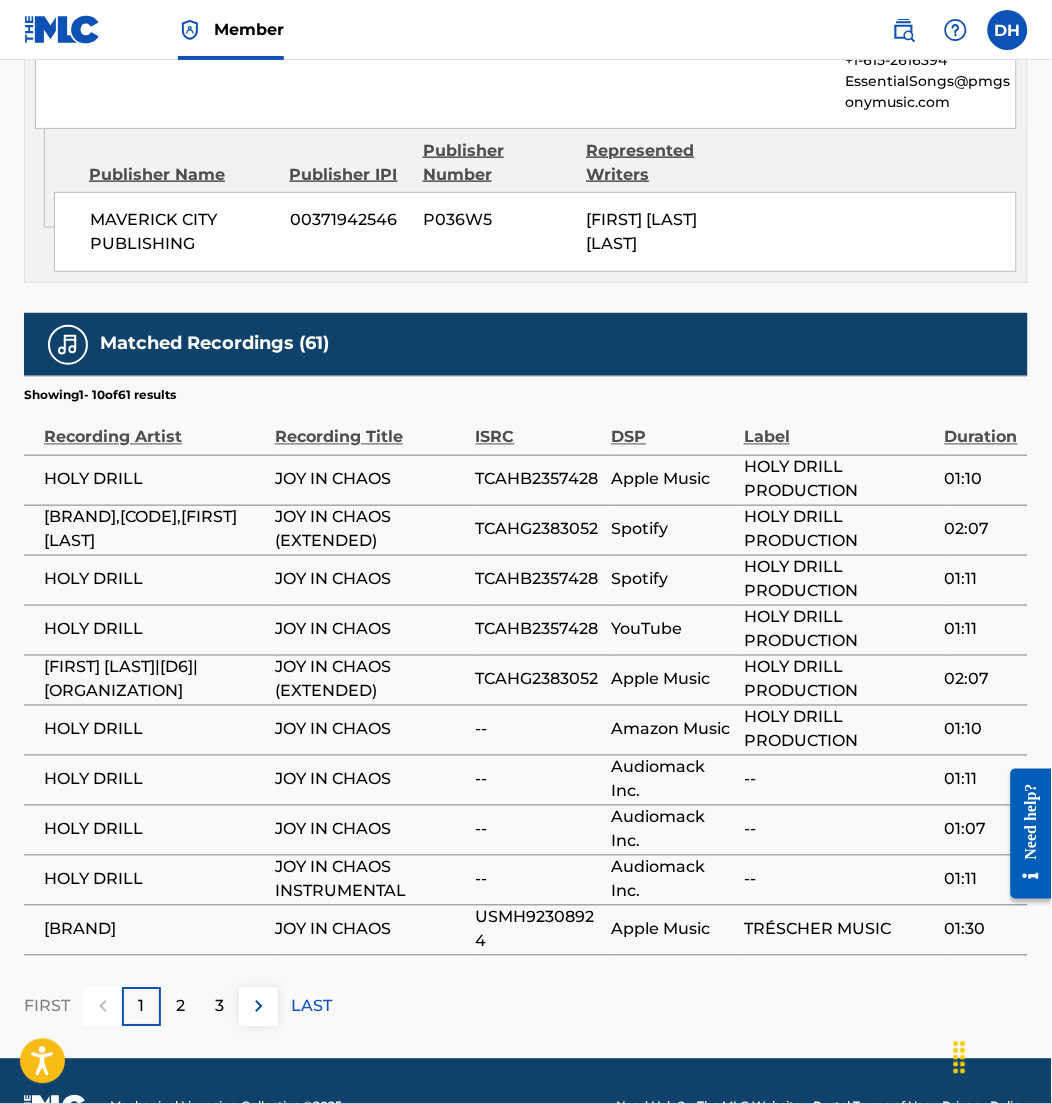 scroll, scrollTop: 1664, scrollLeft: 0, axis: vertical 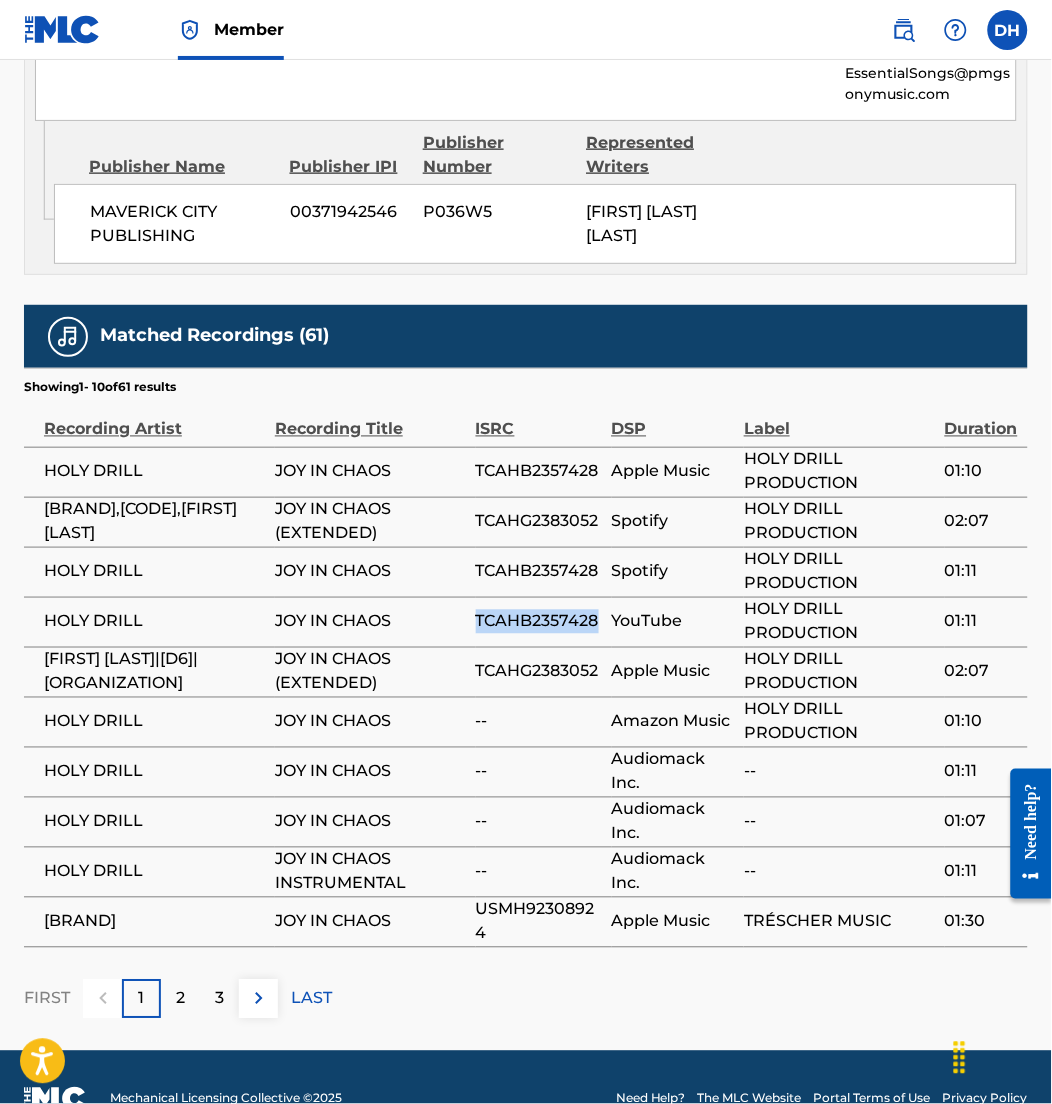 drag, startPoint x: 460, startPoint y: 622, endPoint x: 594, endPoint y: 610, distance: 134.53624 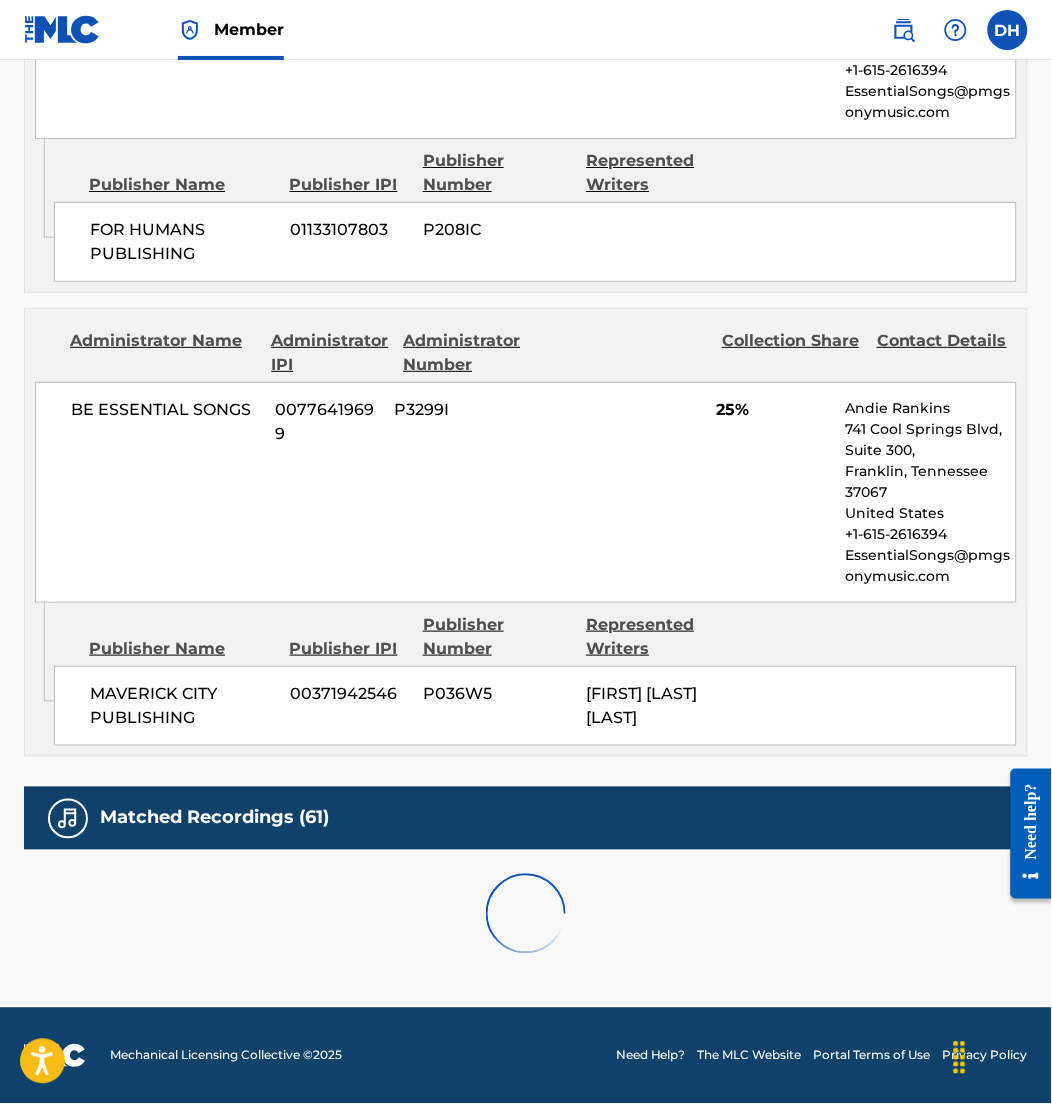 scroll, scrollTop: 1664, scrollLeft: 0, axis: vertical 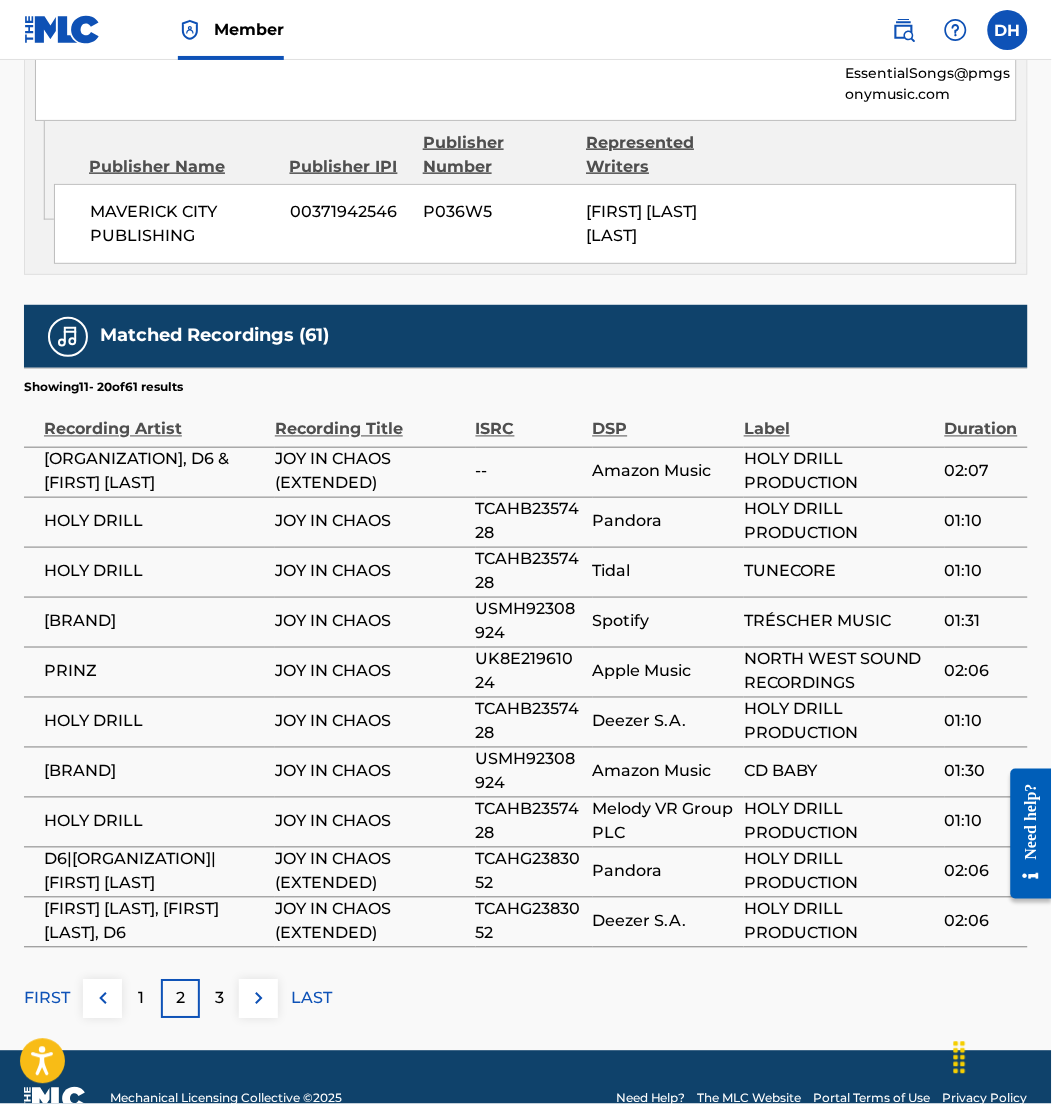 click at bounding box center [259, 999] 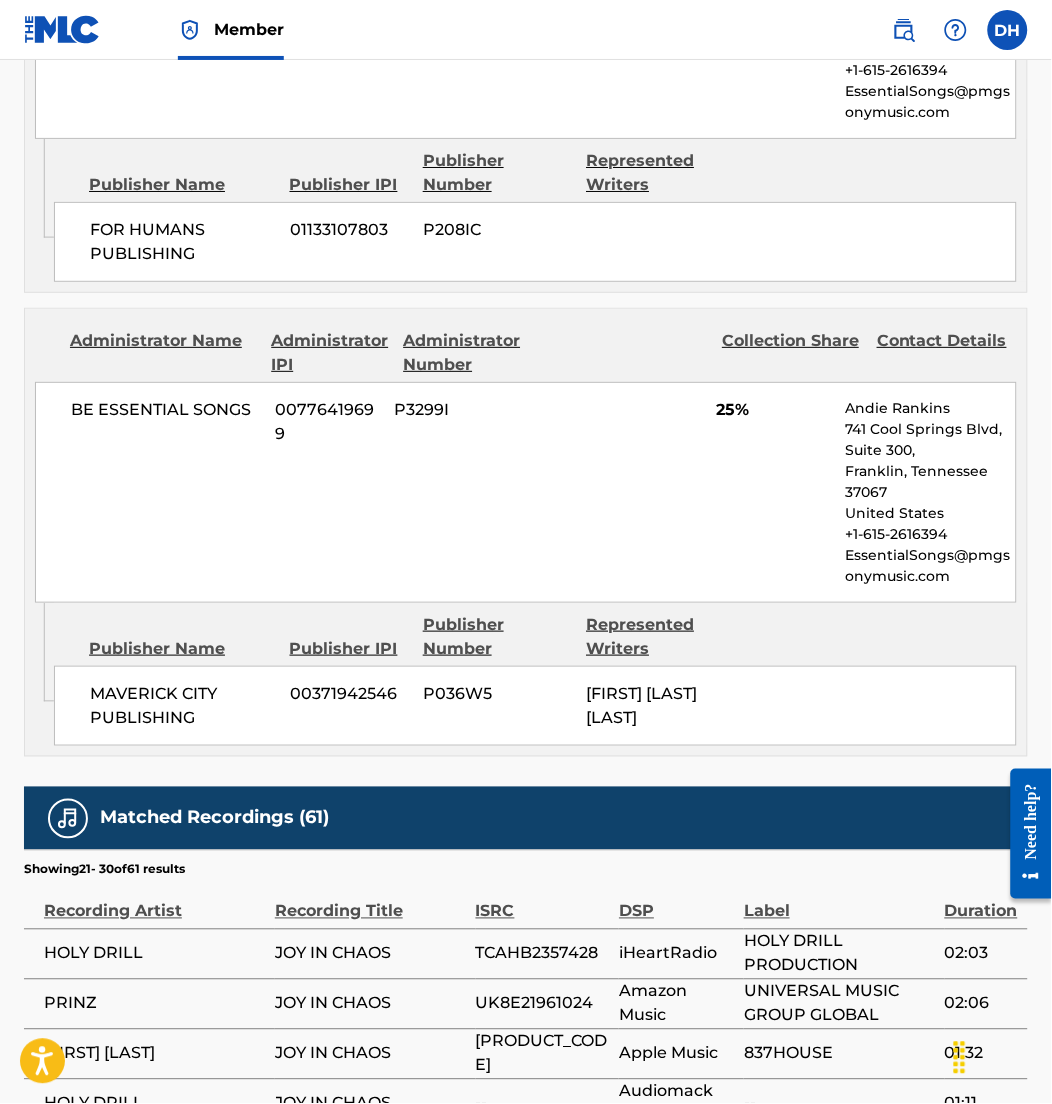scroll, scrollTop: 1664, scrollLeft: 0, axis: vertical 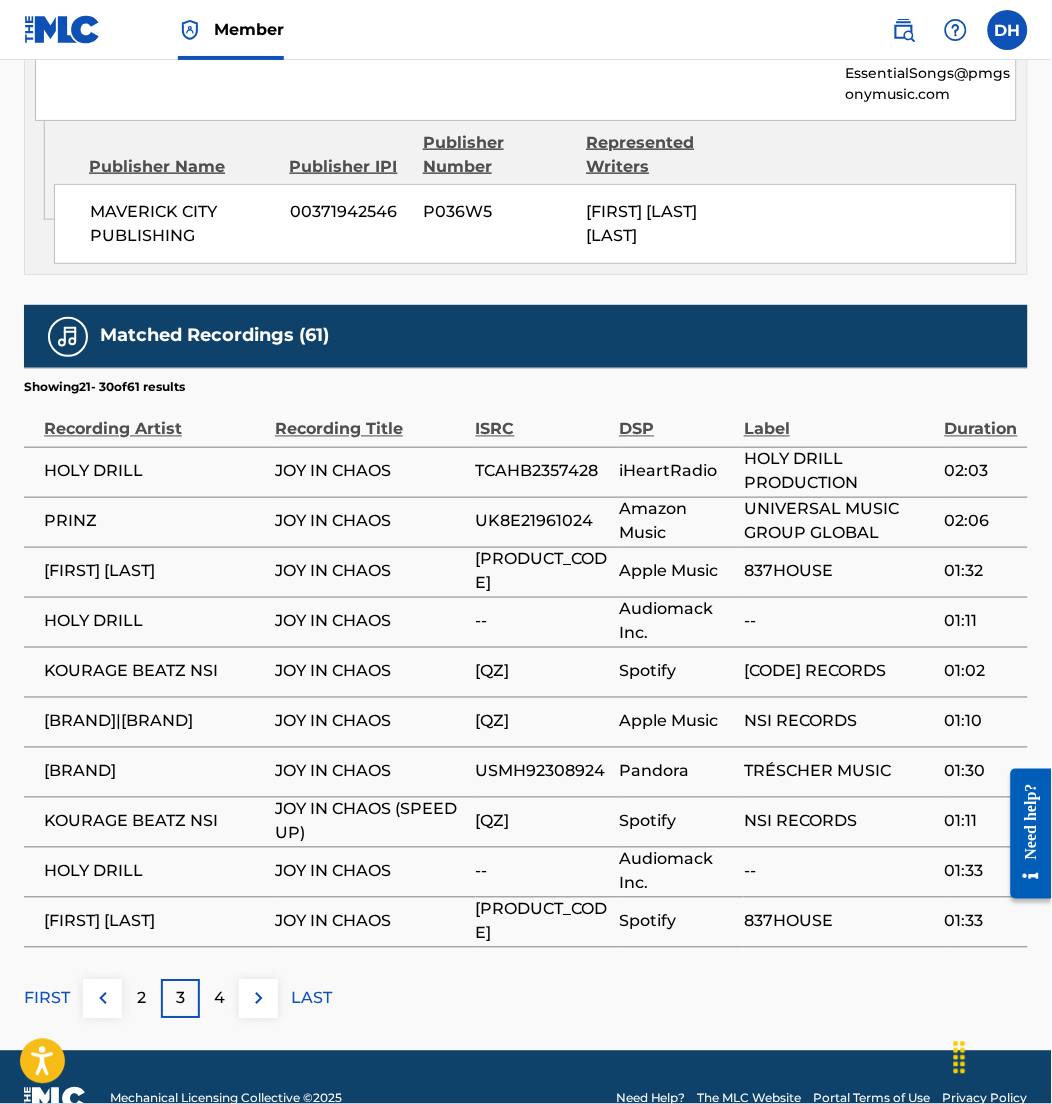 click at bounding box center [259, 999] 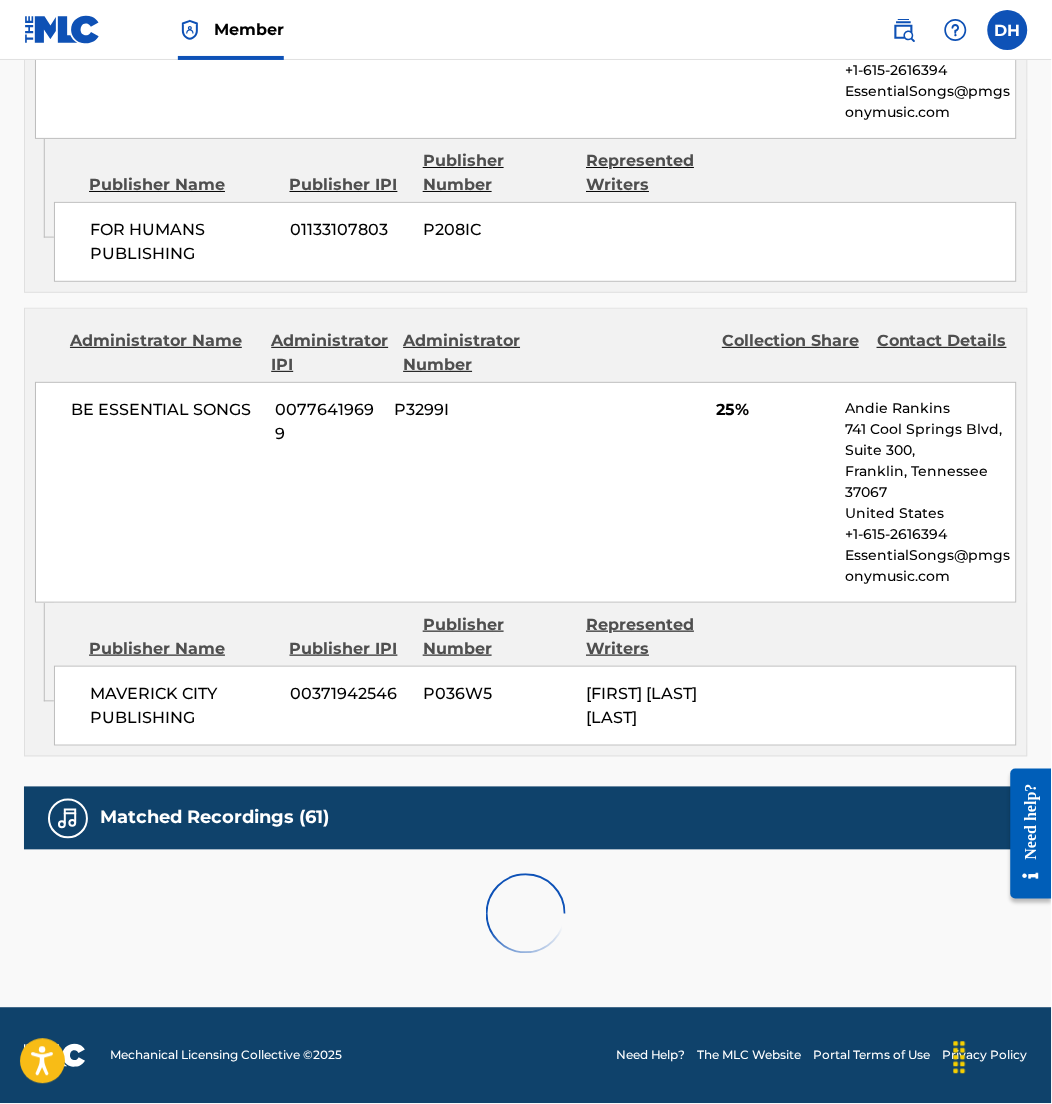 scroll, scrollTop: 1664, scrollLeft: 0, axis: vertical 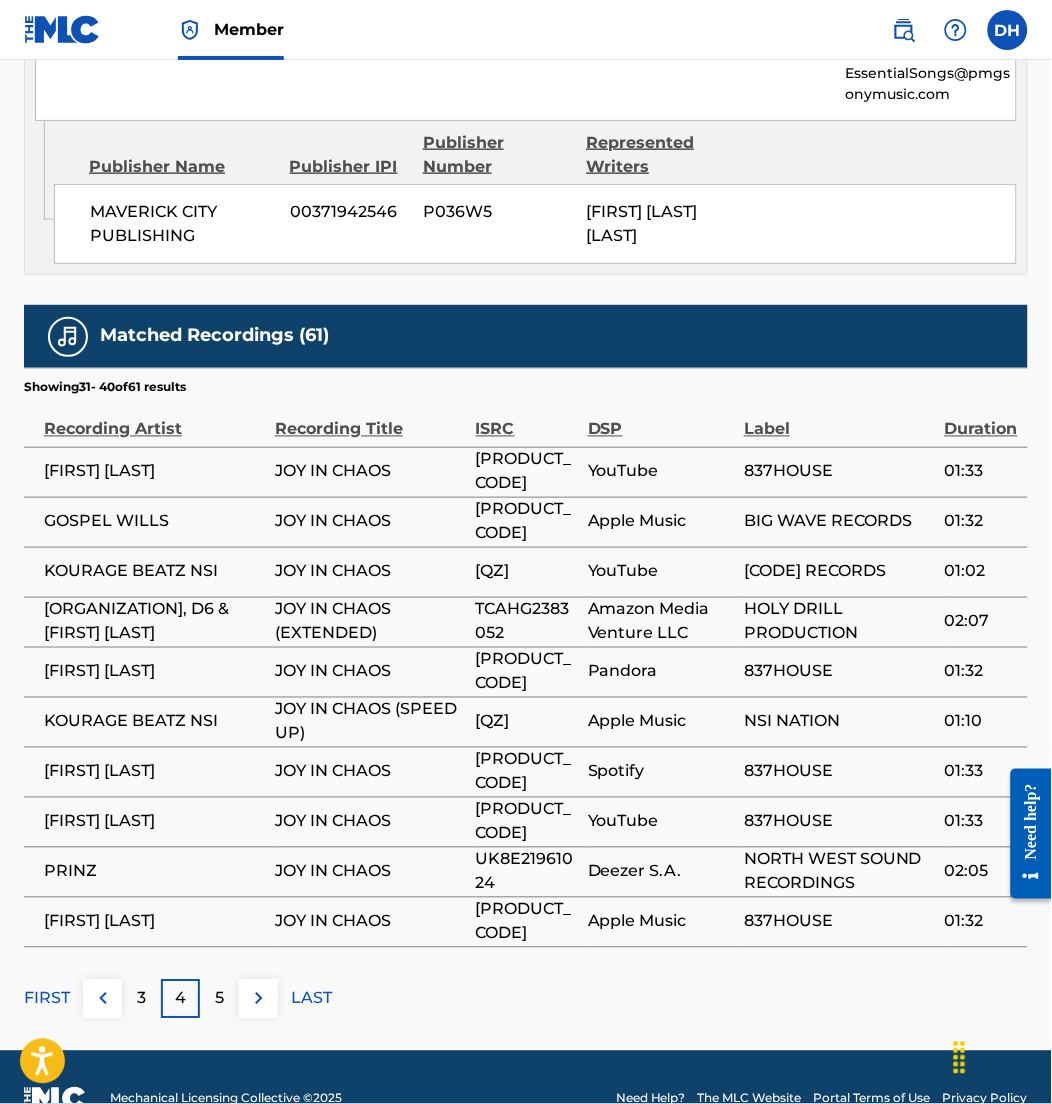 click at bounding box center (259, 999) 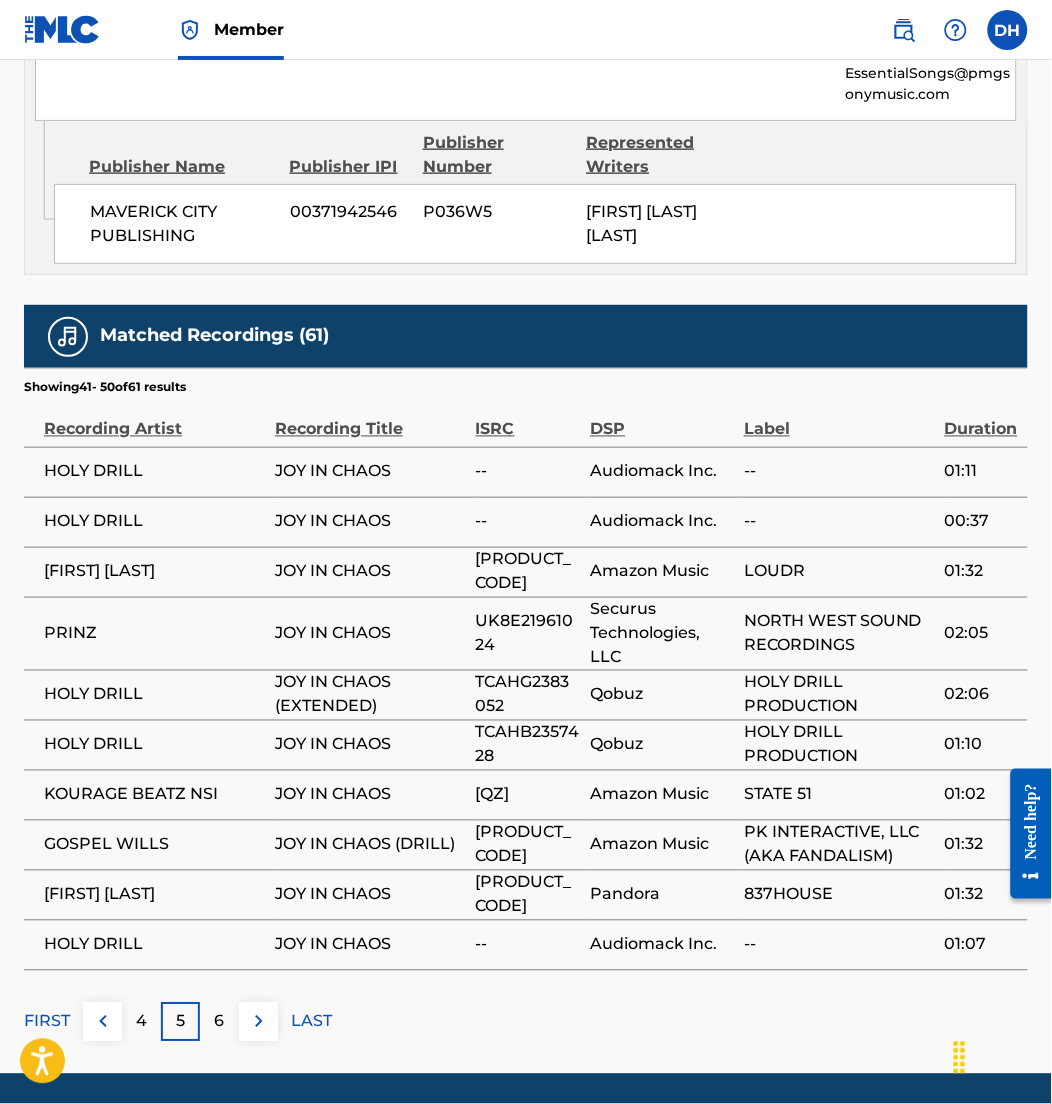 click at bounding box center (259, 1022) 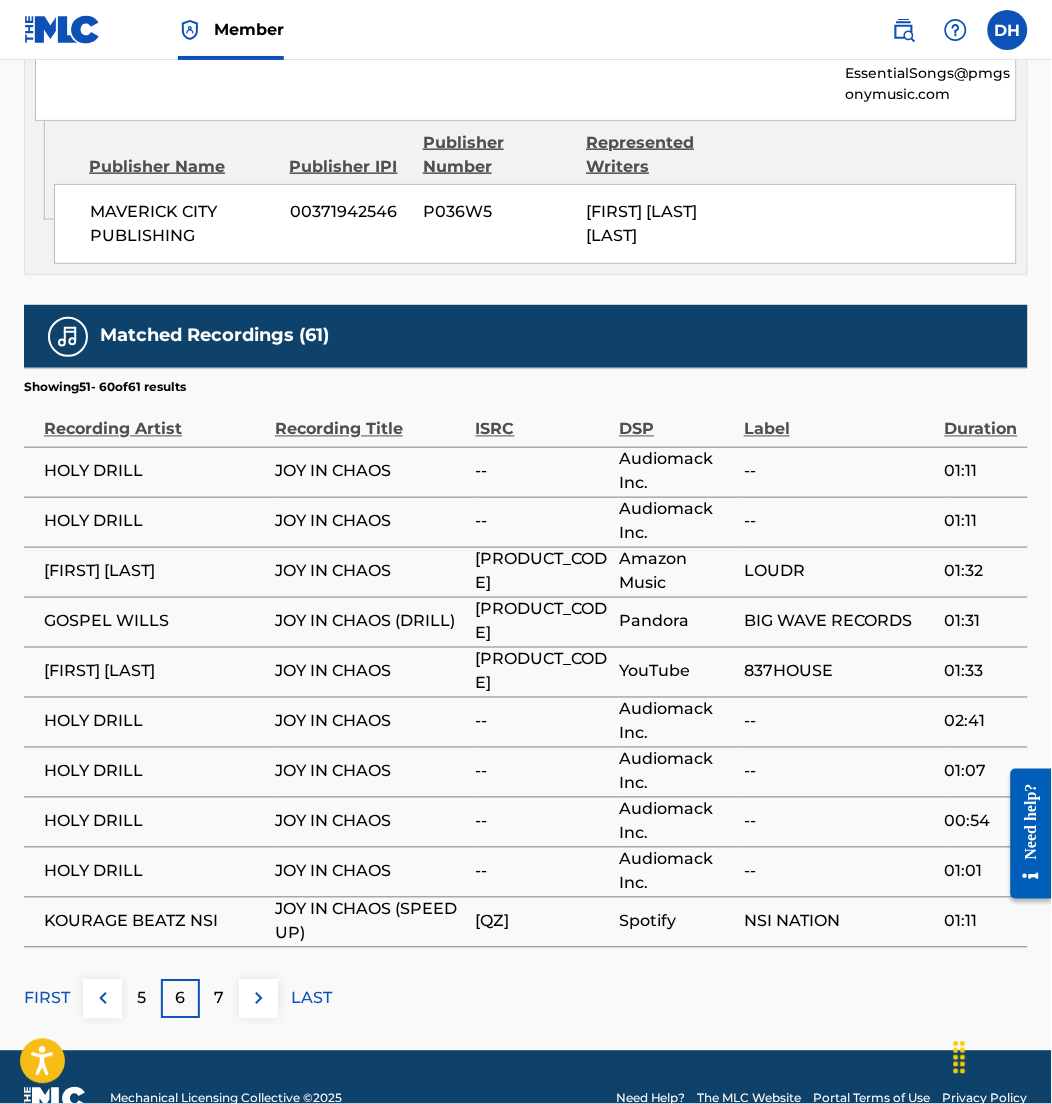 click at bounding box center [259, 999] 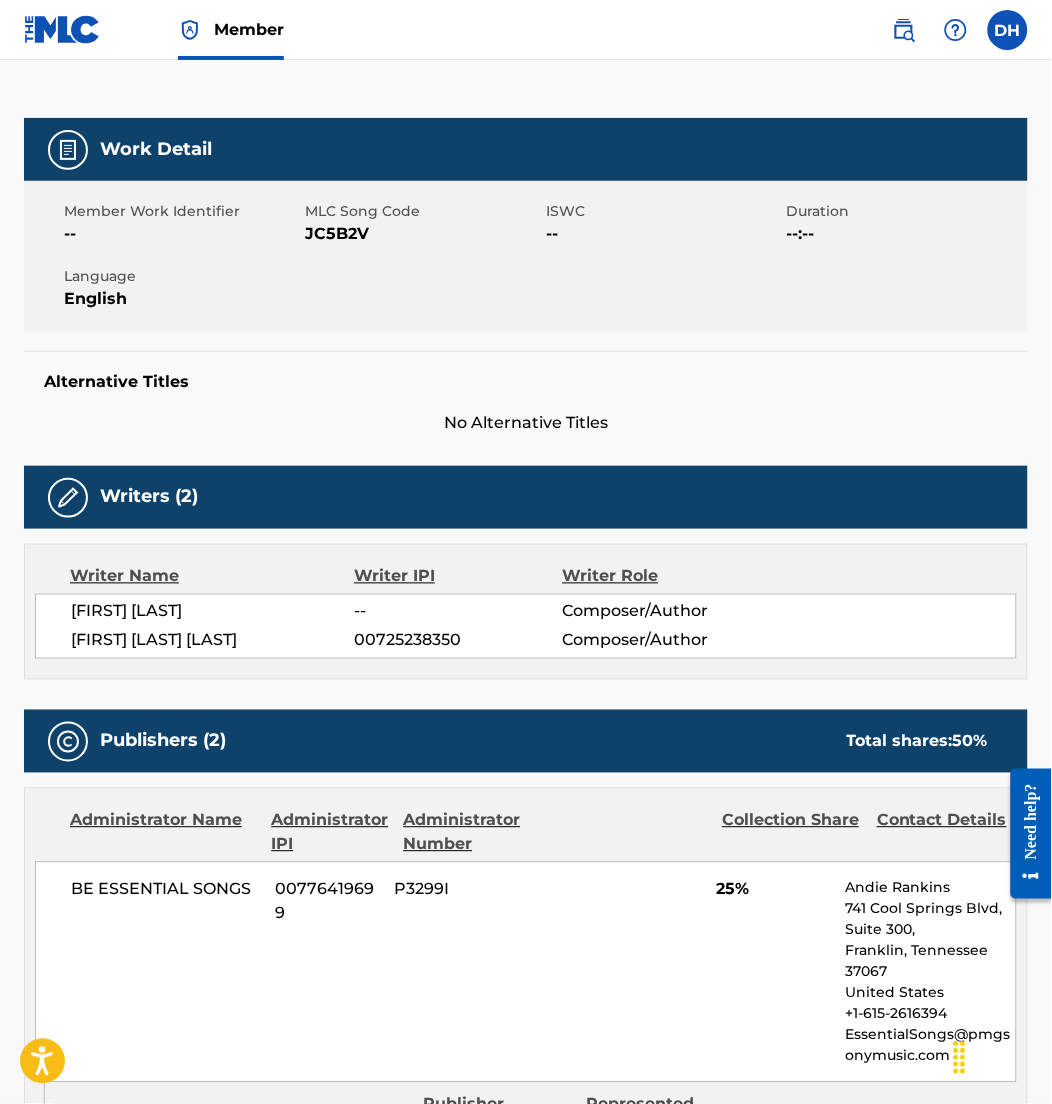 scroll, scrollTop: 0, scrollLeft: 0, axis: both 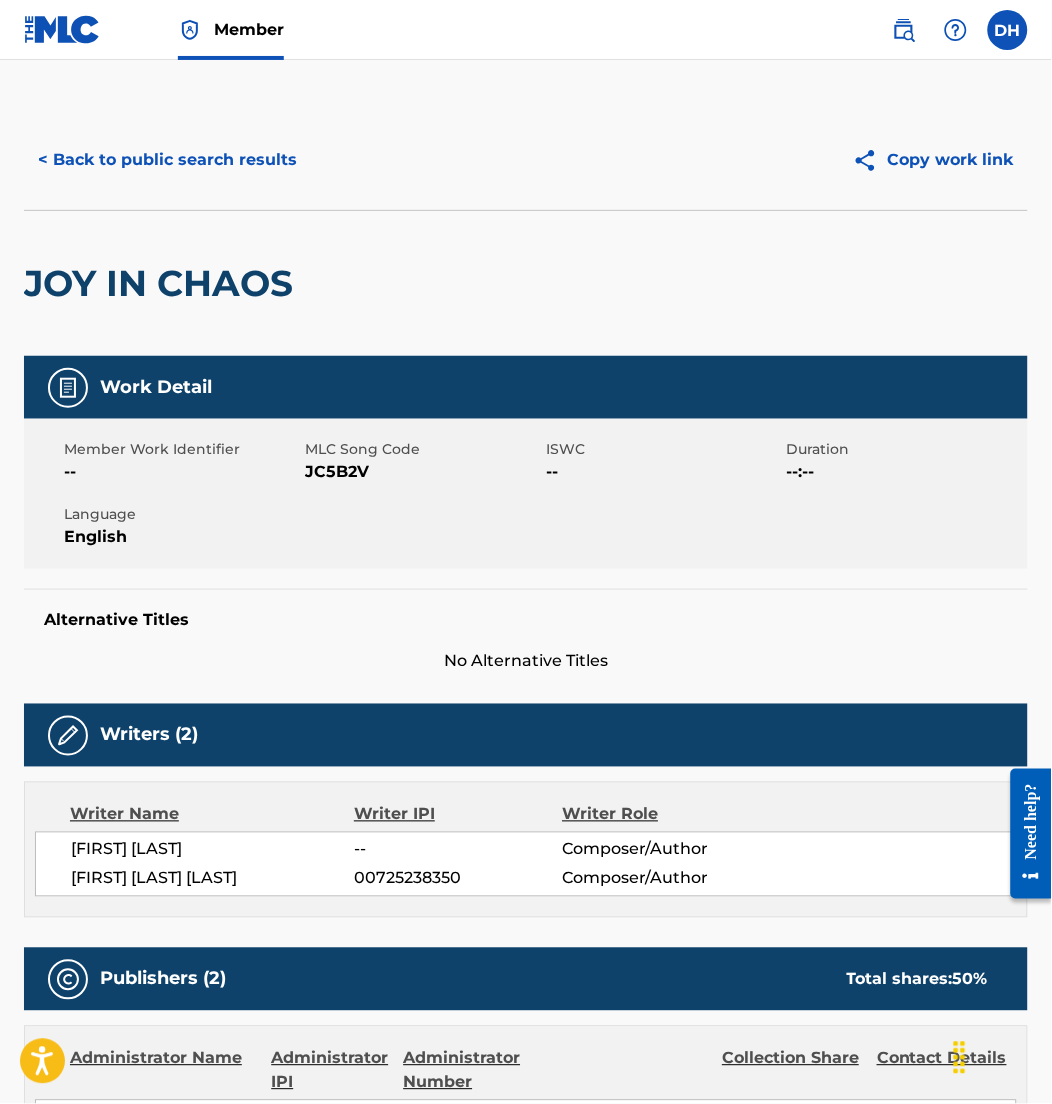 click on "< Back to public search results" at bounding box center [167, 160] 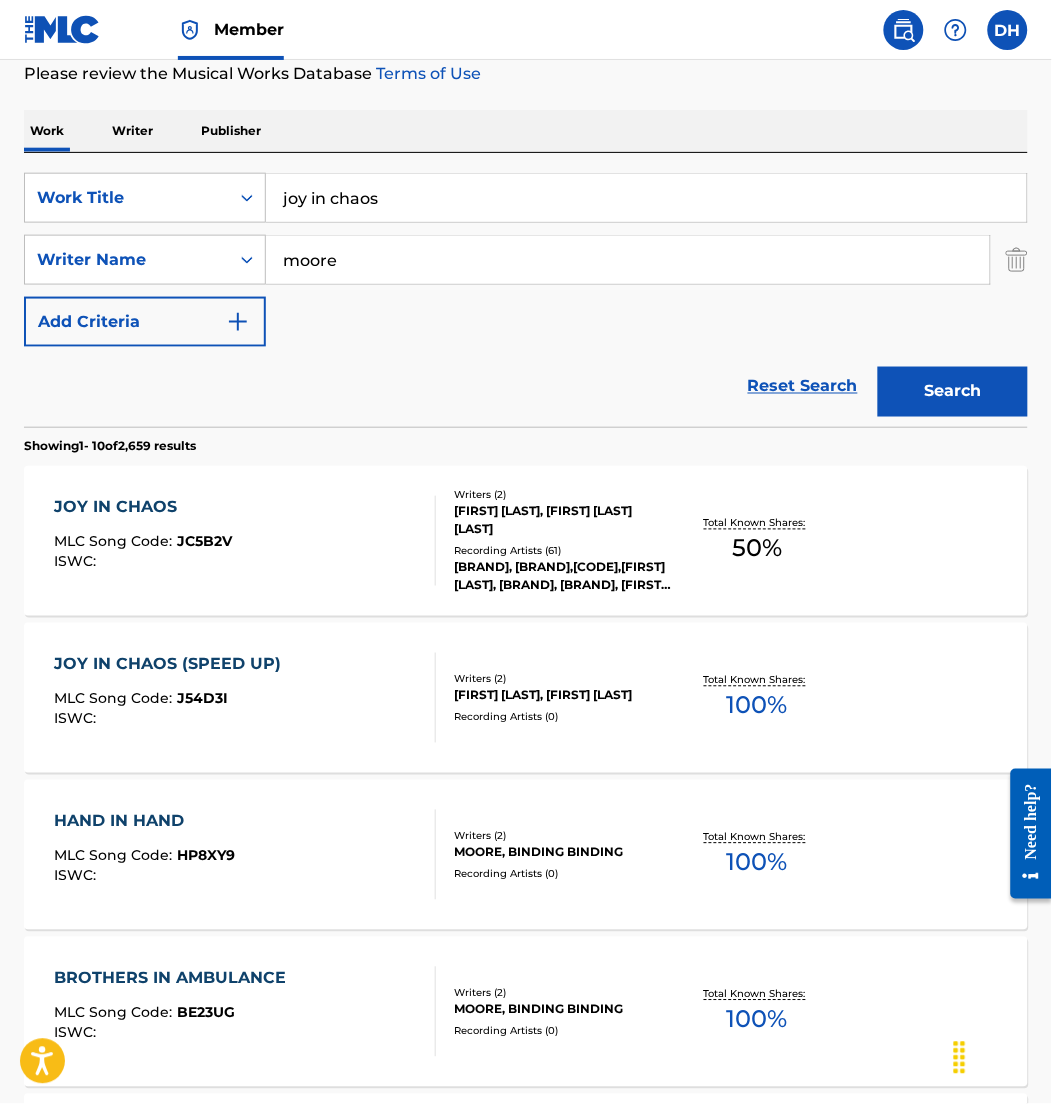 click on "MLC Song Code : J54D3I" at bounding box center (172, 702) 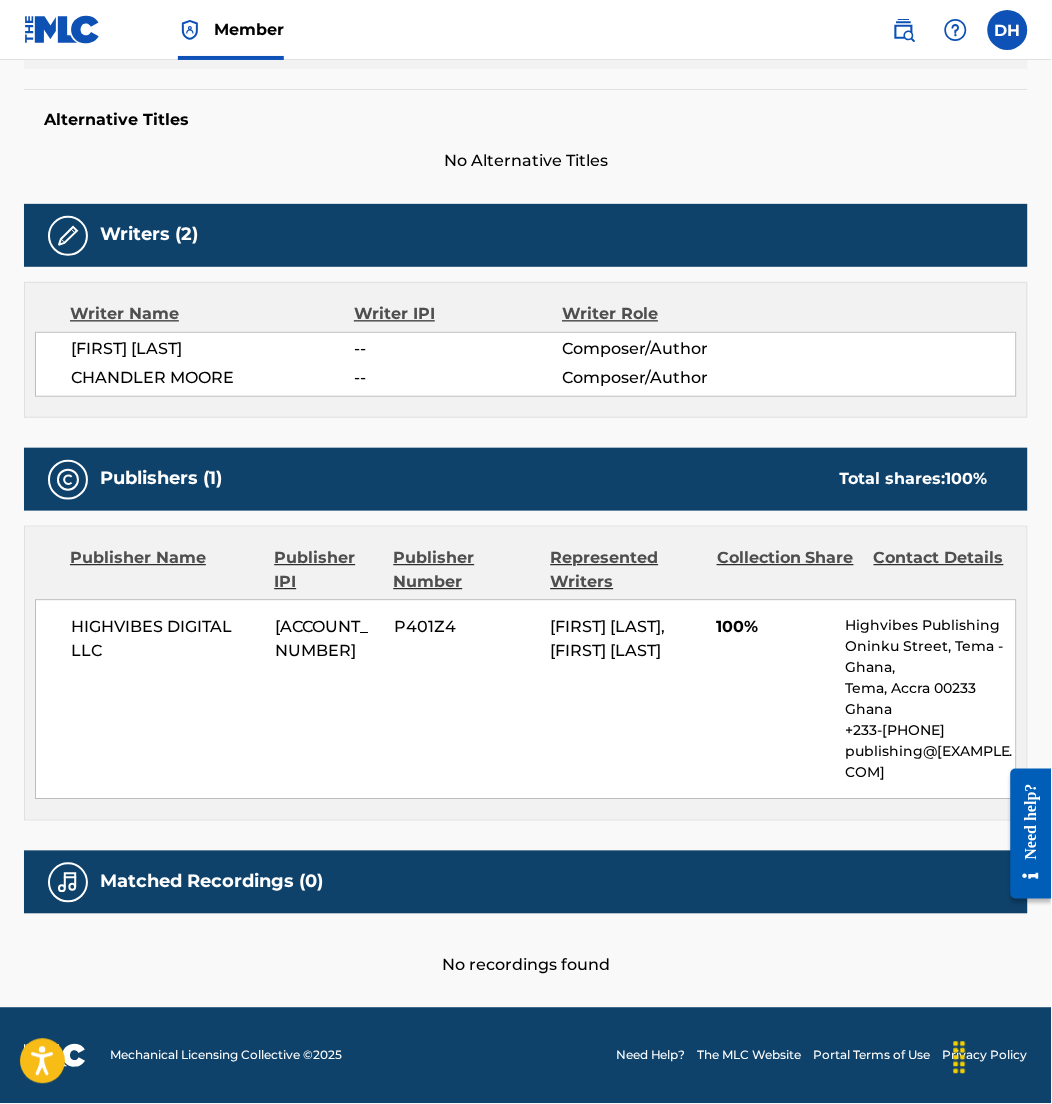 scroll, scrollTop: 0, scrollLeft: 0, axis: both 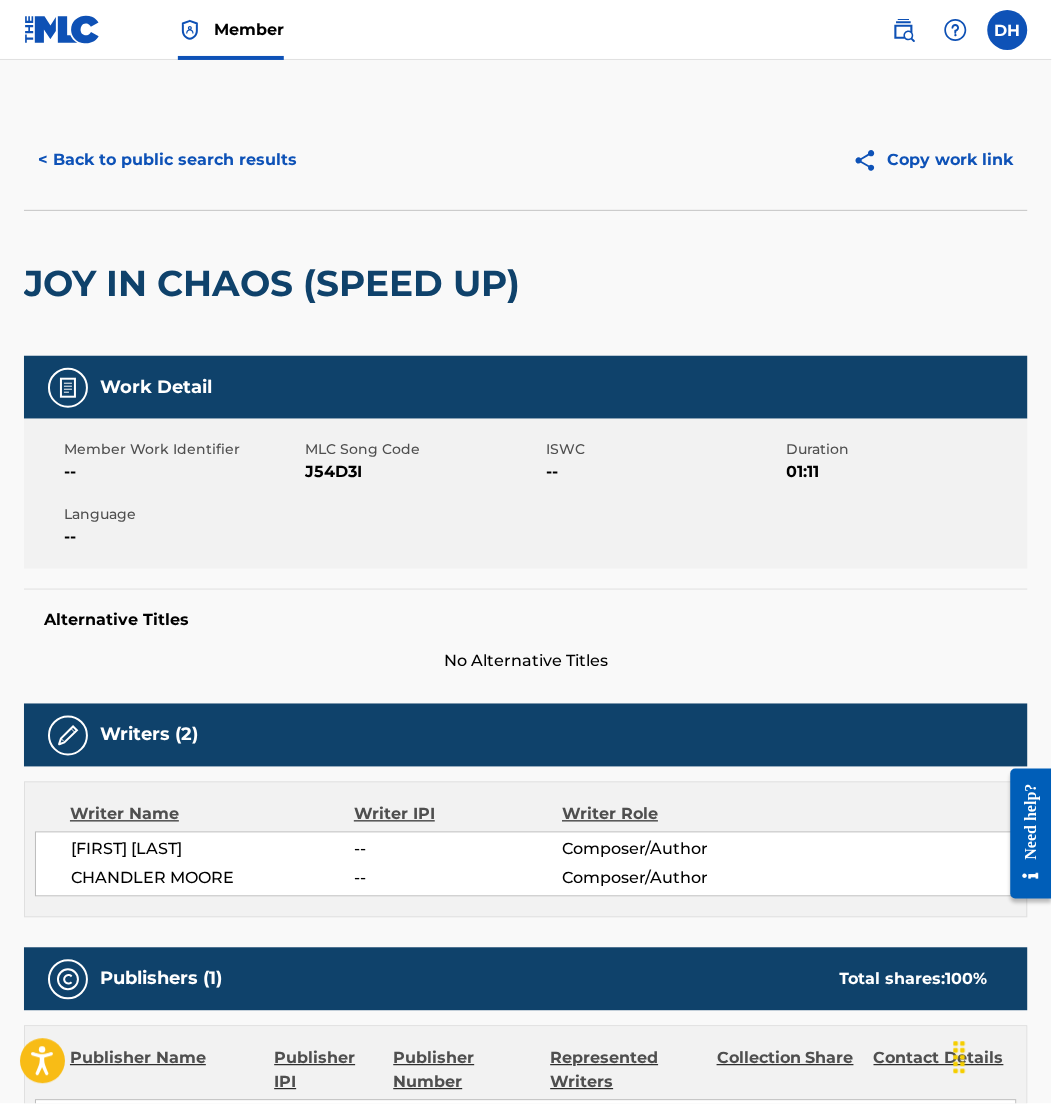click on "< Back to public search results" at bounding box center [167, 160] 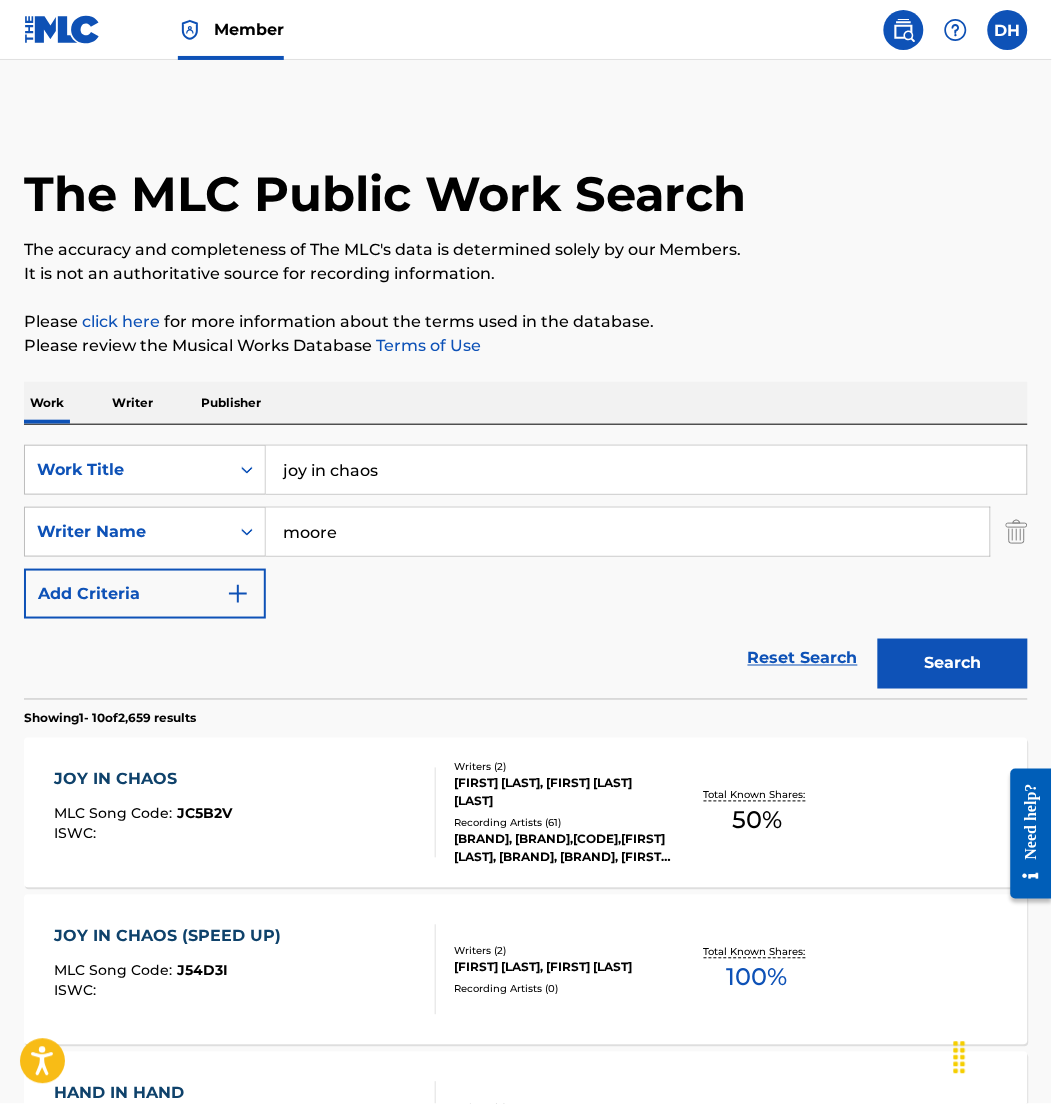 scroll, scrollTop: 272, scrollLeft: 0, axis: vertical 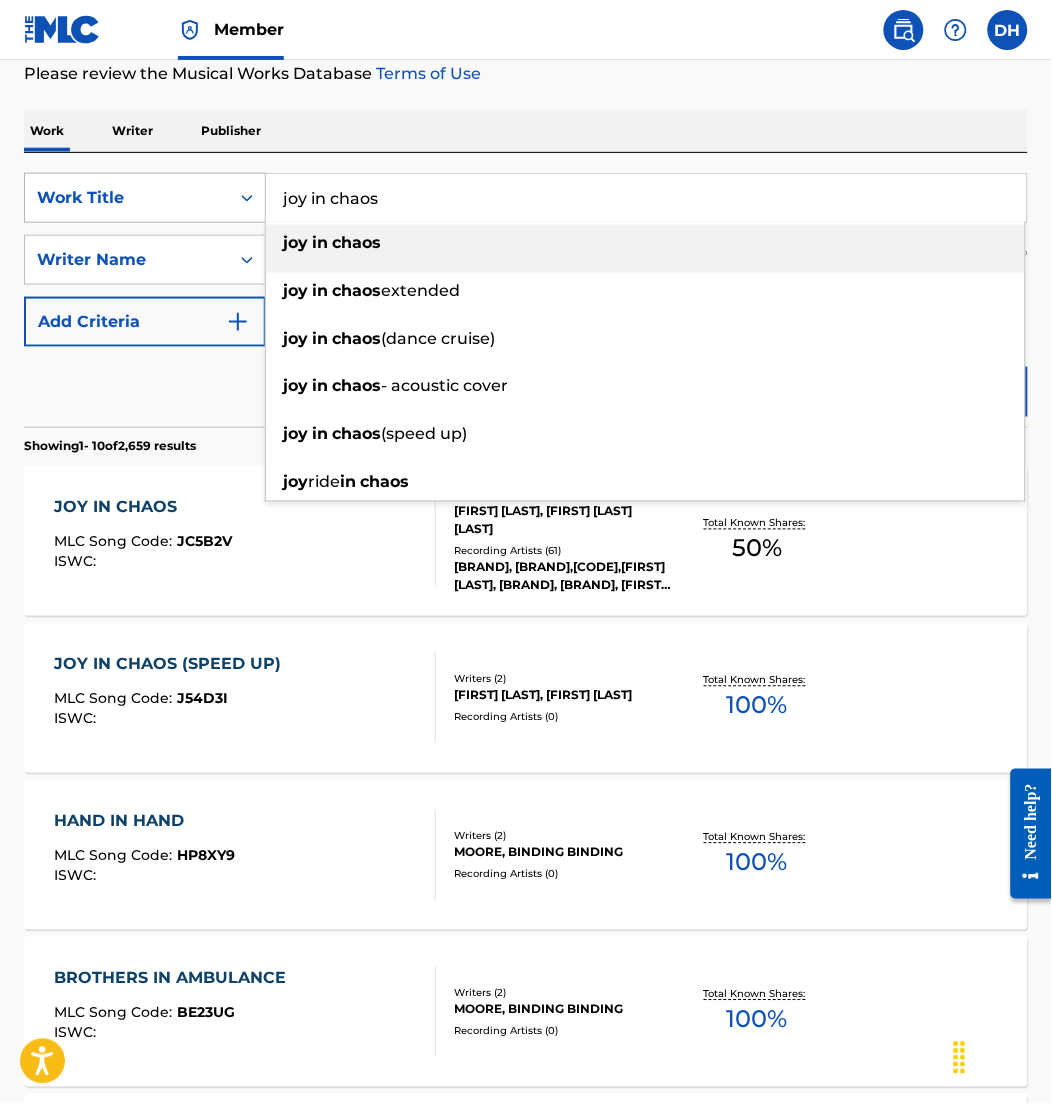 drag, startPoint x: 430, startPoint y: 222, endPoint x: 254, endPoint y: 197, distance: 177.76671 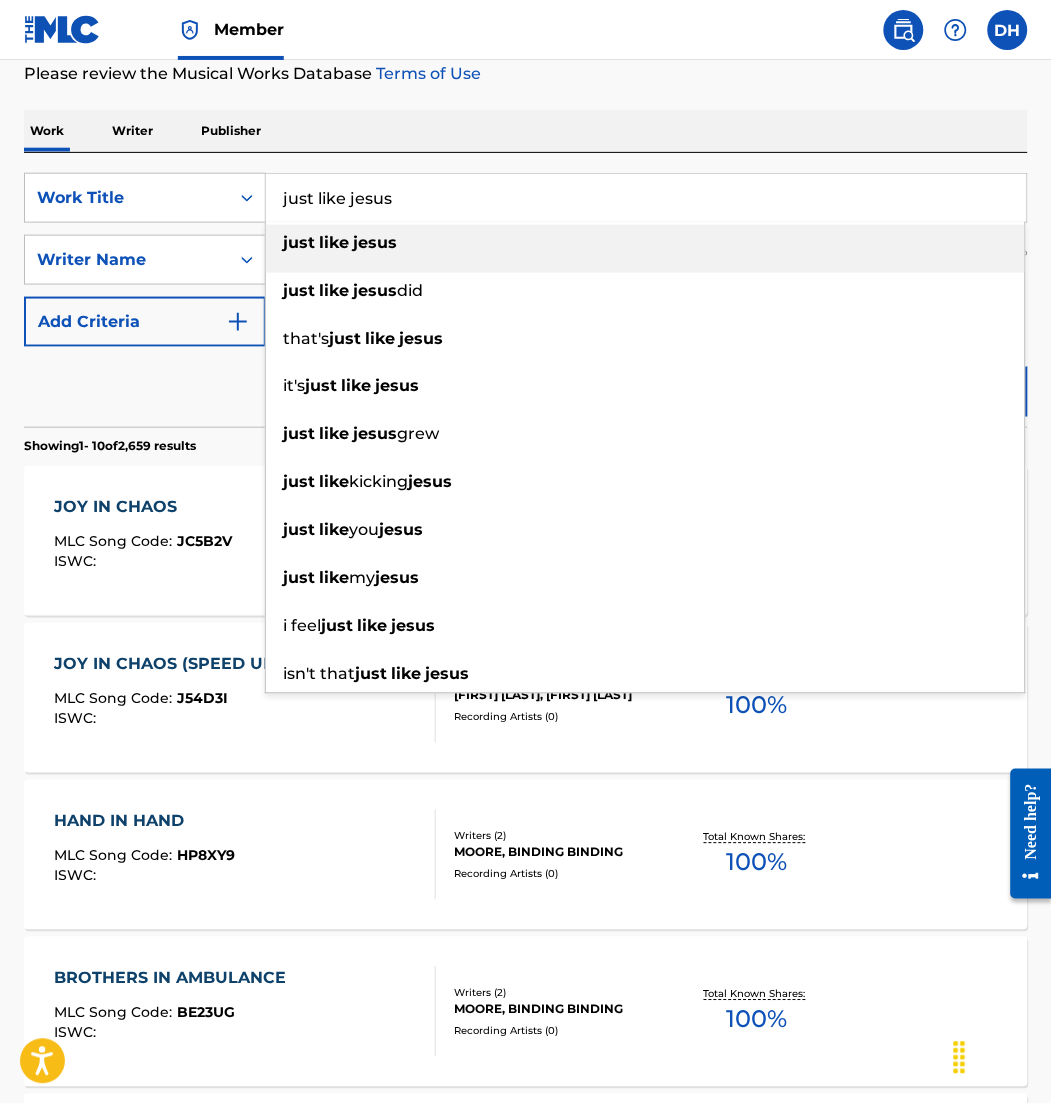 type on "just like jesus" 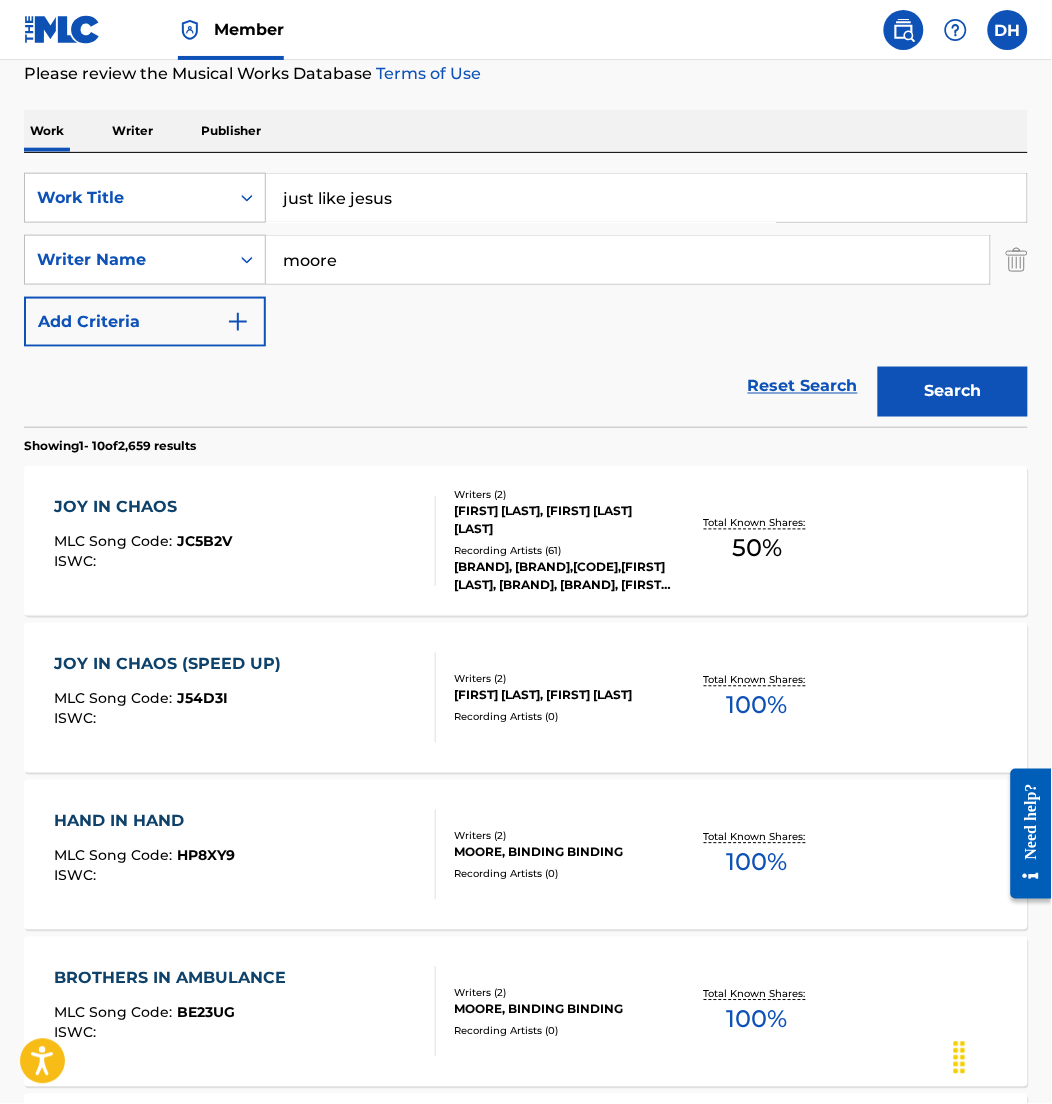 click on "SearchWithCriteria1b2f814c-61c0-4006-9efc-a9b3448af7ce Work Title just like jesus SearchWithCriteria849f6f9d-76c0-4a8d-b690-818e988fde91 Writer Name moore Add Criteria Reset Search Search" at bounding box center [526, 290] 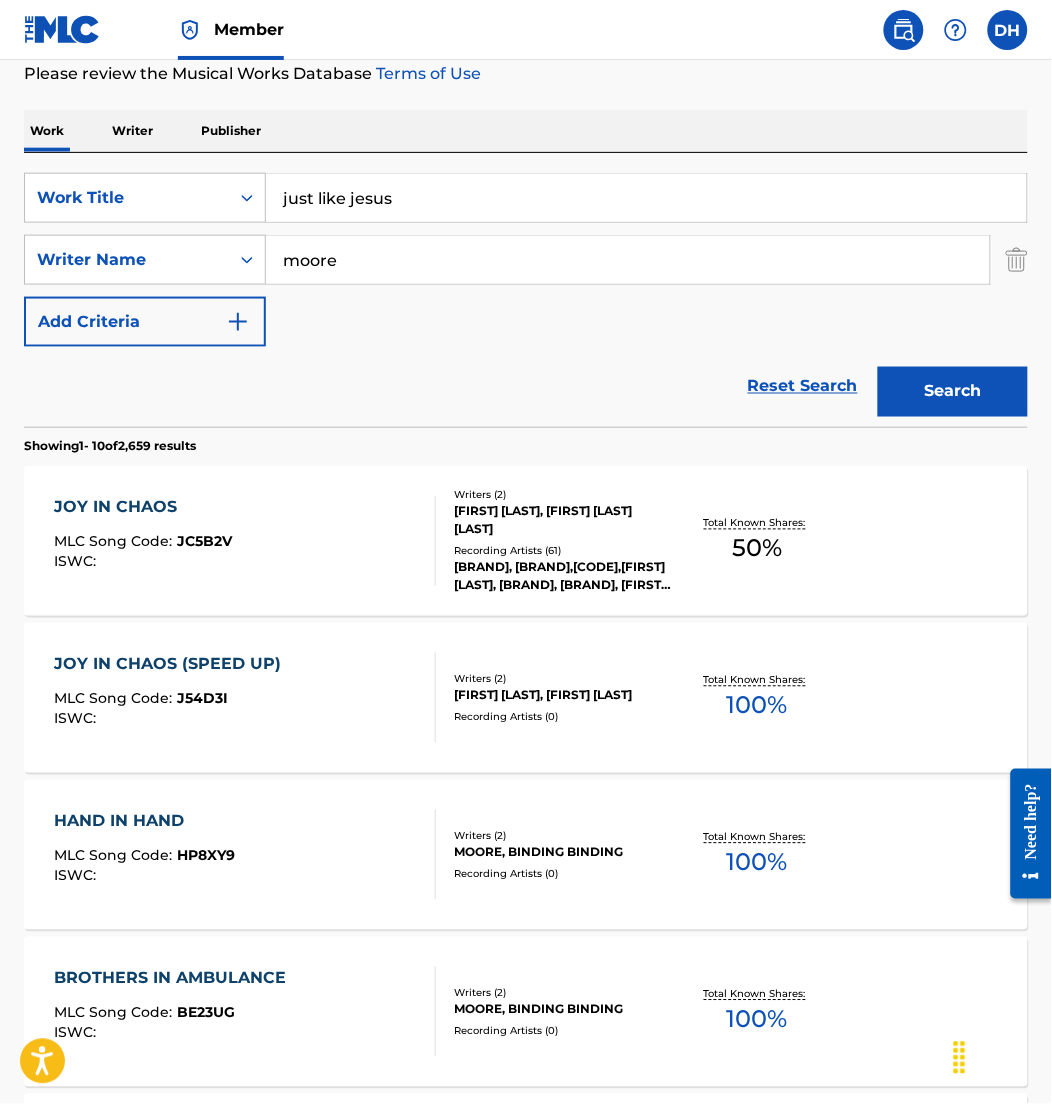 click on "Search" at bounding box center [953, 392] 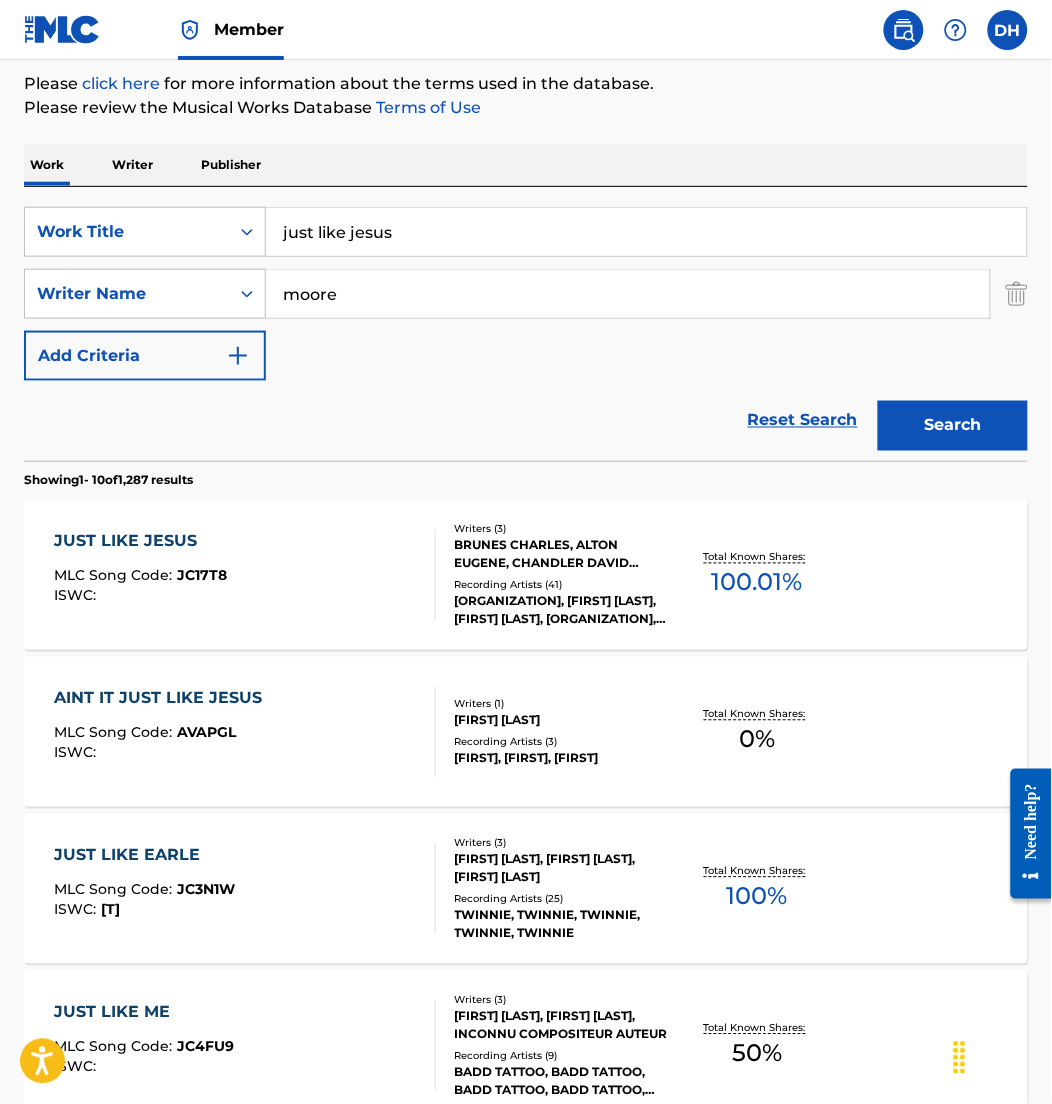 scroll, scrollTop: 245, scrollLeft: 0, axis: vertical 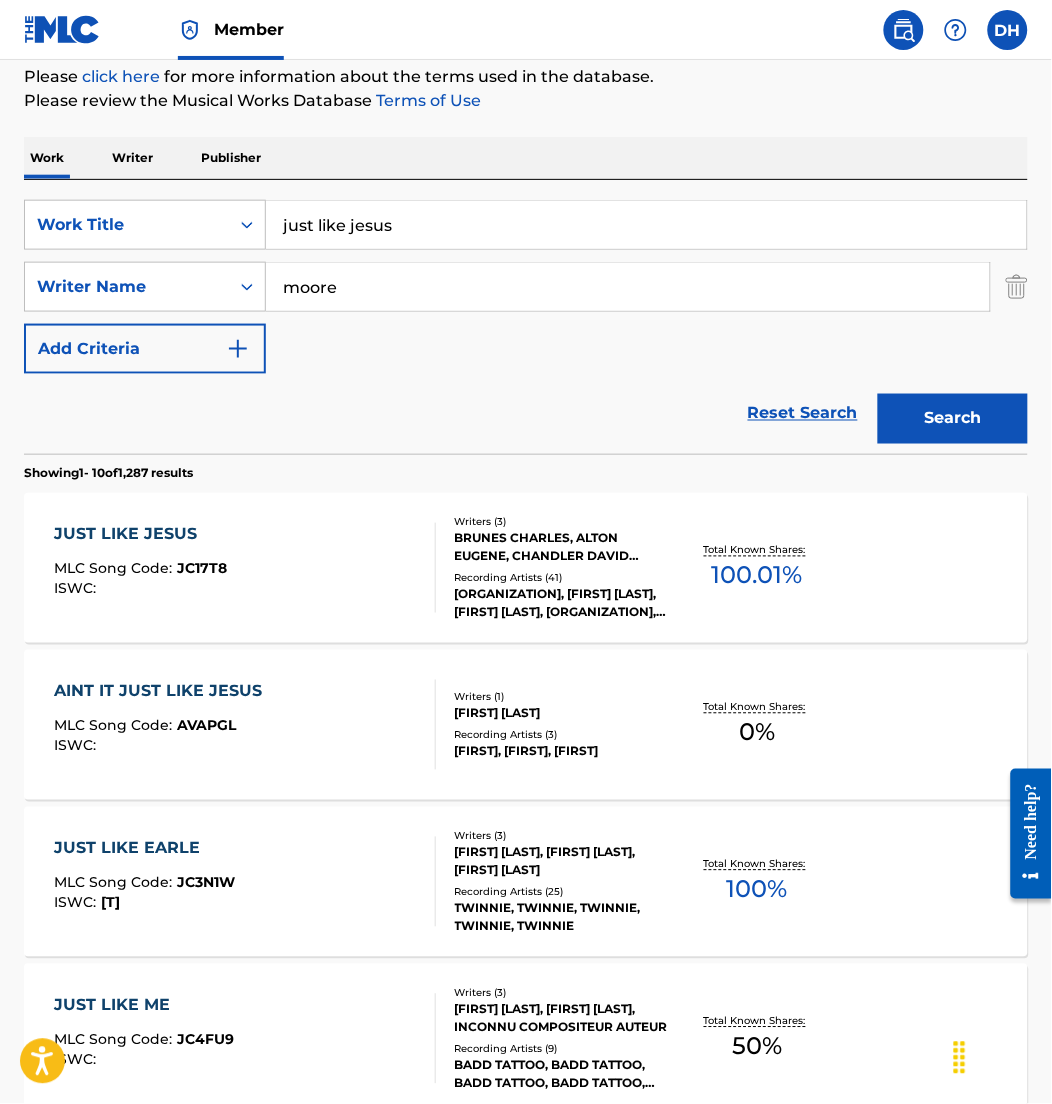 click on "JUST LIKE JESUS MLC Song Code : JC17T8 ISWC :" at bounding box center [245, 568] 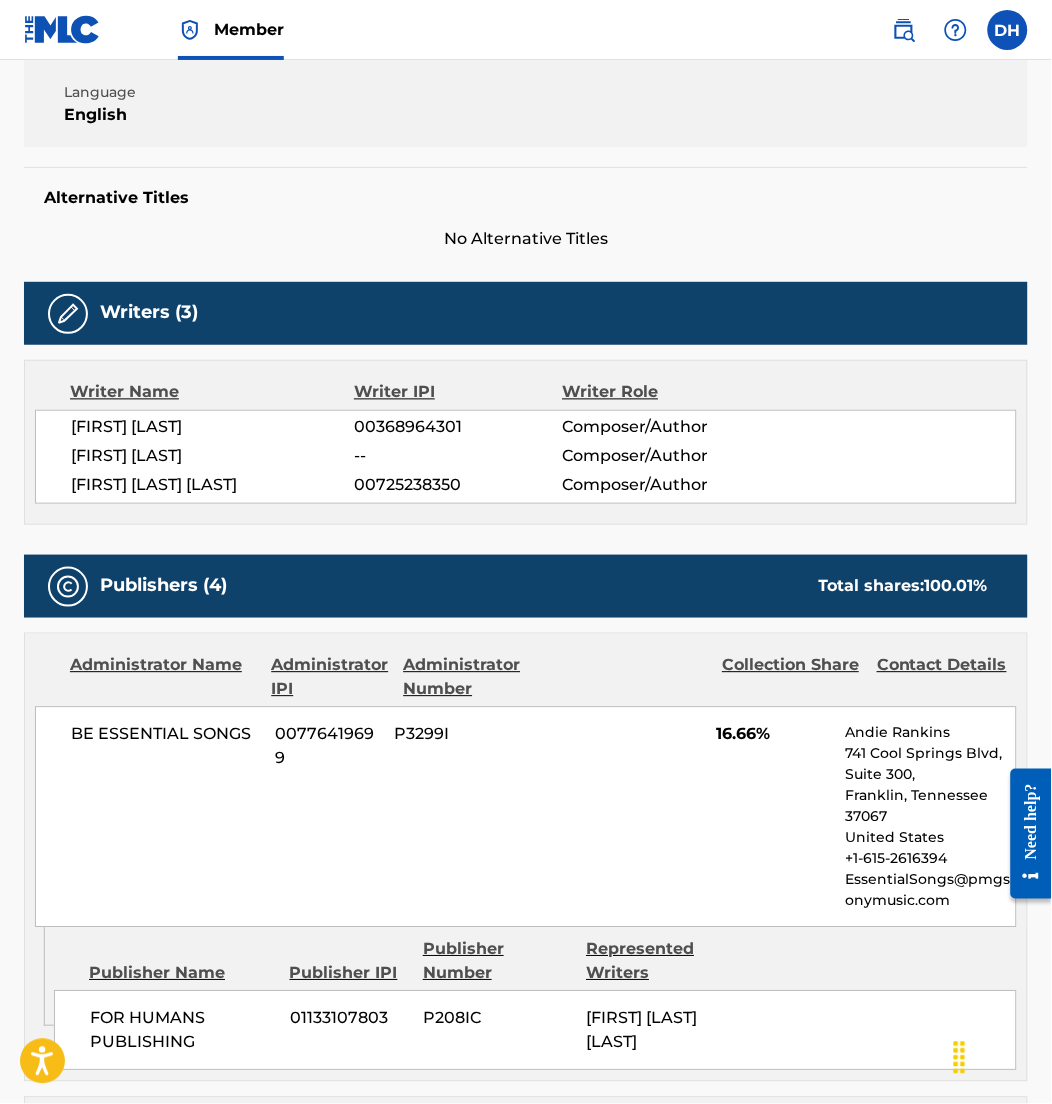 scroll, scrollTop: 0, scrollLeft: 0, axis: both 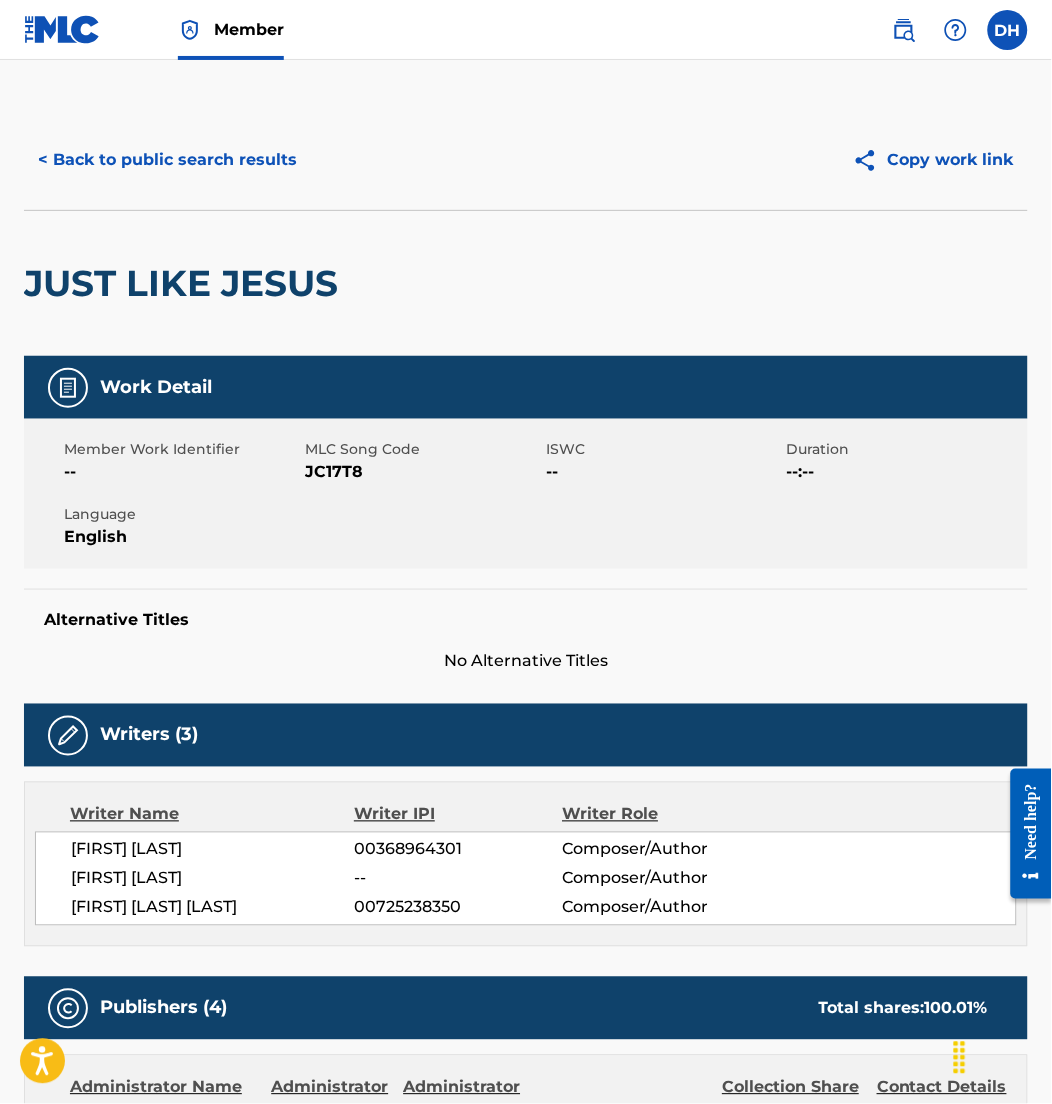 click on "< Back to public search results" at bounding box center [167, 160] 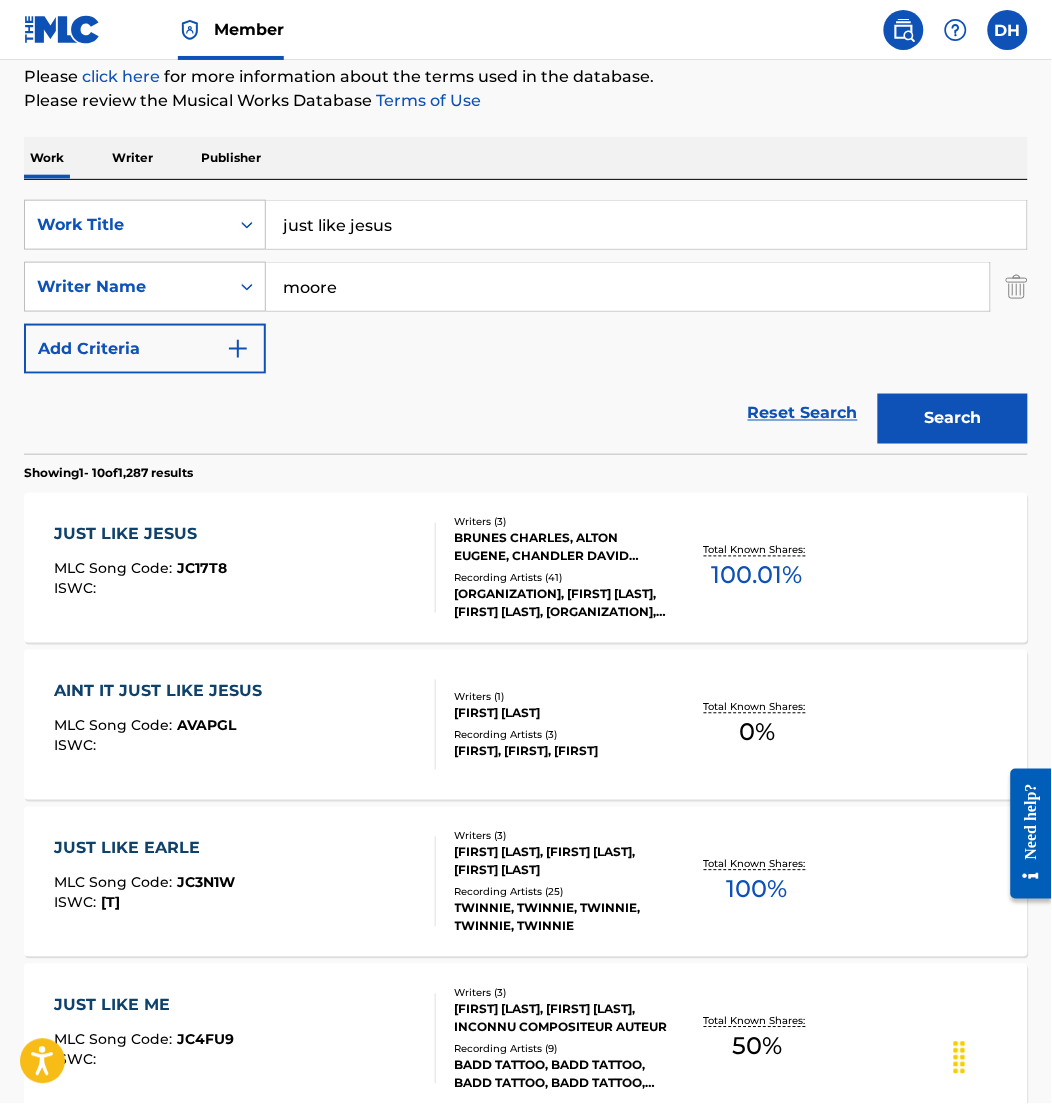drag, startPoint x: 441, startPoint y: 217, endPoint x: 0, endPoint y: 244, distance: 441.82574 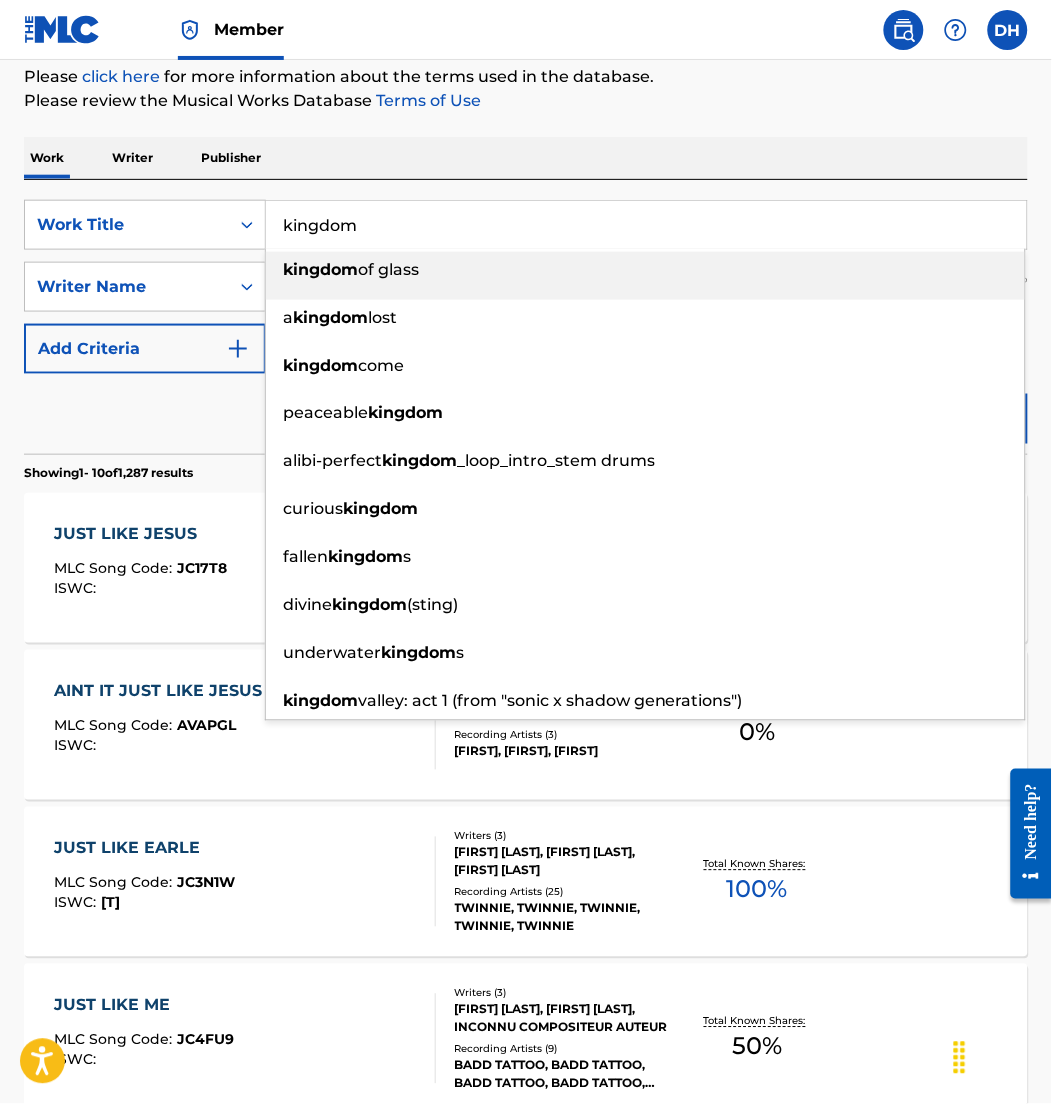 type on "kingdom" 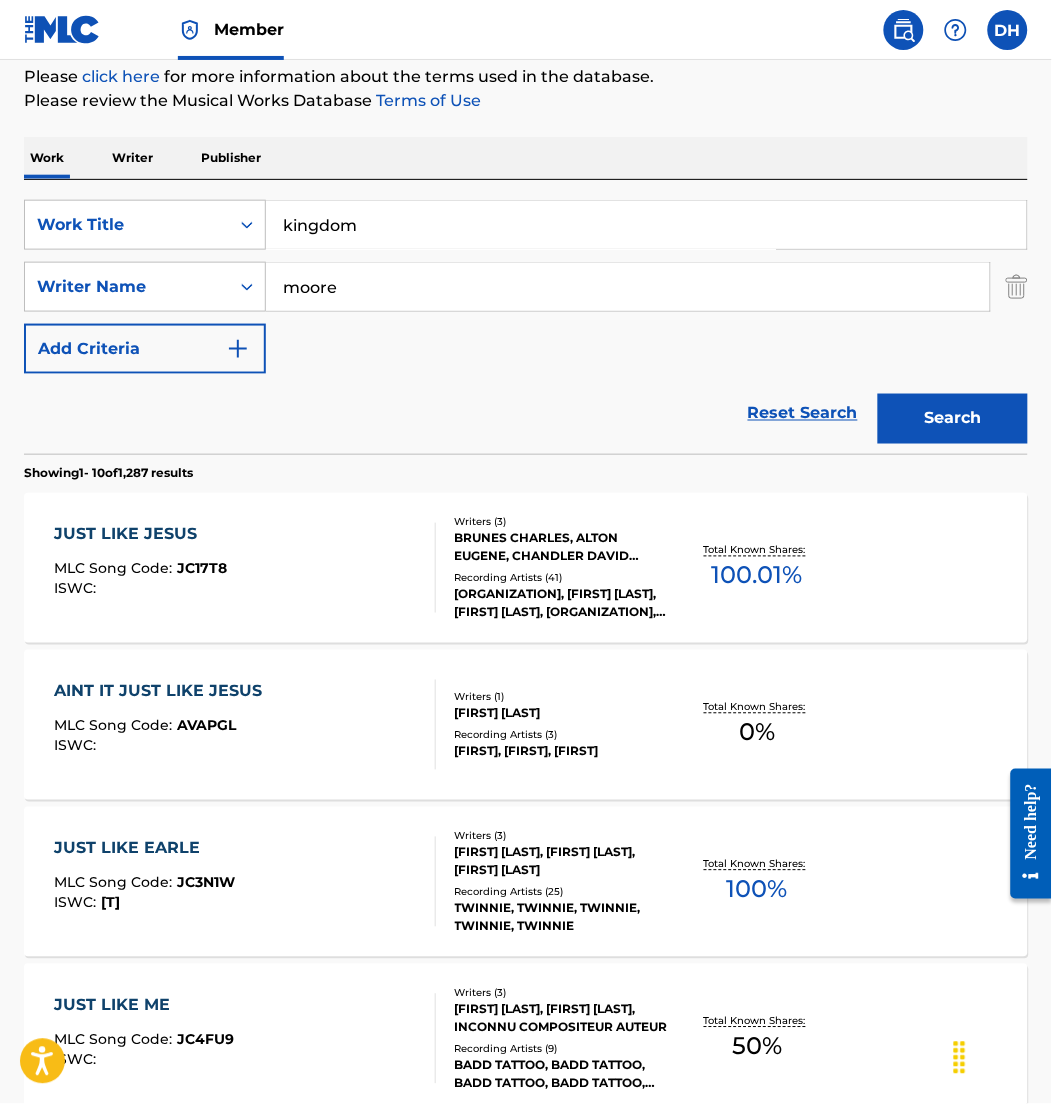 click on "Search" at bounding box center (953, 419) 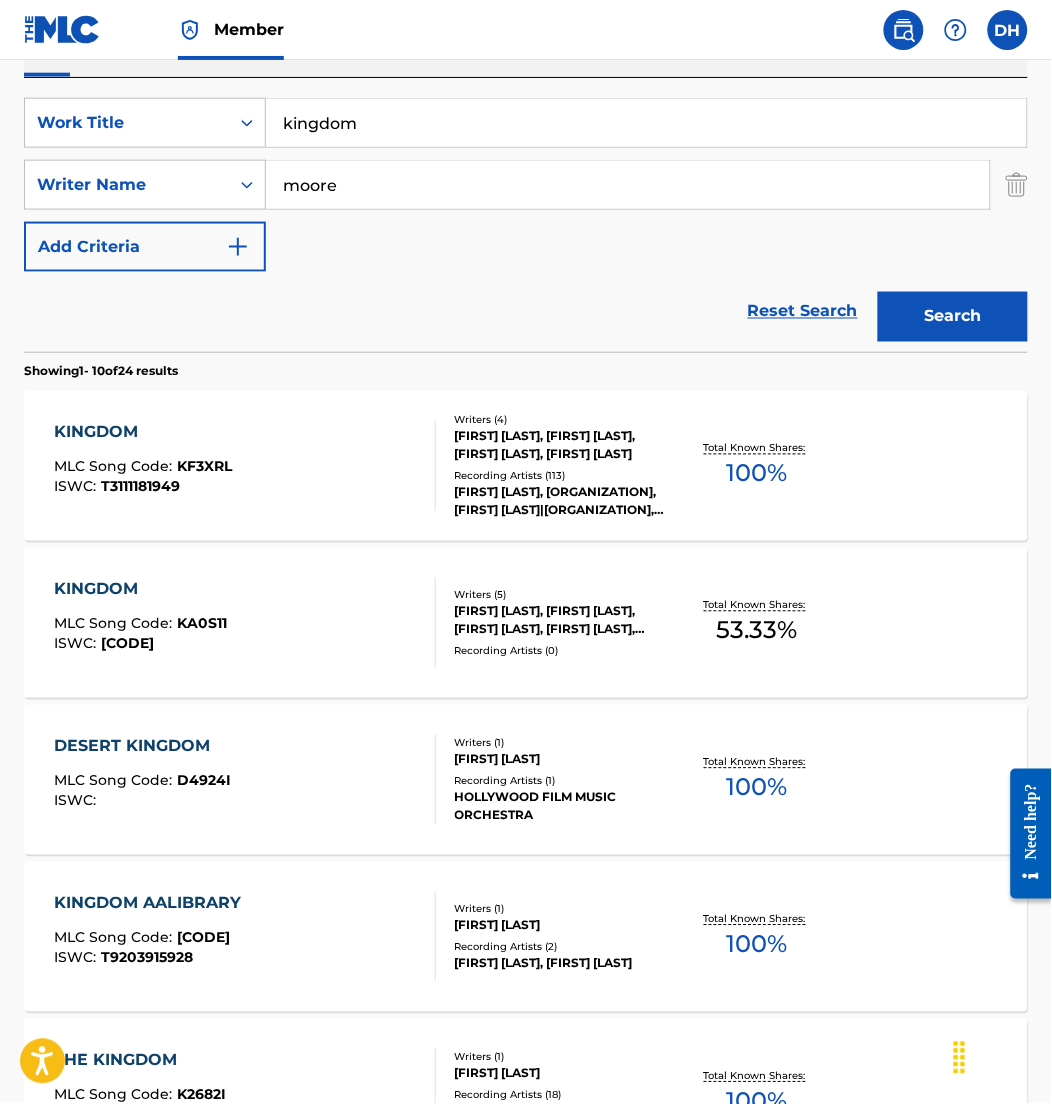 scroll, scrollTop: 349, scrollLeft: 0, axis: vertical 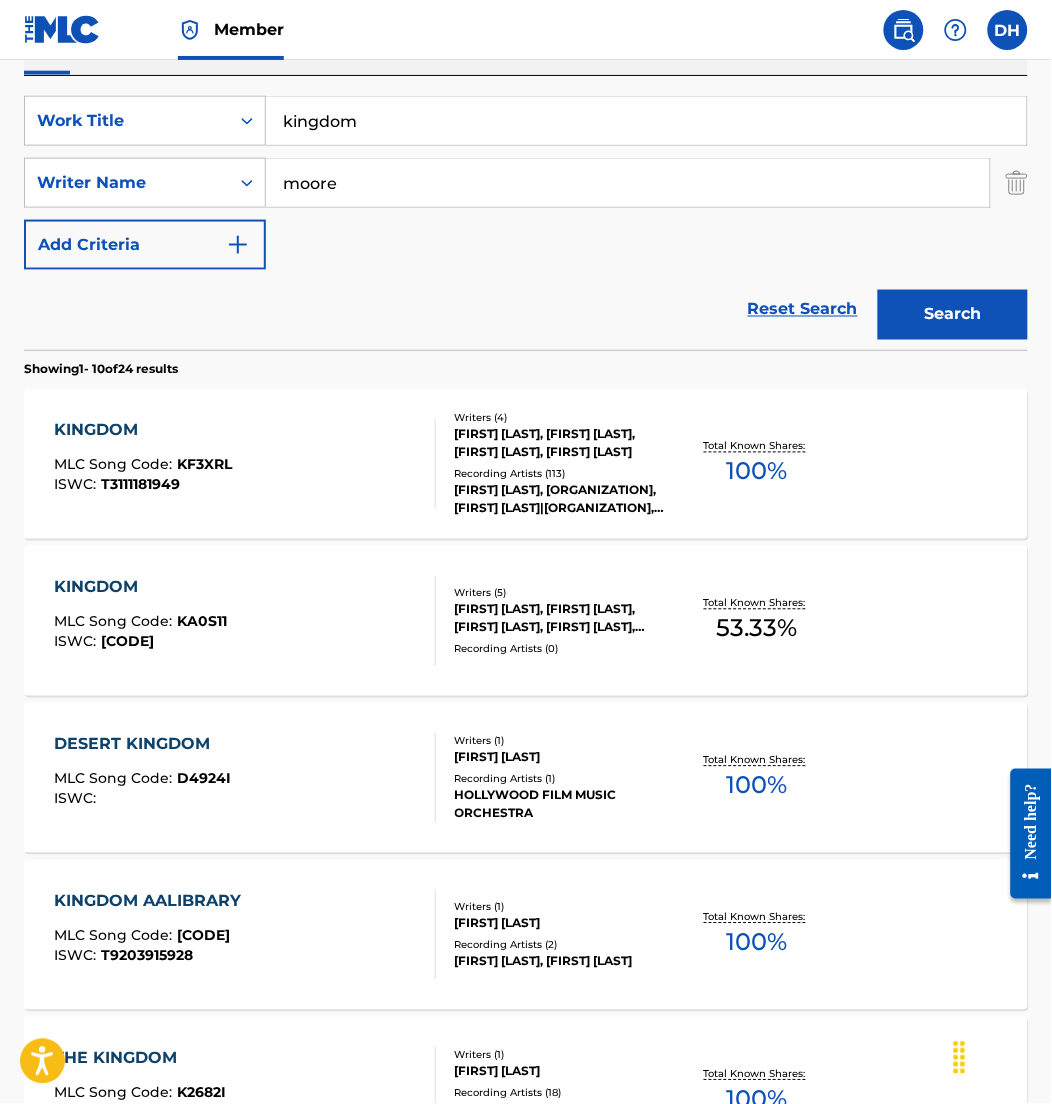 click on "KINGDOM MLC Song Code : KF3XRL ISWC : T3111181949 Writers ( 4 ) KIRK FRANKLIN, JONATHAN JAY, CHANDLER DAVID MOORE, JACOB LEE POOLE Recording Artists ( 113 ) KIRK FRANKLIN, MAVERICK CITY MUSIC, KIRK FRANKLIN|MAVERICK CITY MUSIC, KIRK FRANKLIN|MAVERICK CITY MUSIC, MAVERICK CITY MUSIC X KIRK FRANKLIN FEAT. NAOMI RAINE & CHANDLER MOORE, MAVERICK CITY MUSIC X KIRK FRANKLIN FEAT. NAOMI RAINE & CHANDLER MOORE Total Known Shares: 100 % KINGDOM MLC Song Code : KA0S11 ISWC : T9258835302 Writers ( 5 ) BERNARD REED, CHRIS DAVIDS, LIAM IVORY, JOHN MOORE, JACK ANDREW SIBLEY Recording Artists ( 0 ) Total Known Shares: 53.33 % DESERT KINGDOM MLC Song Code : D4924I ISWC : Writers ( 1 ) LISLE MOORE Recording Artists ( 1 ) HOLLYWOOD FILM MUSIC ORCHESTRA Total Known Shares: 100 % KINGDOM AALIBRARY MLC Song Code : KE46L3 ISWC : T9203915928 Writers ( 1 ) ISAAC MOORE Recording Artists ( 2 ) ISAAC MOORE, ISAAC MOORE Total Known Shares: 100 % THE KINGDOM MLC Song Code : K2682I ISWC : T0717164072 Writers ( 1 ) JOSHUA DAVID MOORE 18 )" at bounding box center (526, 1165) 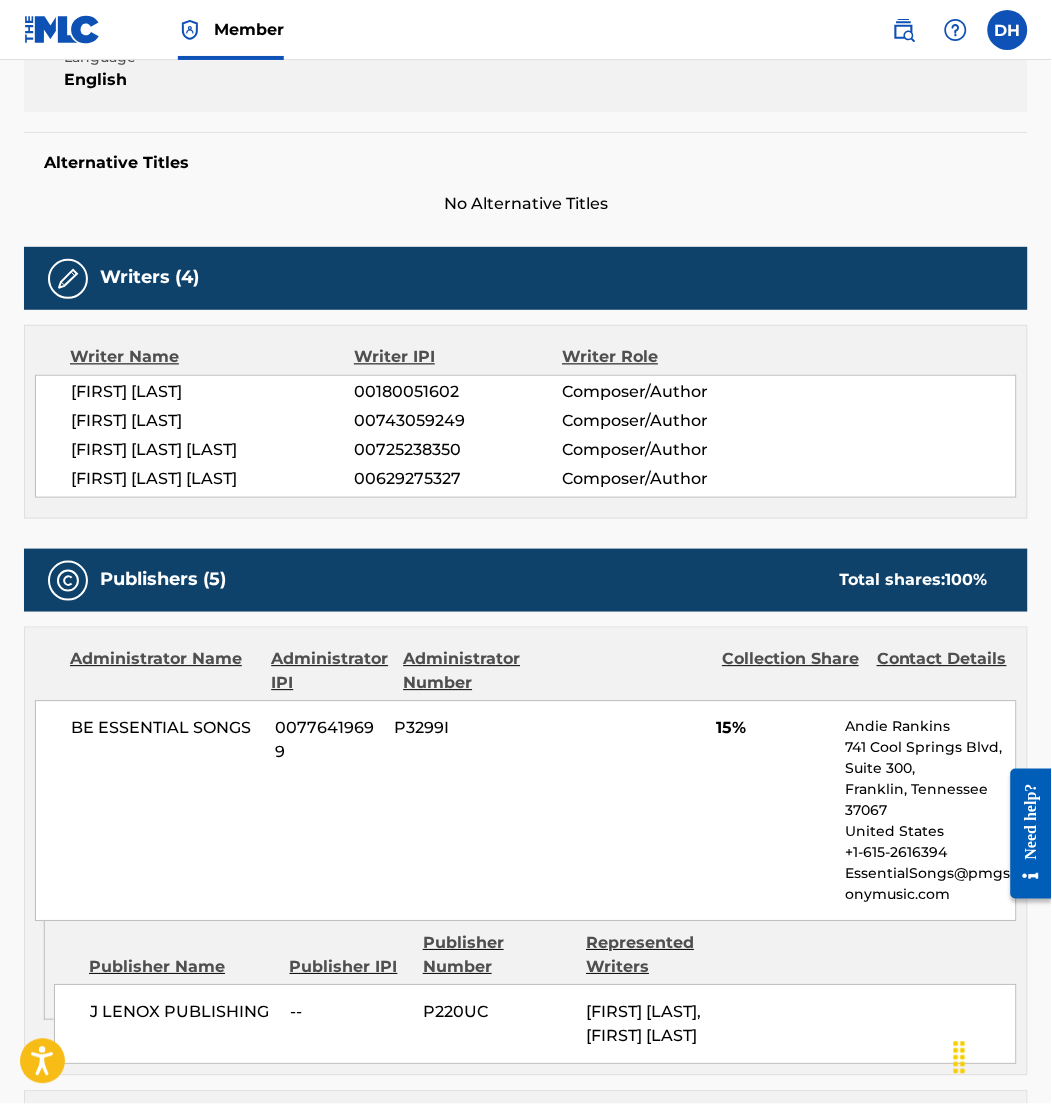 scroll, scrollTop: 0, scrollLeft: 0, axis: both 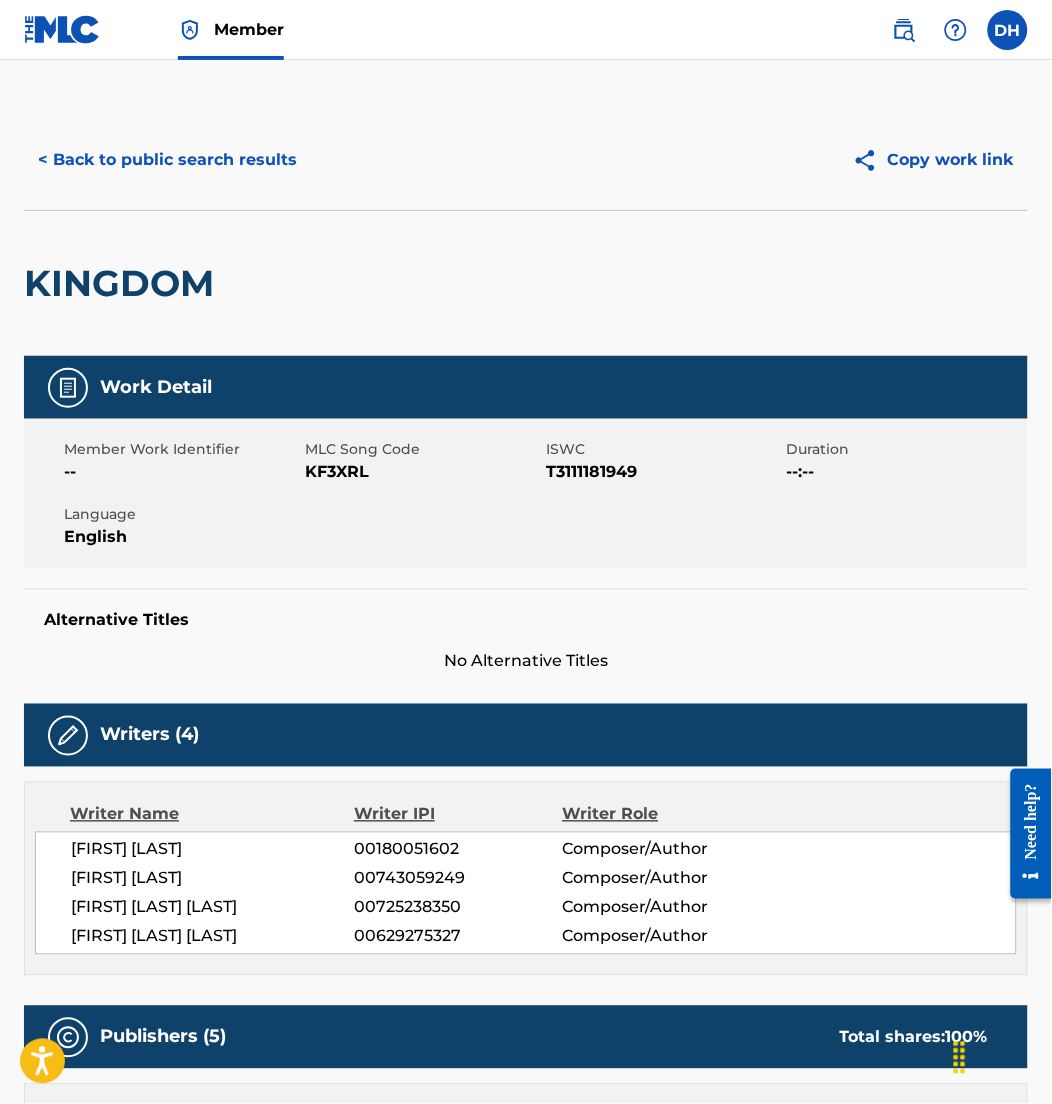 click on "< Back to public search results Copy work link" at bounding box center (526, 160) 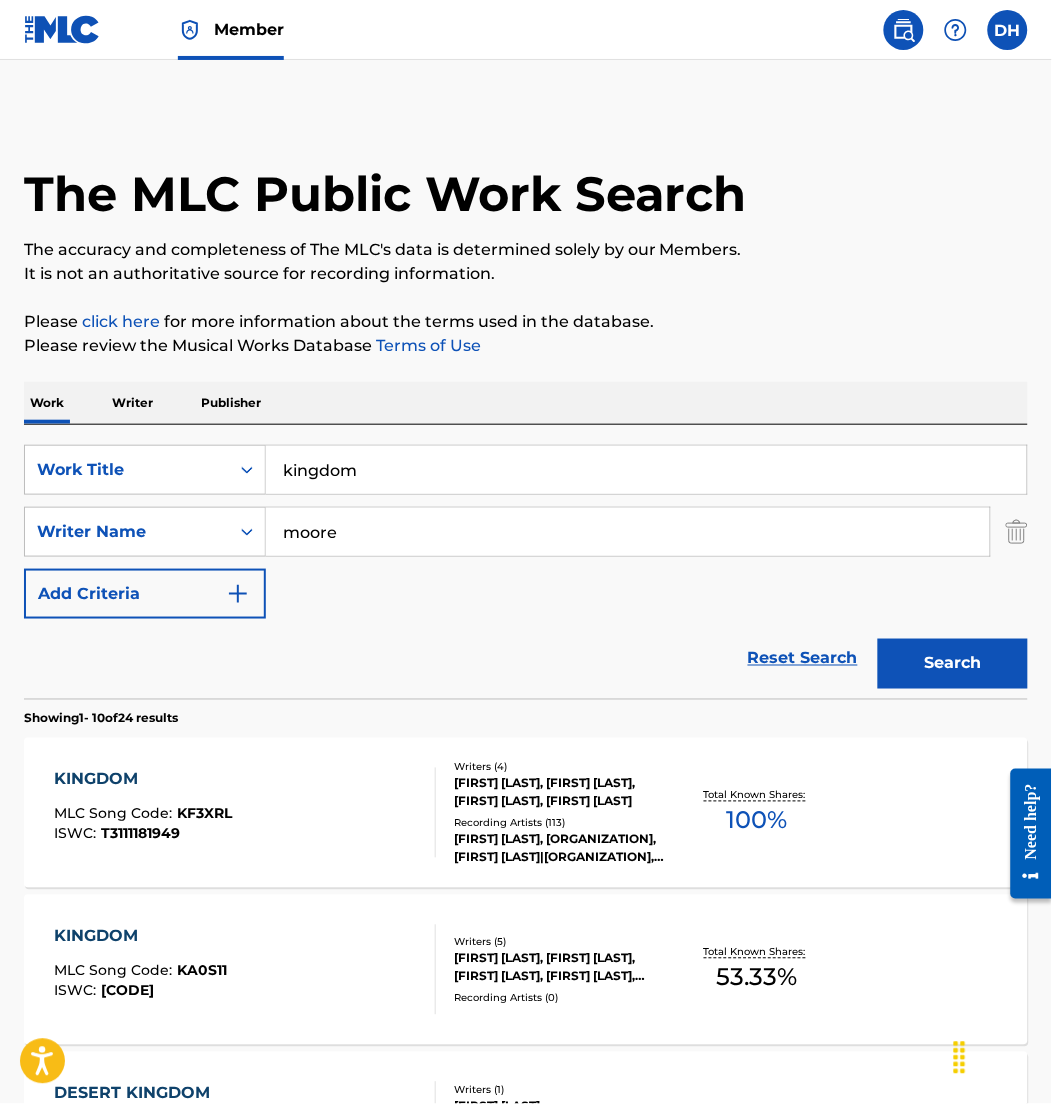 scroll, scrollTop: 349, scrollLeft: 0, axis: vertical 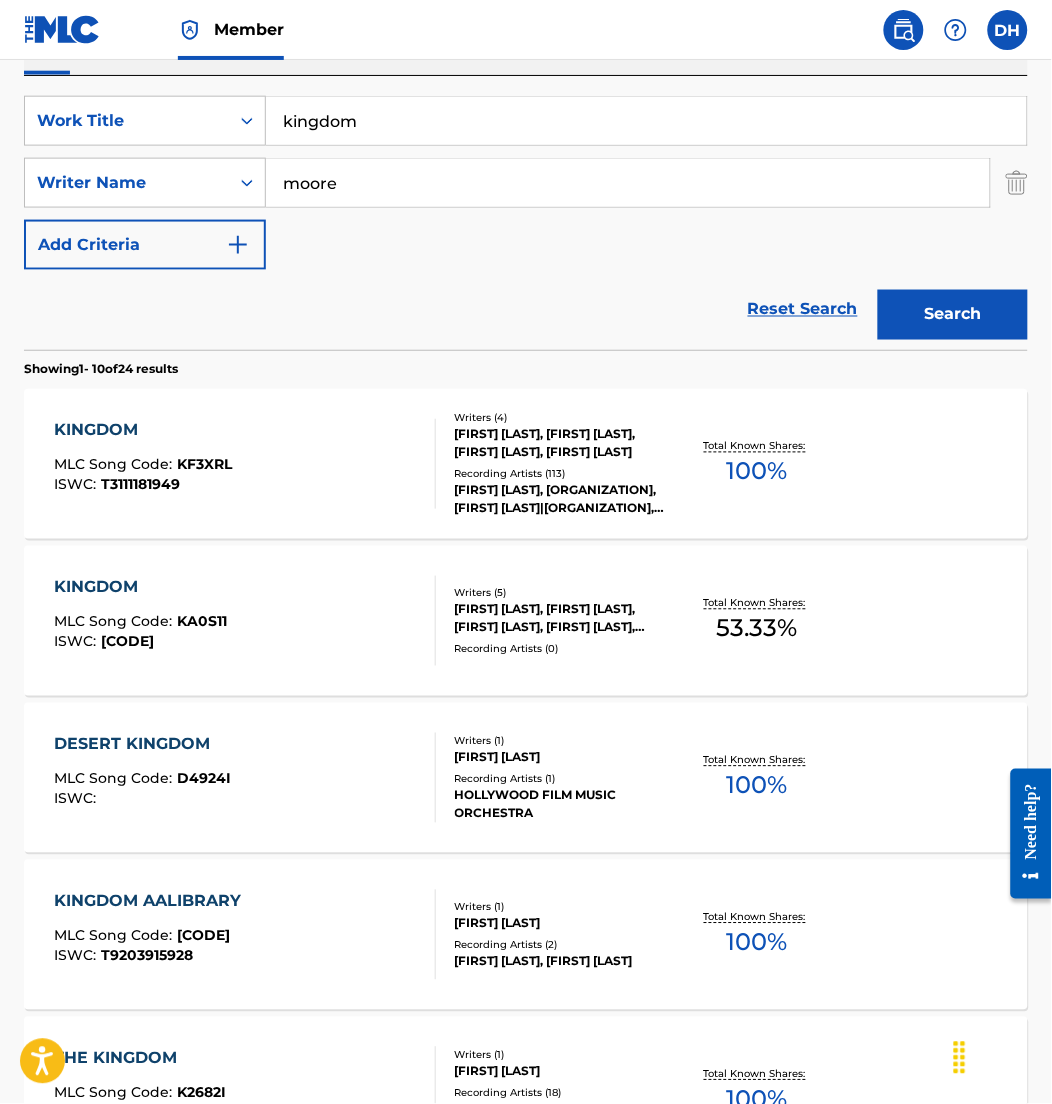 drag, startPoint x: 470, startPoint y: 128, endPoint x: 0, endPoint y: 181, distance: 472.97885 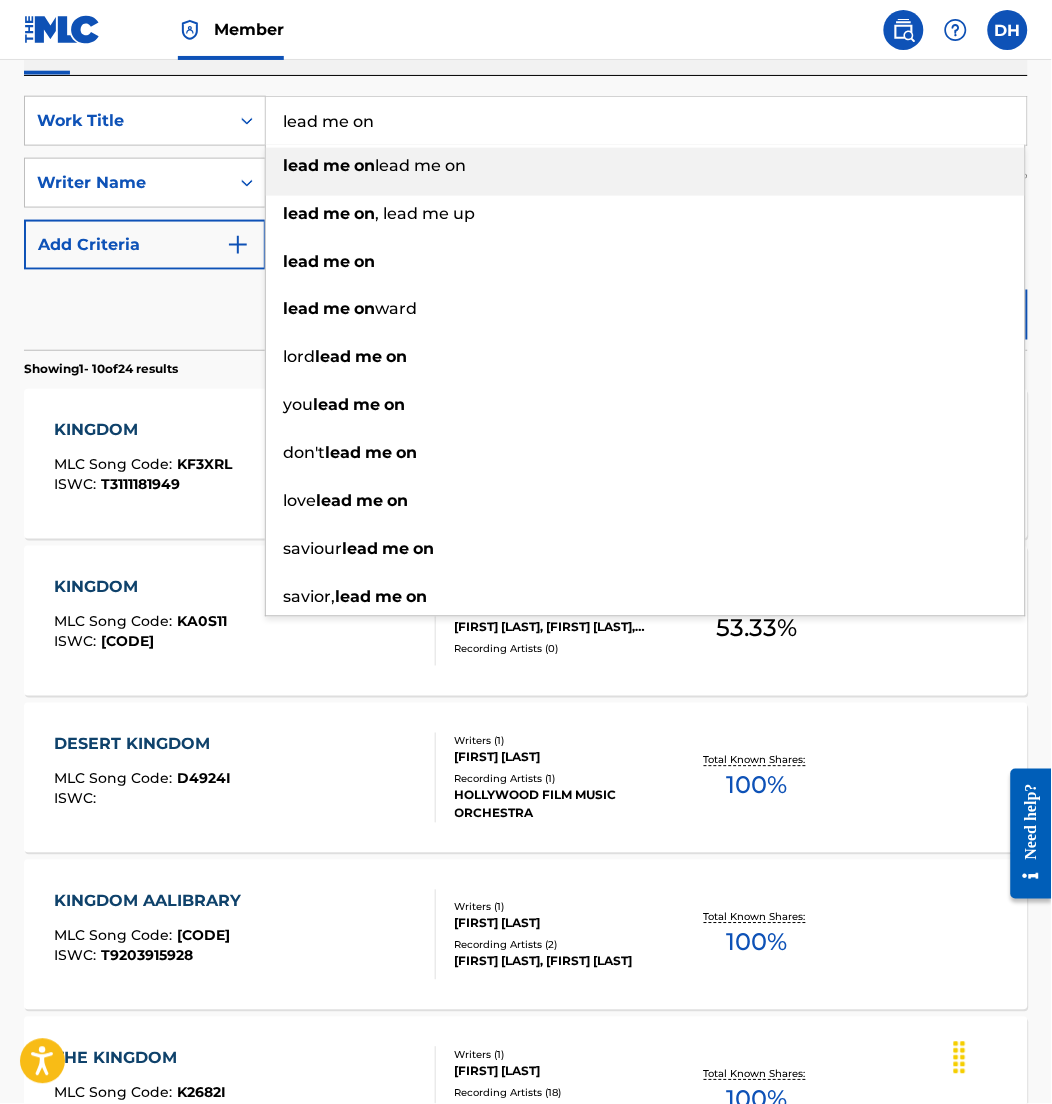 type on "lead me on" 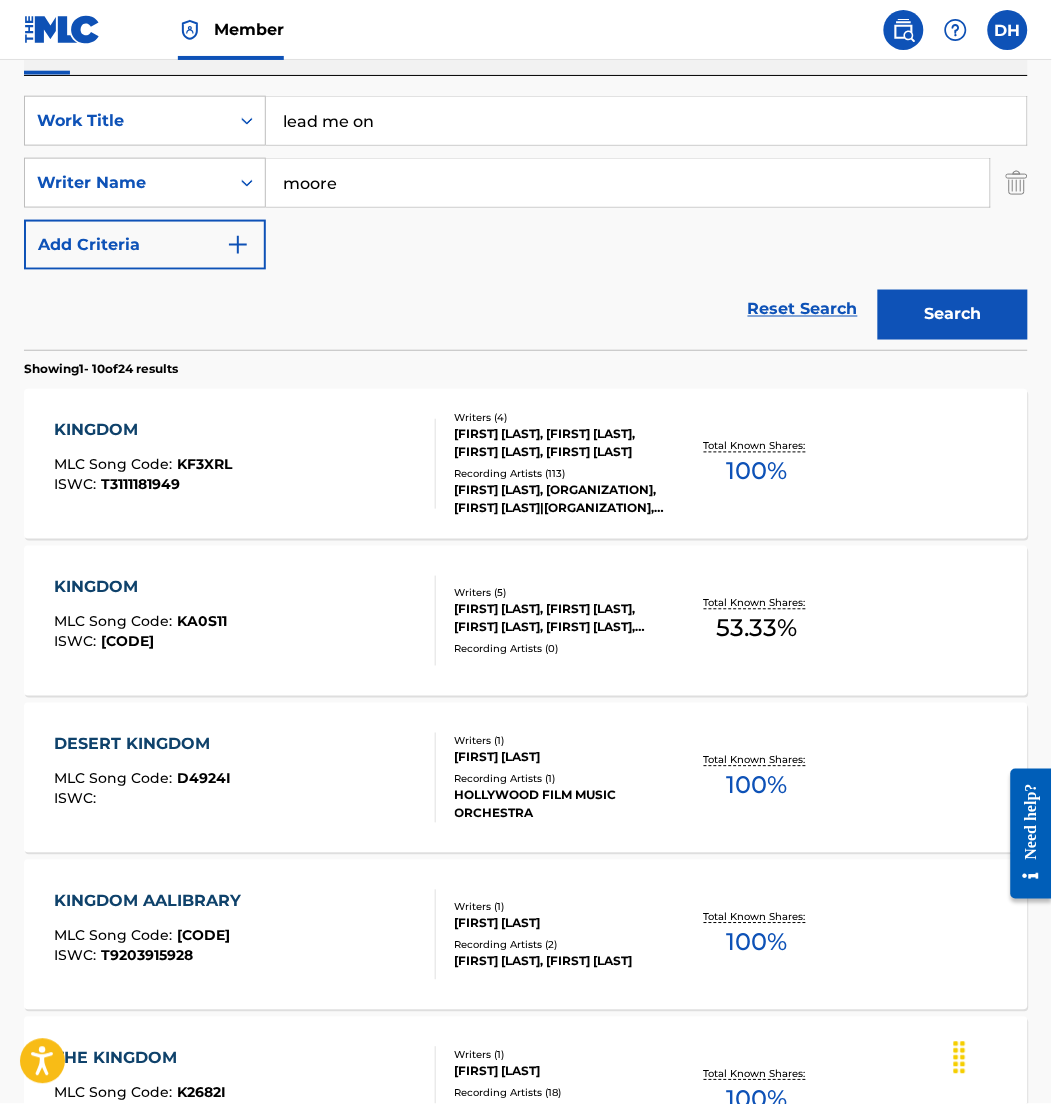 click on "Search" at bounding box center [953, 315] 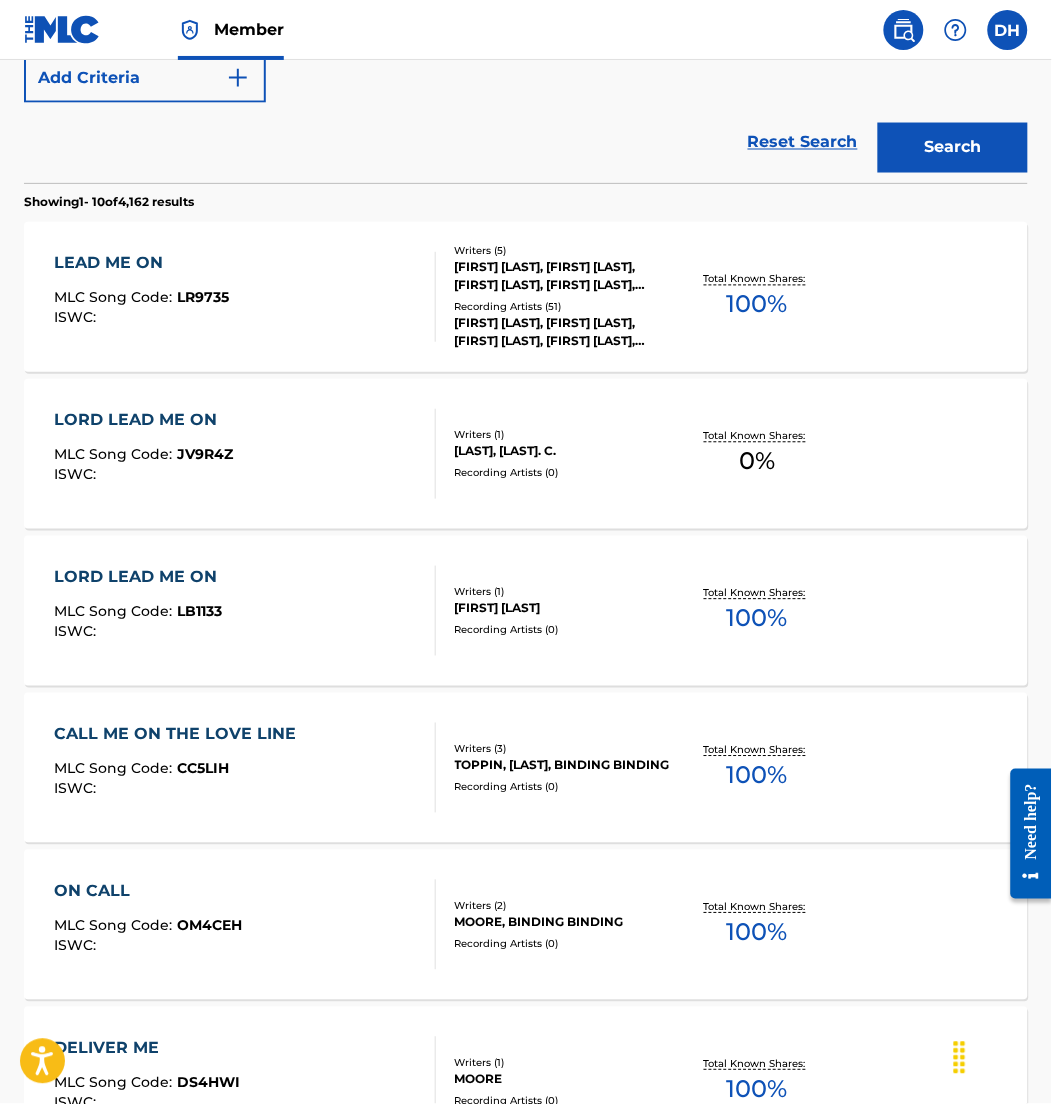 scroll, scrollTop: 517, scrollLeft: 0, axis: vertical 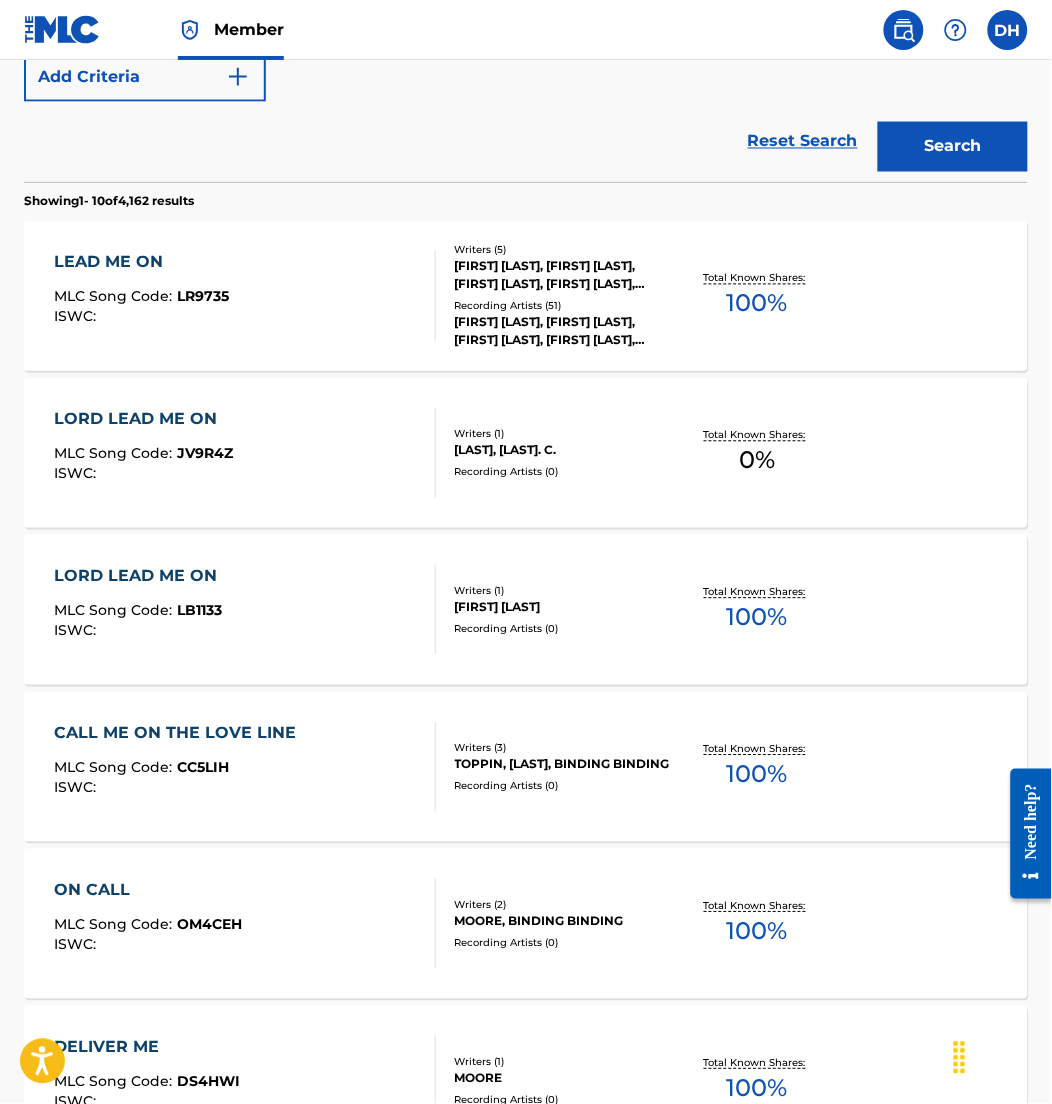 click on "LR9735" at bounding box center [203, 297] 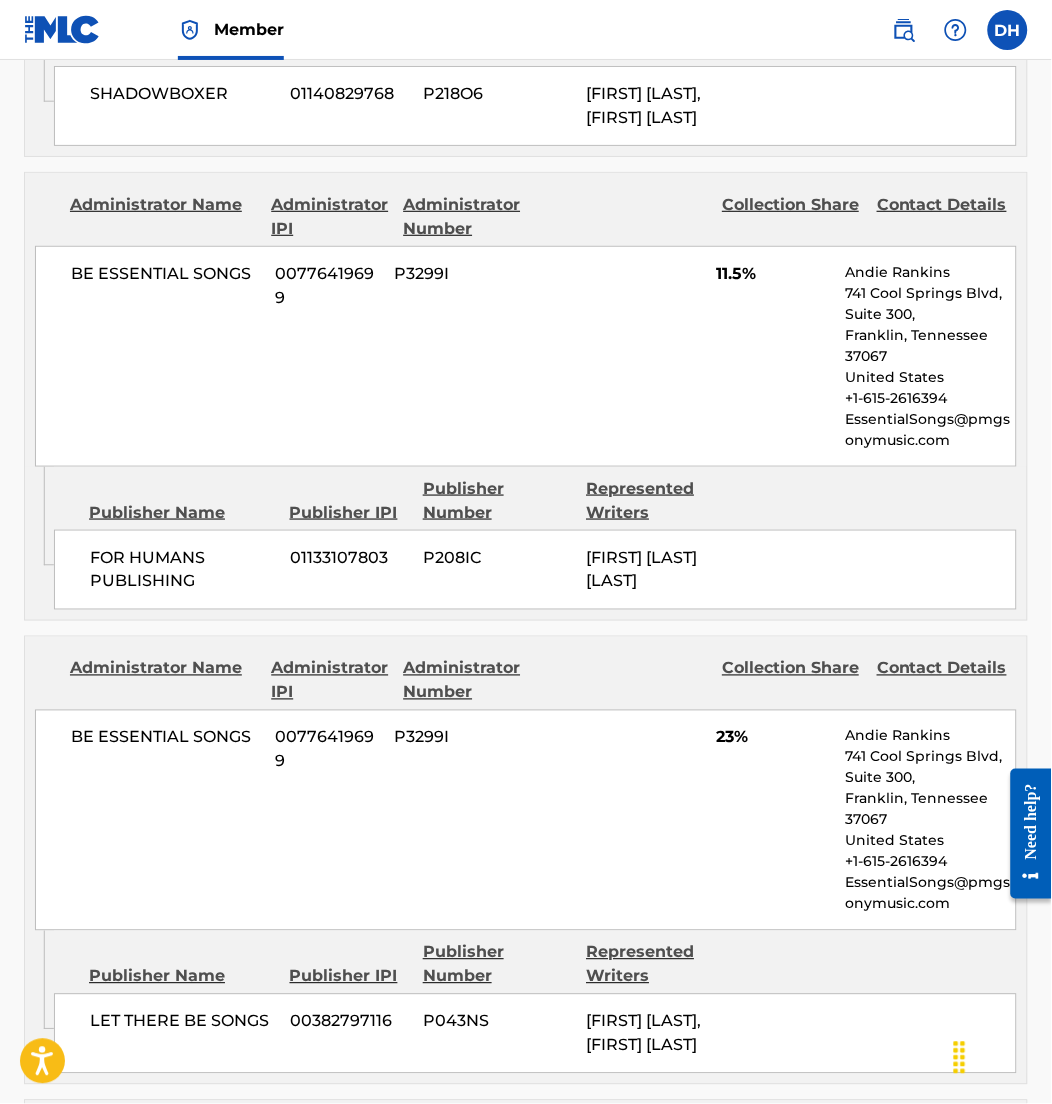 scroll, scrollTop: 1322, scrollLeft: 0, axis: vertical 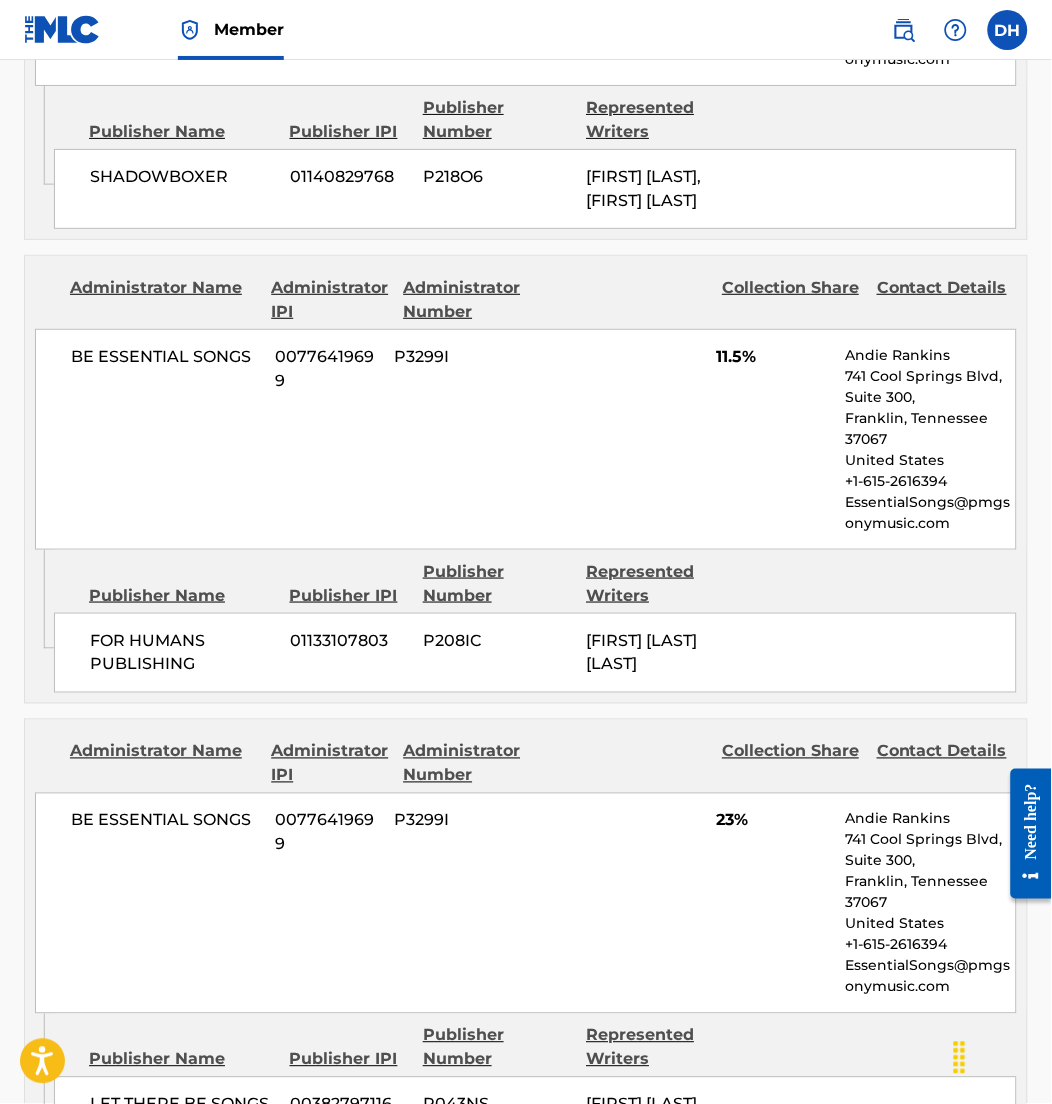click on "BE ESSENTIAL SONGS 00776419699 P3299I 23% Andie Rankins 741 Cool Springs Blvd, Suite 300,  Franklin, Tennessee 37067 United States +1-615-2616394 EssentialSongs@pmgsonymusic.com" at bounding box center [526, 903] 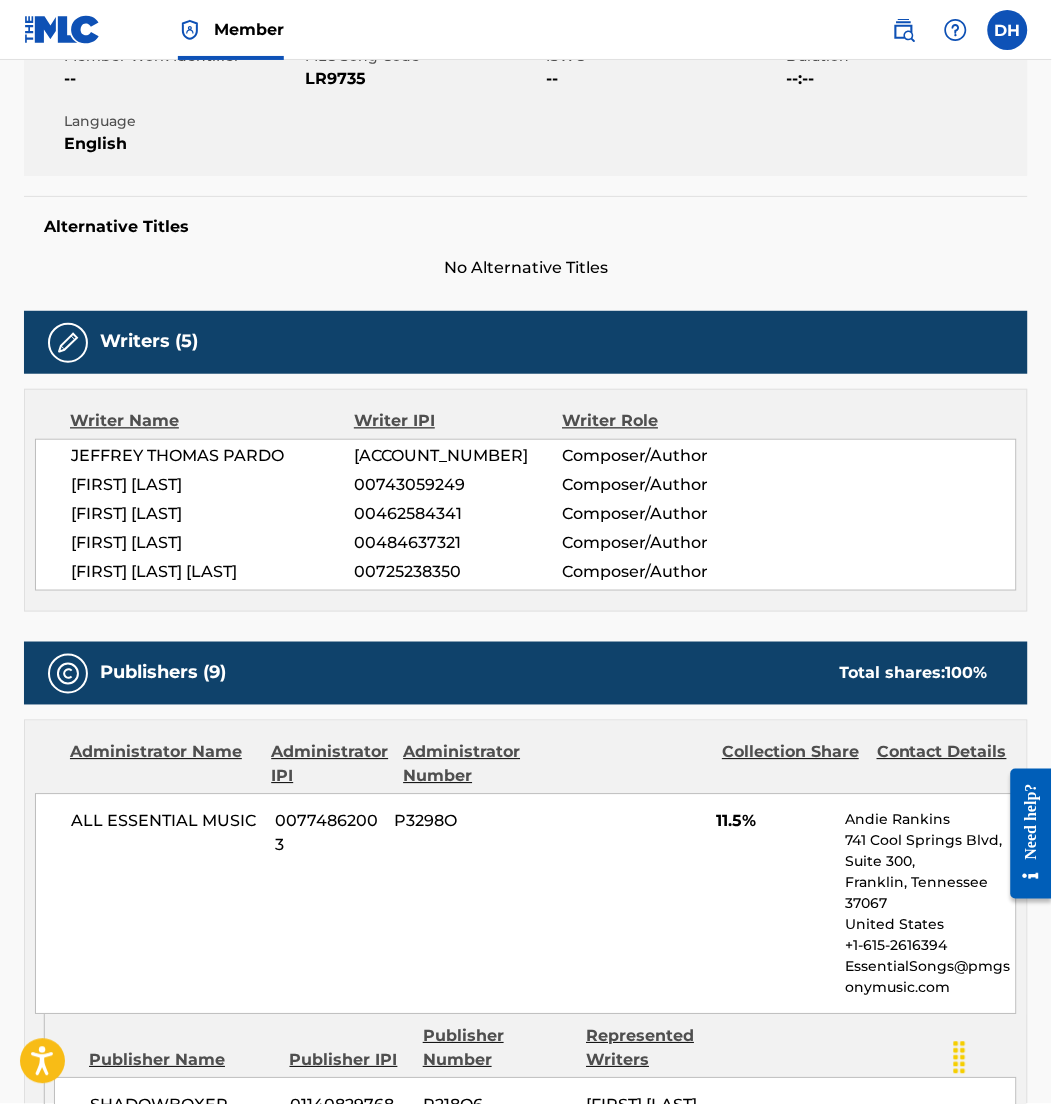 scroll, scrollTop: 0, scrollLeft: 0, axis: both 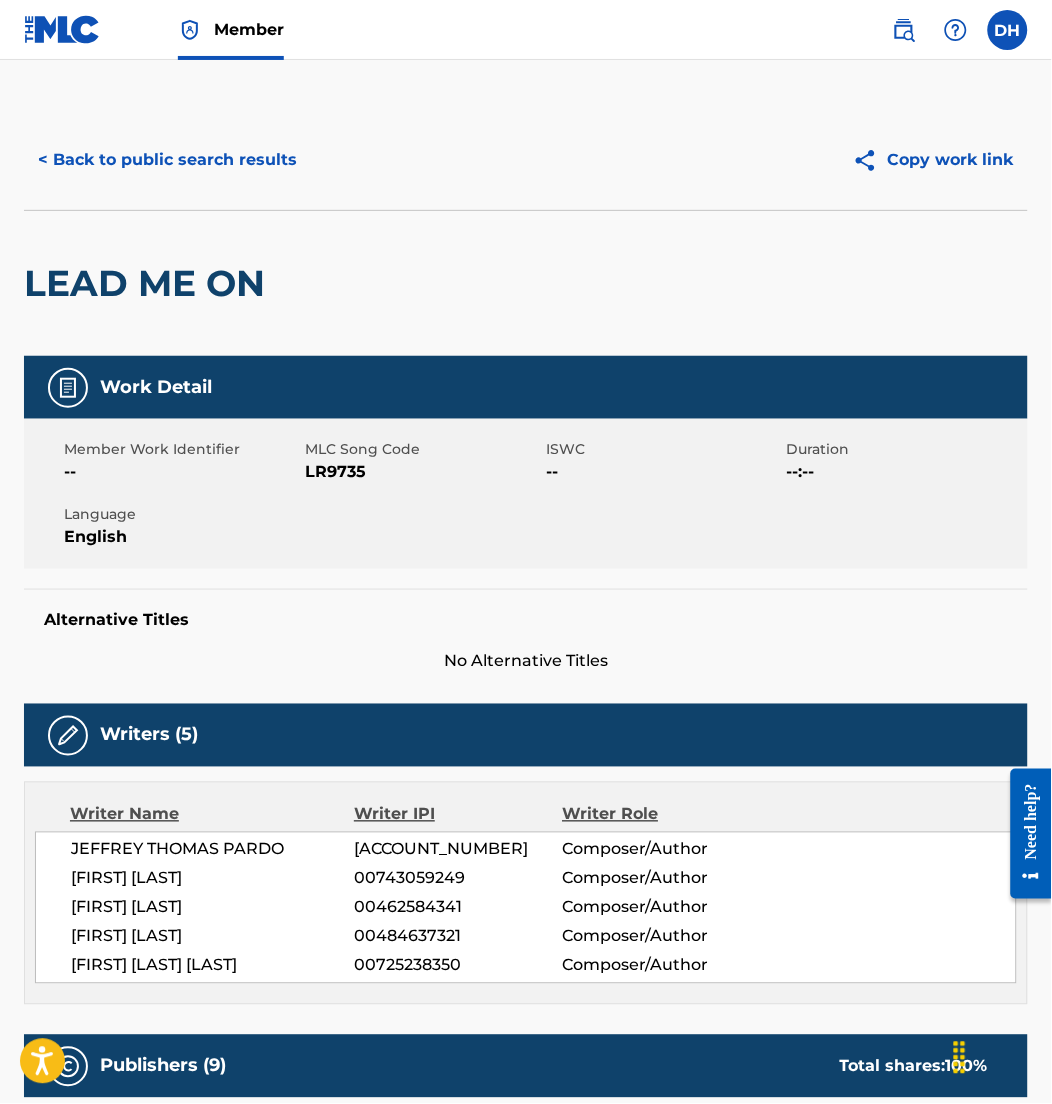click on "< Back to public search results" at bounding box center [167, 160] 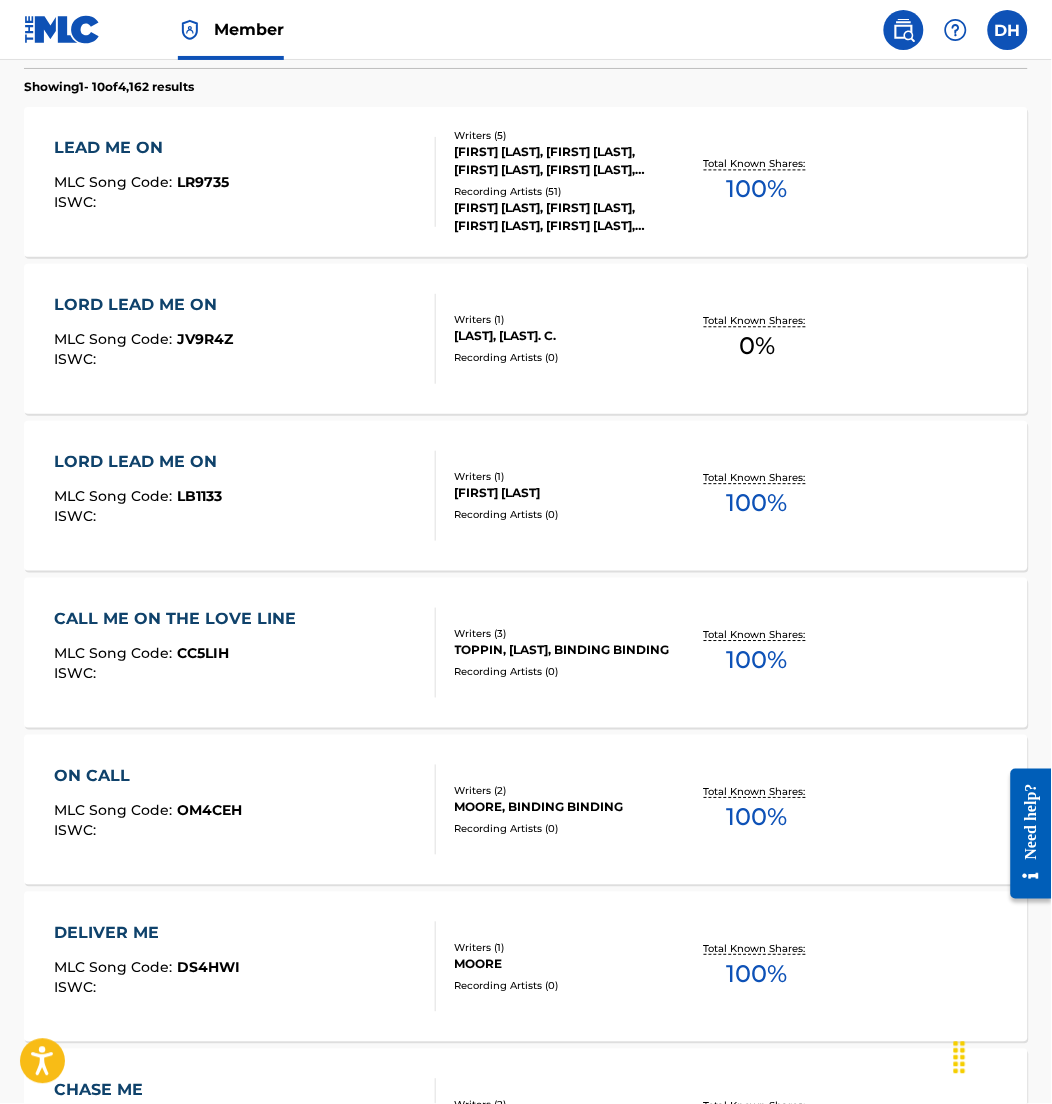 scroll, scrollTop: 0, scrollLeft: 0, axis: both 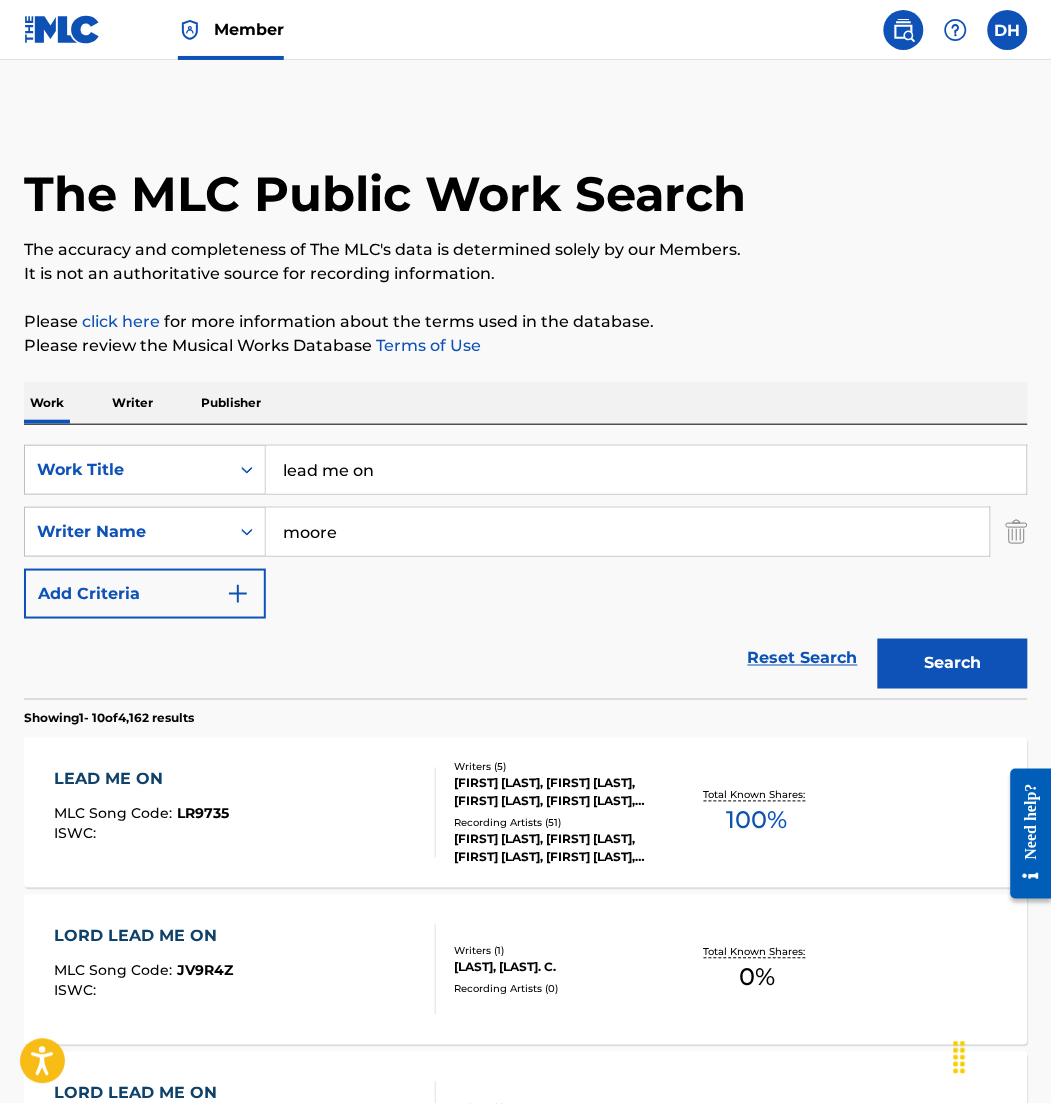 drag, startPoint x: 414, startPoint y: 453, endPoint x: -5, endPoint y: 378, distance: 425.6595 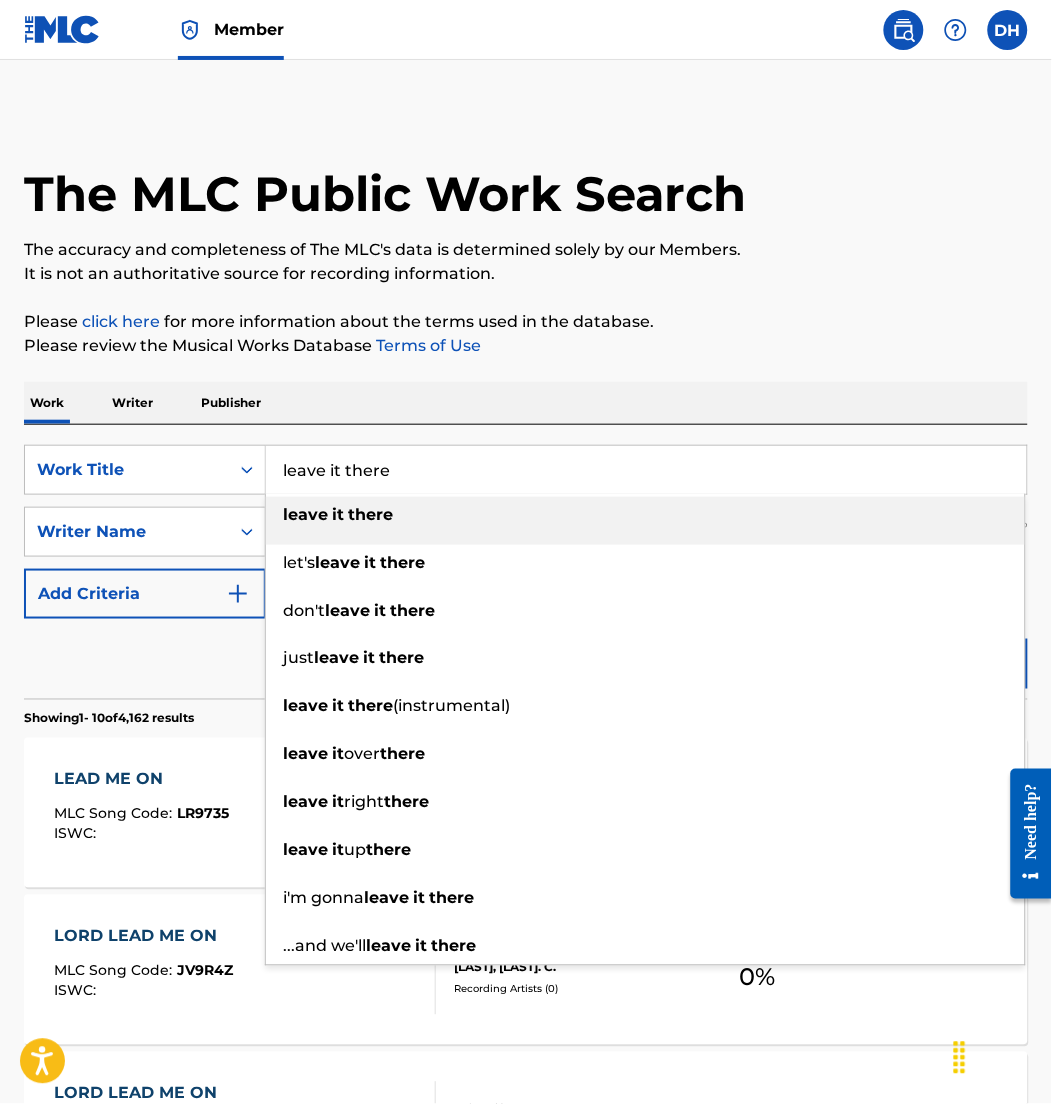 type on "leave it there" 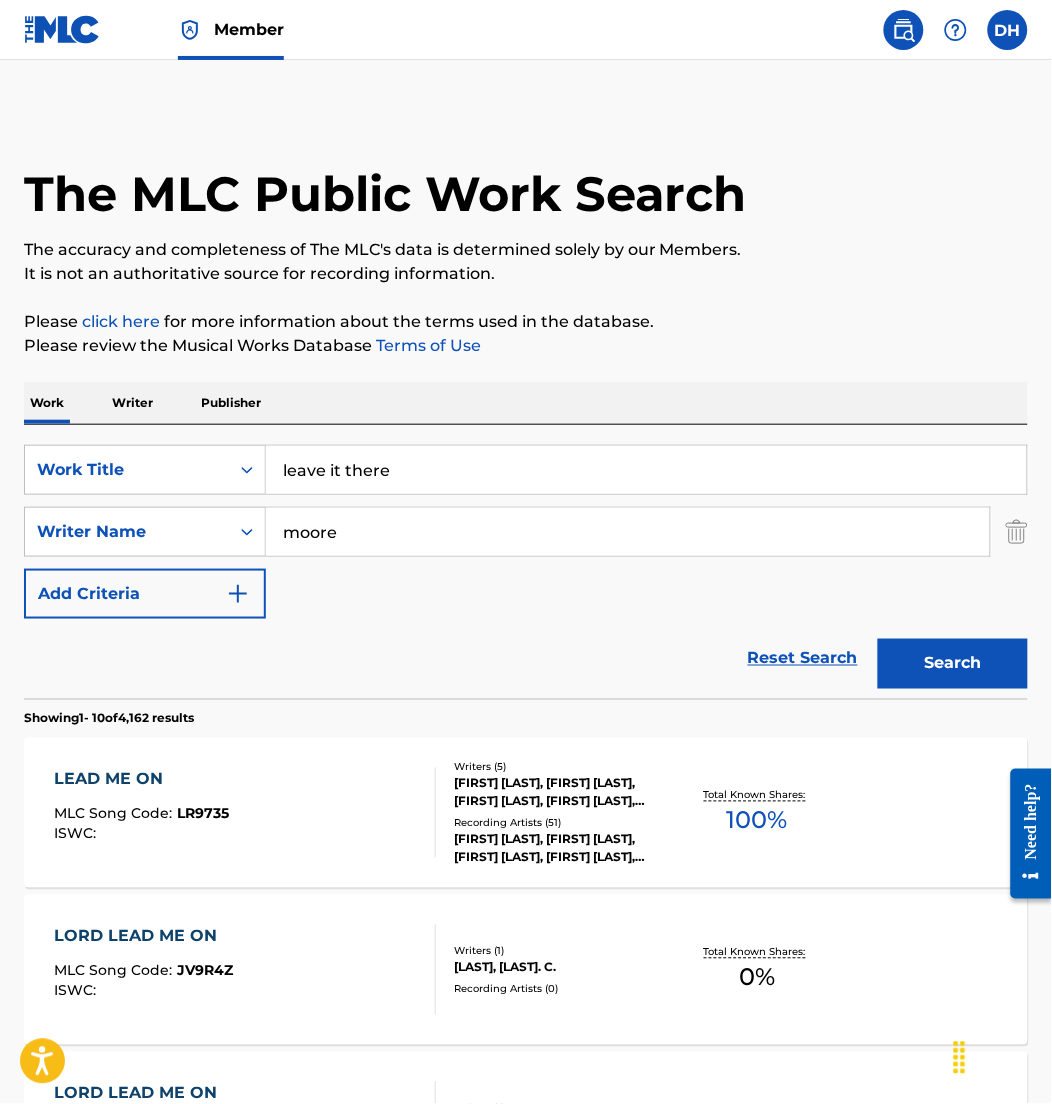 click on "Work Writer Publisher" at bounding box center (526, 403) 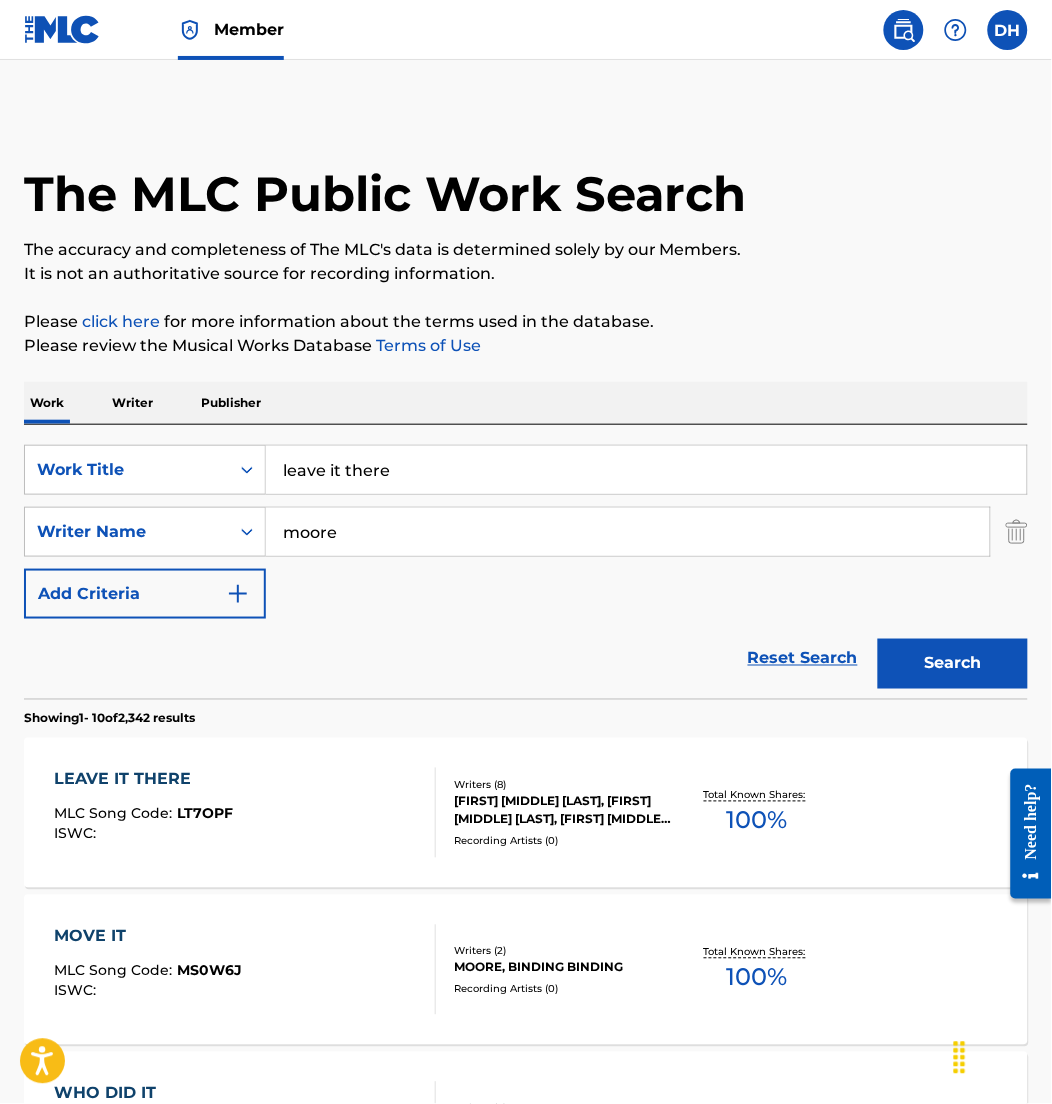 click on "CHRISTOPHER JOEL BROWN, MICHAEL BRANDON LAKE, CHANDLER DAVID MOORE, LEELAND DAYTON MOORING, STEVEN FURTICK, JONATHAN LINDLEY SMITH, DWAN HILL, PATRICK GEORGE ANTHONY BARRETT" at bounding box center [564, 811] 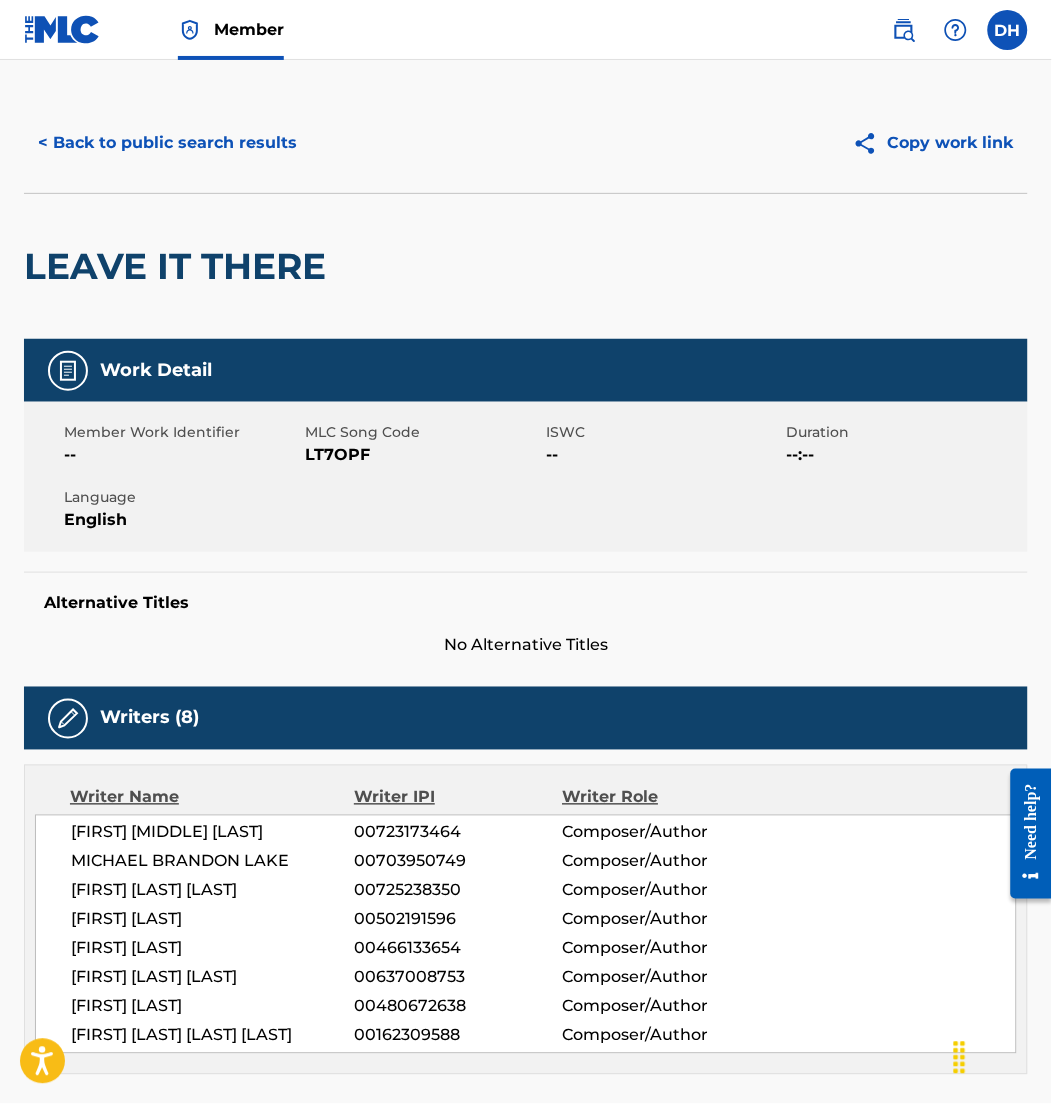scroll, scrollTop: 0, scrollLeft: 0, axis: both 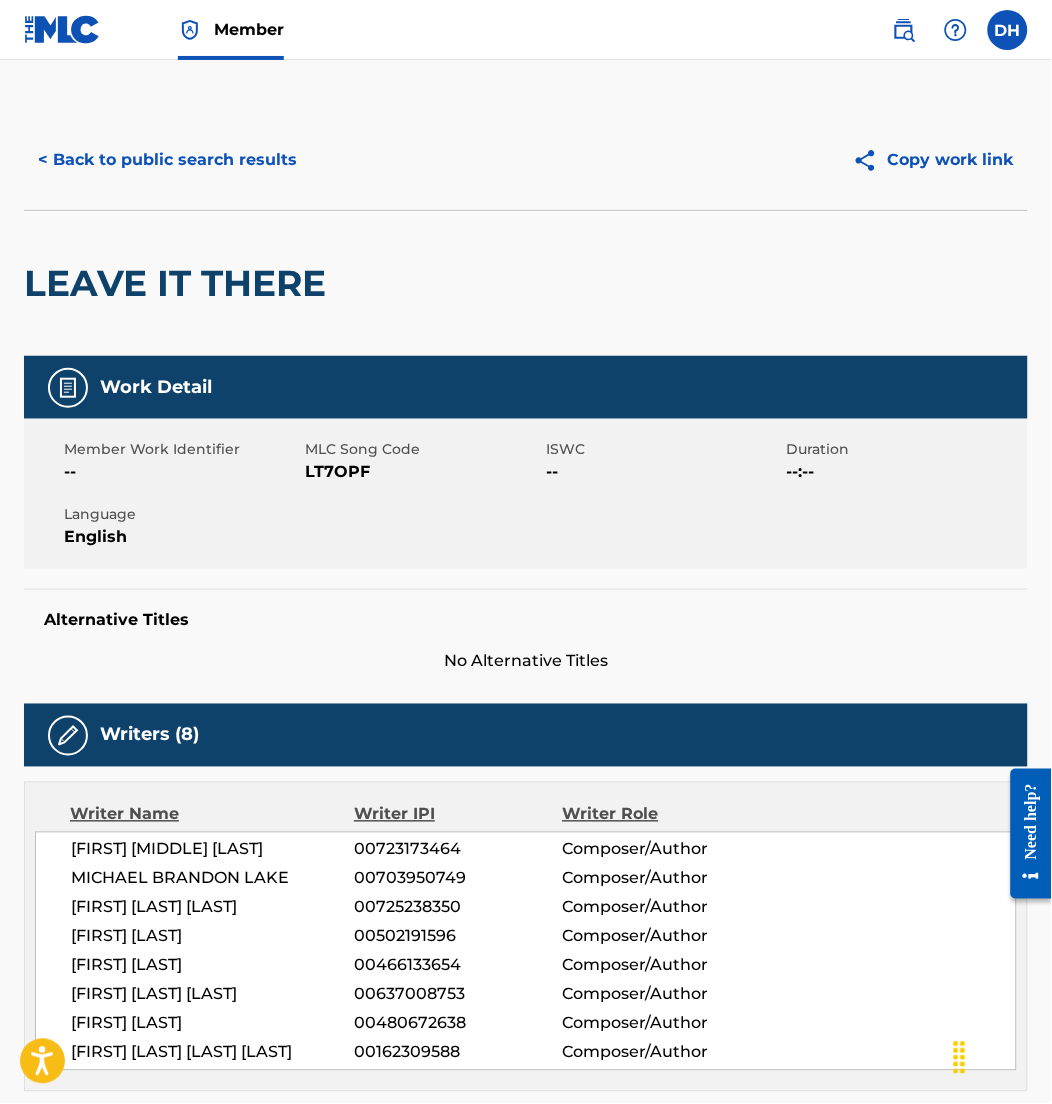click on "< Back to public search results" at bounding box center [167, 160] 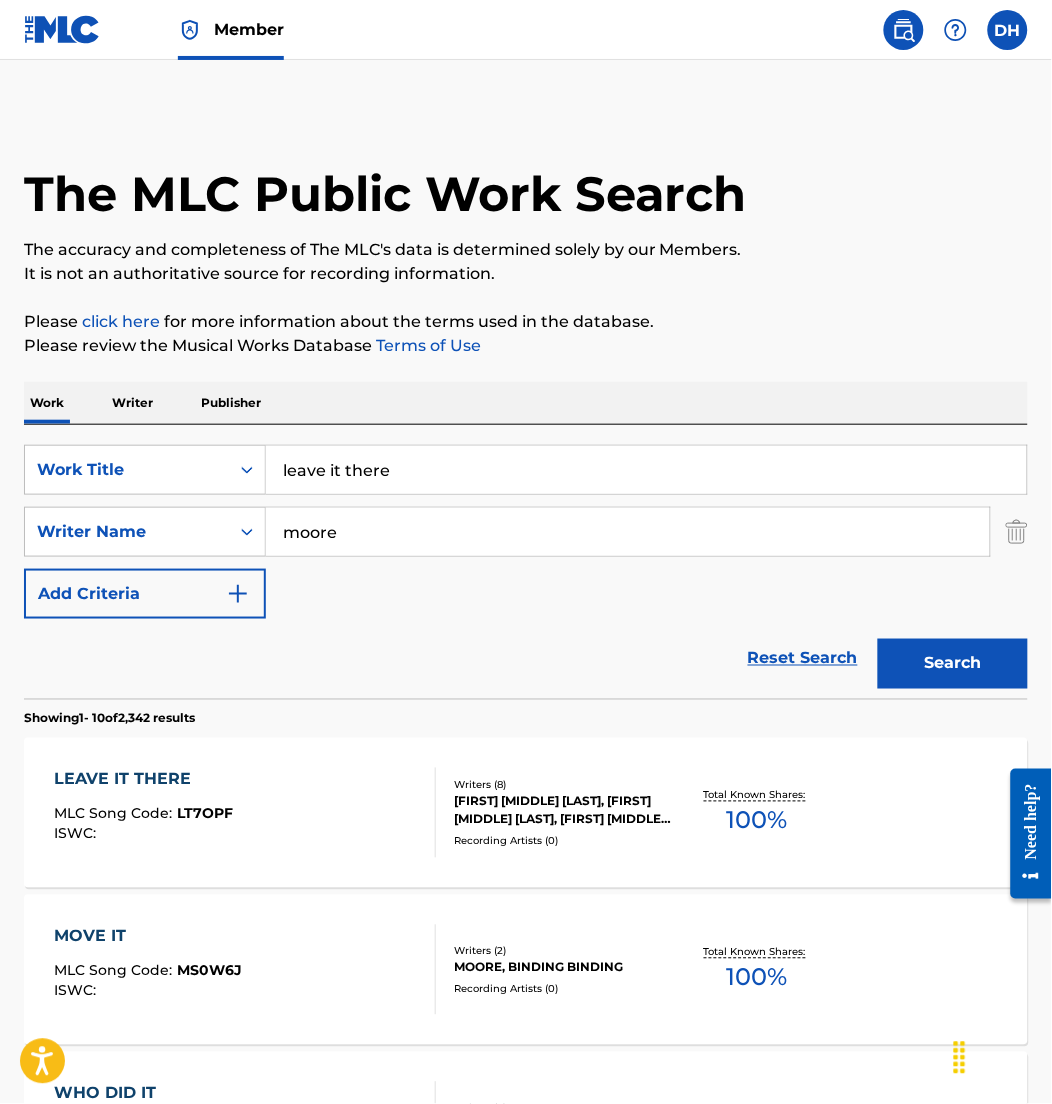 drag, startPoint x: 698, startPoint y: 482, endPoint x: 0, endPoint y: 453, distance: 698.6022 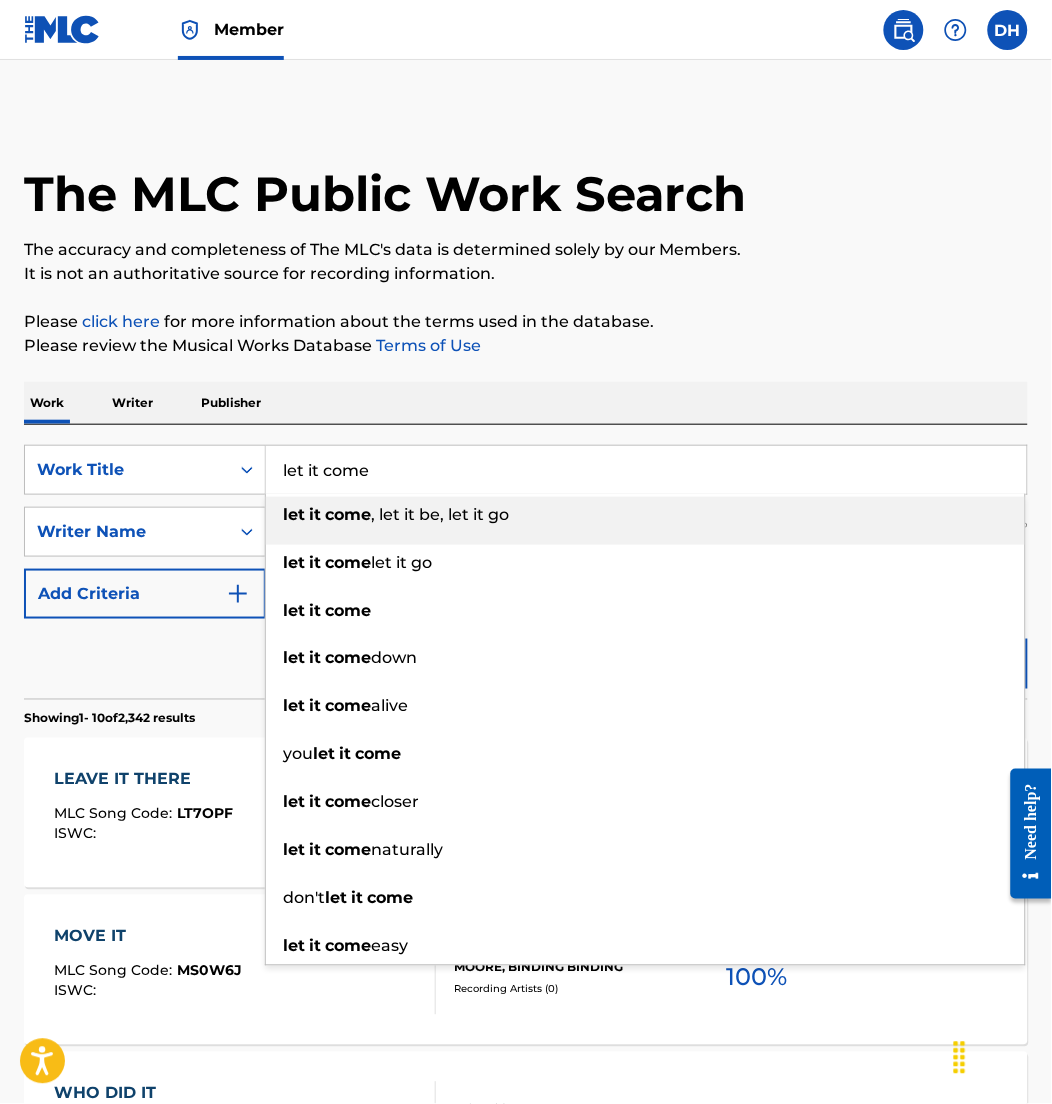 type on "let it come" 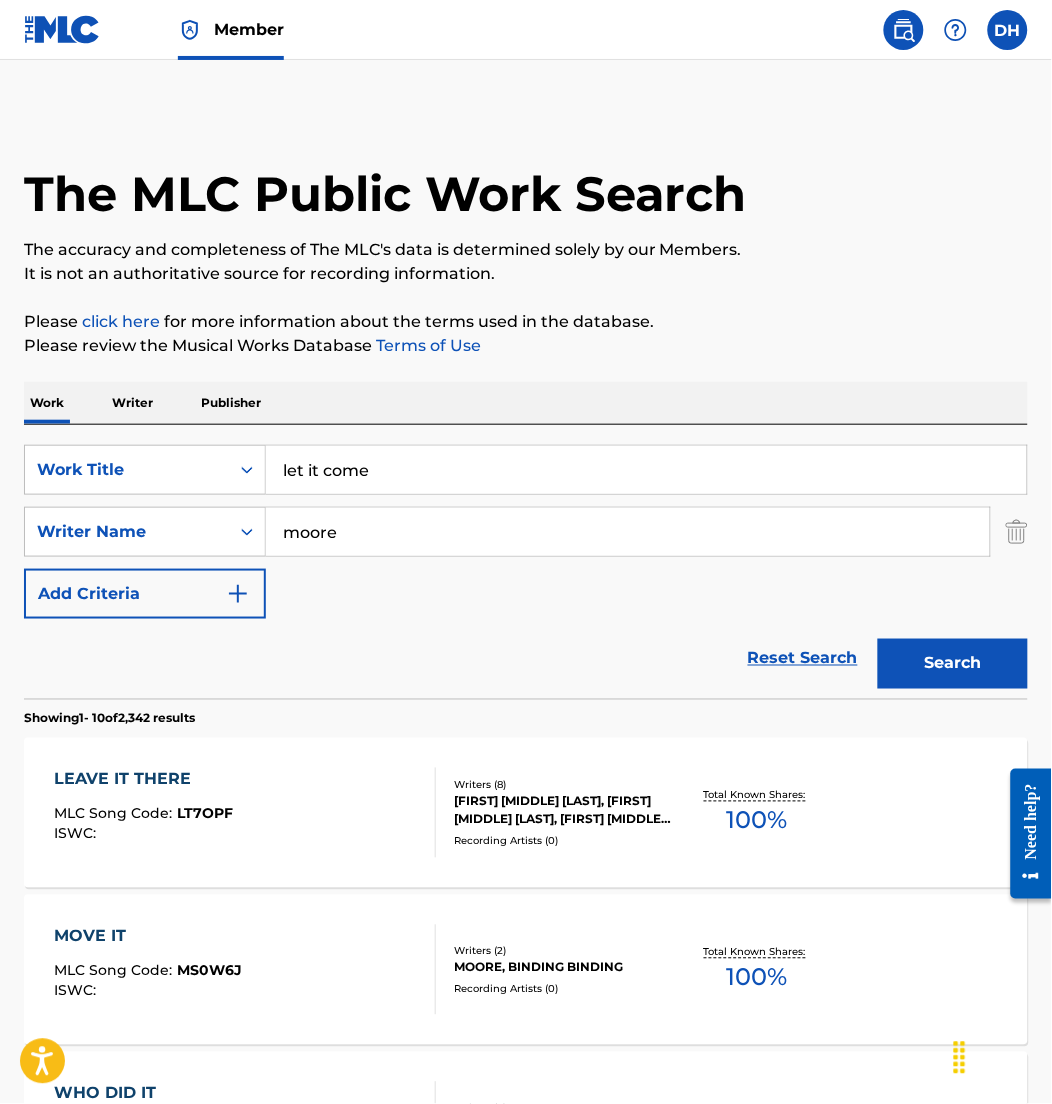 click on "Search" at bounding box center [953, 664] 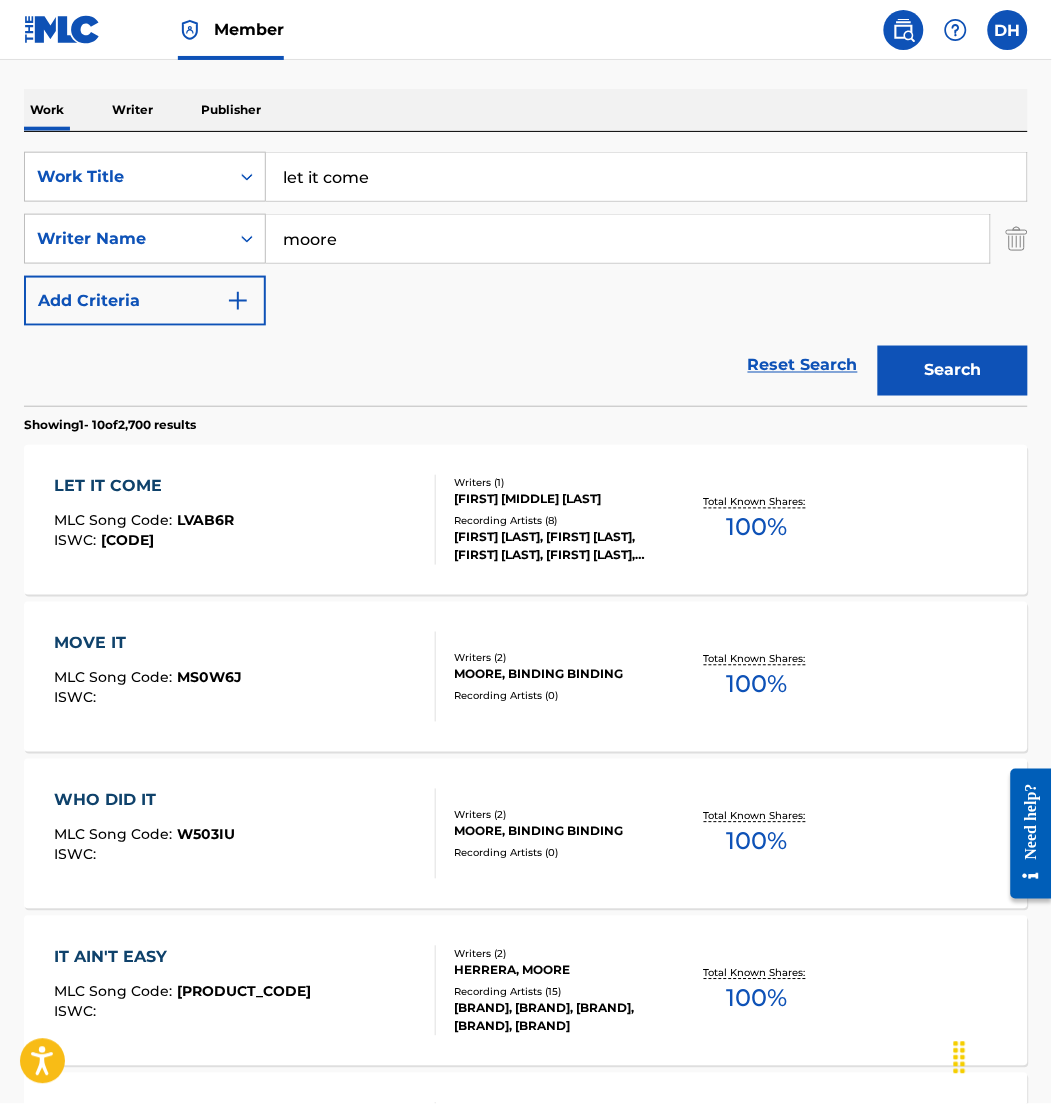 scroll, scrollTop: 374, scrollLeft: 0, axis: vertical 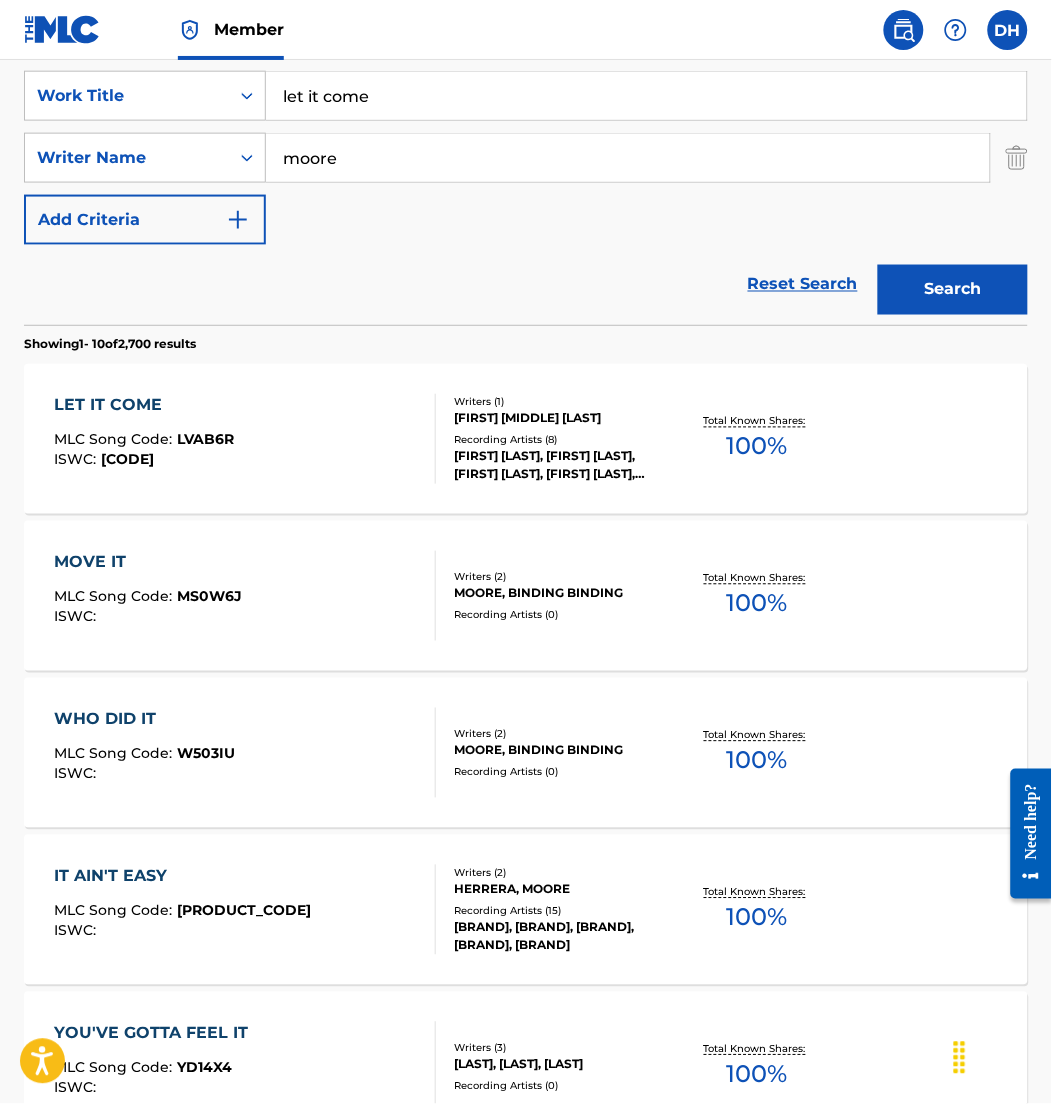 drag, startPoint x: 342, startPoint y: 149, endPoint x: 129, endPoint y: 127, distance: 214.13313 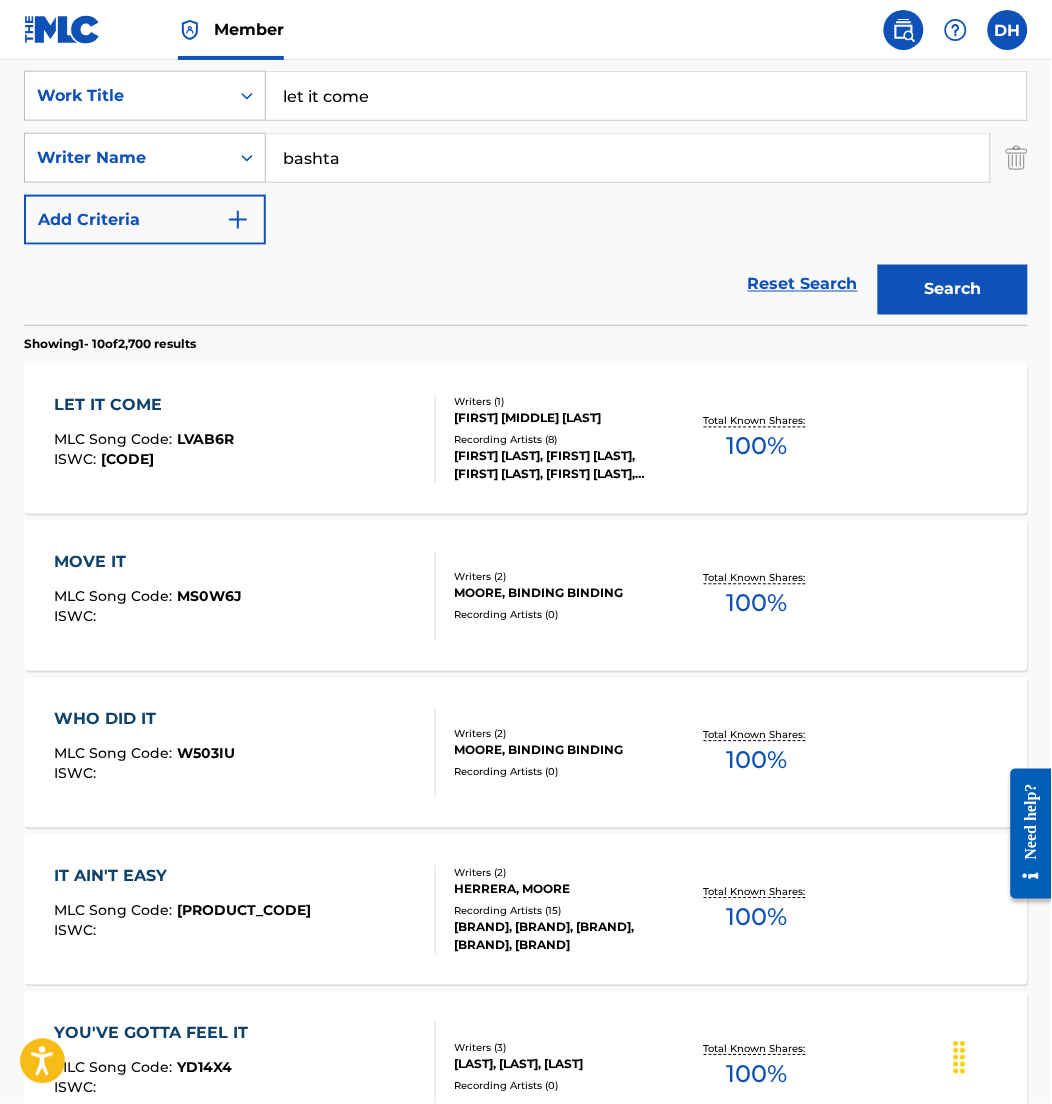 type on "bashta" 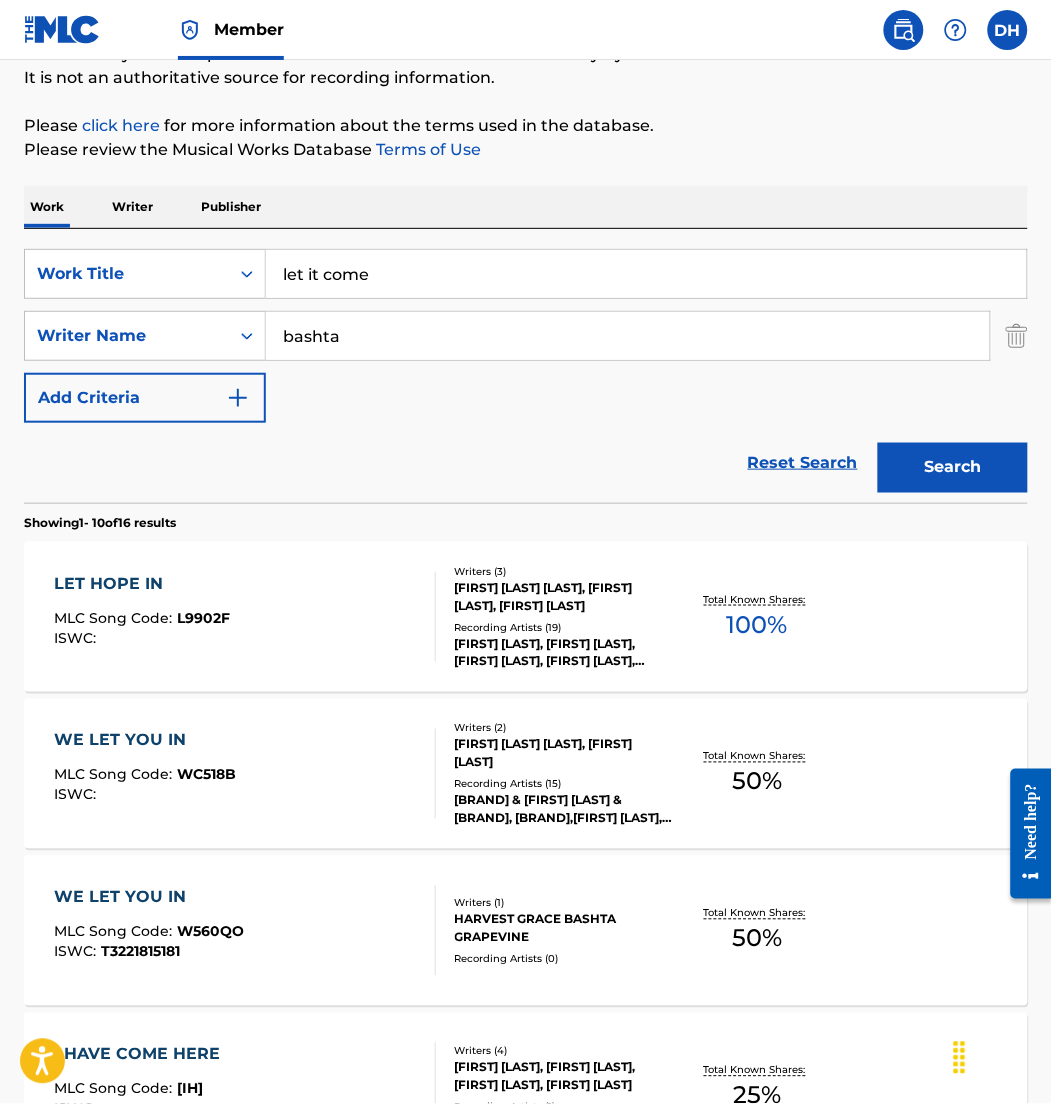 scroll, scrollTop: 195, scrollLeft: 0, axis: vertical 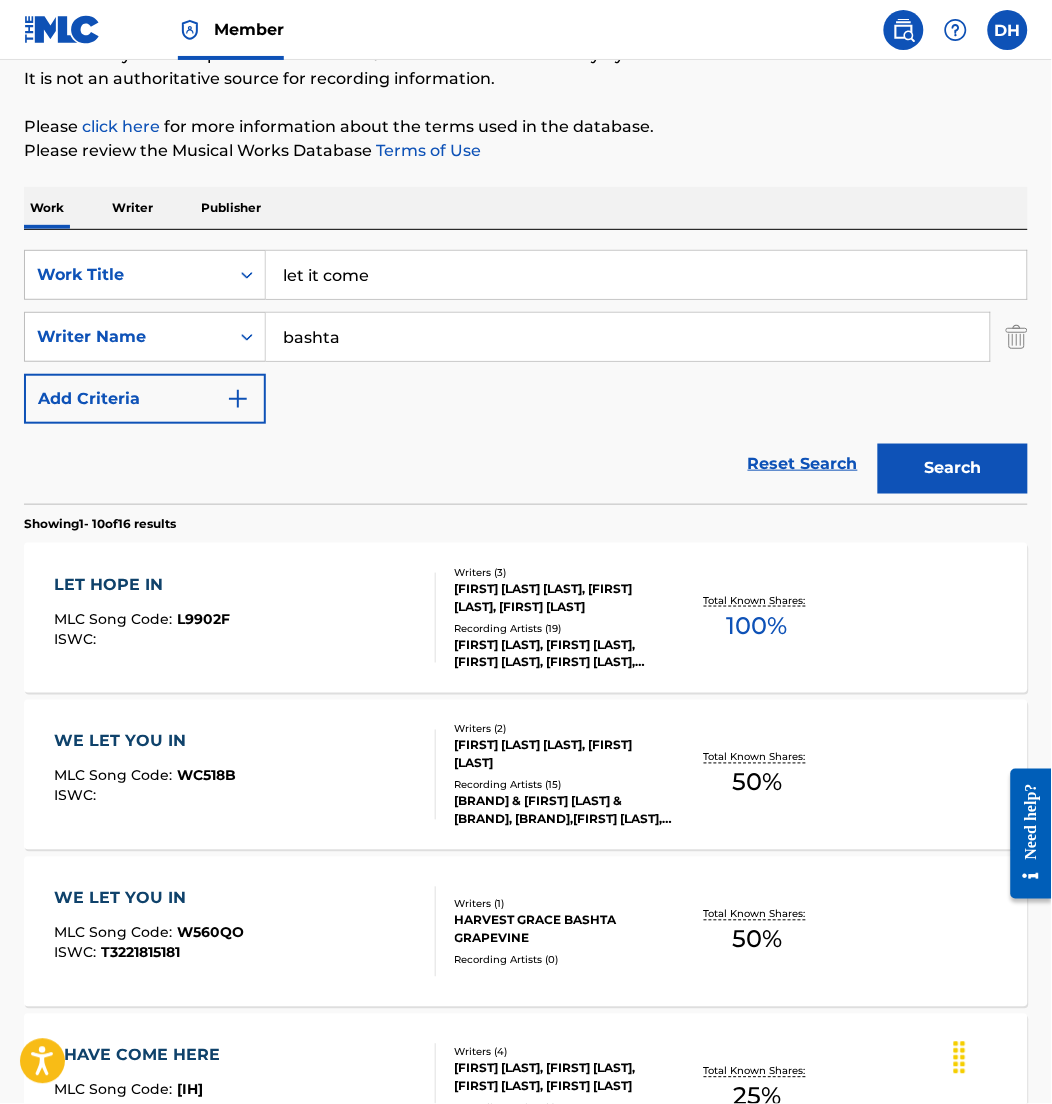 drag, startPoint x: 429, startPoint y: 283, endPoint x: 23, endPoint y: 233, distance: 409.06723 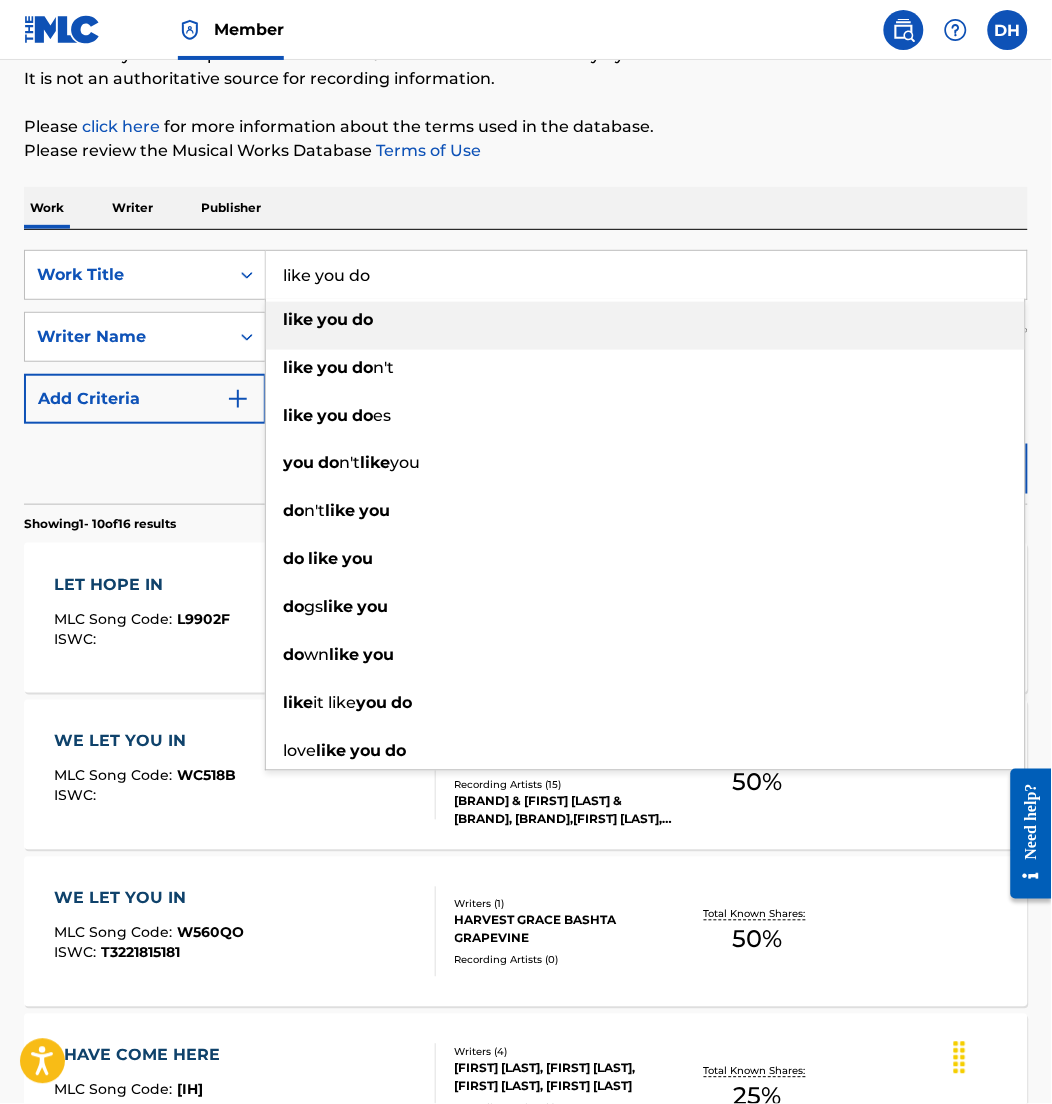 type on "like you do" 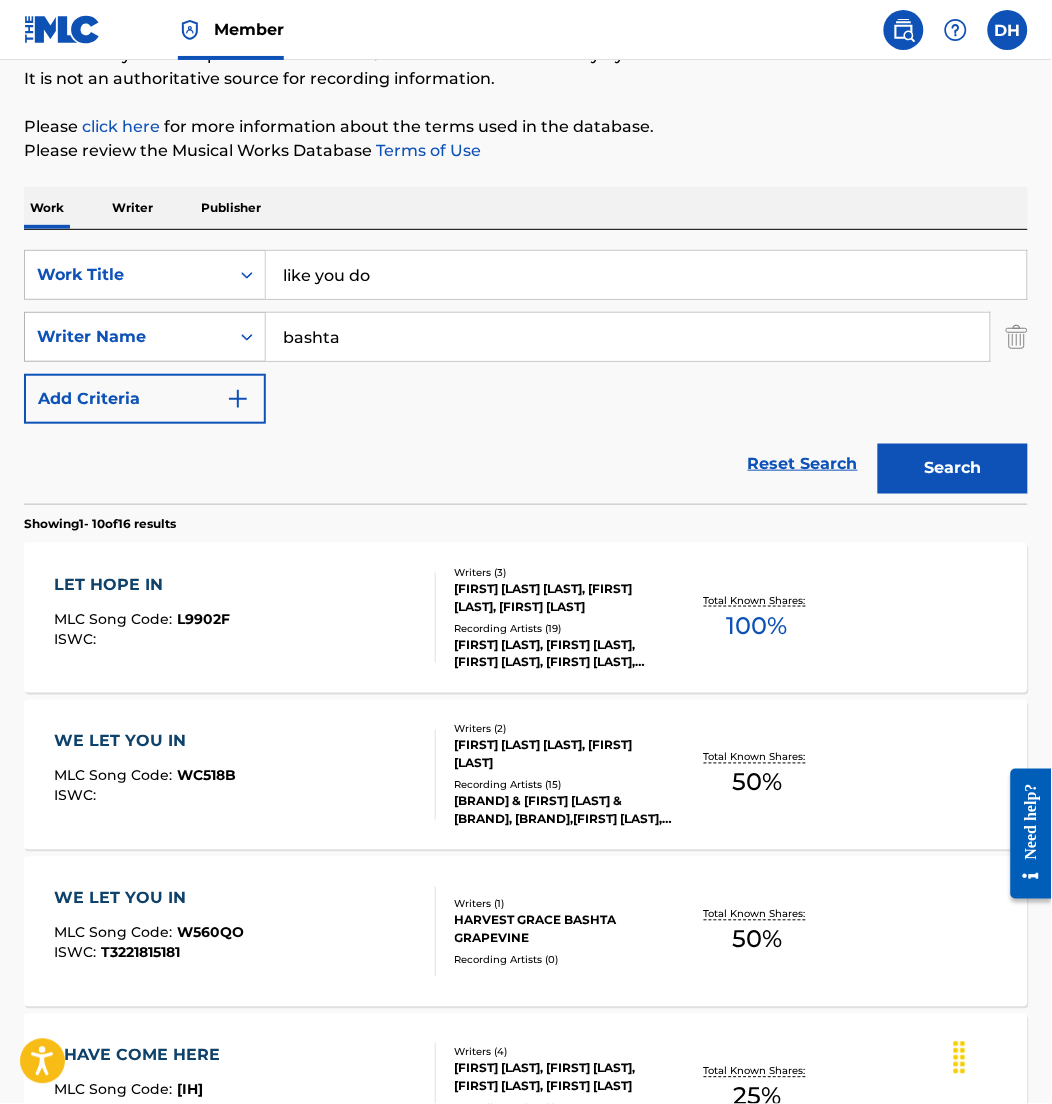 drag, startPoint x: 386, startPoint y: 340, endPoint x: 251, endPoint y: 325, distance: 135.83078 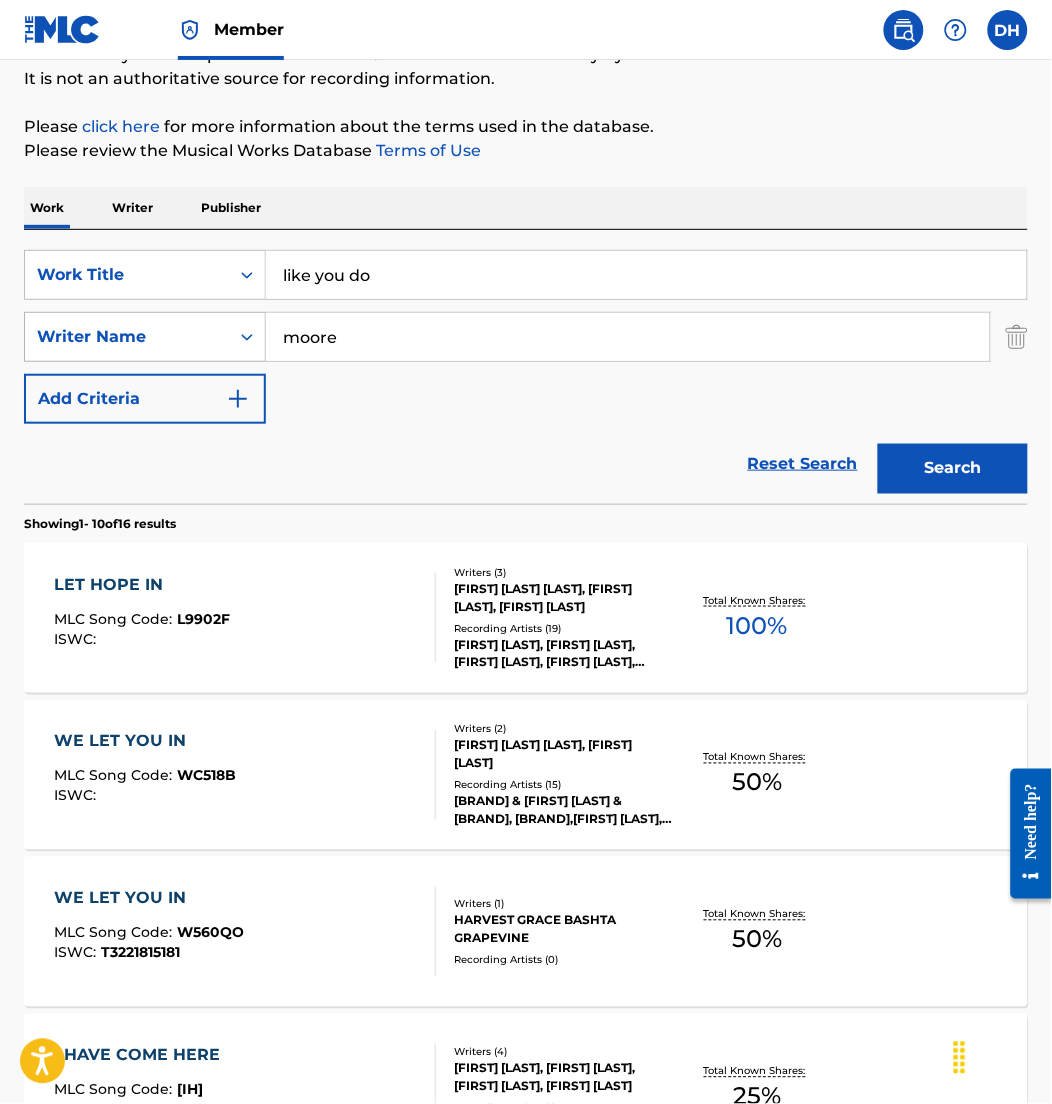 type on "moore" 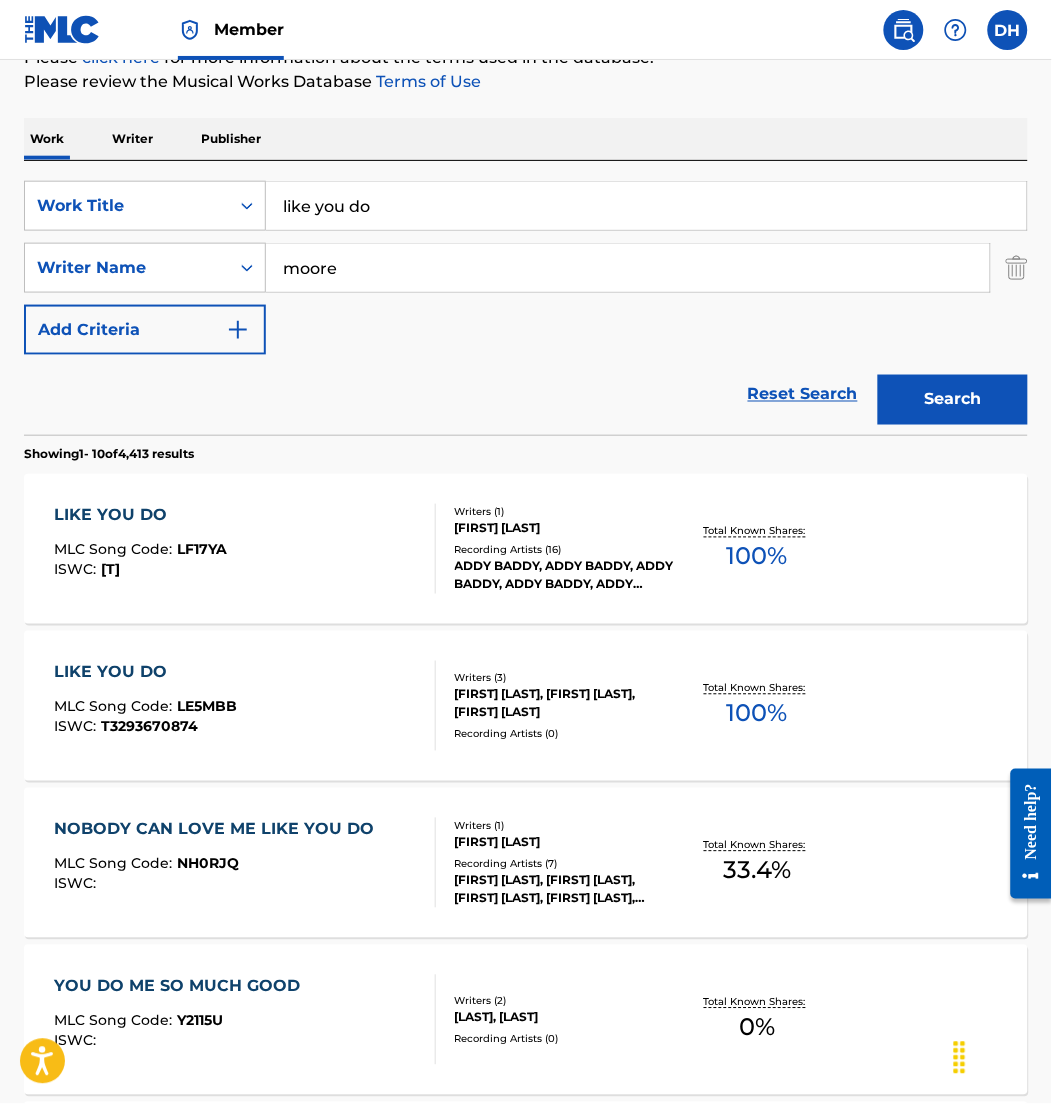 scroll, scrollTop: 261, scrollLeft: 0, axis: vertical 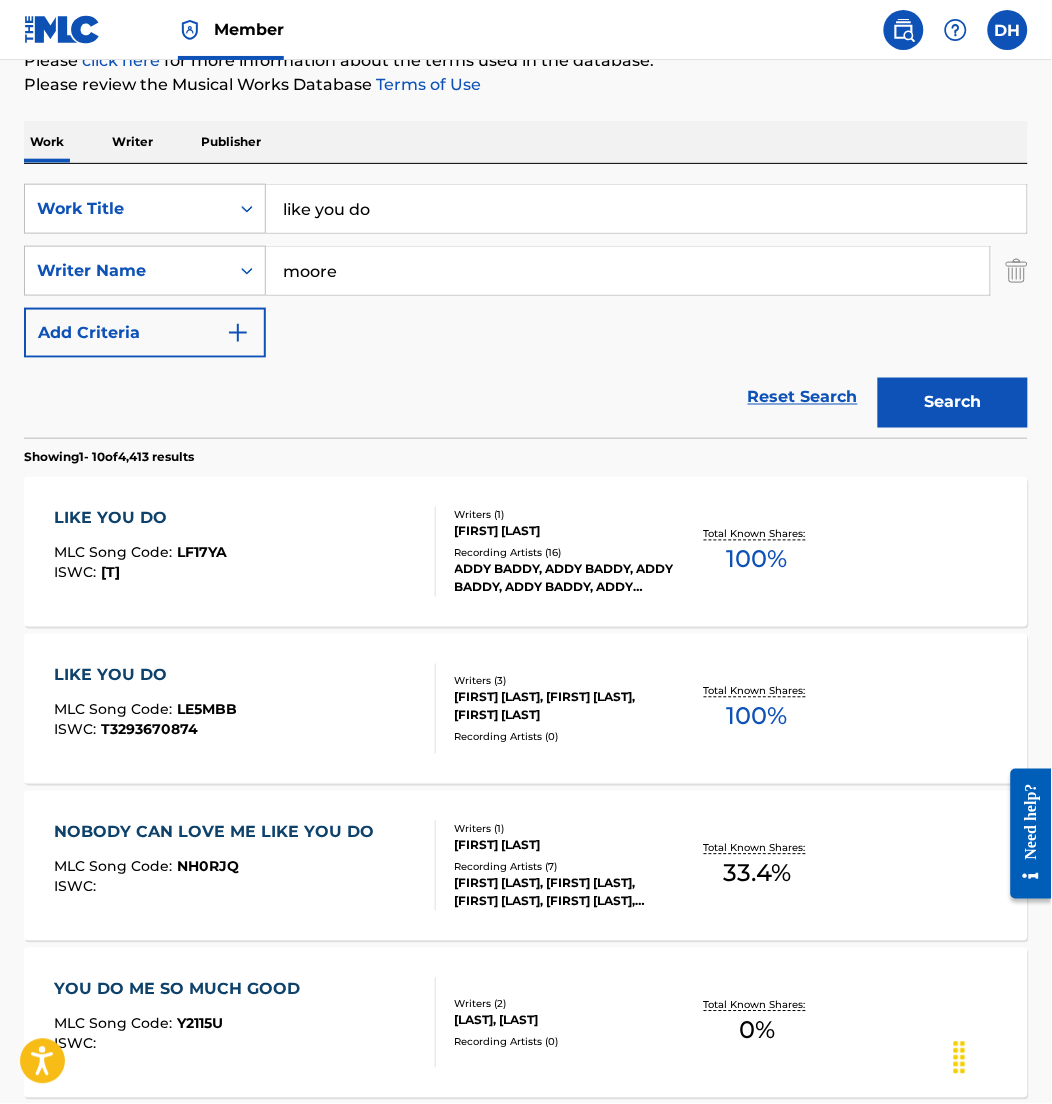 click on "LIKE YOU DO MLC Song Code : LE5MBB ISWC : T3293670874" at bounding box center [245, 709] 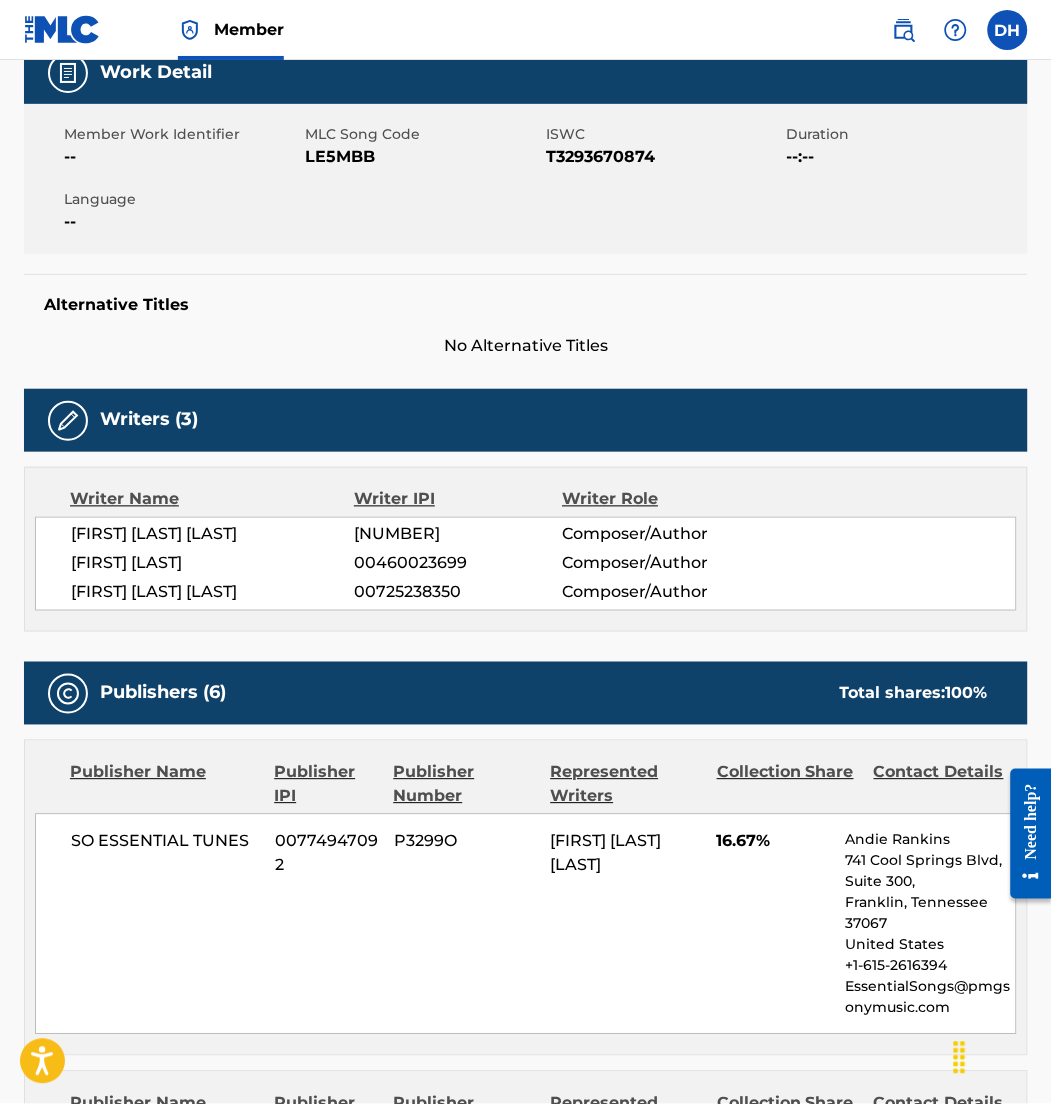 scroll, scrollTop: 0, scrollLeft: 0, axis: both 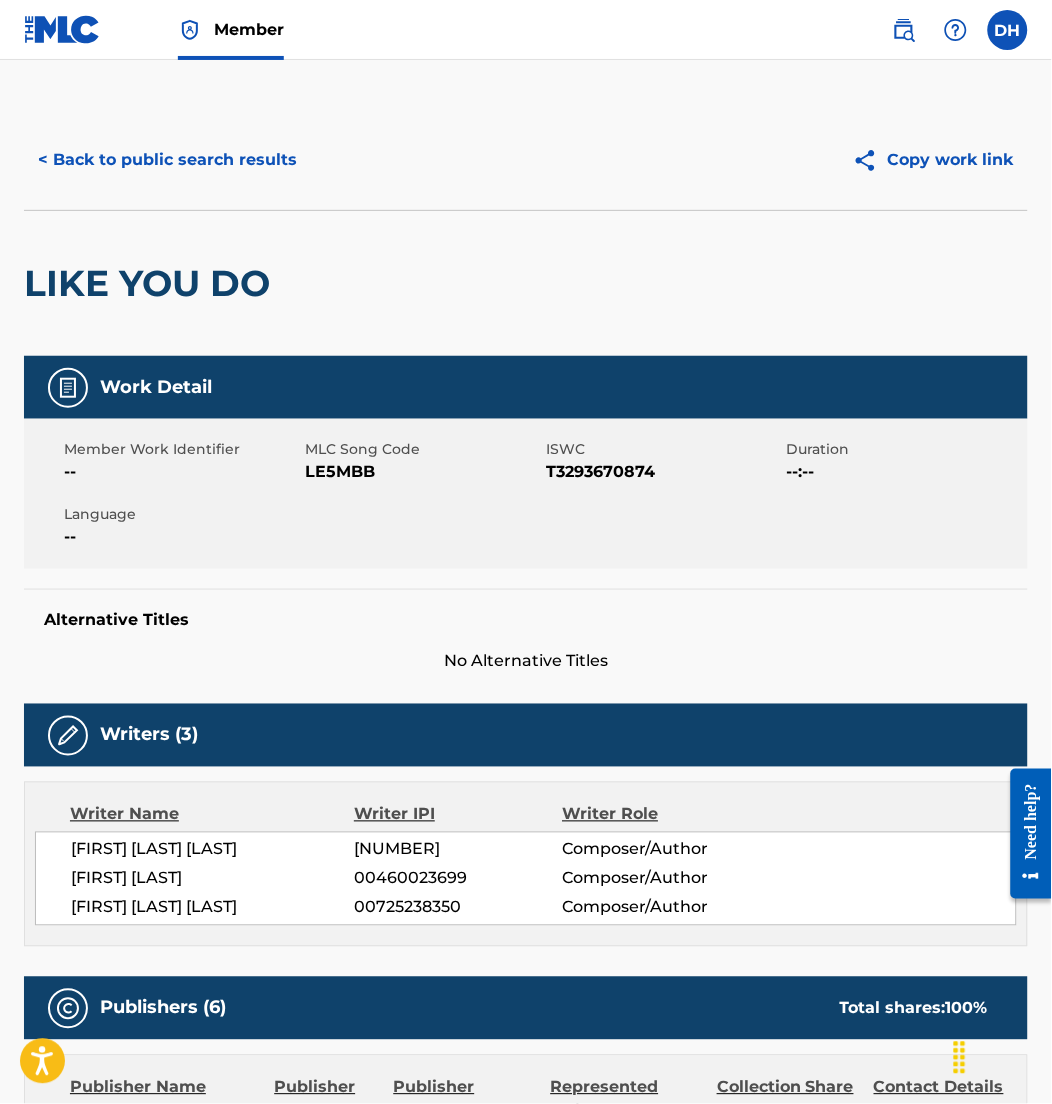 click on "< Back to public search results" at bounding box center [167, 160] 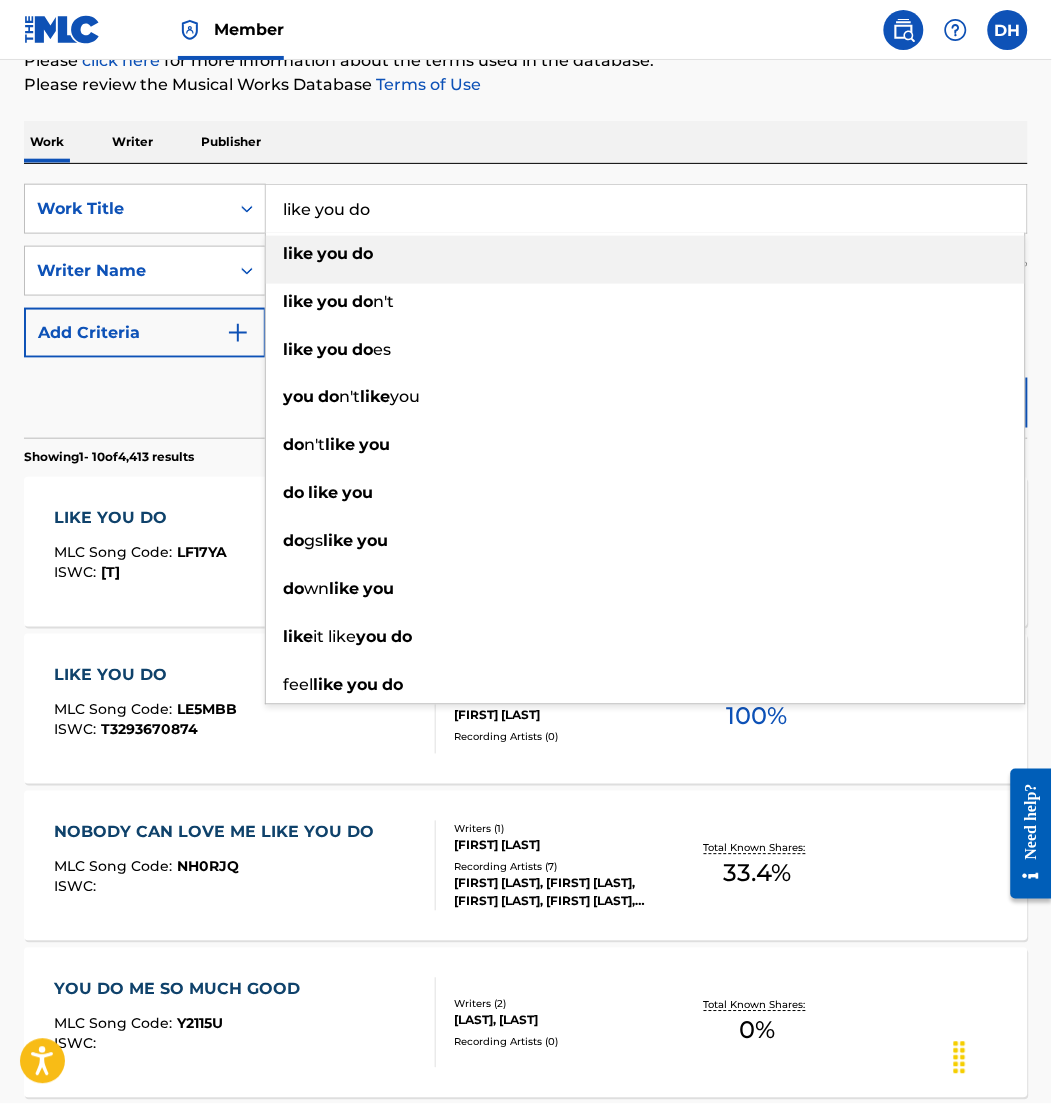 drag, startPoint x: 528, startPoint y: 208, endPoint x: 36, endPoint y: 112, distance: 501.27835 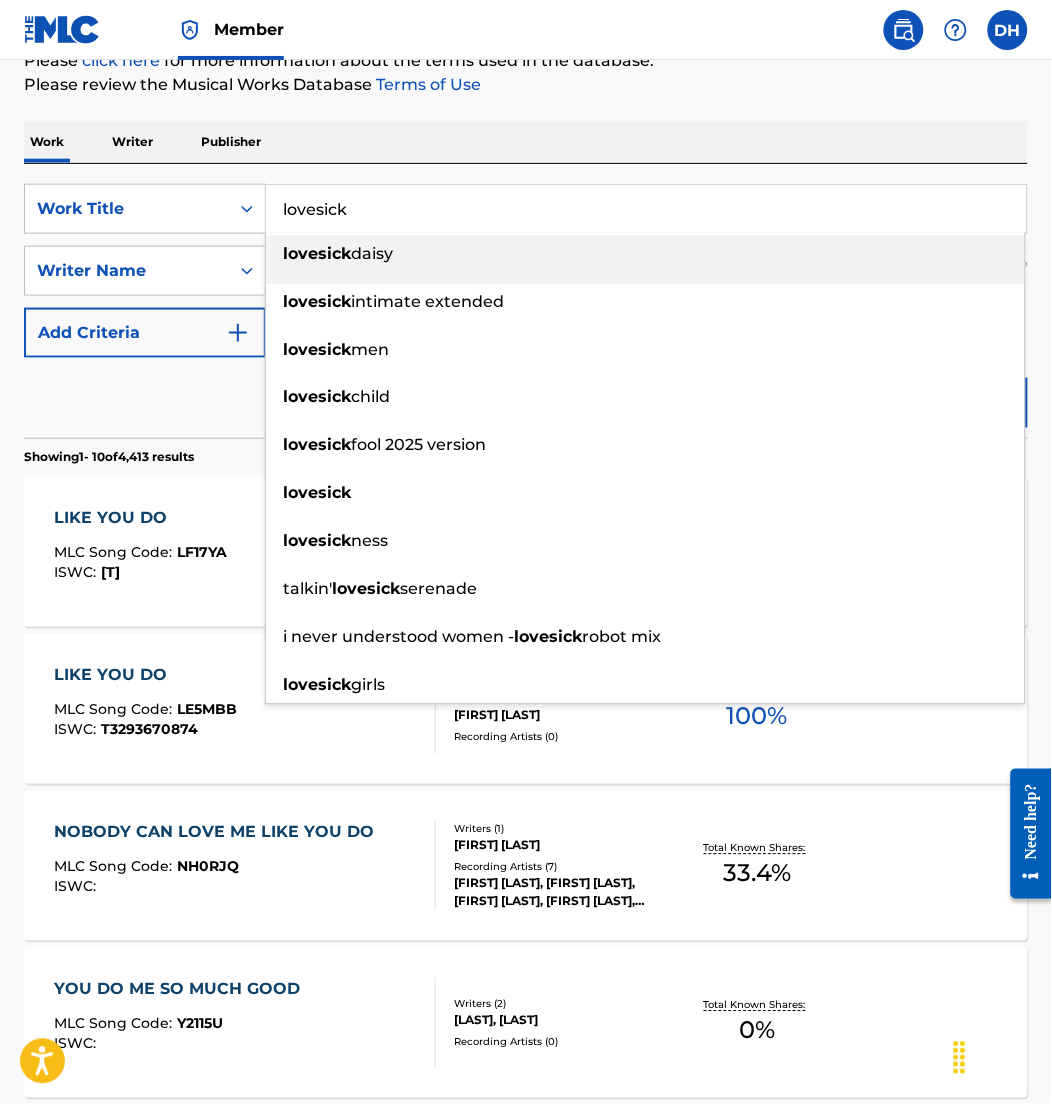 type on "lovesick" 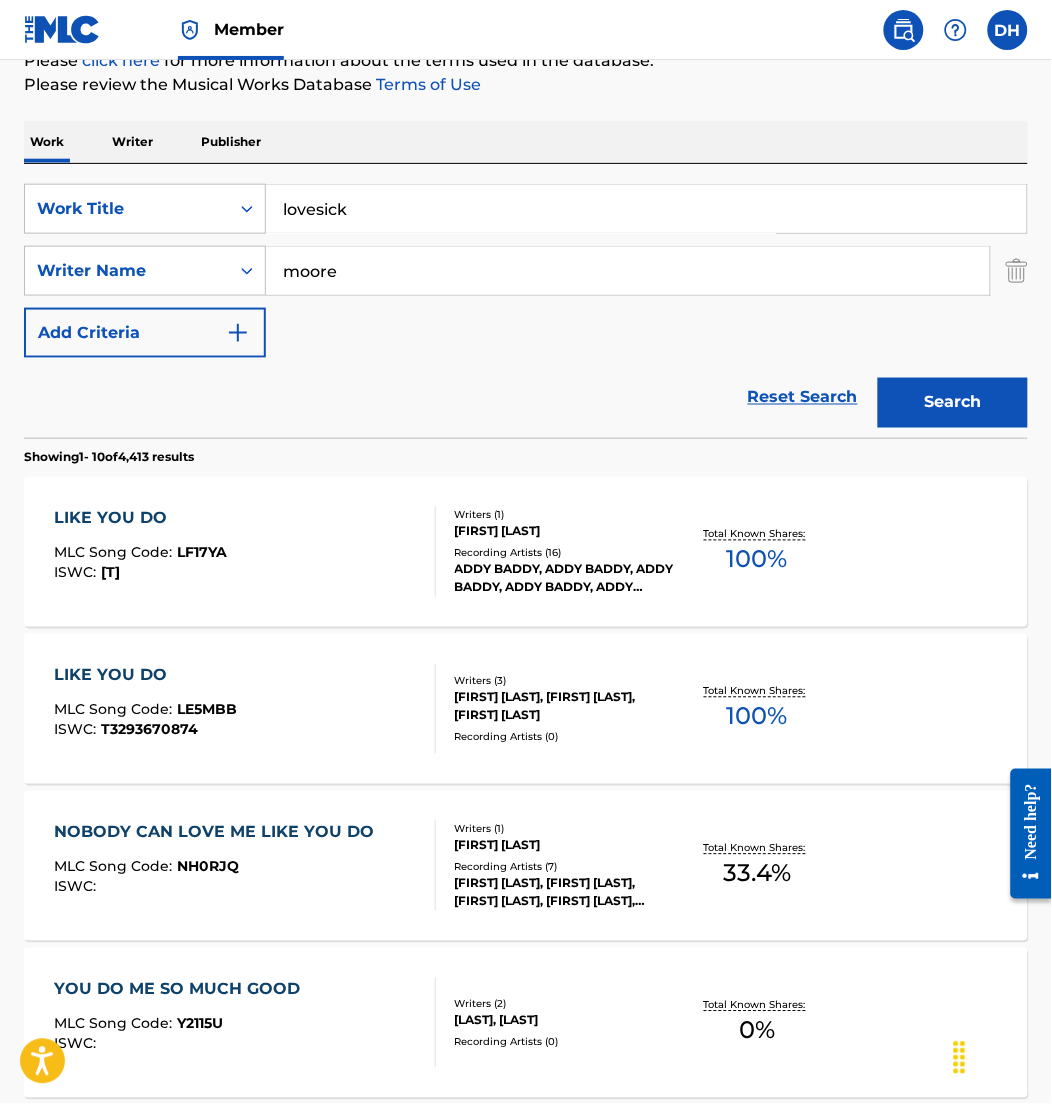 click on "Reset Search Search" at bounding box center (526, 398) 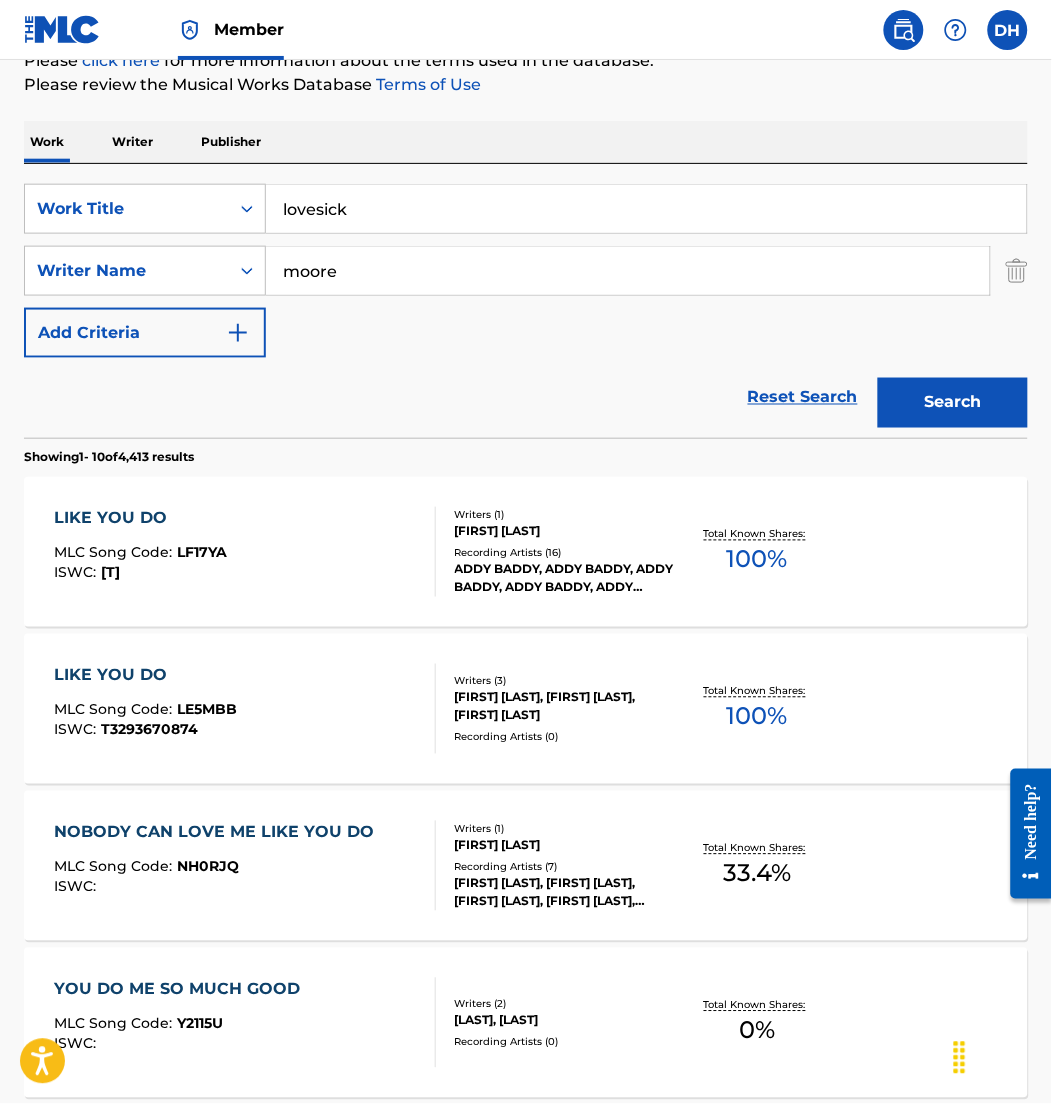 click on "Search" at bounding box center [953, 403] 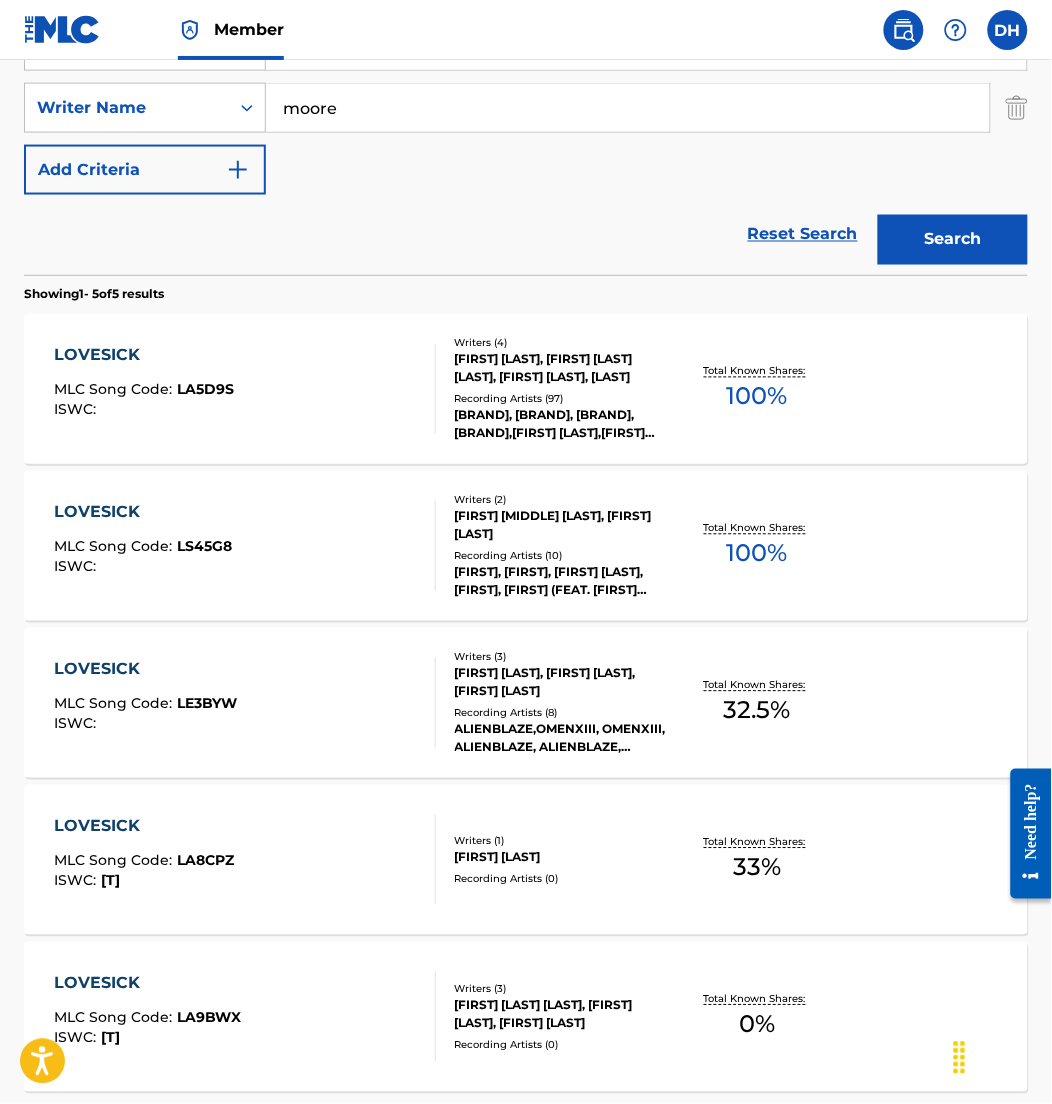 scroll, scrollTop: 422, scrollLeft: 0, axis: vertical 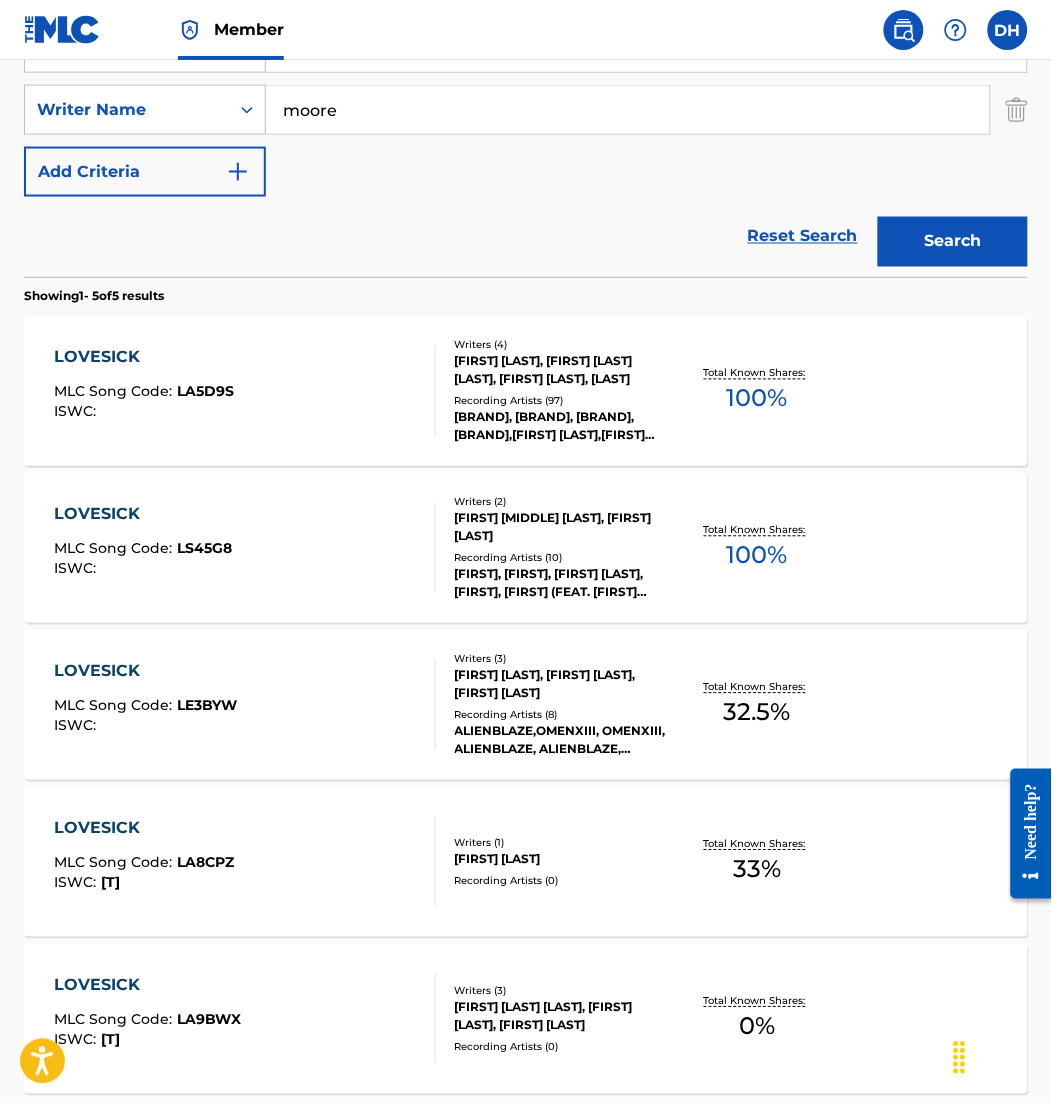click on "LOVESICK MLC Song Code : LA5D9S ISWC :" at bounding box center (144, 391) 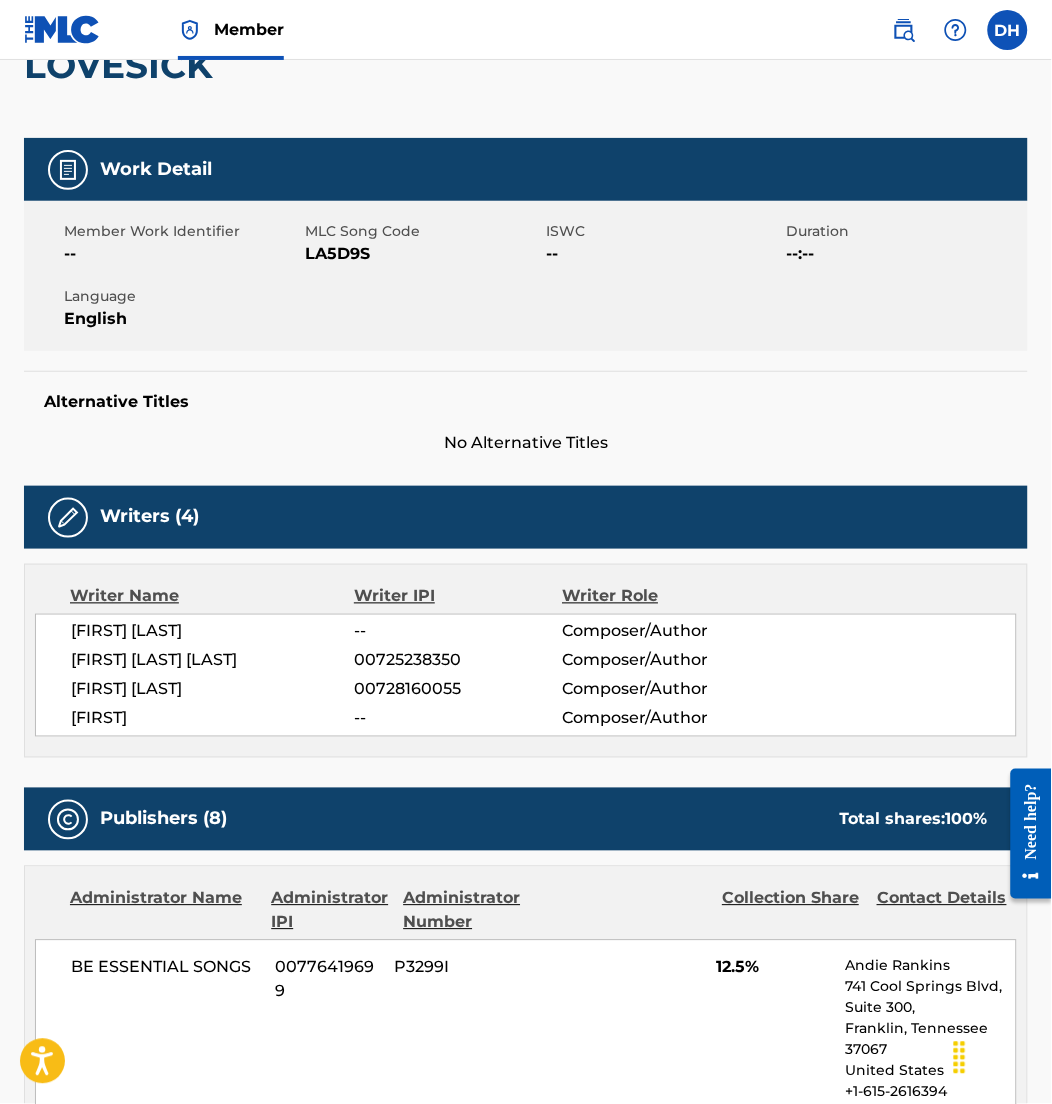 scroll, scrollTop: 0, scrollLeft: 0, axis: both 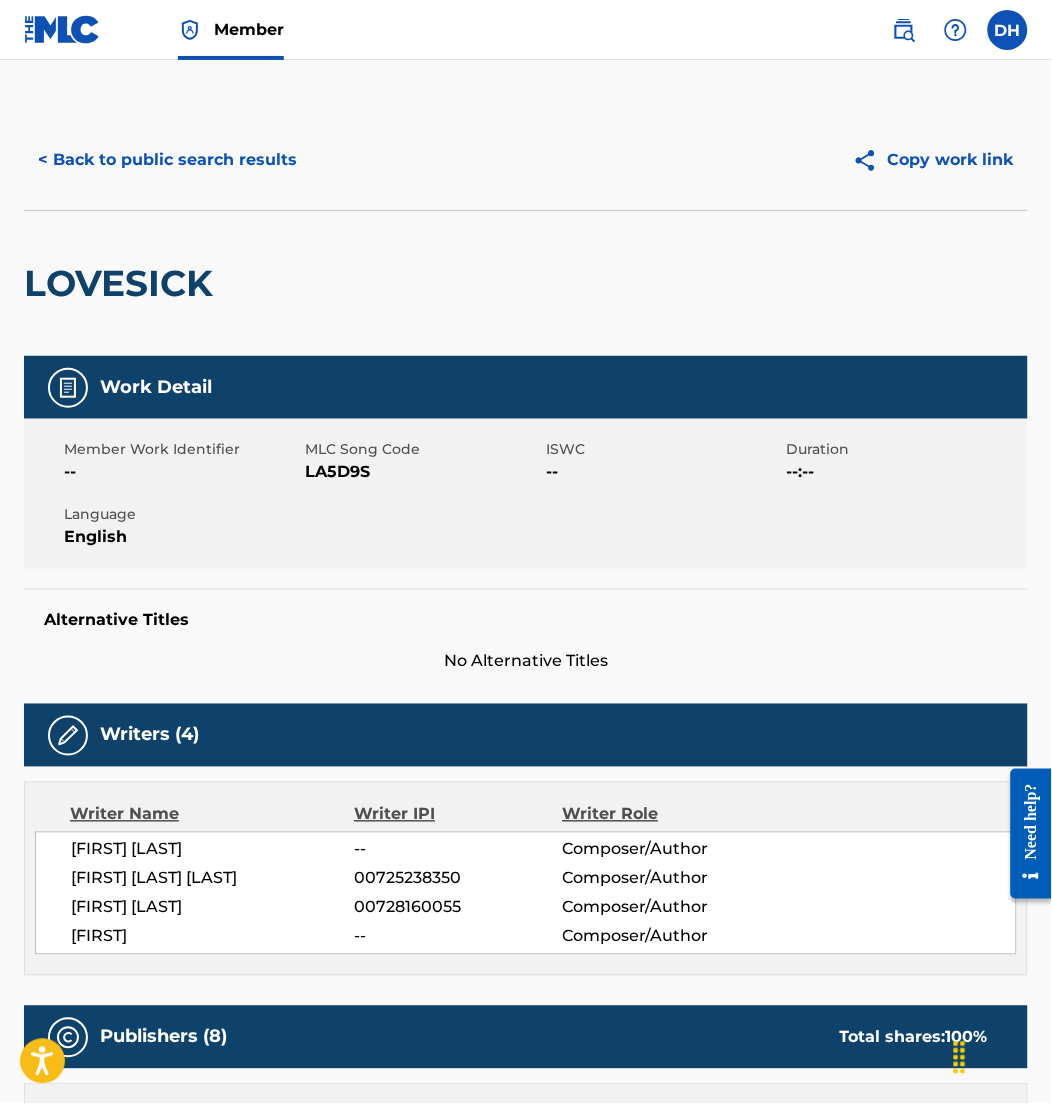 click on "< Back to public search results" at bounding box center [167, 160] 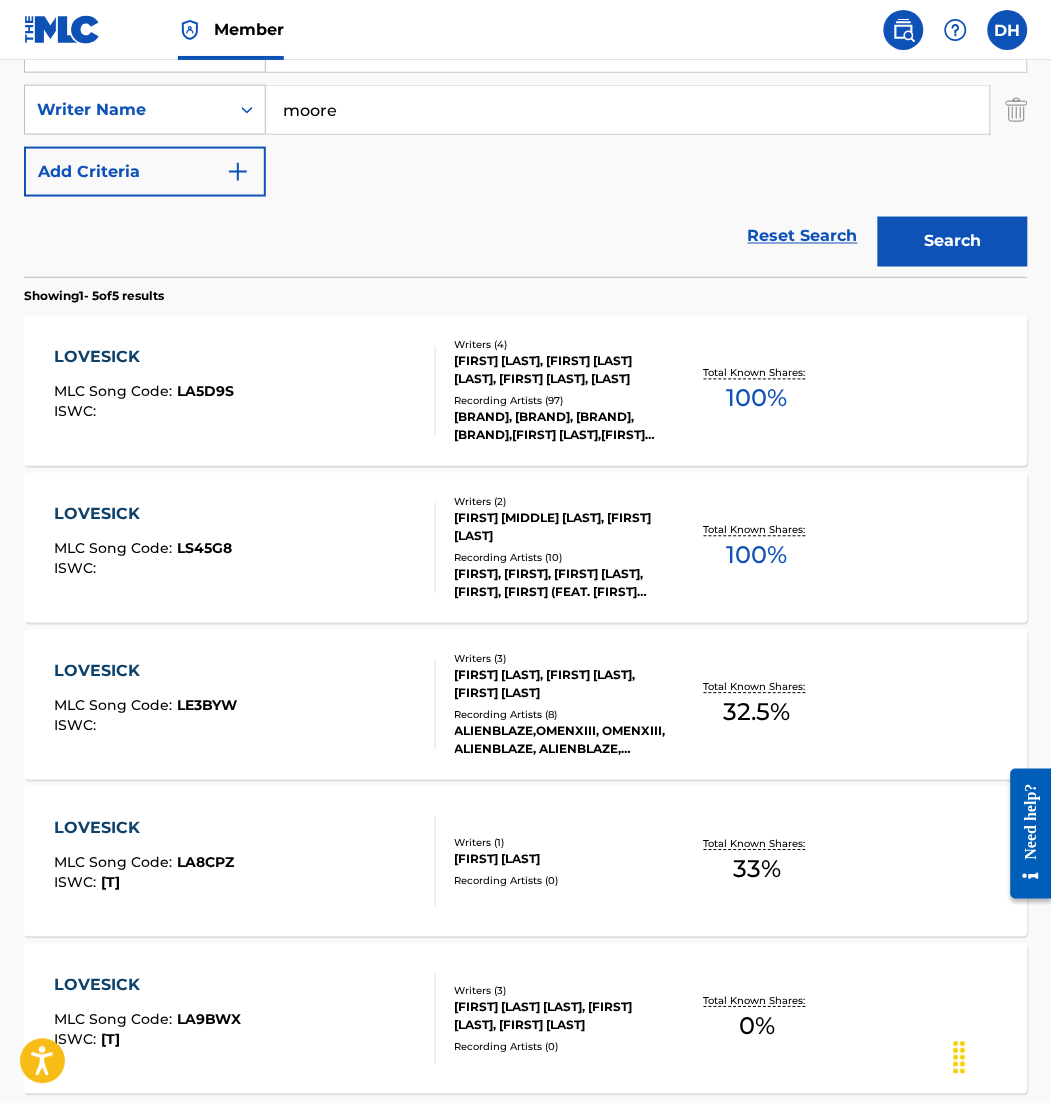 scroll, scrollTop: 46, scrollLeft: 0, axis: vertical 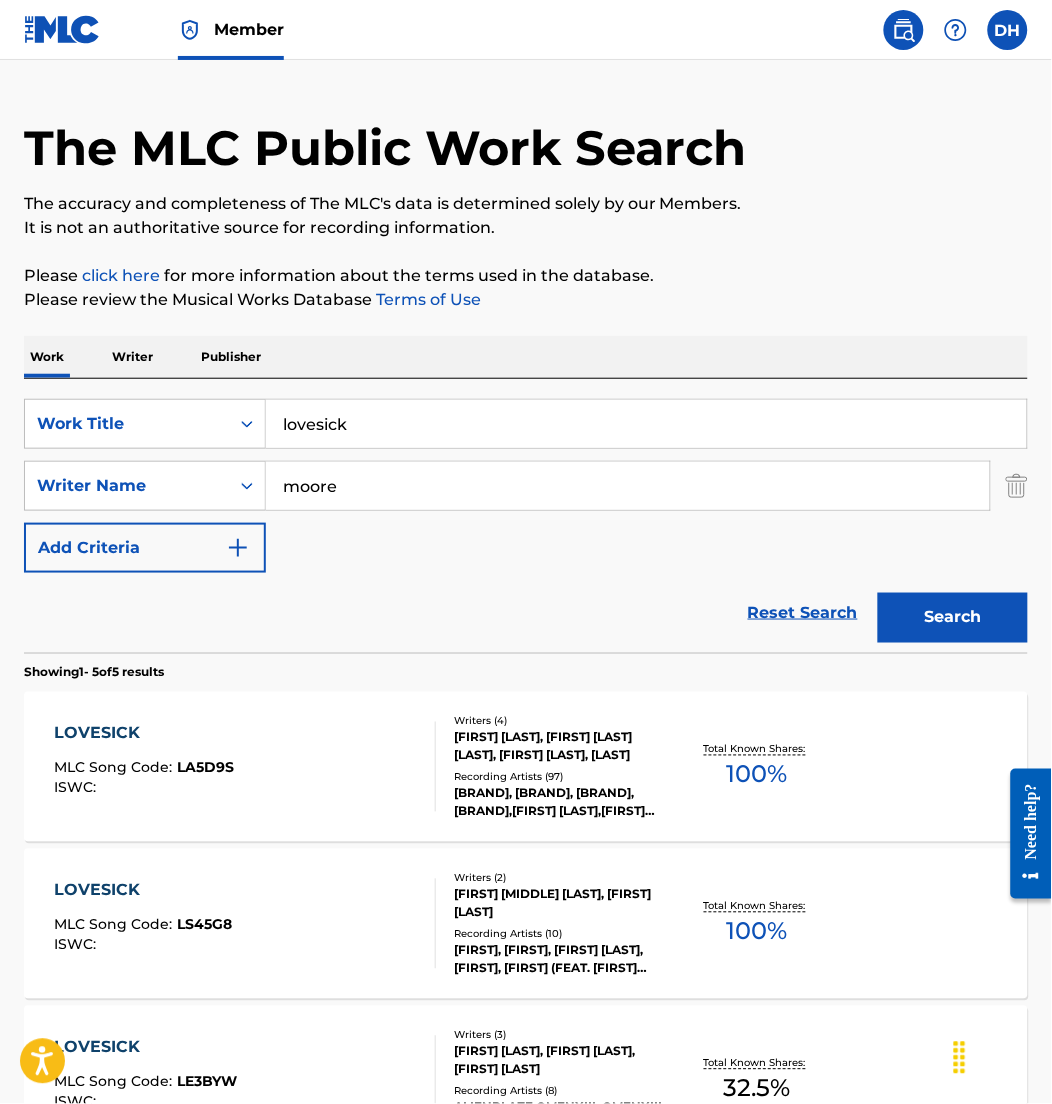 drag, startPoint x: 109, startPoint y: 395, endPoint x: 101, endPoint y: 386, distance: 12.0415945 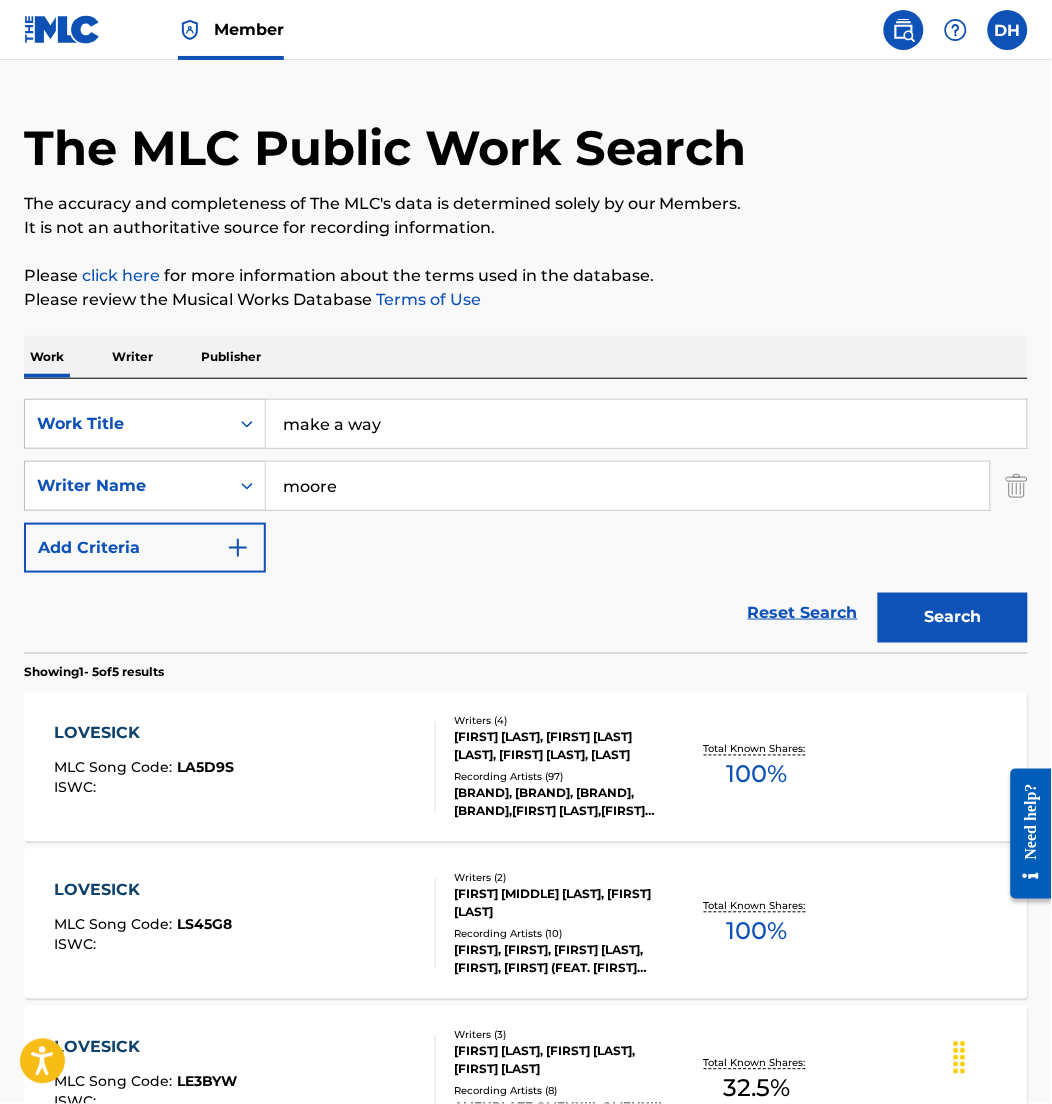 type on "make a way" 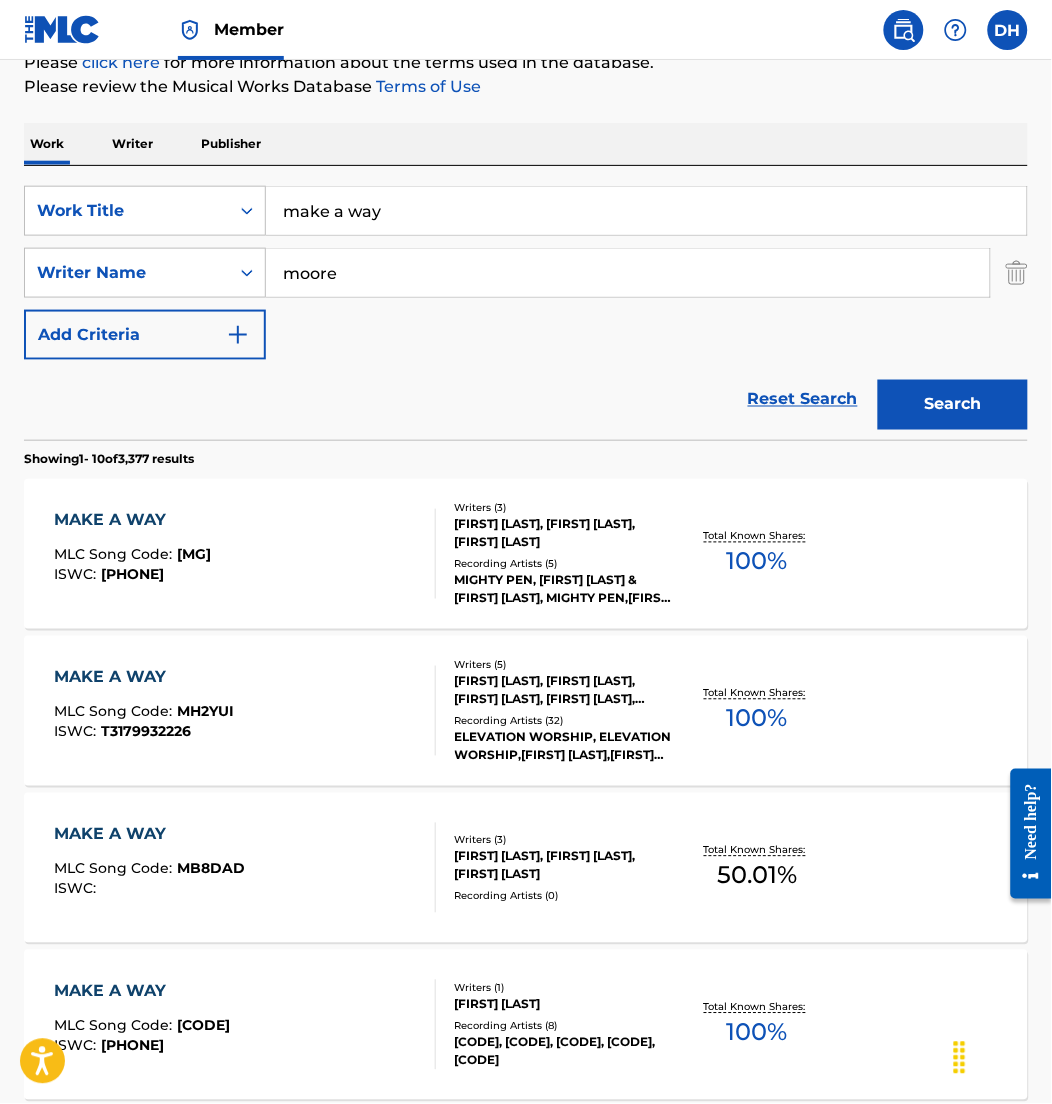 scroll, scrollTop: 264, scrollLeft: 0, axis: vertical 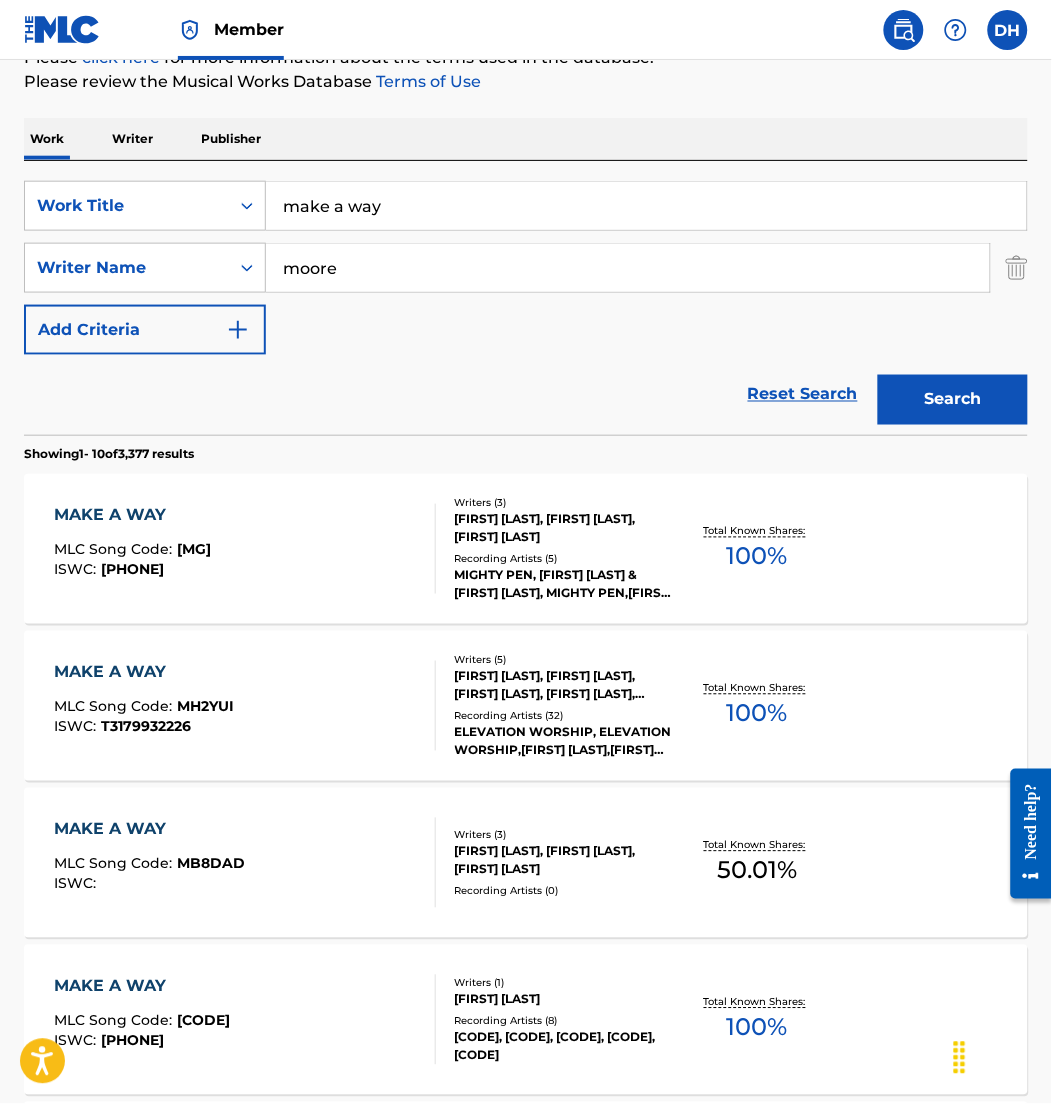 click on "MAKE A WAY MLC Song Code : MH2YUI ISWC : T3179932226 Writers ( 5 ) PAT BARRETT, JAY CODY CARNES, MICHAEL BRANDON LAKE, CHANDLER DAVID MOORE, STEVEN FURTRICK (OS) ESSENTIAL Recording Artists ( 32 ) ELEVATION WORSHIP, ELEVATION WORSHIP,CHANDLER MOORE,BRANDON LAKE, ELEVATION WORSHIP FEAT. CHANDLER MOORE & BRANDON LAKE, ELEVATION WORSHIP, ELEVATION WORSHIP Total Known Shares: 100 %" at bounding box center (526, 706) 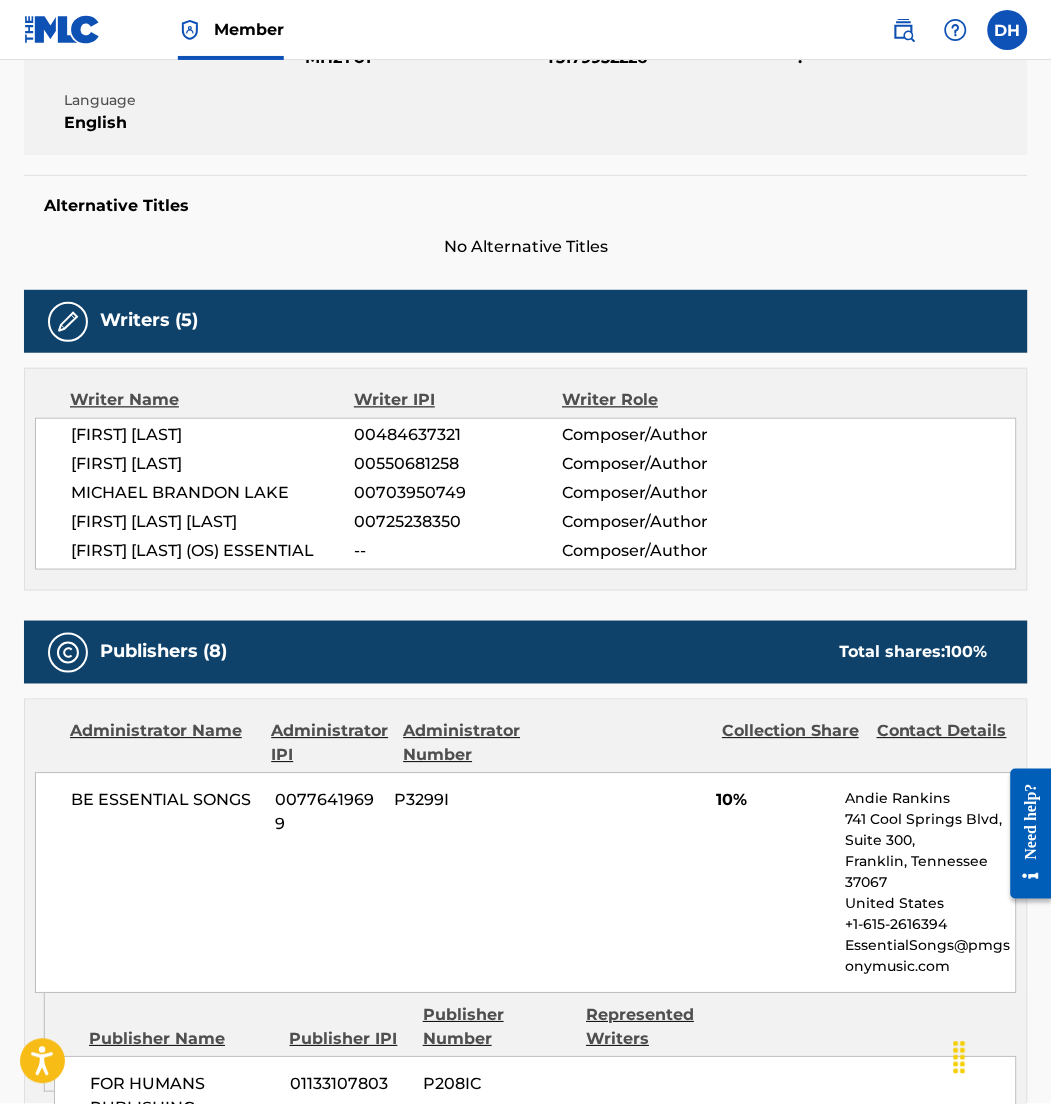 scroll, scrollTop: 0, scrollLeft: 0, axis: both 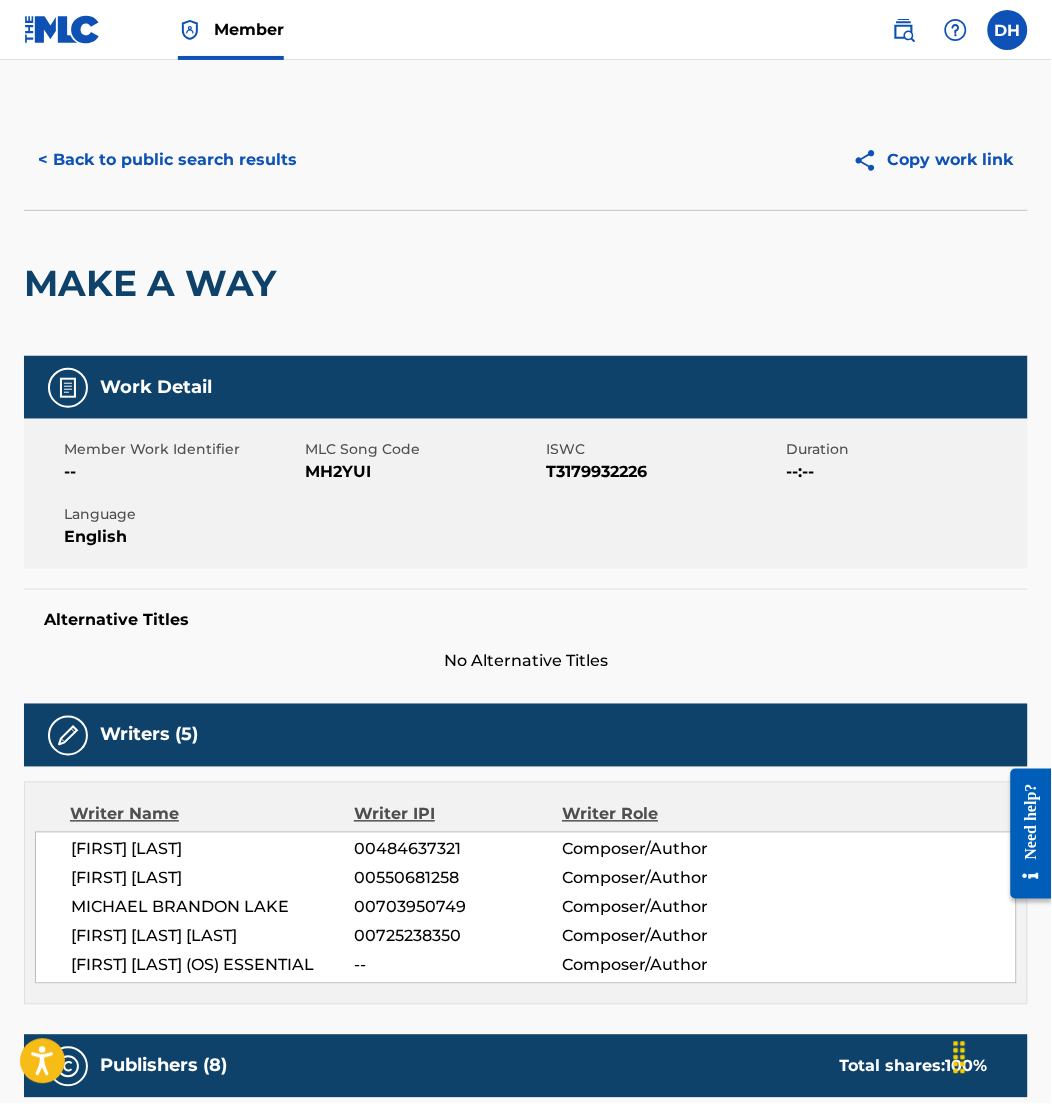 click on "< Back to public search results" at bounding box center [167, 160] 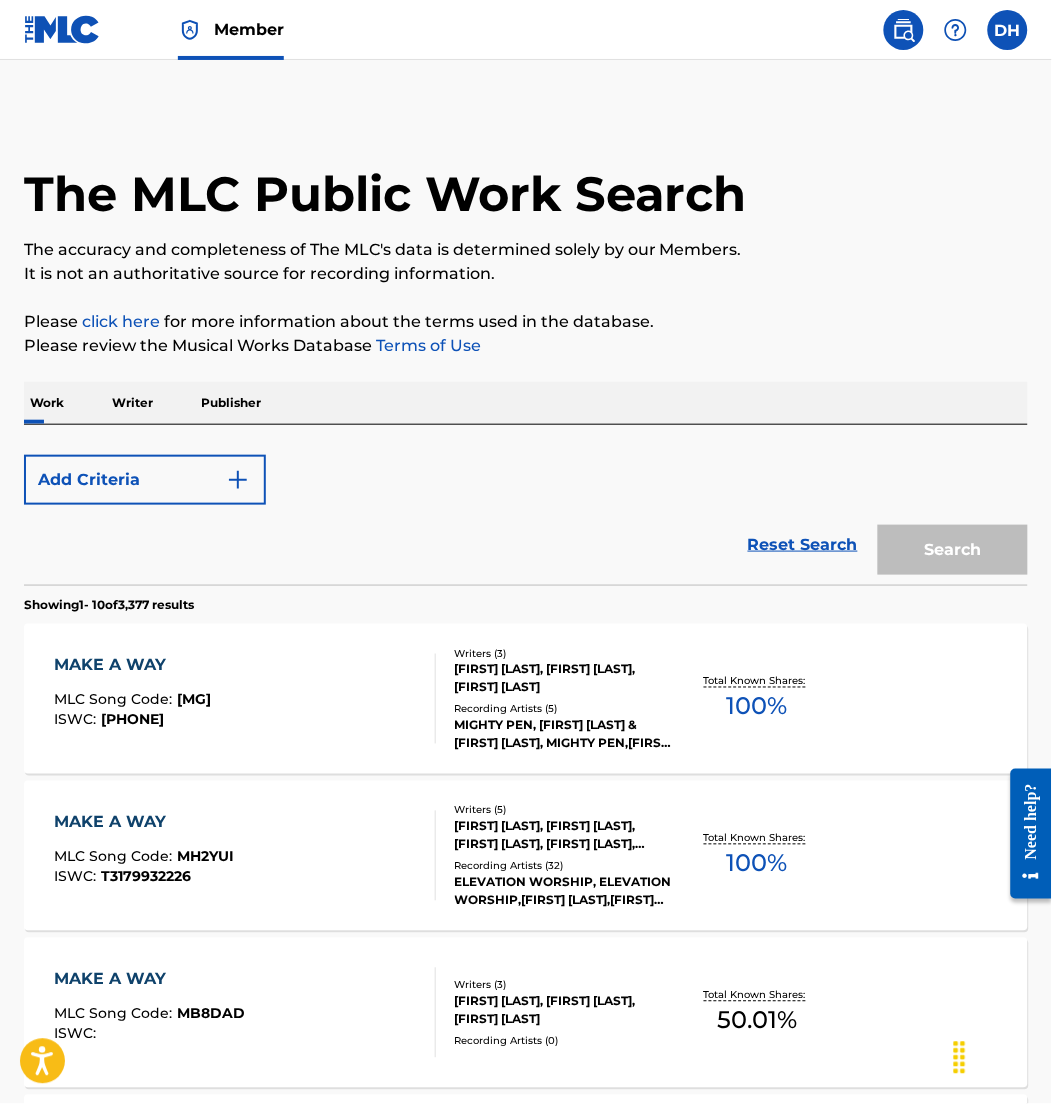 scroll, scrollTop: 264, scrollLeft: 0, axis: vertical 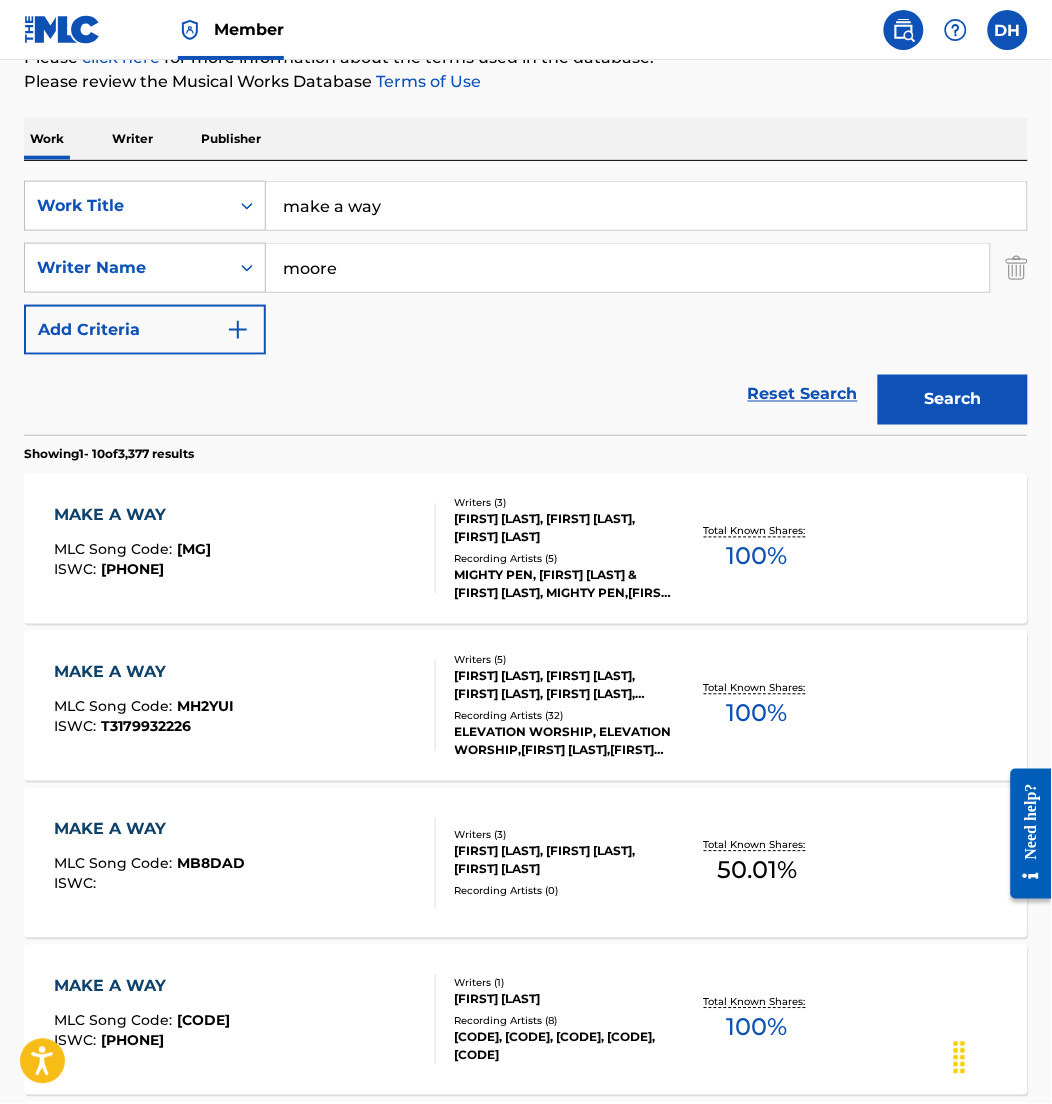 drag, startPoint x: 410, startPoint y: 217, endPoint x: 20, endPoint y: 188, distance: 391.07672 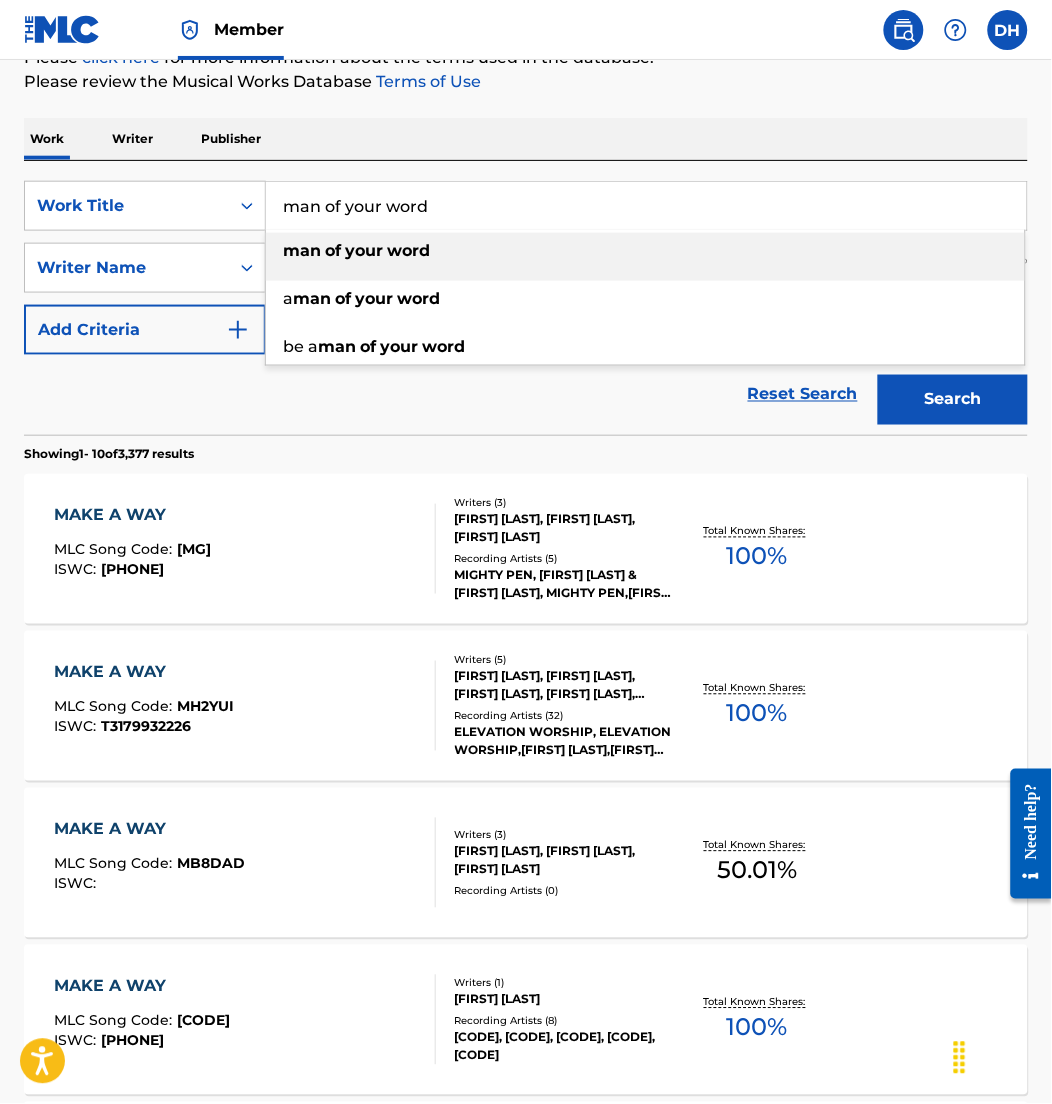 type on "man of your word" 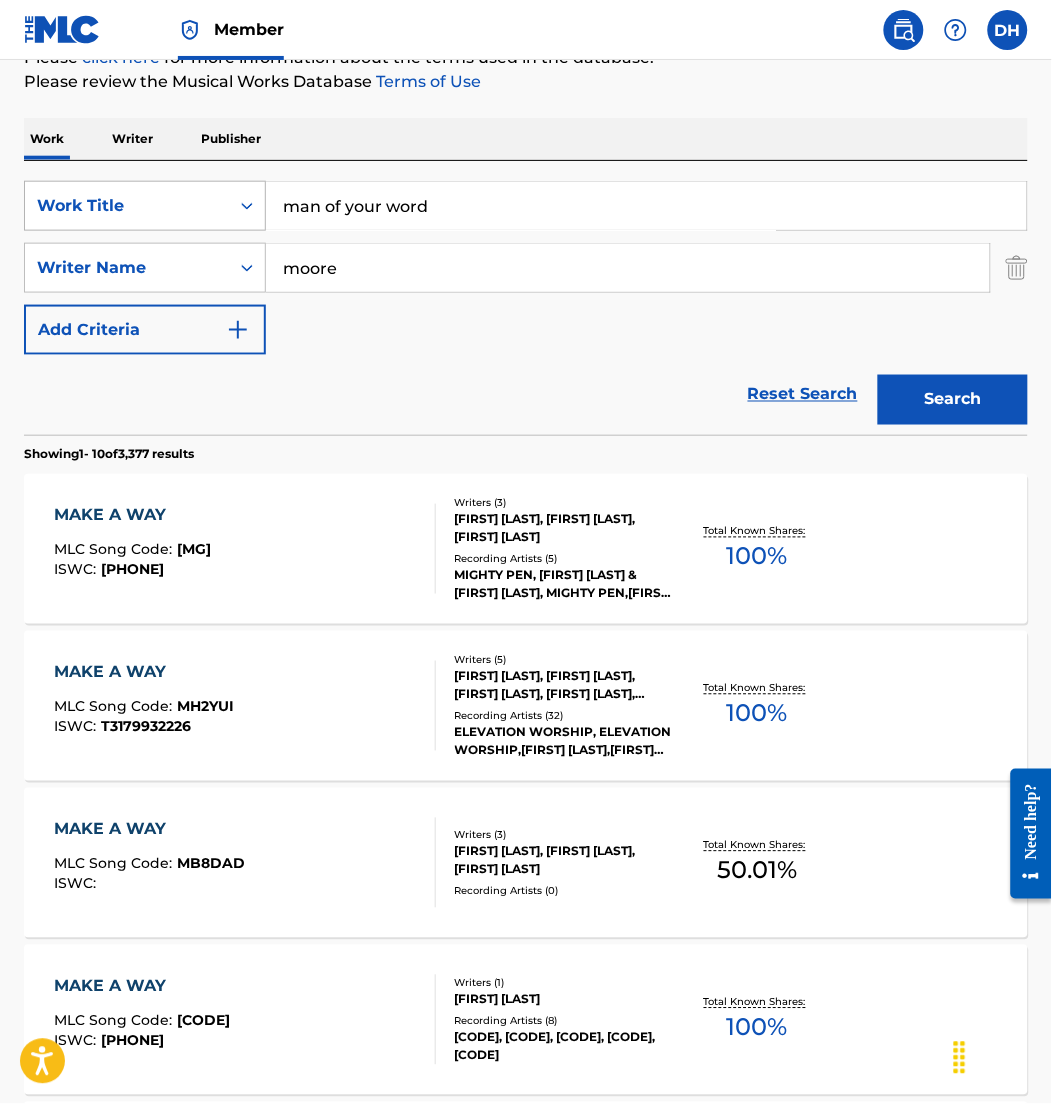 drag, startPoint x: 365, startPoint y: 271, endPoint x: 139, endPoint y: 230, distance: 229.68892 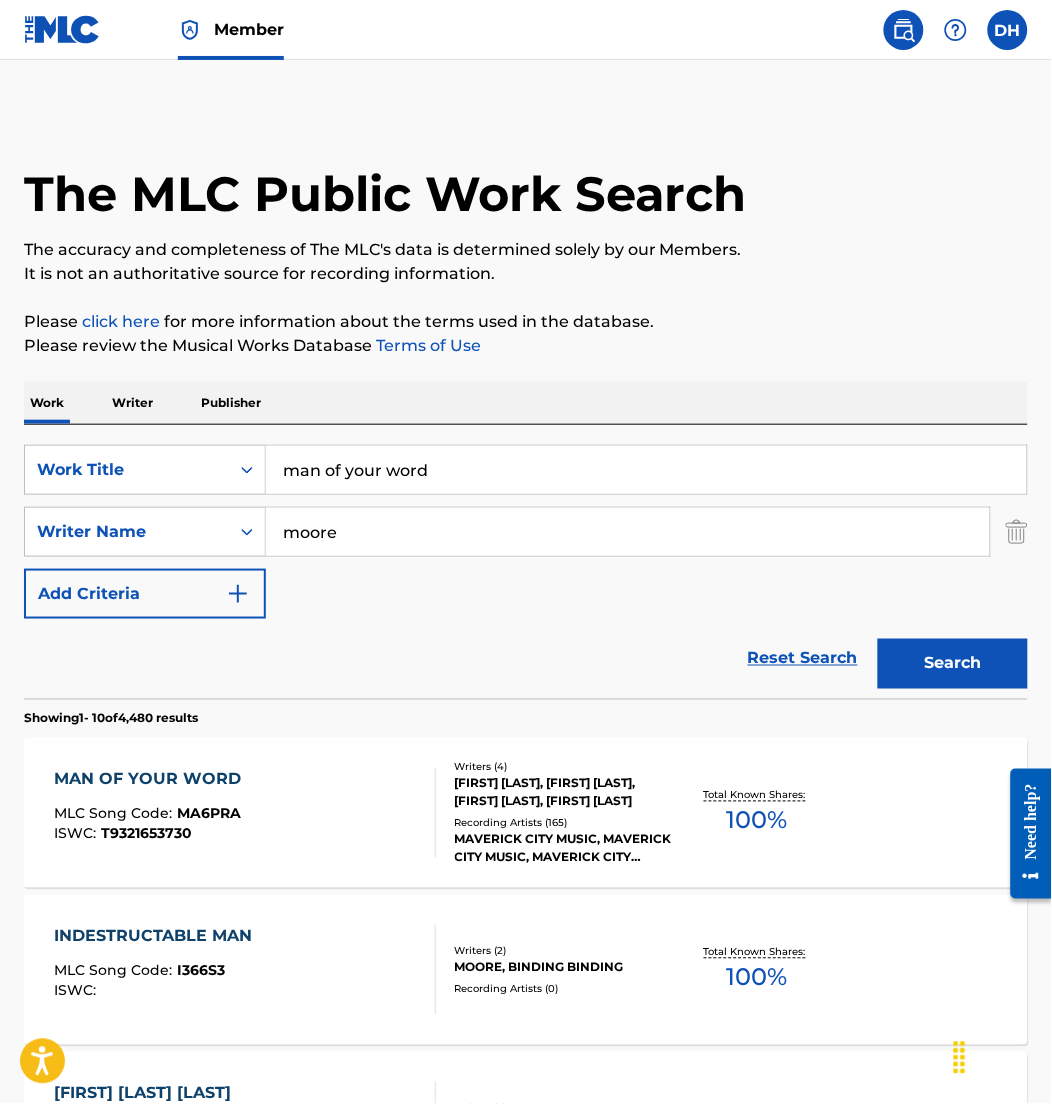 click on "MAN OF YOUR WORD MLC Song Code : MA6PRA ISWC : T9321653730" at bounding box center [245, 813] 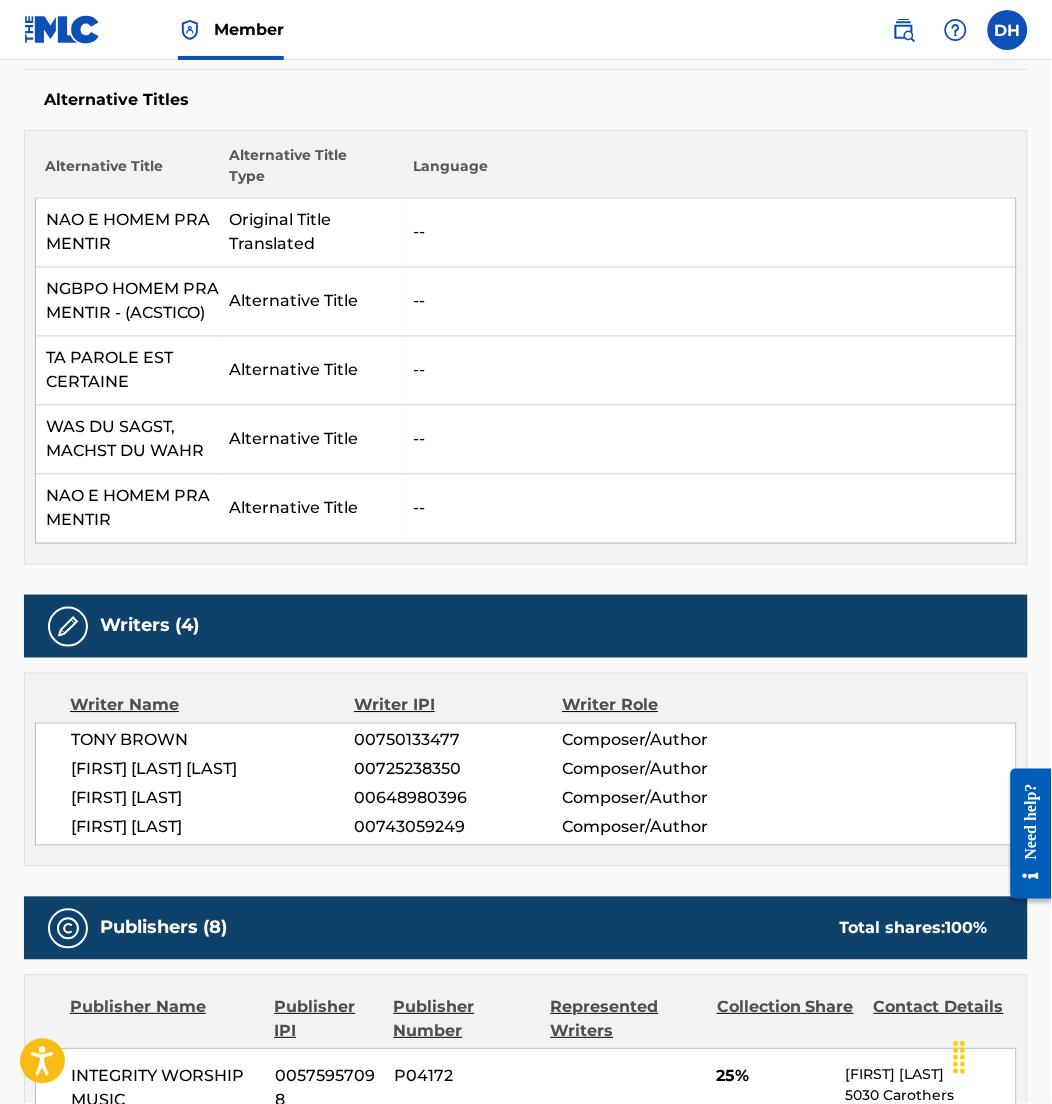 scroll, scrollTop: 0, scrollLeft: 0, axis: both 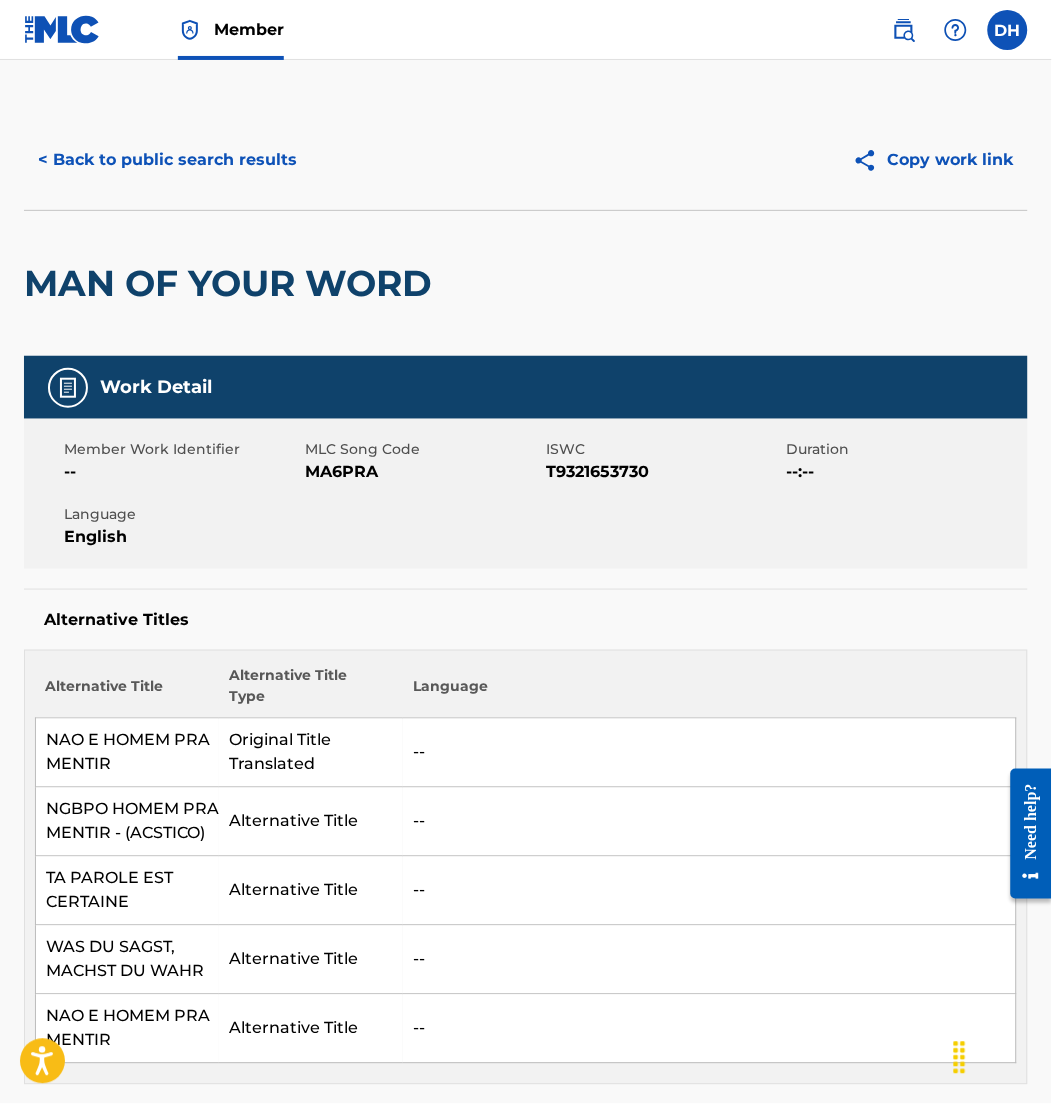 click on "< Back to public search results" at bounding box center [167, 160] 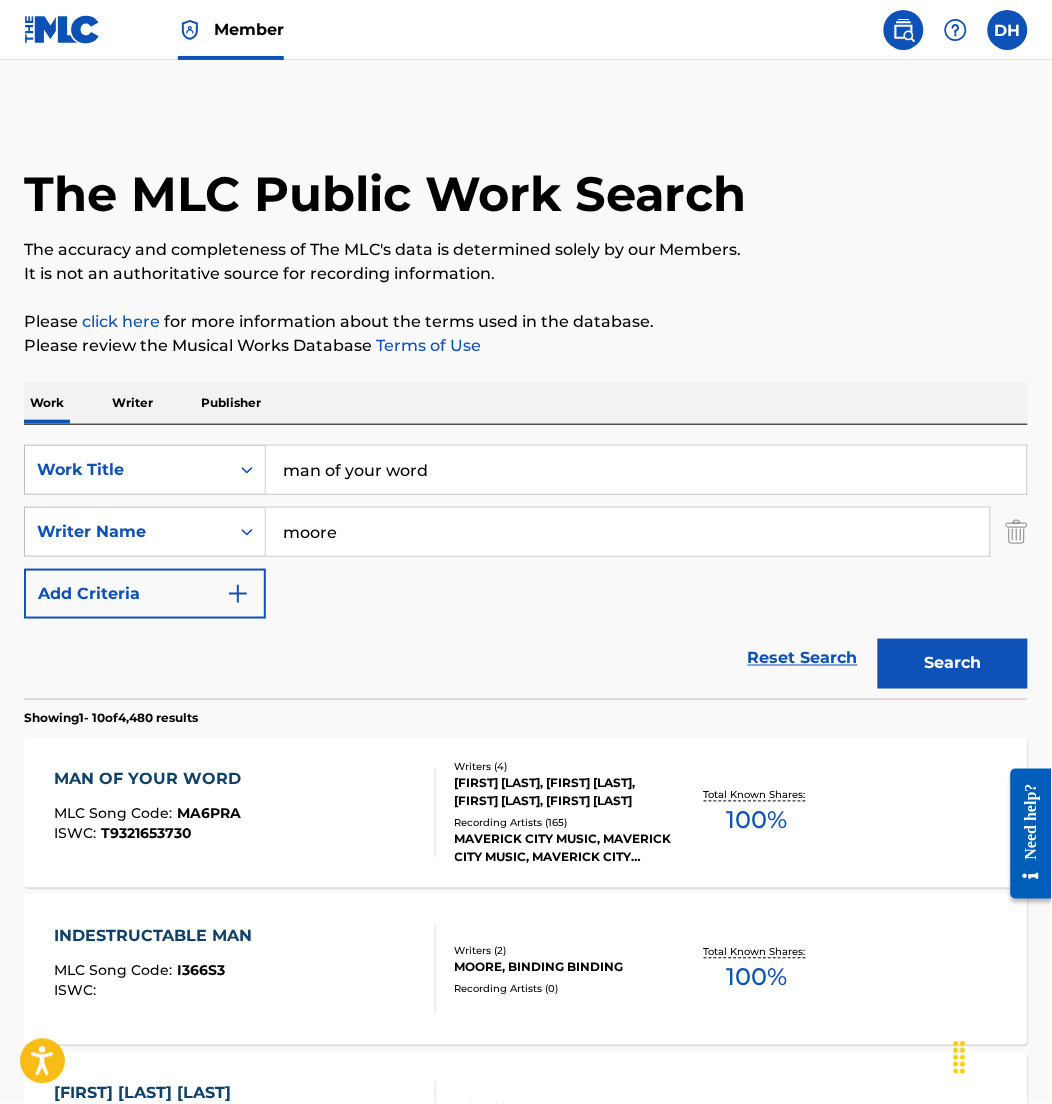 drag, startPoint x: 490, startPoint y: 470, endPoint x: 40, endPoint y: 404, distance: 454.81424 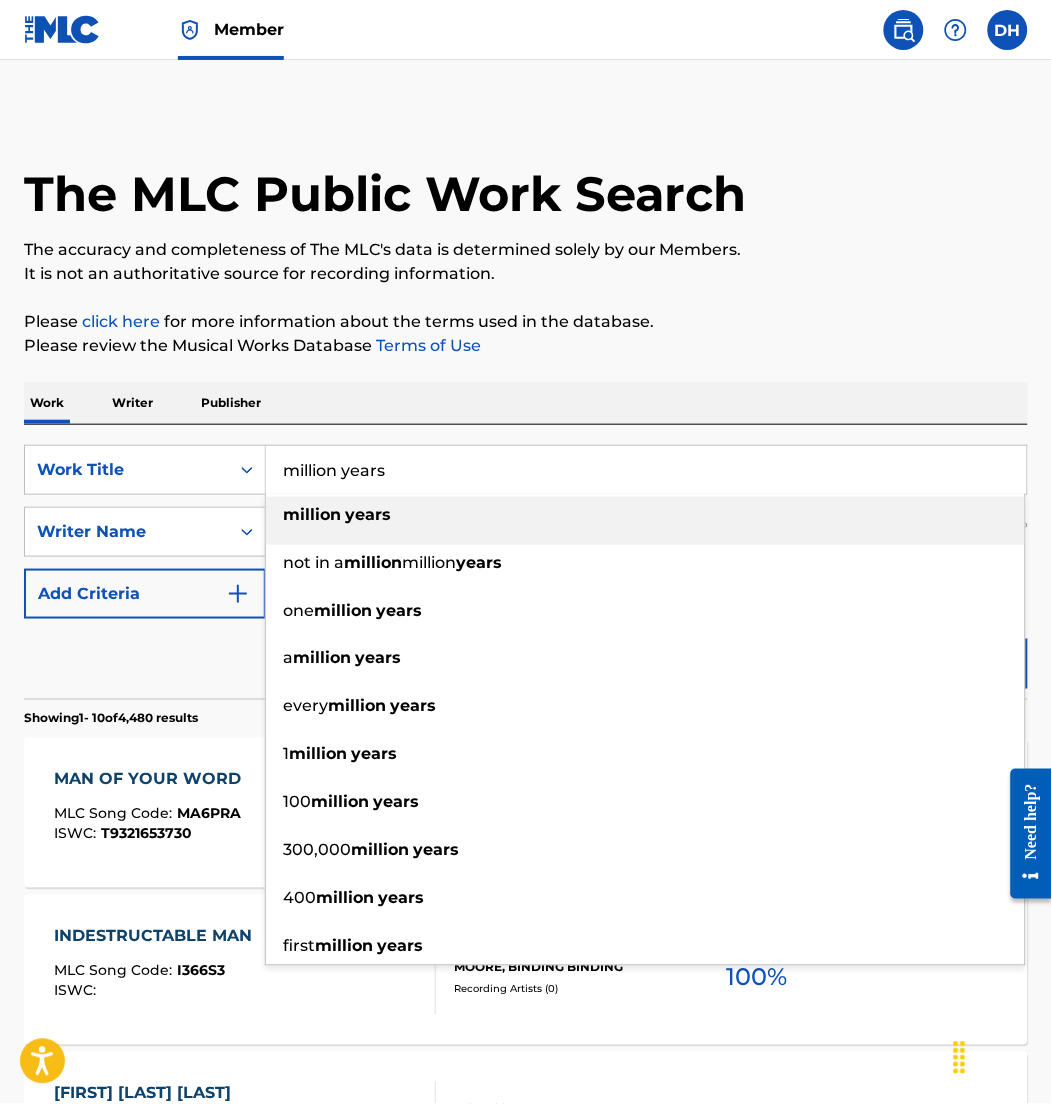 type on "million years" 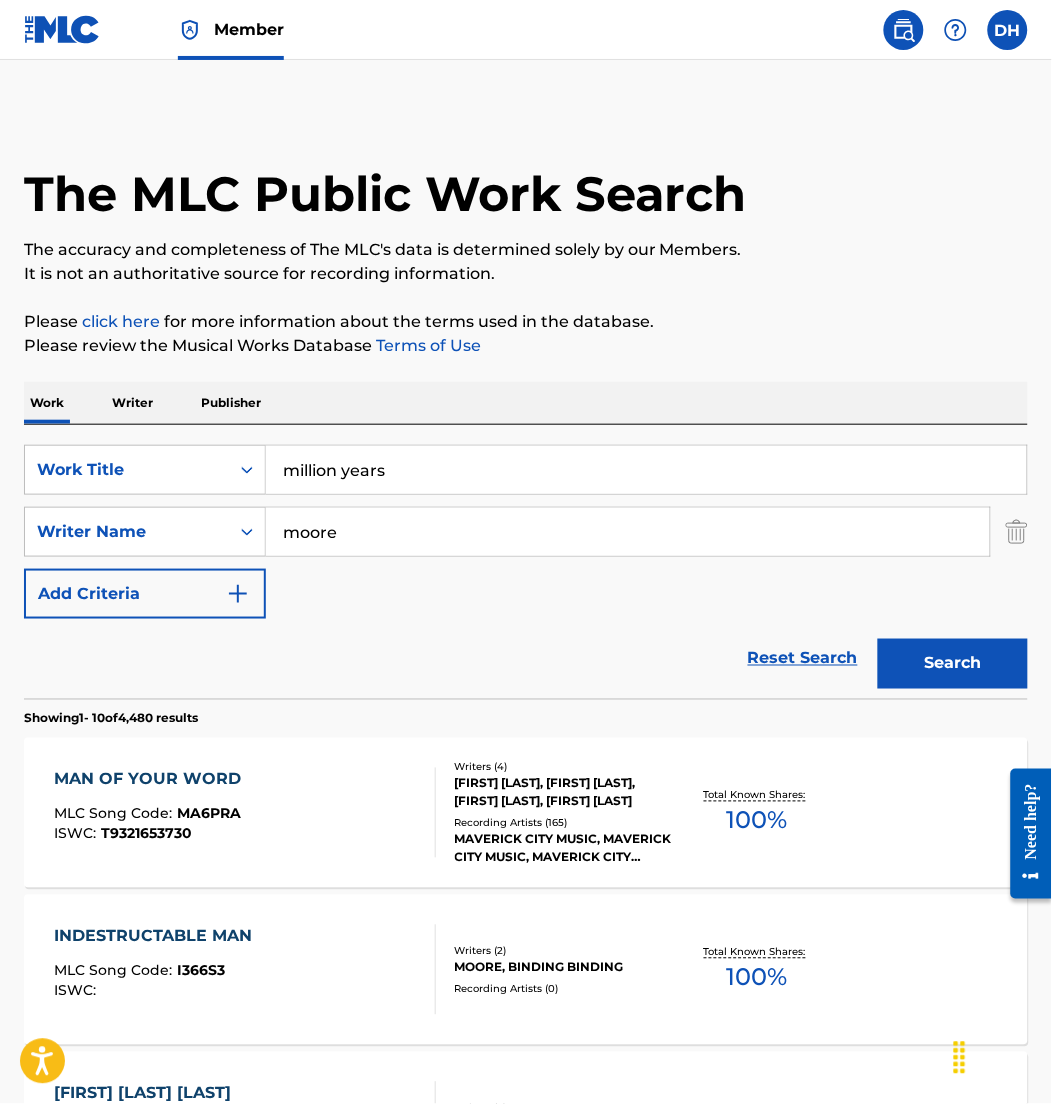 click on "The MLC Public Work Search The accuracy and completeness of The MLC's data is determined solely by our Members. It is not an authoritative source for recording information. Please   click here   for more information about the terms used in the database. Please review the Musical Works Database   Terms of Use Work Writer Publisher SearchWithCriteria1b2f814c-61c0-4006-9efc-a9b3448af7ce Work Title million years SearchWithCriteria849f6f9d-76c0-4a8d-b690-818e988fde91 Writer Name moore Add Criteria Reset Search Search Showing  1  -   10  of  4,480   results   MAN OF YOUR WORD MLC Song Code : MA6PRA ISWC : T9321653730 Writers ( 4 ) TONY BROWN, CHANDLER DAVID MOORE, NATHAN JESS, JONATHAN JAY Recording Artists ( 165 ) MAVERICK CITY MUSIC, MAVERICK CITY MUSIC, MAVERICK CITY MUSIC, MAVERICK CITY MUSIC, MAVERICK CITY MUSIC Total Known Shares: 100 % INDESTRUCTABLE MAN MLC Song Code : I366S3 ISWC : Writers ( 2 ) MOORE, BINDING BINDING Recording Artists ( 0 ) Total Known Shares: 100 % FLEW MAN CHEW MLC Song Code : FA81UV :" at bounding box center (526, 1257) 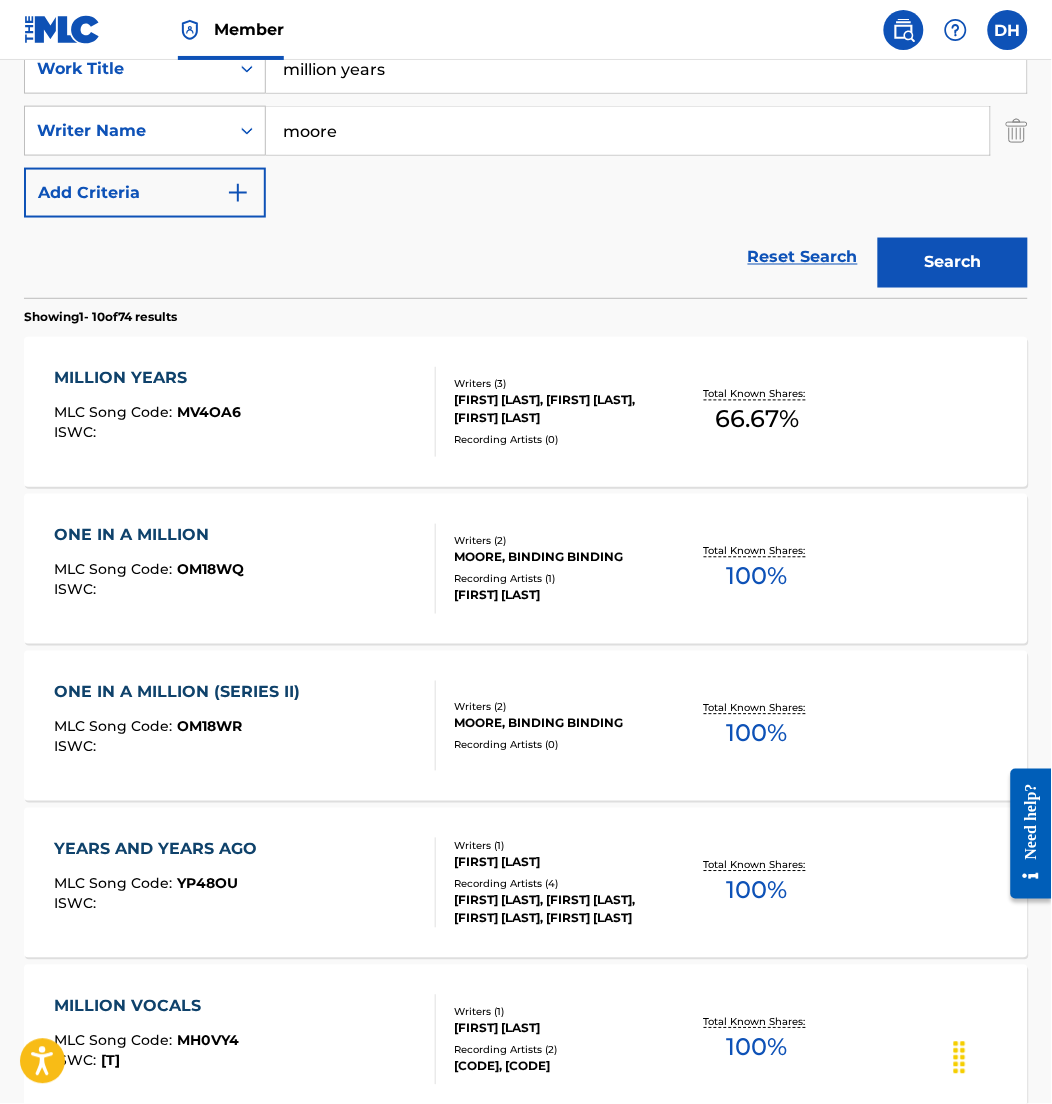 scroll, scrollTop: 405, scrollLeft: 0, axis: vertical 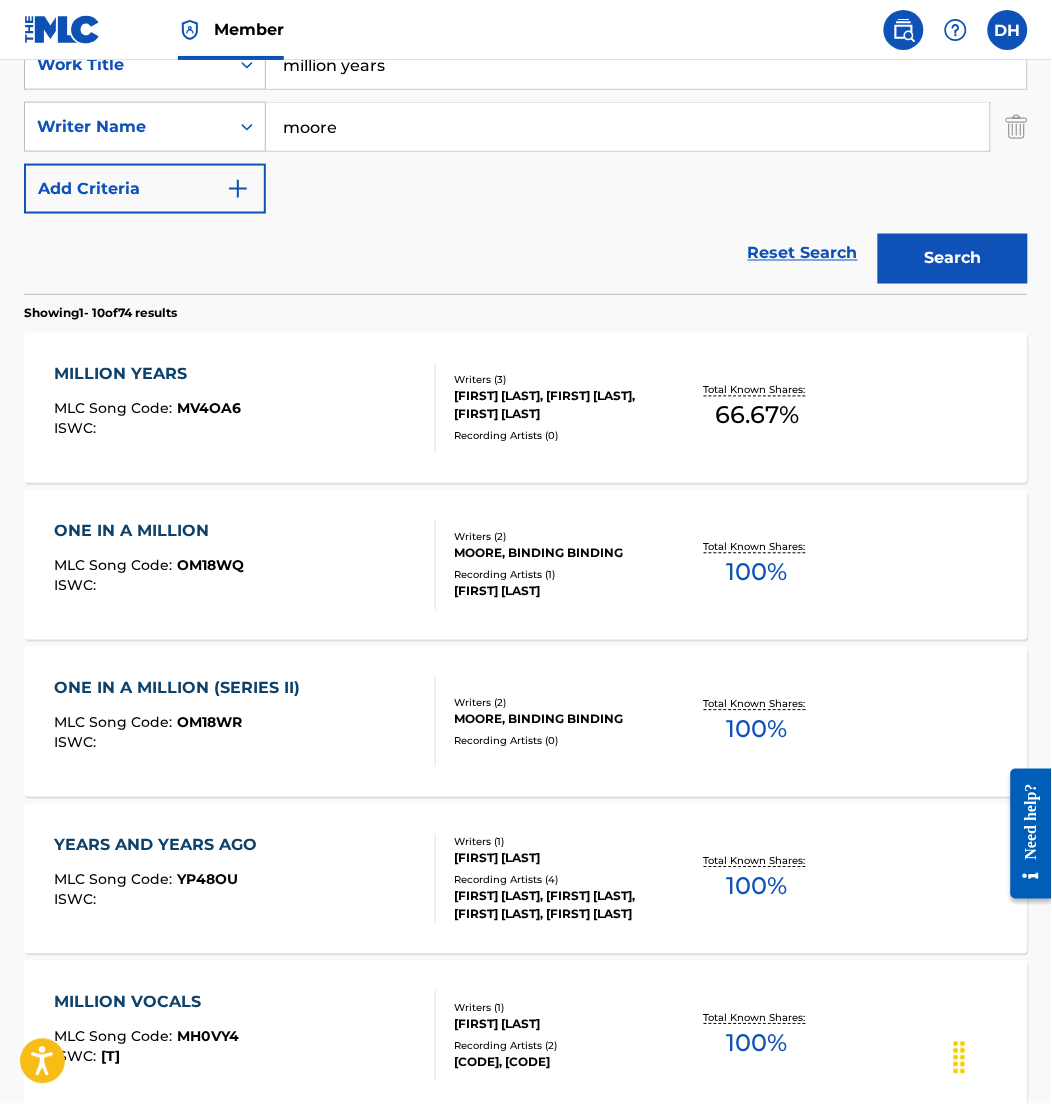 click on "MILLION YEARS MLC Song Code : MV4OA6 ISWC :" at bounding box center [245, 408] 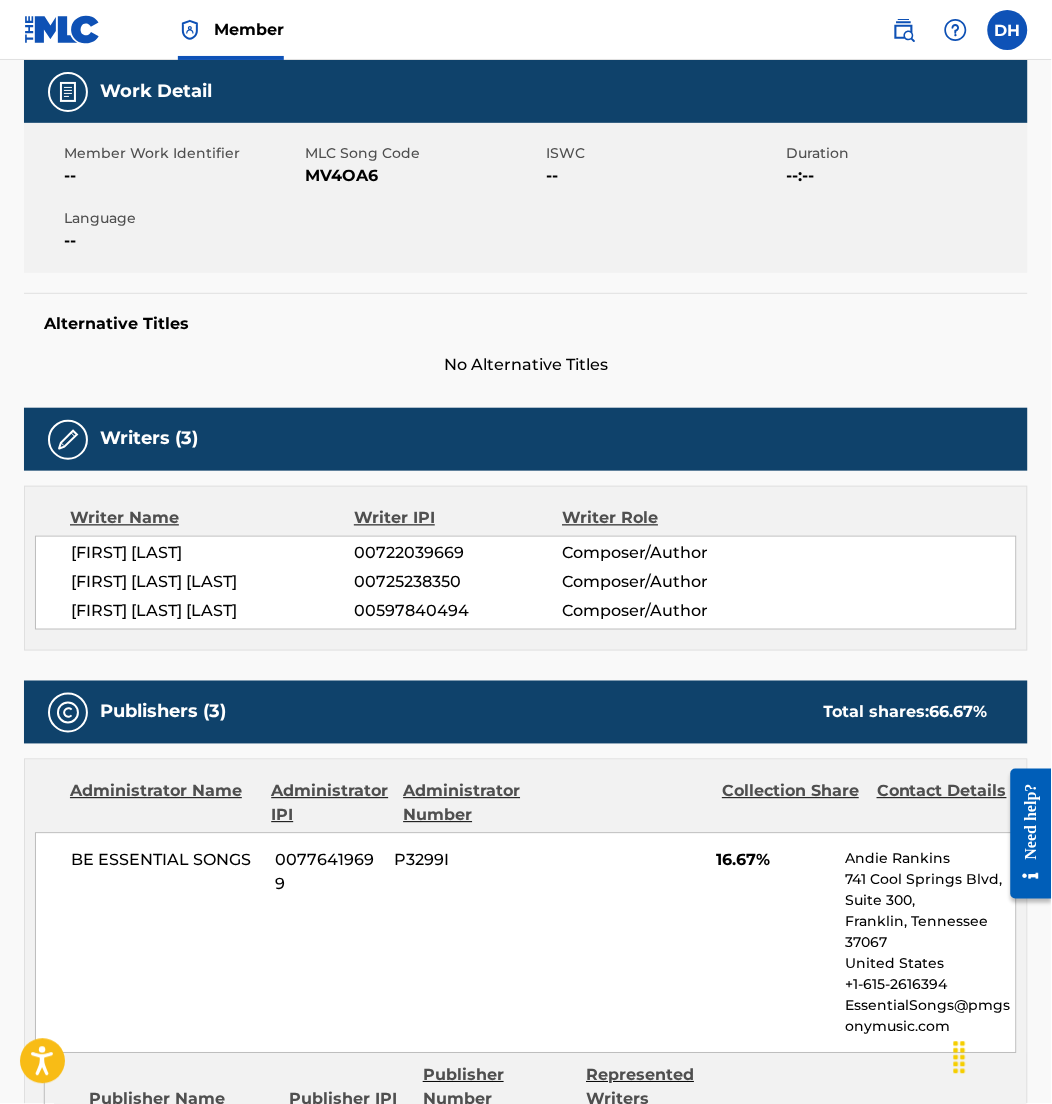 scroll, scrollTop: 0, scrollLeft: 0, axis: both 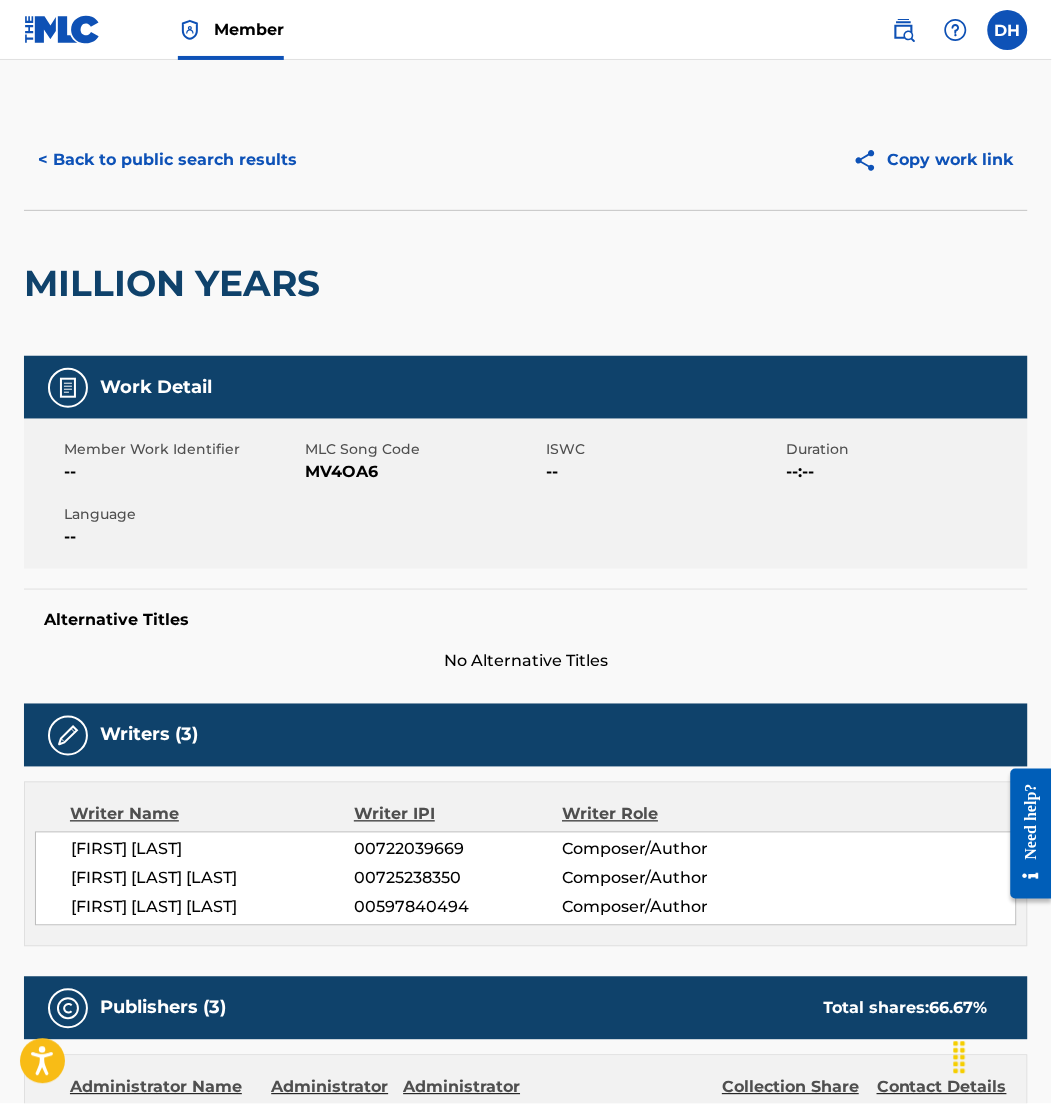 click on "< Back to public search results" at bounding box center (167, 160) 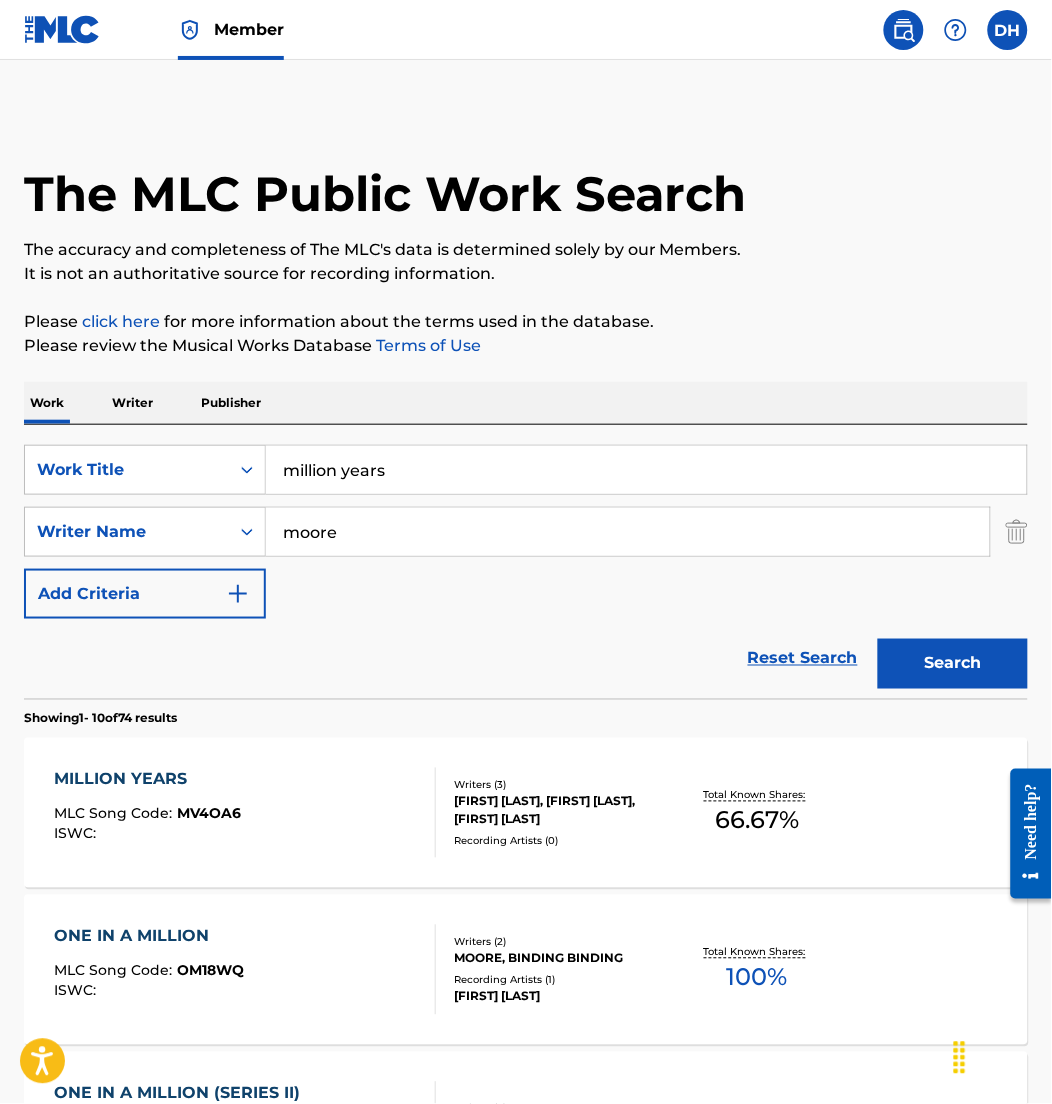 scroll, scrollTop: 405, scrollLeft: 0, axis: vertical 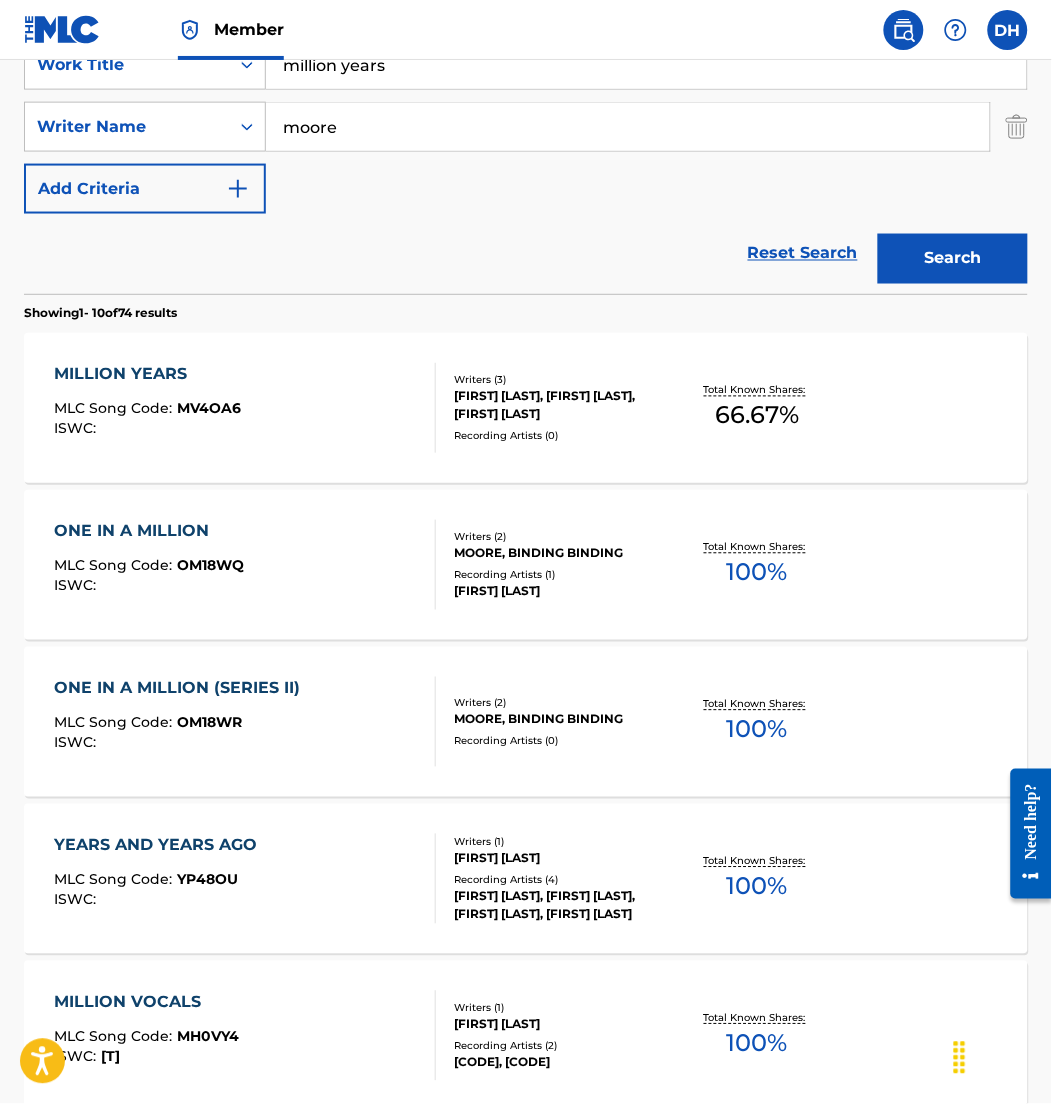 drag, startPoint x: 500, startPoint y: 74, endPoint x: 245, endPoint y: 45, distance: 256.6437 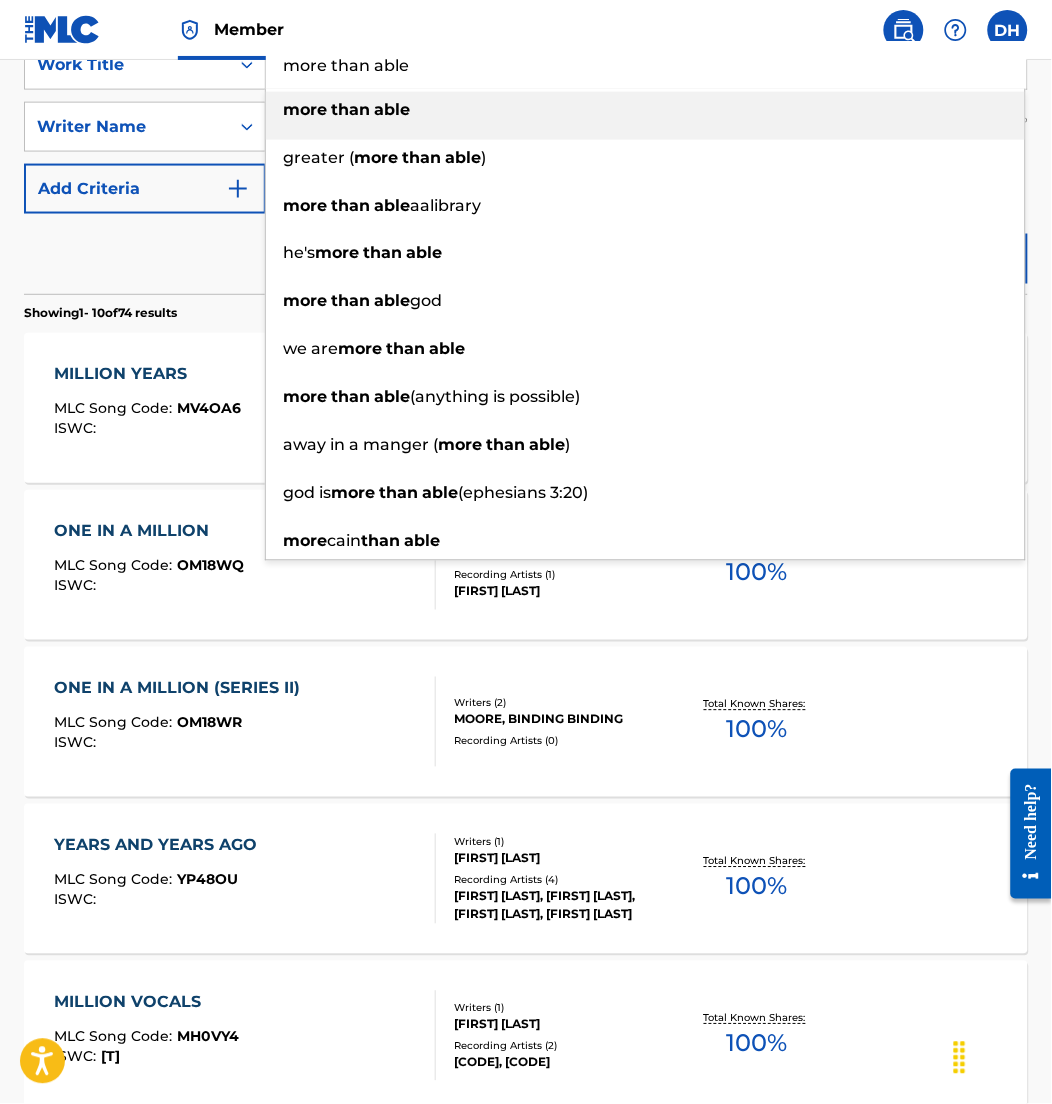 type on "more than able" 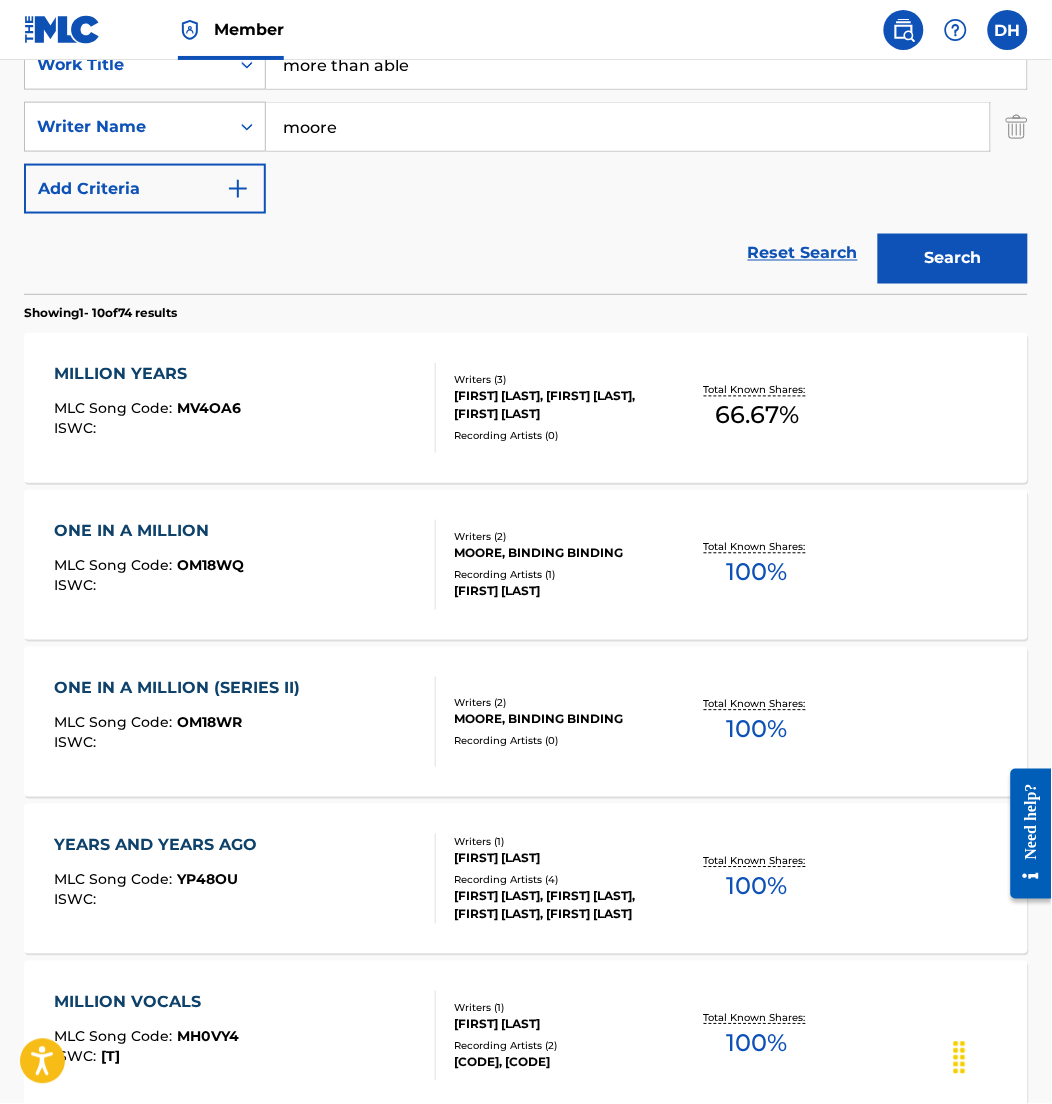 click on "Search" at bounding box center [953, 259] 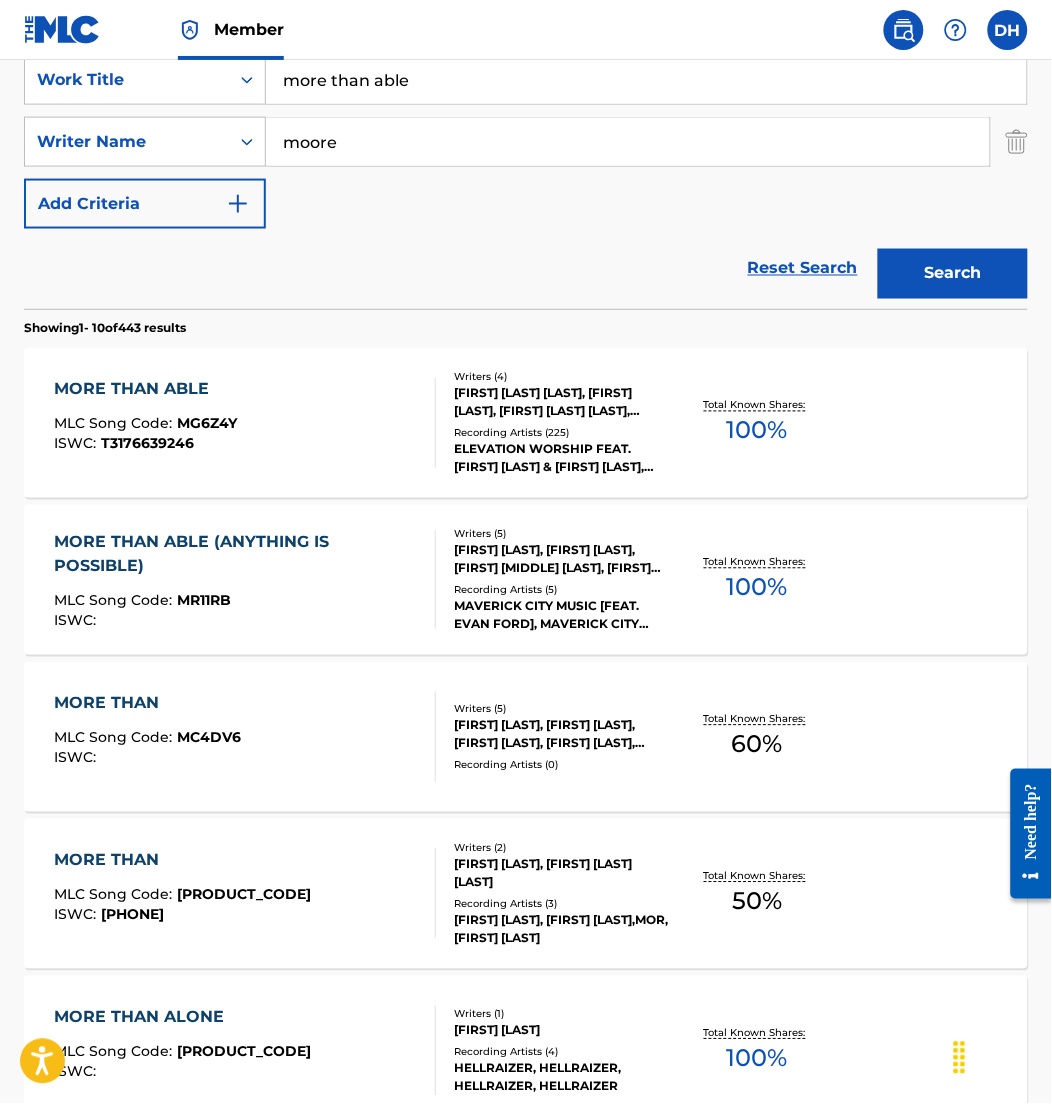 scroll, scrollTop: 393, scrollLeft: 0, axis: vertical 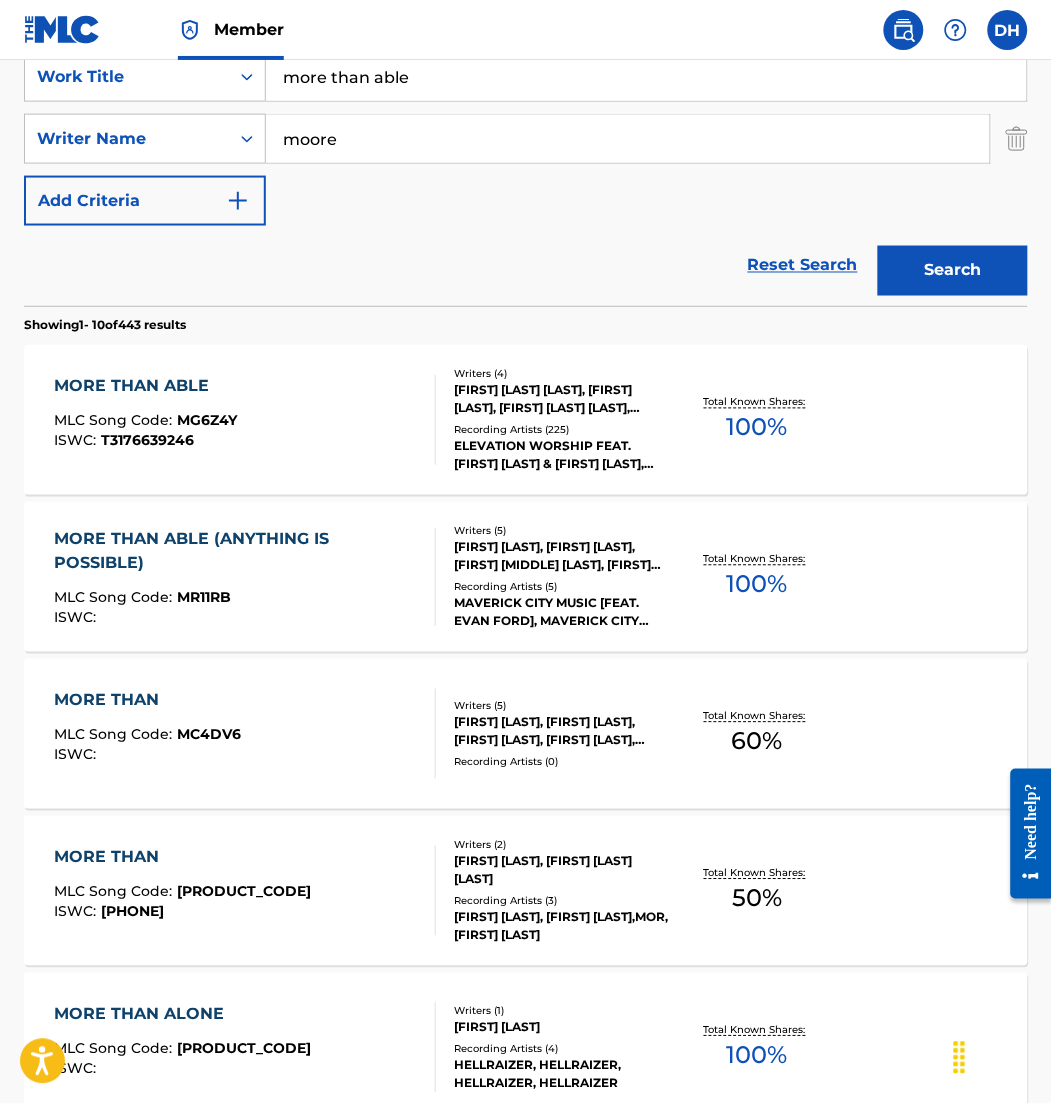 click on "MORE THAN ABLE MLC Song Code : MG6Z4Y ISWC : T3176639246" at bounding box center [145, 420] 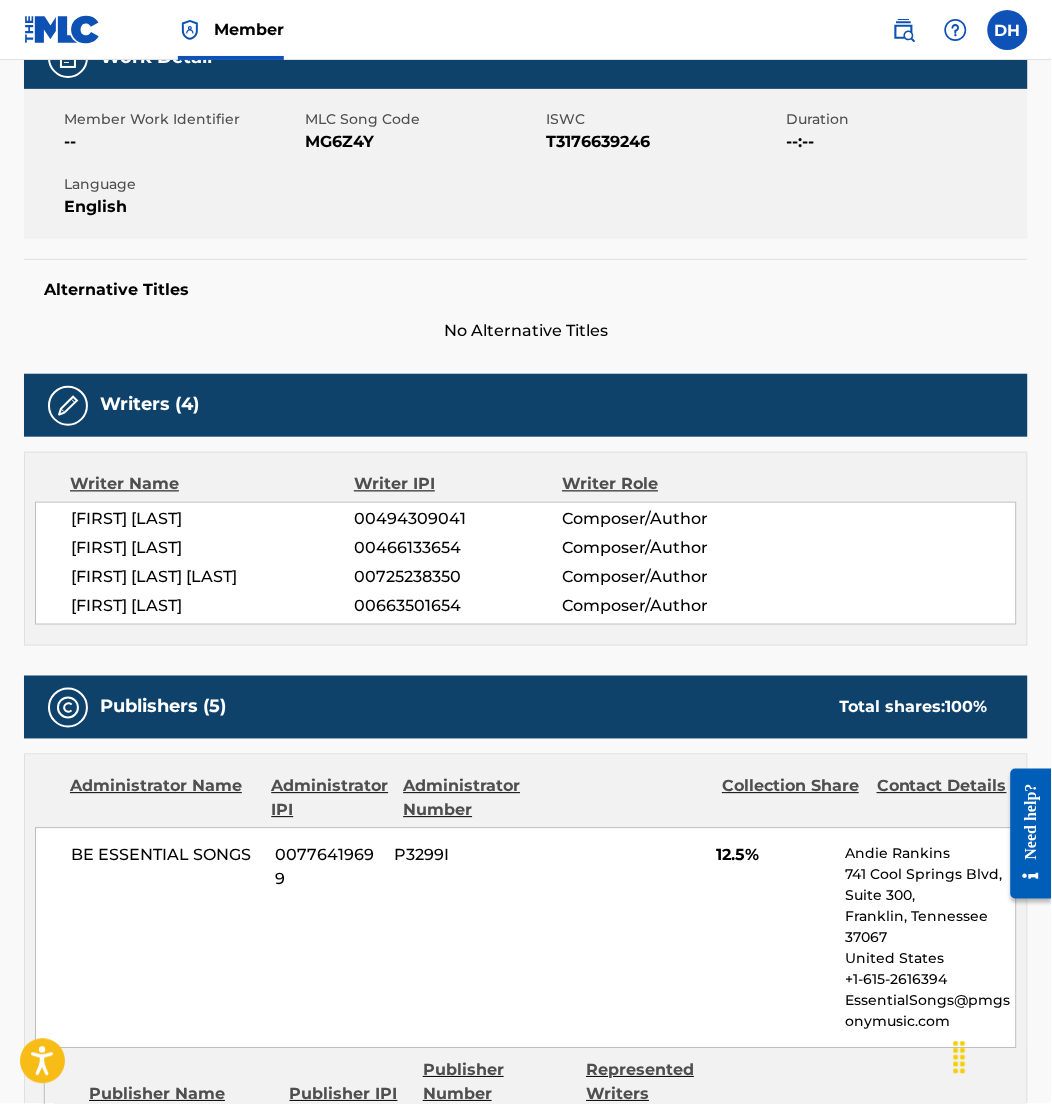 scroll, scrollTop: 0, scrollLeft: 0, axis: both 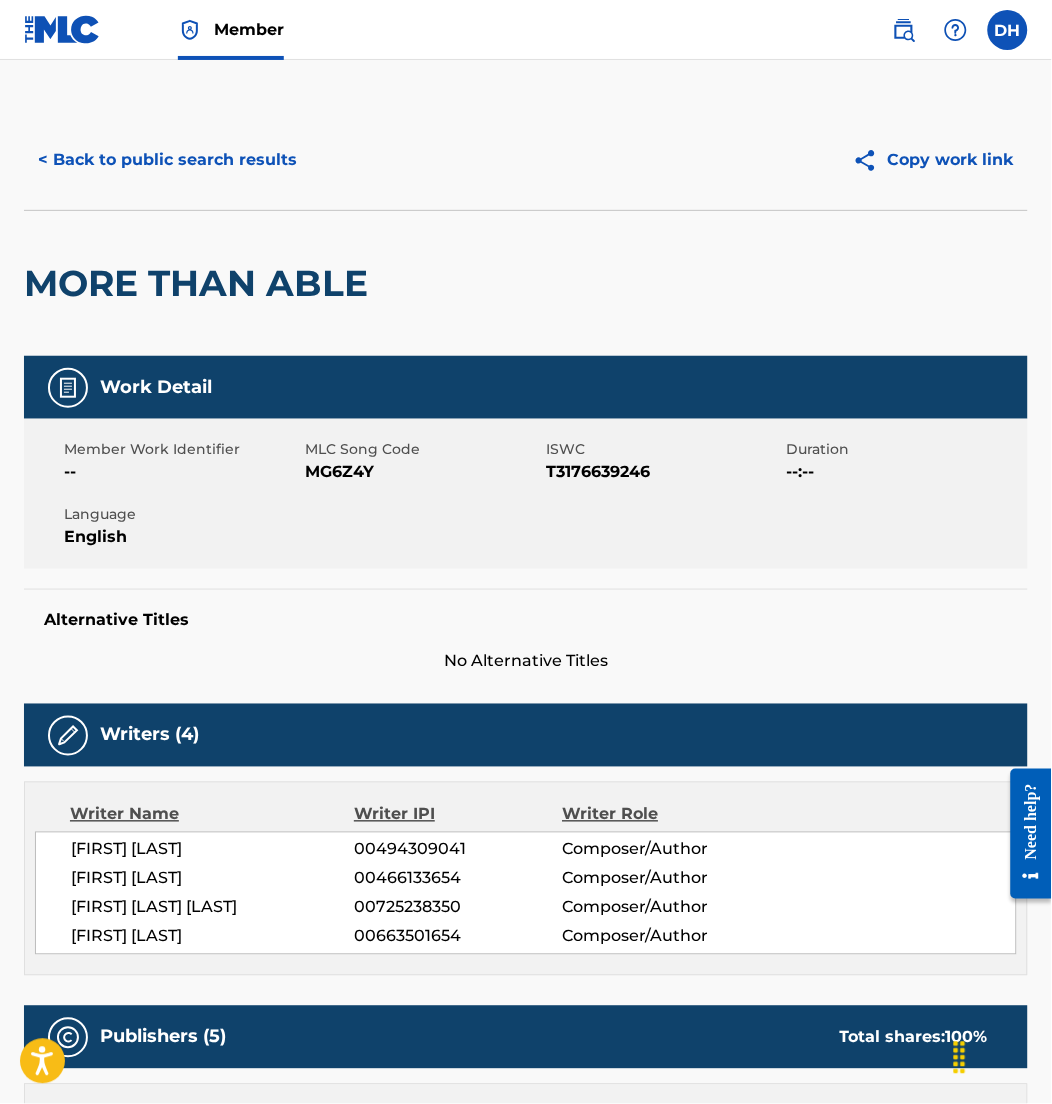 click on "< Back to public search results" at bounding box center [167, 160] 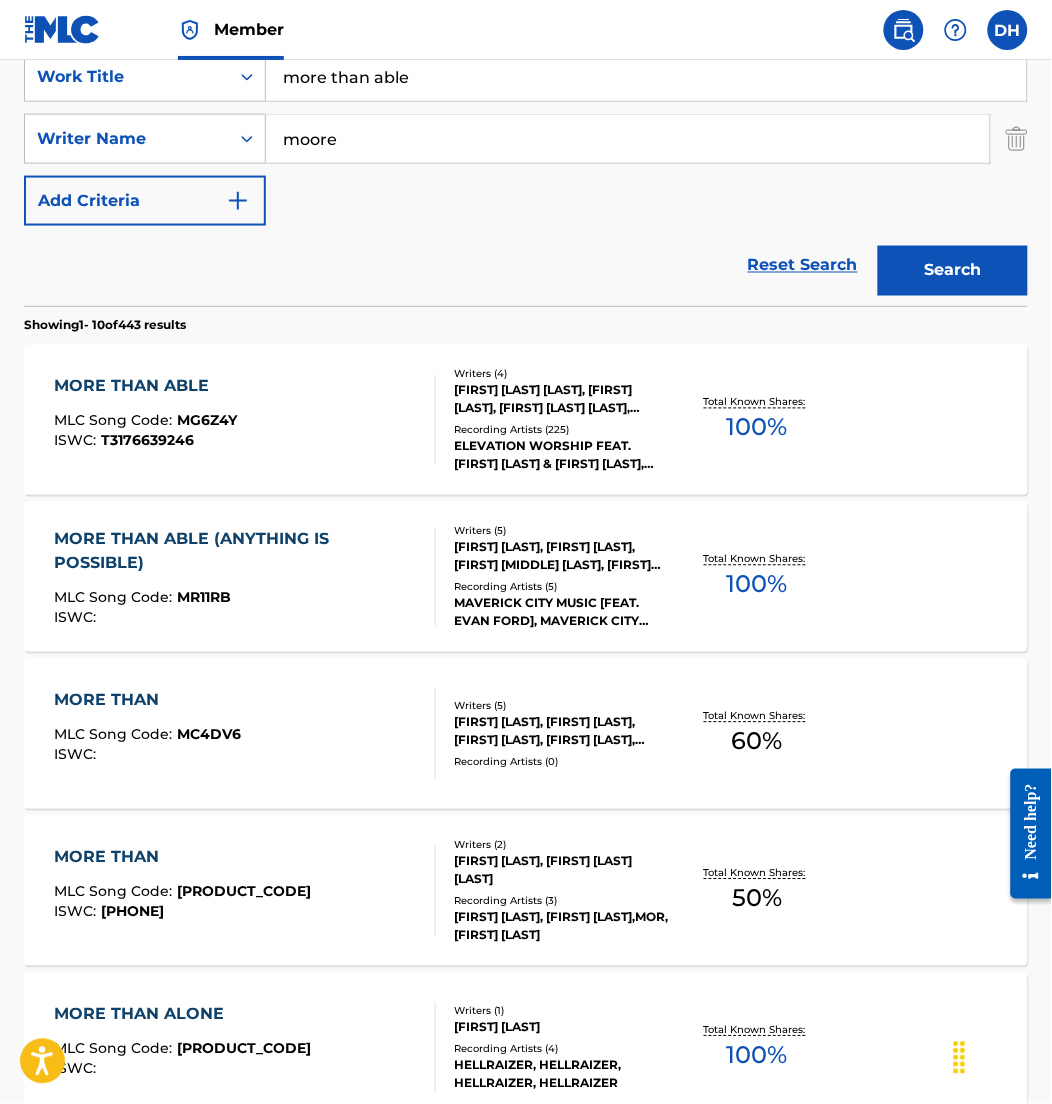 click on "MORE THAN ABLE (ANYTHING IS POSSIBLE)" at bounding box center (236, 552) 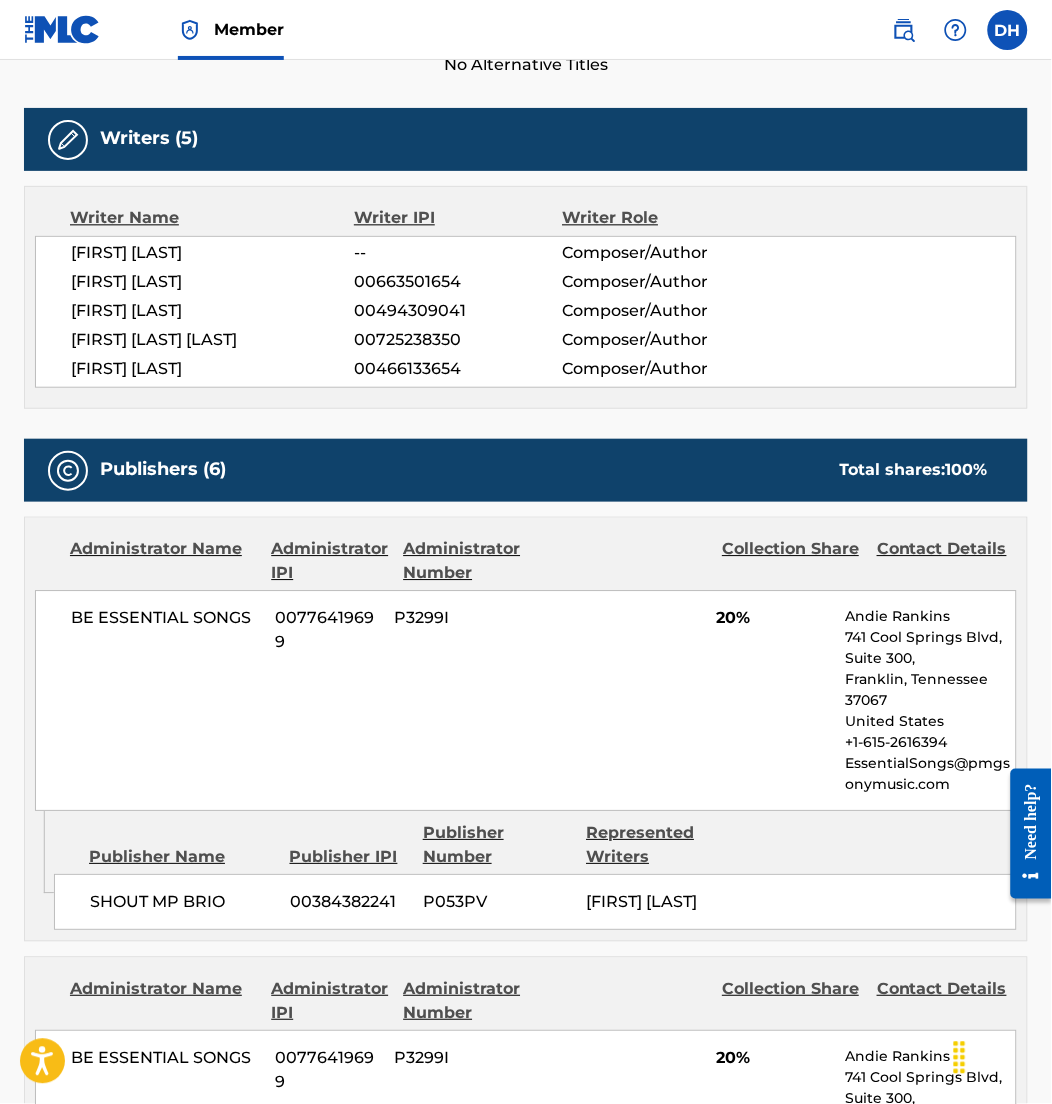 scroll, scrollTop: 612, scrollLeft: 0, axis: vertical 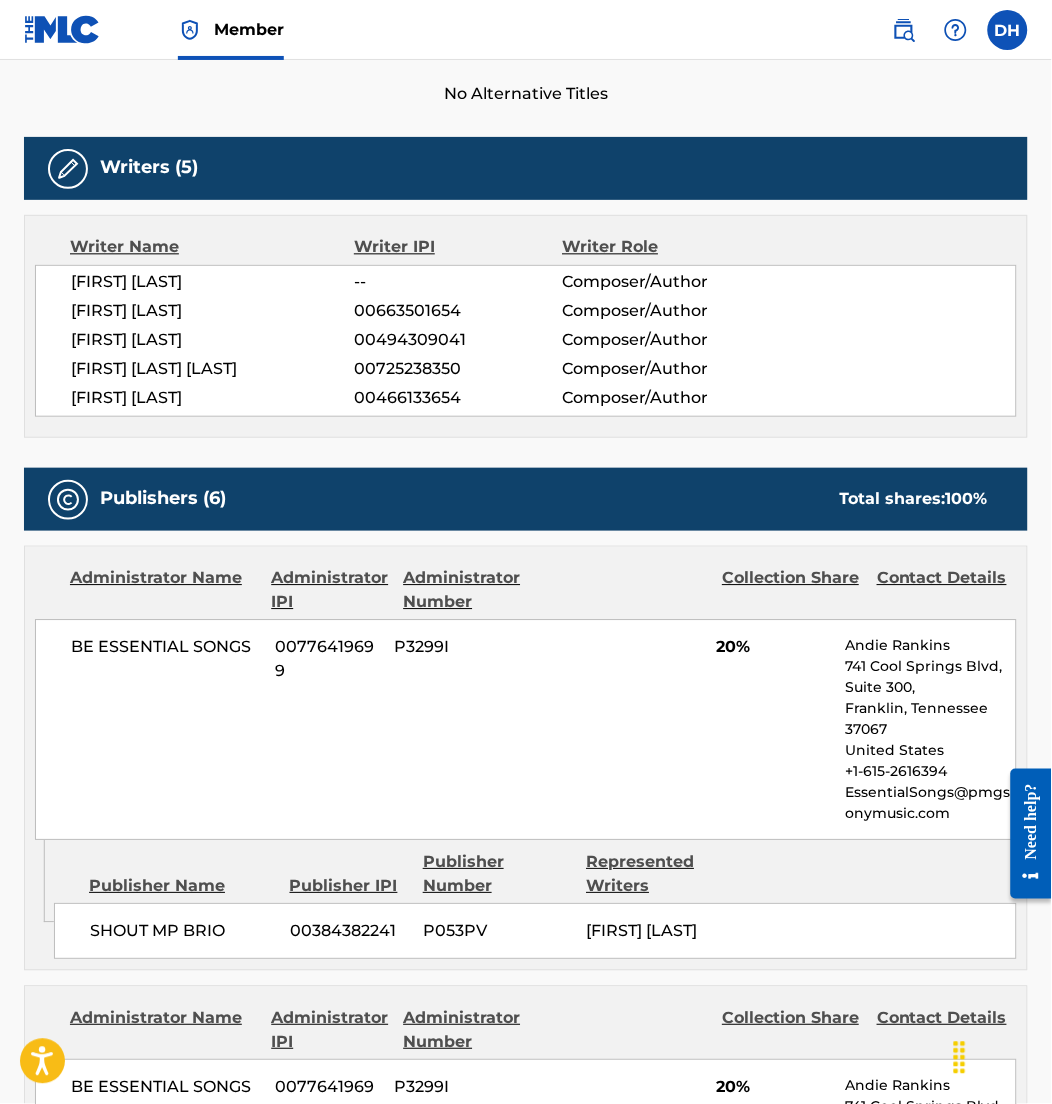 click at bounding box center (904, 30) 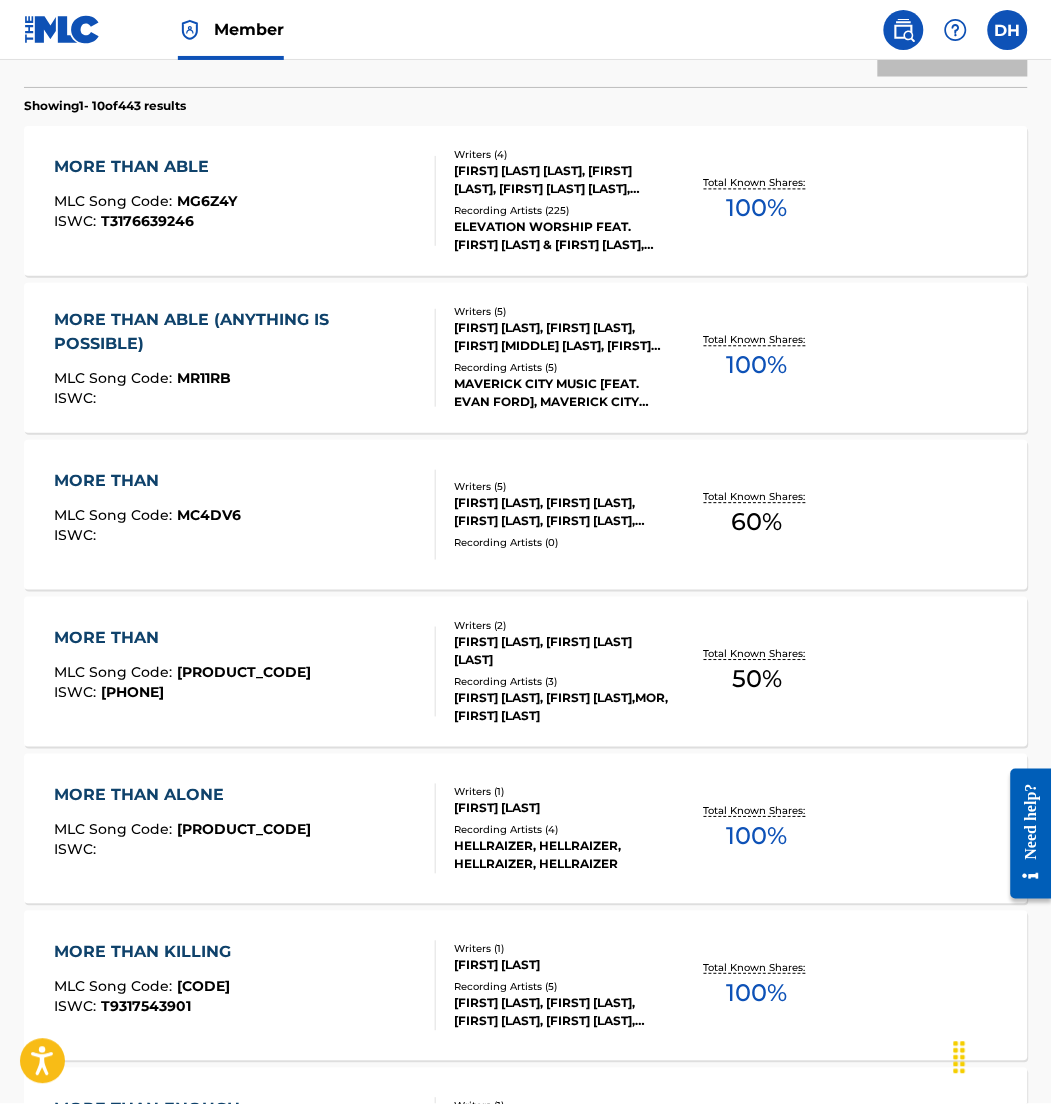 scroll, scrollTop: 0, scrollLeft: 0, axis: both 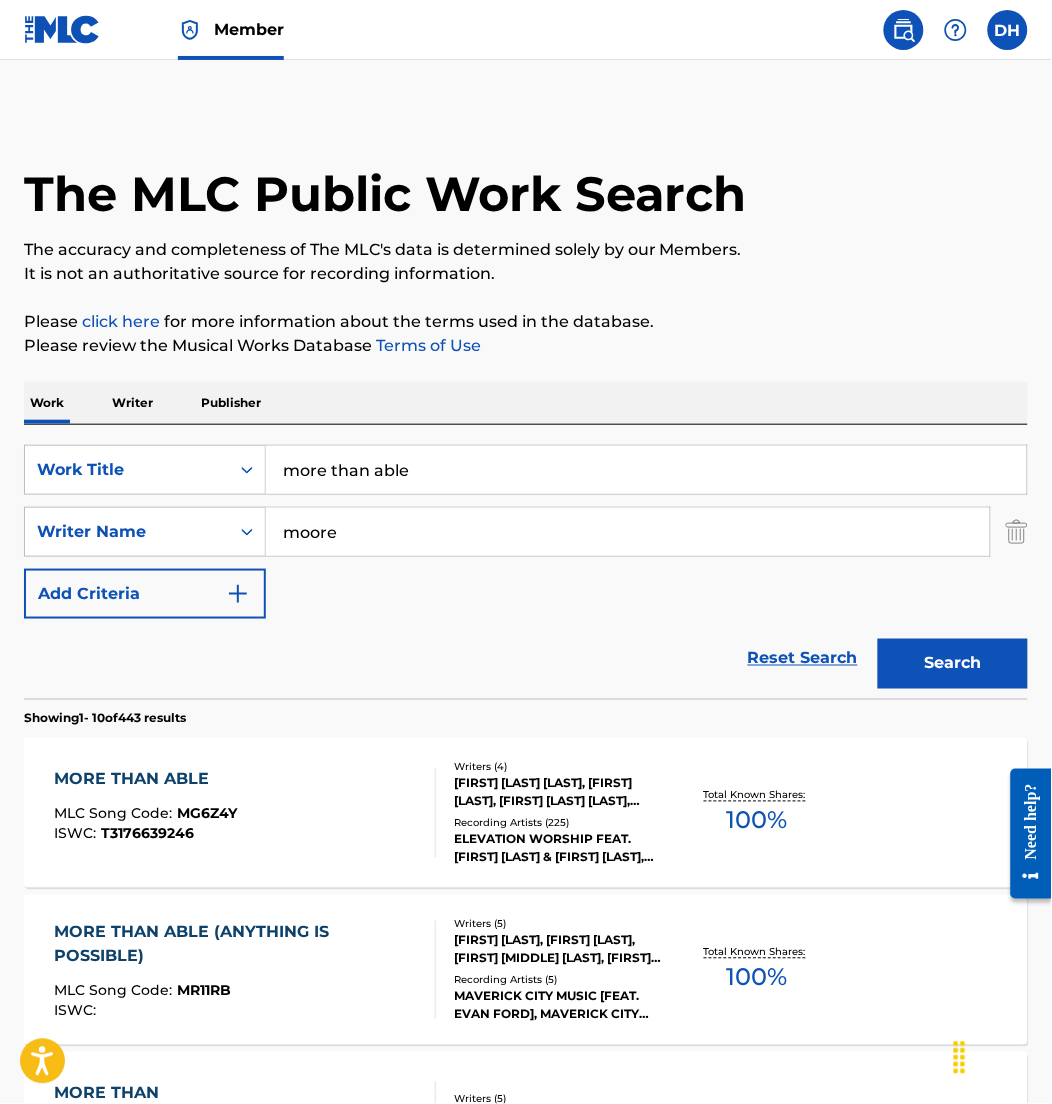 drag, startPoint x: 458, startPoint y: 463, endPoint x: 0, endPoint y: 369, distance: 467.54678 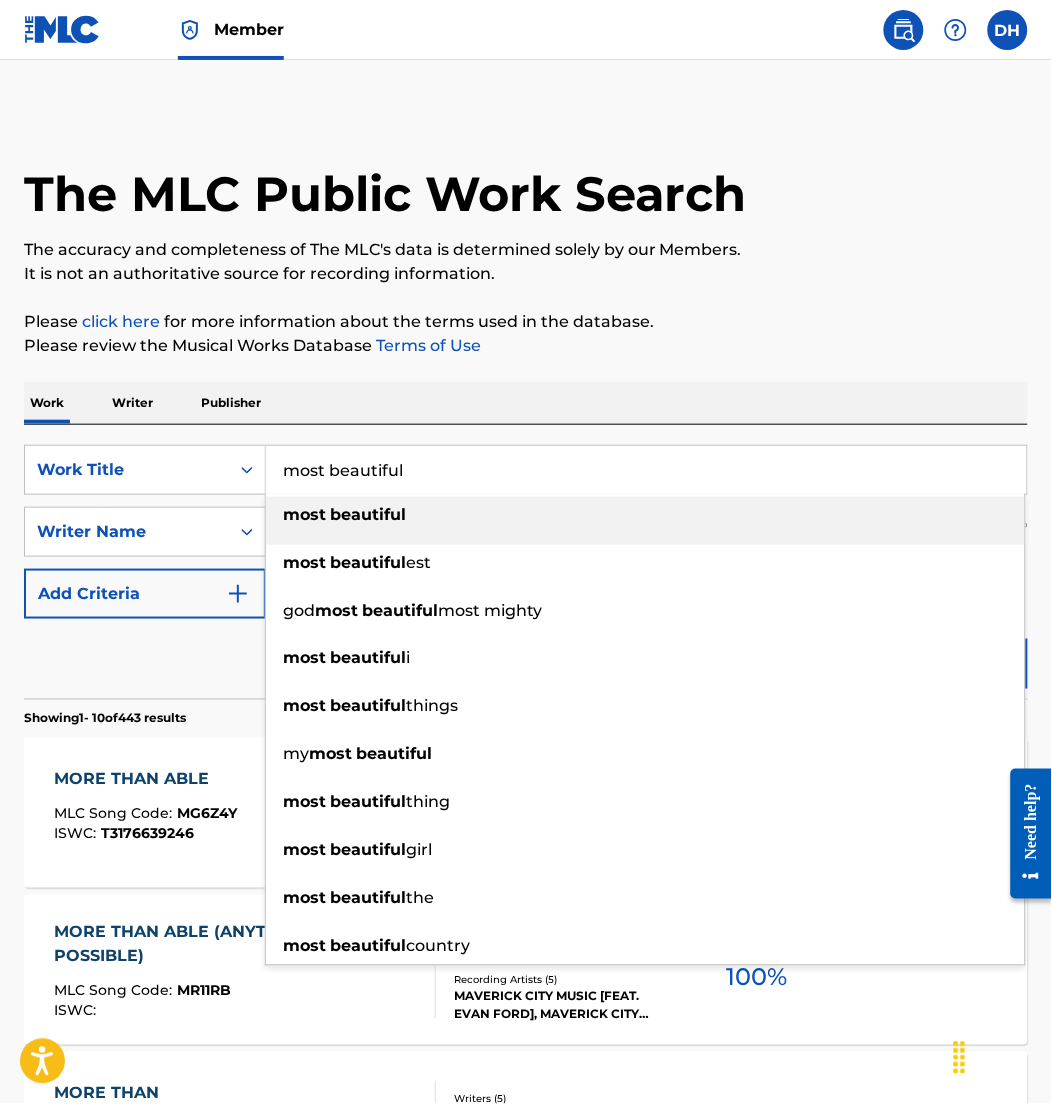 type on "most beautiful" 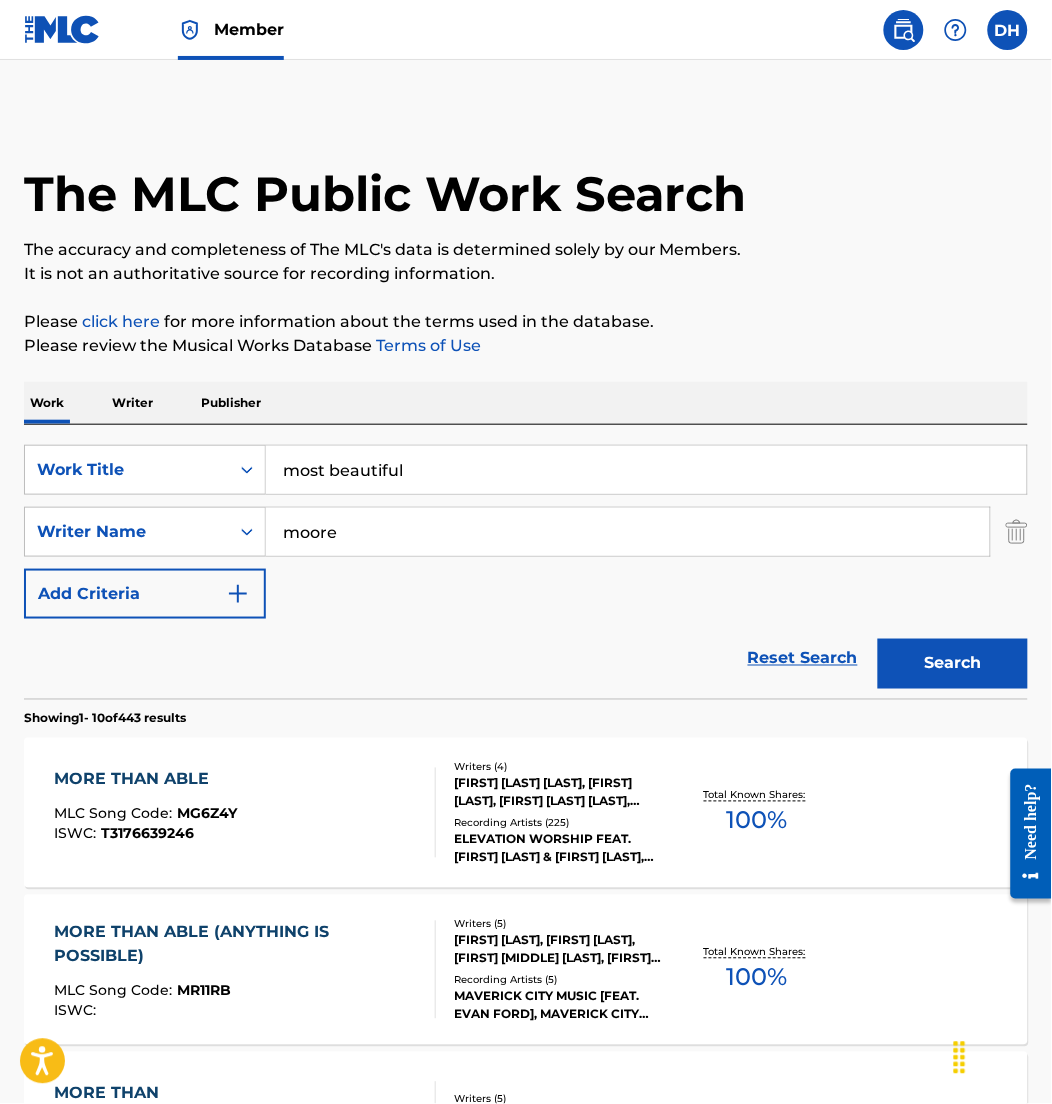 click on "Search" at bounding box center [953, 664] 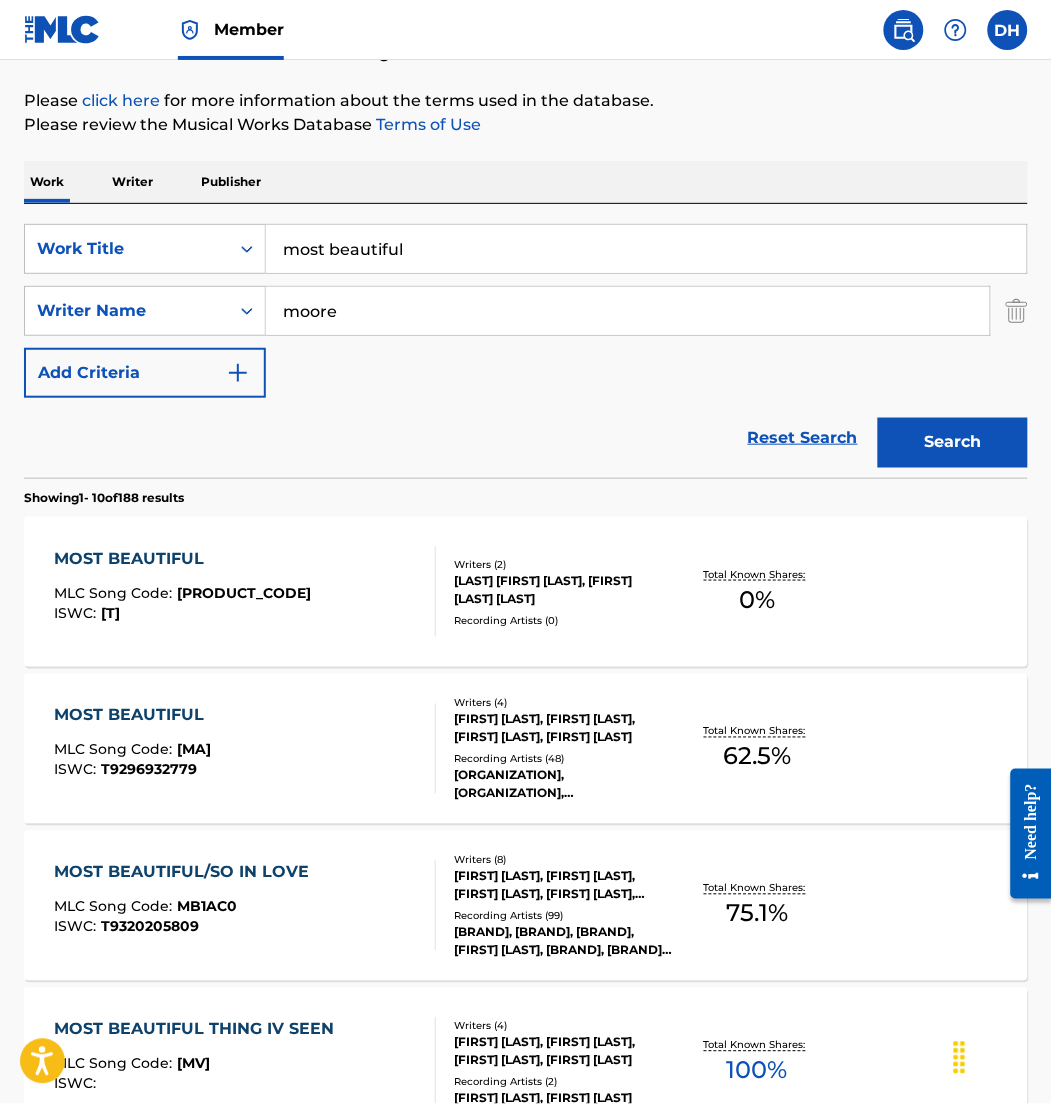 scroll, scrollTop: 222, scrollLeft: 0, axis: vertical 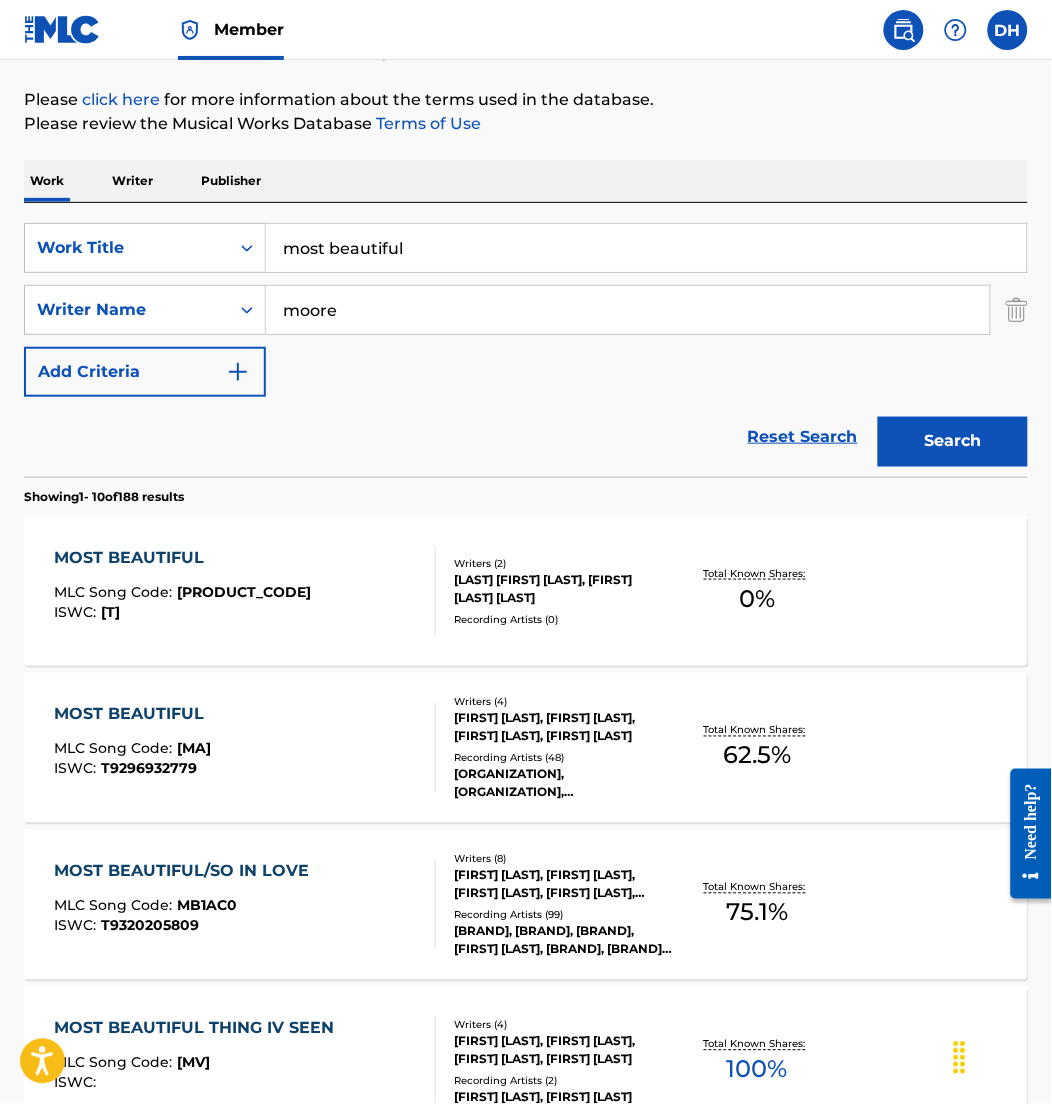 click on "MA4779" at bounding box center [194, 749] 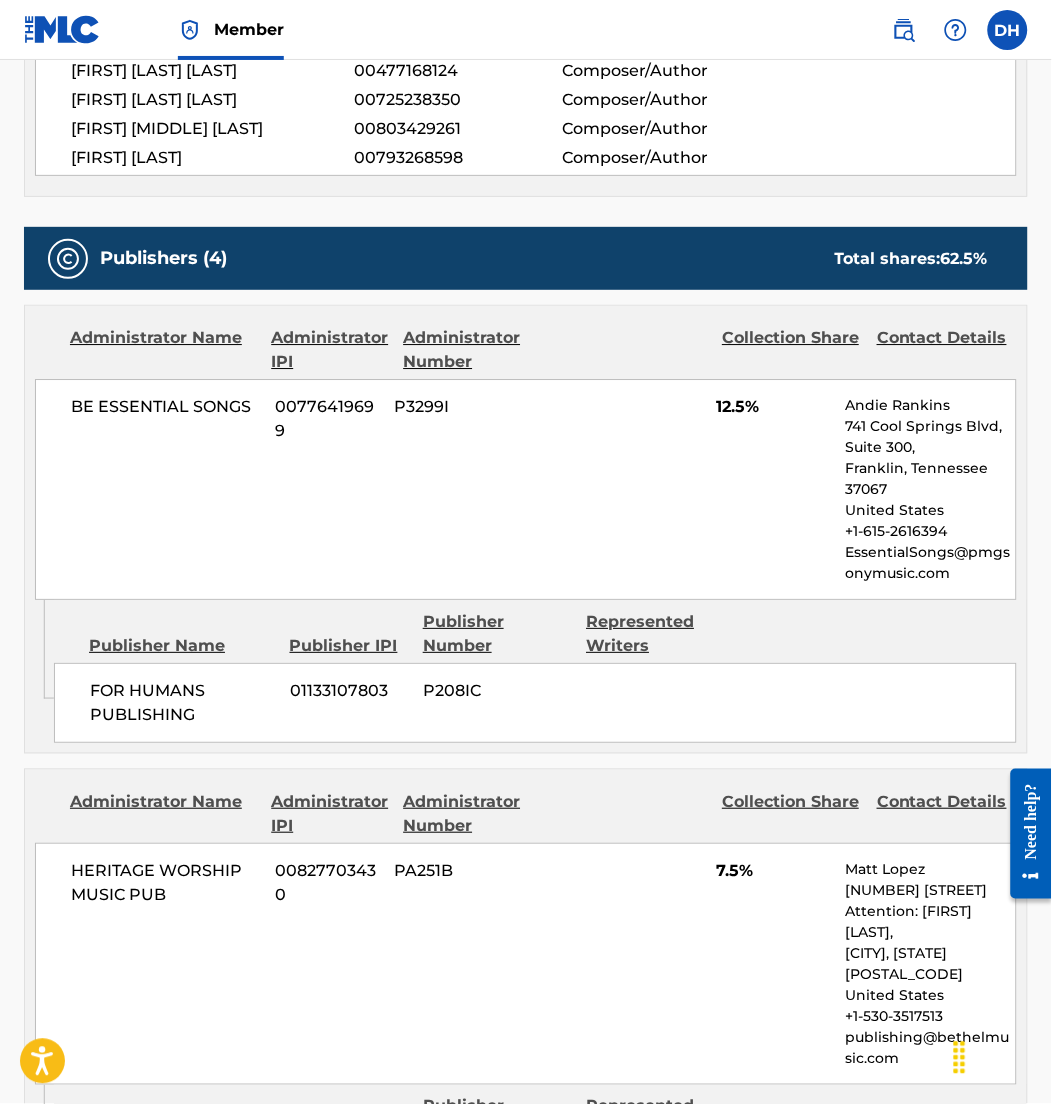 scroll, scrollTop: 0, scrollLeft: 0, axis: both 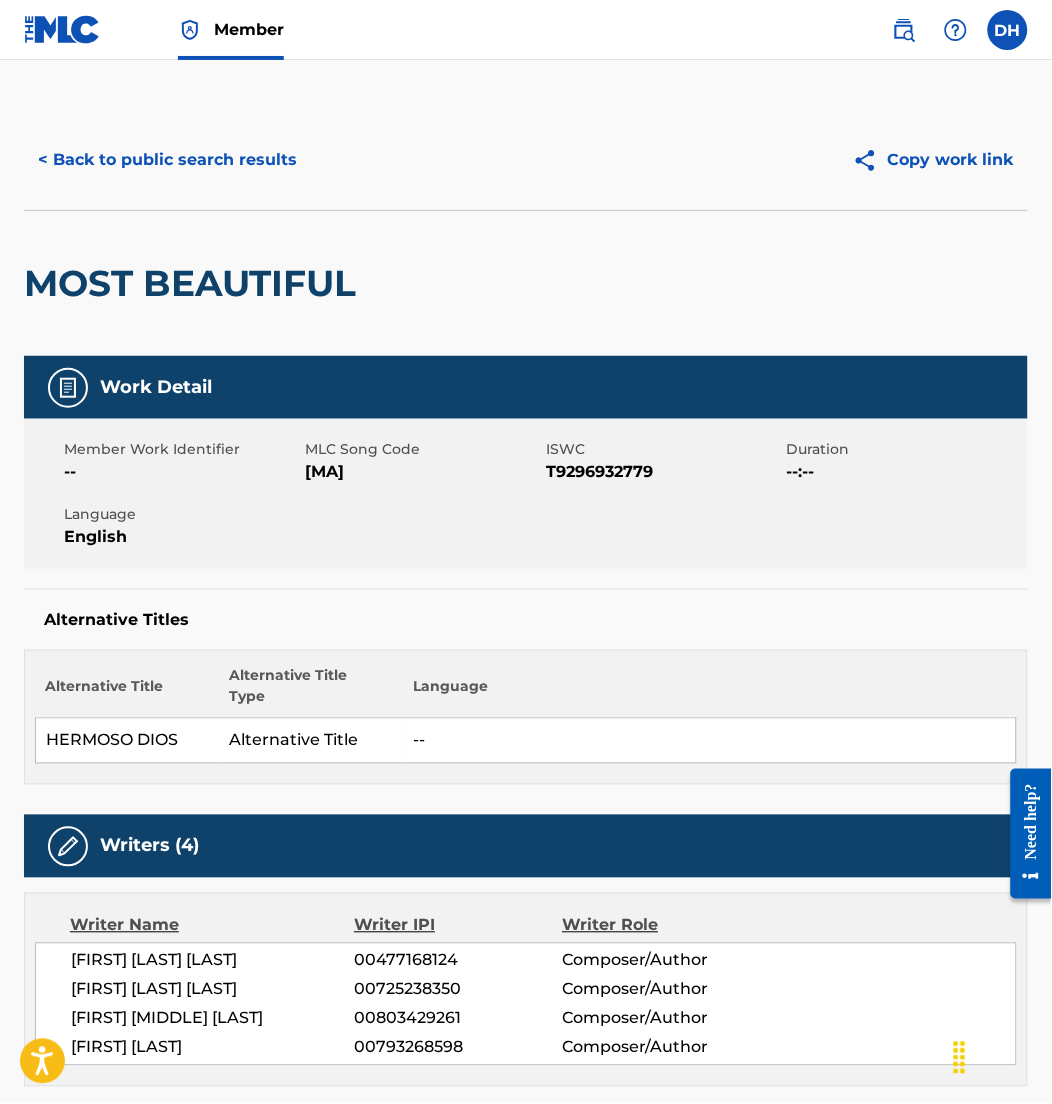 click on "< Back to public search results" at bounding box center (167, 160) 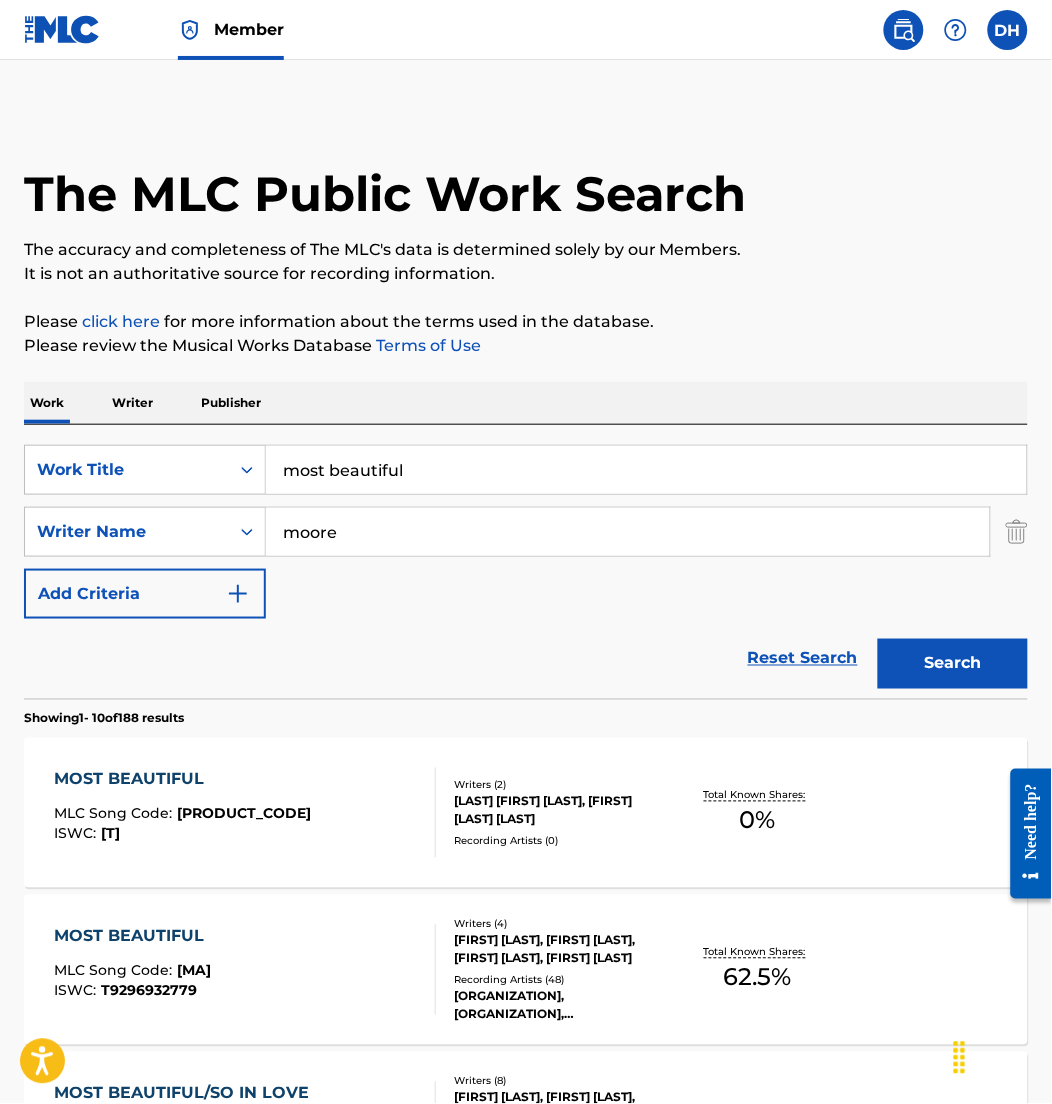 scroll, scrollTop: 222, scrollLeft: 0, axis: vertical 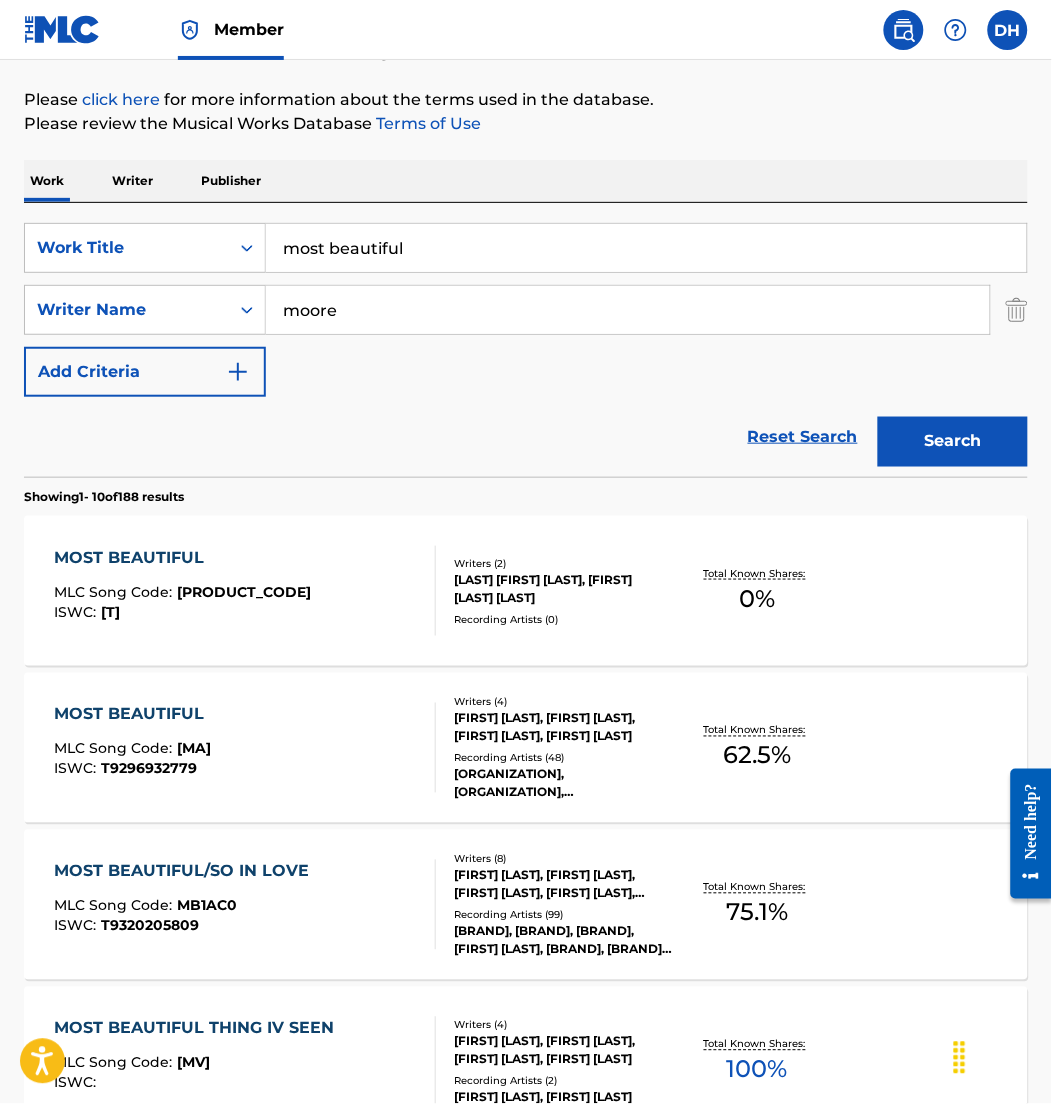 click on "MOST BEAUTIFUL/SO IN LOVE MLC Song Code : MB1AC0 ISWC : T9320205809" at bounding box center (245, 905) 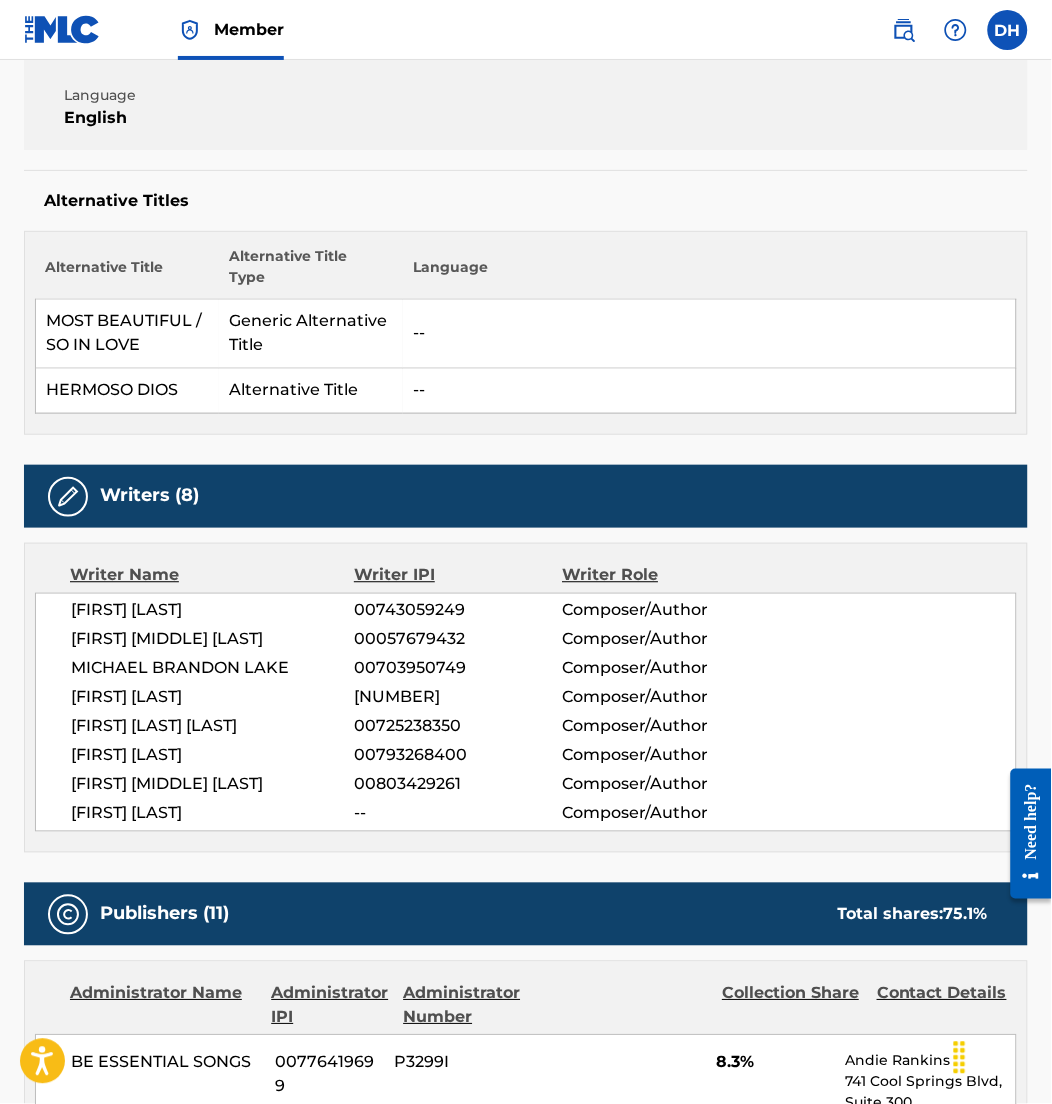 scroll, scrollTop: 0, scrollLeft: 0, axis: both 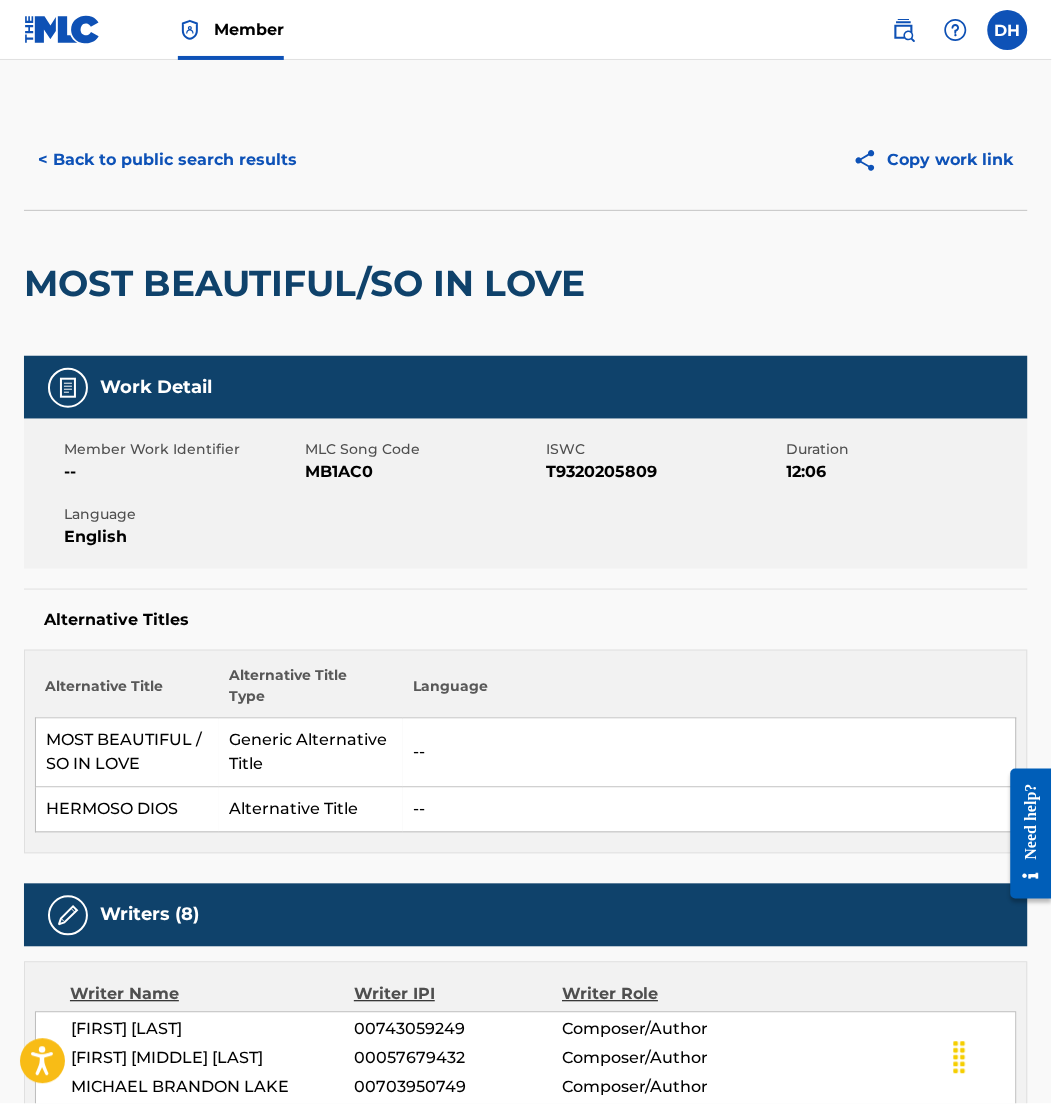 click on "< Back to public search results" at bounding box center [167, 160] 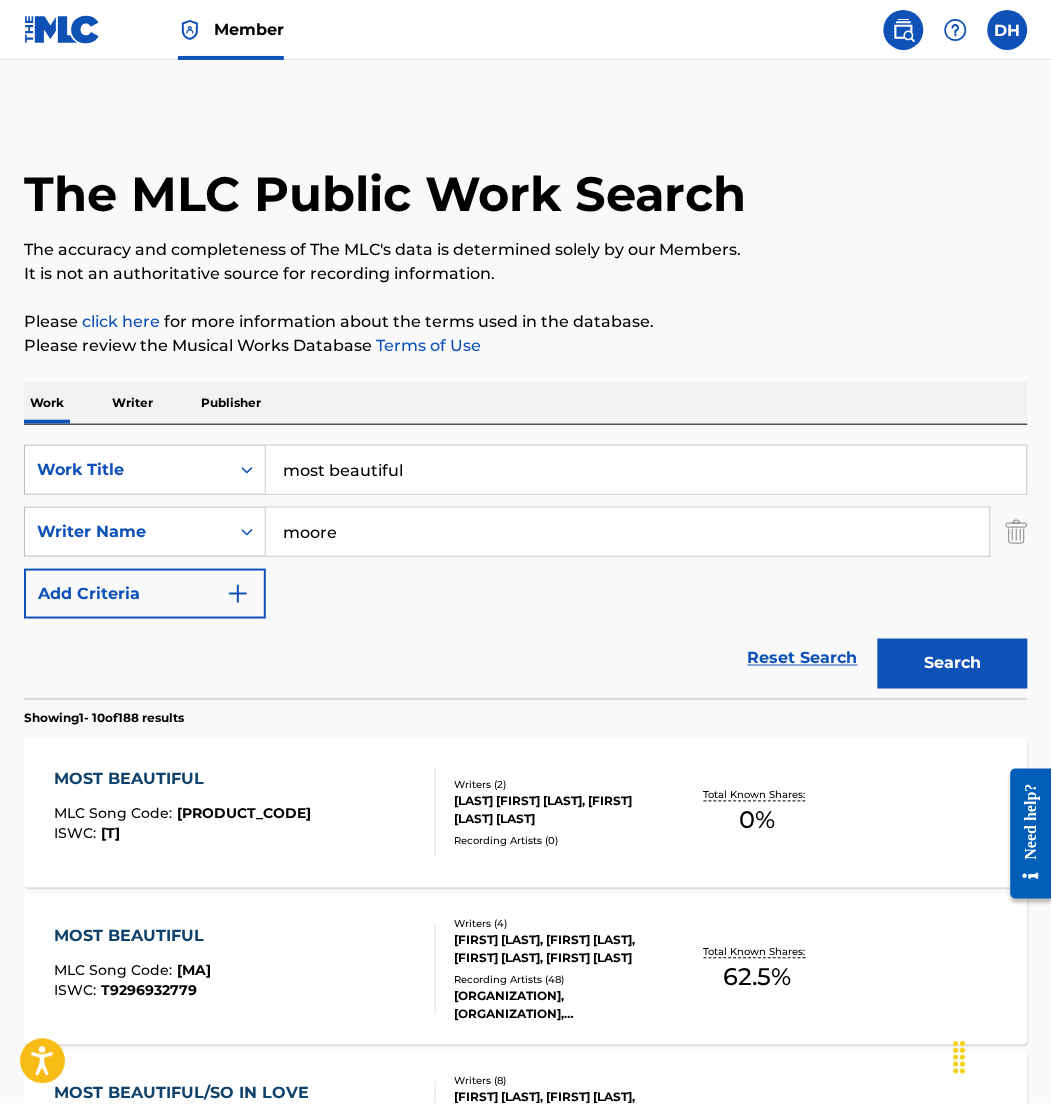scroll, scrollTop: 222, scrollLeft: 0, axis: vertical 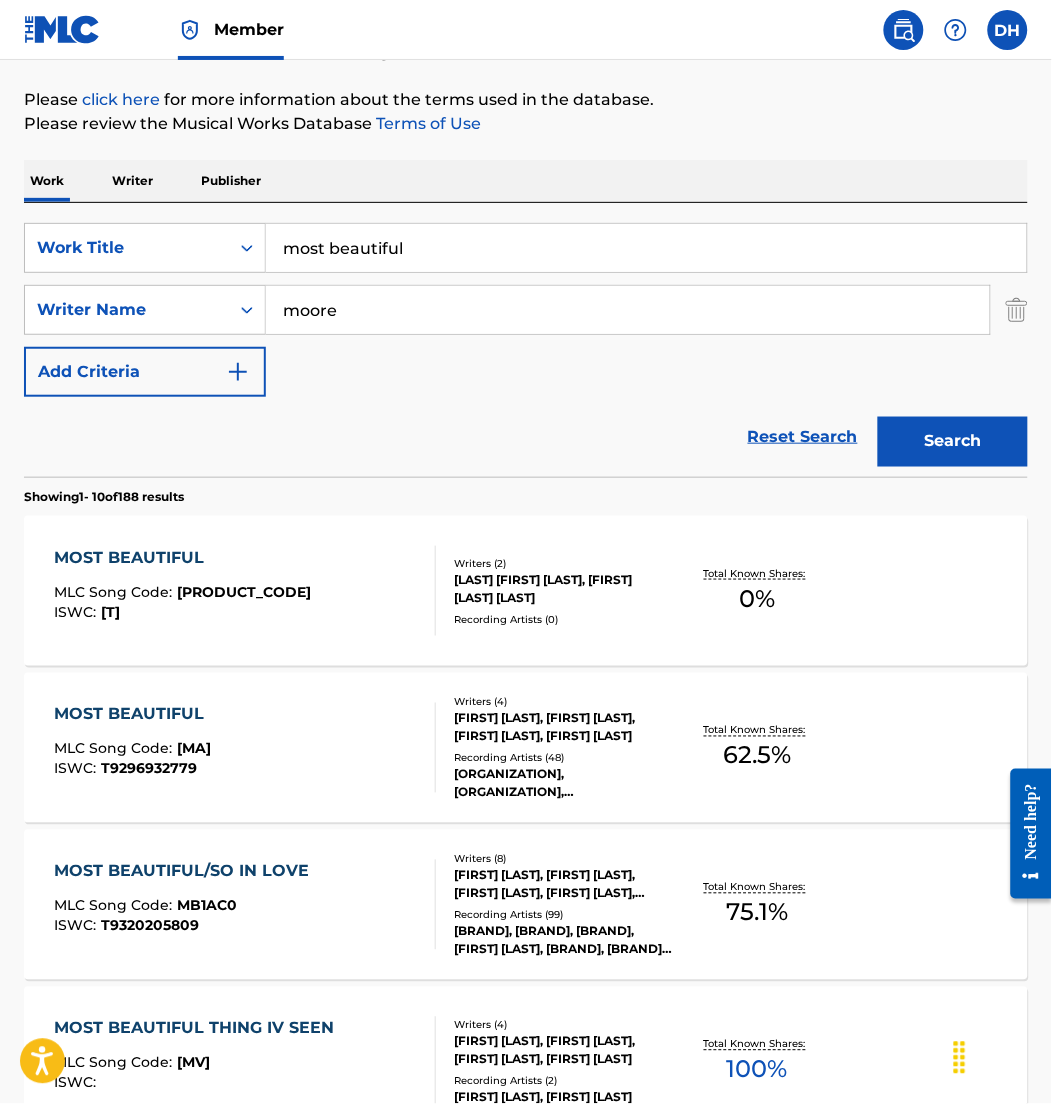 drag, startPoint x: 452, startPoint y: 229, endPoint x: 119, endPoint y: 212, distance: 333.43365 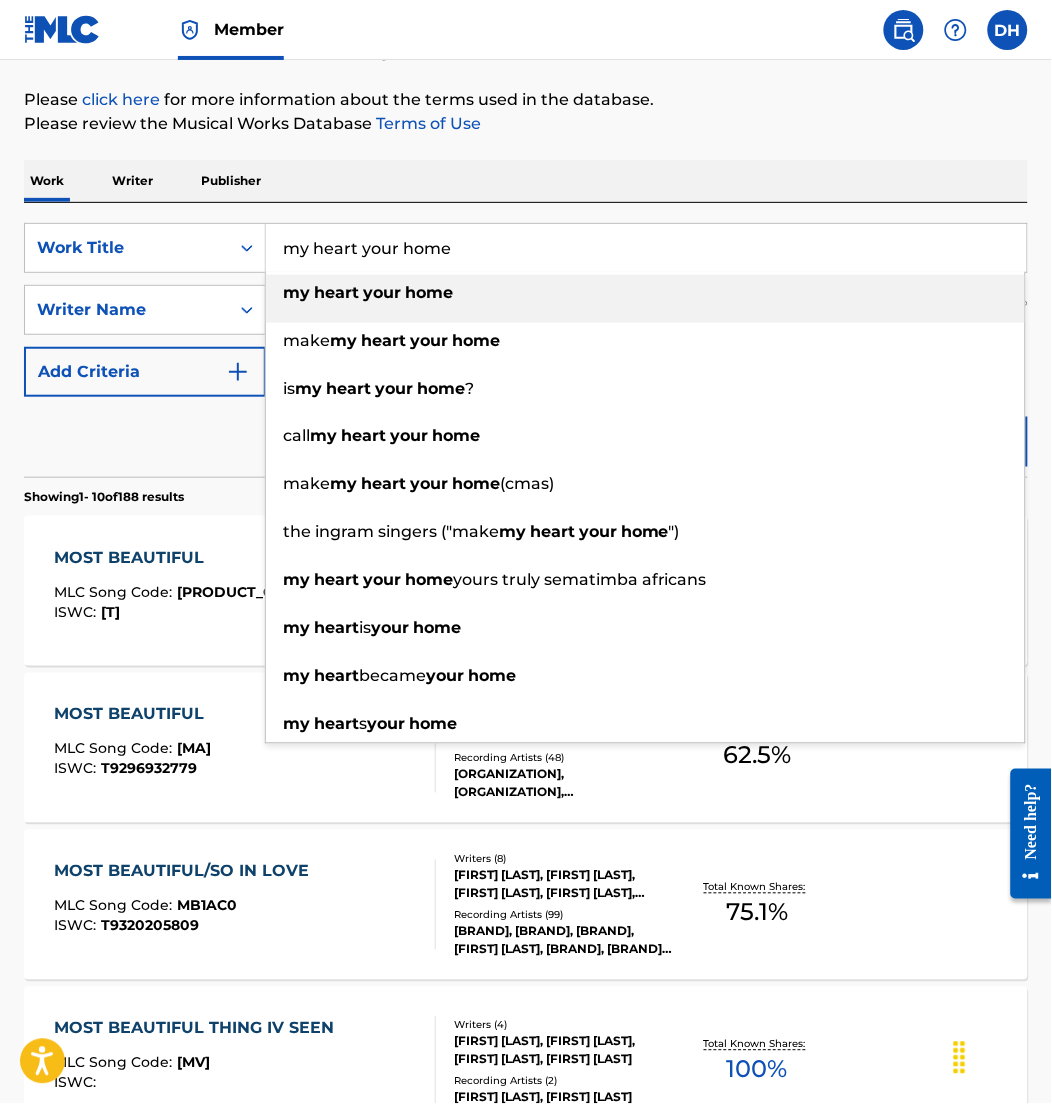 type on "my heart your home" 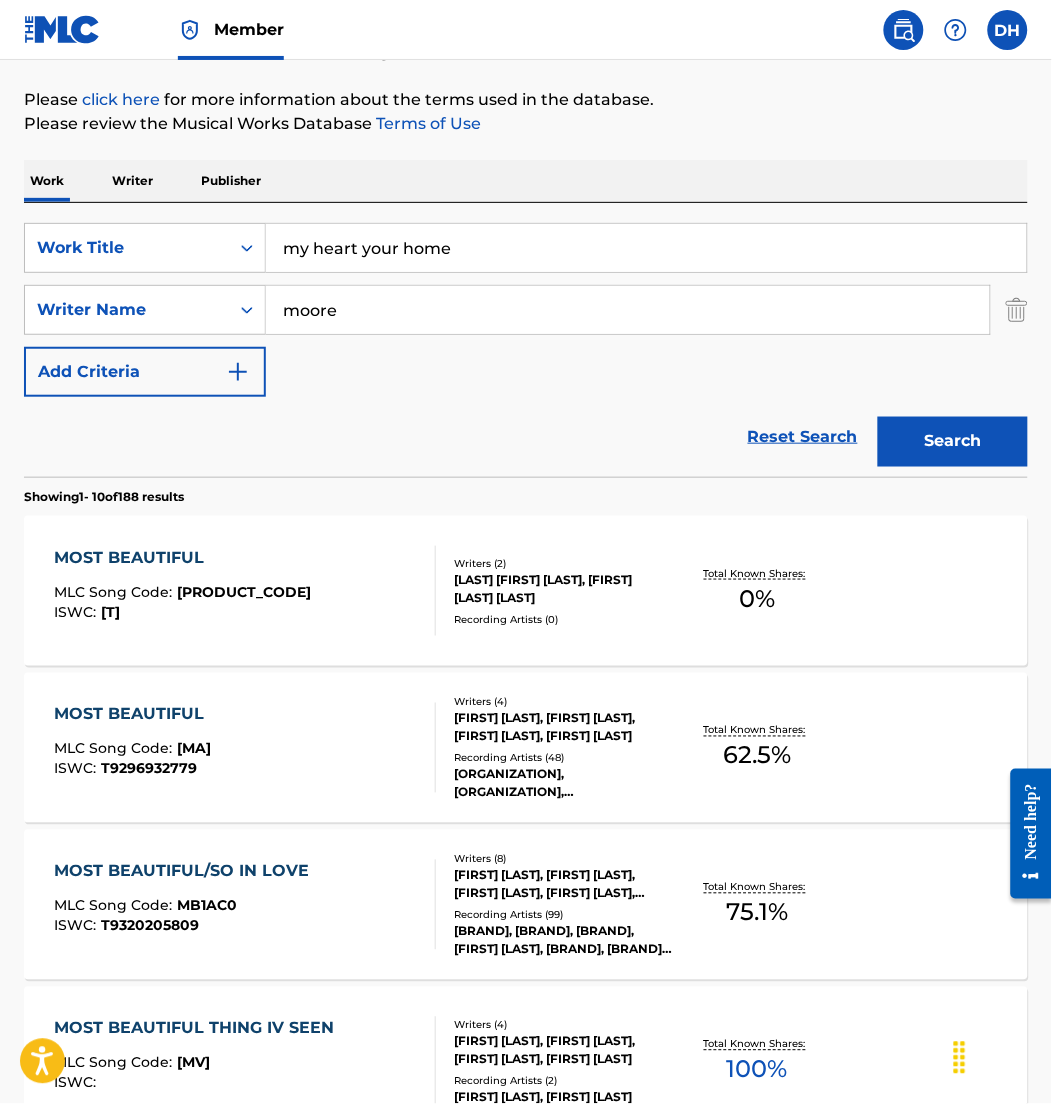 click on "Work Writer Publisher" at bounding box center (526, 181) 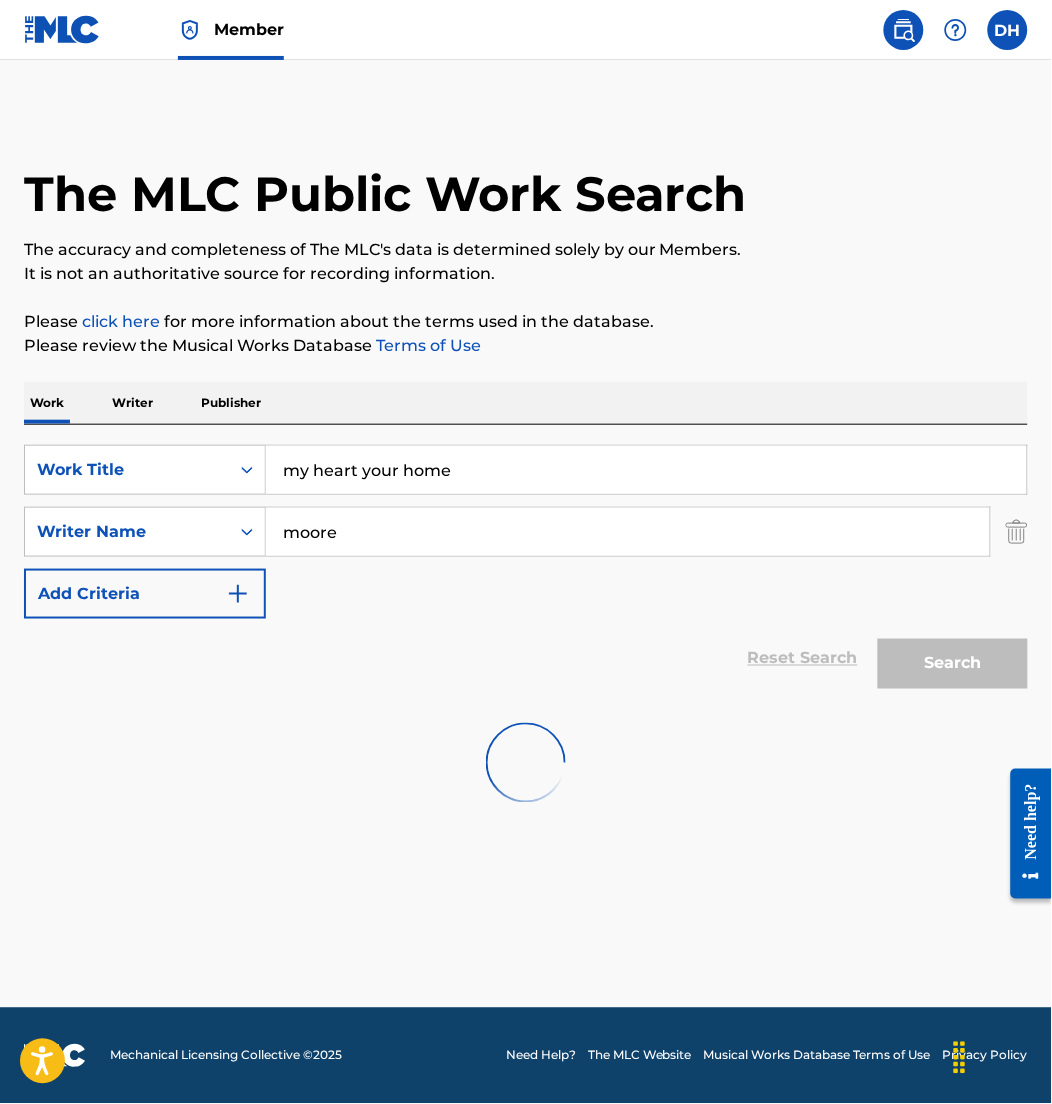 scroll, scrollTop: 0, scrollLeft: 0, axis: both 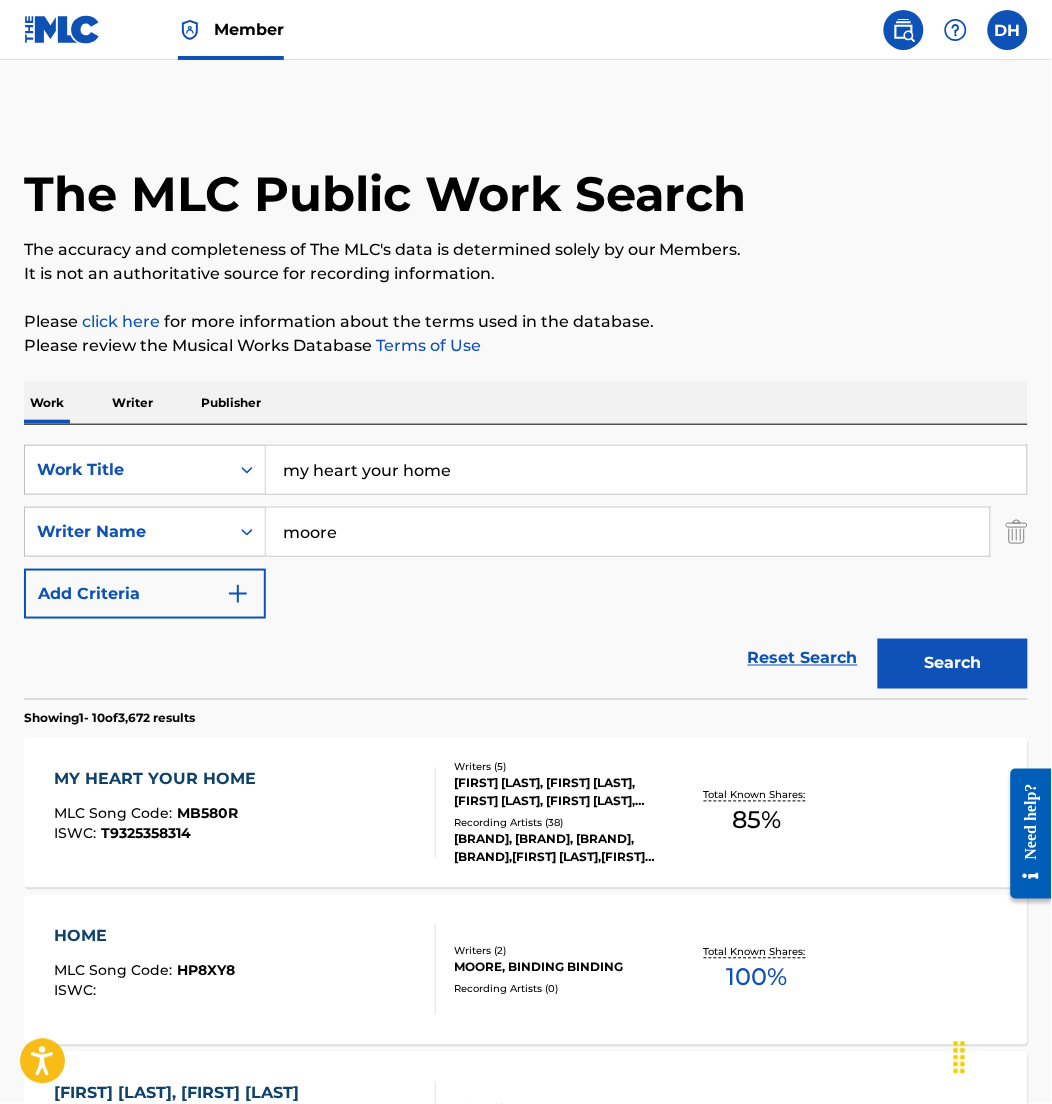 click on "MY HEART YOUR HOME MLC Song Code : MB580R ISWC : T9325358314" at bounding box center [245, 813] 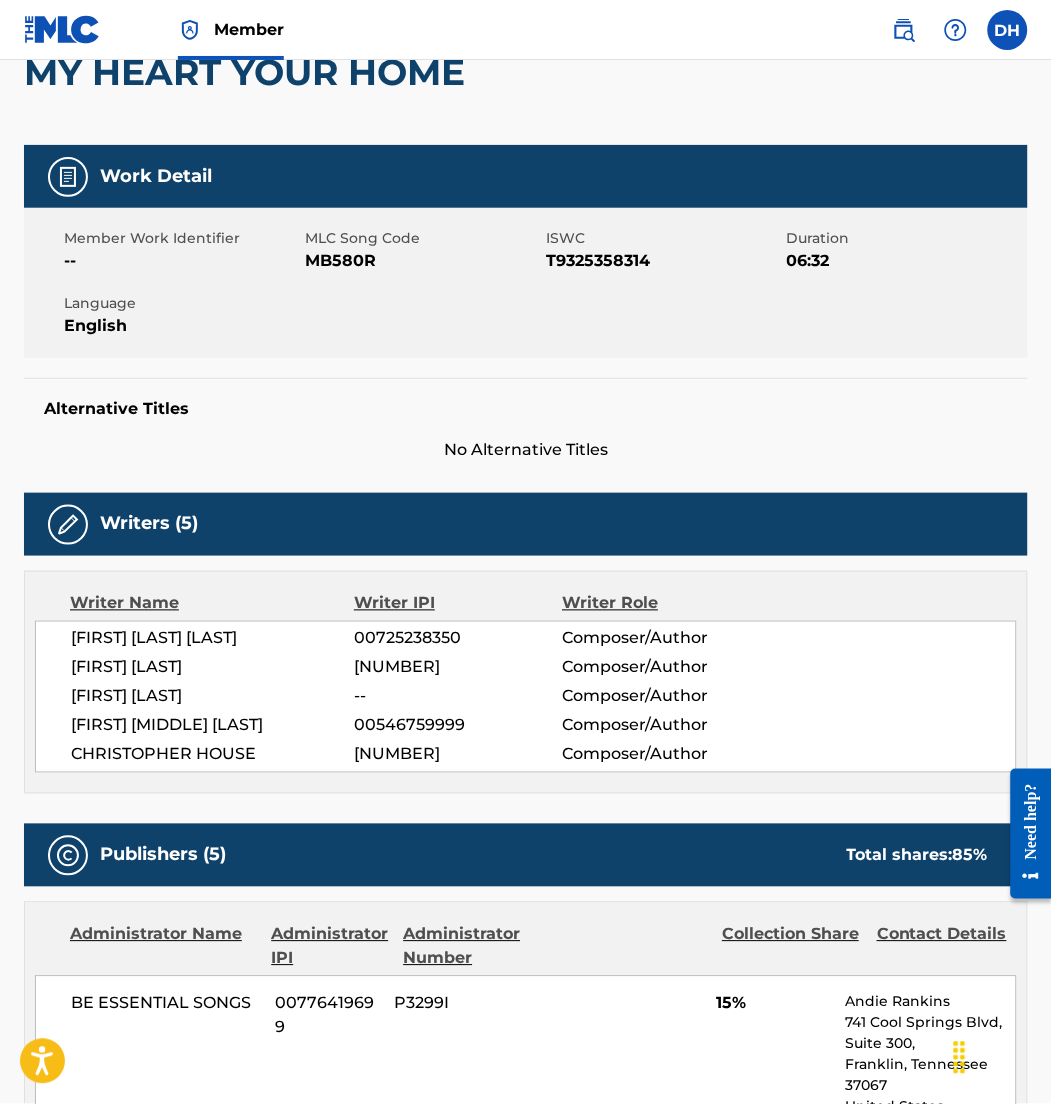 scroll, scrollTop: 0, scrollLeft: 0, axis: both 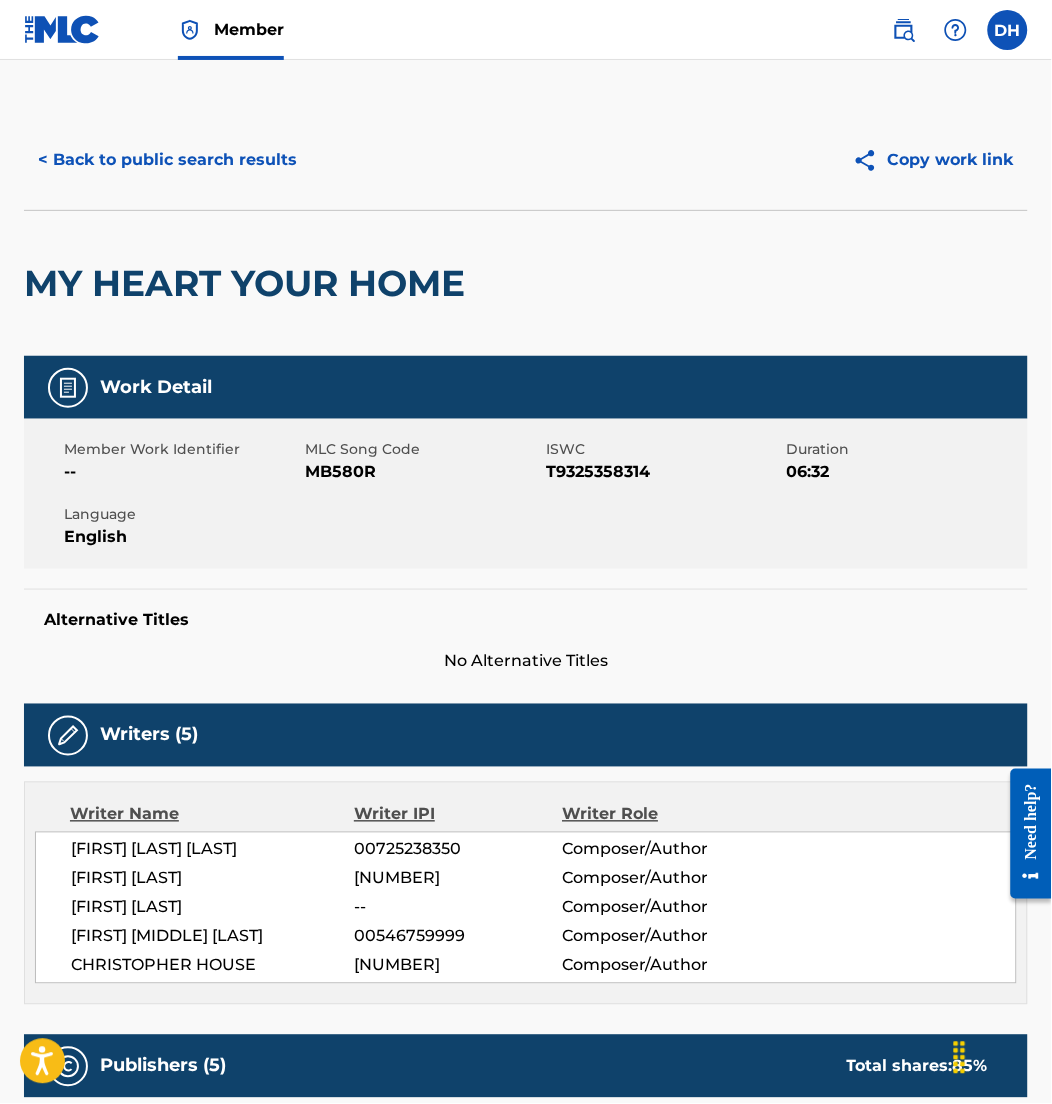 click on "< Back to public search results" at bounding box center (167, 160) 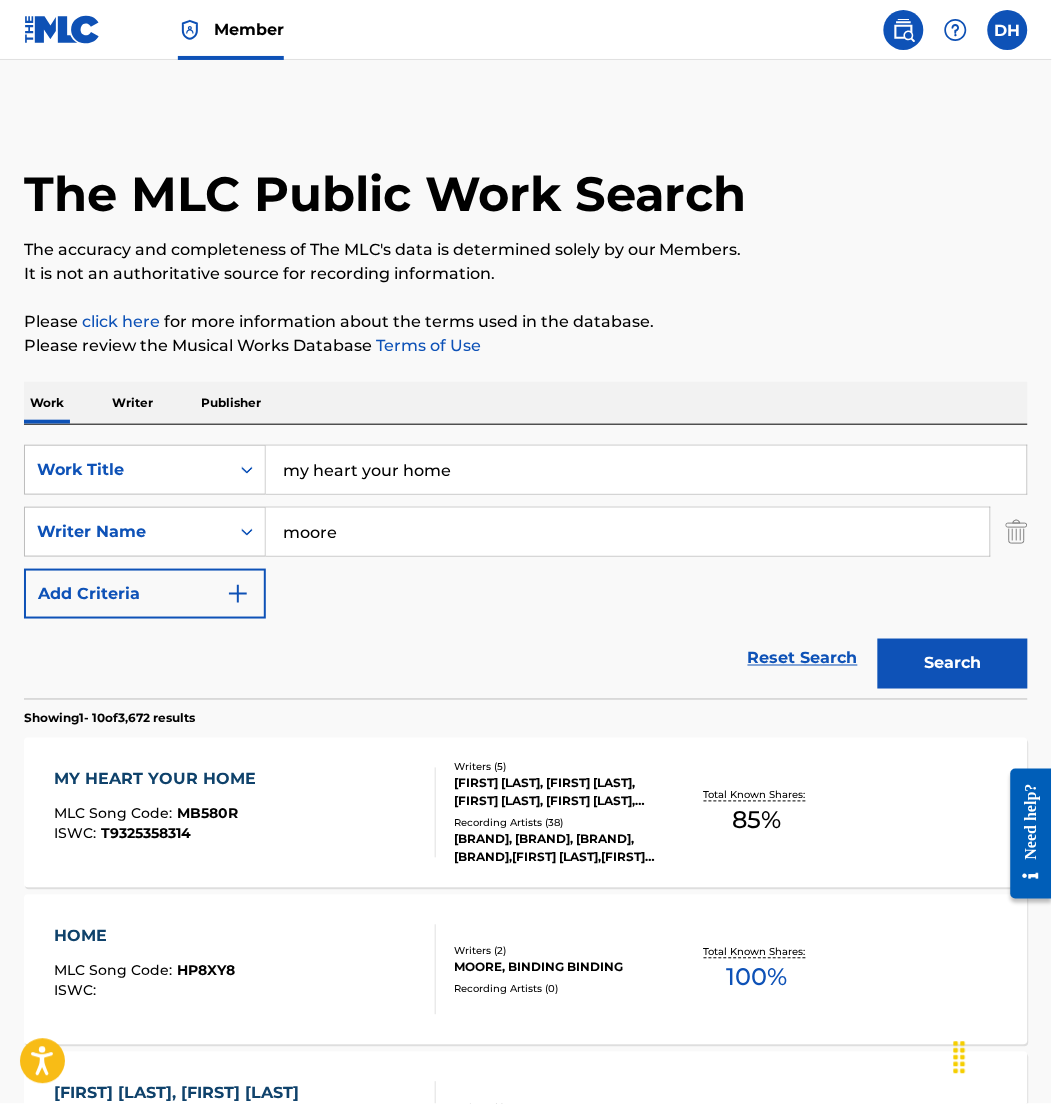 drag, startPoint x: 503, startPoint y: 456, endPoint x: 0, endPoint y: 421, distance: 504.21622 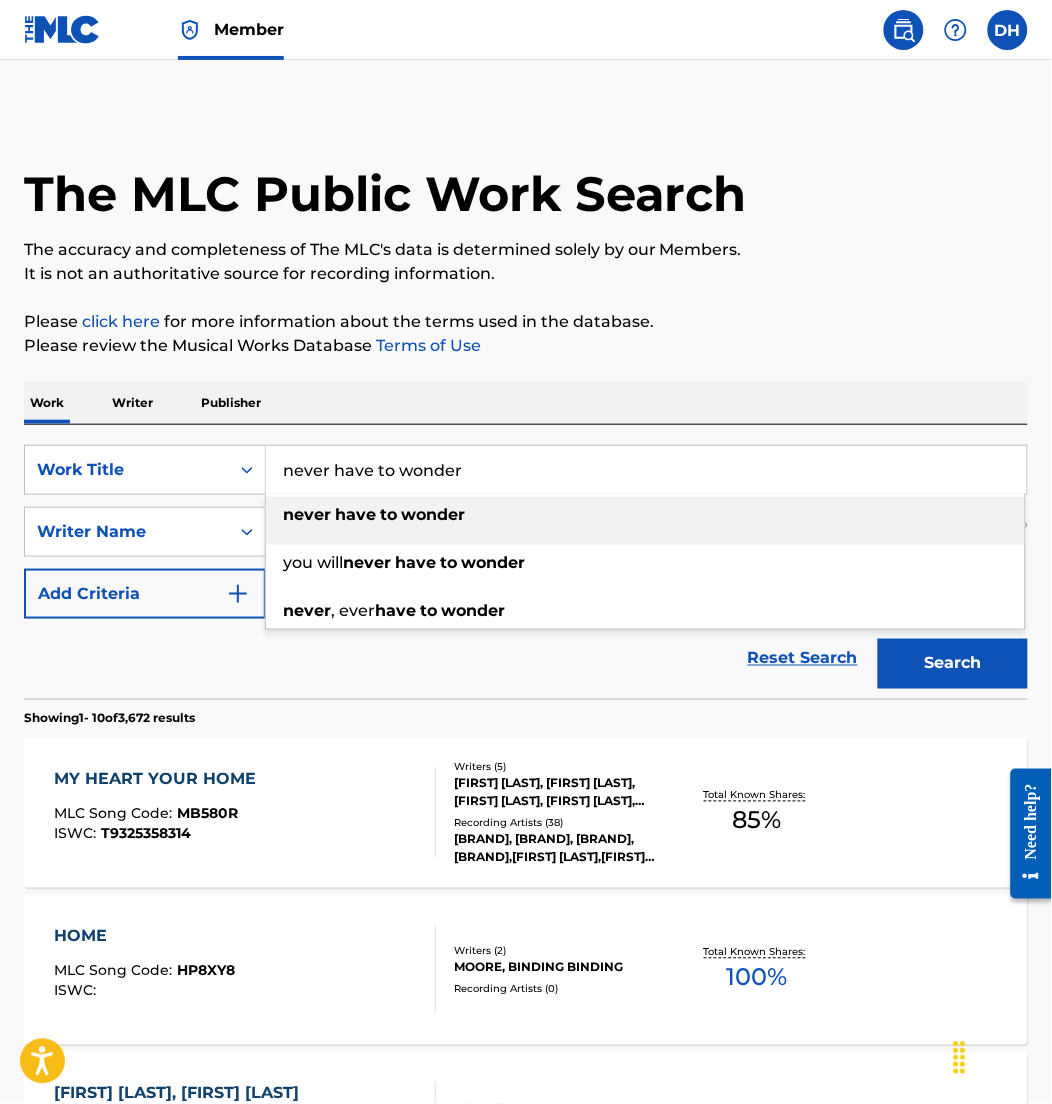 type on "never have to wonder" 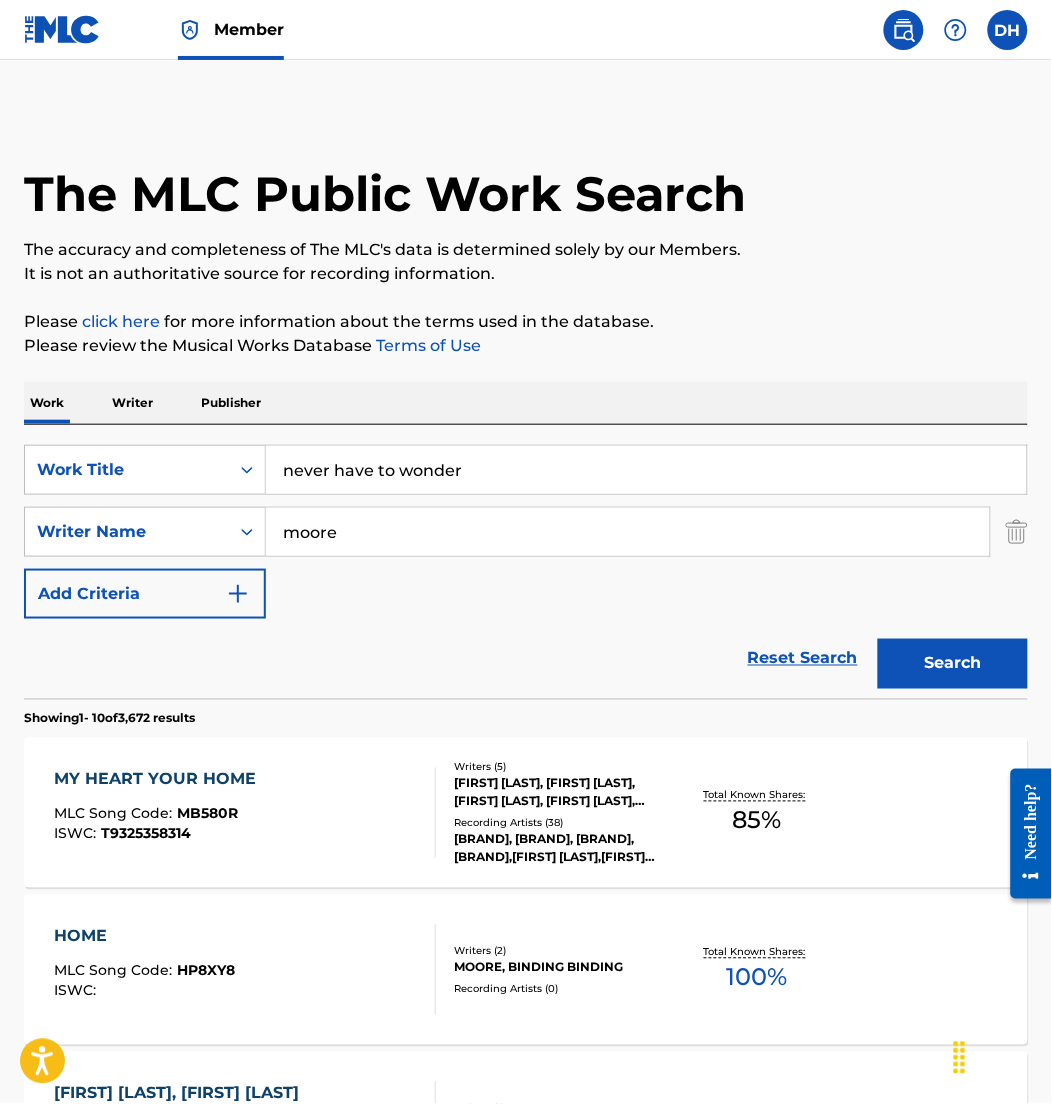 click on "Search" at bounding box center (953, 664) 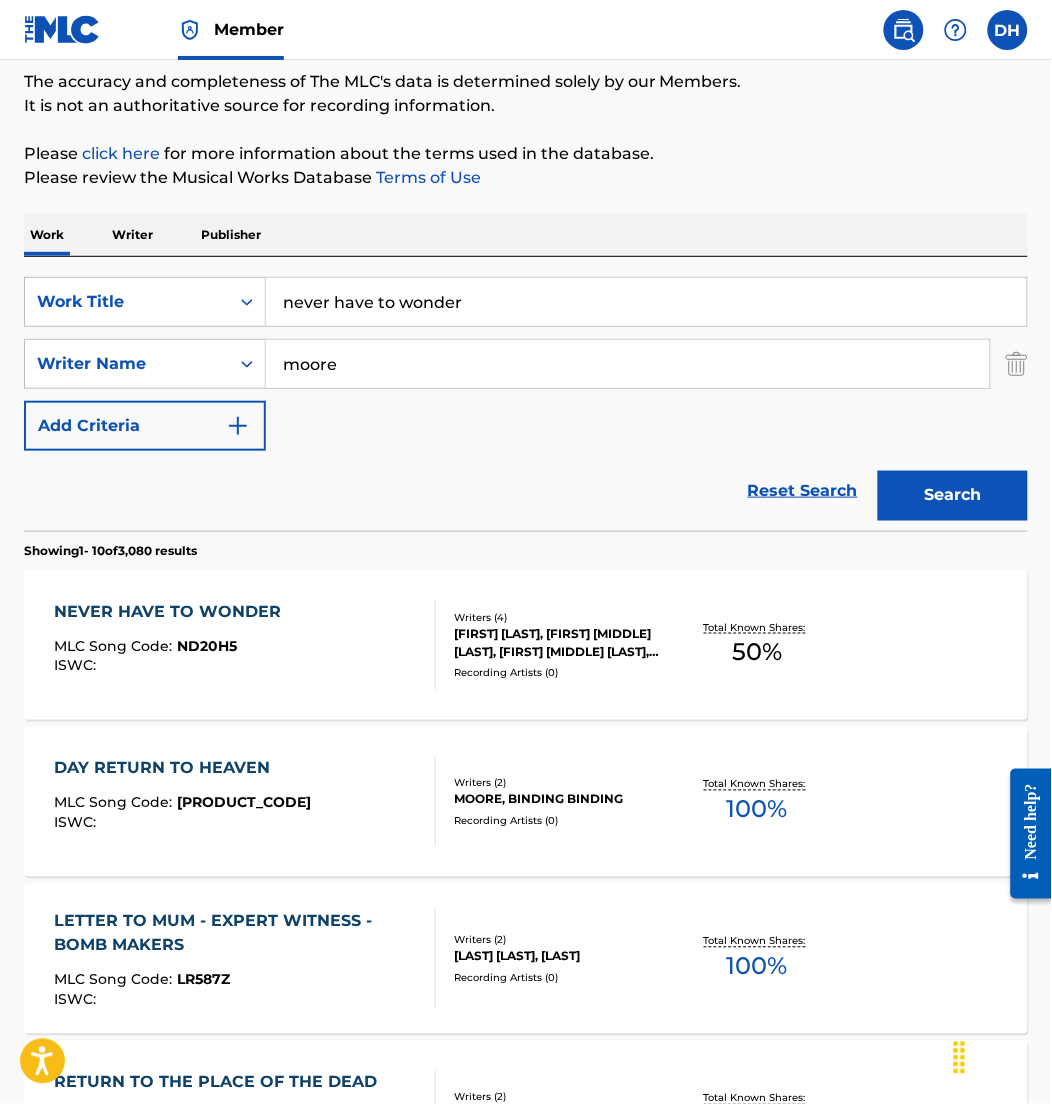 scroll, scrollTop: 201, scrollLeft: 0, axis: vertical 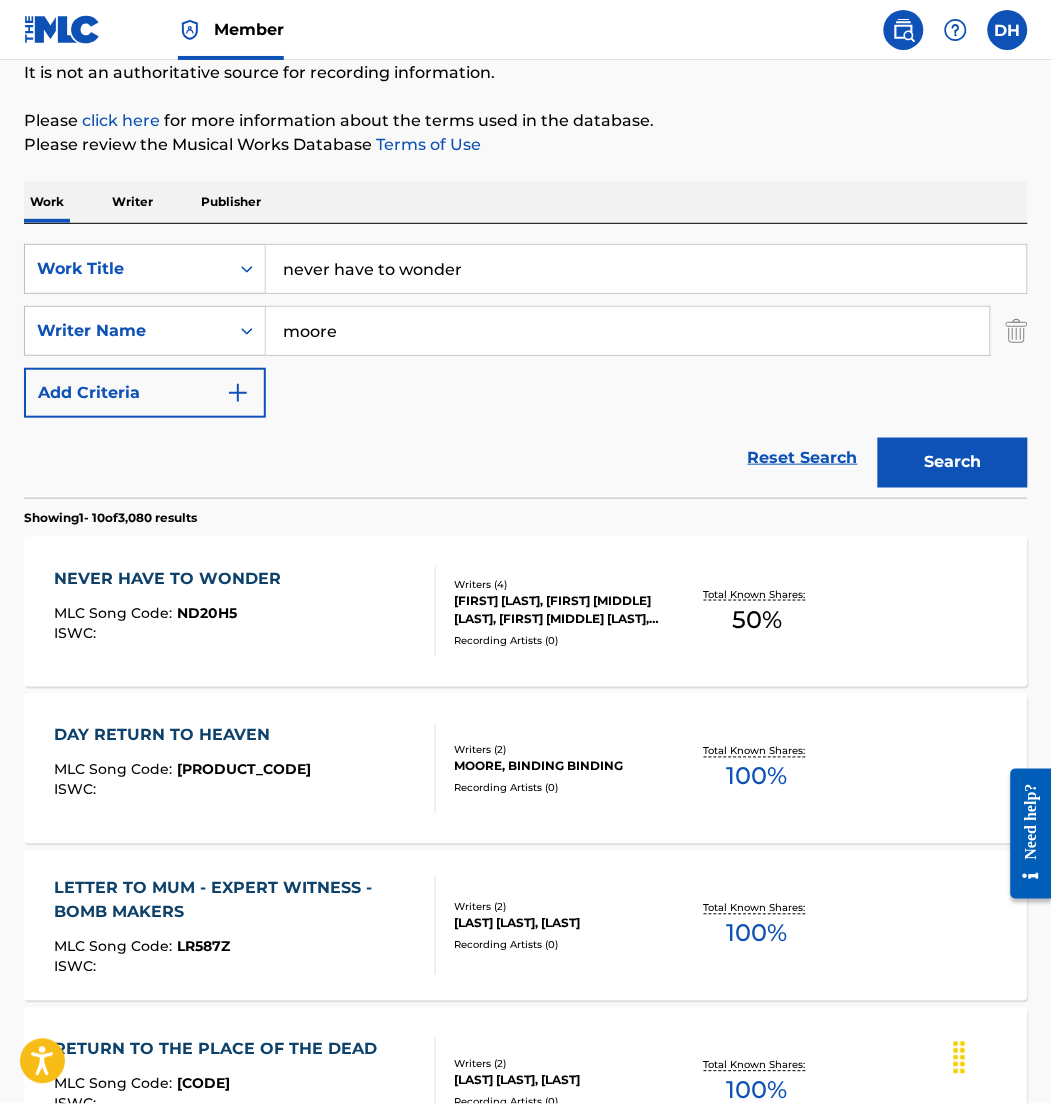 click on "NEVER HAVE TO WONDER MLC Song Code : ND20H5 ISWC :" at bounding box center [172, 612] 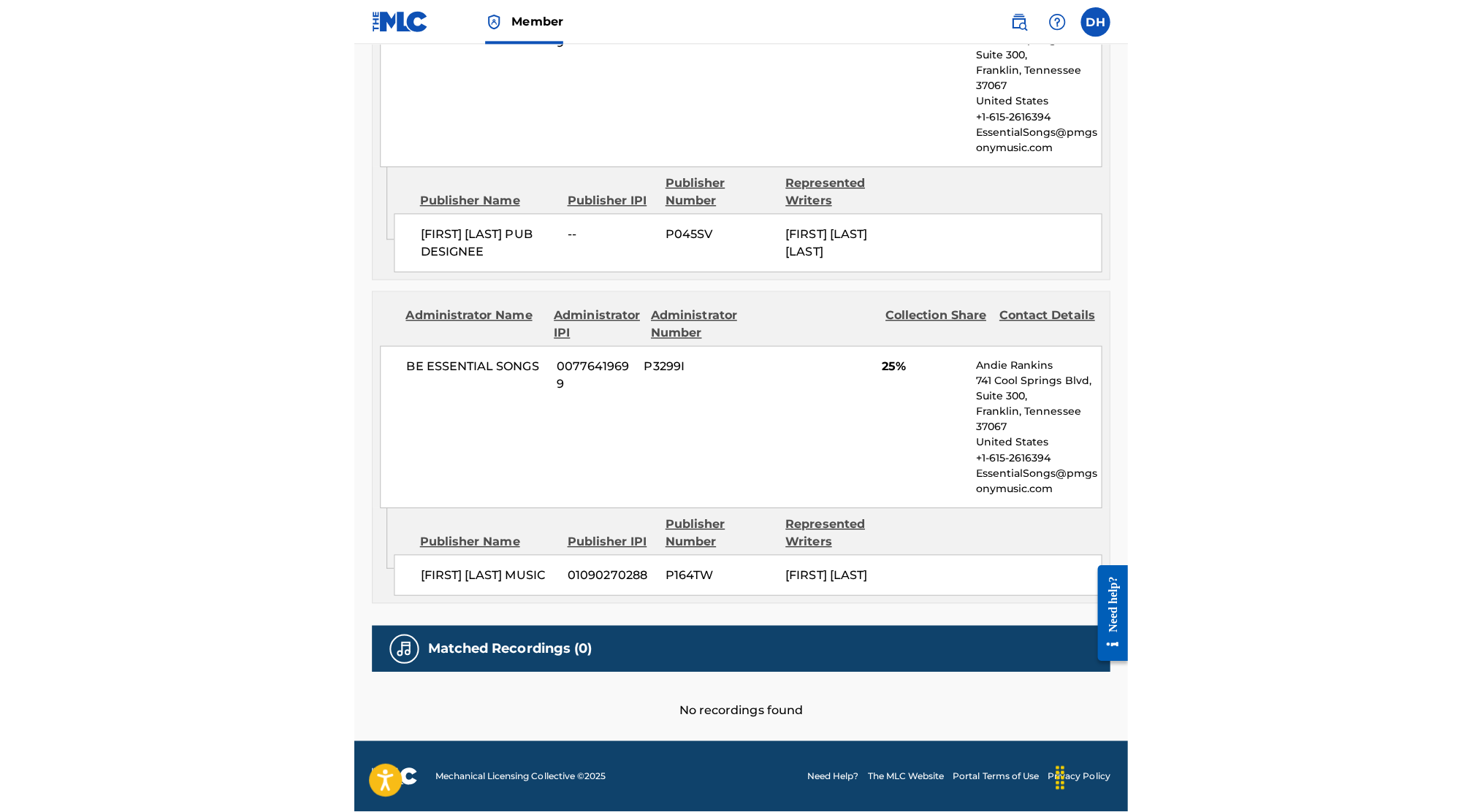 scroll, scrollTop: 0, scrollLeft: 0, axis: both 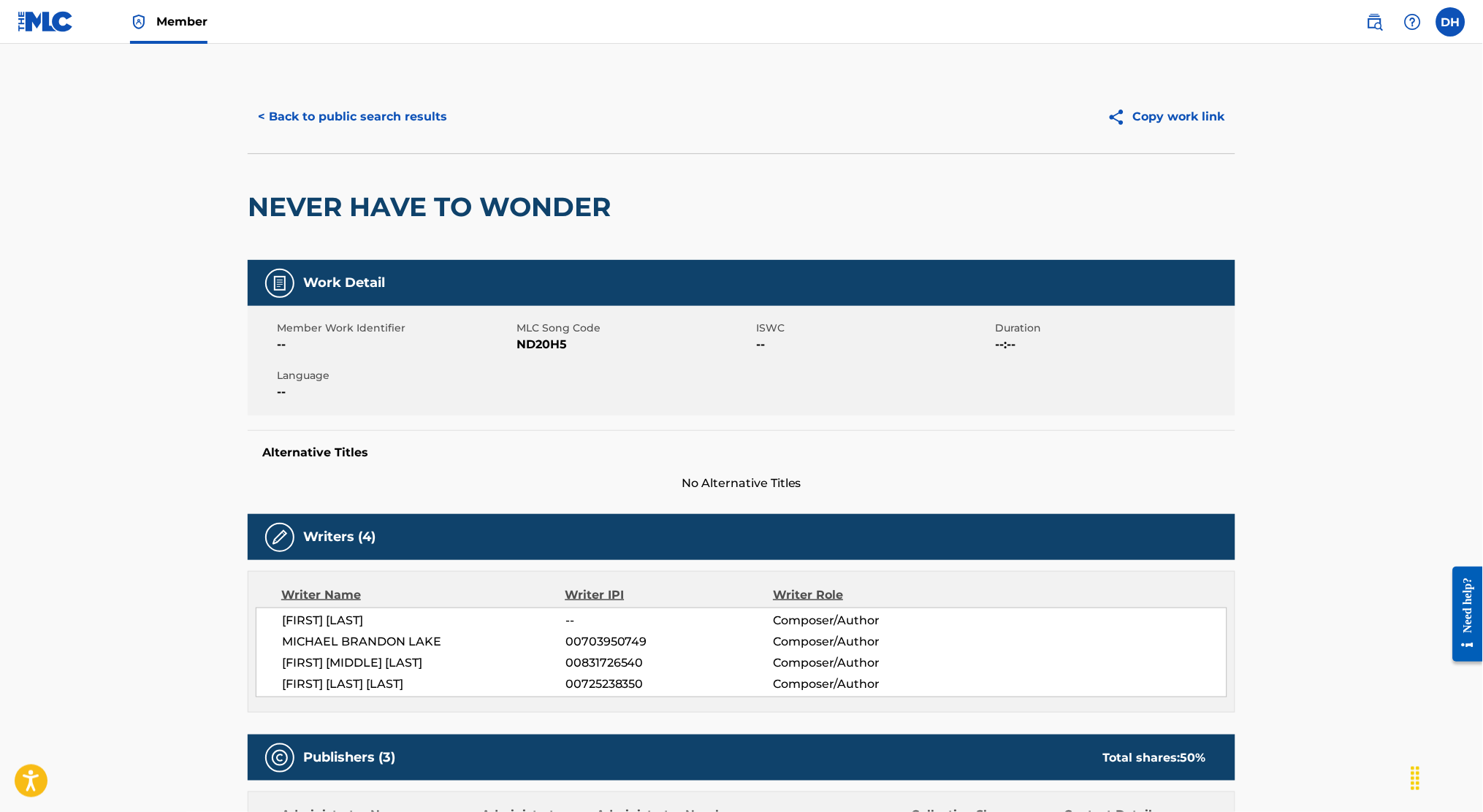 click on "< Back to public search results" at bounding box center (352, 117) 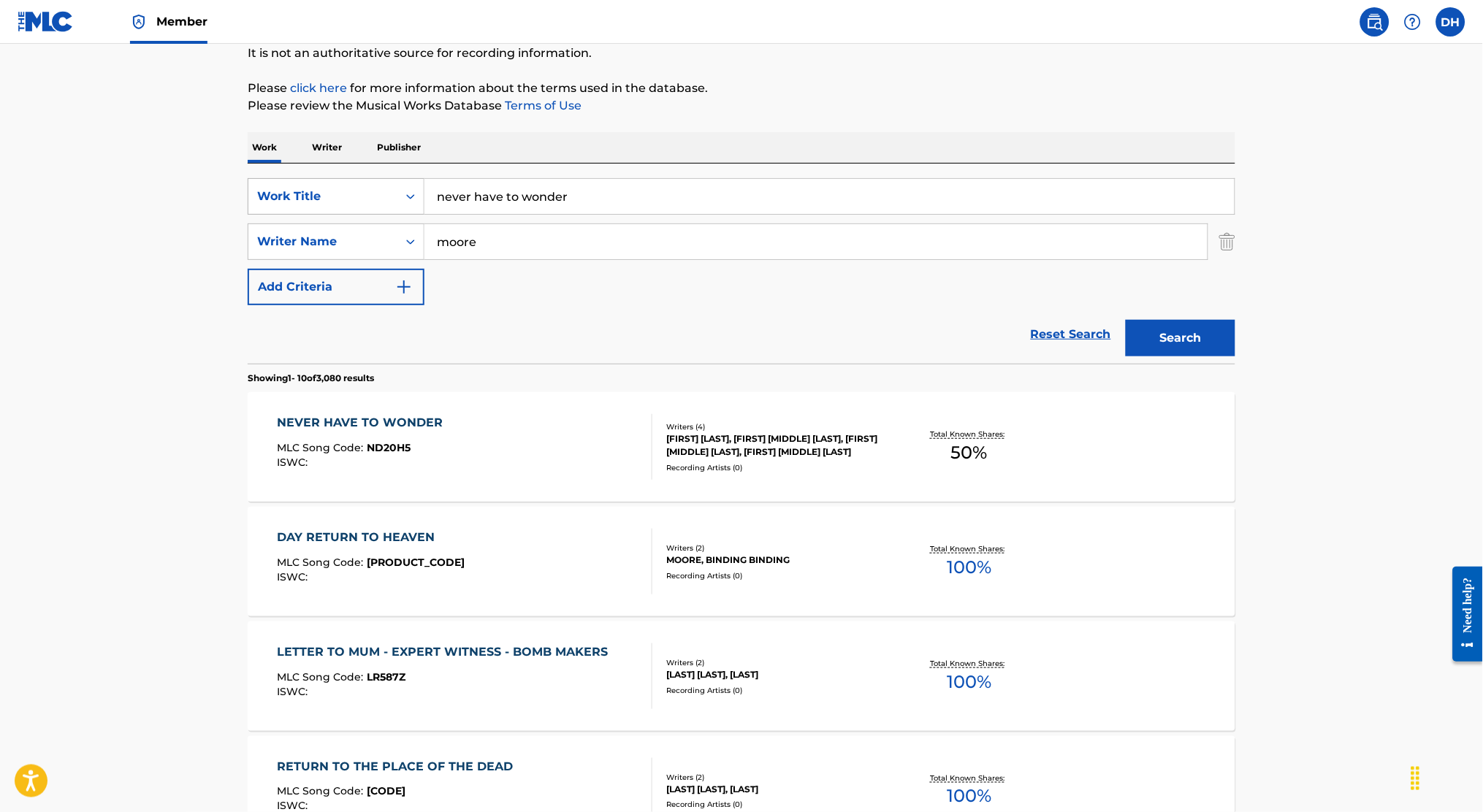 click on "Work Title" at bounding box center [323, 196] 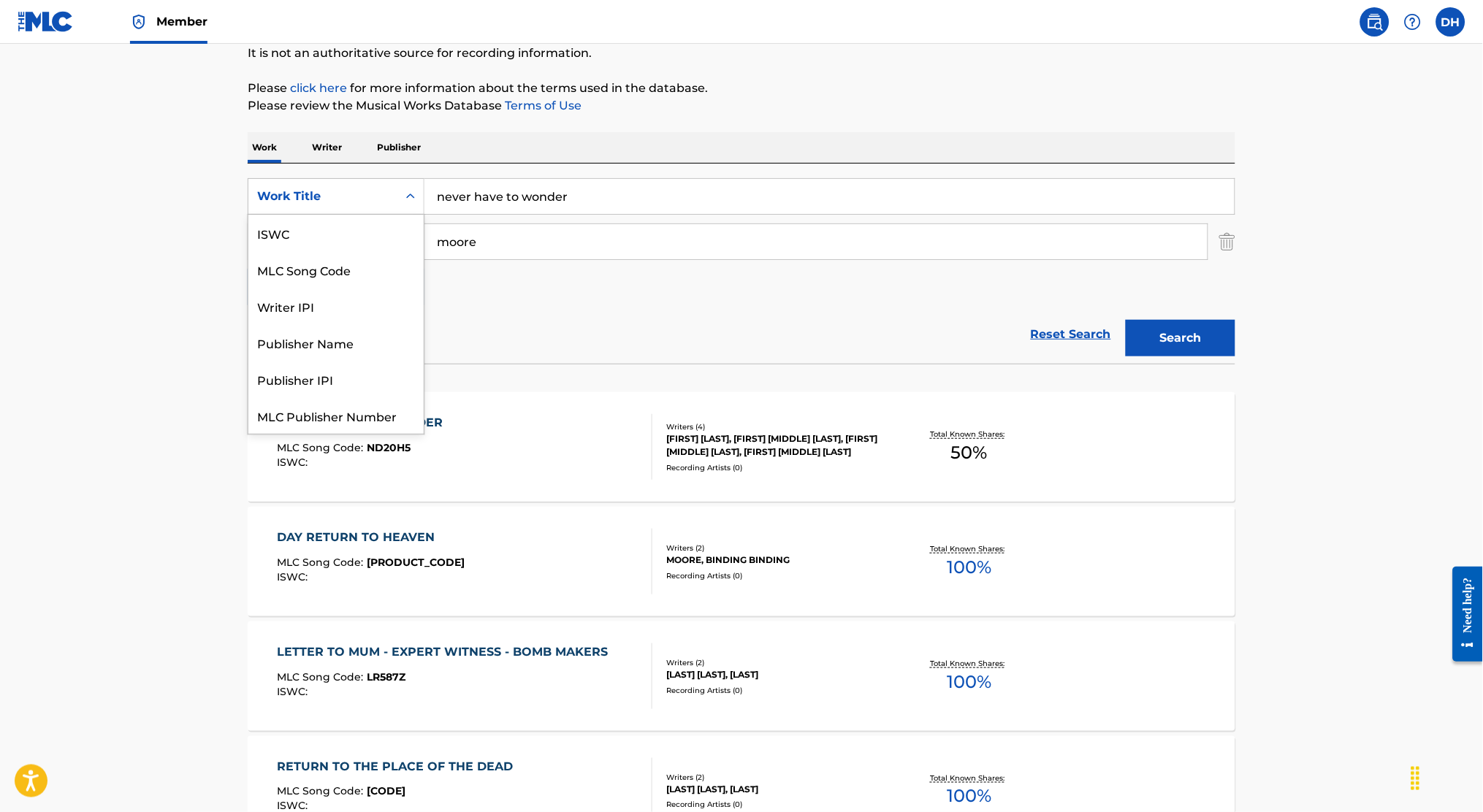 scroll, scrollTop: 37, scrollLeft: 0, axis: vertical 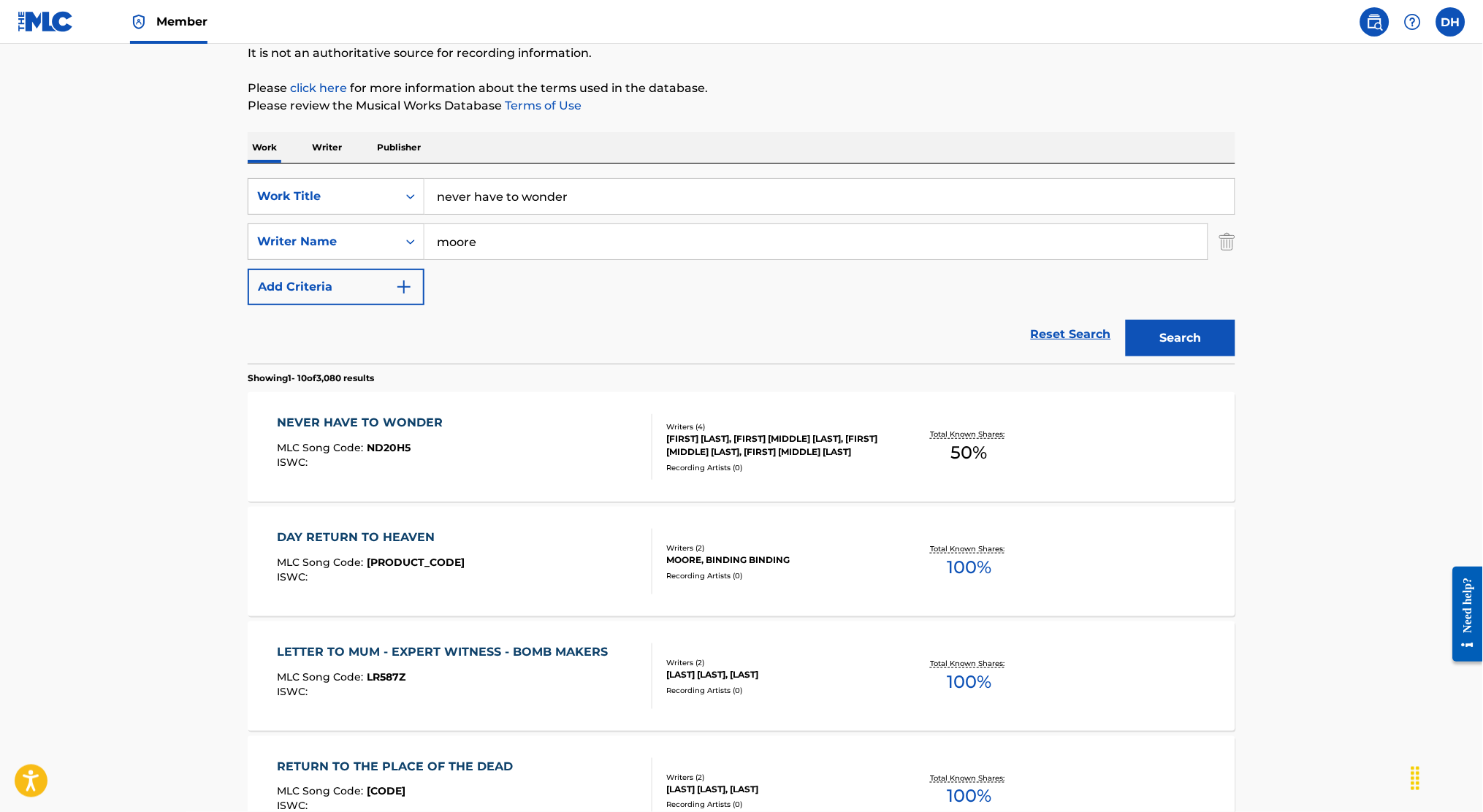 click on "Work Title" at bounding box center (336, 196) 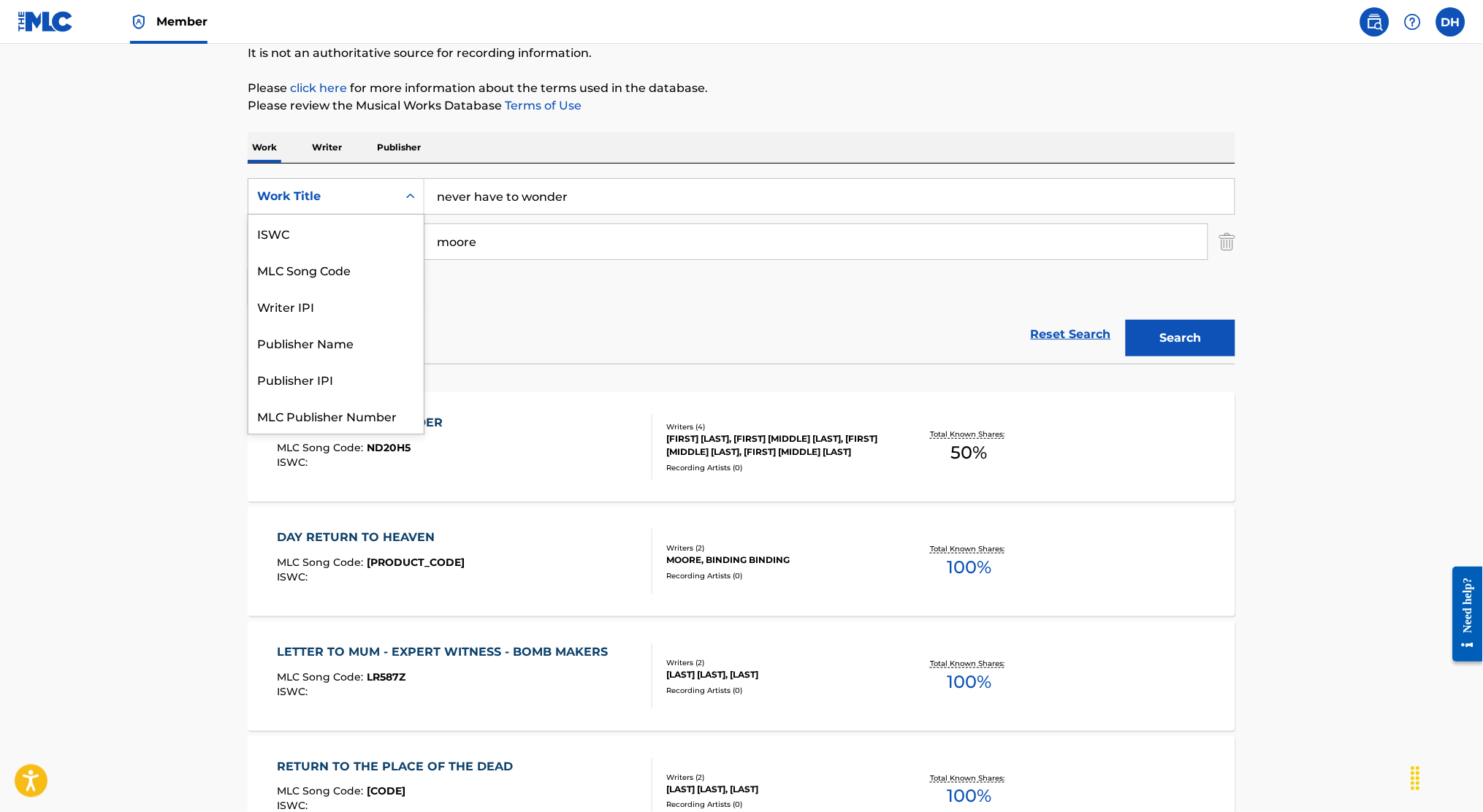 scroll, scrollTop: 37, scrollLeft: 0, axis: vertical 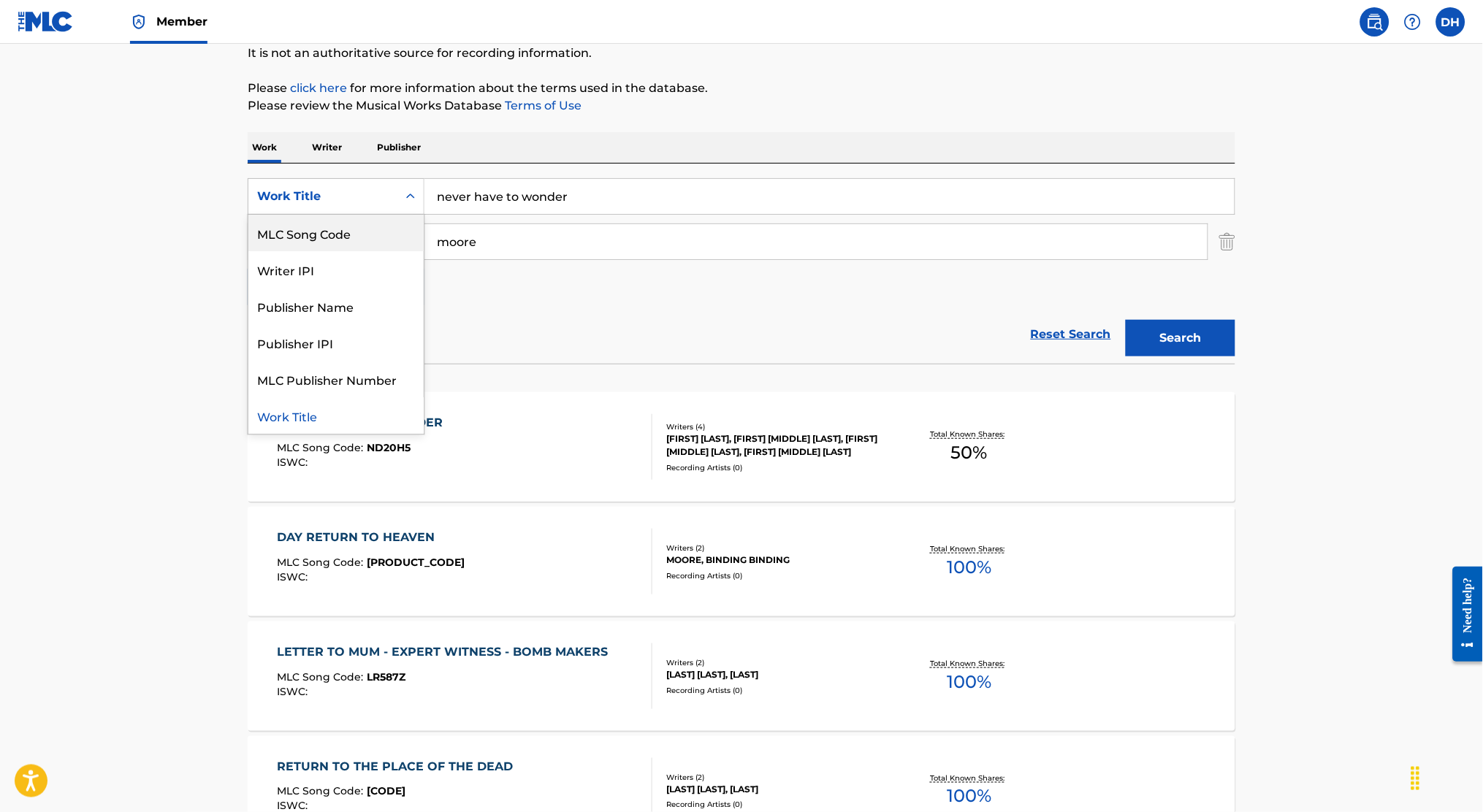 click on "MLC Song Code" at bounding box center (336, 233) 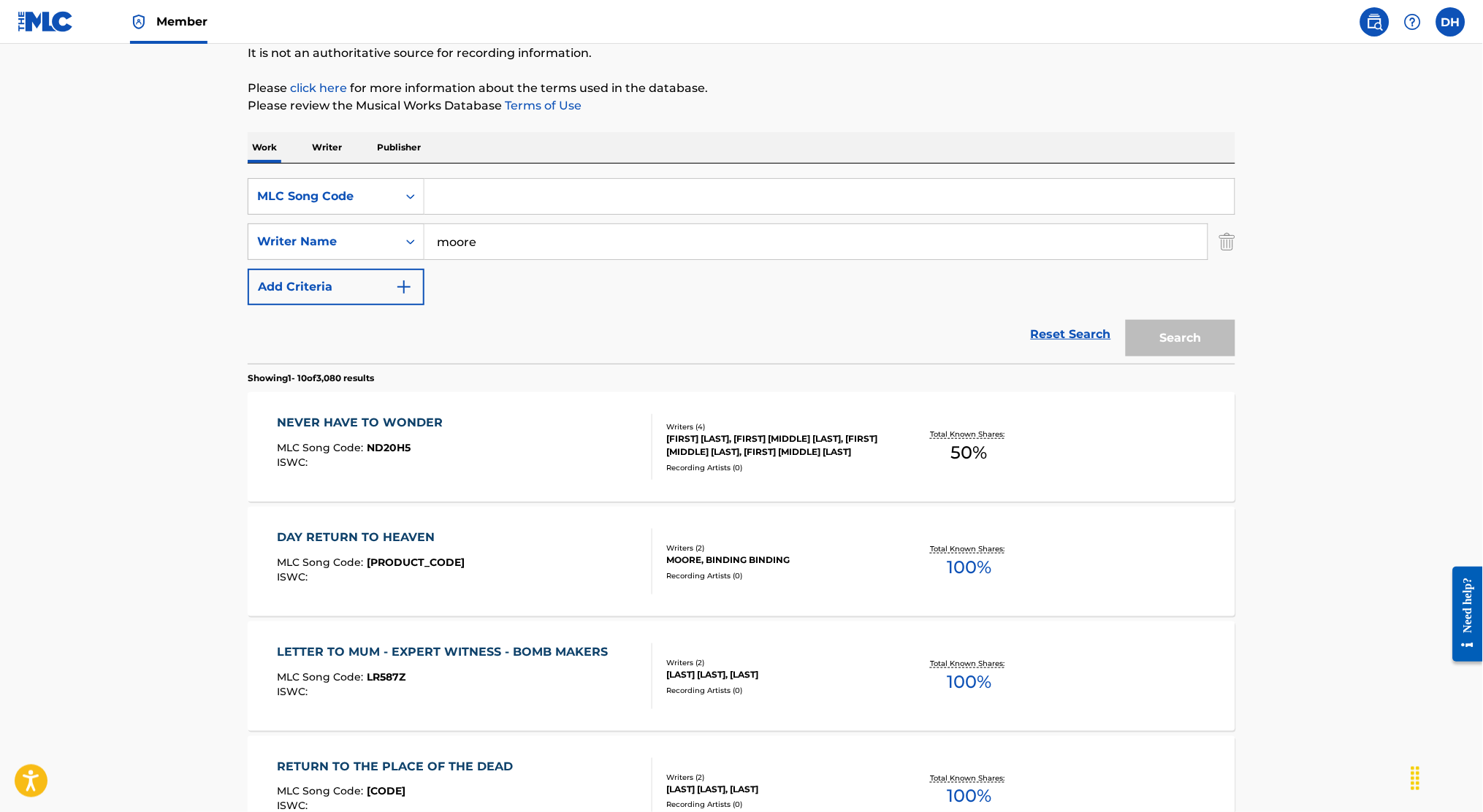 click on "The MLC Public Work Search The accuracy and completeness of The MLC's data is determined solely by our Members. It is not an authoritative source for recording information. Please   click here   for more information about the terms used in the database. Please review the Musical Works Database   Terms of Use Work Writer Publisher SearchWithCriteriabcc2abed-77a5-48f9-98c8-6964f7aa175b MLC Song Code SearchWithCriteria849f6f9d-76c0-4a8d-b690-818e988fde91 Writer Name moore Add Criteria Reset Search Search Showing  1  -   10  of  3,080   results   NEVER HAVE TO WONDER MLC Song Code : ND20H5 ISWC : Writers ( 4 ) AARON MOSES, MICHAEL BRANDON LAKE, CARY CORNEILUS STEWARD, CHANDLER DAVID MOORE Recording Artists ( 0 ) Total Known Shares: 50 % DAY RETURN TO HEAVEN MLC Song Code : DQ9CAL ISWC : Writers ( 2 ) MOORE, BINDING BINDING Recording Artists ( 0 ) Total Known Shares: 100 % LETTER TO MUM - EXPERT WITNESS - BOMB MAKERS MLC Song Code : LR587Z ISWC : Writers ( 2 ) BINDING BINDING, MOORE Recording Artists ( 0 ) 100 %" at bounding box center (742, 771) 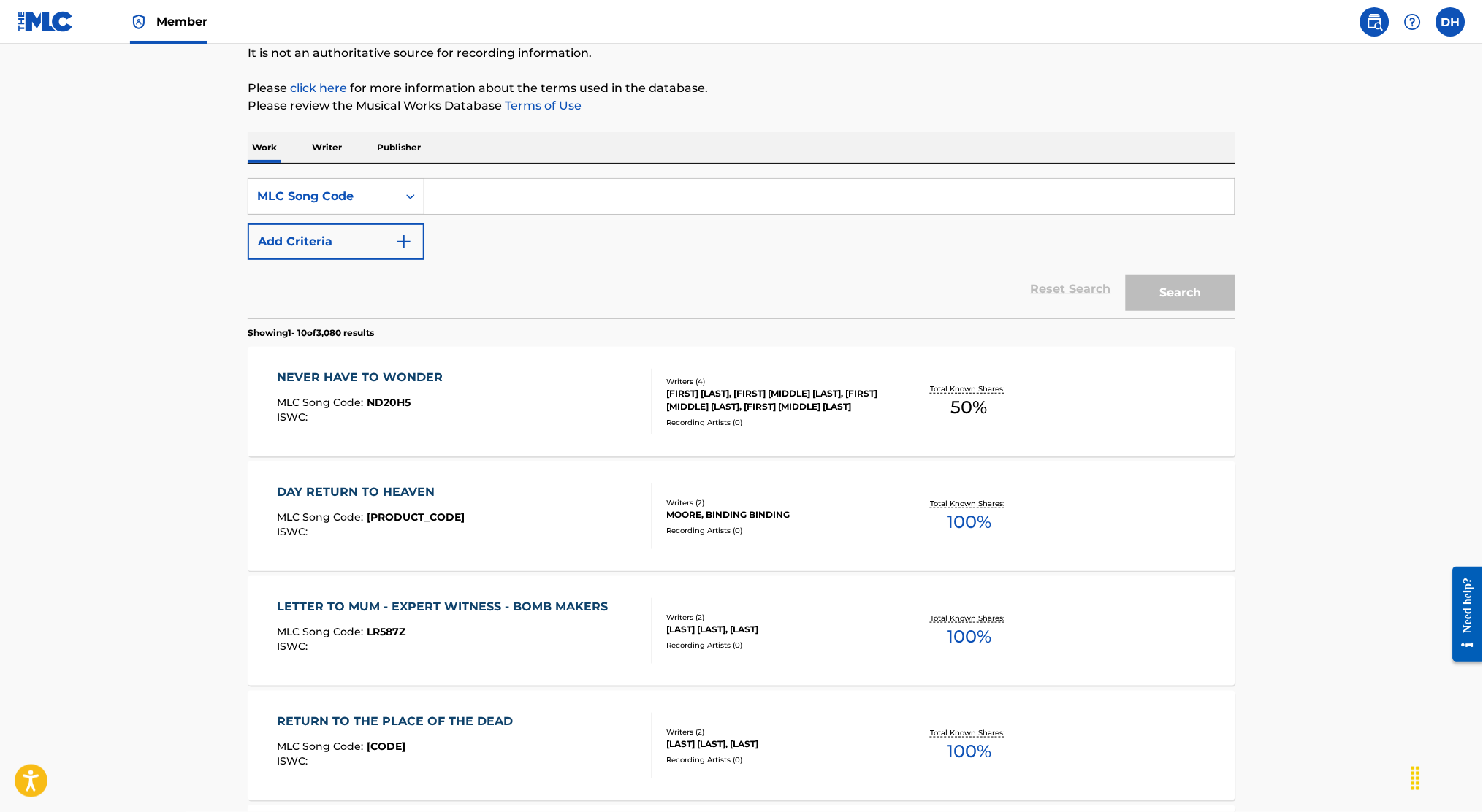 click at bounding box center (829, 196) 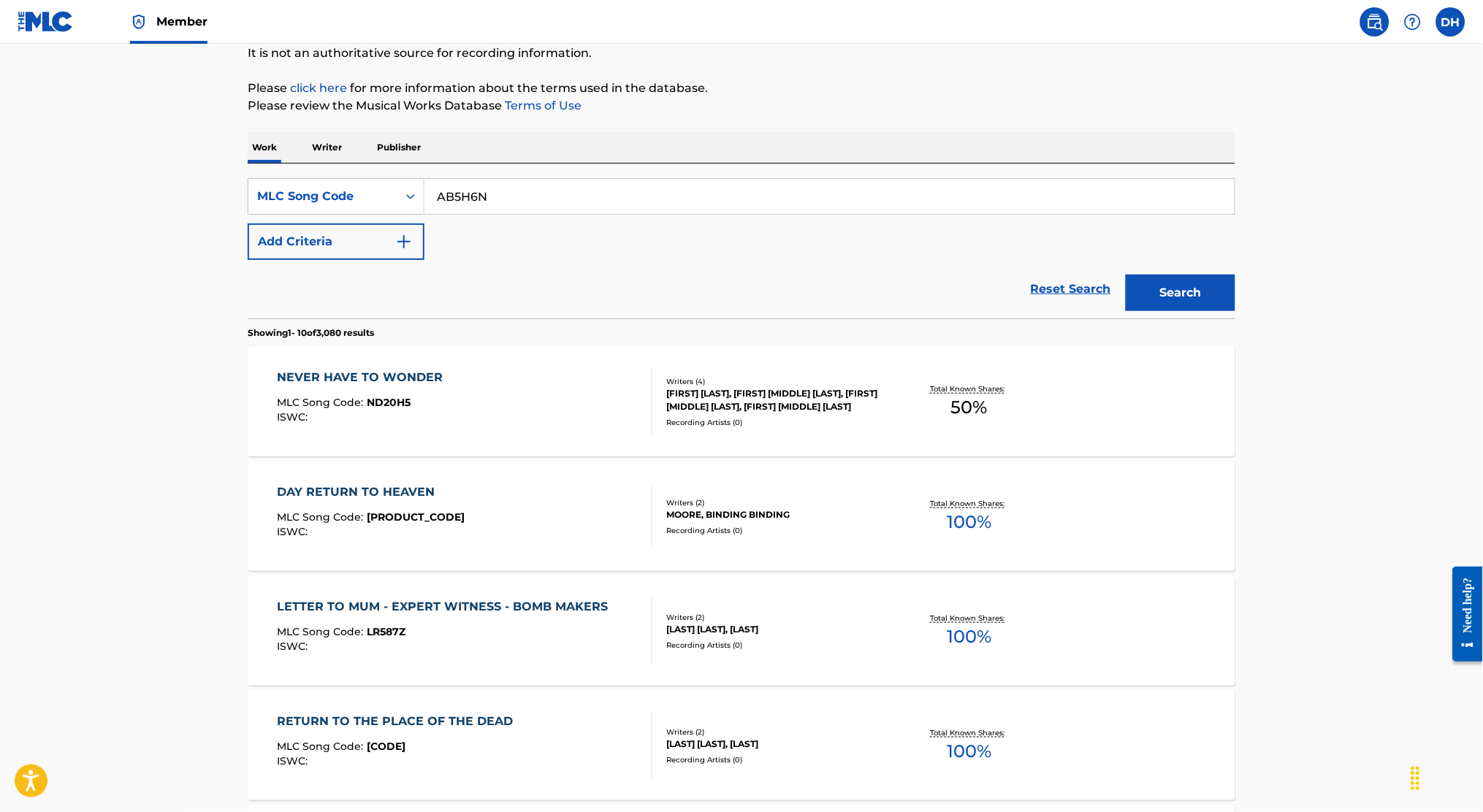 type on "AB5H6N" 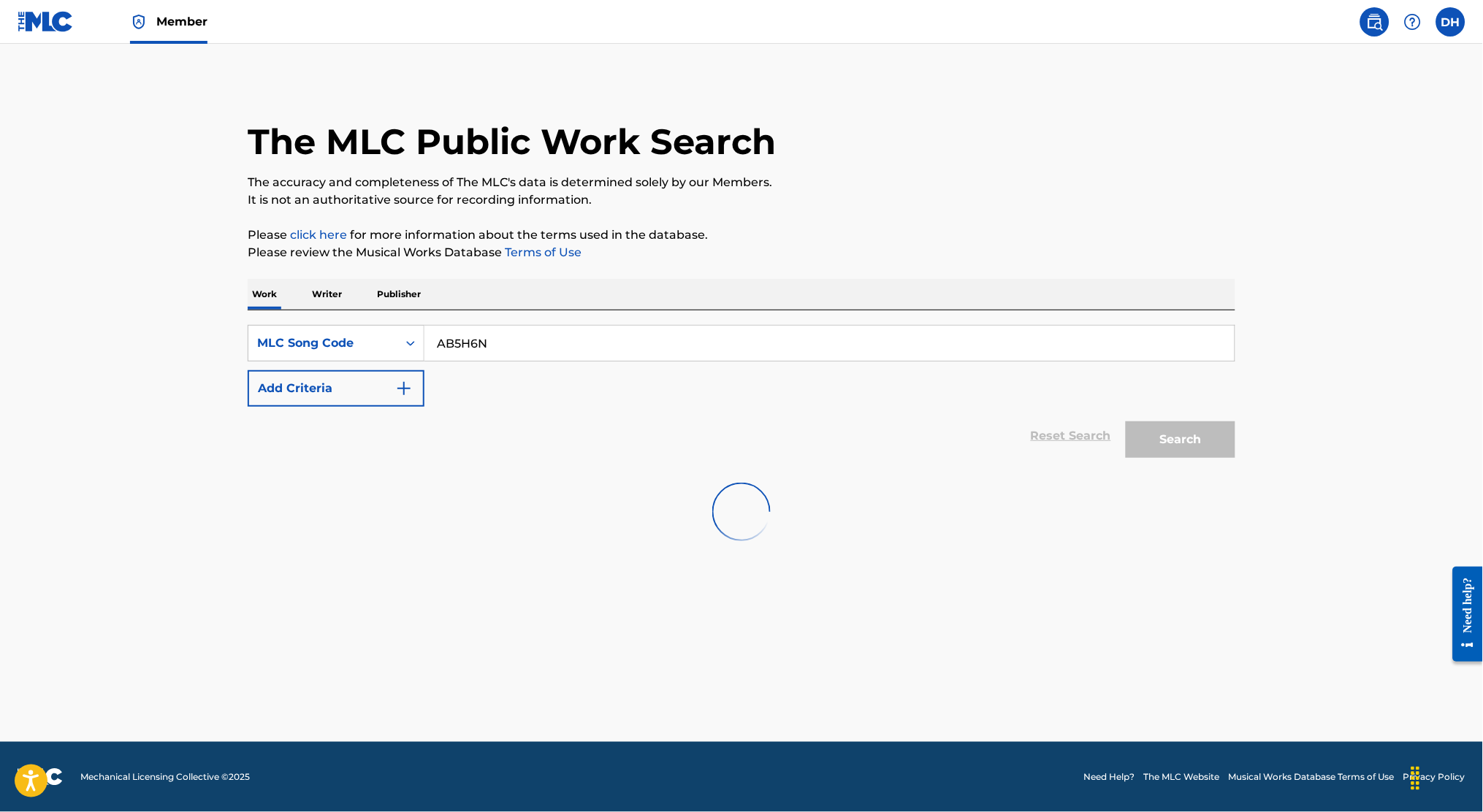 scroll, scrollTop: 0, scrollLeft: 0, axis: both 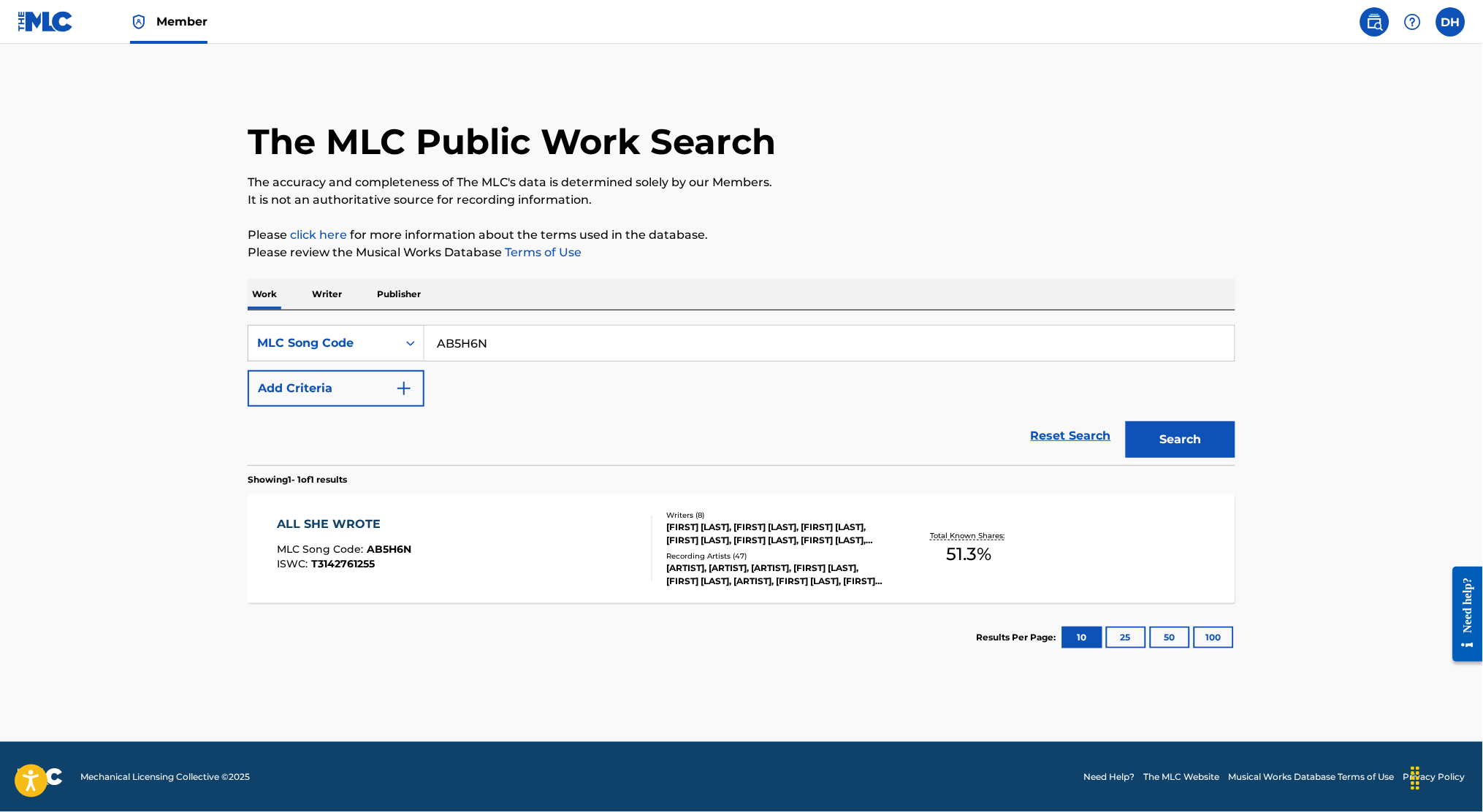click on "ALL SHE WROTE MLC Song Code : AB5H6N ISWC : T3142761255 Writers ( 8 ) BRANDON BURKE, CHANDLER DAVID MOORE, JUSTIN DREW BIEBER, MATTHEW JEHU SAMUELS, ANDERSON HERNANDEZ, SEAN AK MOMBERGER, GERALD LEVERT, LEIGH VINCENT ELLIOTT Recording Artists ( 47 ) JUSTIN BIEBER, JUSTIN BIEBER, JUSTIN BIEBER,BRANDON LOVE,CHANDLER MOORE, JUSTIN BIEBER,BRANDON LOVE,CHANDLER MOORE, JUSTIN BIEBER Total Known Shares: 51.3 %" at bounding box center (742, 548) 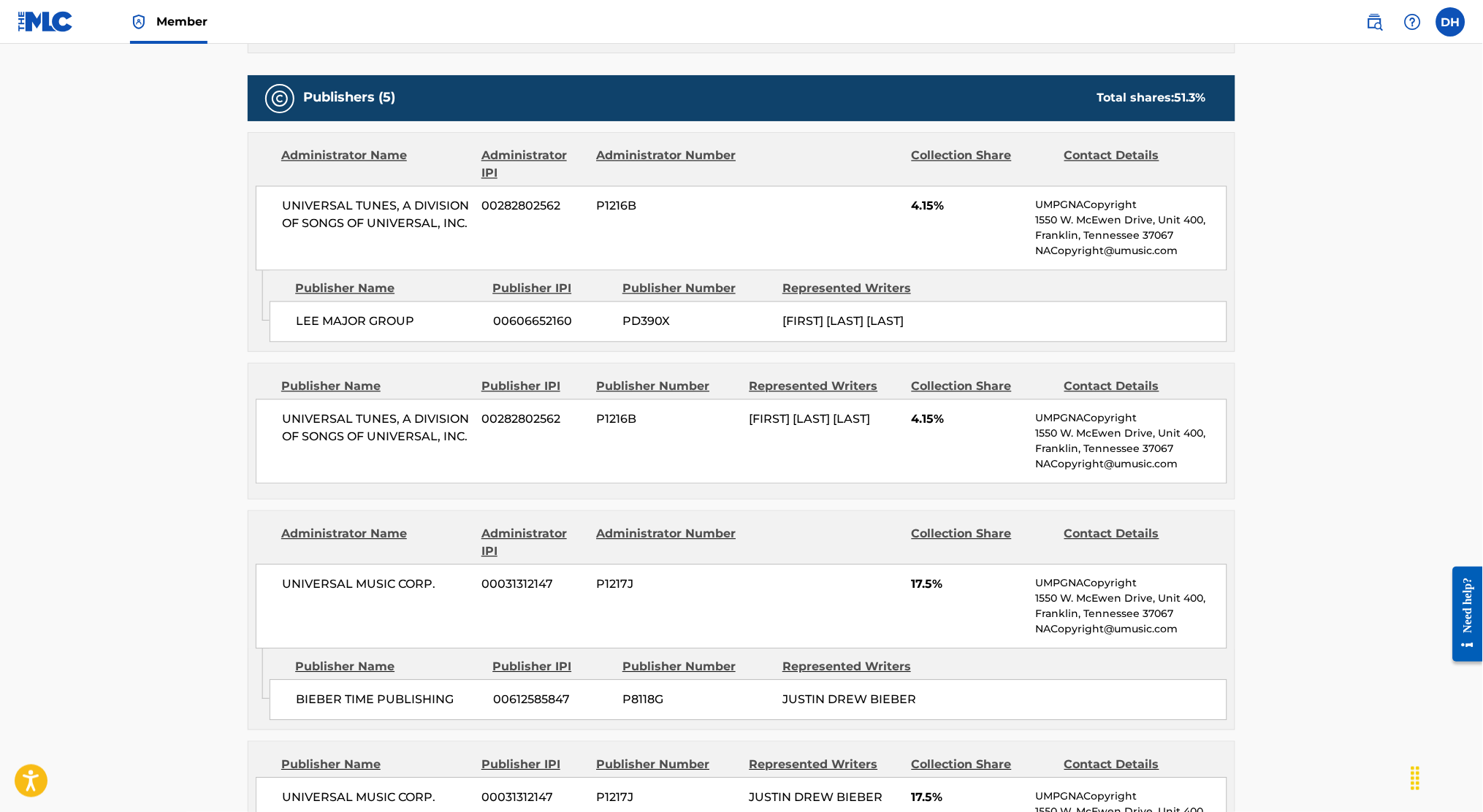 scroll, scrollTop: 751, scrollLeft: 0, axis: vertical 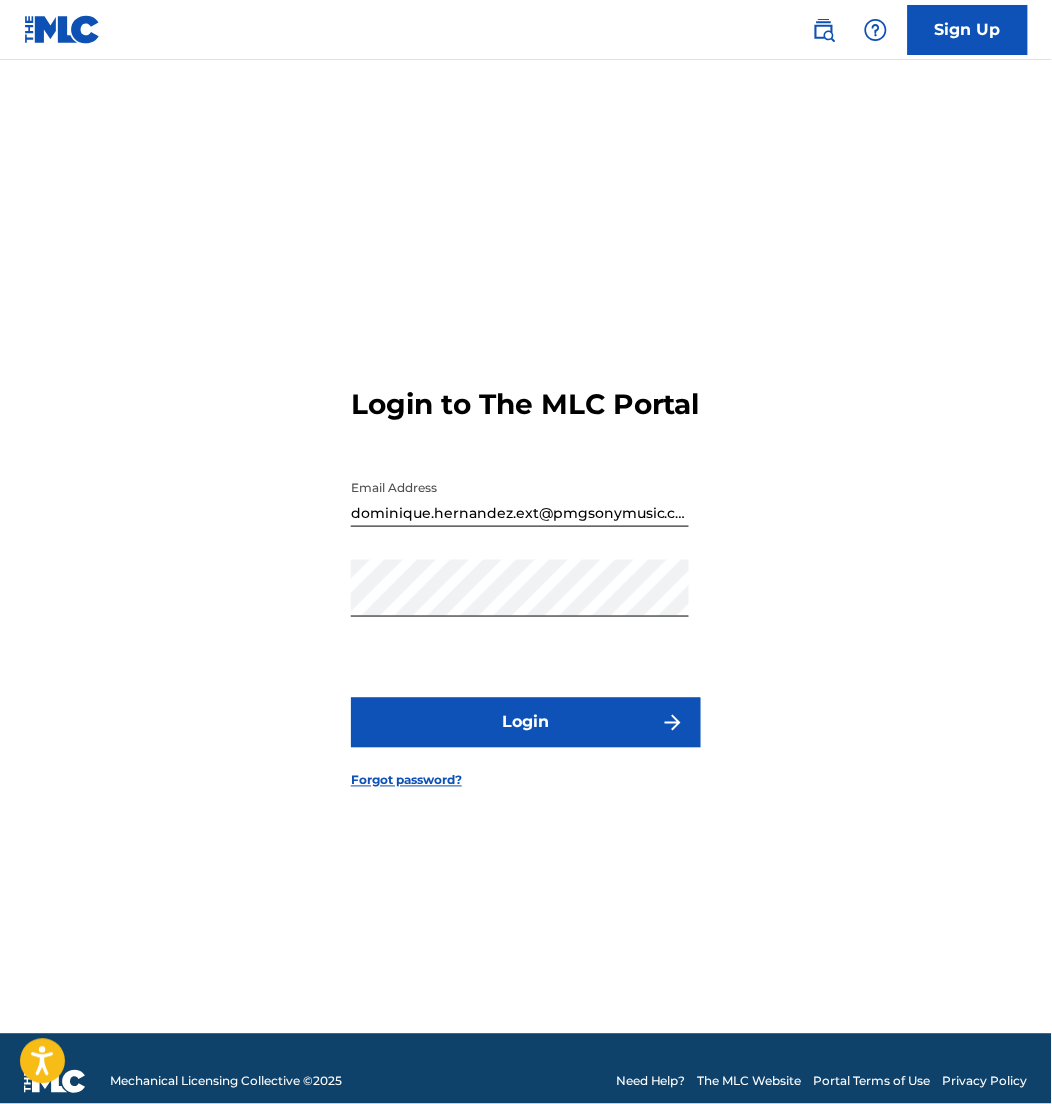 click on "Login" at bounding box center (526, 723) 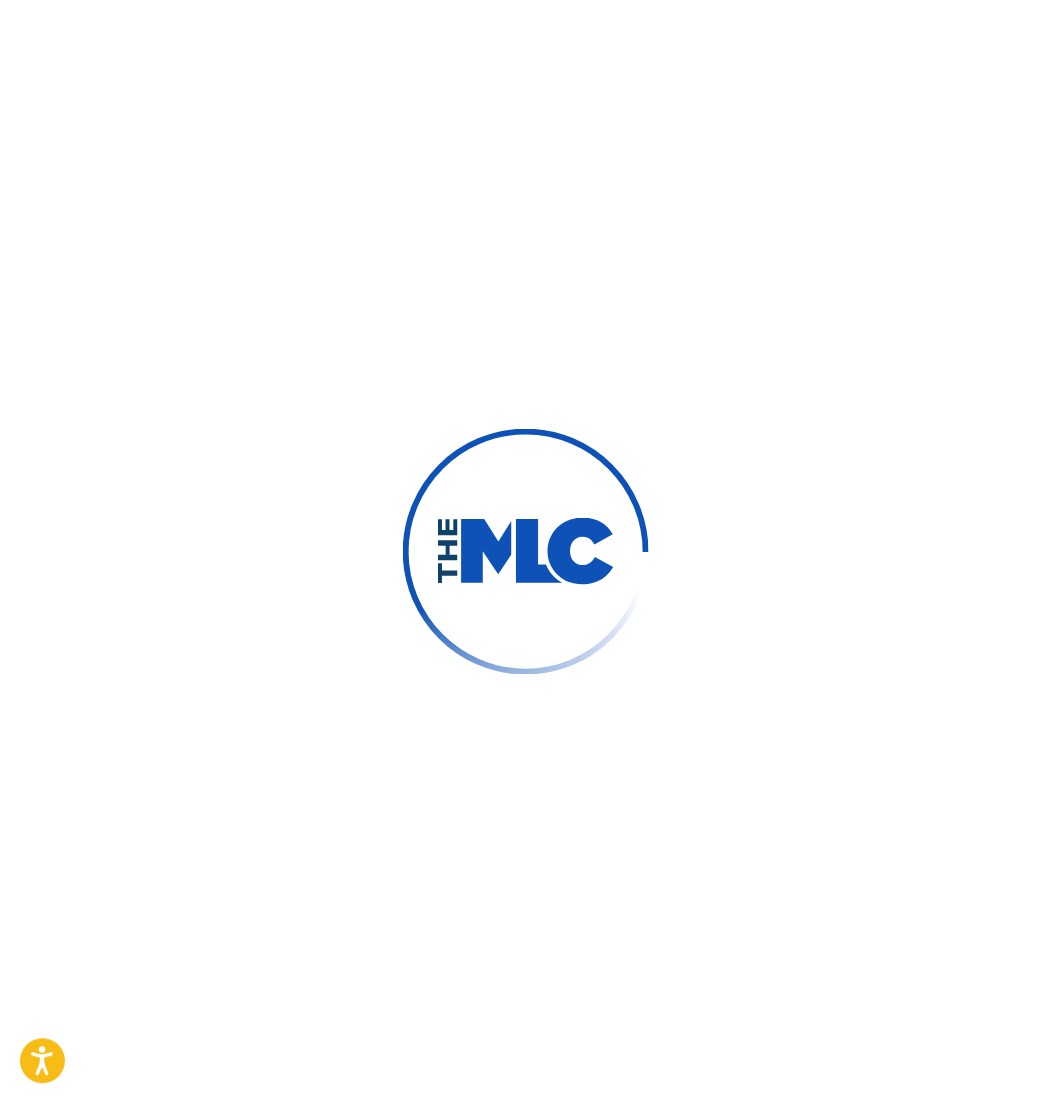 scroll, scrollTop: 0, scrollLeft: 0, axis: both 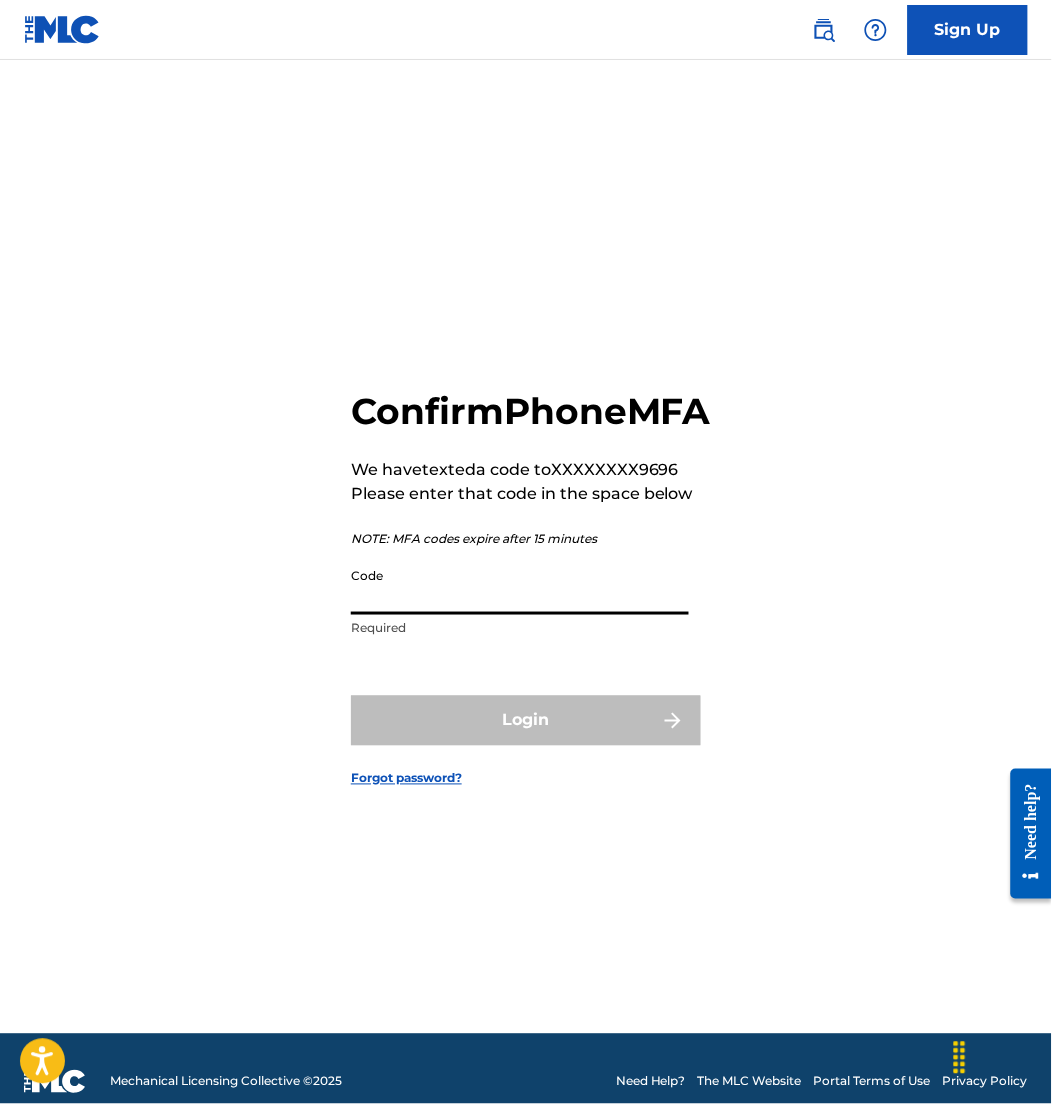 click on "Code" at bounding box center (520, 586) 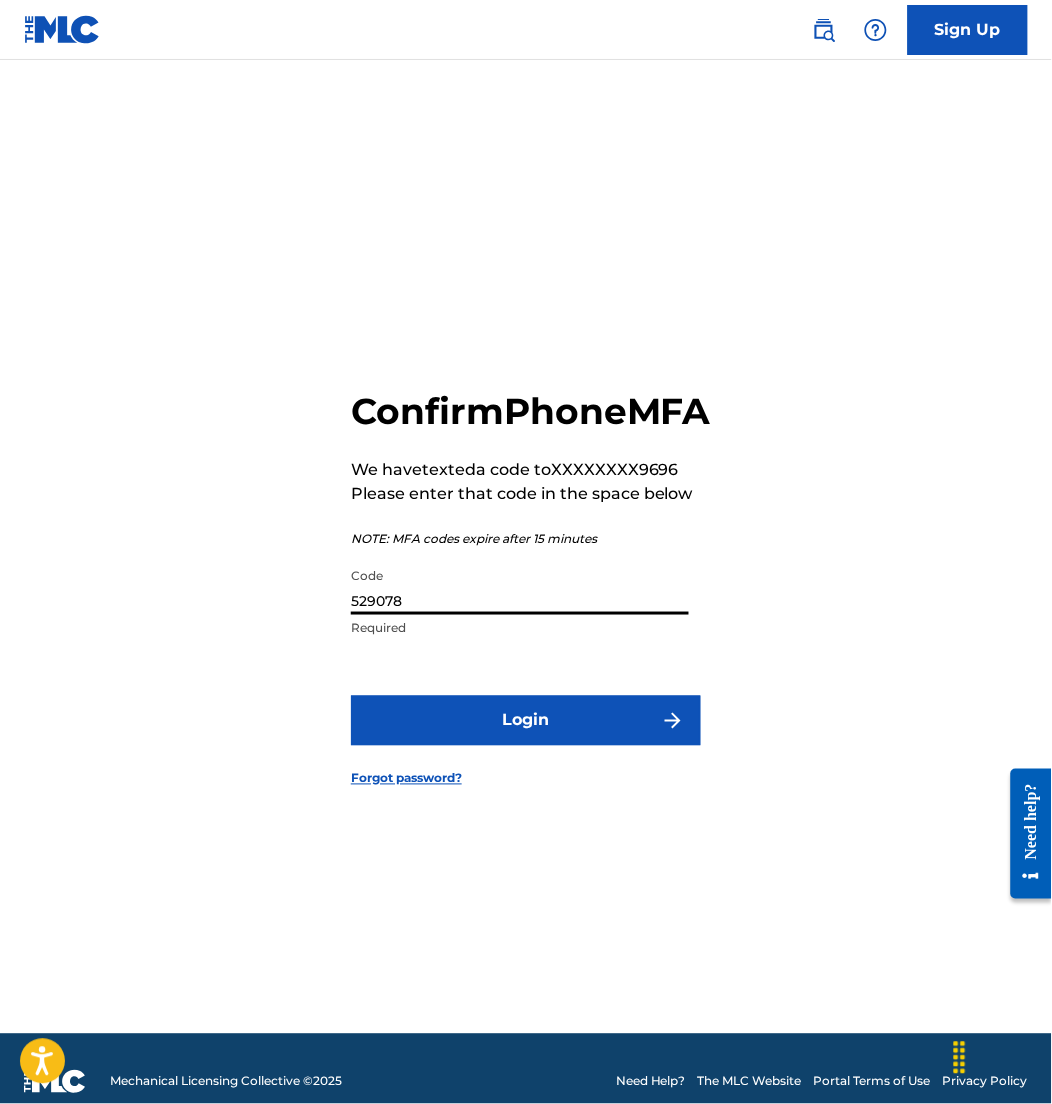 type on "529078" 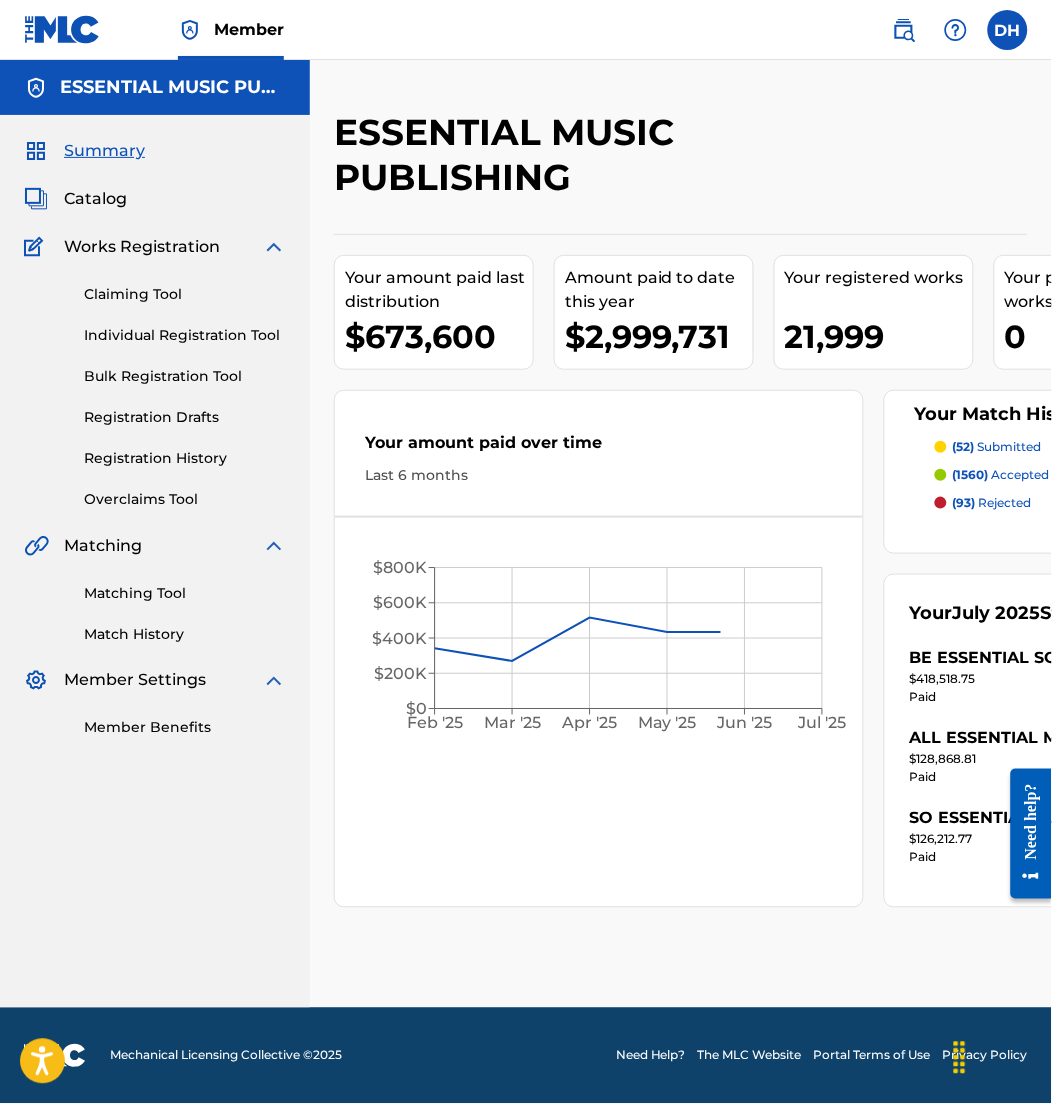 click on "Catalog" at bounding box center (95, 199) 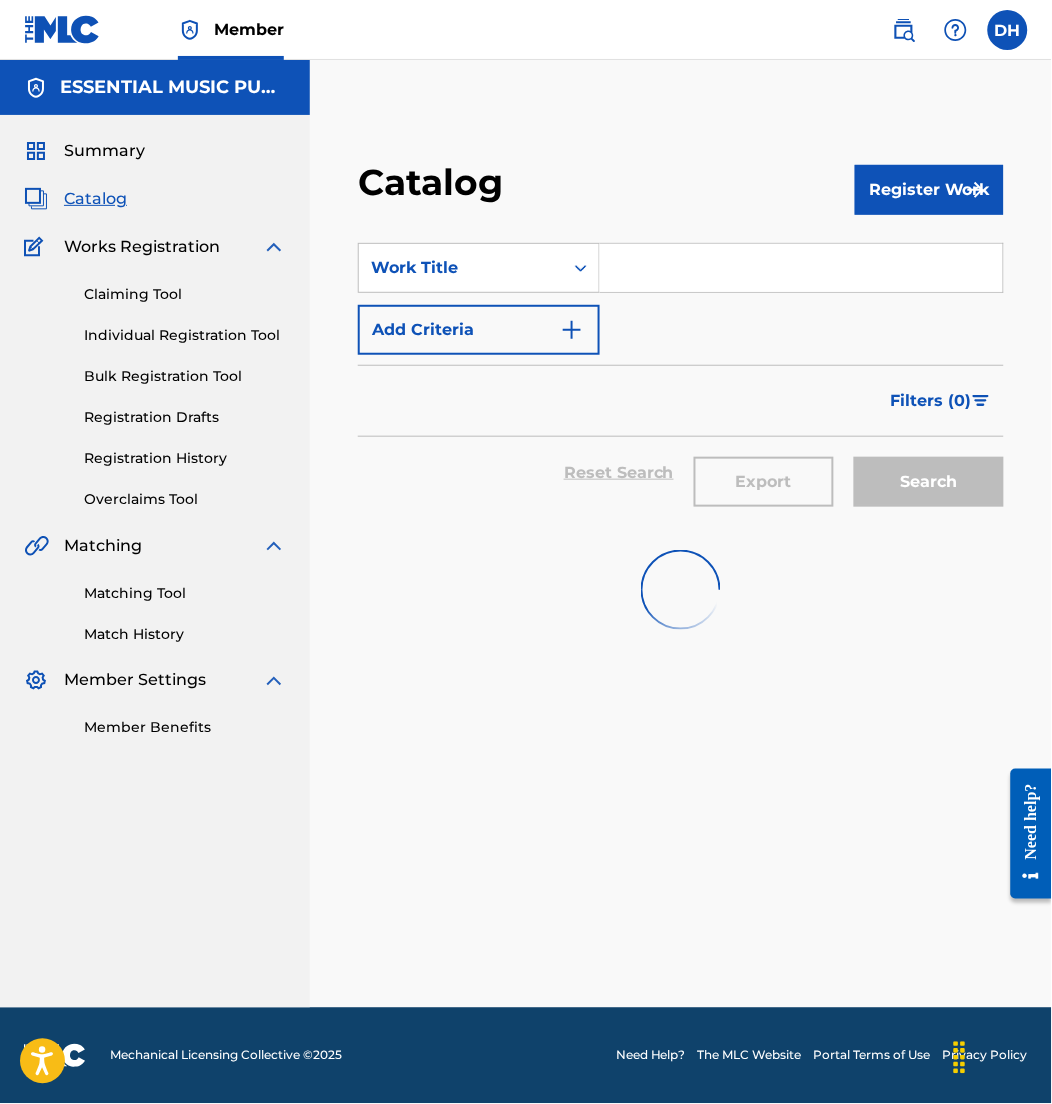 click at bounding box center (801, 268) 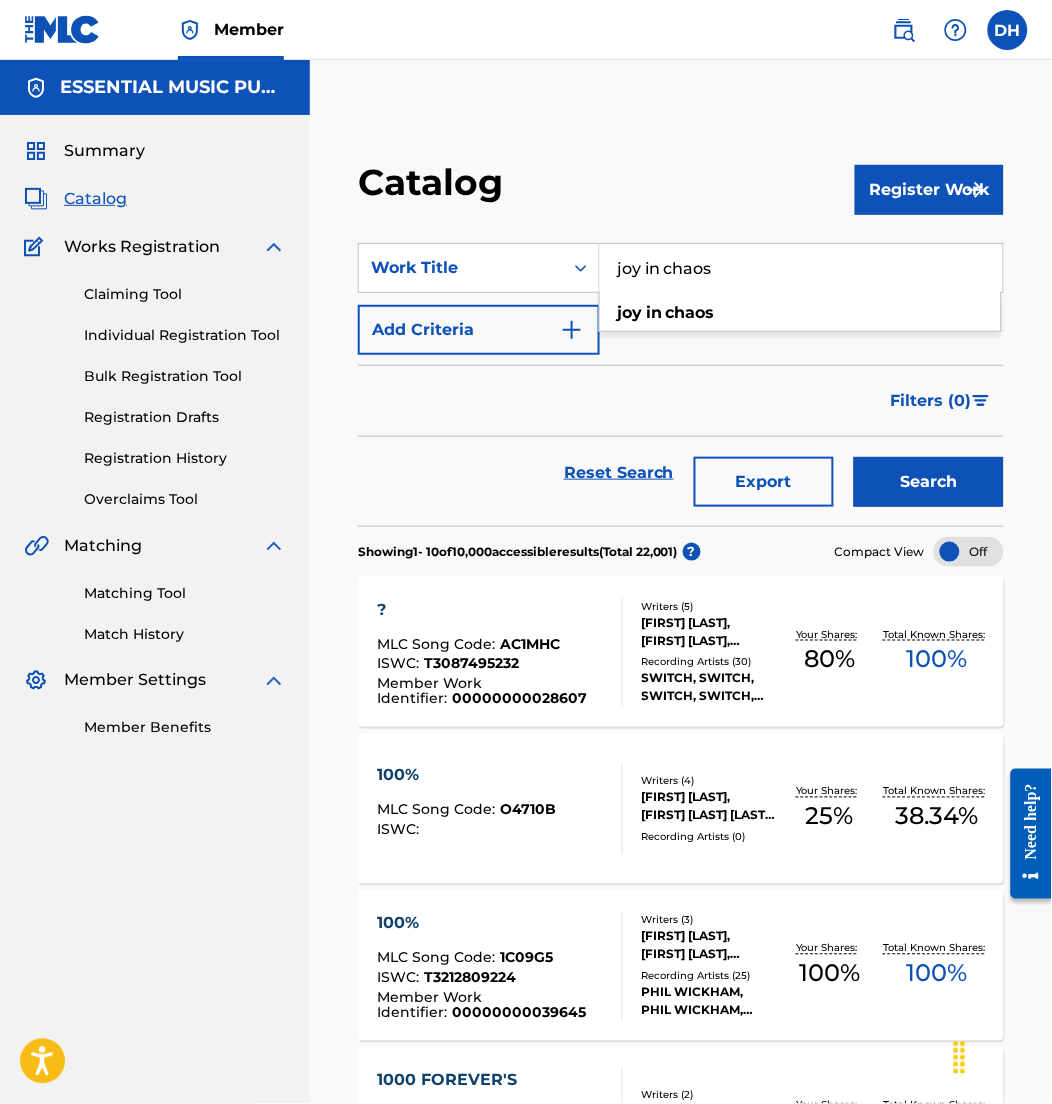 type on "joy in chaos" 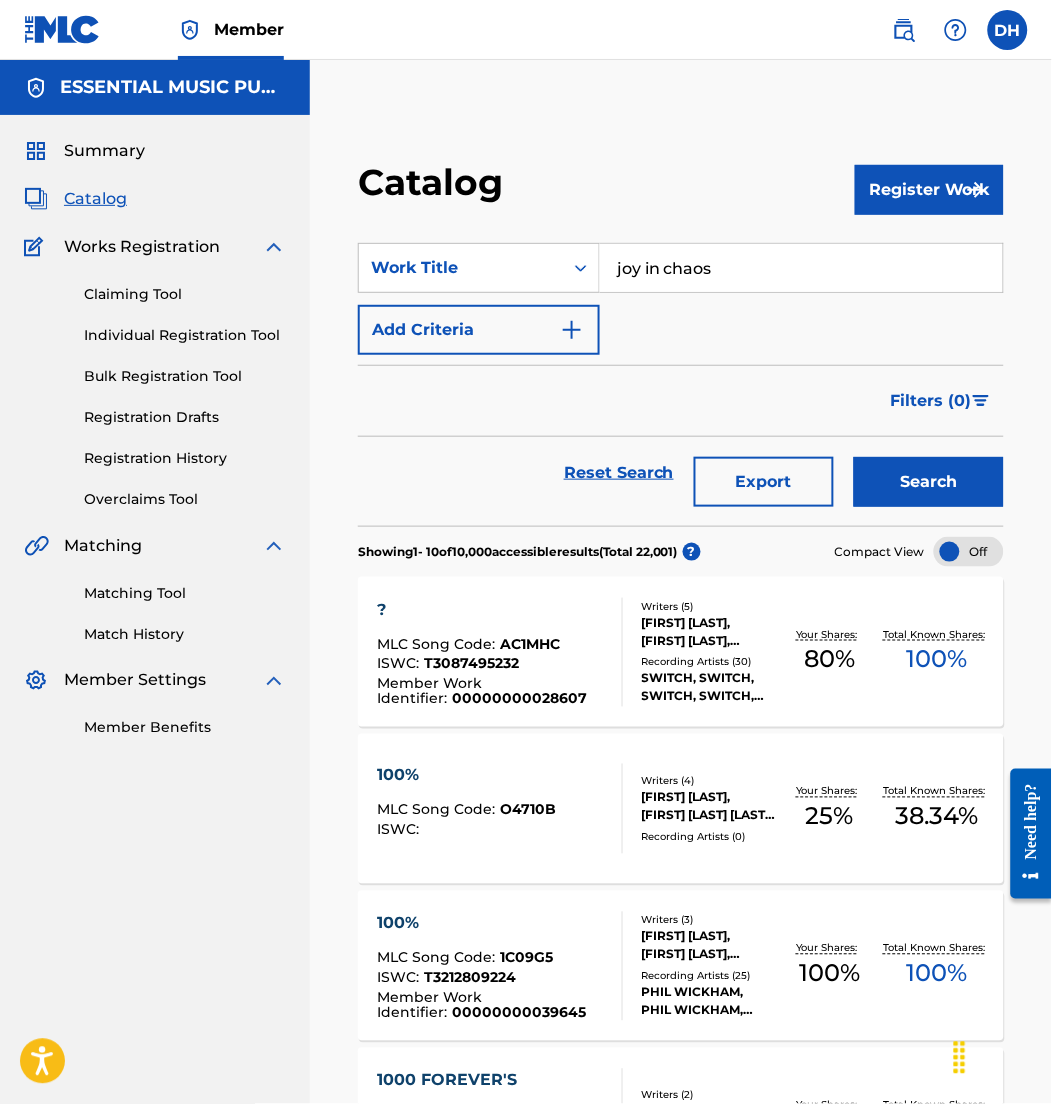click on "Add Criteria" at bounding box center (479, 330) 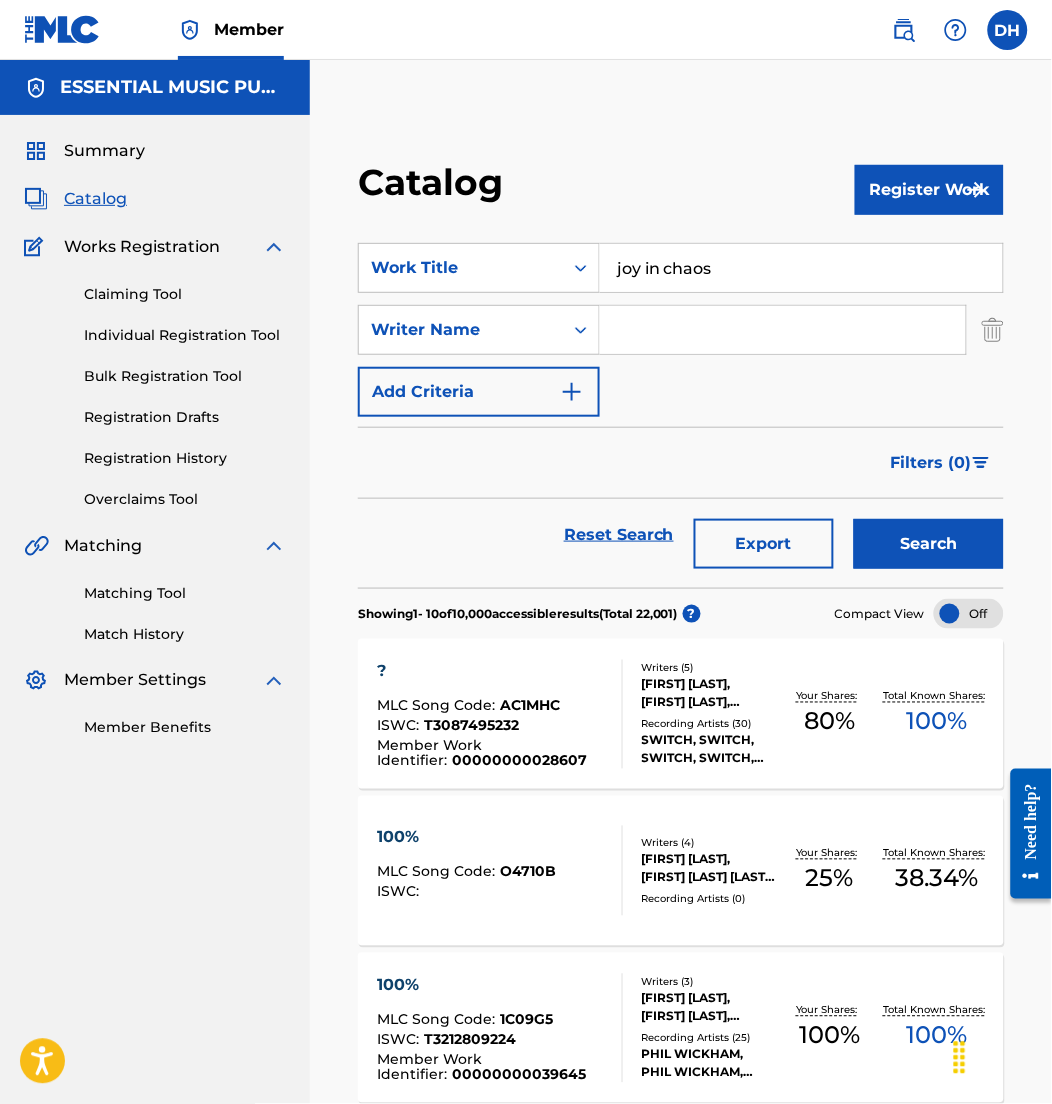 click at bounding box center [783, 330] 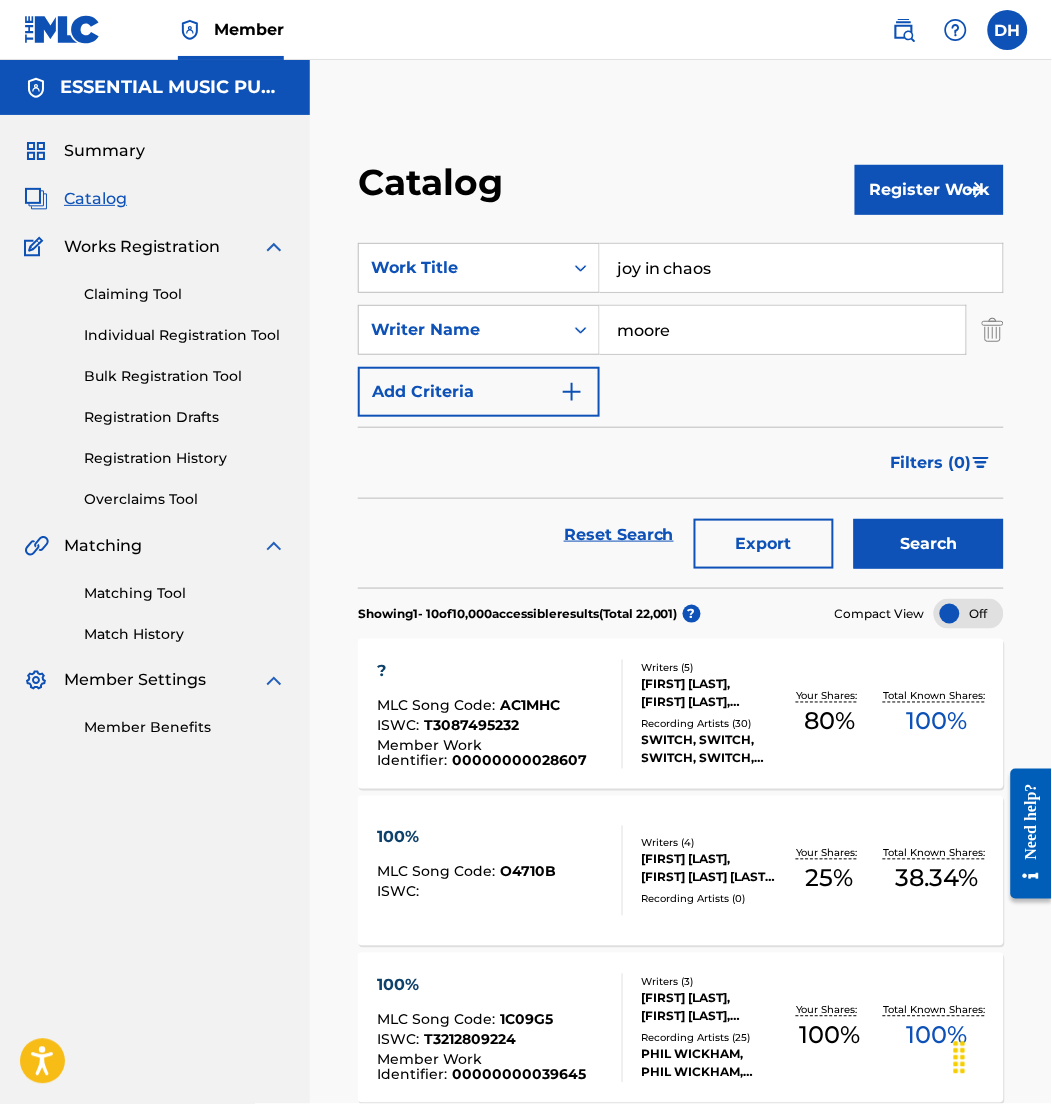 type on "moore" 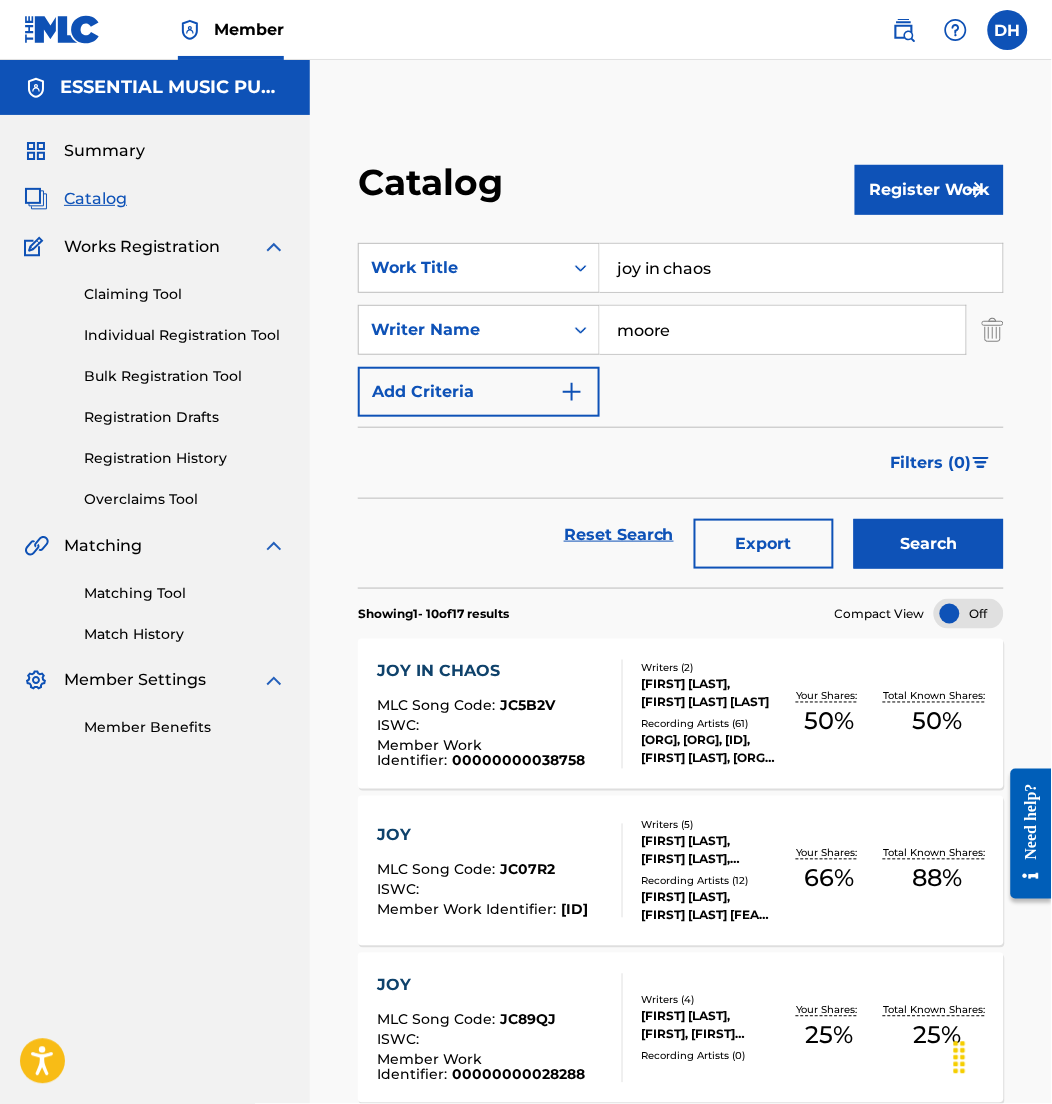 click on "JOY IN CHAOS MLC Song Code : JC5B2V ISWC : Member Work Identifier : 00000000038758" at bounding box center [491, 714] 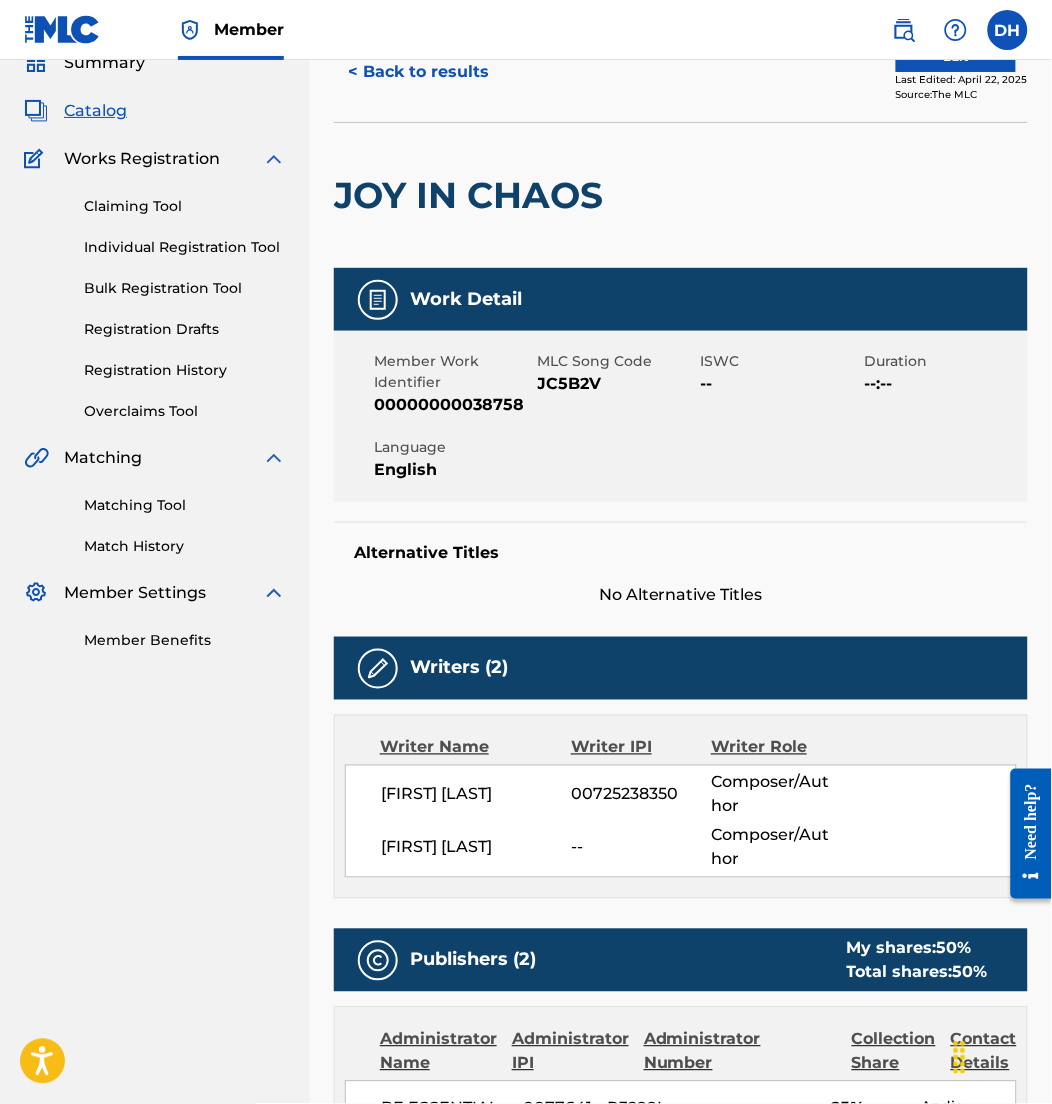 scroll, scrollTop: 73, scrollLeft: 0, axis: vertical 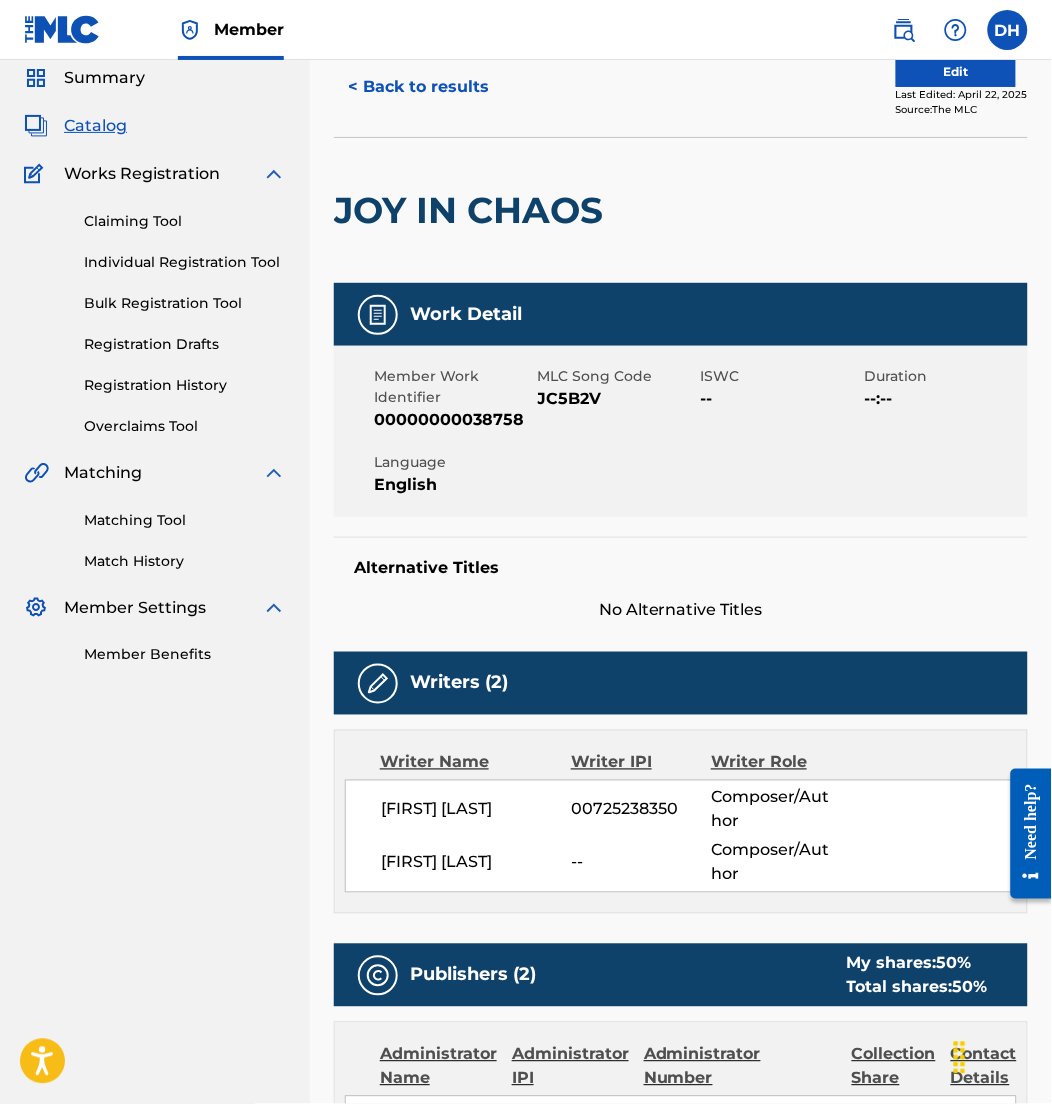 click on "Edit" at bounding box center (956, 72) 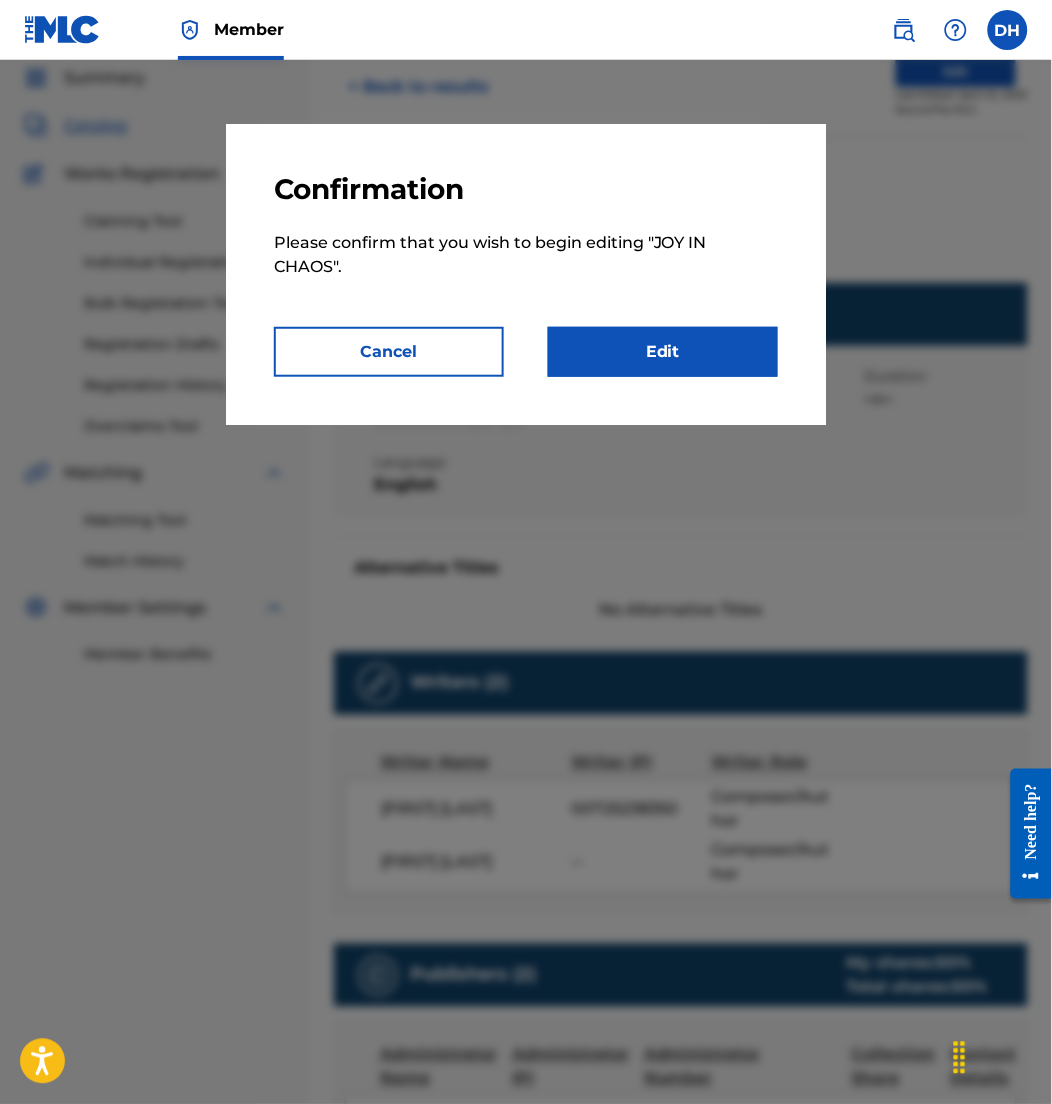 click on "Edit" at bounding box center [663, 352] 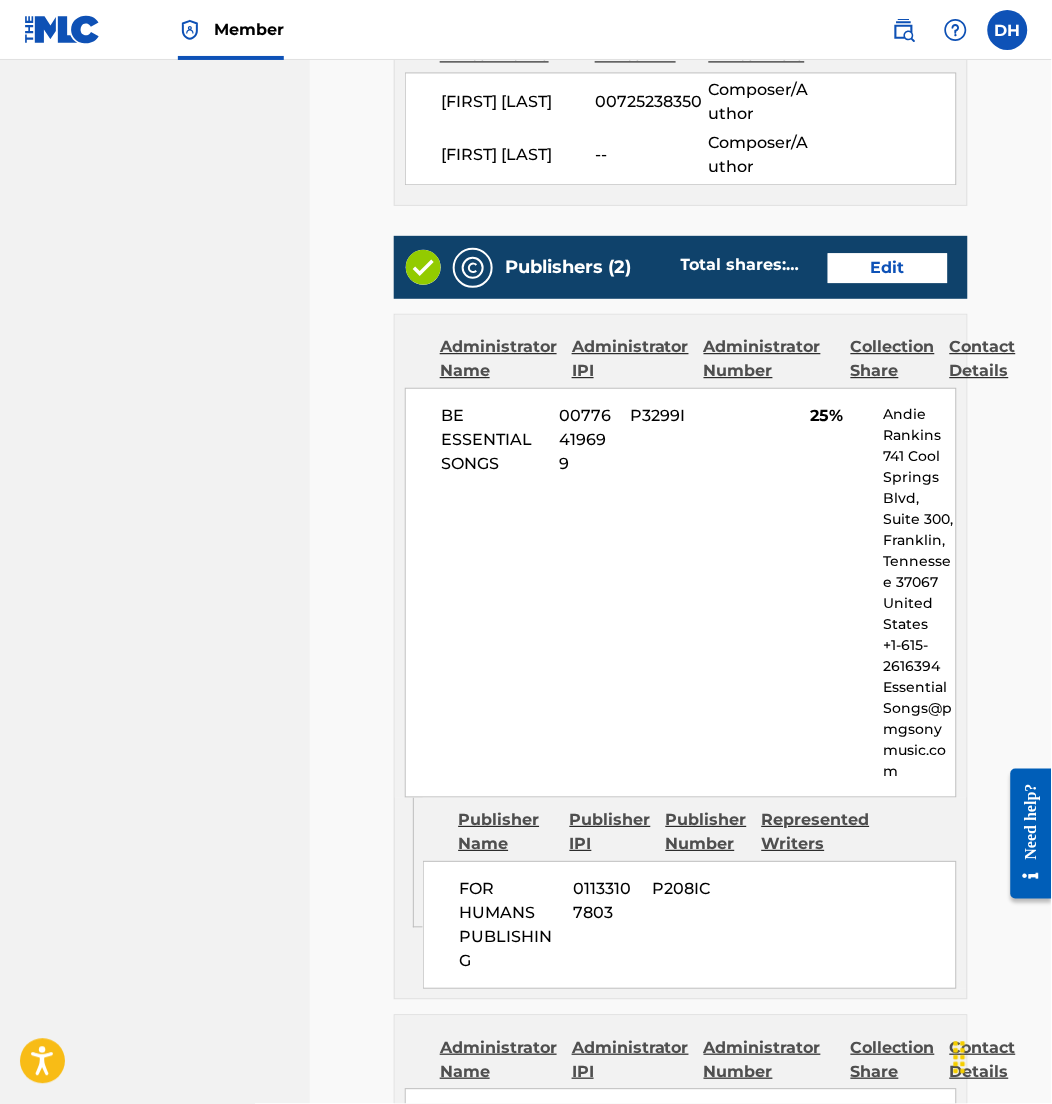 scroll, scrollTop: 715, scrollLeft: 0, axis: vertical 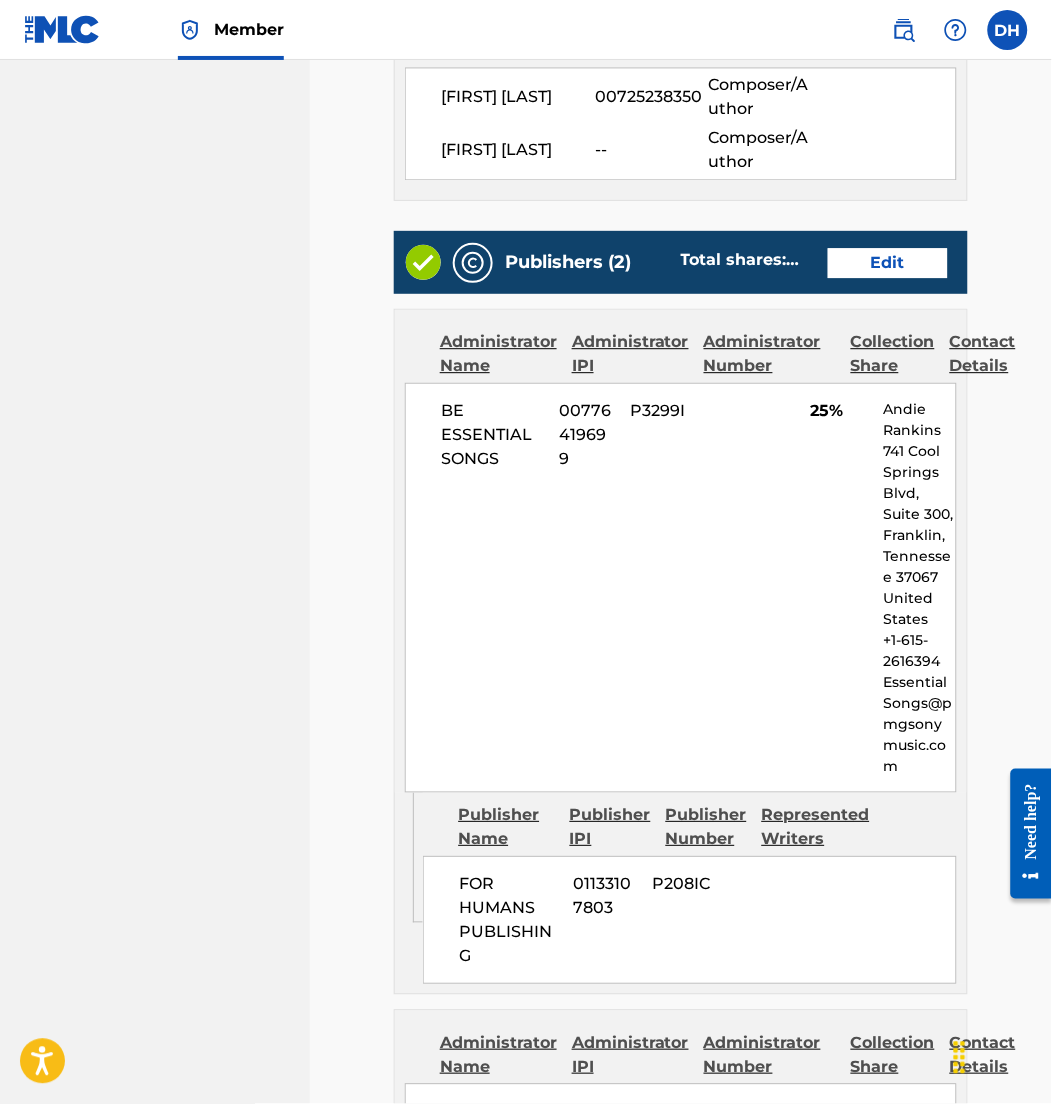 click on "Edit" at bounding box center (888, 263) 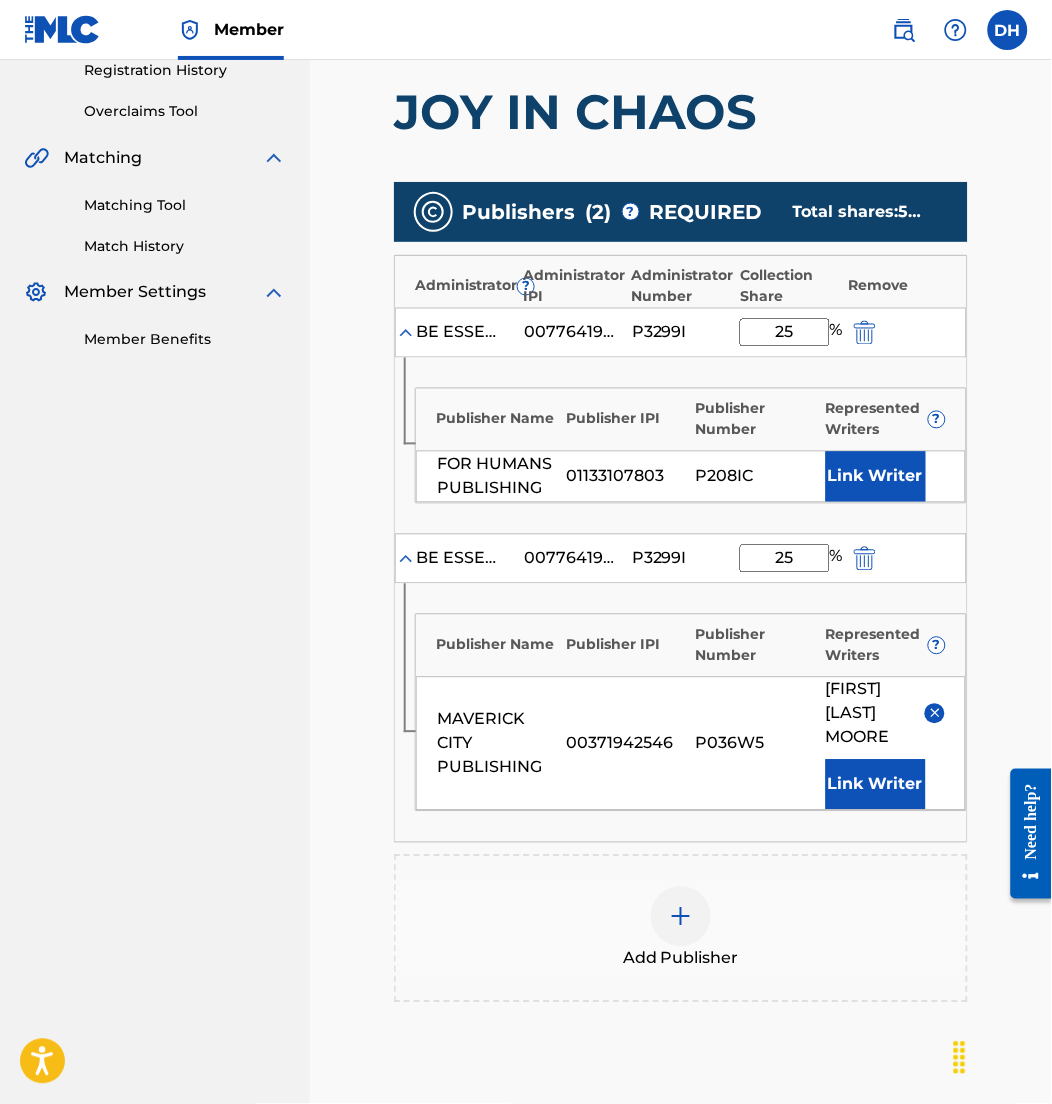 scroll, scrollTop: 436, scrollLeft: 0, axis: vertical 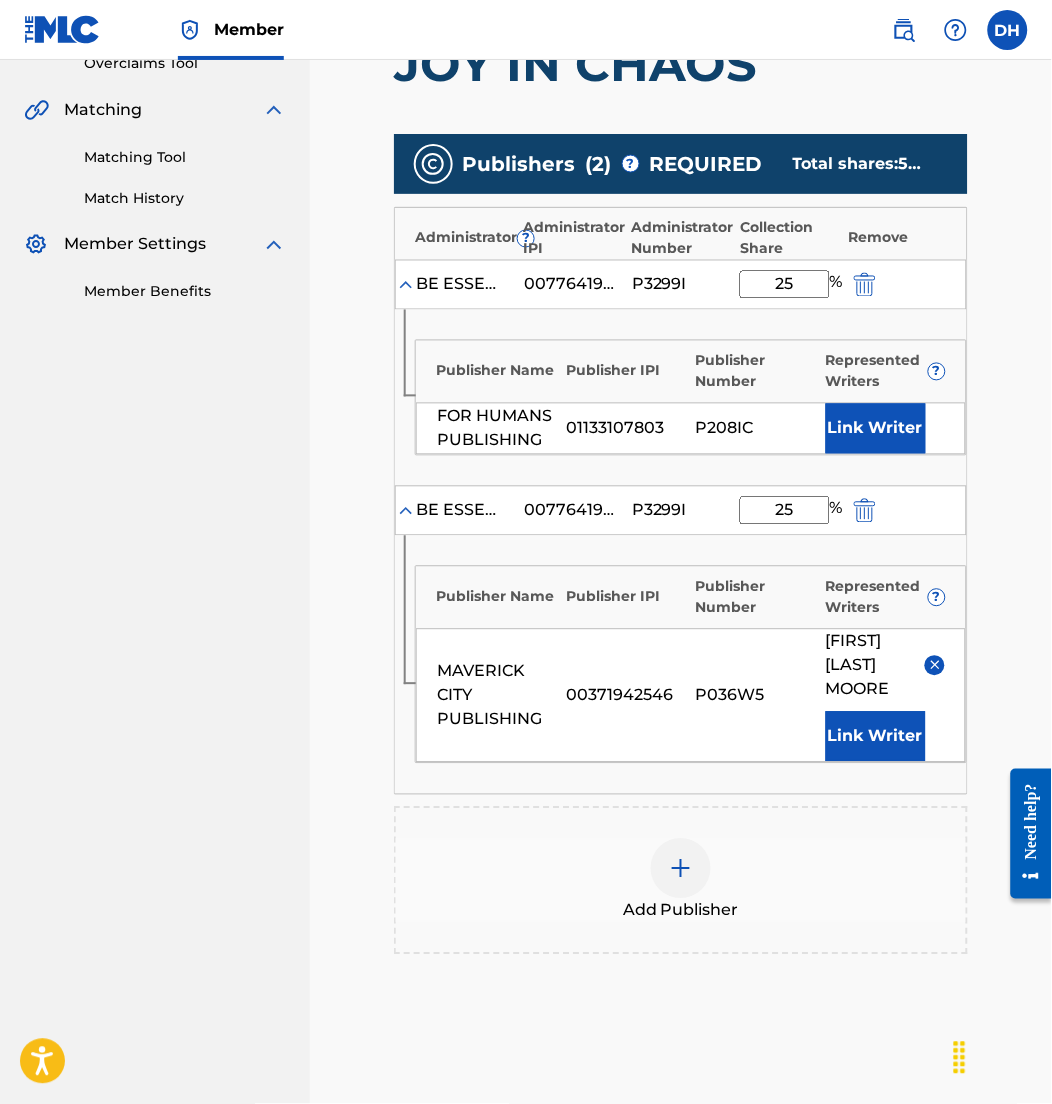 click on "Link Writer" at bounding box center (876, 429) 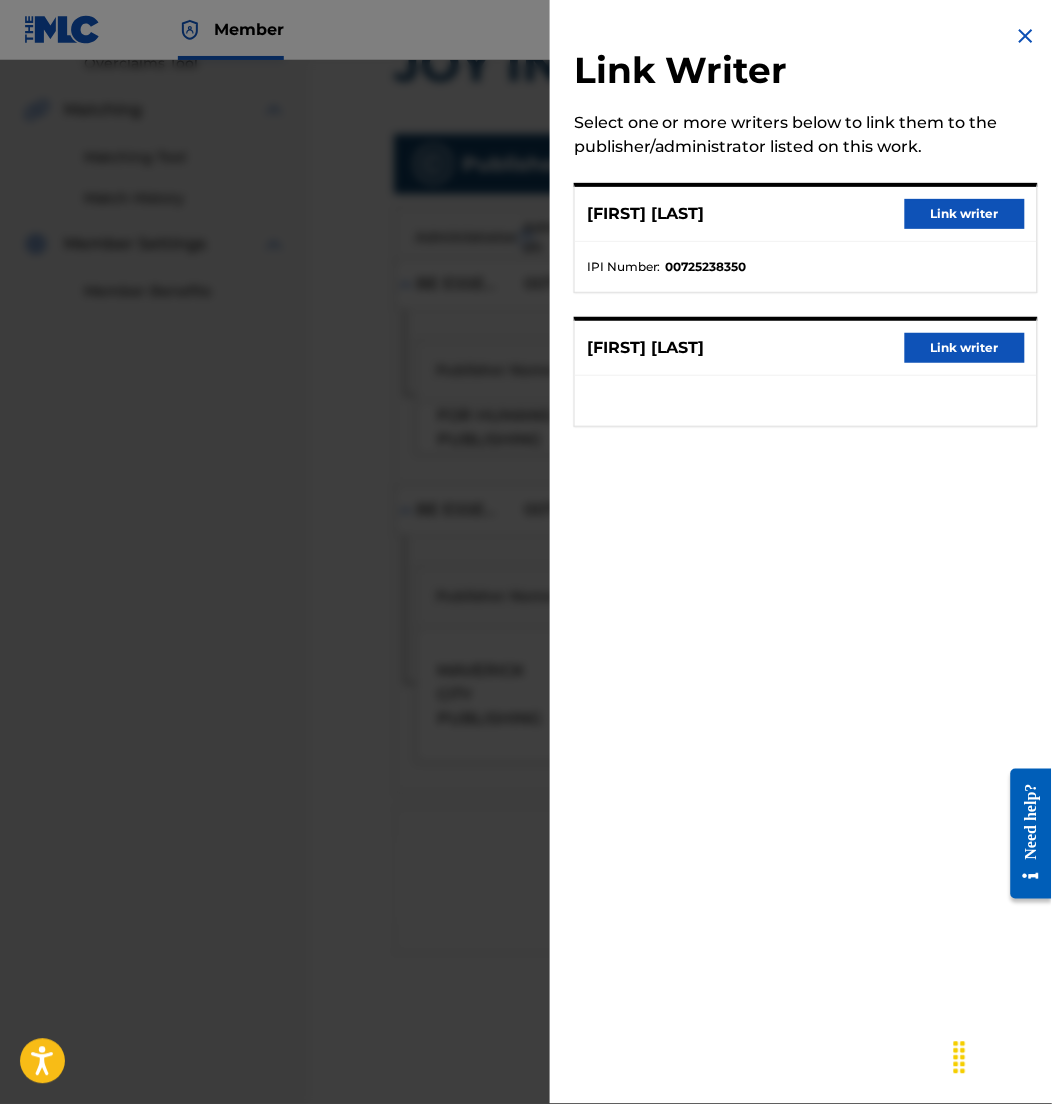 click on "Link writer" at bounding box center [965, 214] 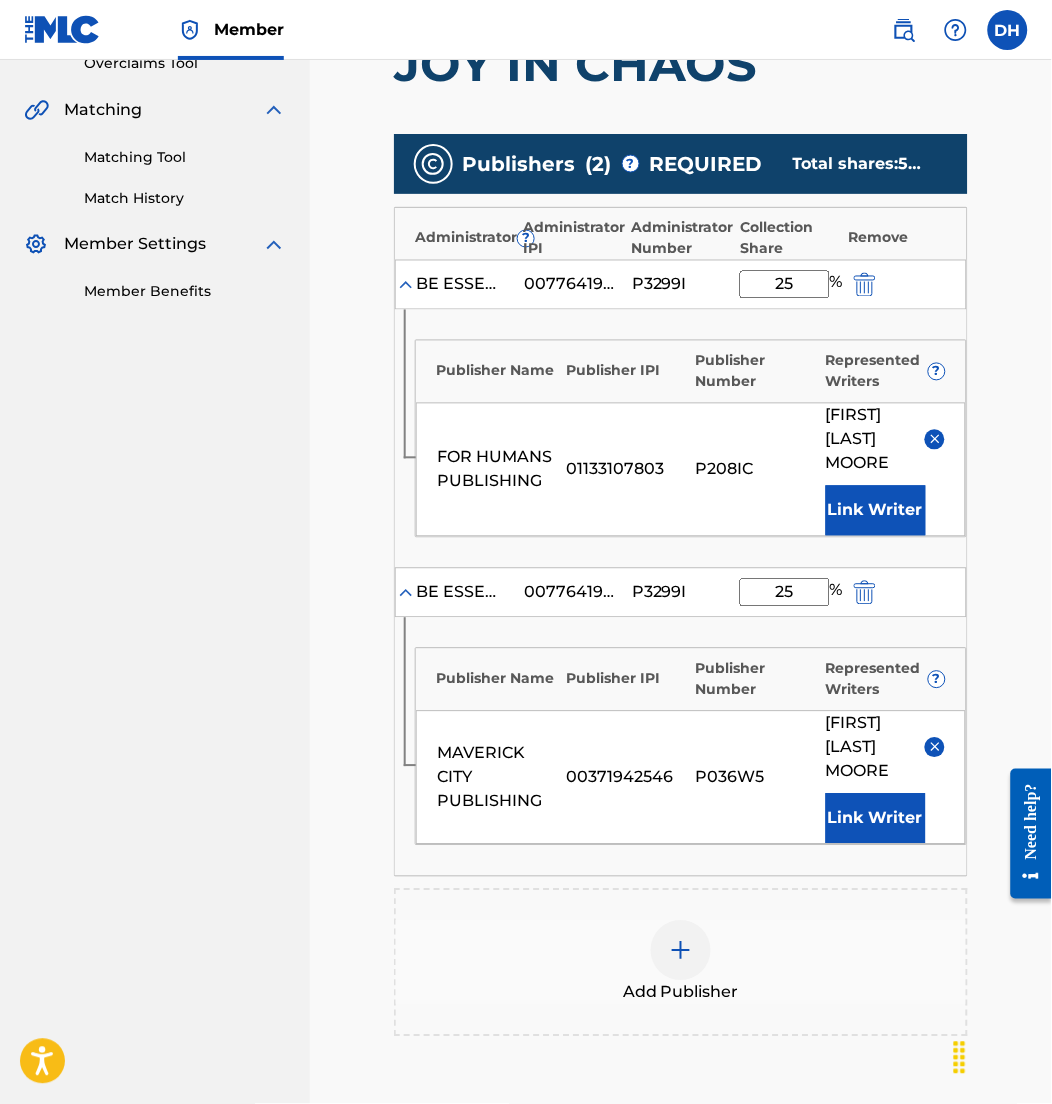 scroll, scrollTop: 716, scrollLeft: 0, axis: vertical 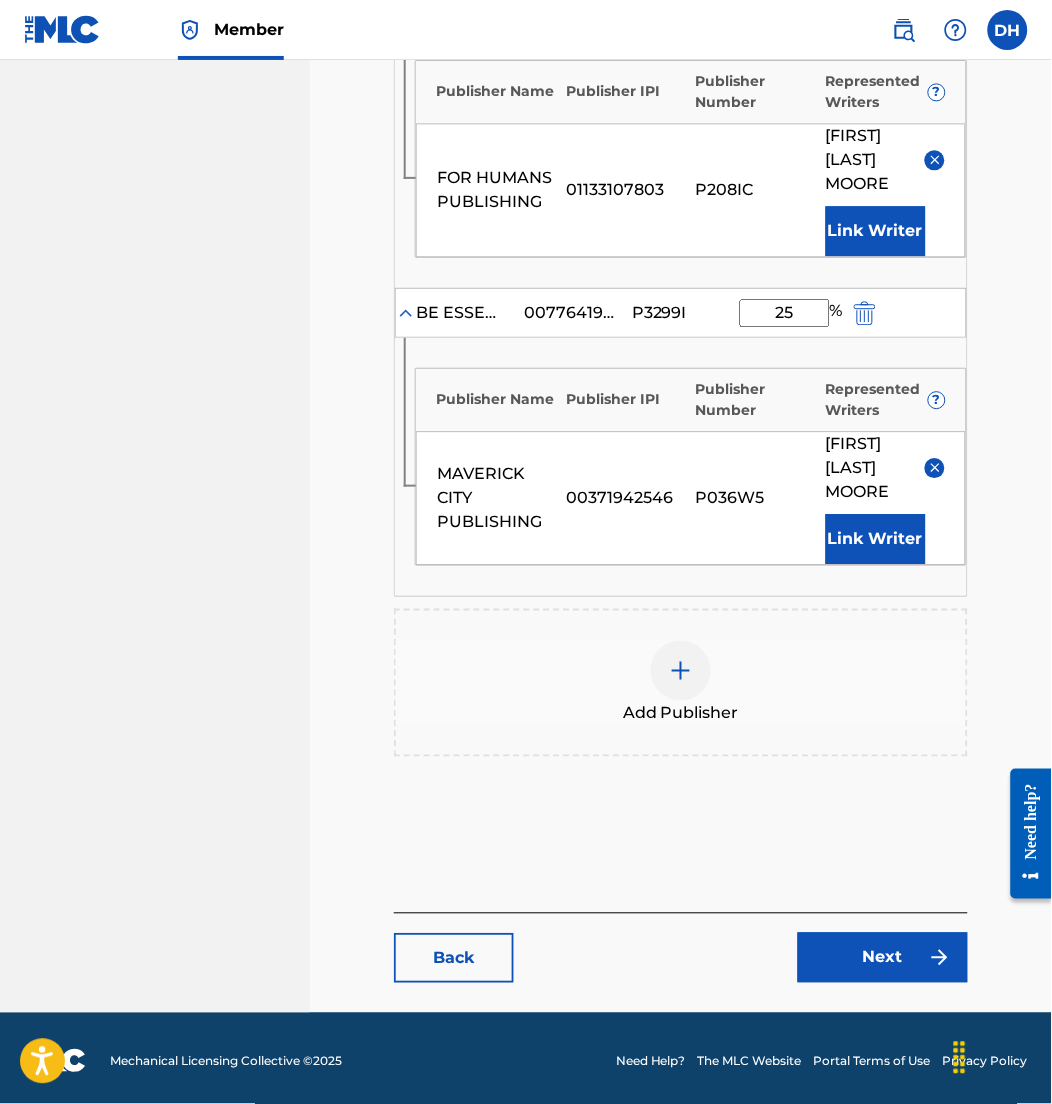 click on "Next" at bounding box center [883, 958] 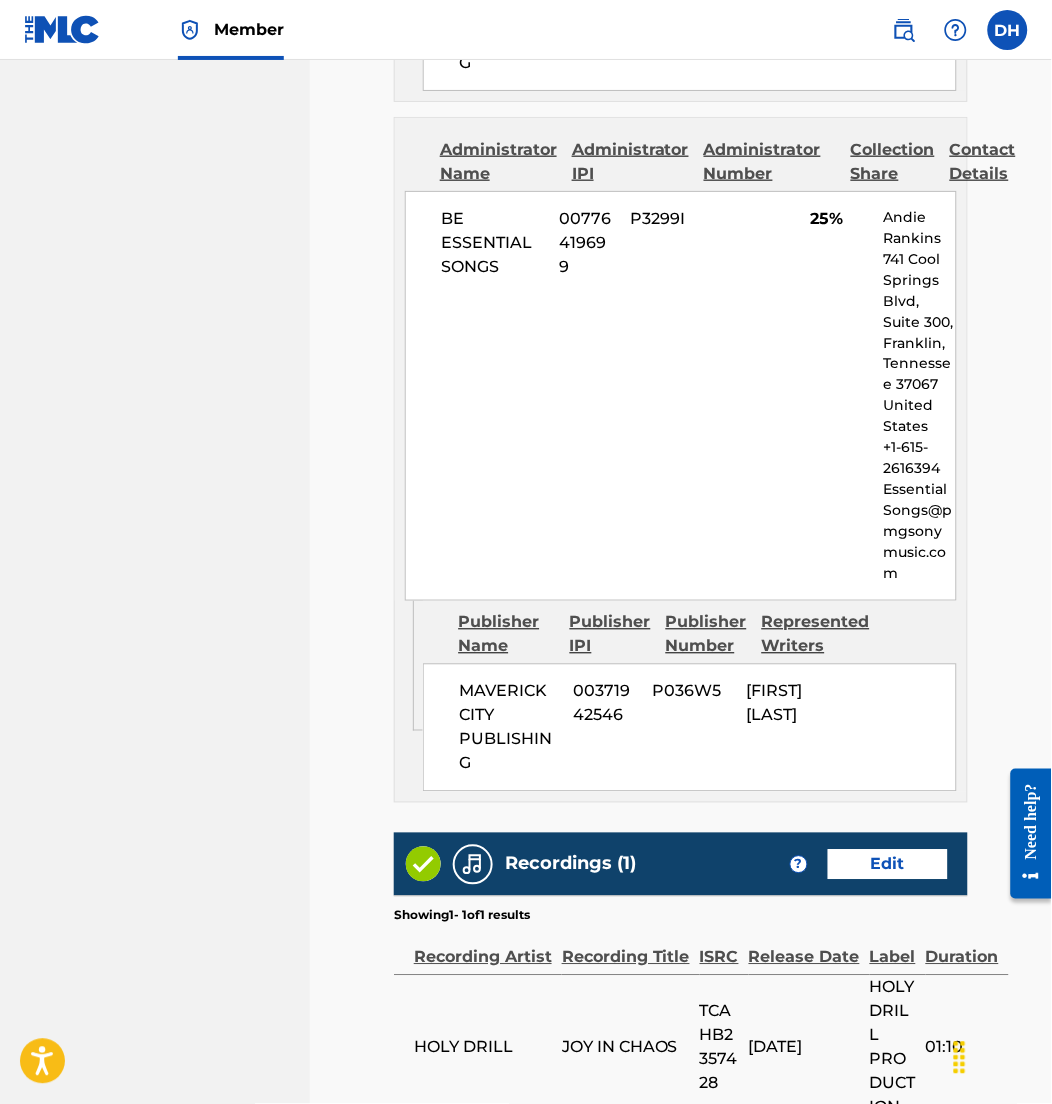 scroll, scrollTop: 1810, scrollLeft: 0, axis: vertical 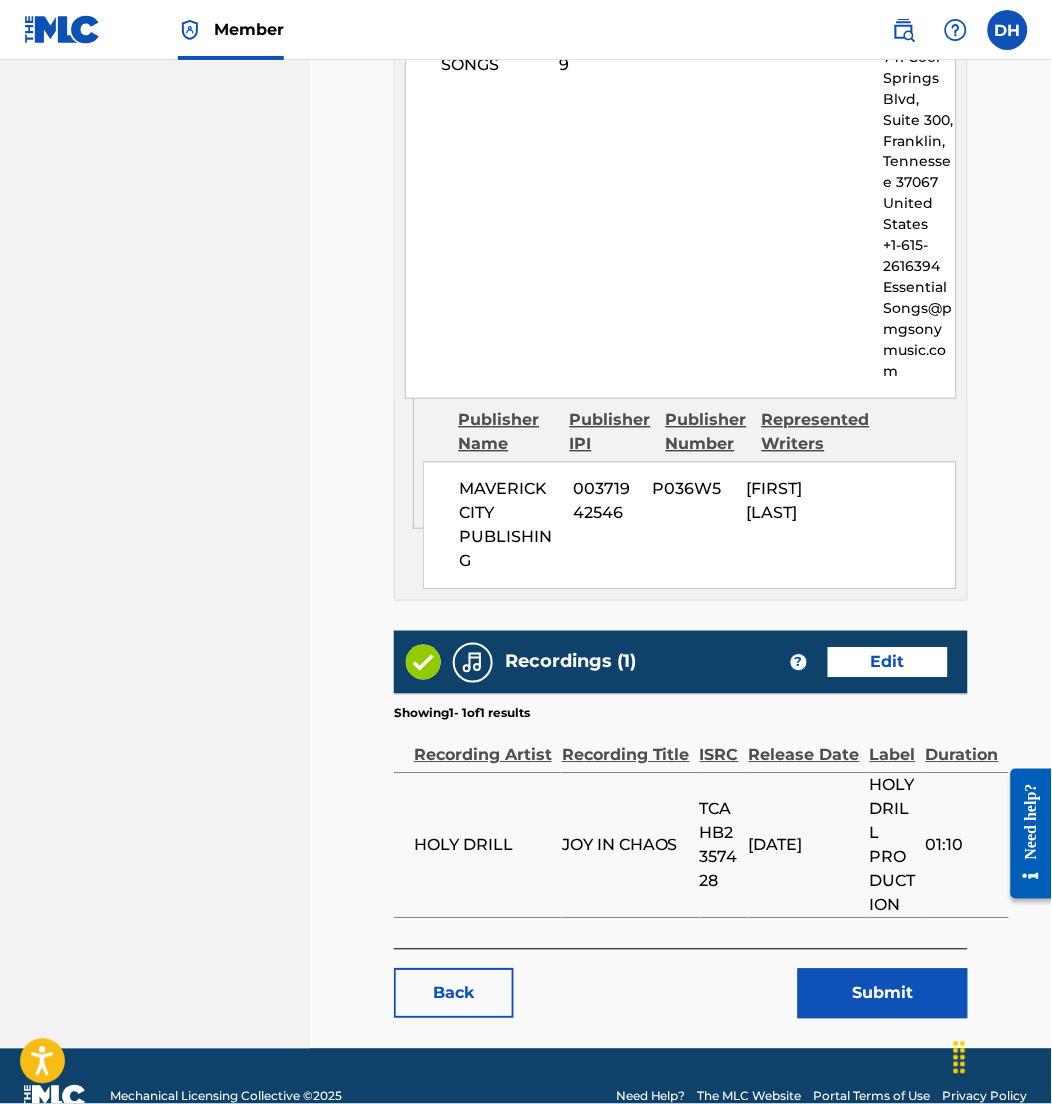 click on "Submit" at bounding box center [883, 994] 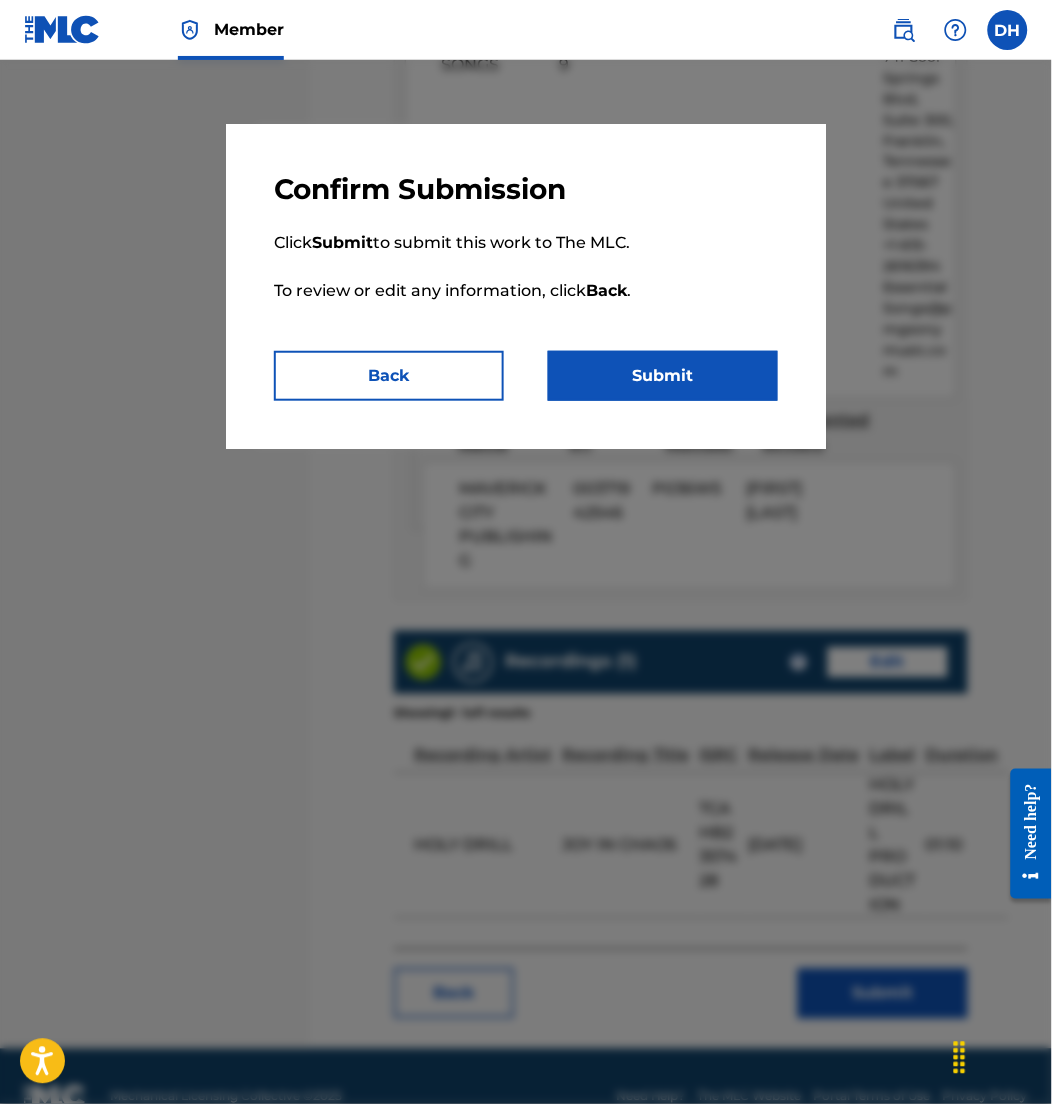 click on "Submit" at bounding box center (663, 376) 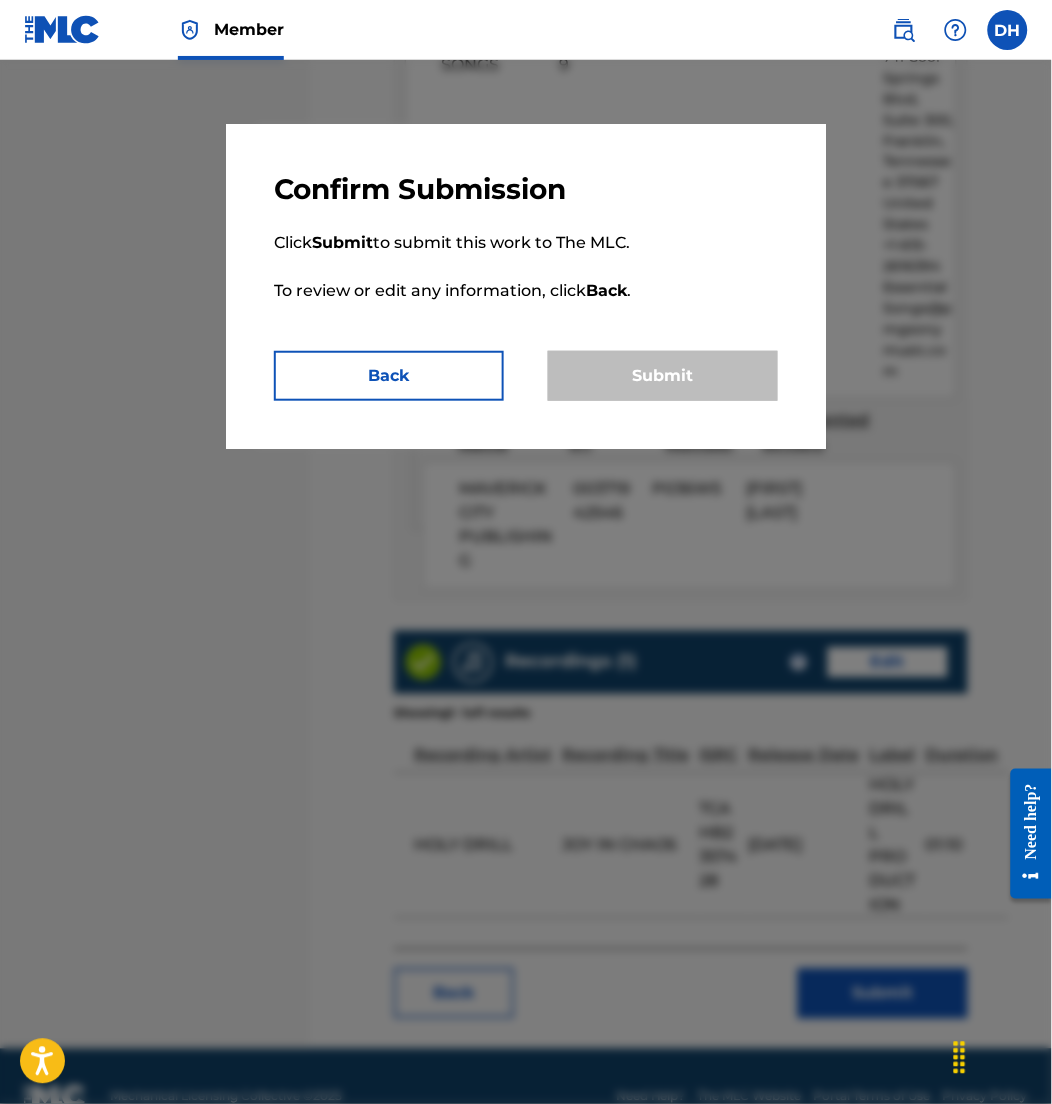 scroll, scrollTop: 0, scrollLeft: 0, axis: both 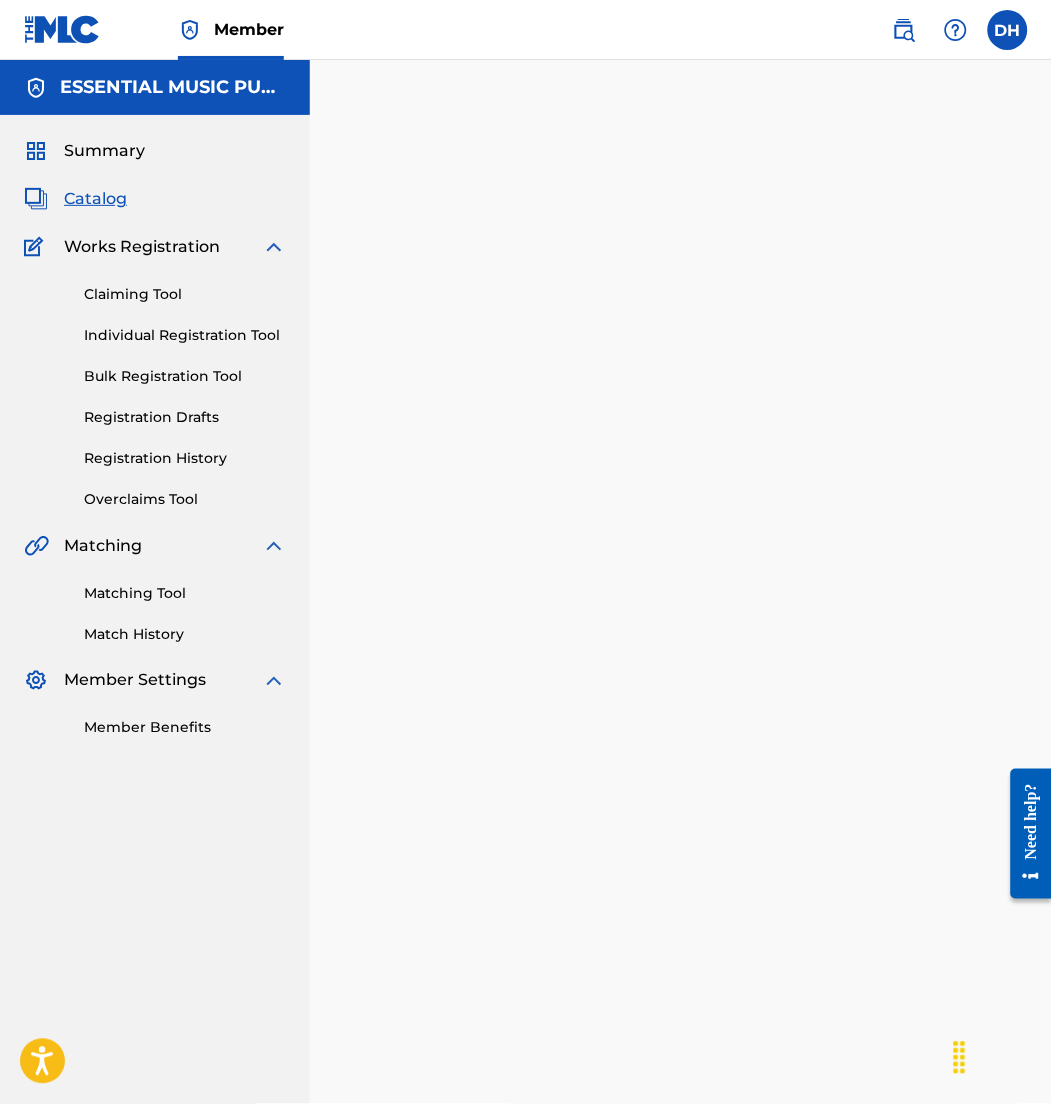 click on "Catalog" at bounding box center (95, 199) 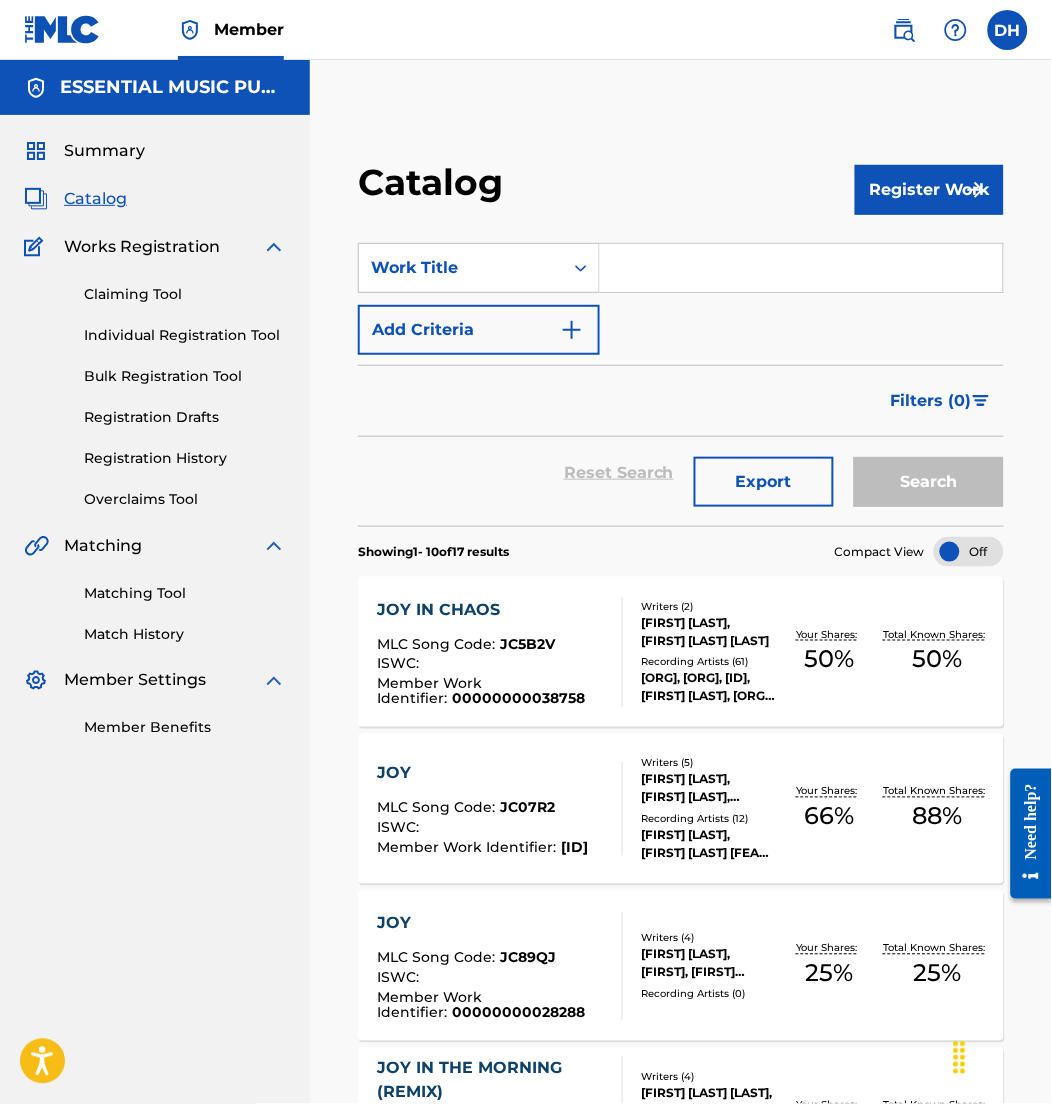 click at bounding box center [801, 268] 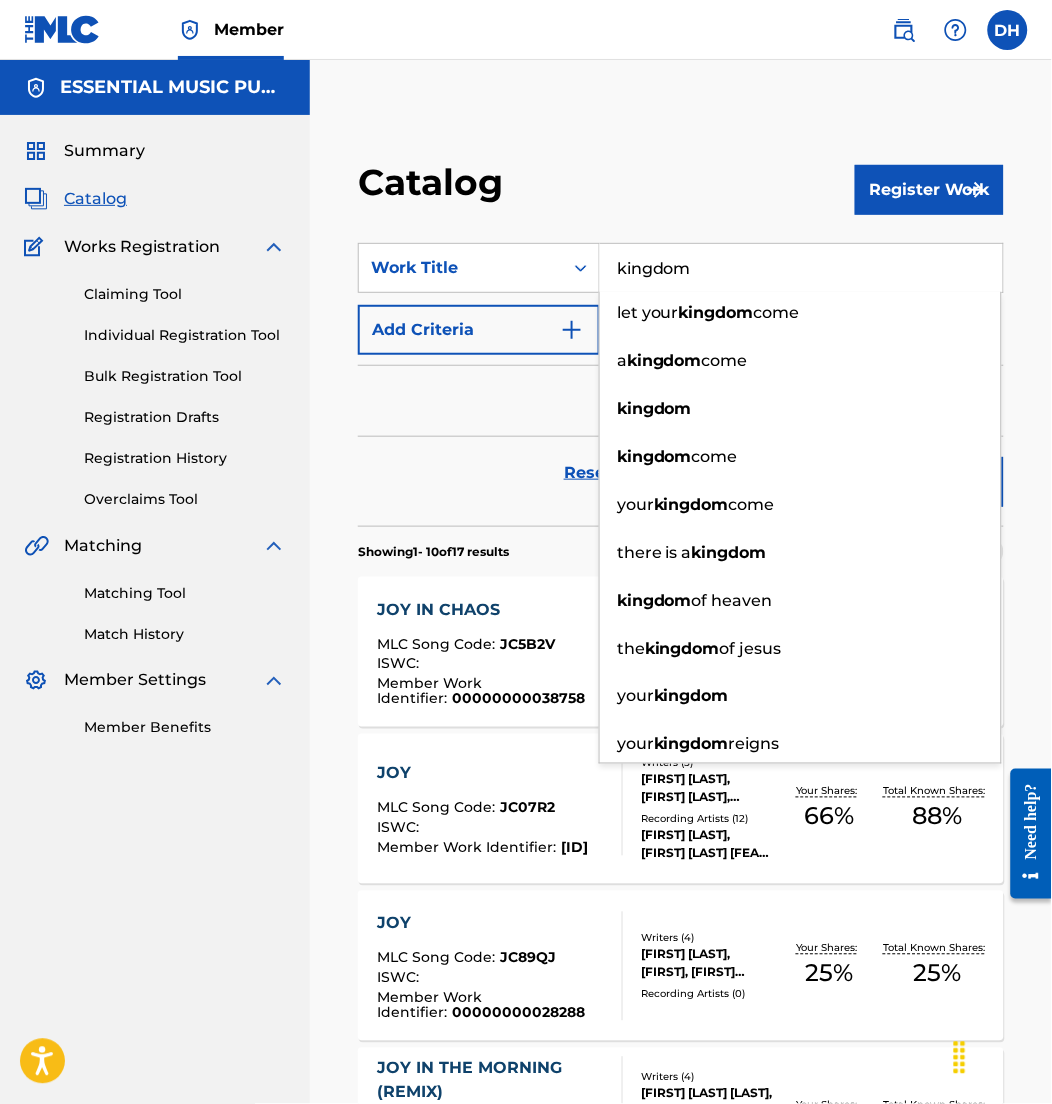 type on "kingdom" 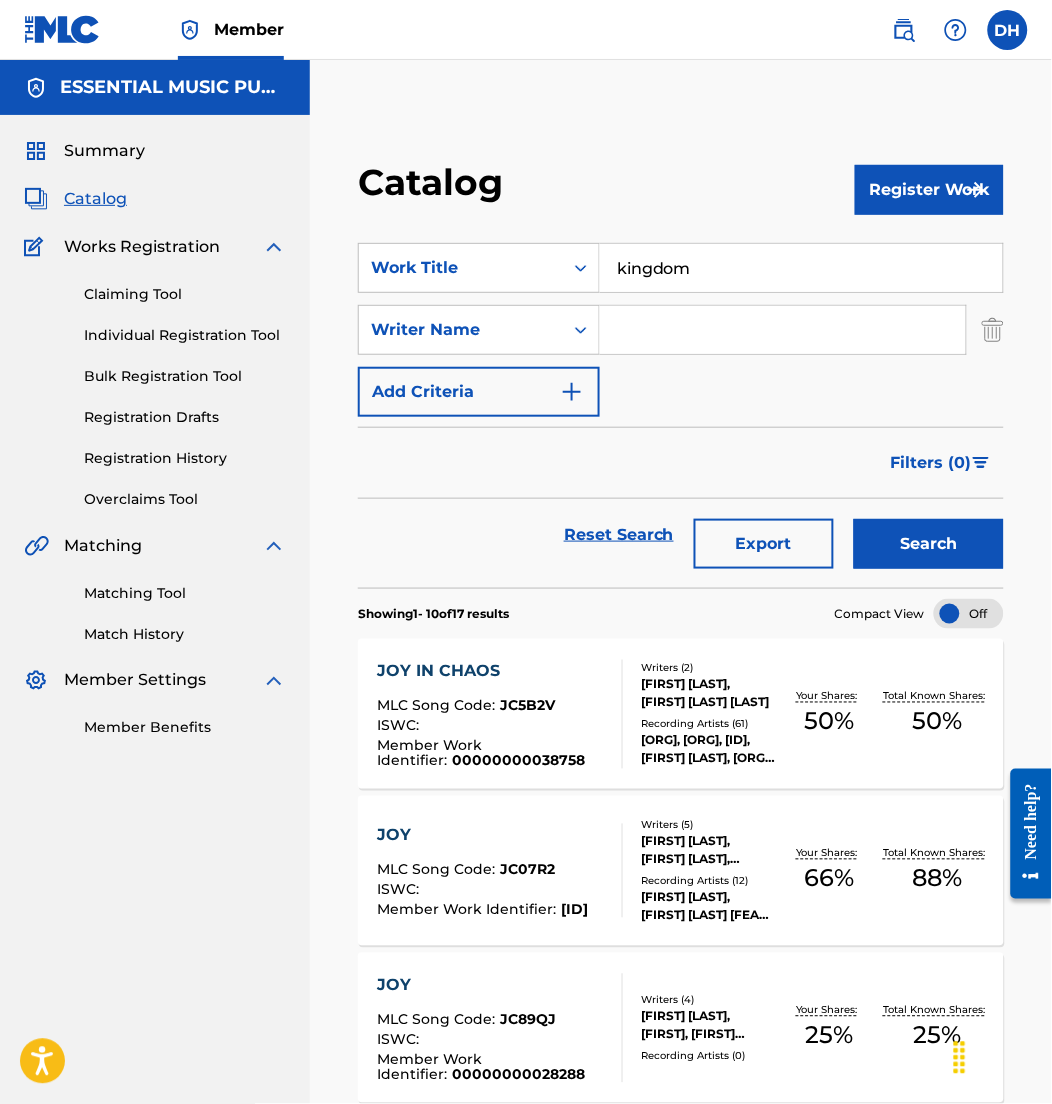 click at bounding box center [783, 330] 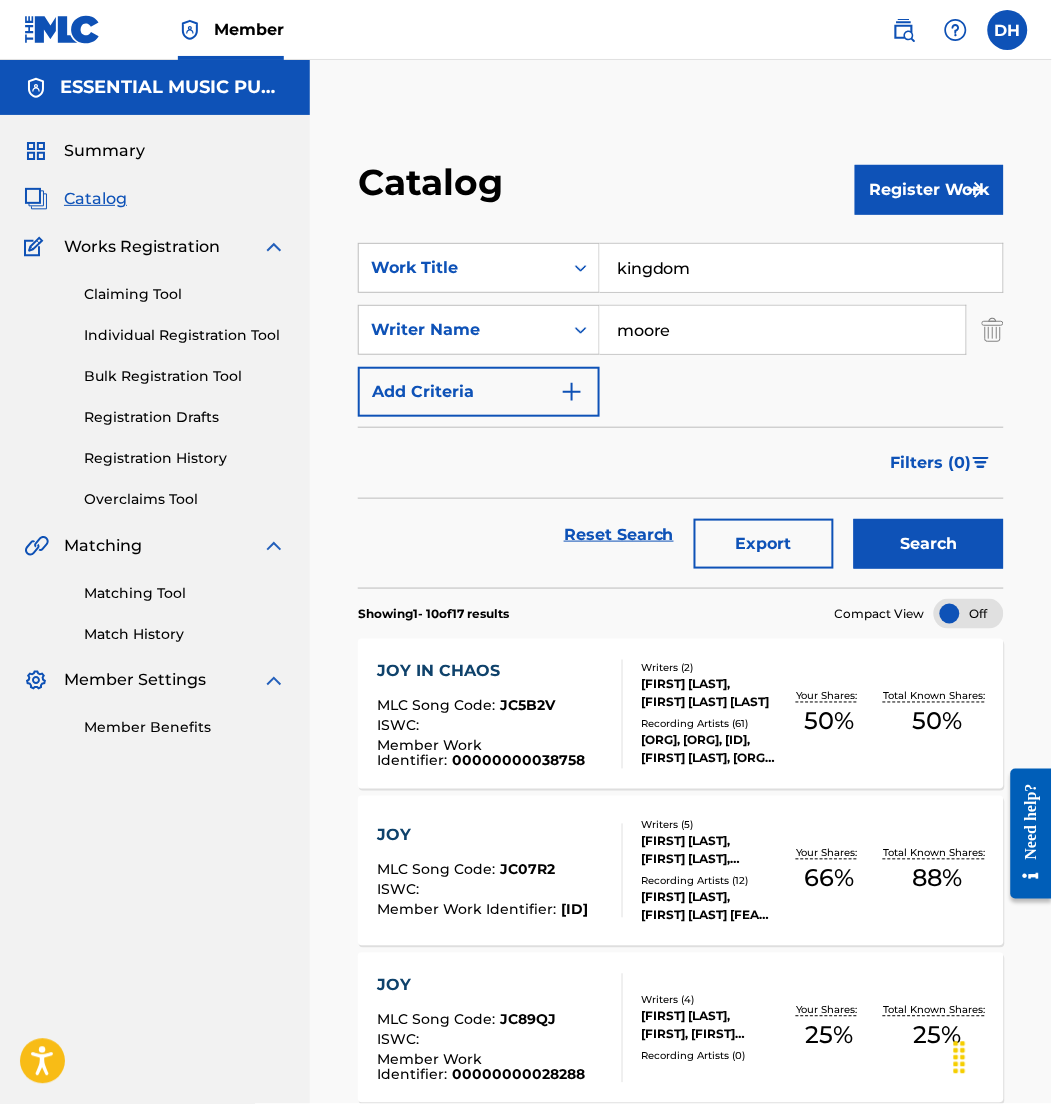 type on "moore" 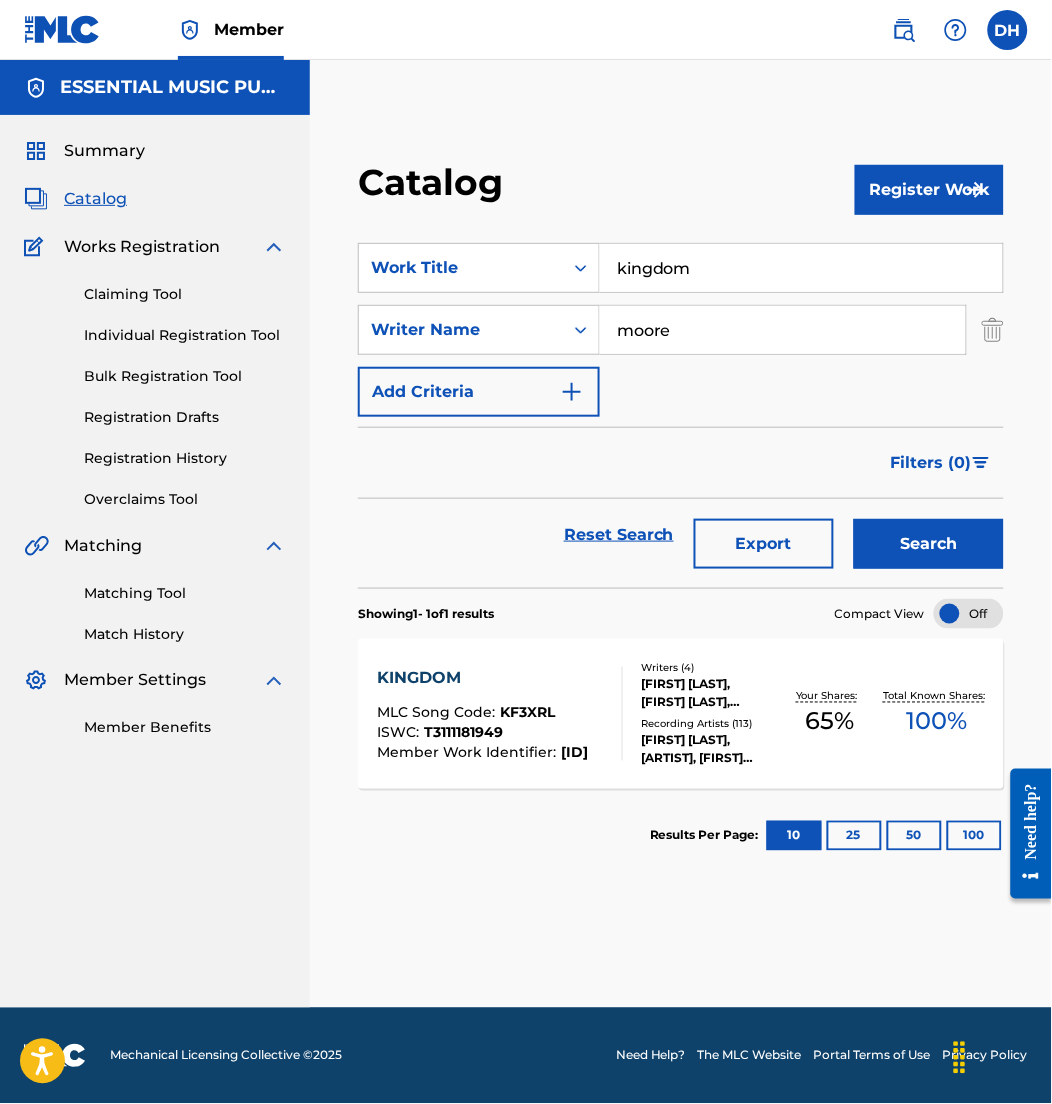 click on "KINGDOM MLC Song Code : KF3XRL ISWC : T3111181949 Member Work Identifier : 00000000030347" at bounding box center [482, 714] 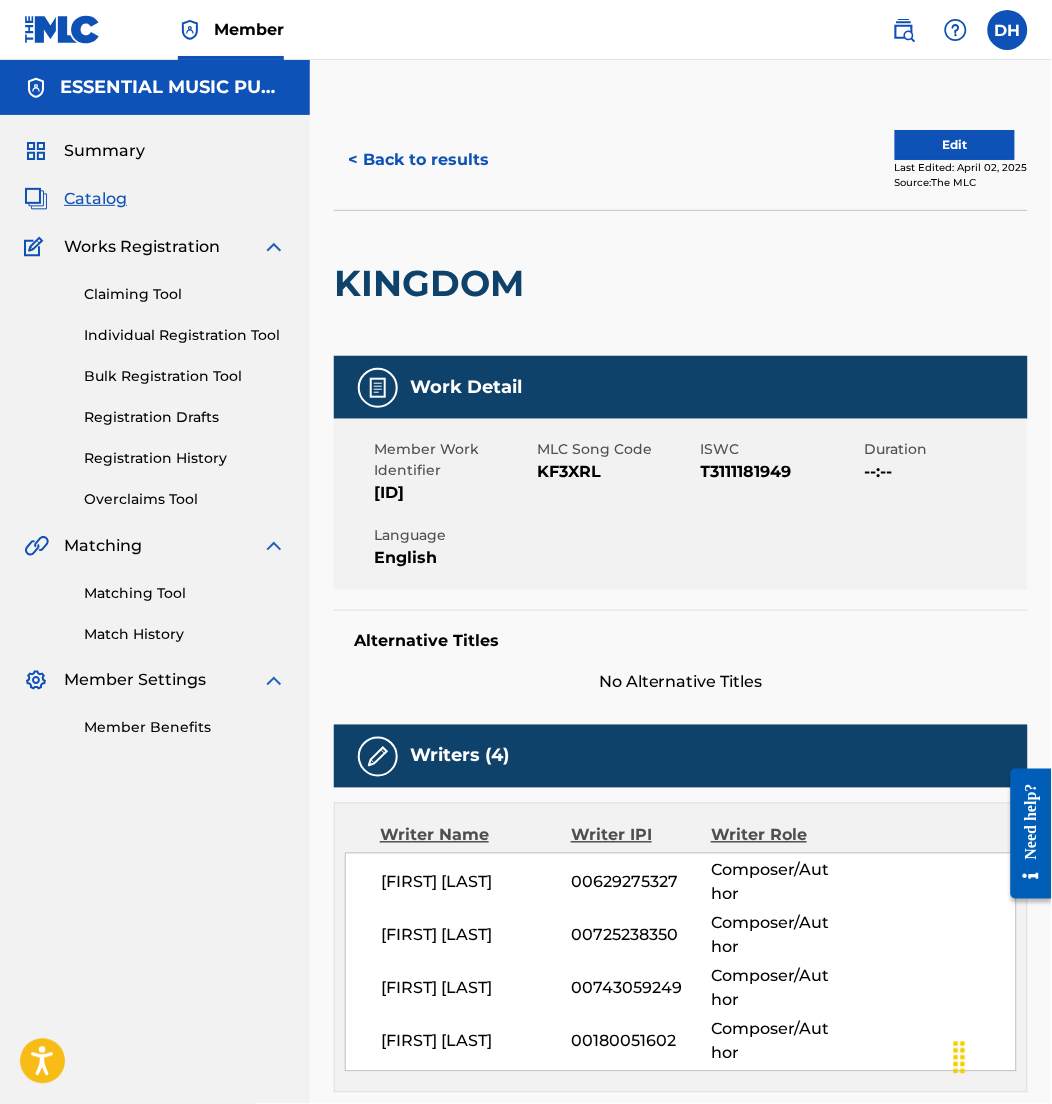click on "Edit" at bounding box center [955, 145] 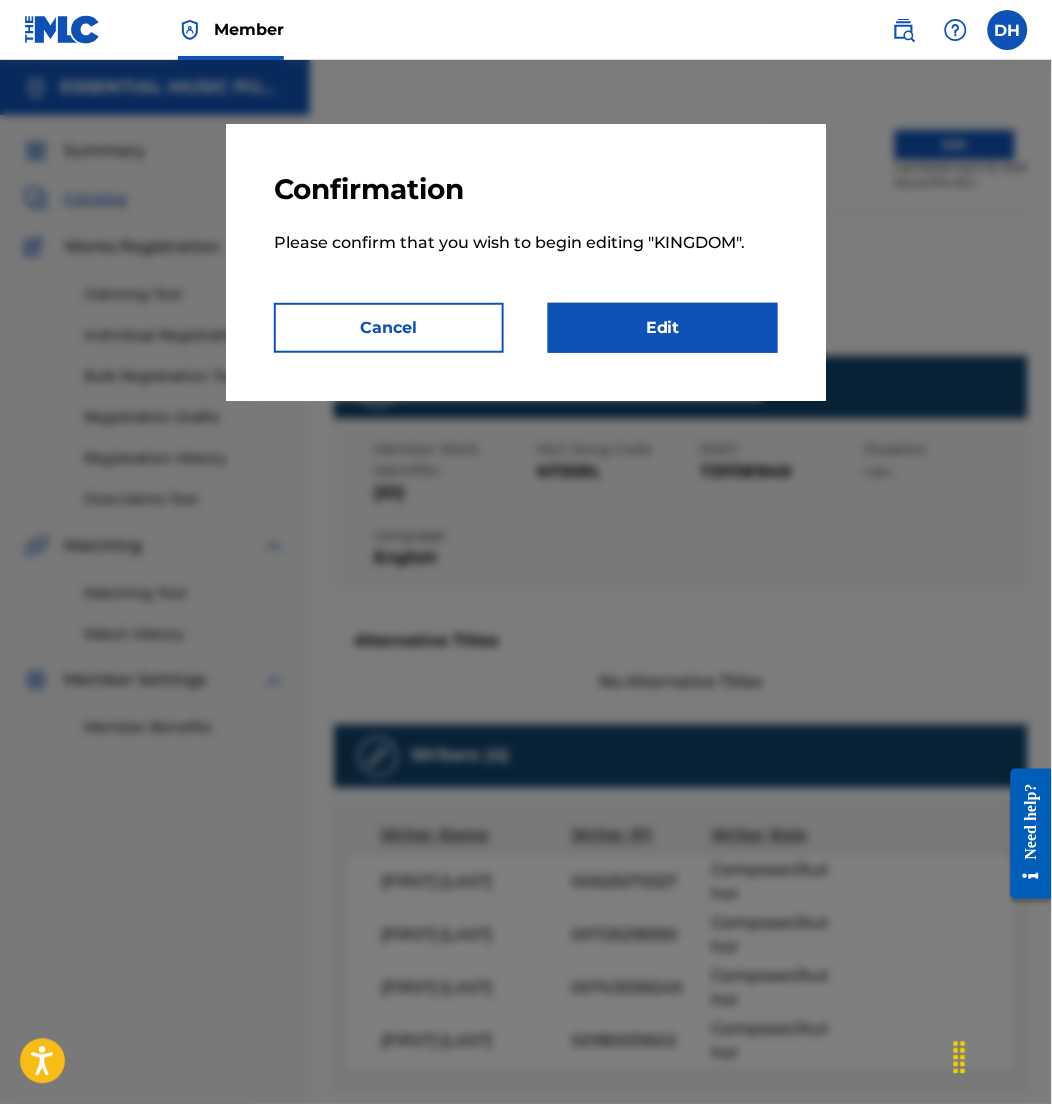 click on "Edit" at bounding box center [663, 328] 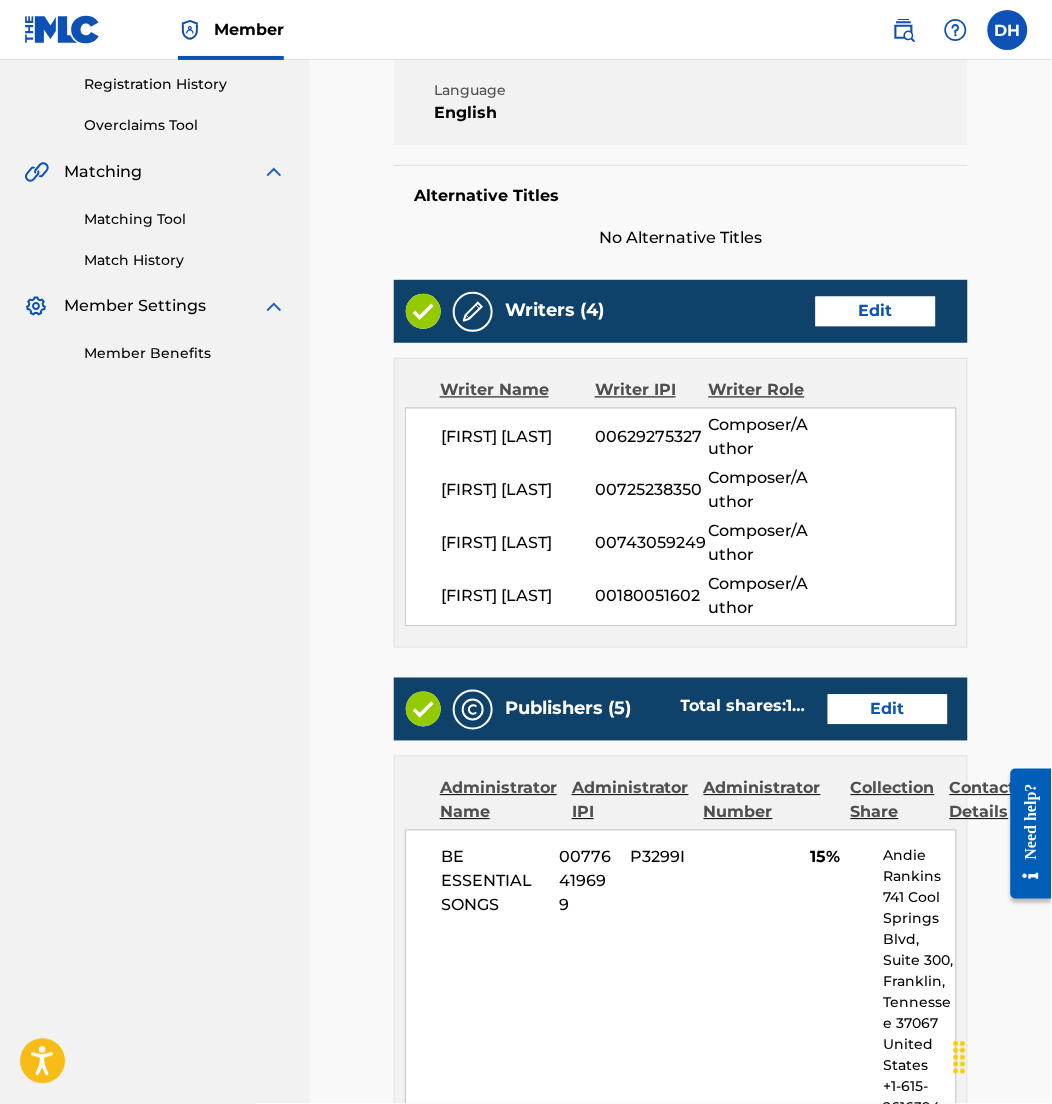 scroll, scrollTop: 373, scrollLeft: 0, axis: vertical 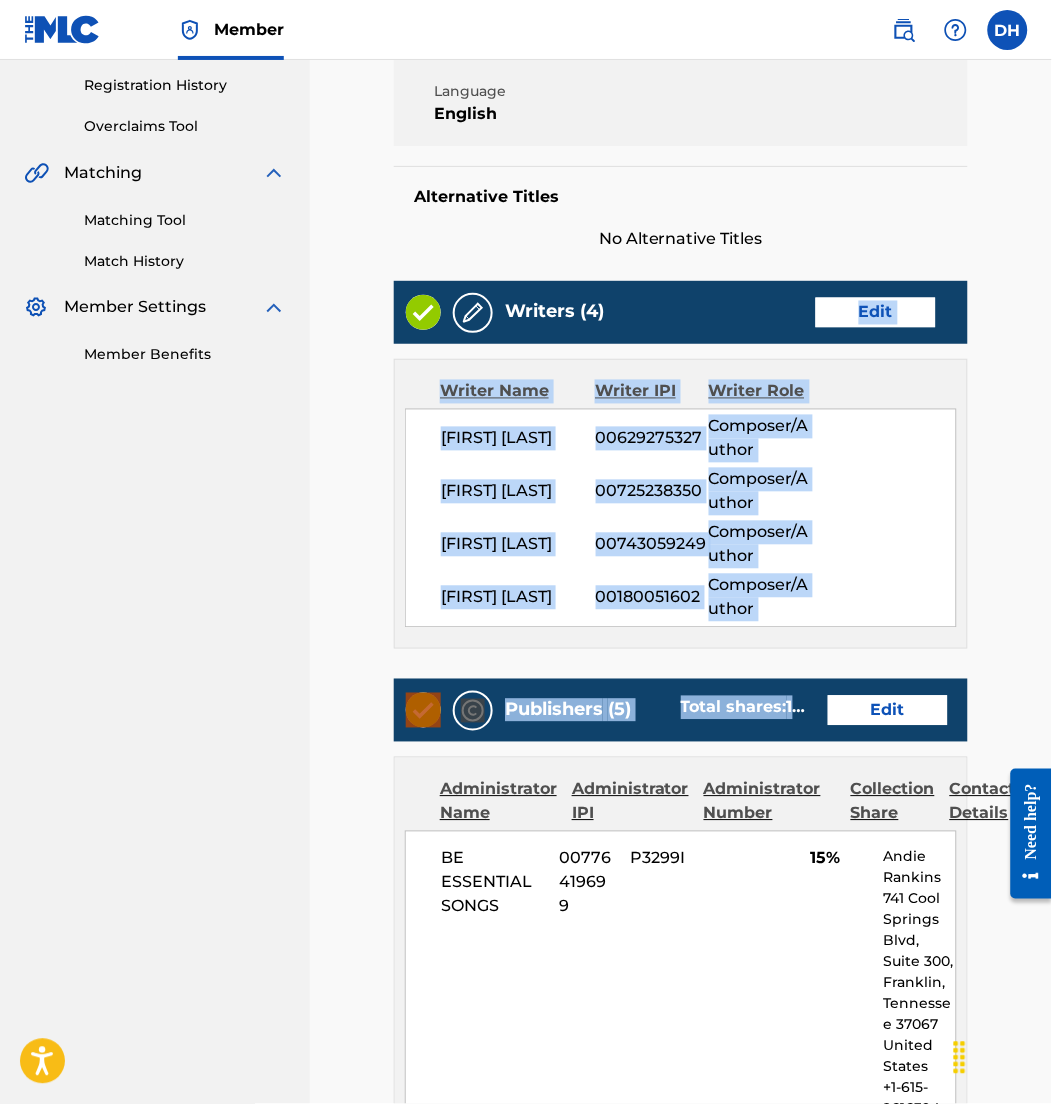 drag, startPoint x: 672, startPoint y: 319, endPoint x: 873, endPoint y: 709, distance: 438.74936 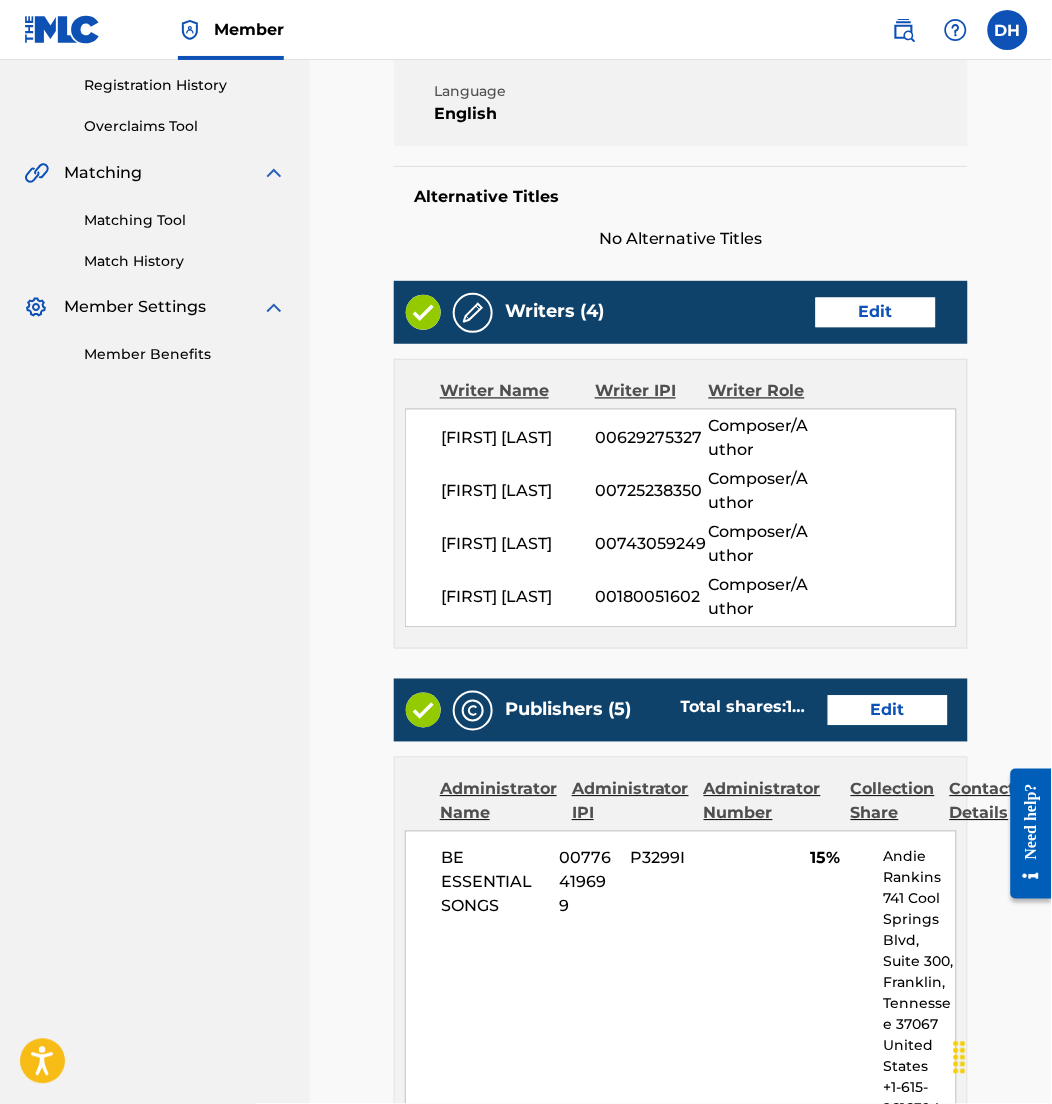 drag, startPoint x: 873, startPoint y: 709, endPoint x: 1041, endPoint y: 735, distance: 170 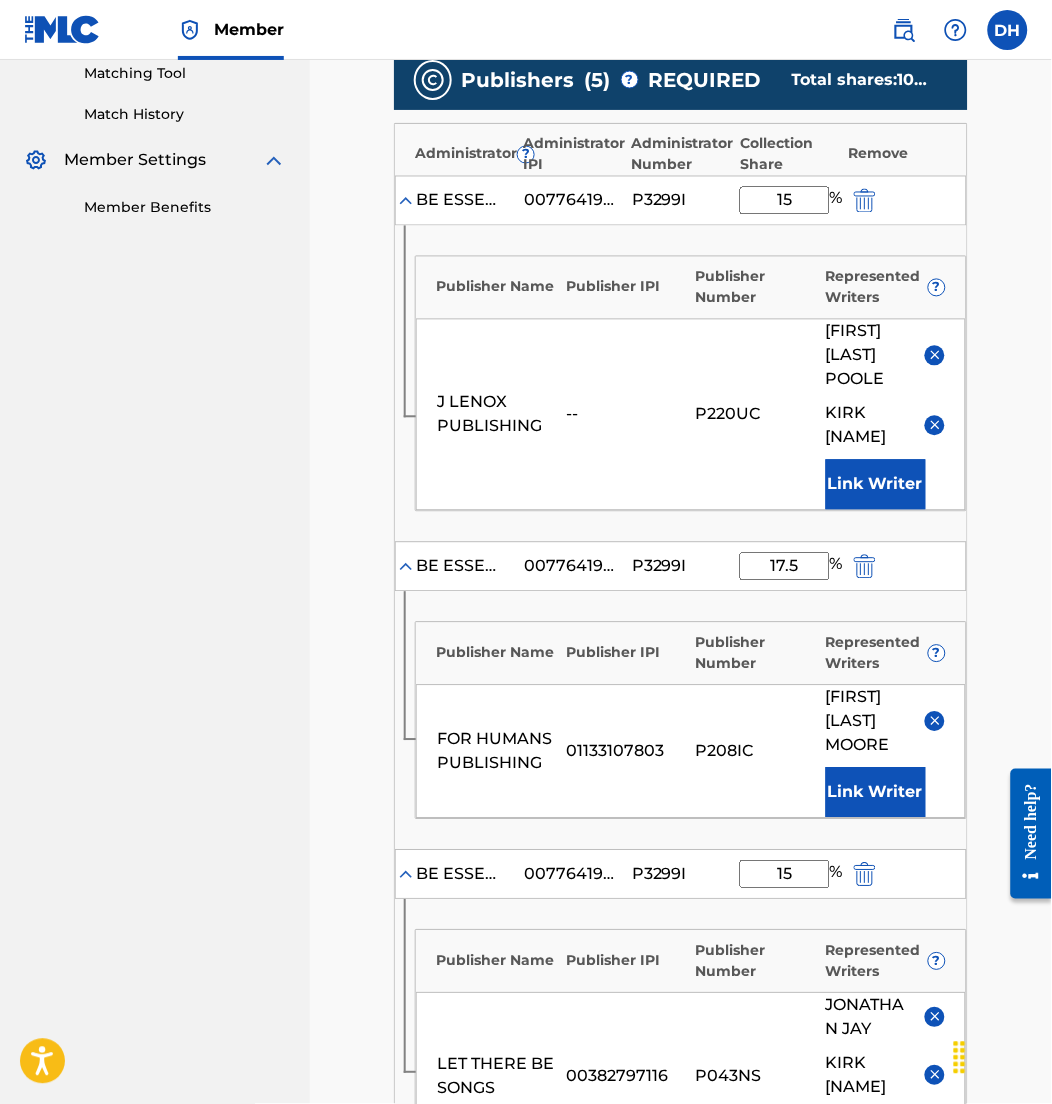 scroll, scrollTop: 630, scrollLeft: 0, axis: vertical 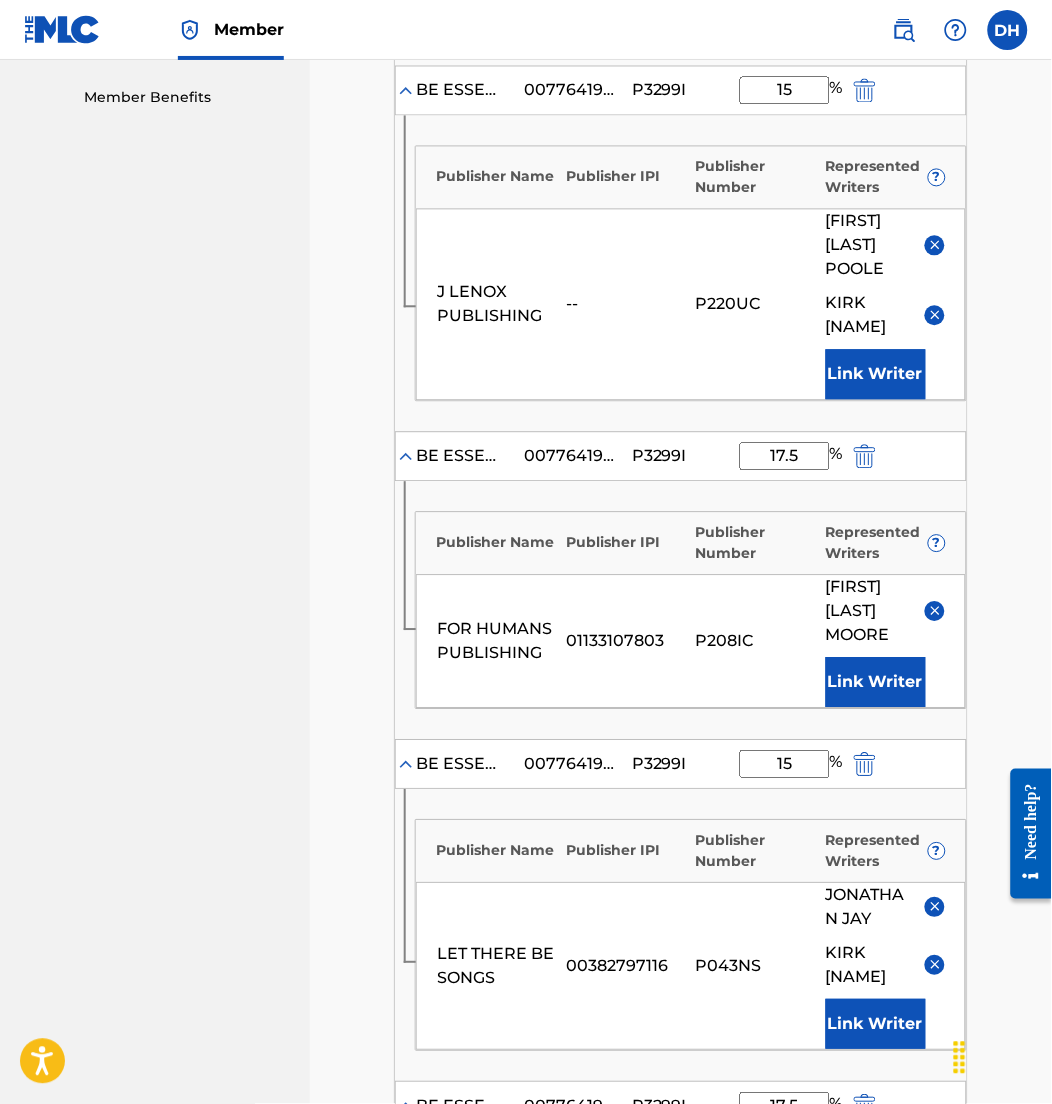 click on "J LENOX PUBLISHING -- P220UC JACOB LEE   POOLE KIRK    FRANKLIN Link Writer" at bounding box center (691, 305) 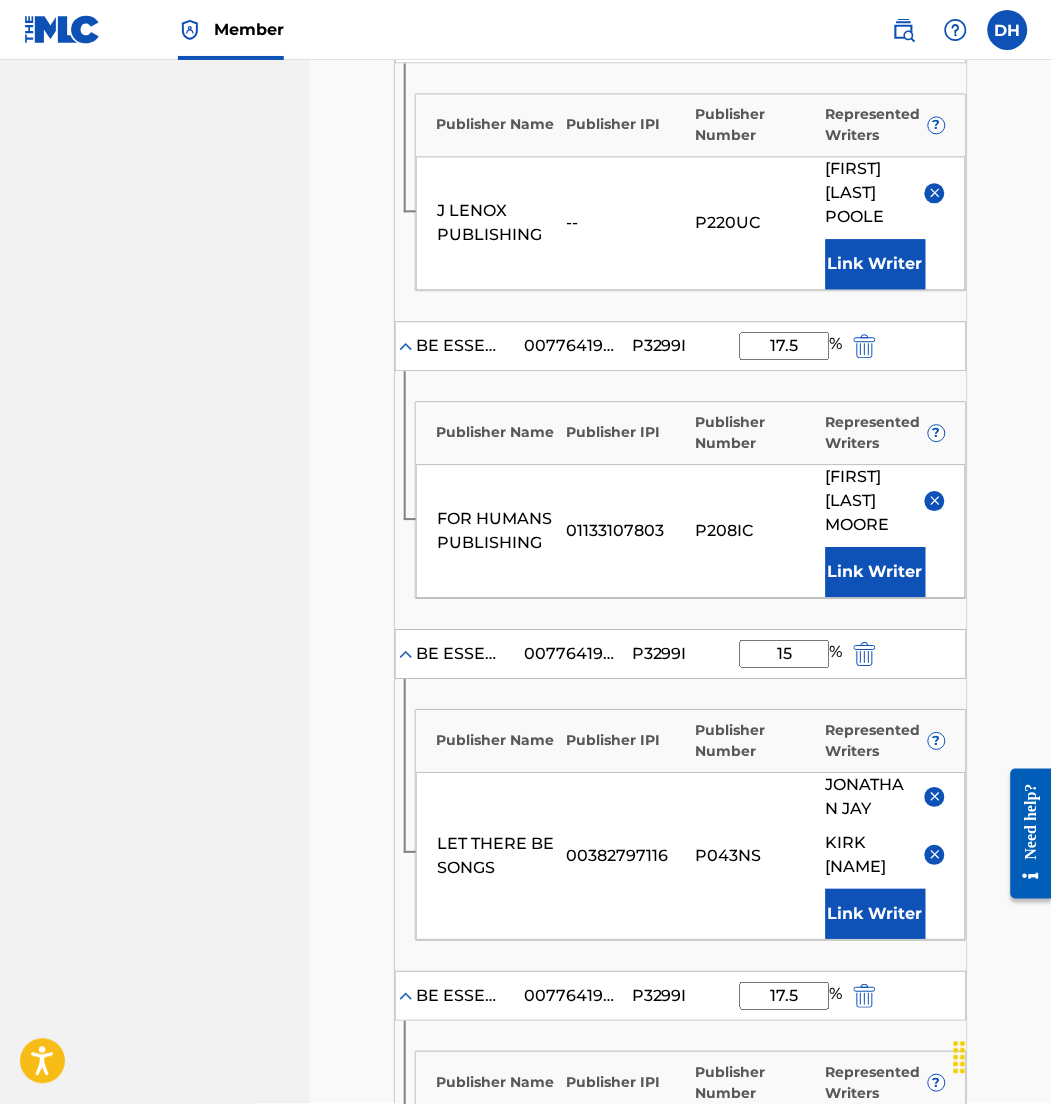 scroll, scrollTop: 685, scrollLeft: 0, axis: vertical 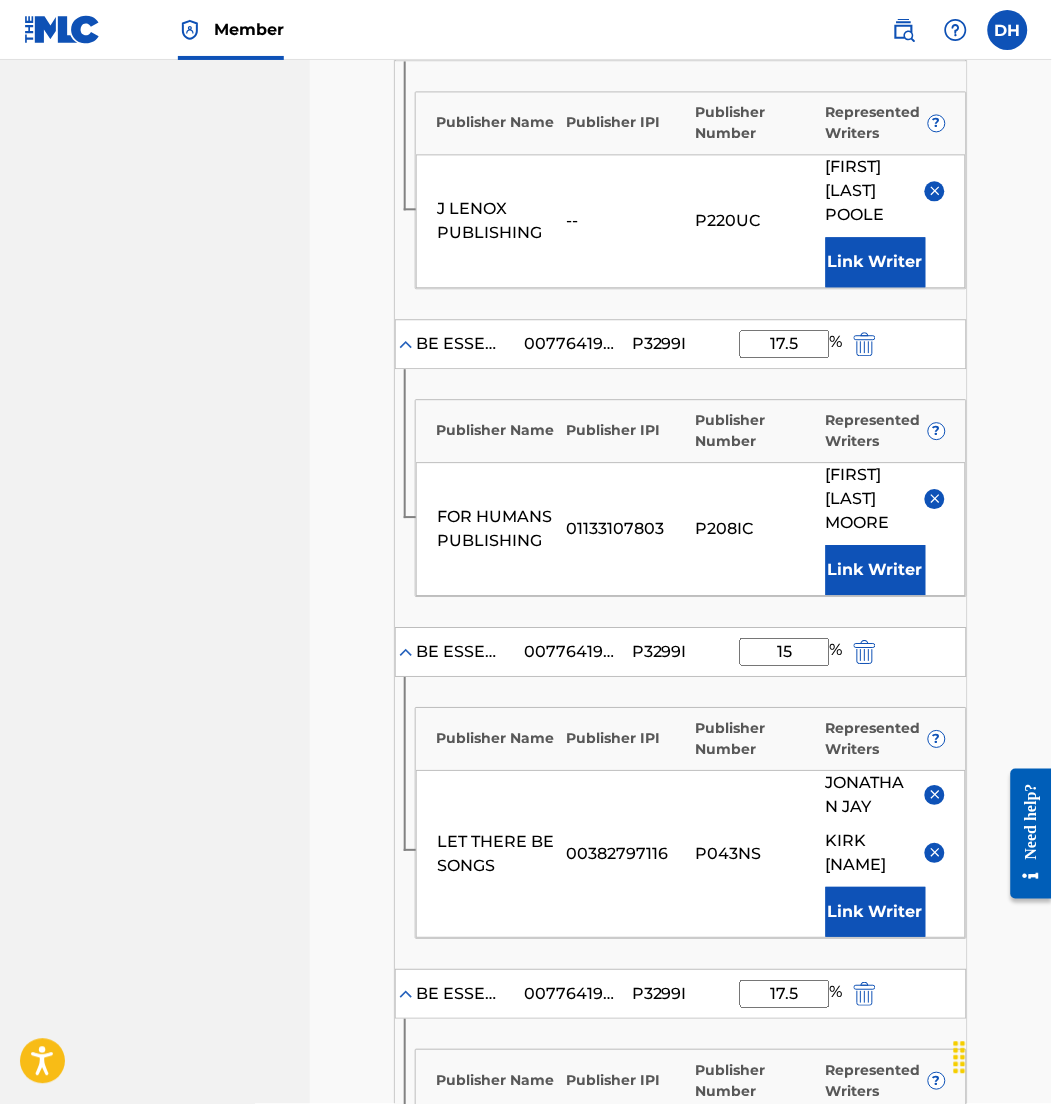 click at bounding box center [935, 852] 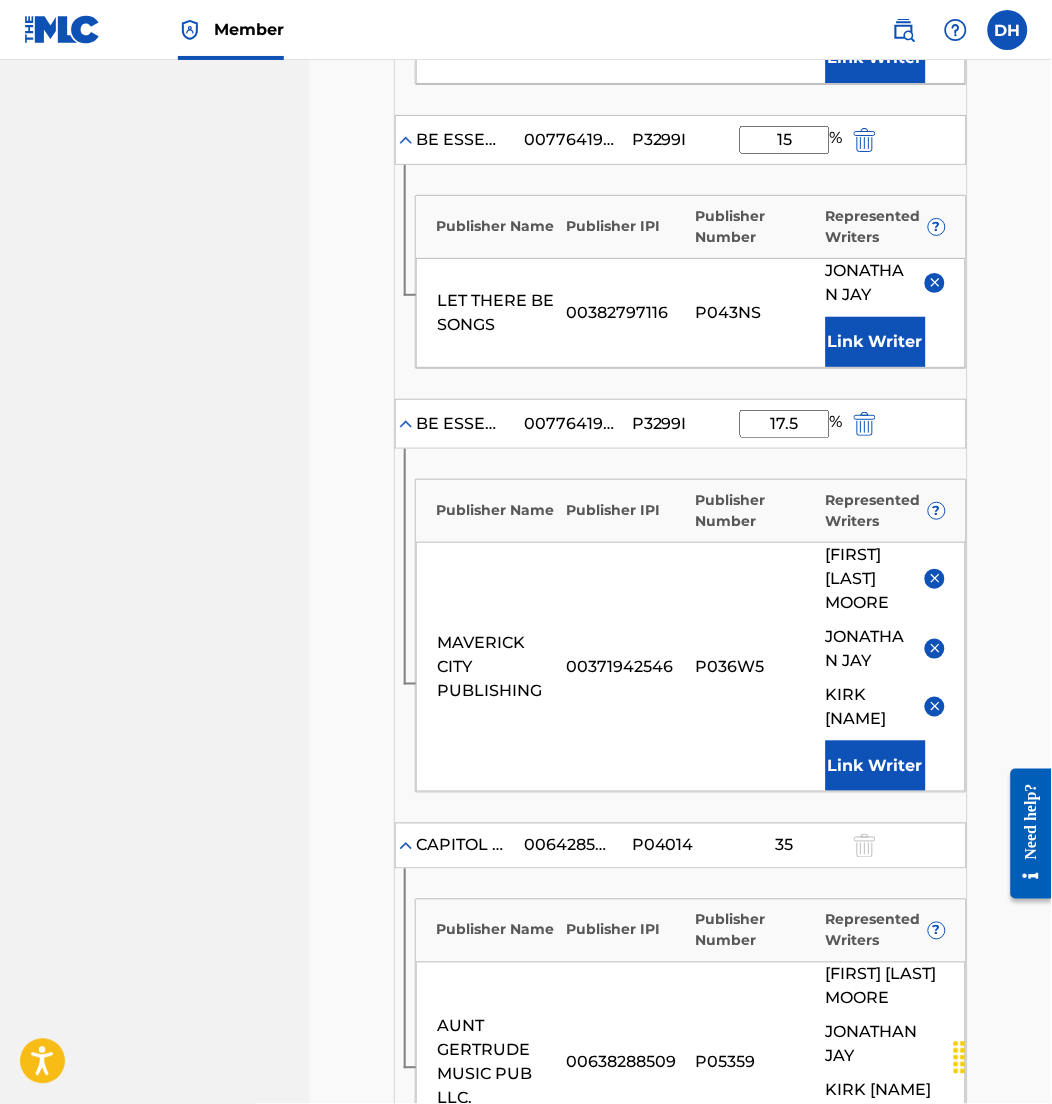 scroll, scrollTop: 1203, scrollLeft: 0, axis: vertical 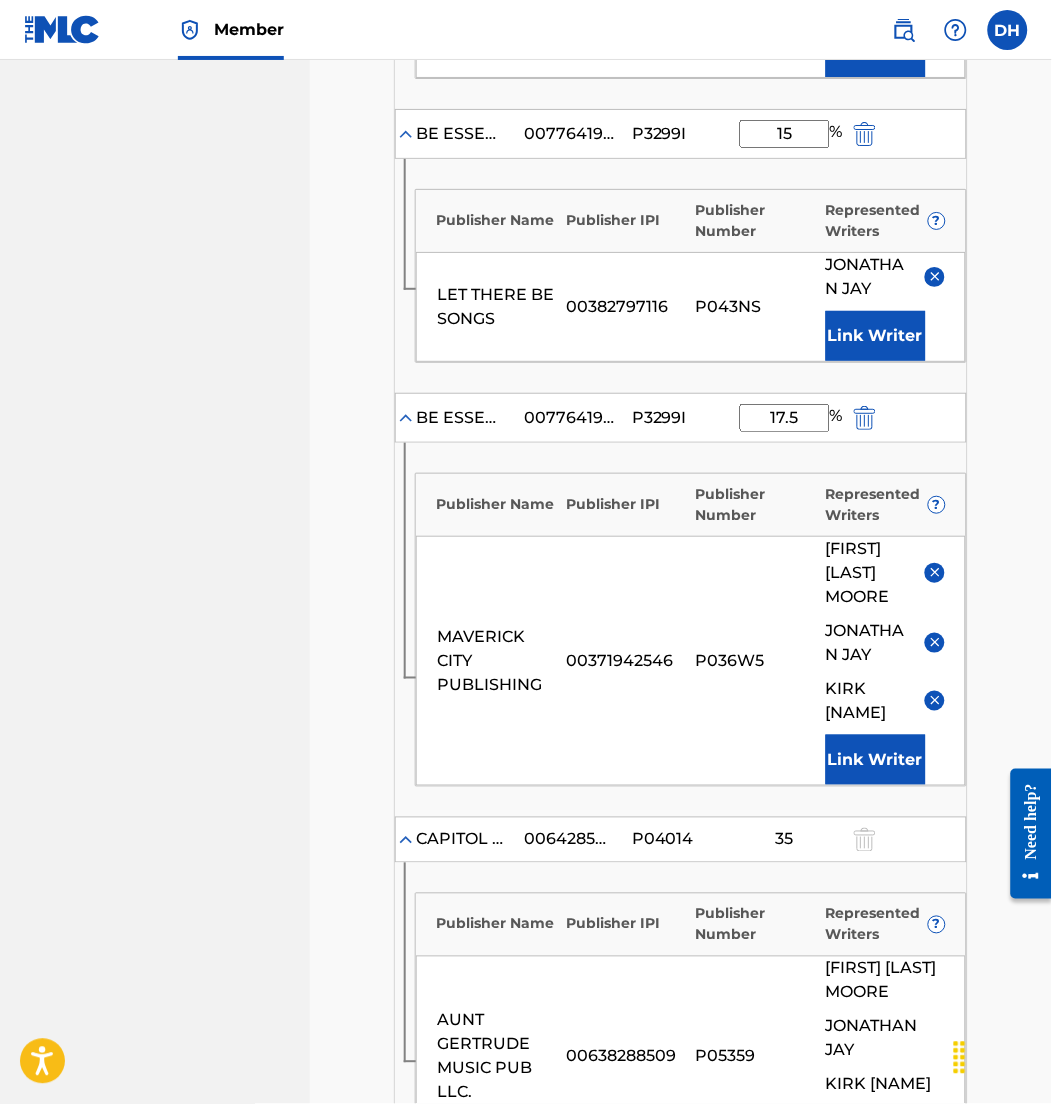 click at bounding box center [935, 701] 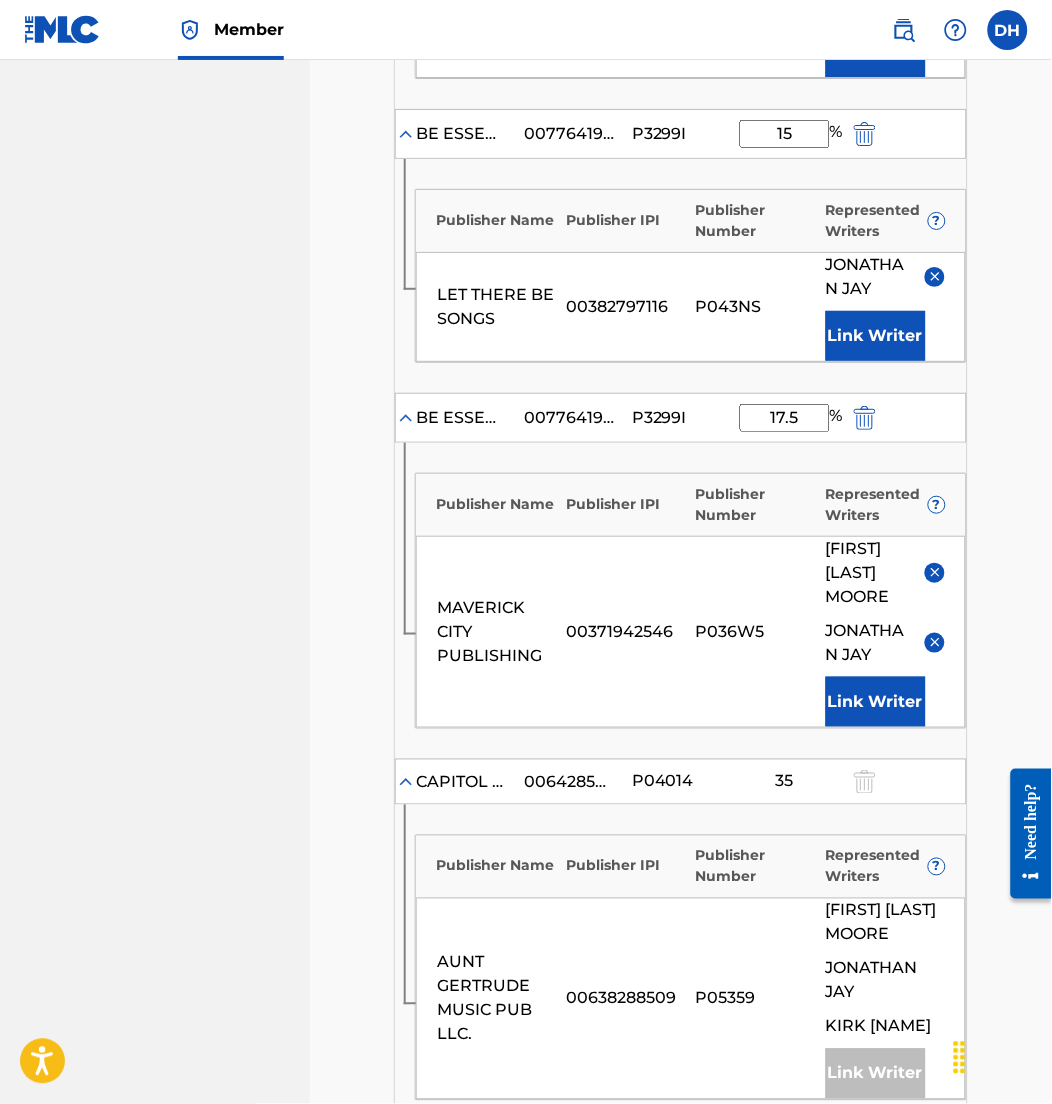 click at bounding box center [935, 642] 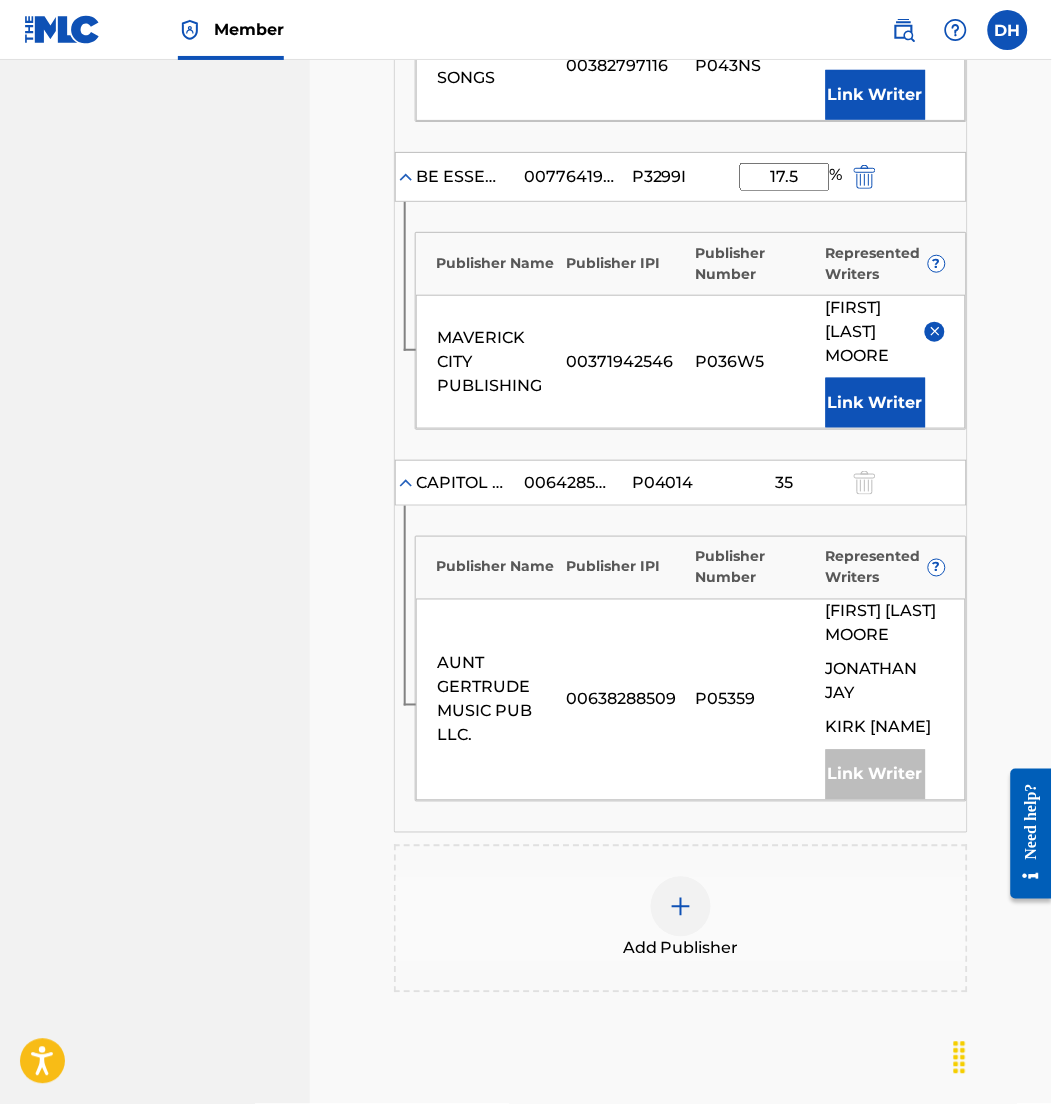 scroll, scrollTop: 1725, scrollLeft: 0, axis: vertical 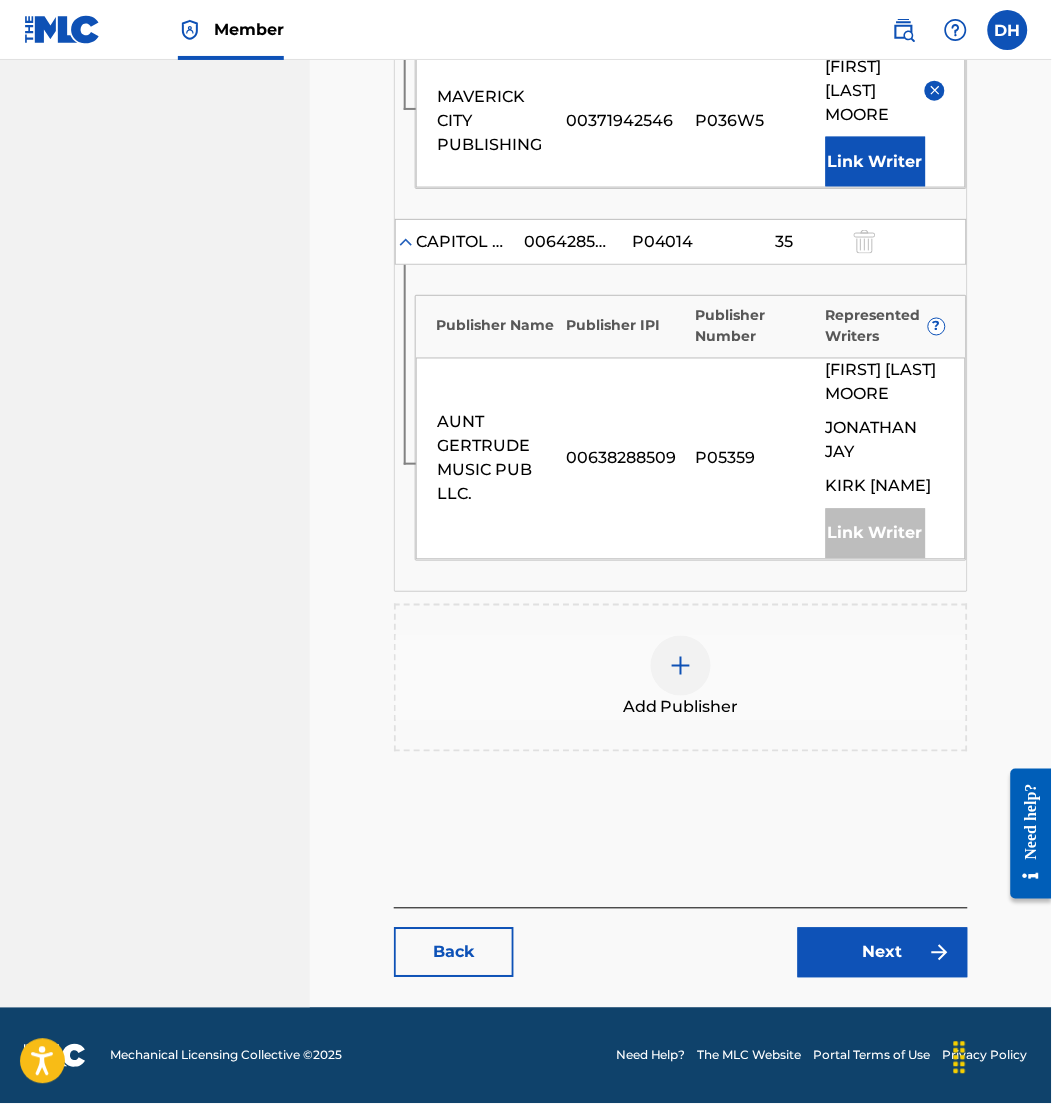click on "Next" at bounding box center [883, 953] 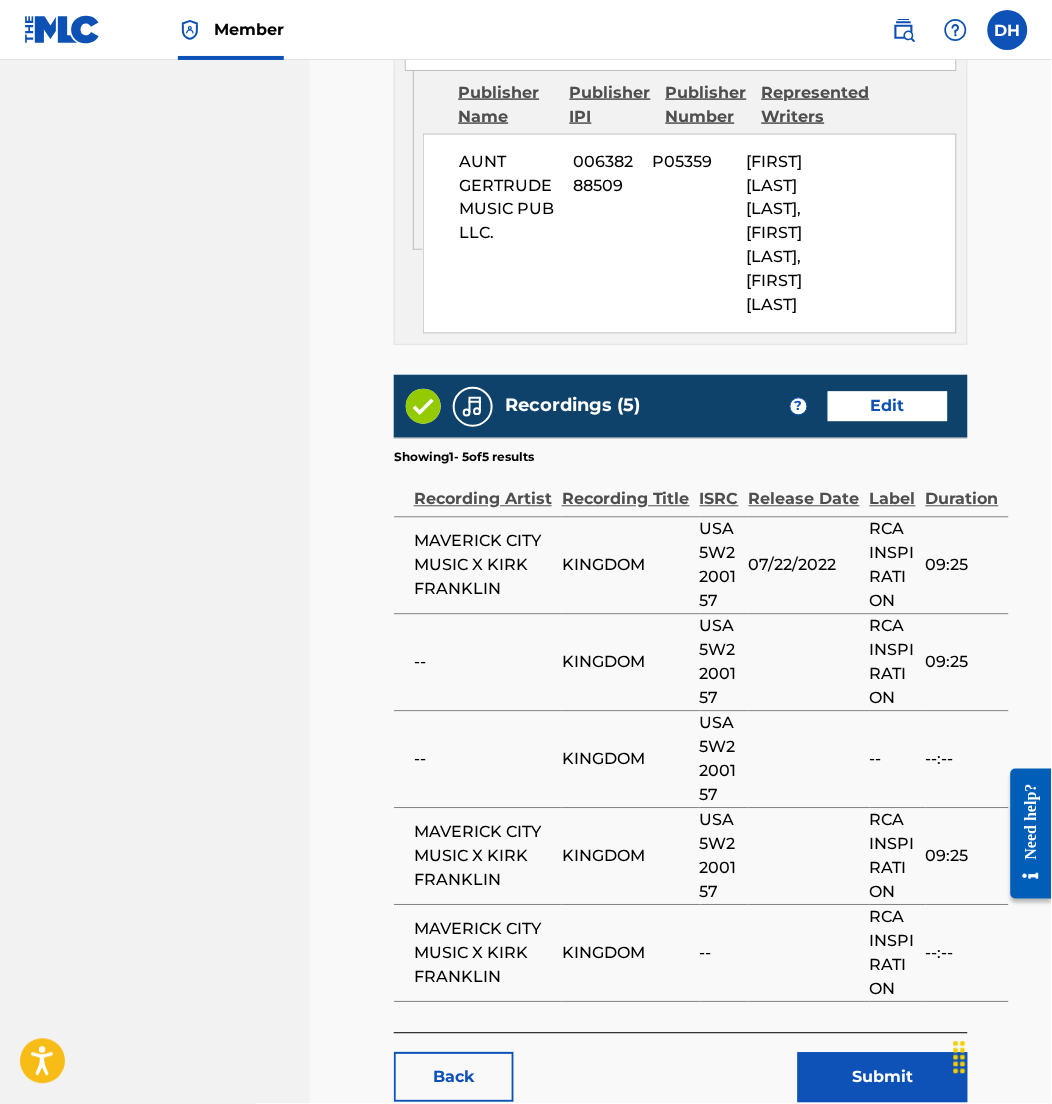 scroll, scrollTop: 4471, scrollLeft: 0, axis: vertical 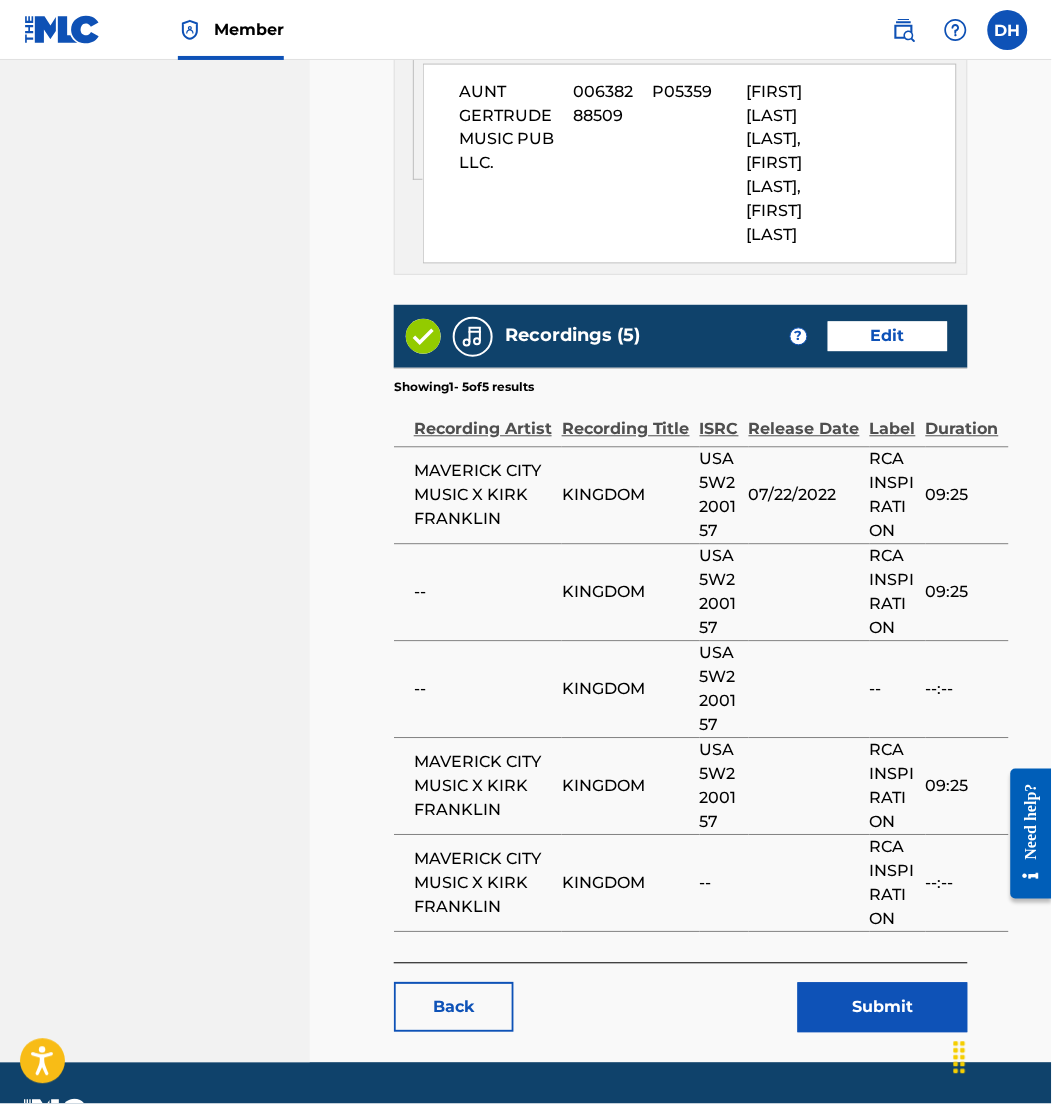 click on "Submit" at bounding box center [883, 1008] 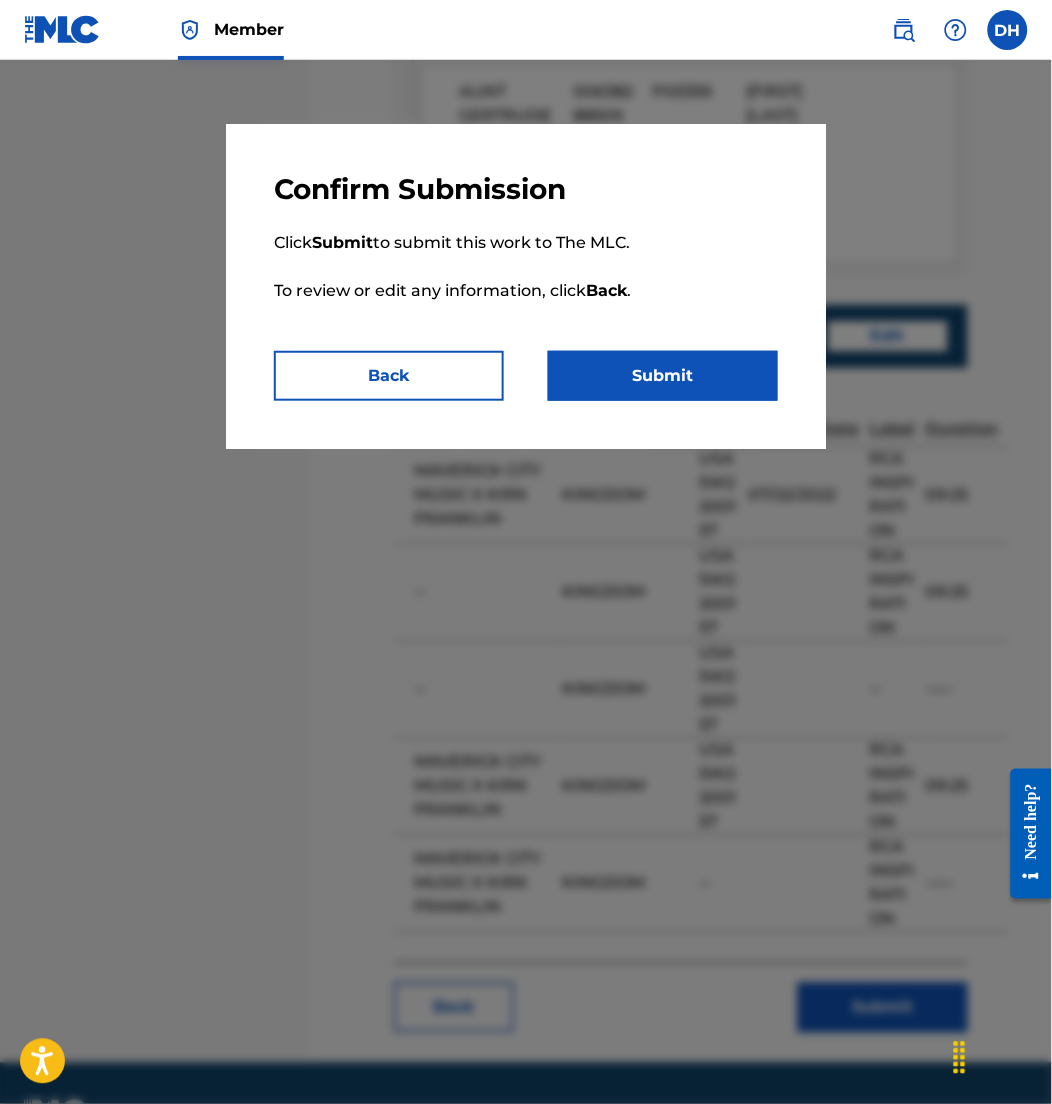 click on "Submit" at bounding box center (663, 376) 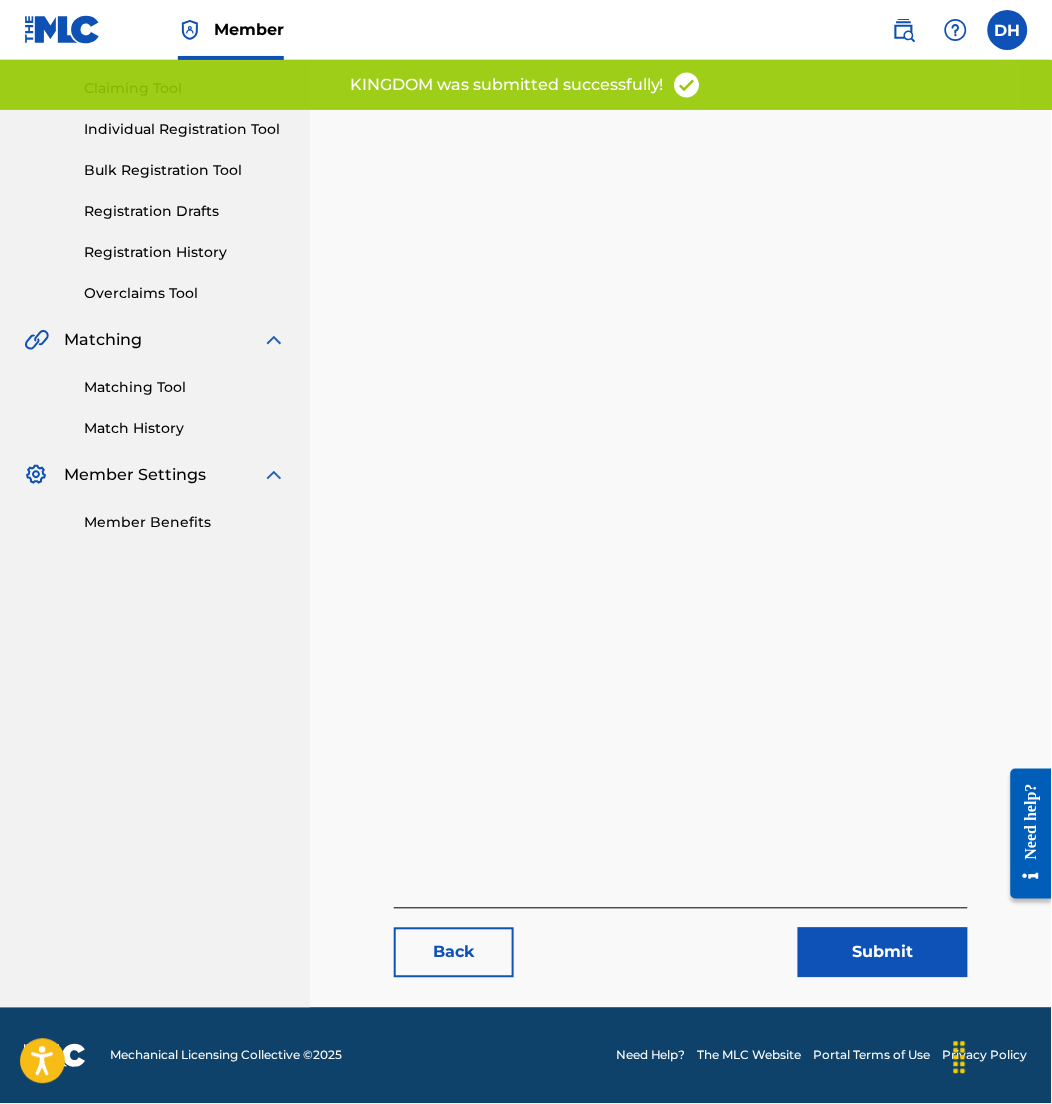 scroll, scrollTop: 0, scrollLeft: 0, axis: both 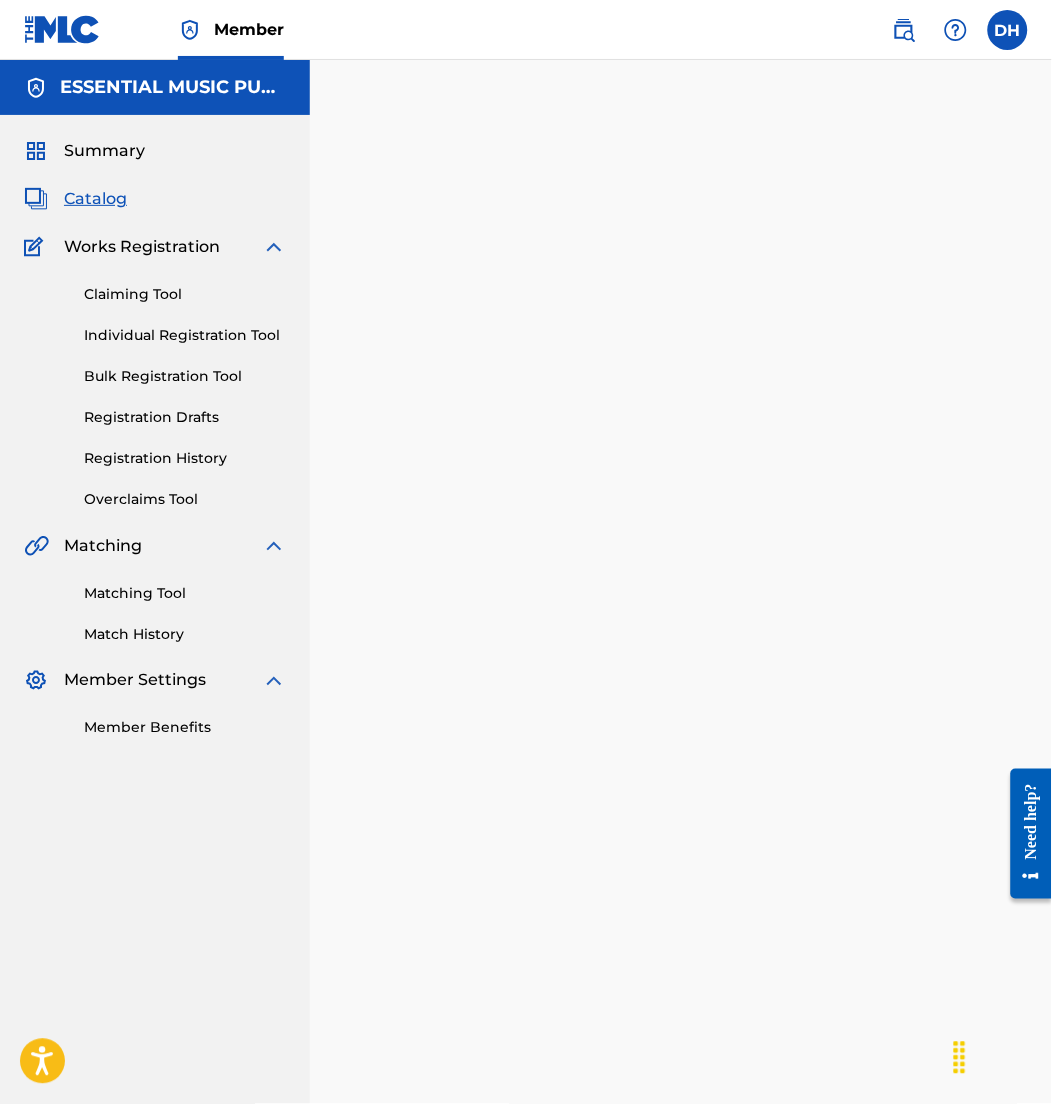 click on "Catalog" at bounding box center (95, 199) 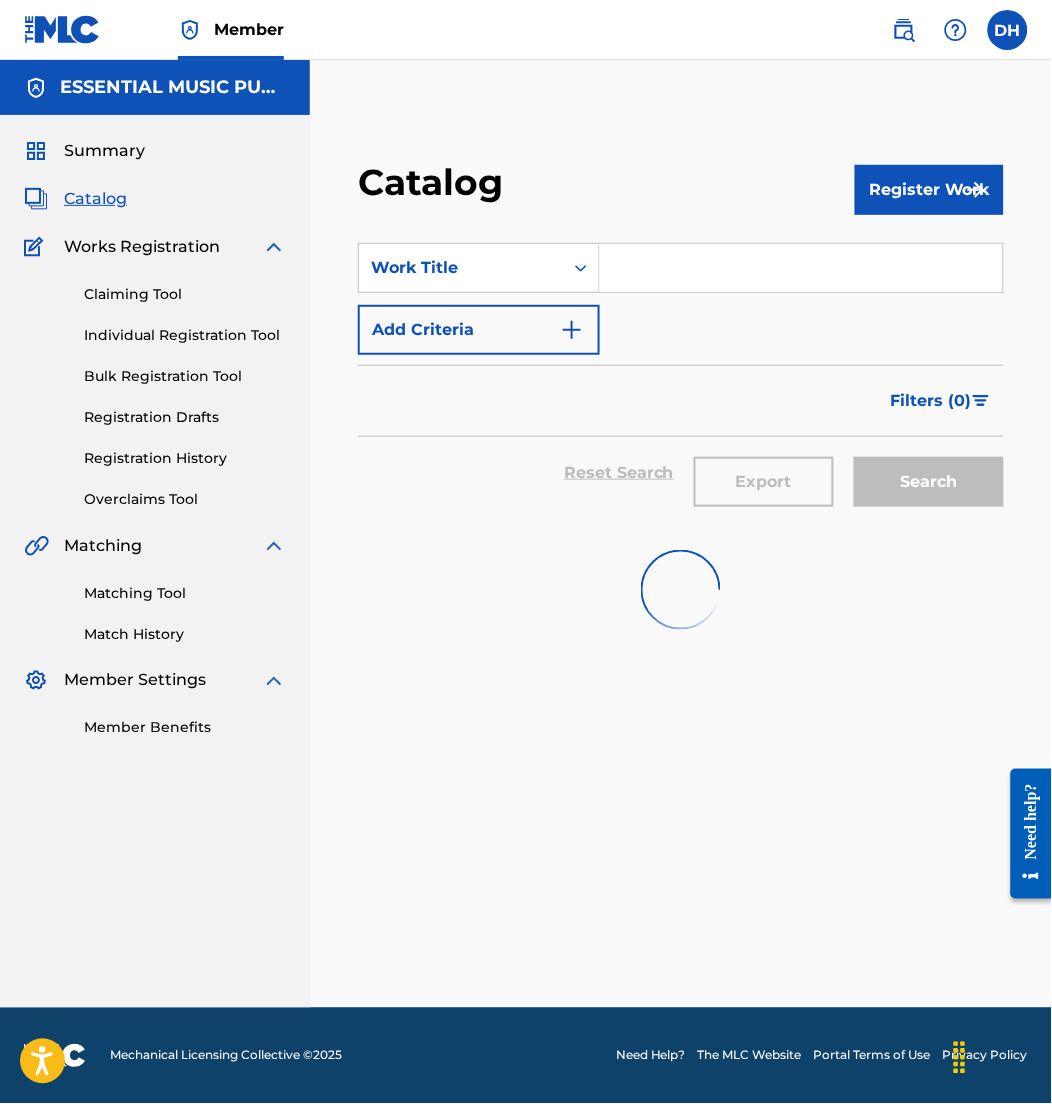 click at bounding box center [801, 268] 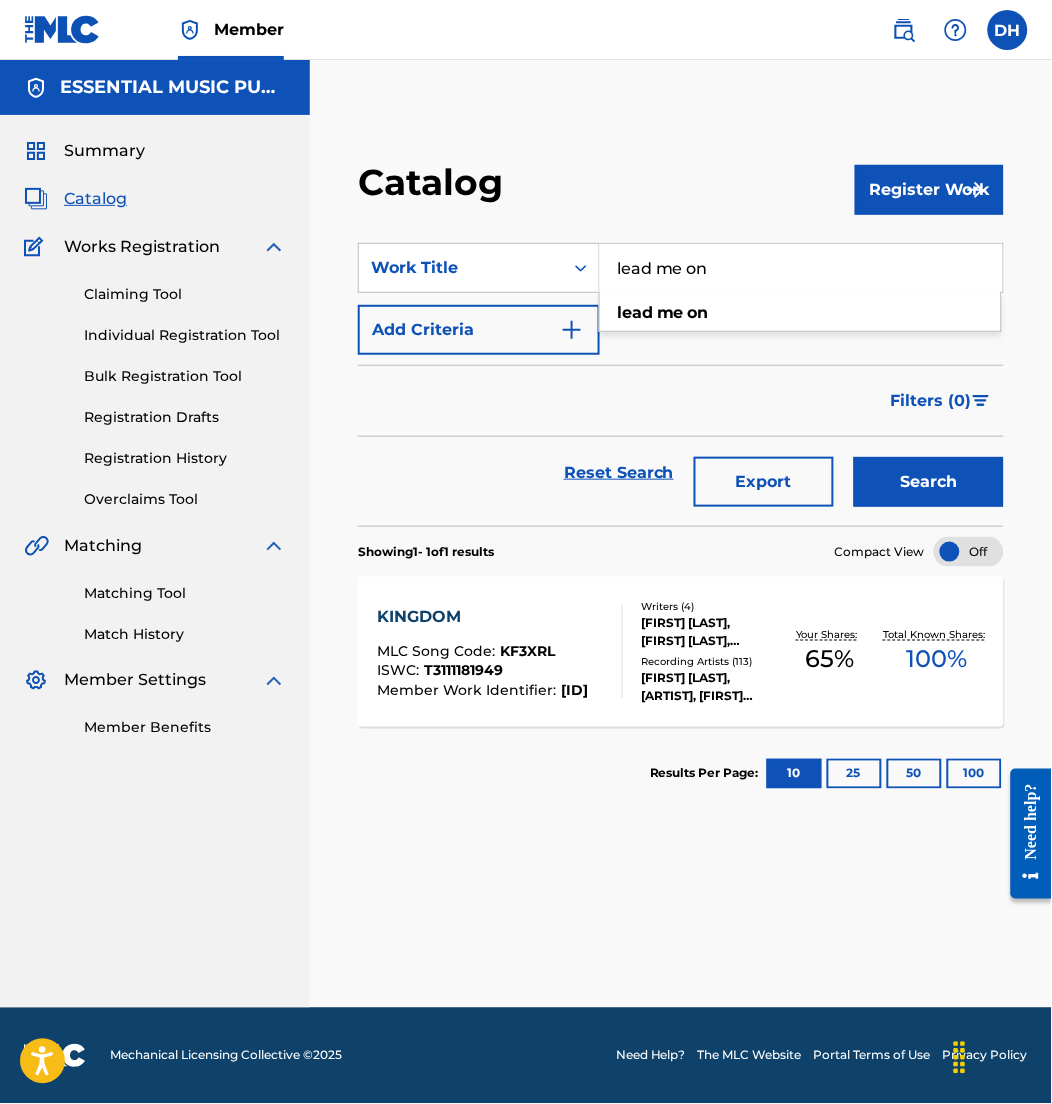 type on "lead me on" 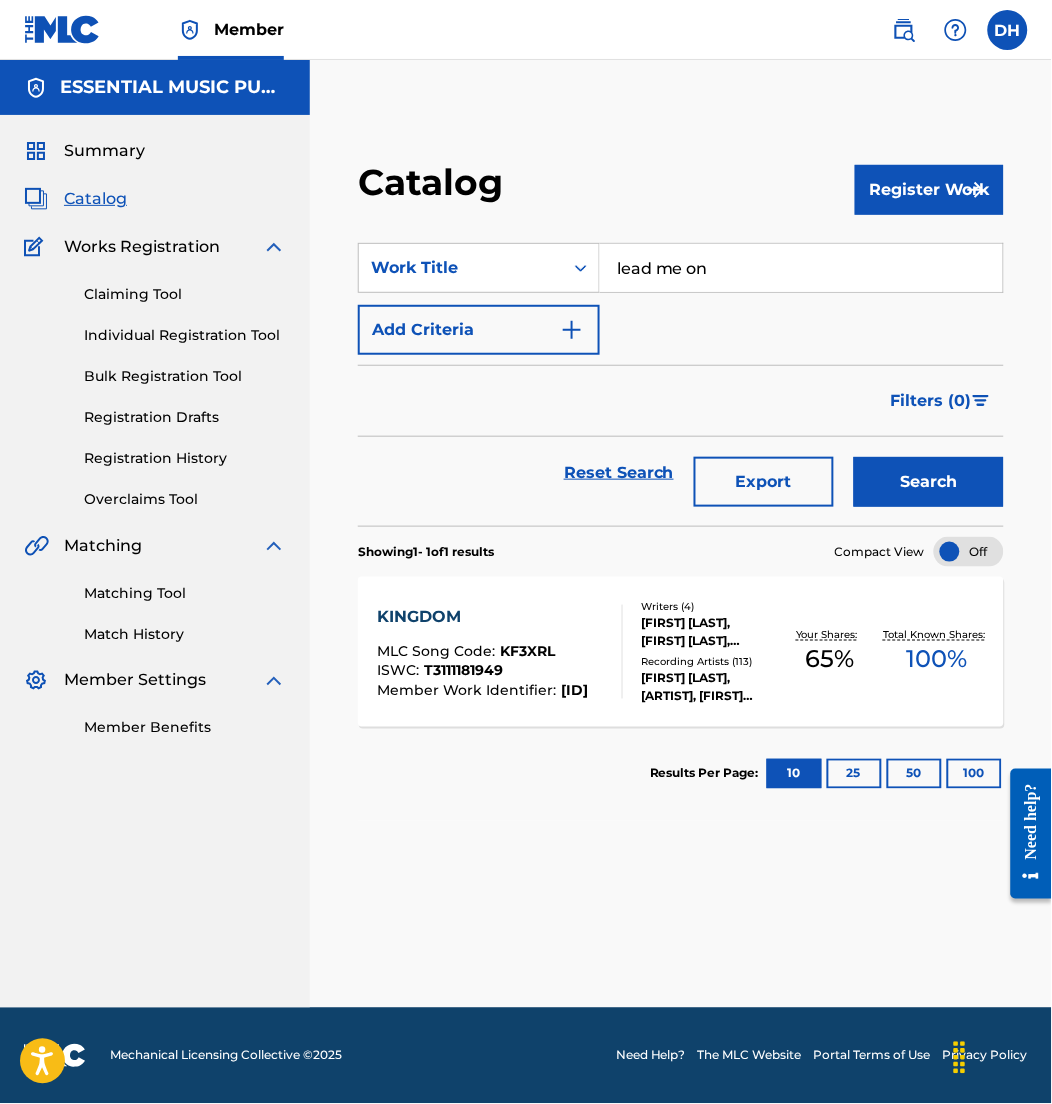 click on "Add Criteria" at bounding box center [479, 330] 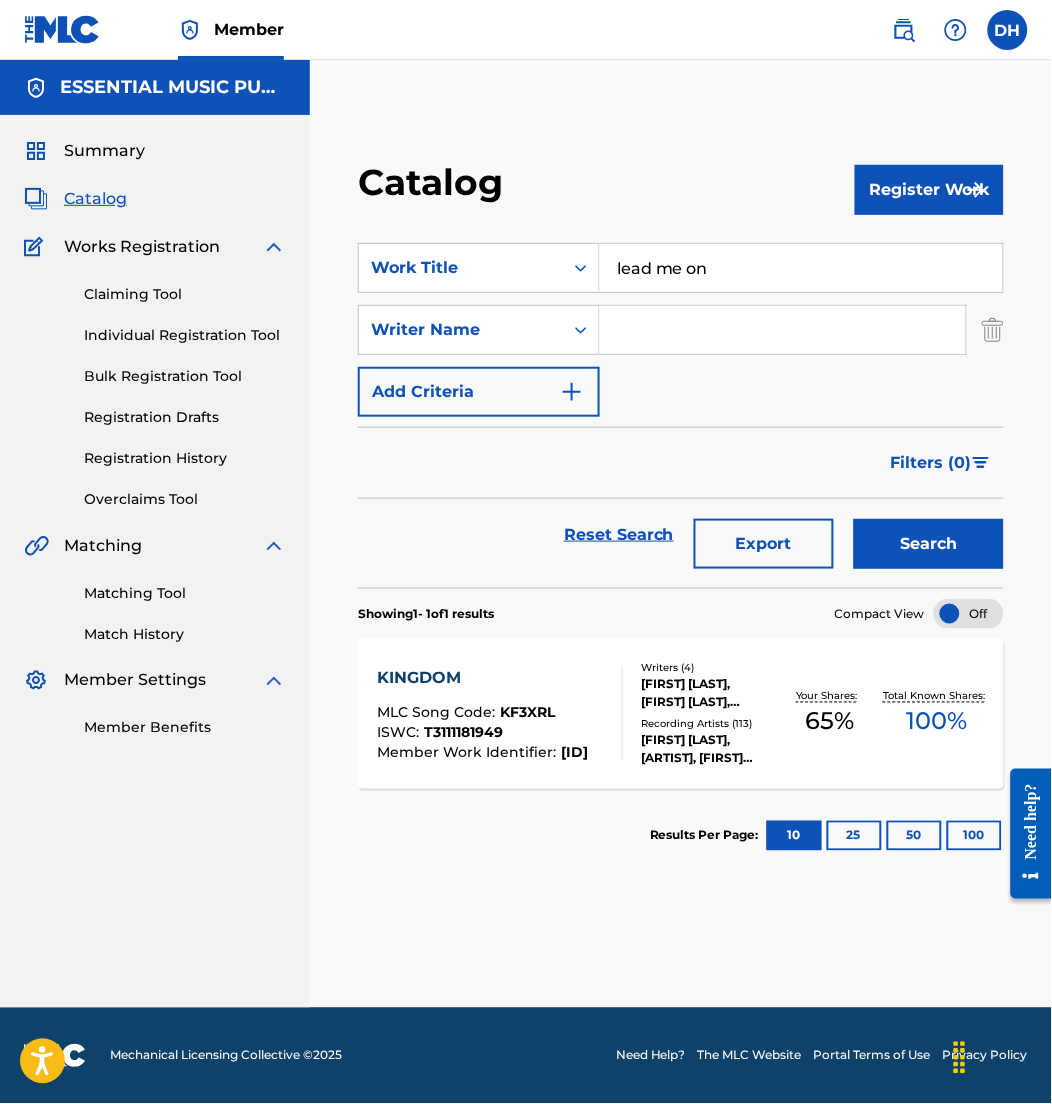 click at bounding box center [783, 330] 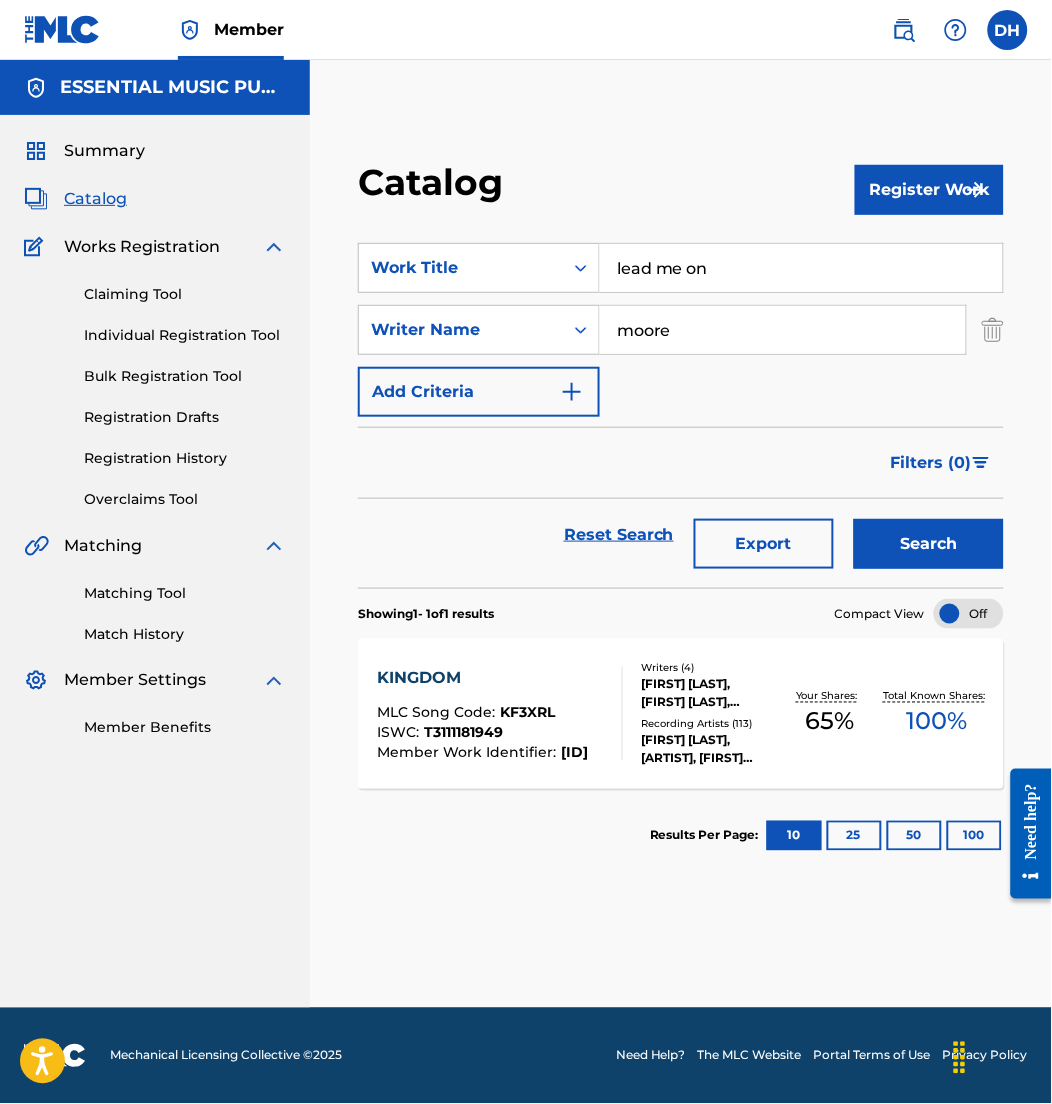 type on "moore" 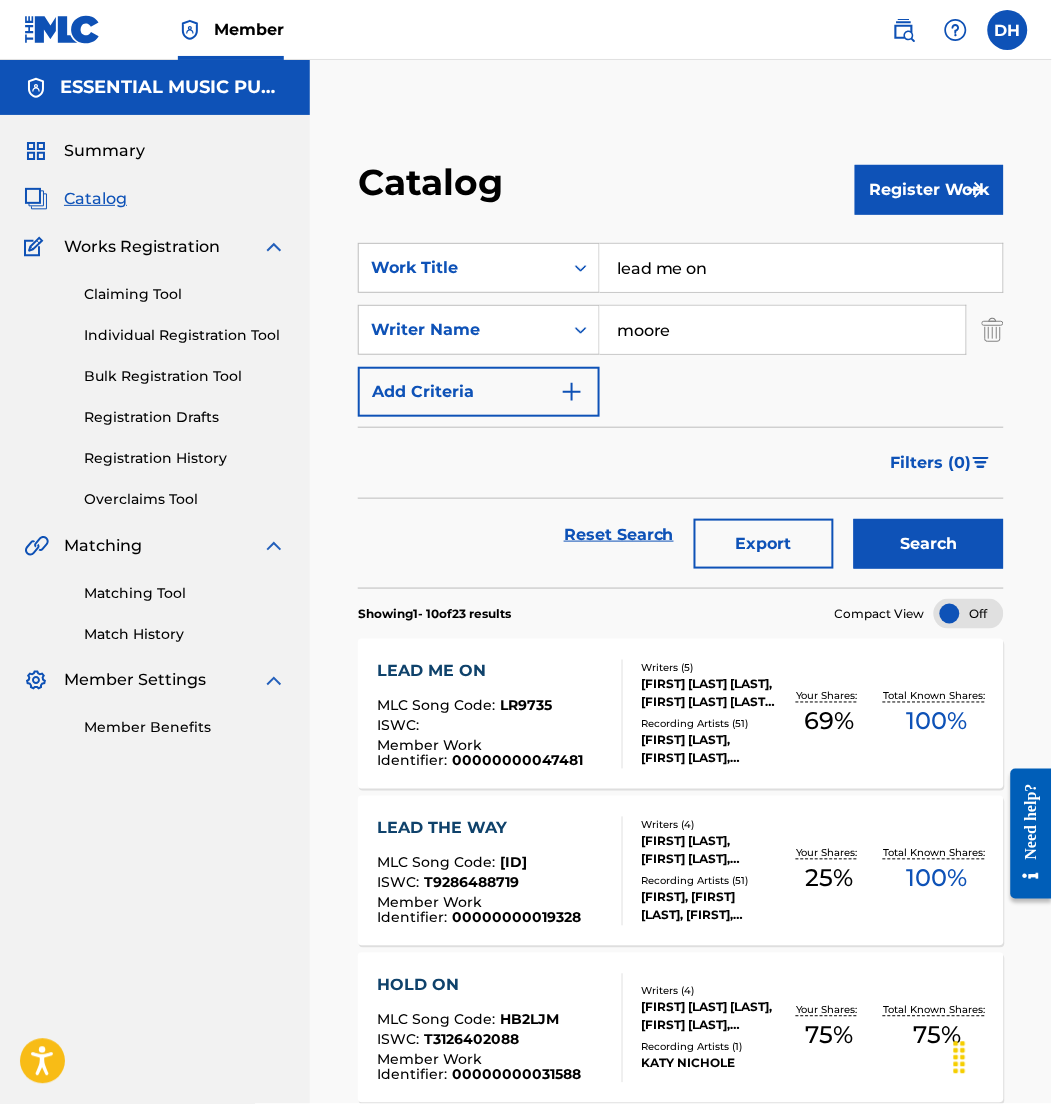 click on "LR9735" at bounding box center (526, 706) 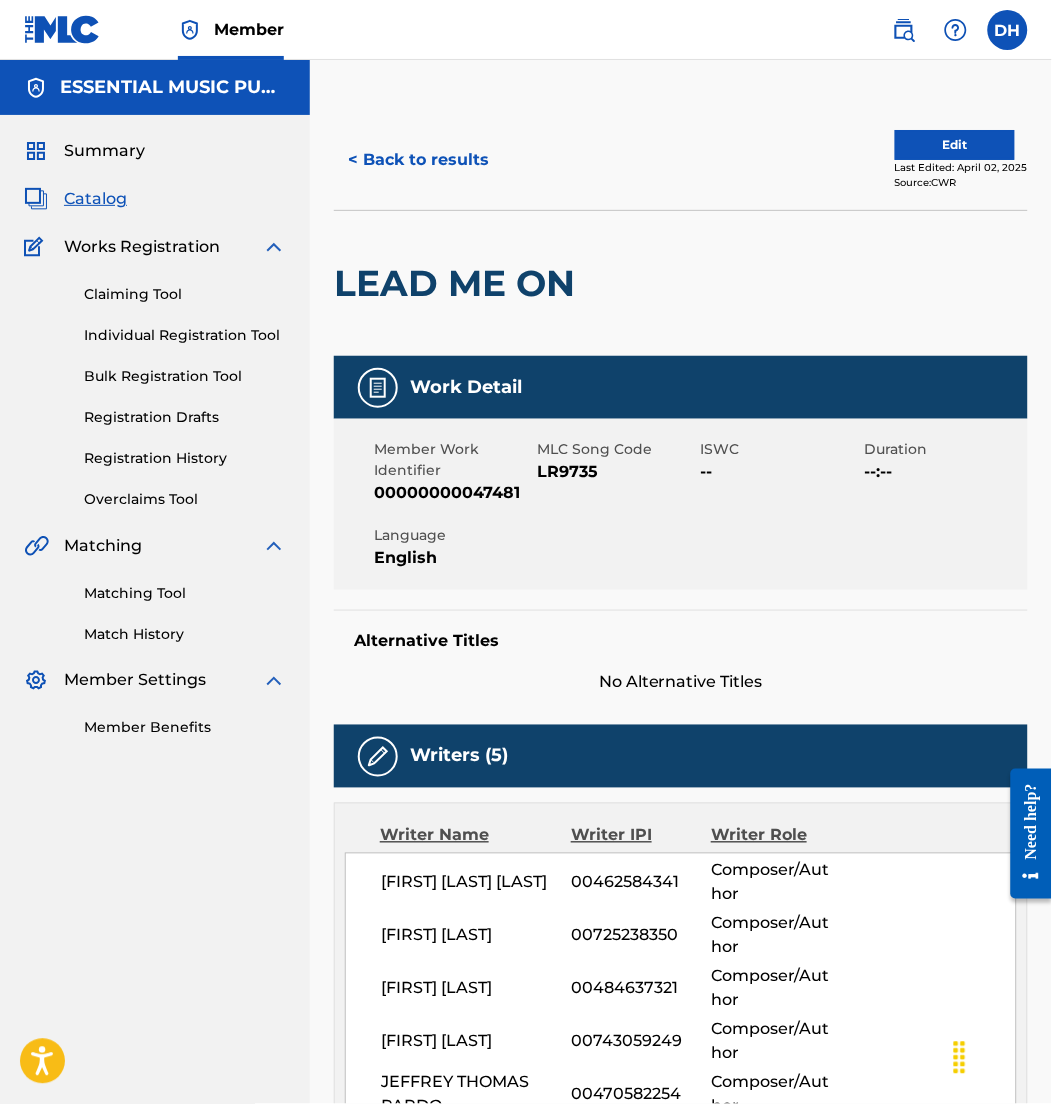 click on "< Back to results Edit Last Edited:   April 02, 2025 Source:  CWR" at bounding box center [681, 160] 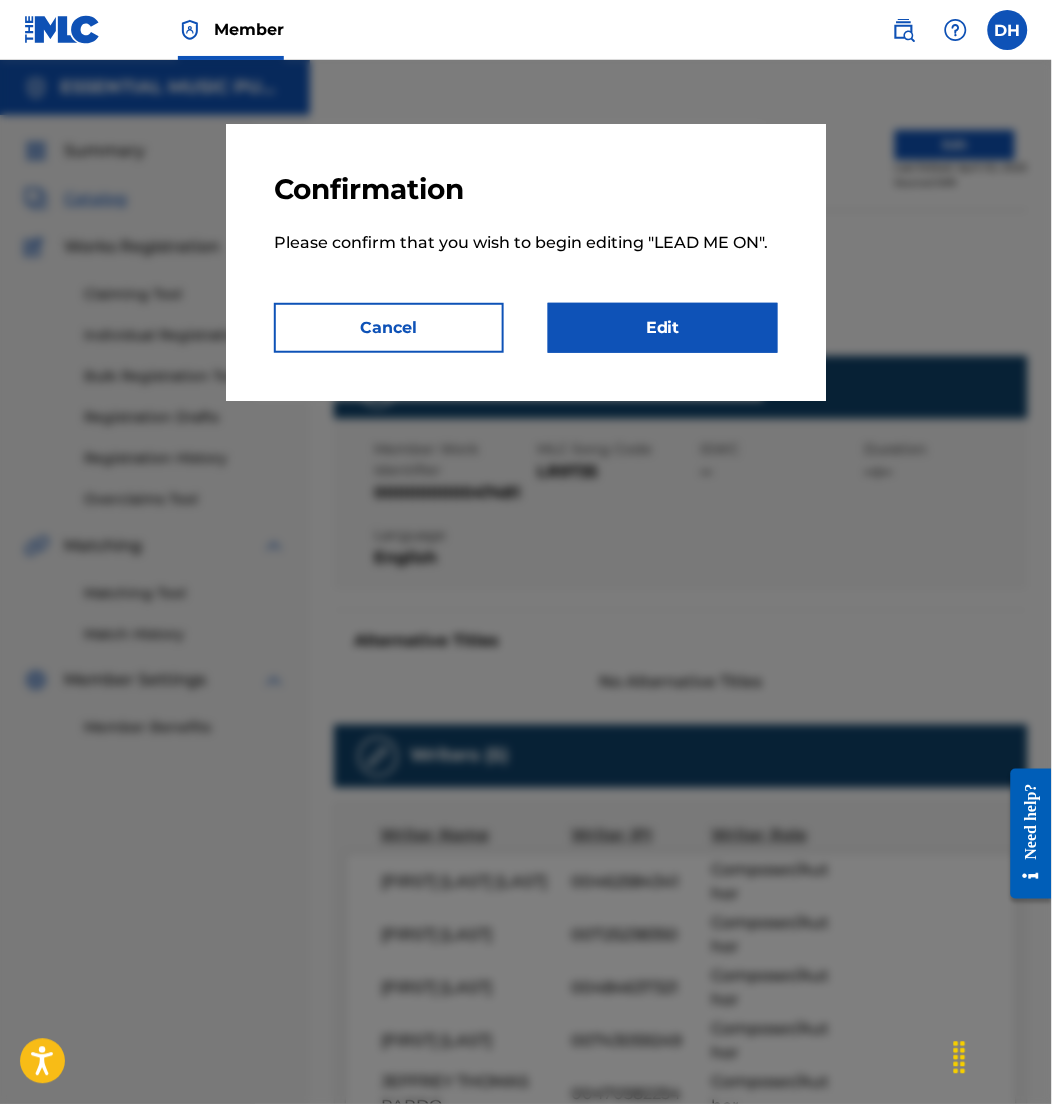 click on "Edit" at bounding box center (663, 328) 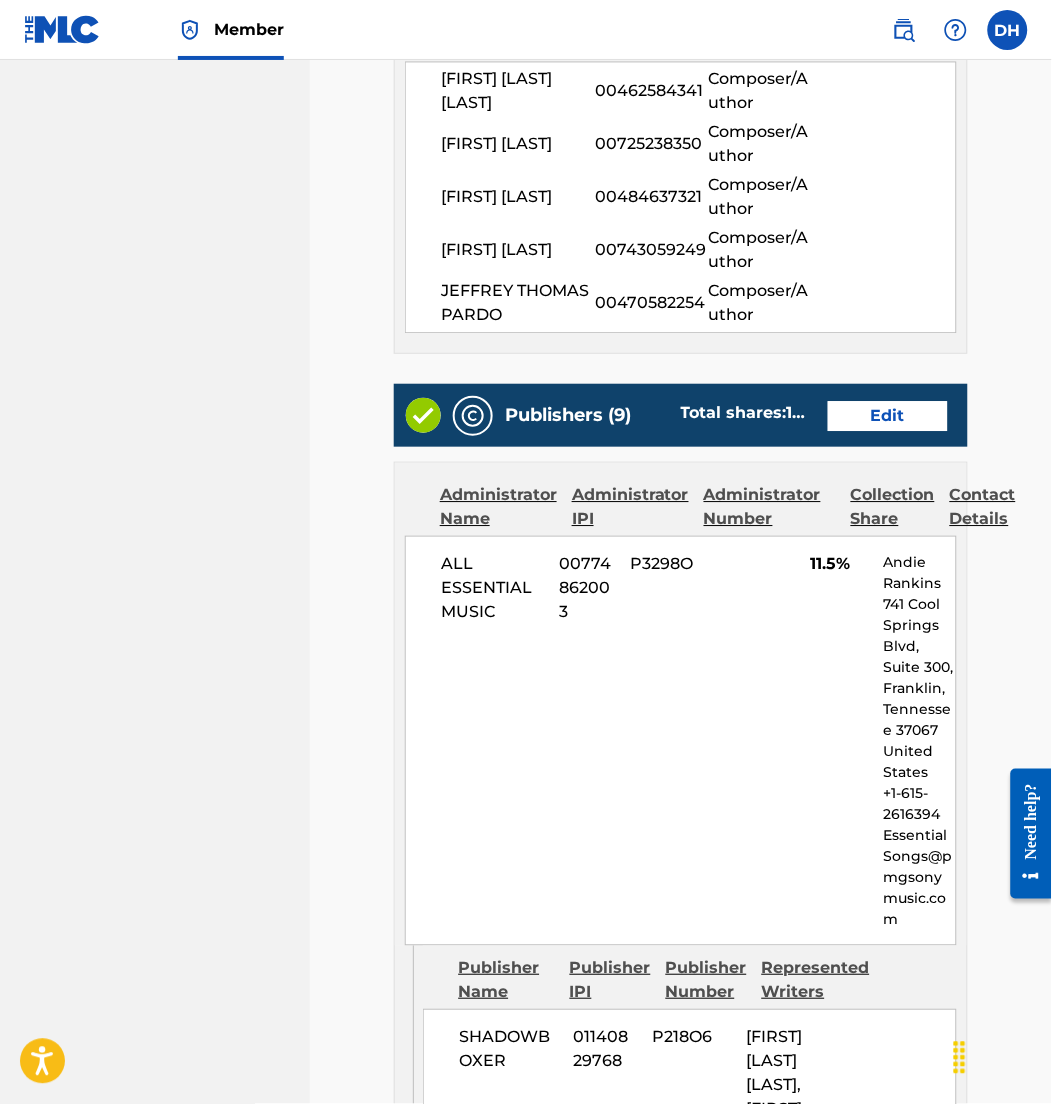 scroll, scrollTop: 723, scrollLeft: 0, axis: vertical 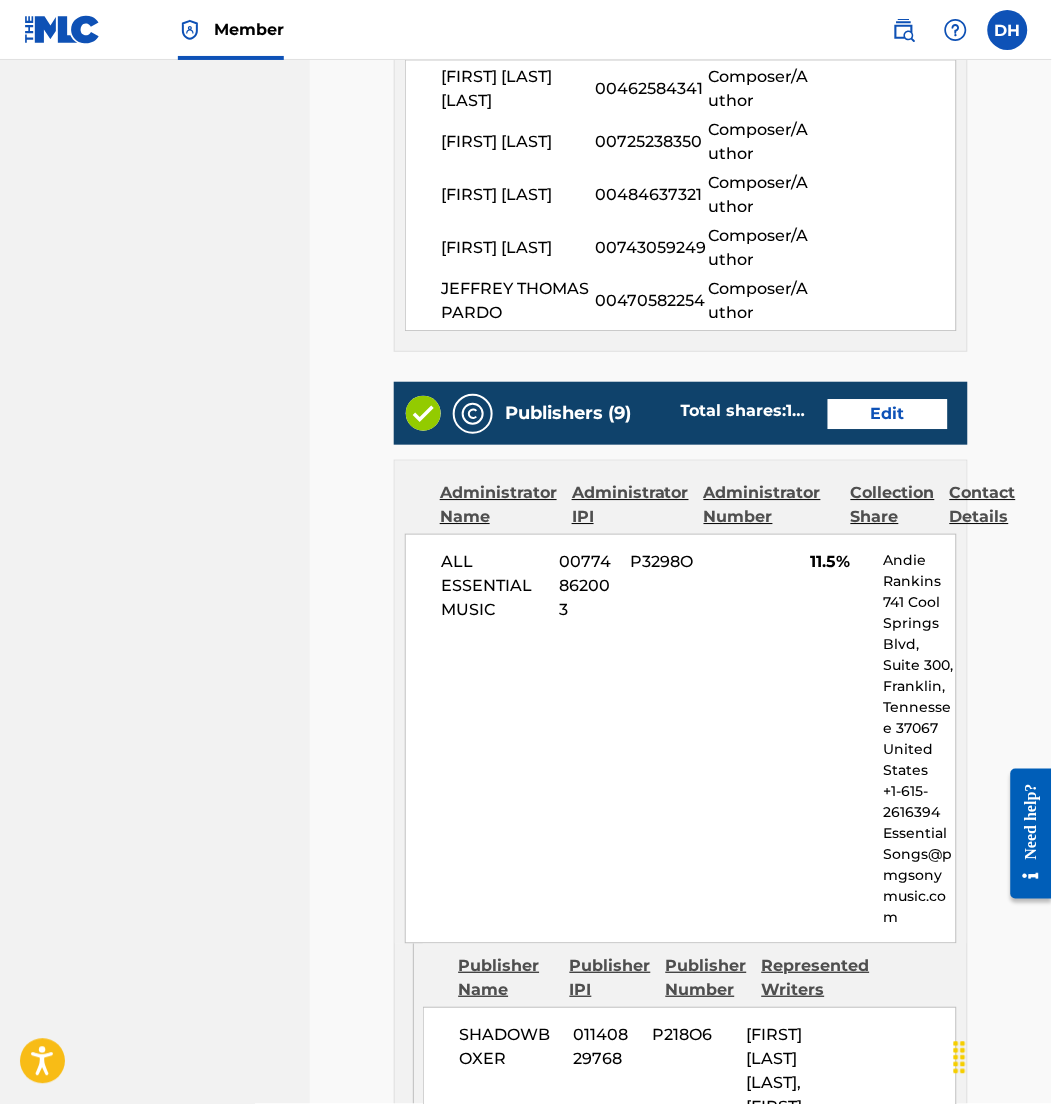 click on "Edit" at bounding box center (888, 414) 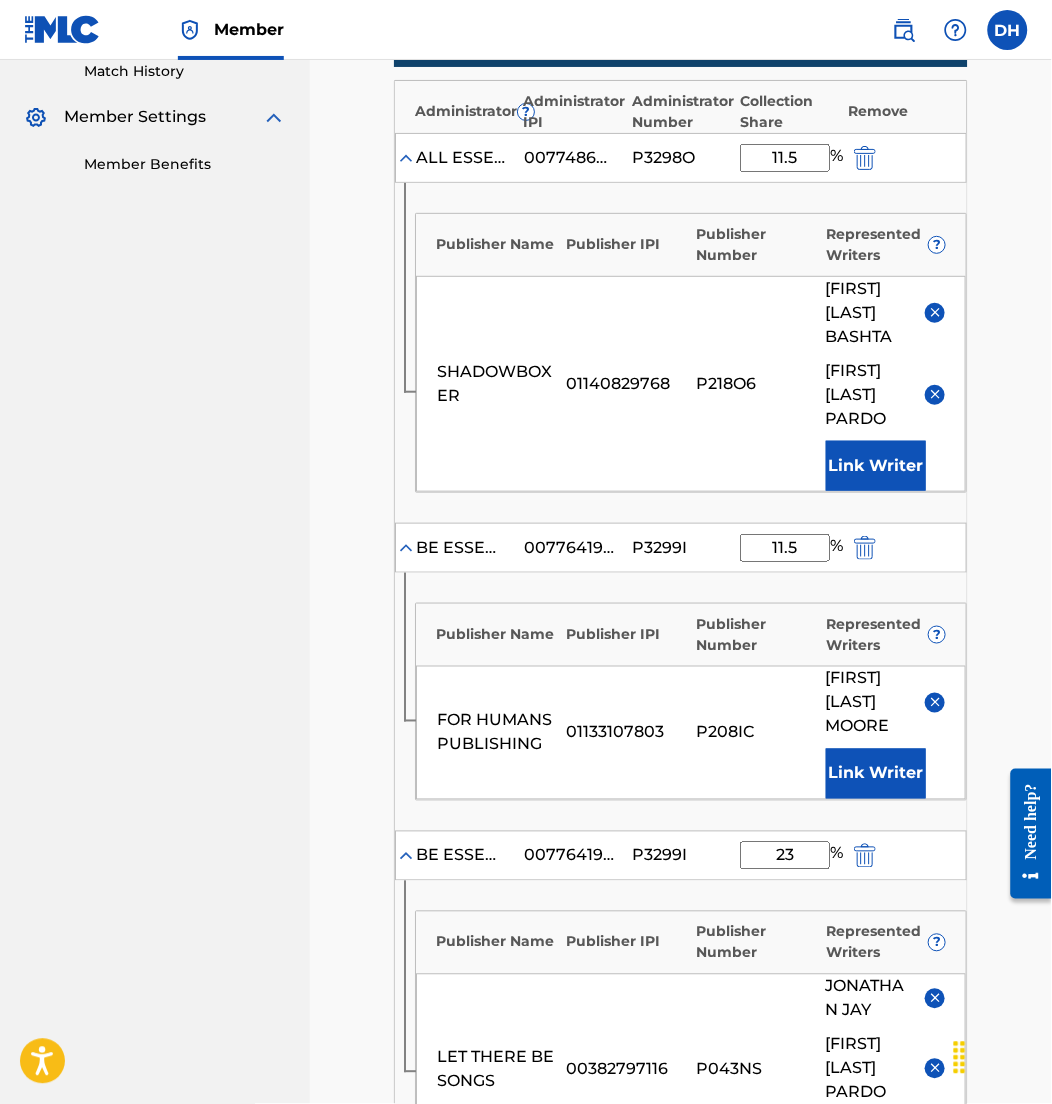 scroll, scrollTop: 560, scrollLeft: 0, axis: vertical 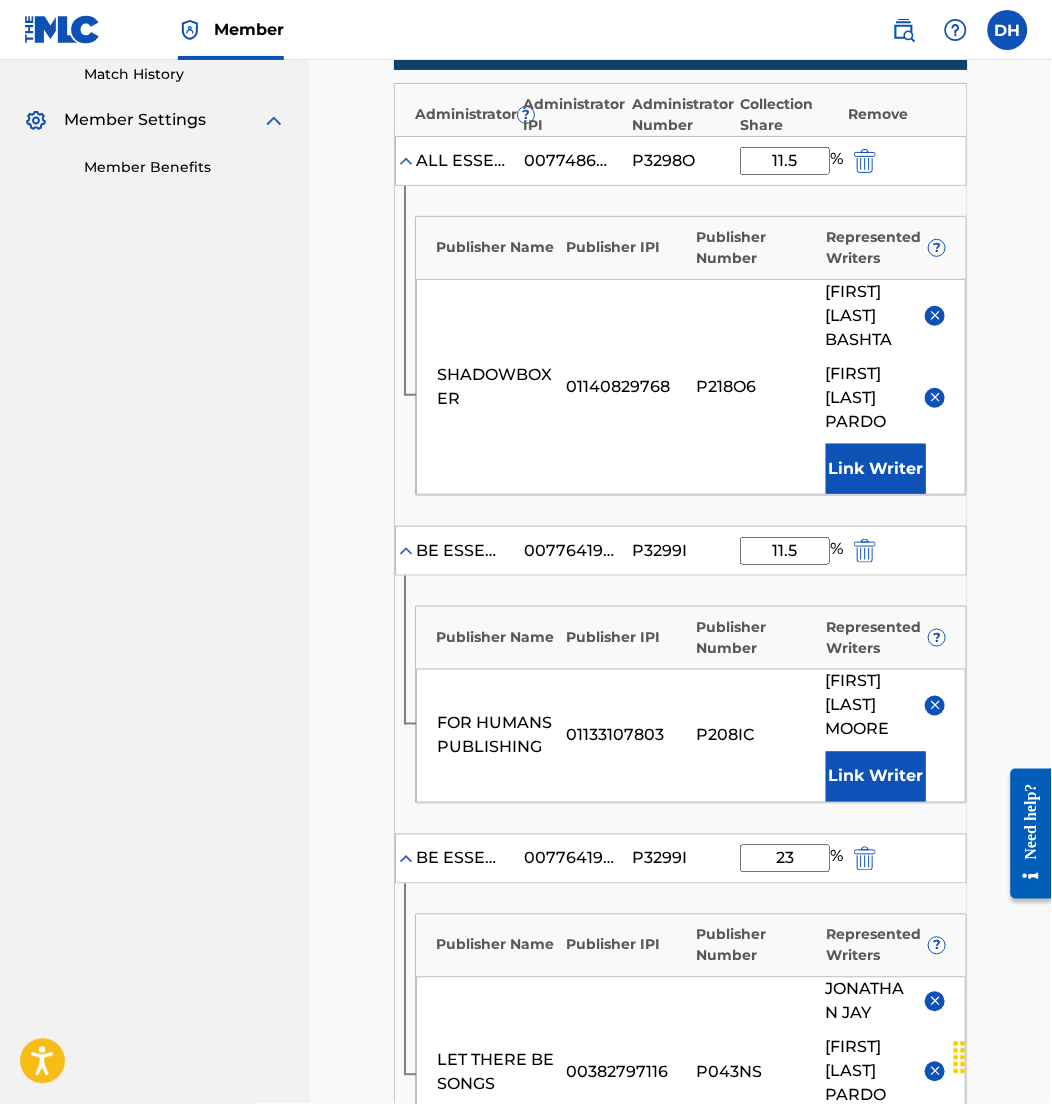 click at bounding box center [935, 397] 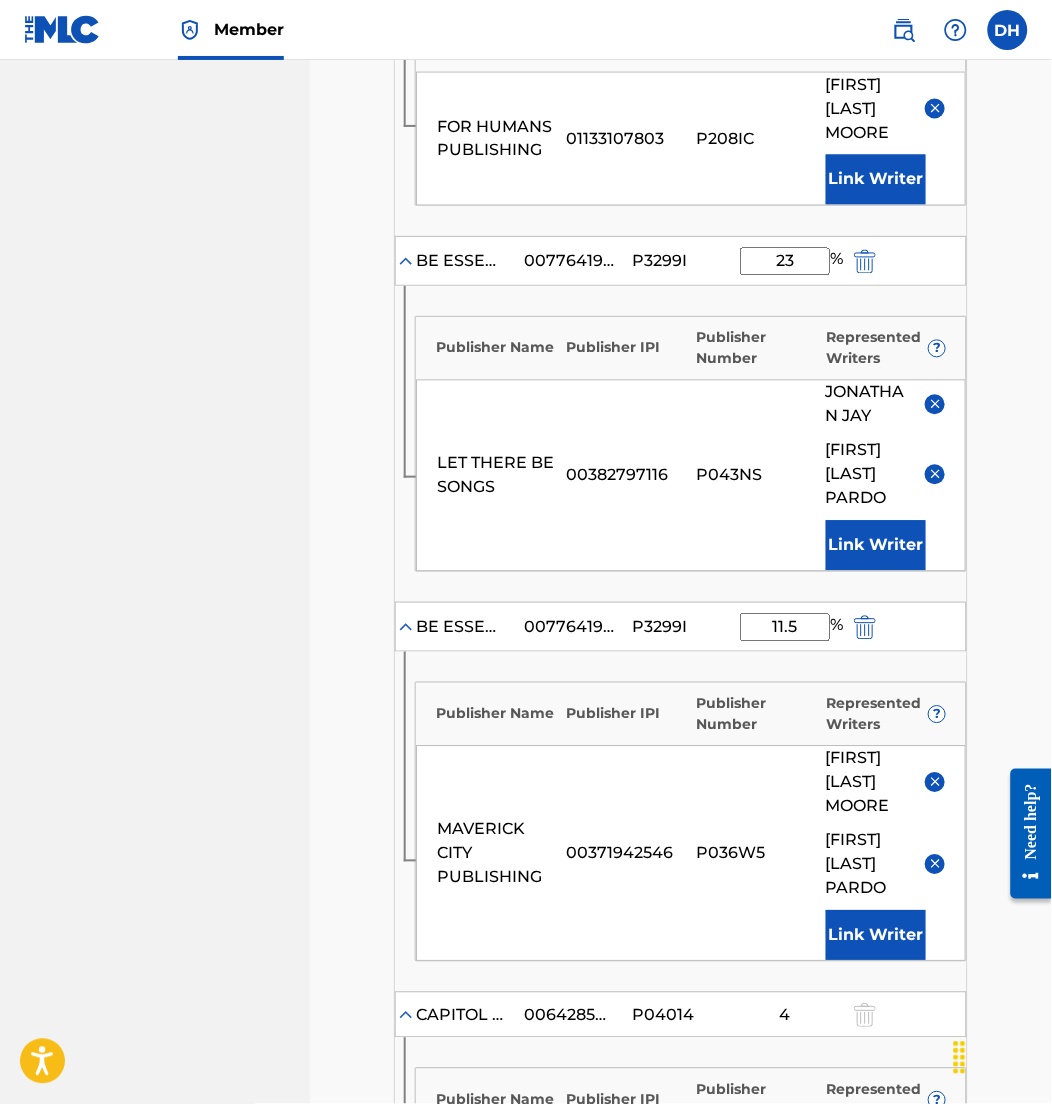 scroll, scrollTop: 1080, scrollLeft: 0, axis: vertical 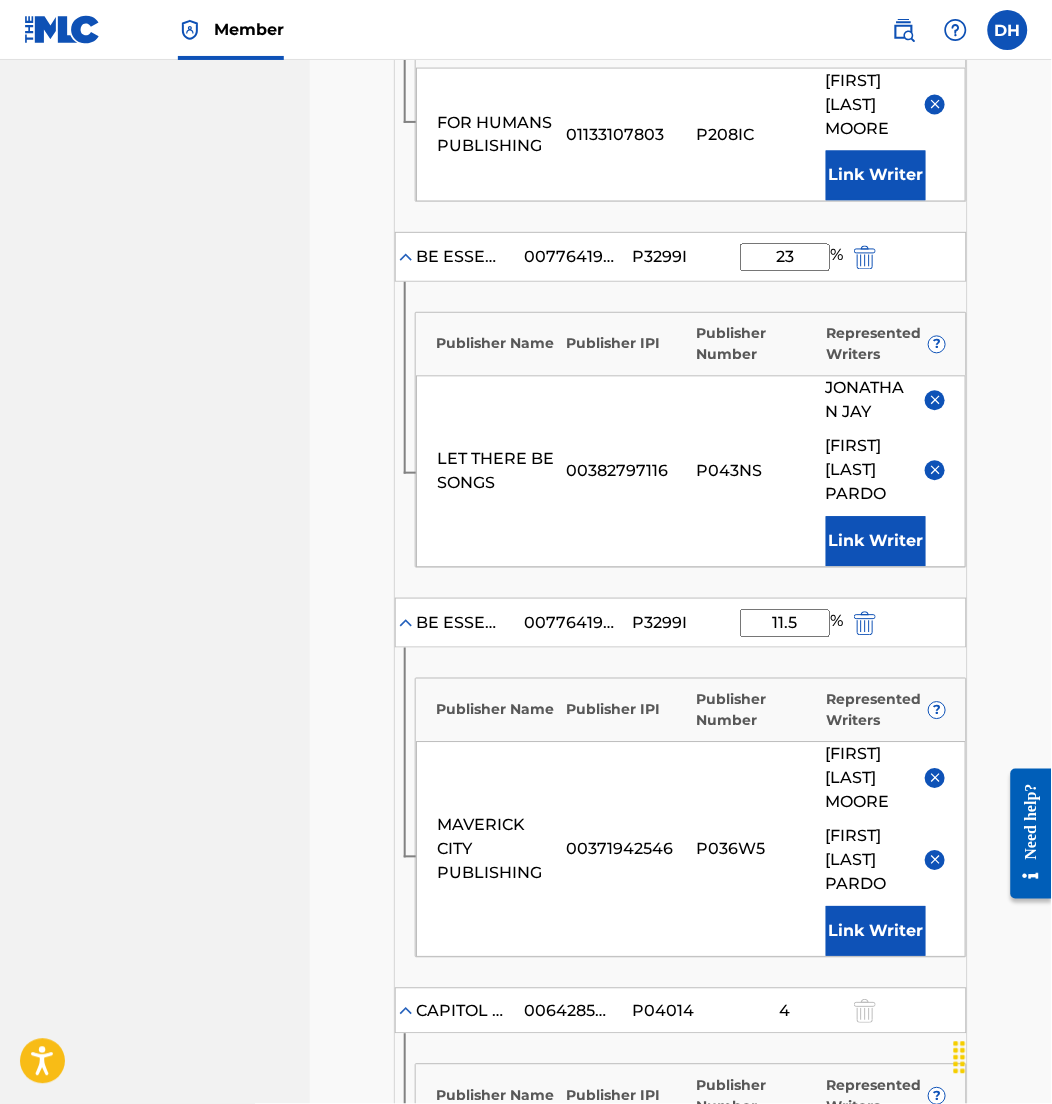 click on "JEFFREY THOMAS   PARDO" at bounding box center (886, 470) 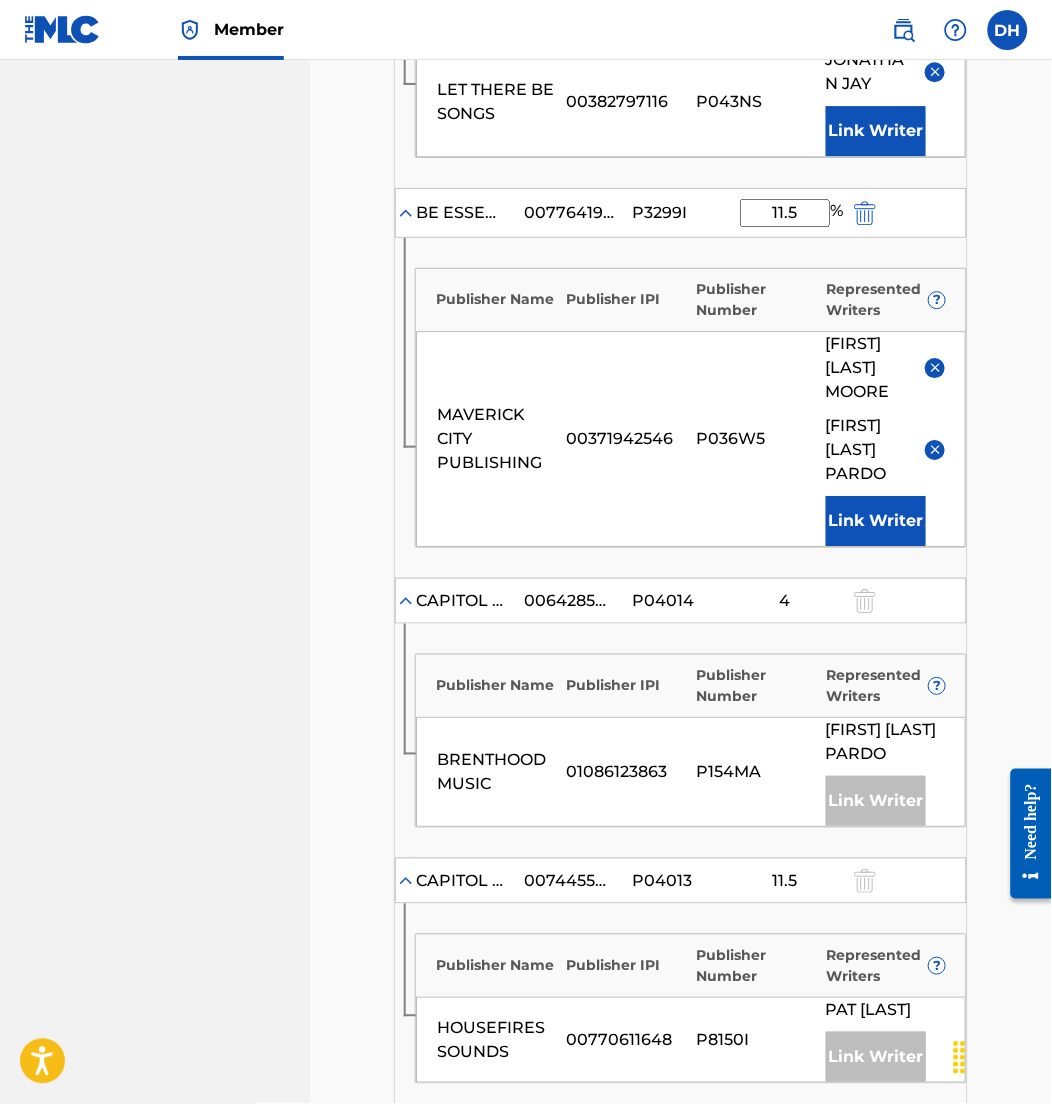 scroll, scrollTop: 1409, scrollLeft: 0, axis: vertical 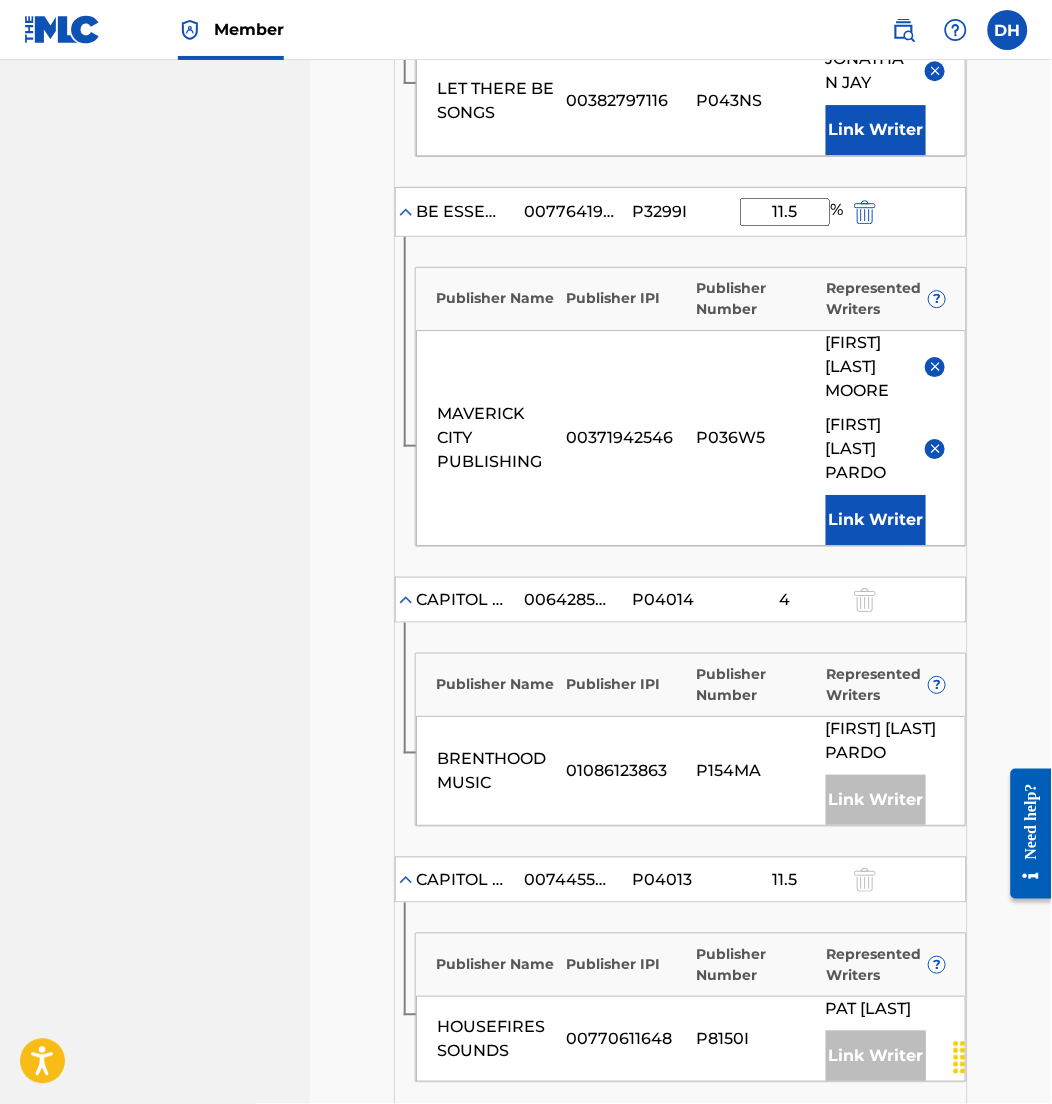 click on "JEFFREY THOMAS   PARDO" at bounding box center (886, 449) 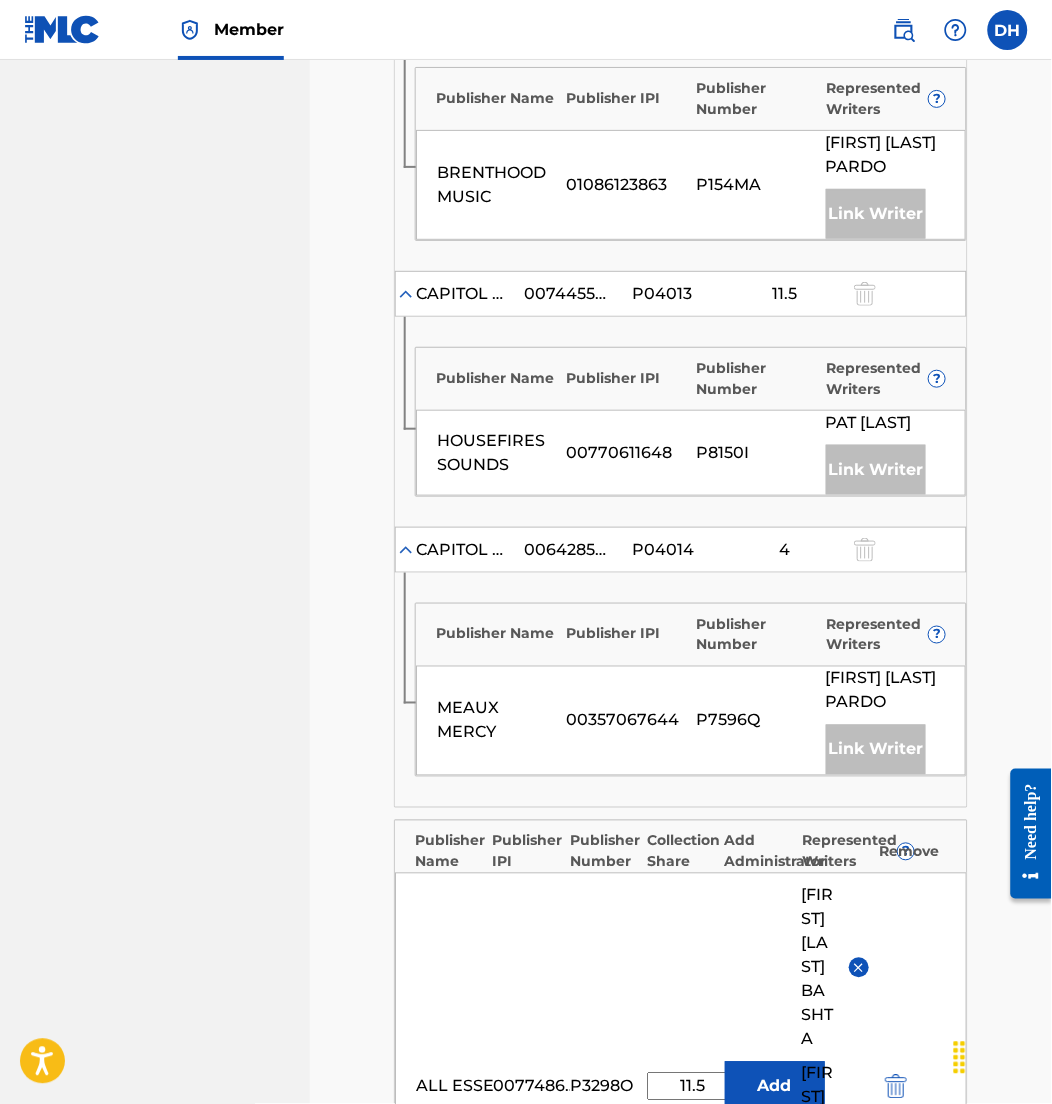 scroll, scrollTop: 2288, scrollLeft: 0, axis: vertical 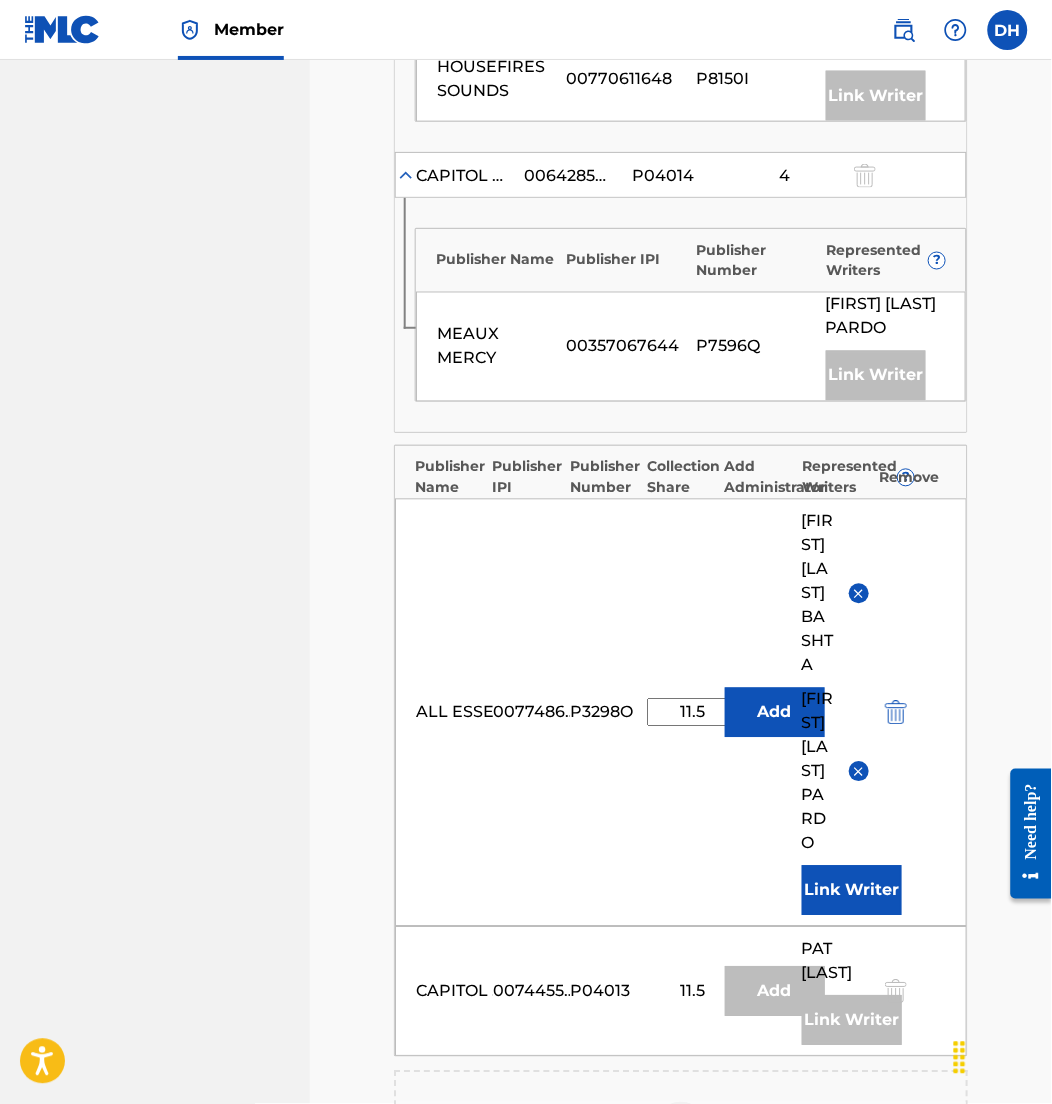 click on "JEFFREY THOMAS   PARDO" at bounding box center [835, 771] 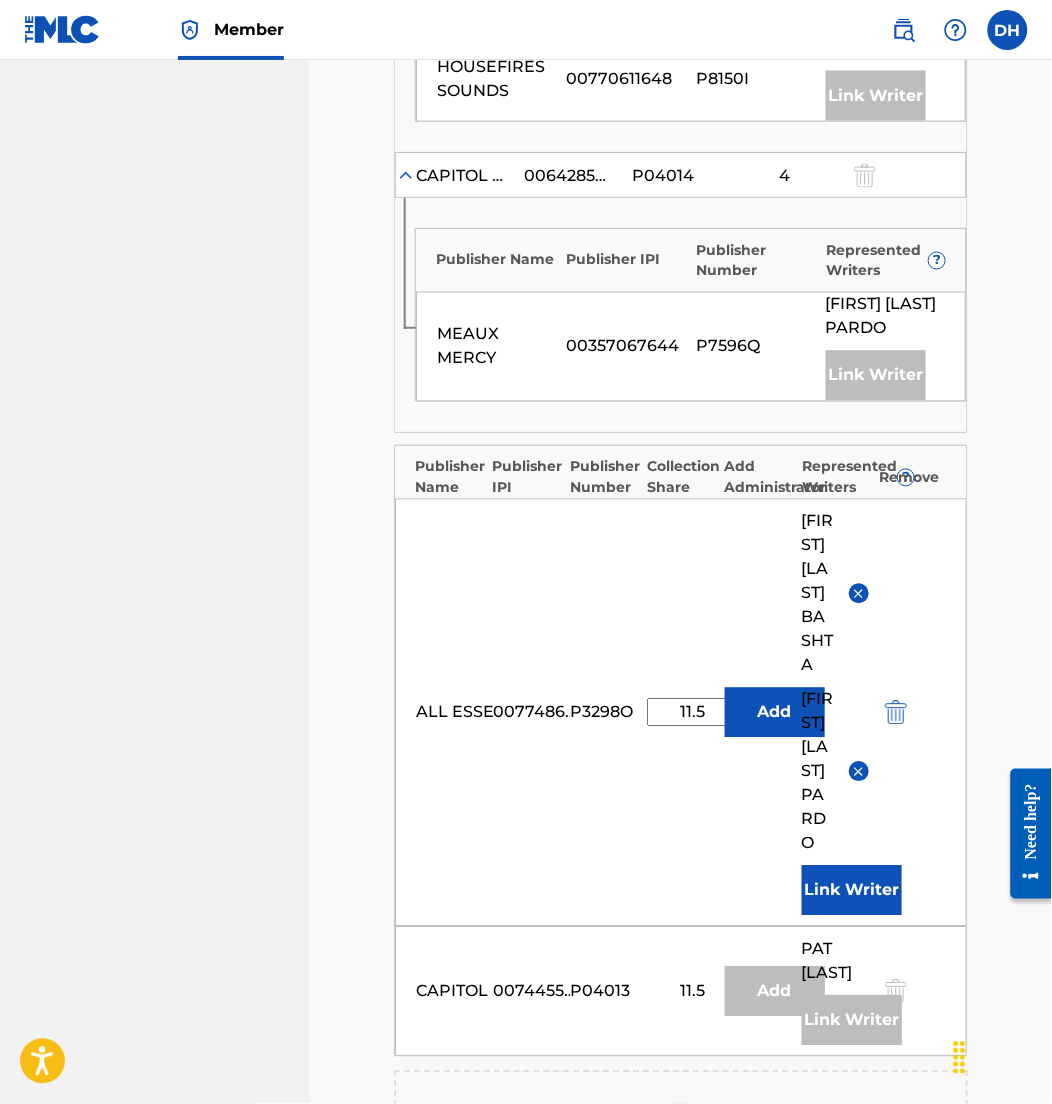 click at bounding box center (858, 771) 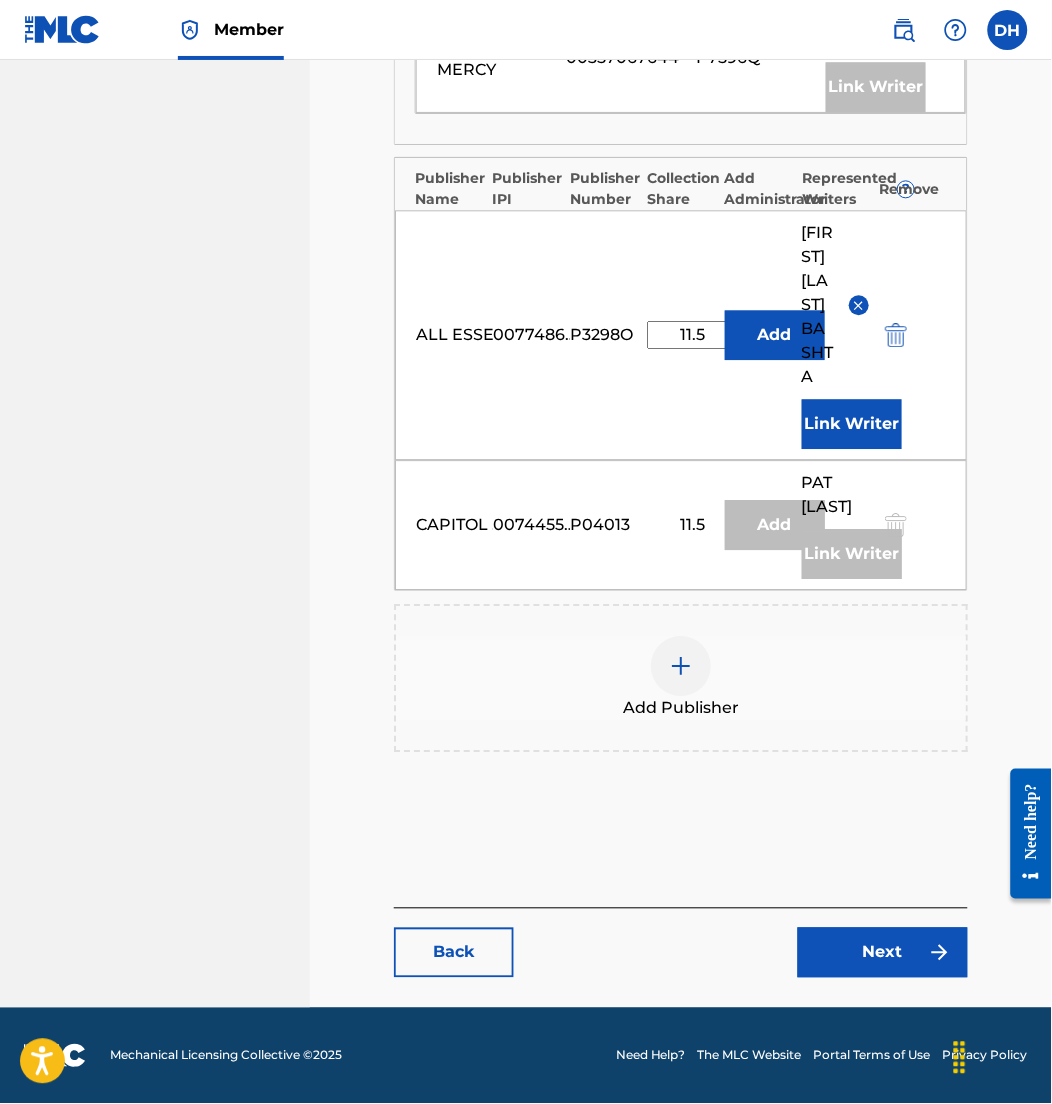 scroll, scrollTop: 2685, scrollLeft: 0, axis: vertical 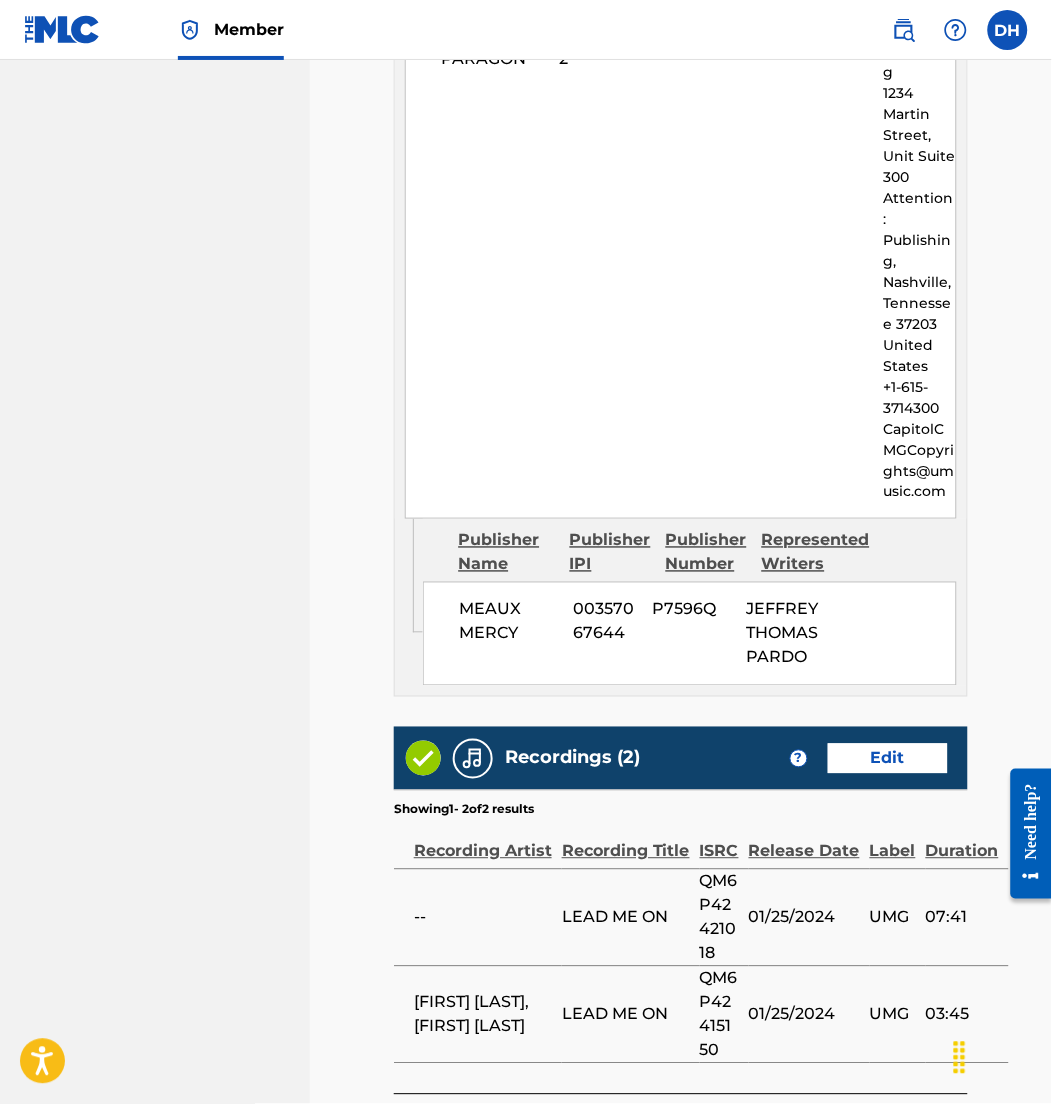 click on "Submit" at bounding box center [883, 1139] 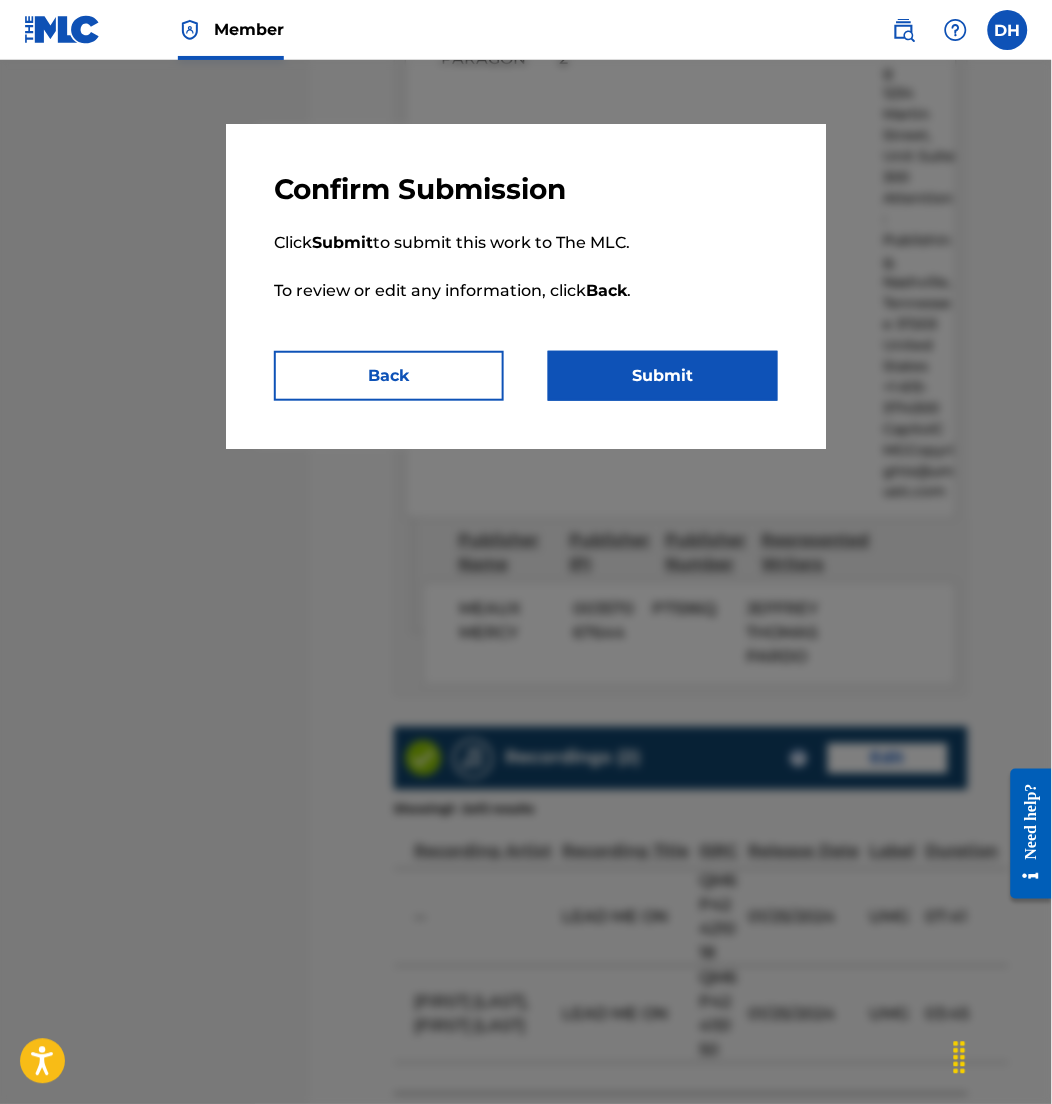 click on "Submit" at bounding box center (663, 376) 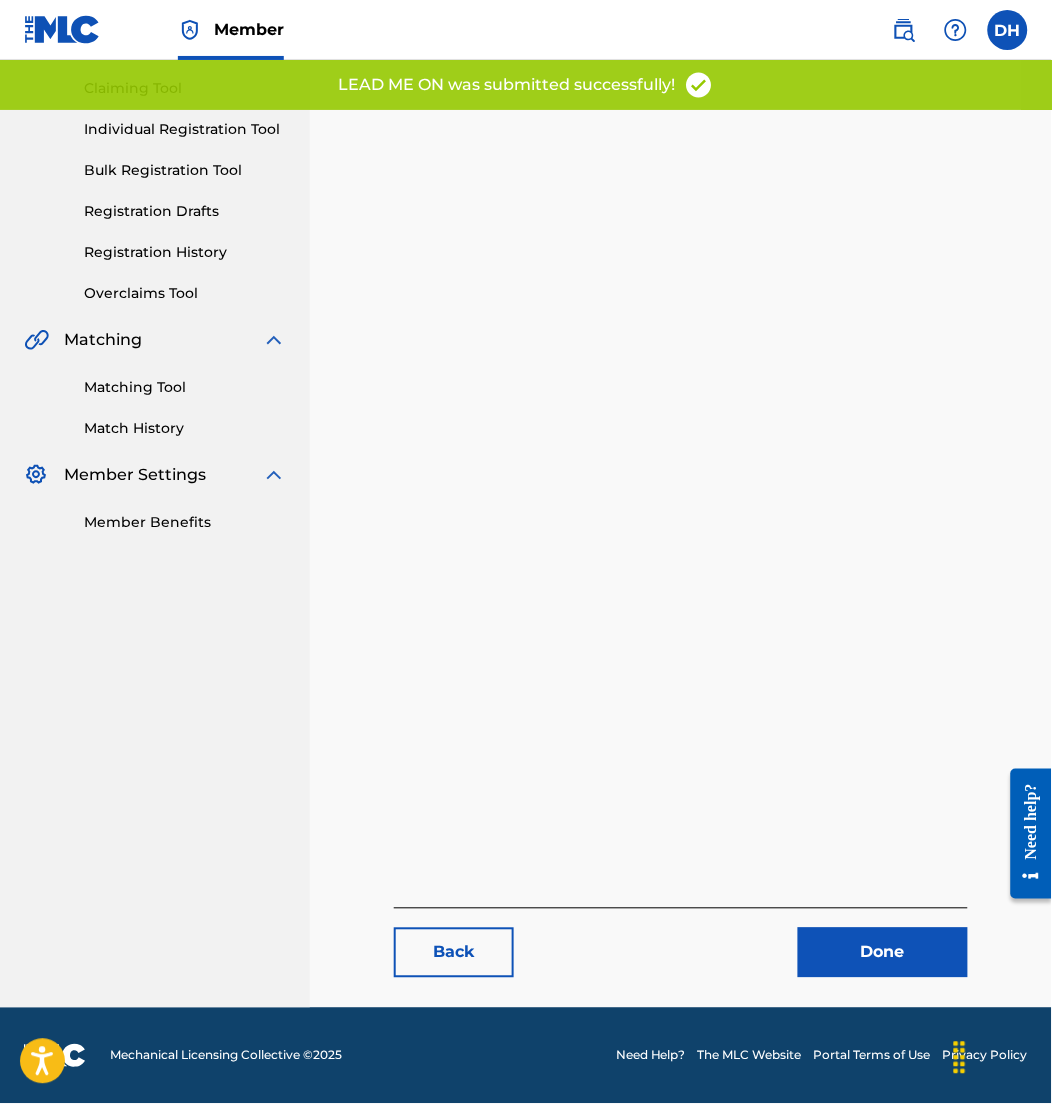 scroll, scrollTop: 0, scrollLeft: 0, axis: both 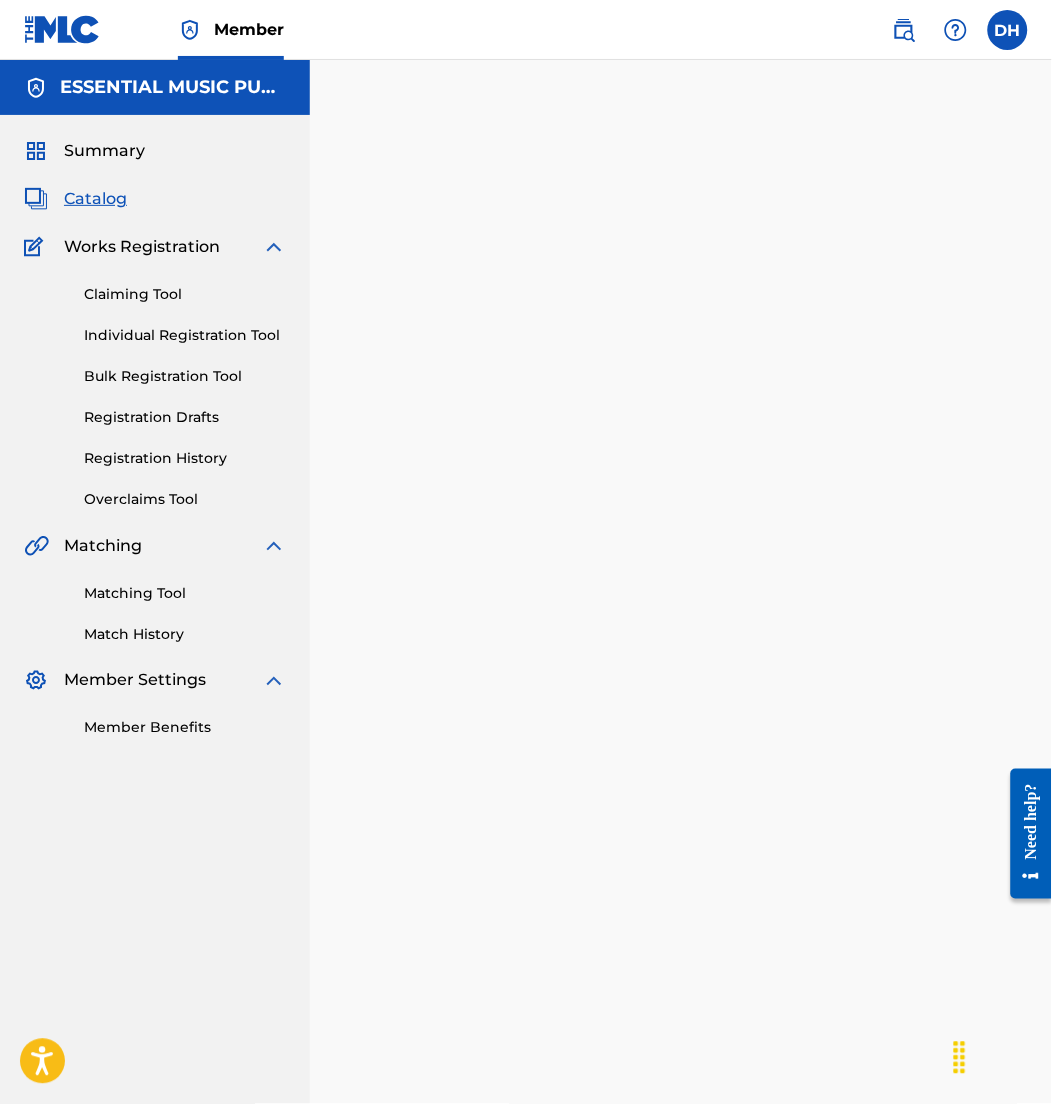 click on "Catalog" at bounding box center [95, 199] 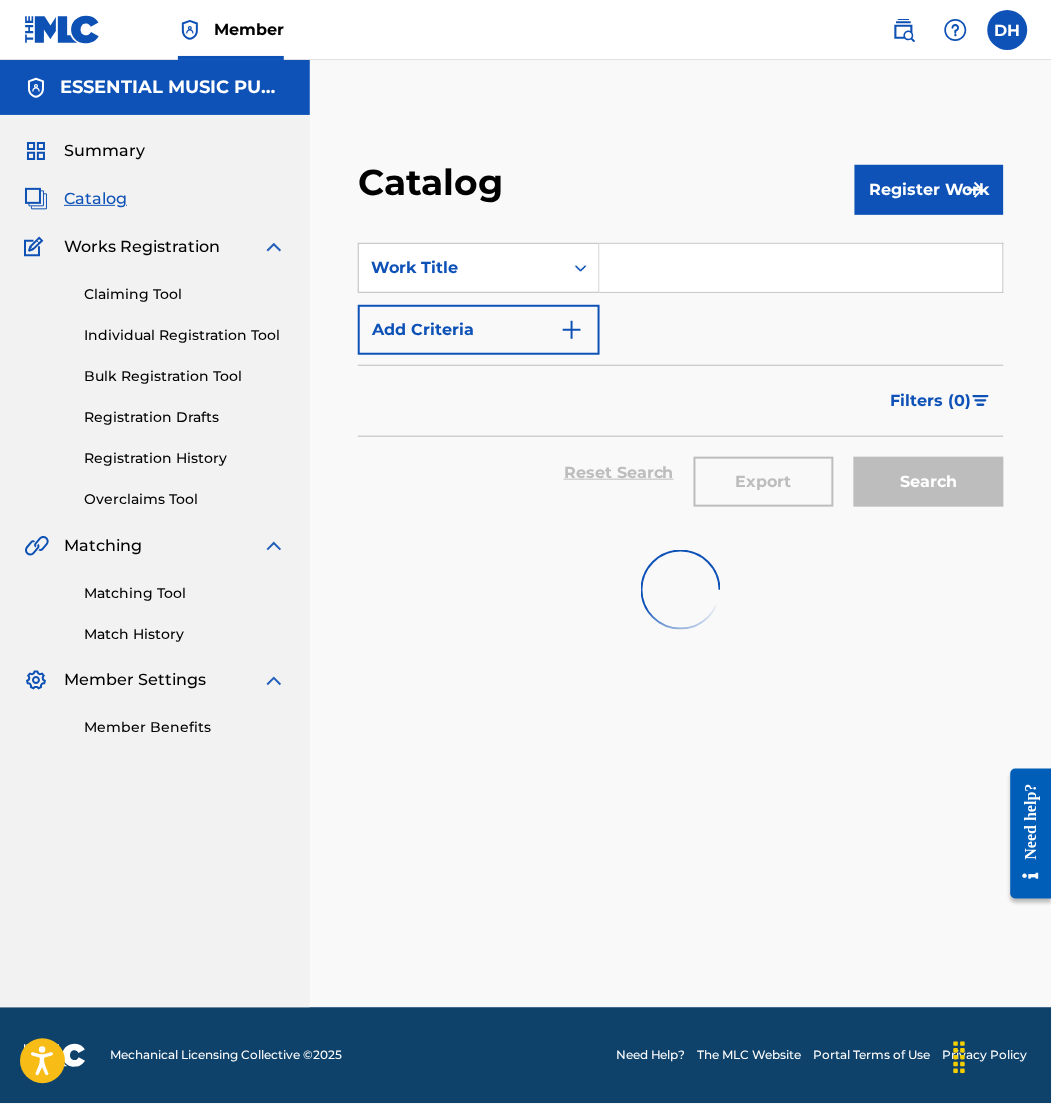 click at bounding box center (801, 268) 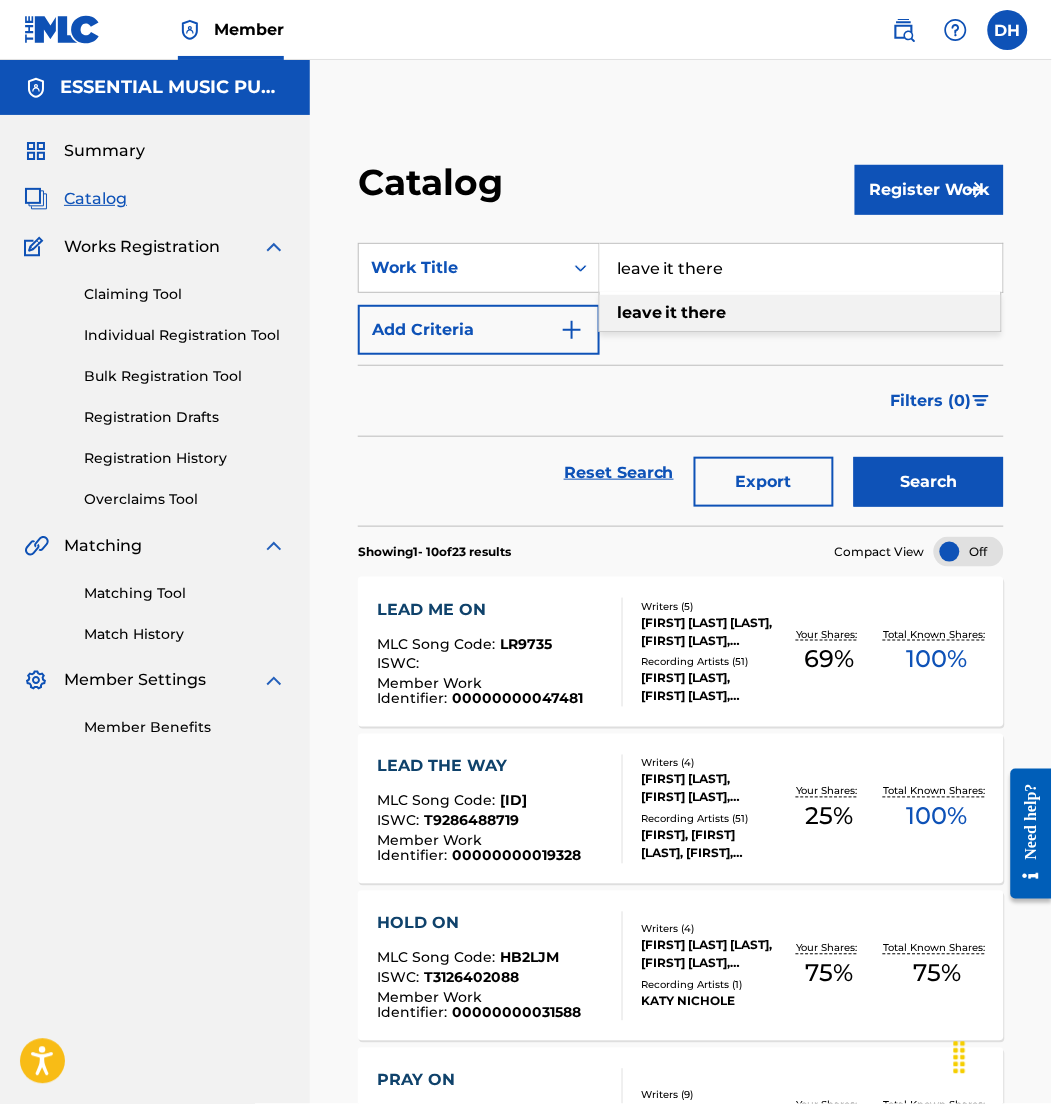 type on "leave it there" 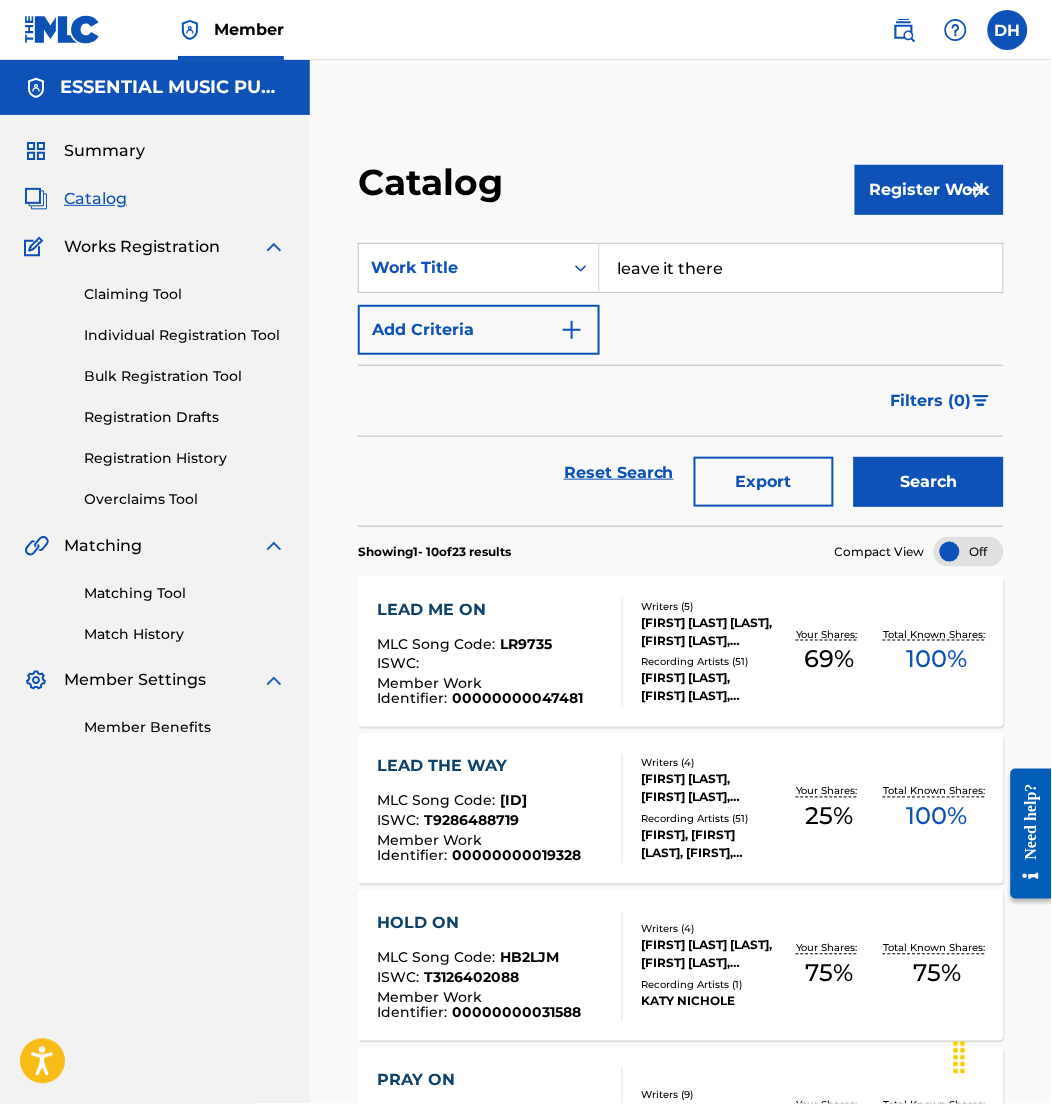click on "Add Criteria" at bounding box center (479, 330) 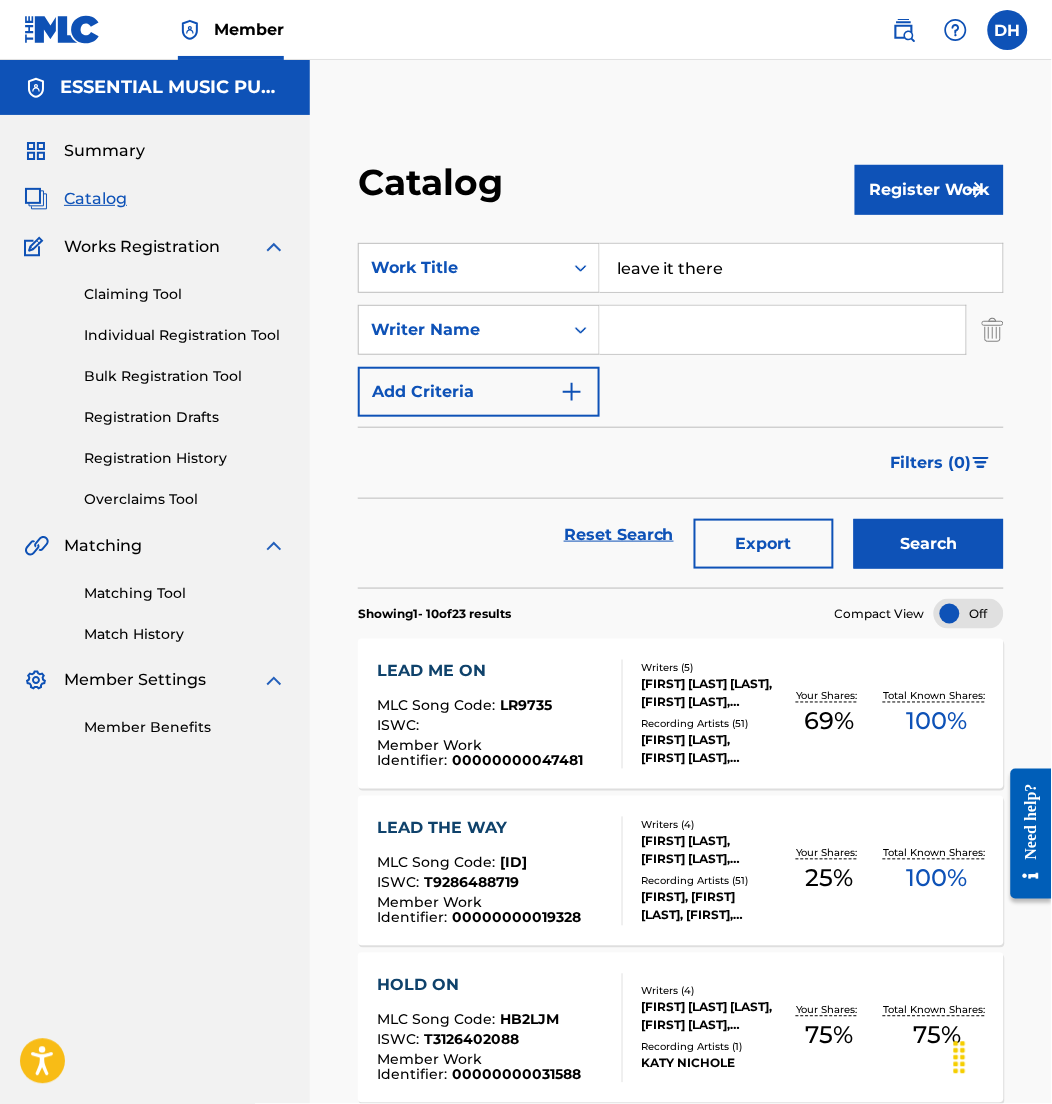 click on "SearchWithCriteria497b3625-ceca-4657-a4d0-a2e834cd3d68 Work Title leave it there SearchWithCriteria15c1abe8-89ff-4b3e-8763-997c459a5ba7 Writer Name Add Criteria" at bounding box center (681, 330) 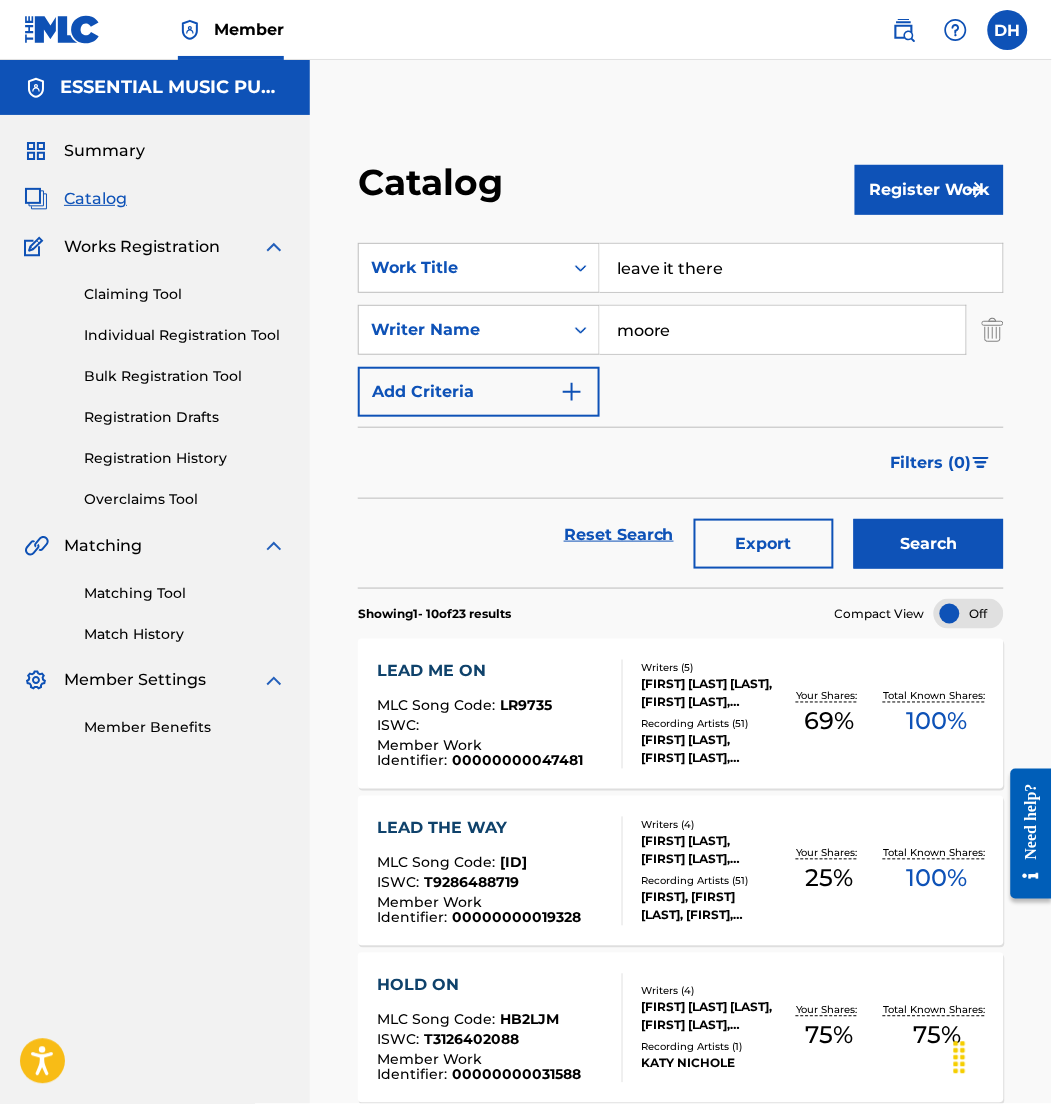 type on "moore" 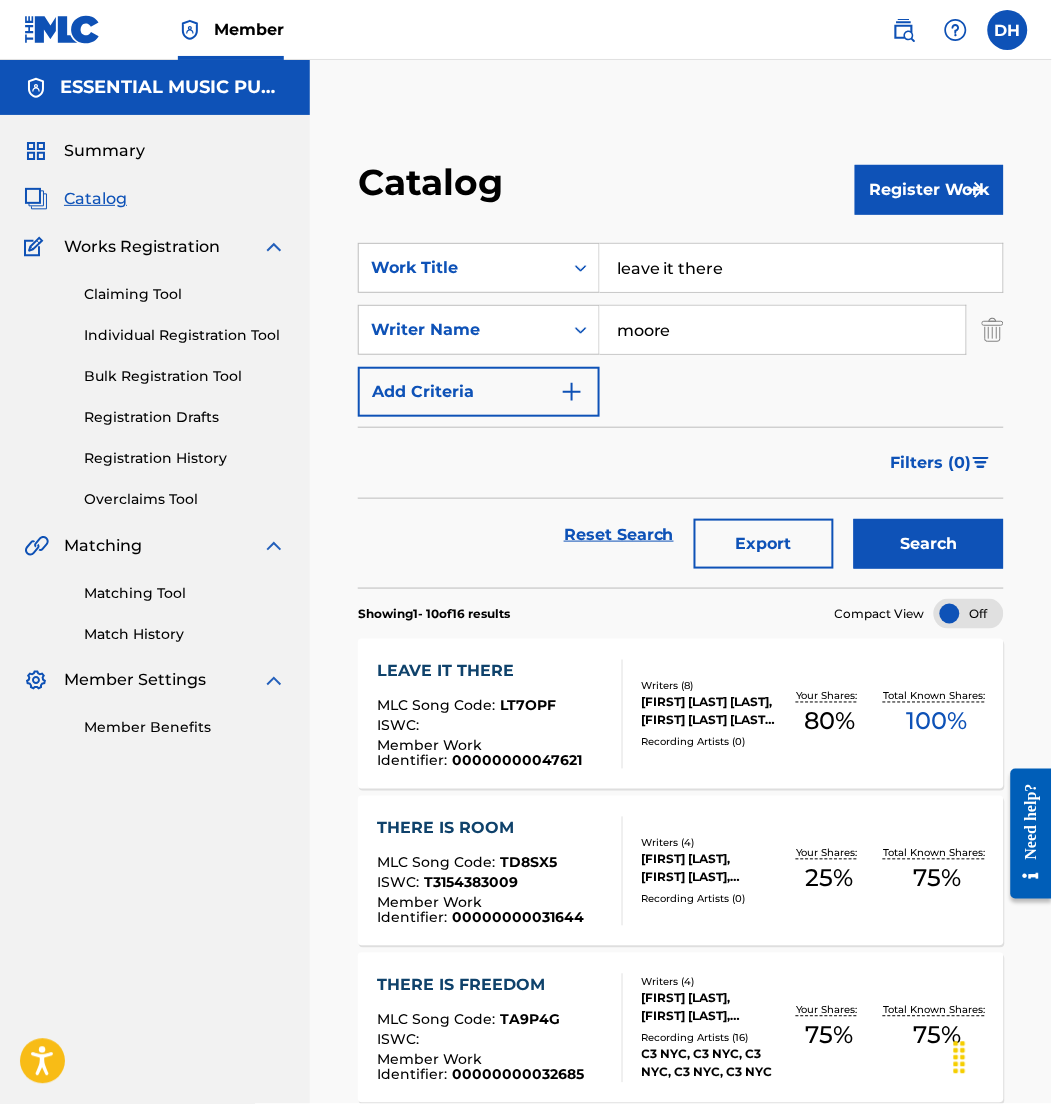 click on "LT7OPF" at bounding box center [528, 706] 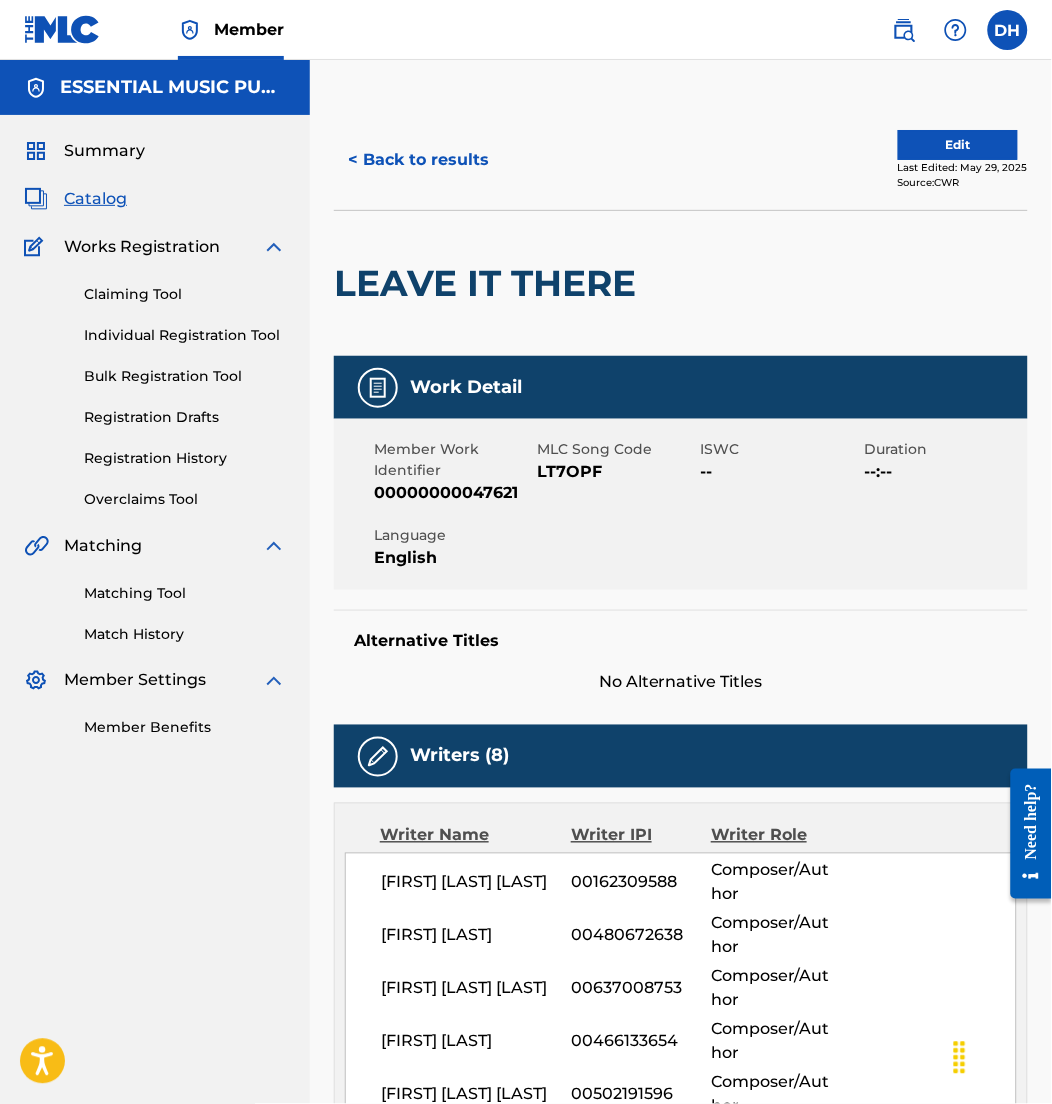 click on "Edit" at bounding box center [958, 145] 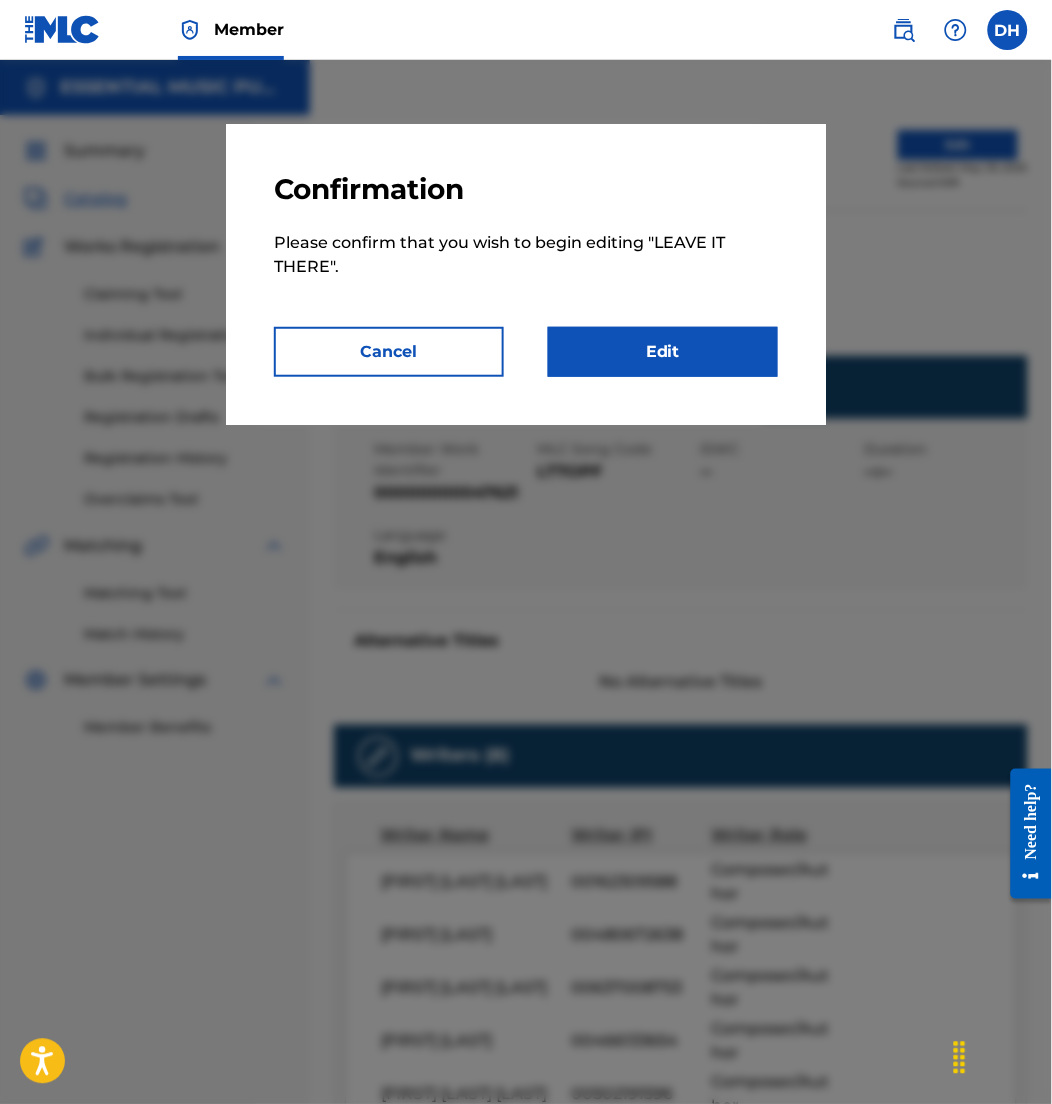 click on "Edit" at bounding box center (663, 352) 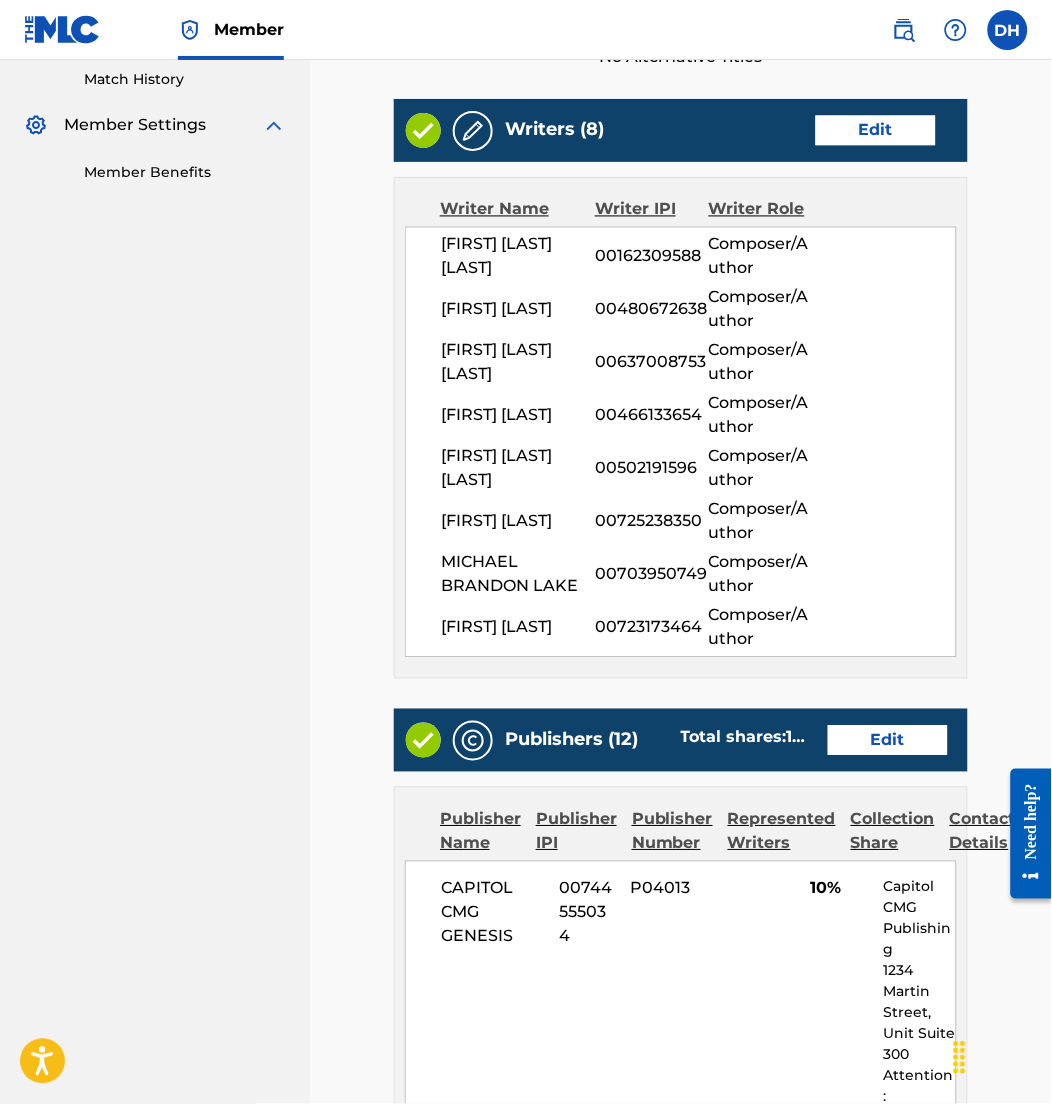 scroll, scrollTop: 557, scrollLeft: 0, axis: vertical 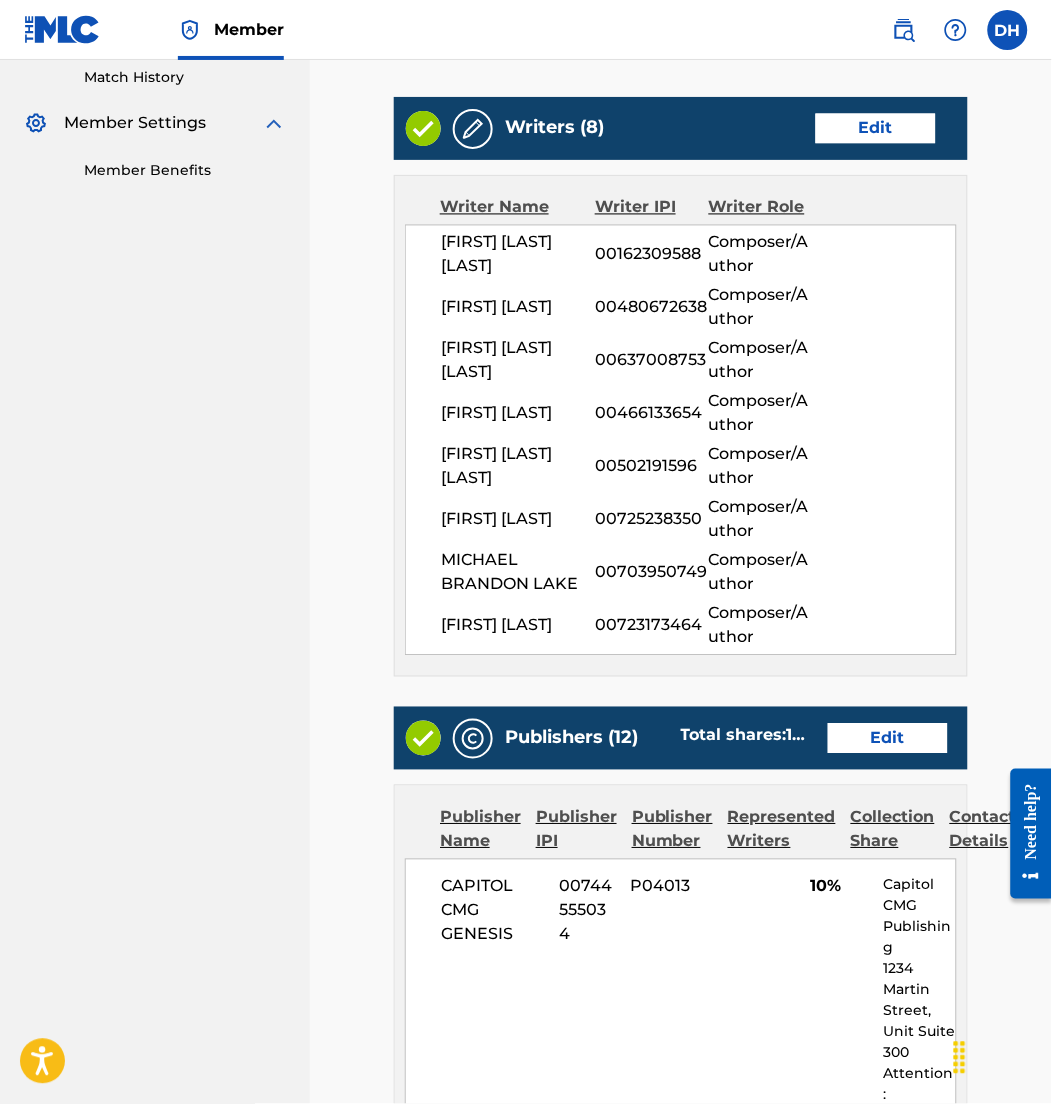 click on "Edit" at bounding box center [888, 739] 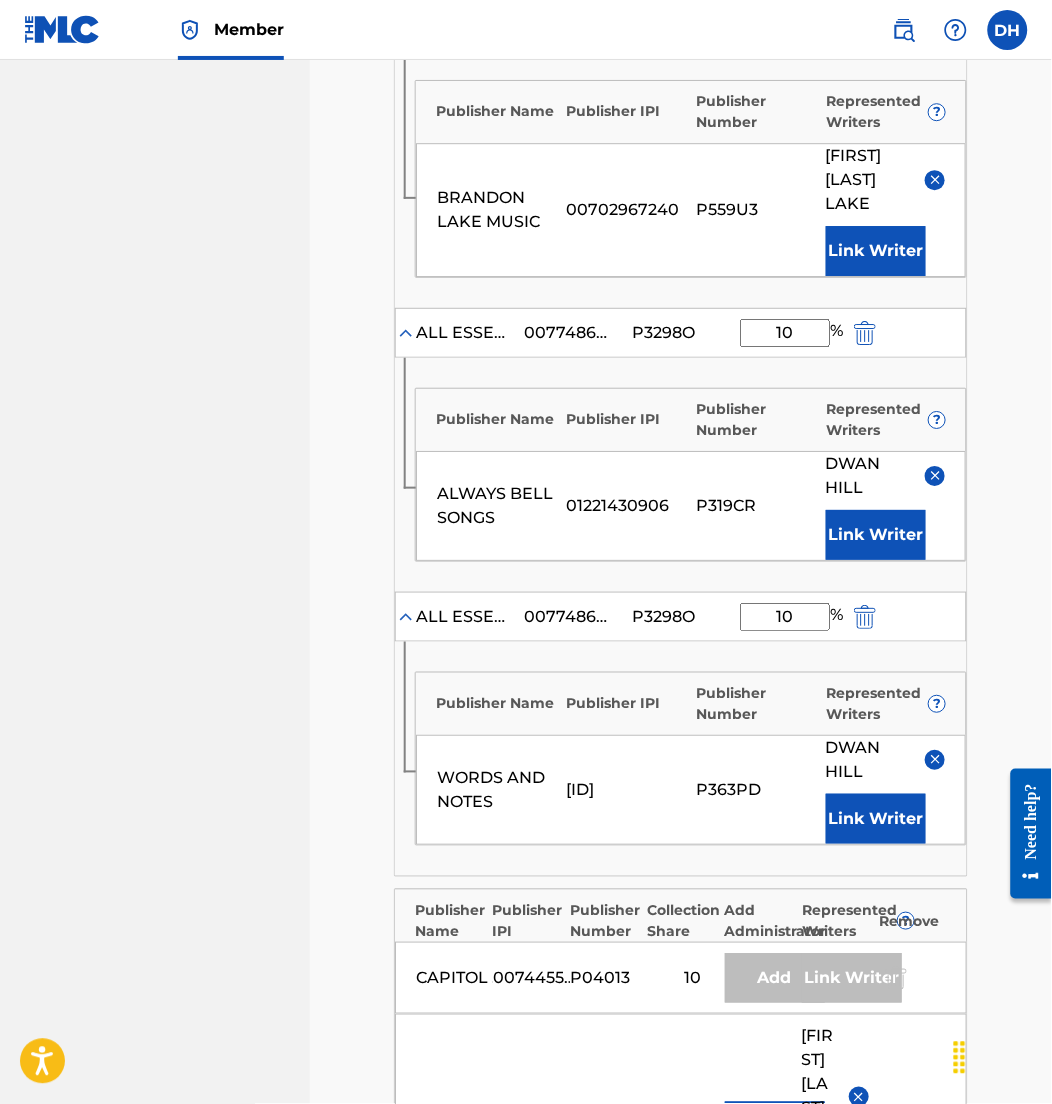 scroll, scrollTop: 3600, scrollLeft: 0, axis: vertical 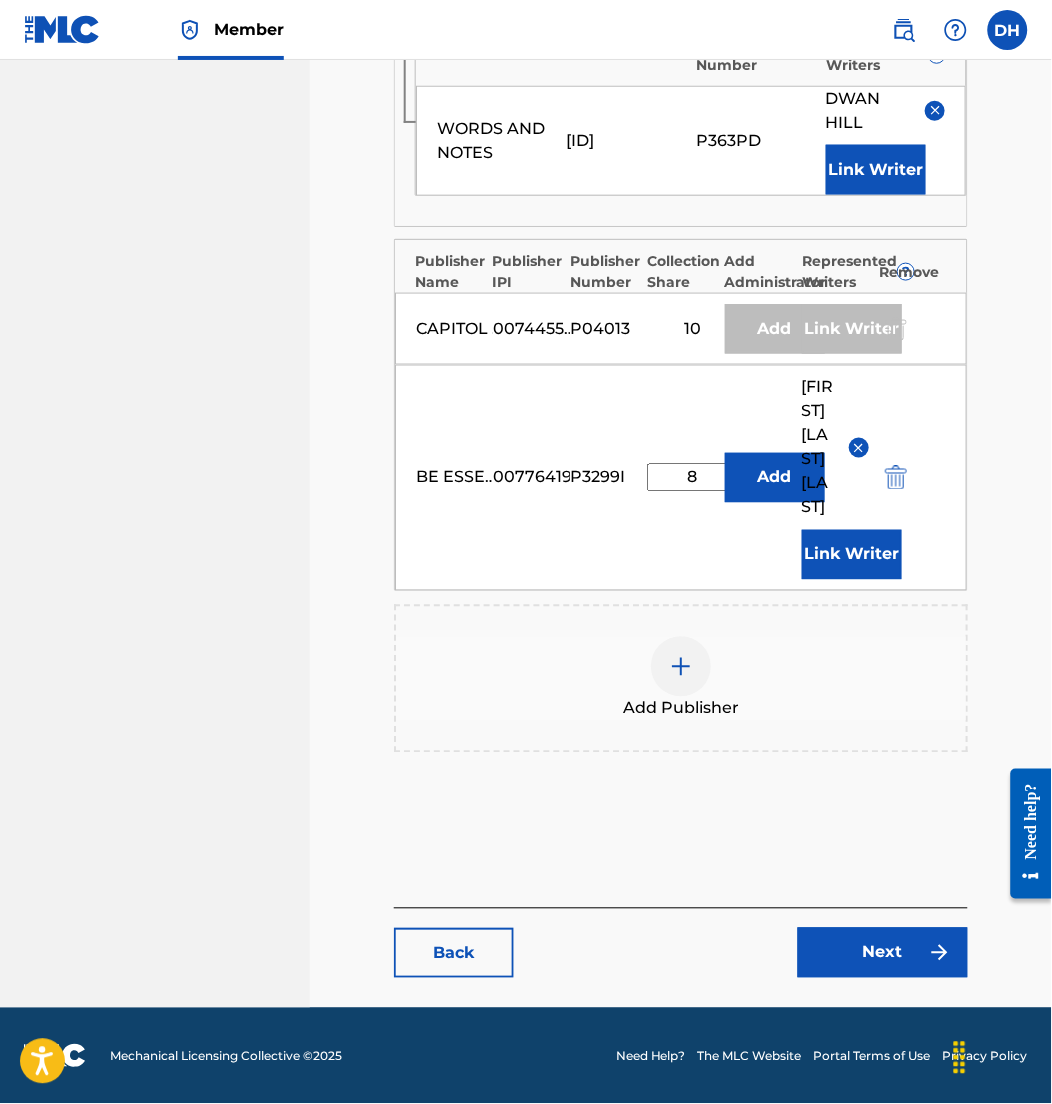 click at bounding box center [681, 666] 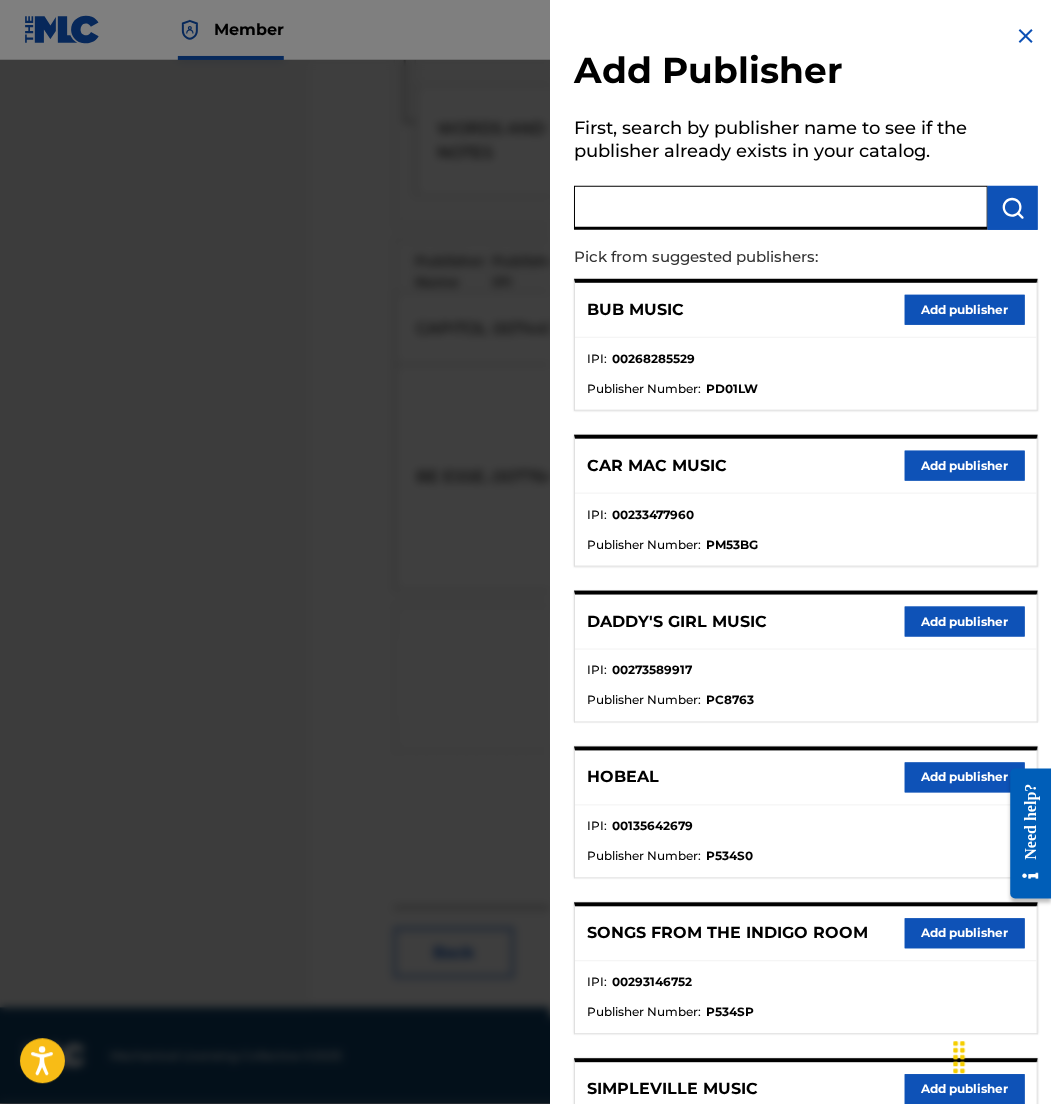 click at bounding box center (781, 208) 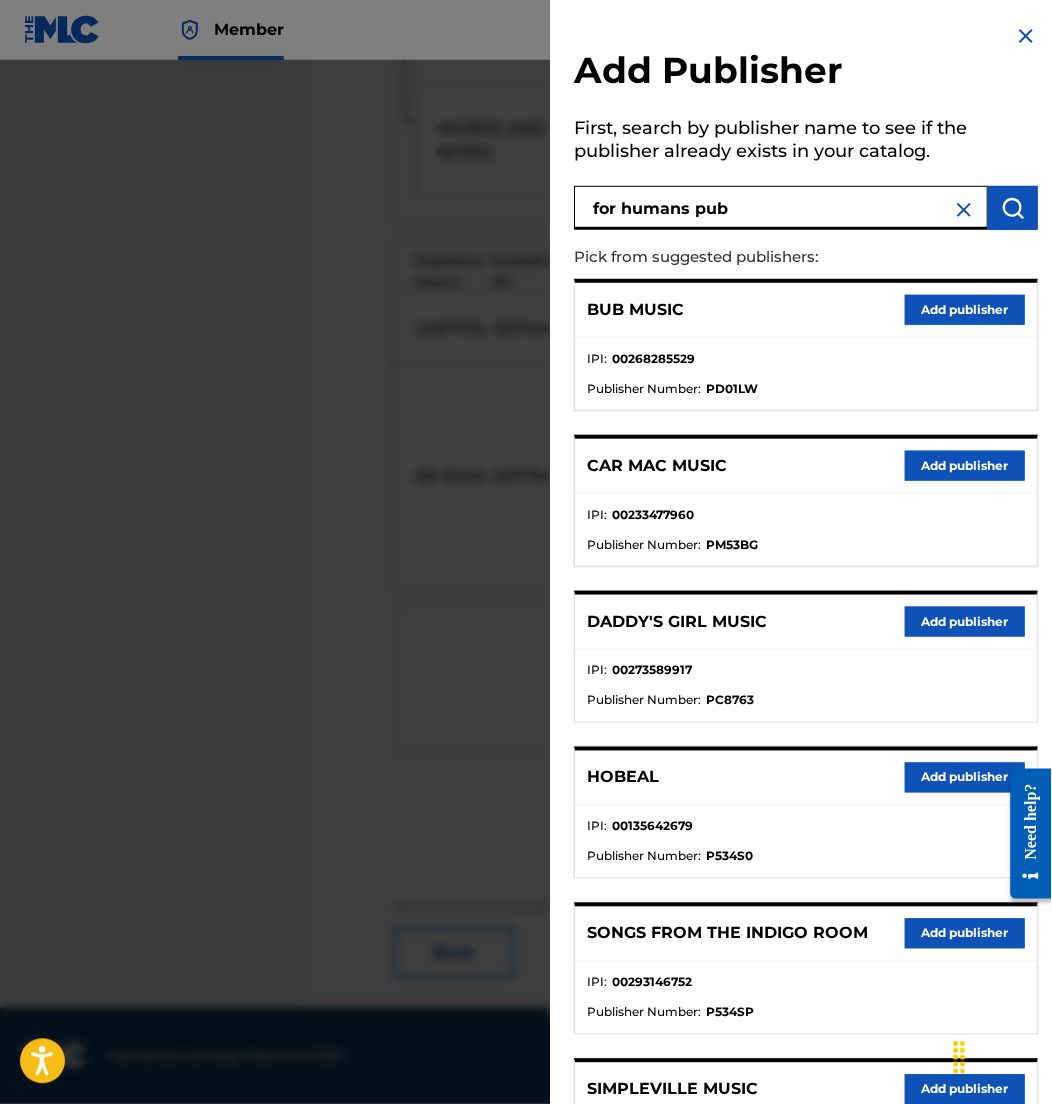 type on "for humans pub" 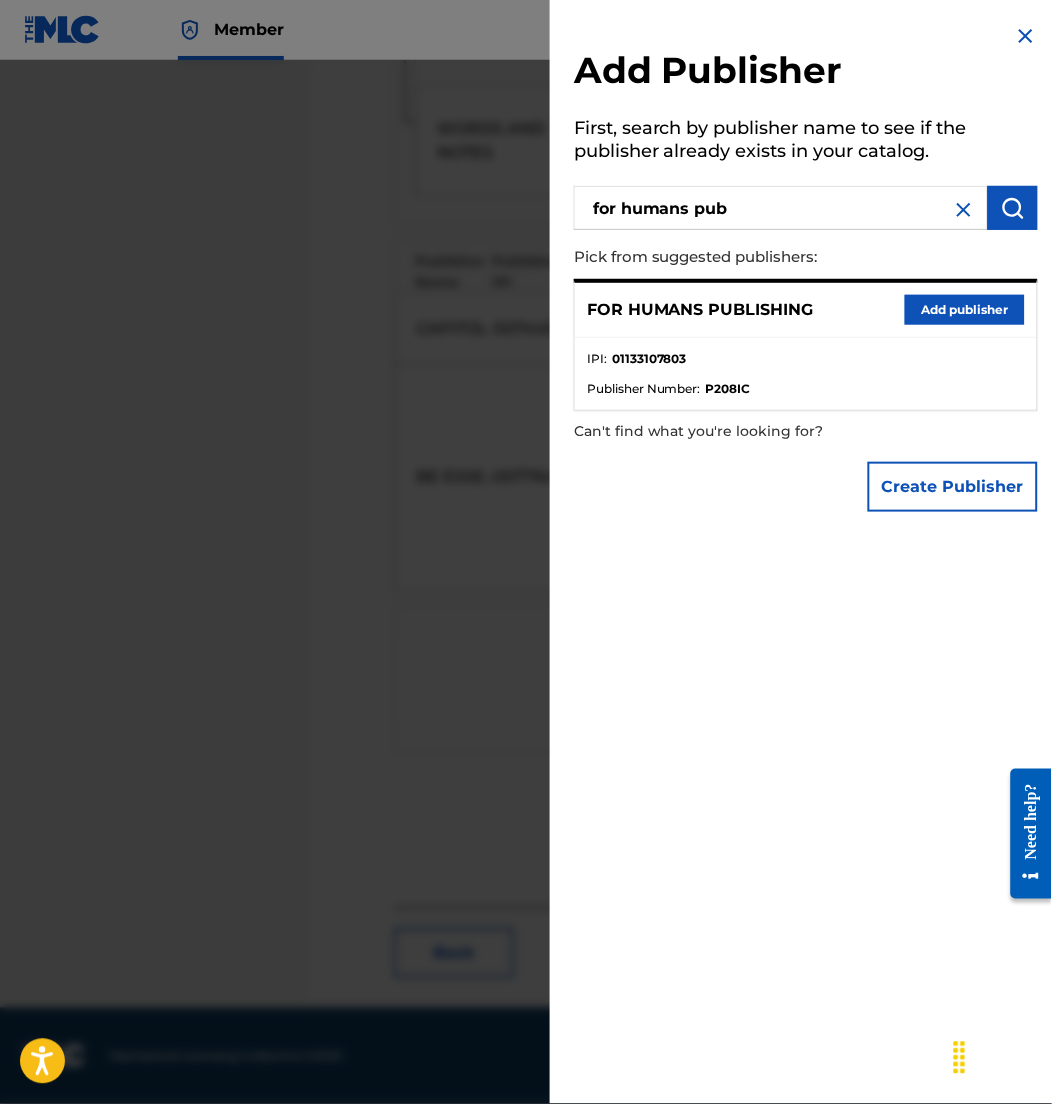 click on "Add publisher" at bounding box center [965, 310] 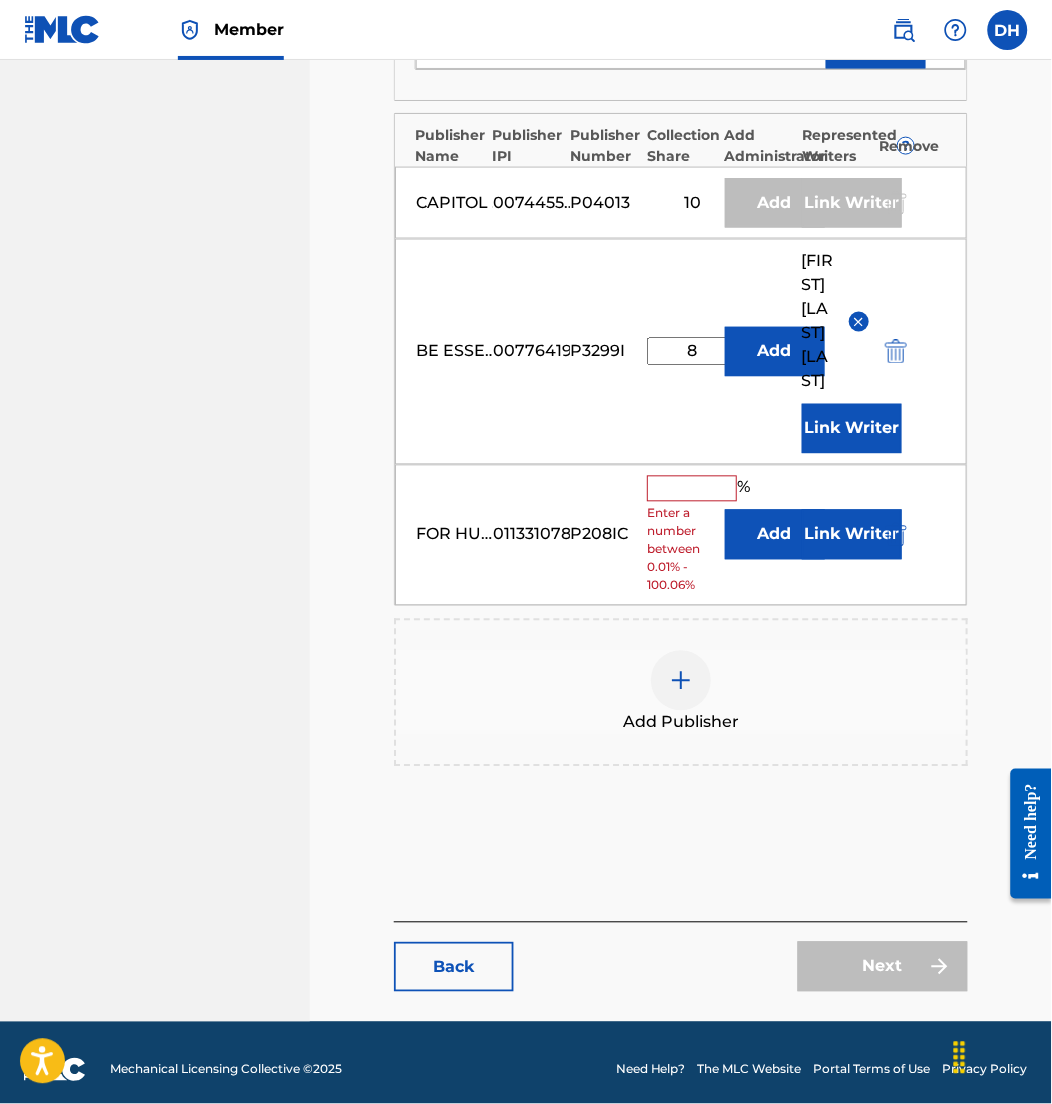 click on "Add" at bounding box center [775, 534] 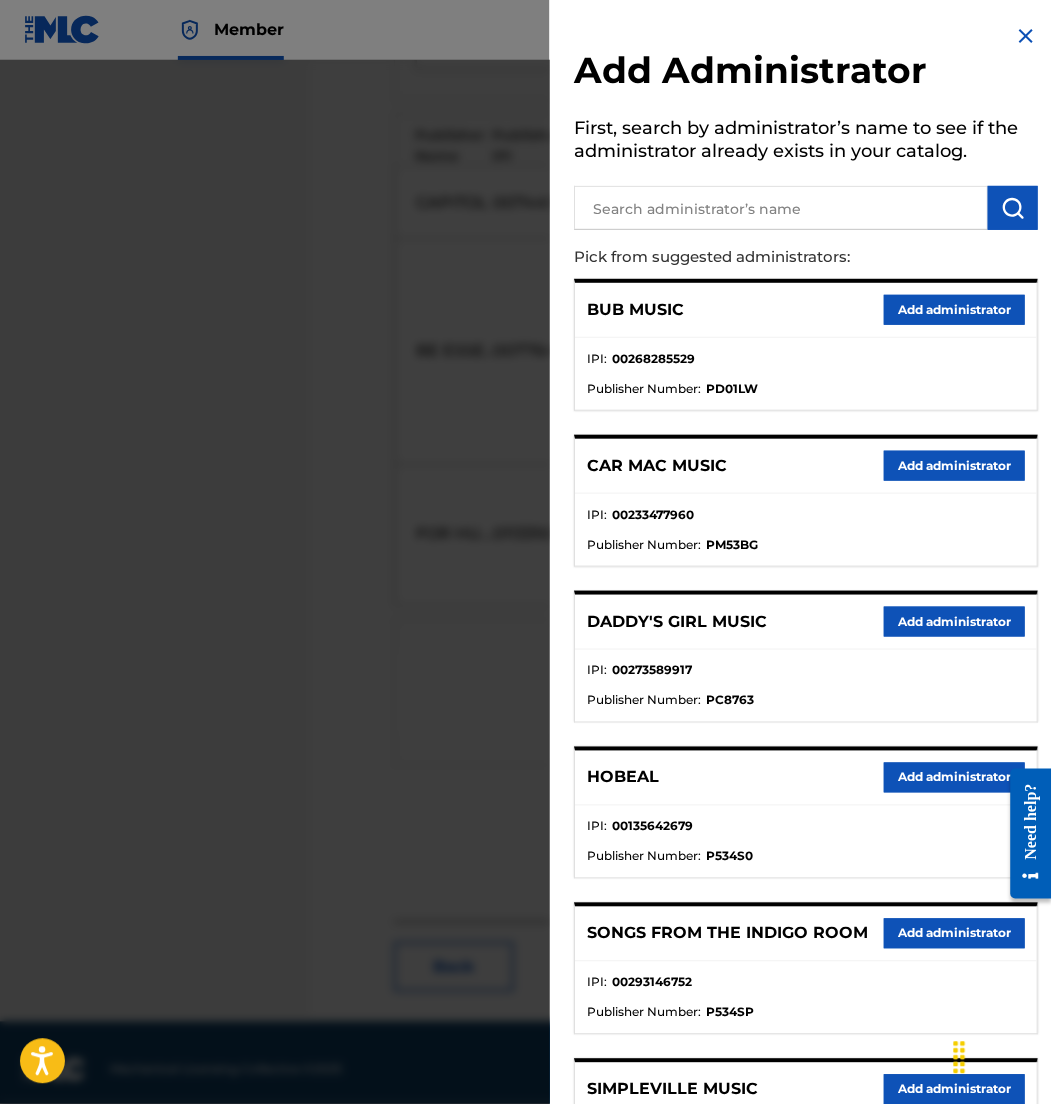 click at bounding box center [781, 208] 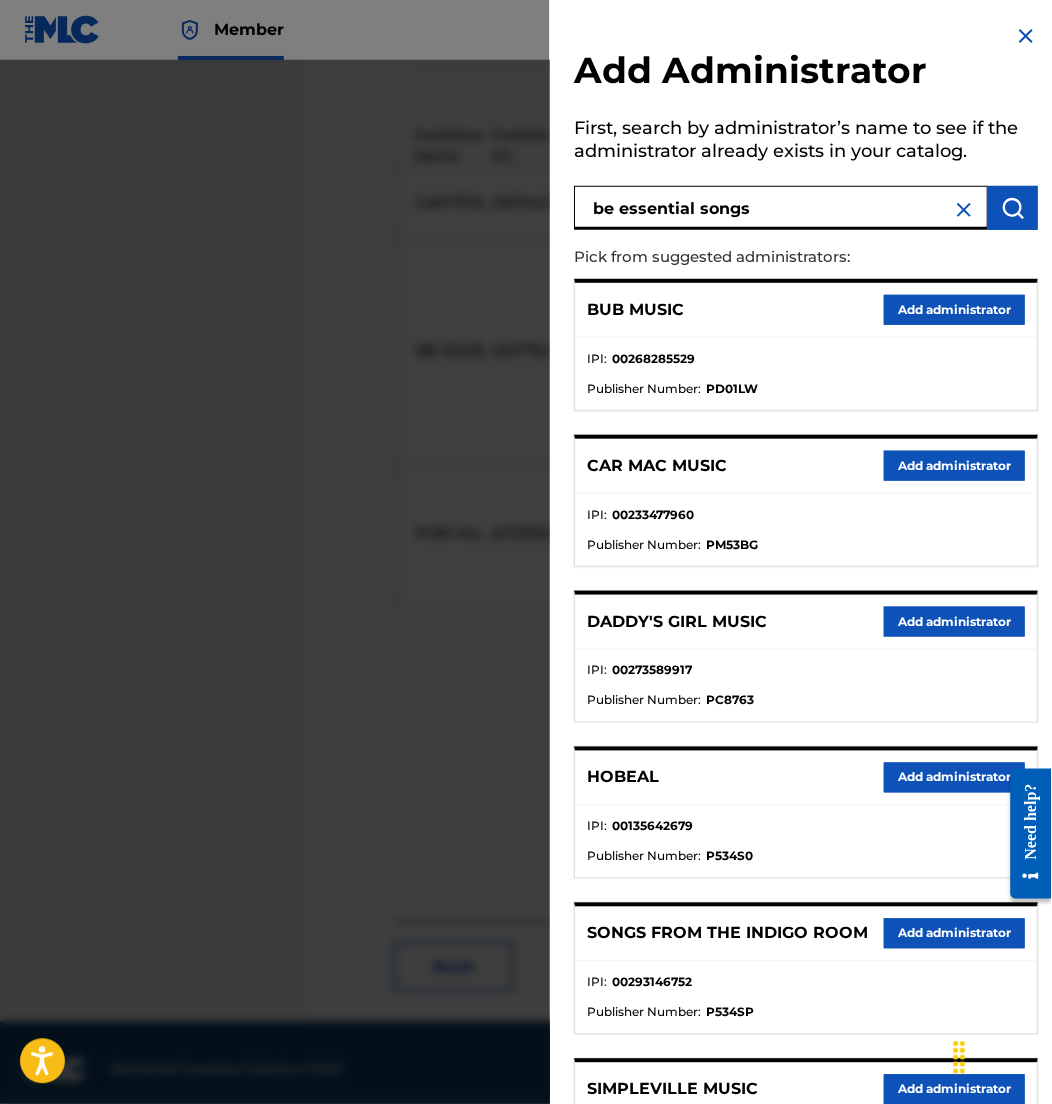 type on "be essential songs" 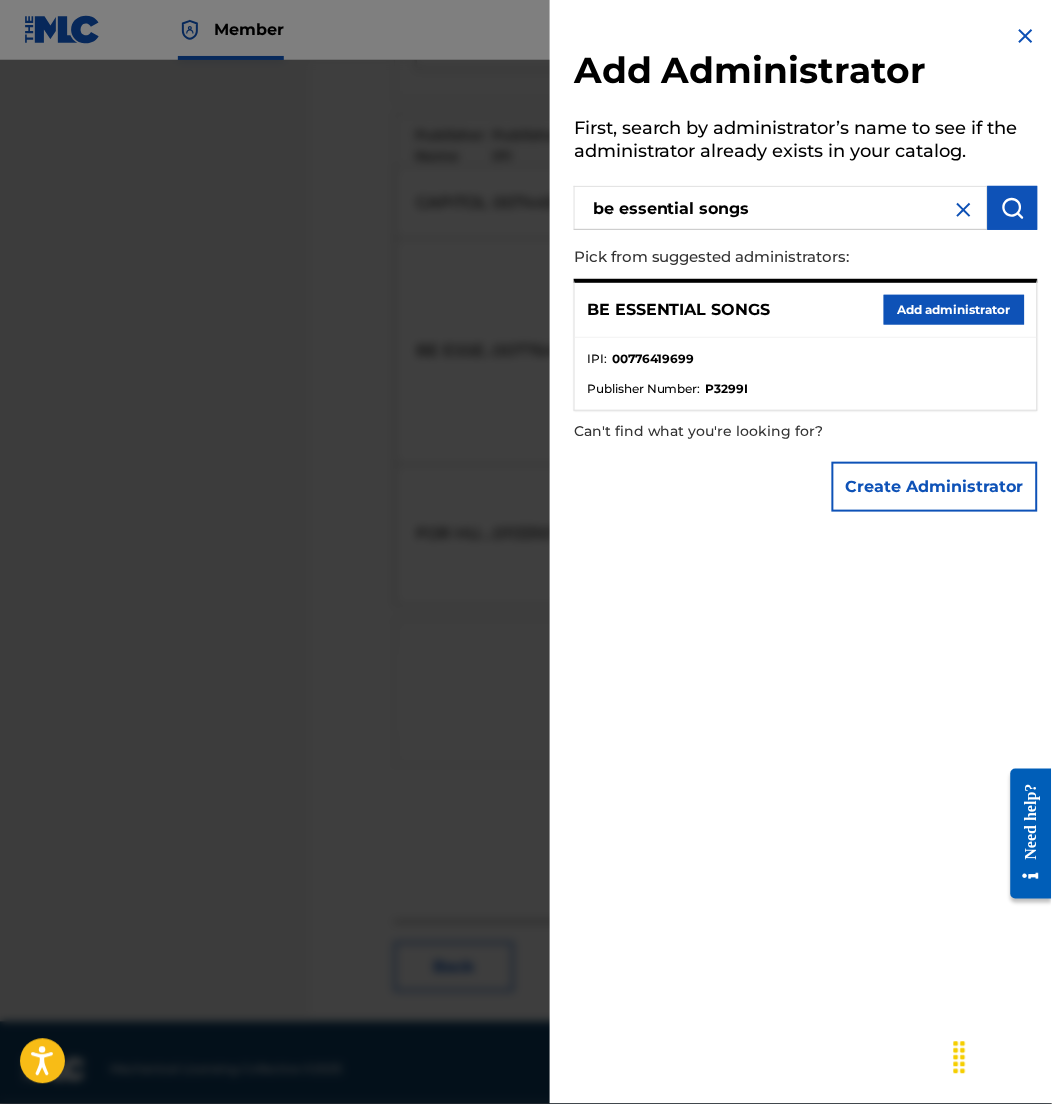 click on "Add administrator" at bounding box center (954, 310) 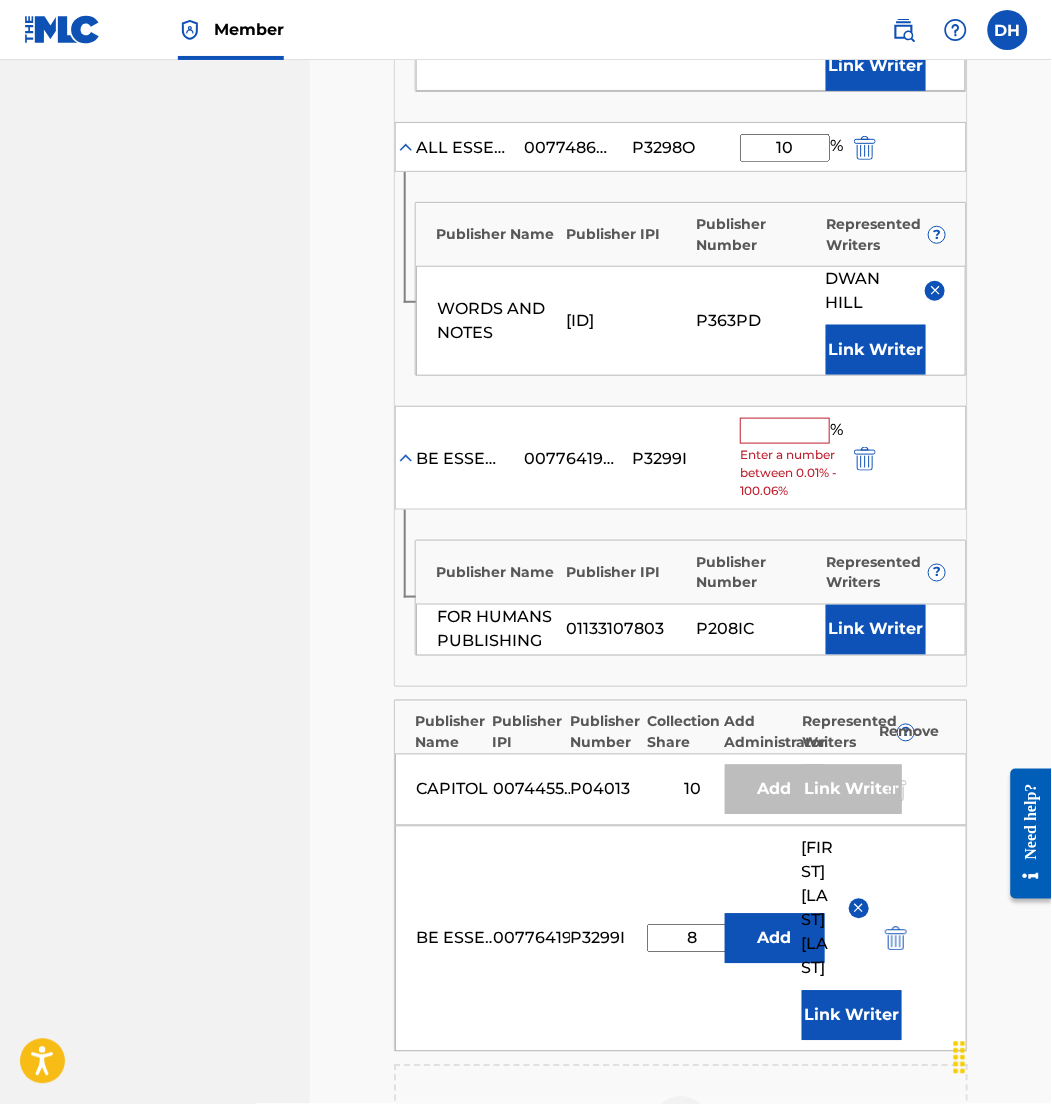 scroll, scrollTop: 3288, scrollLeft: 0, axis: vertical 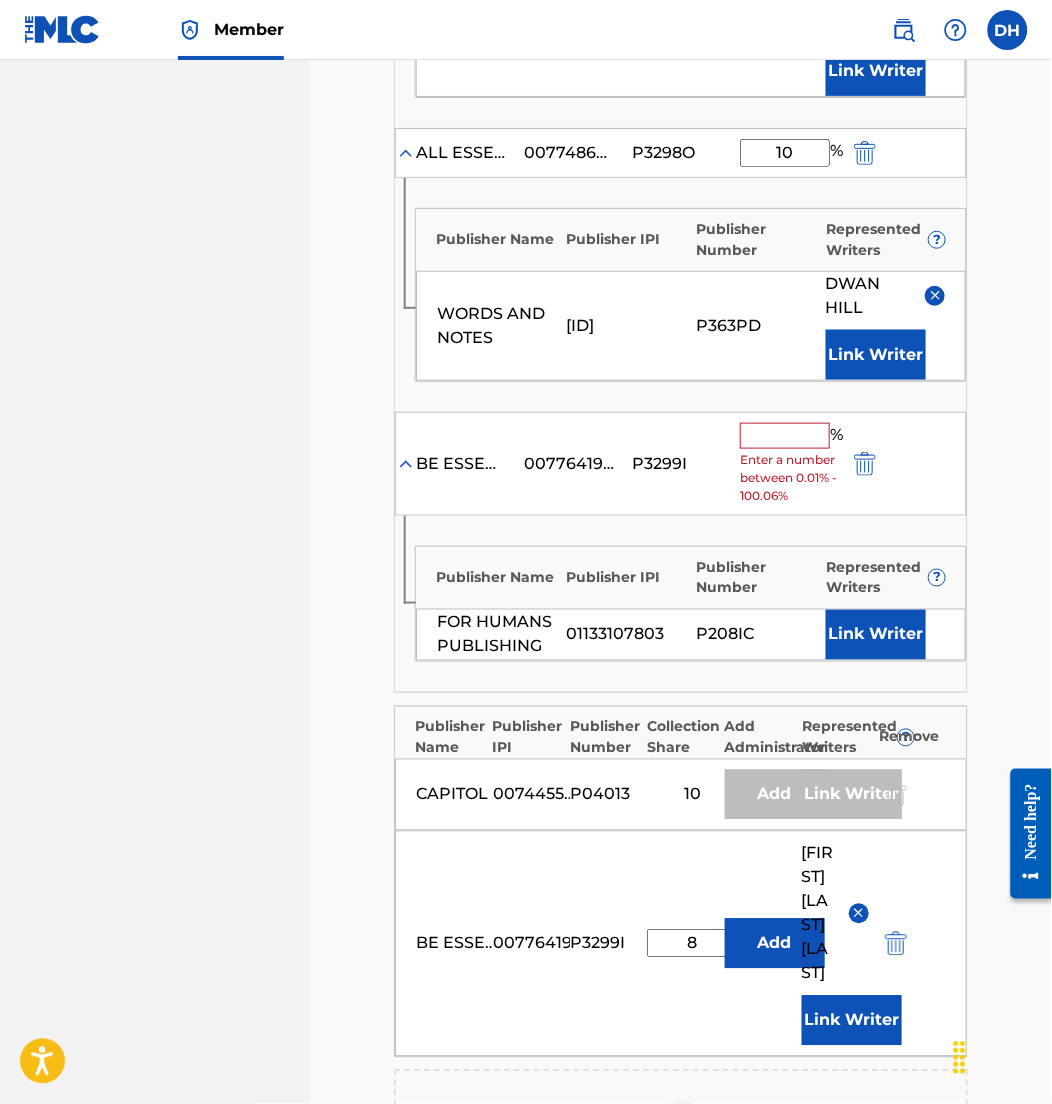 click at bounding box center (785, 436) 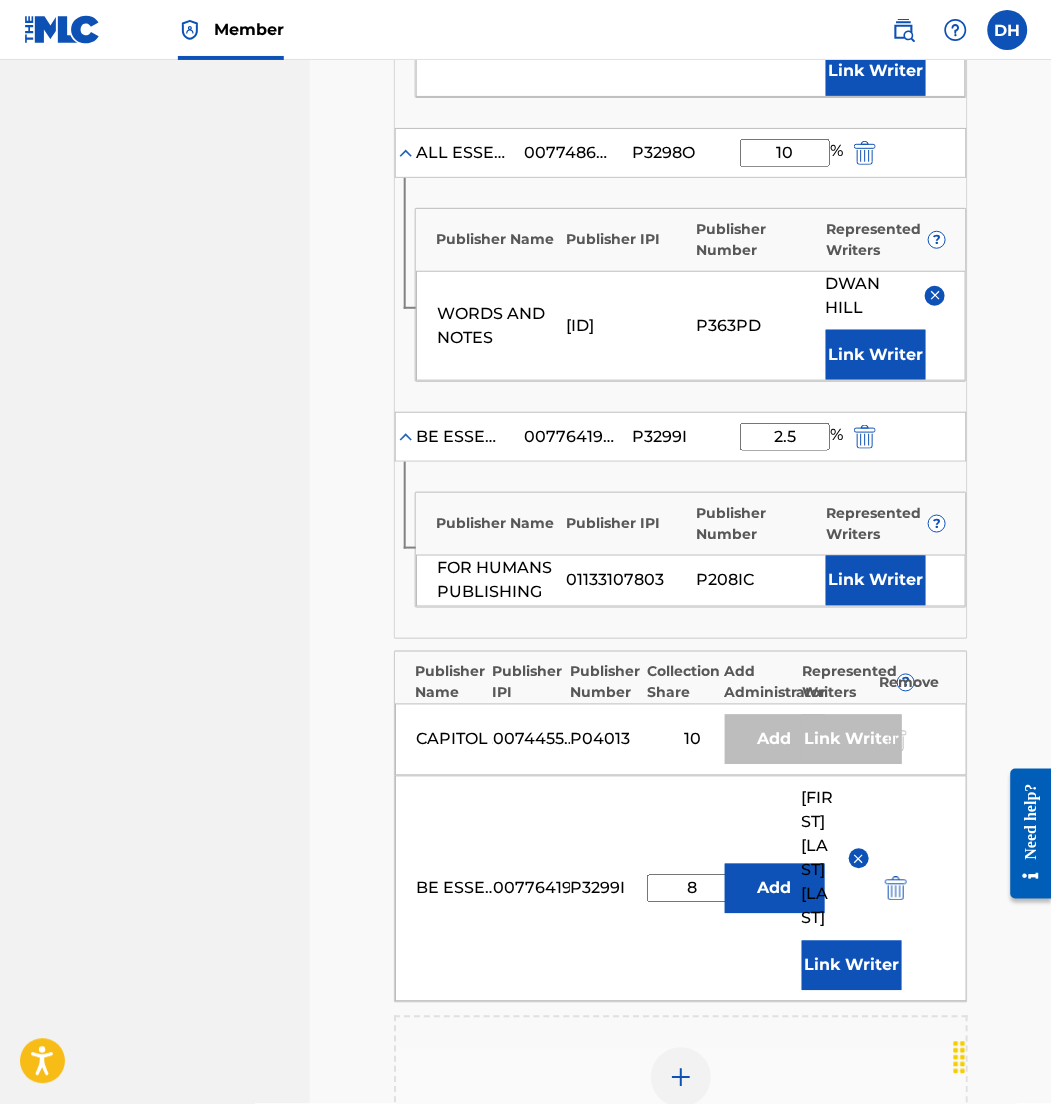 type on "2.5" 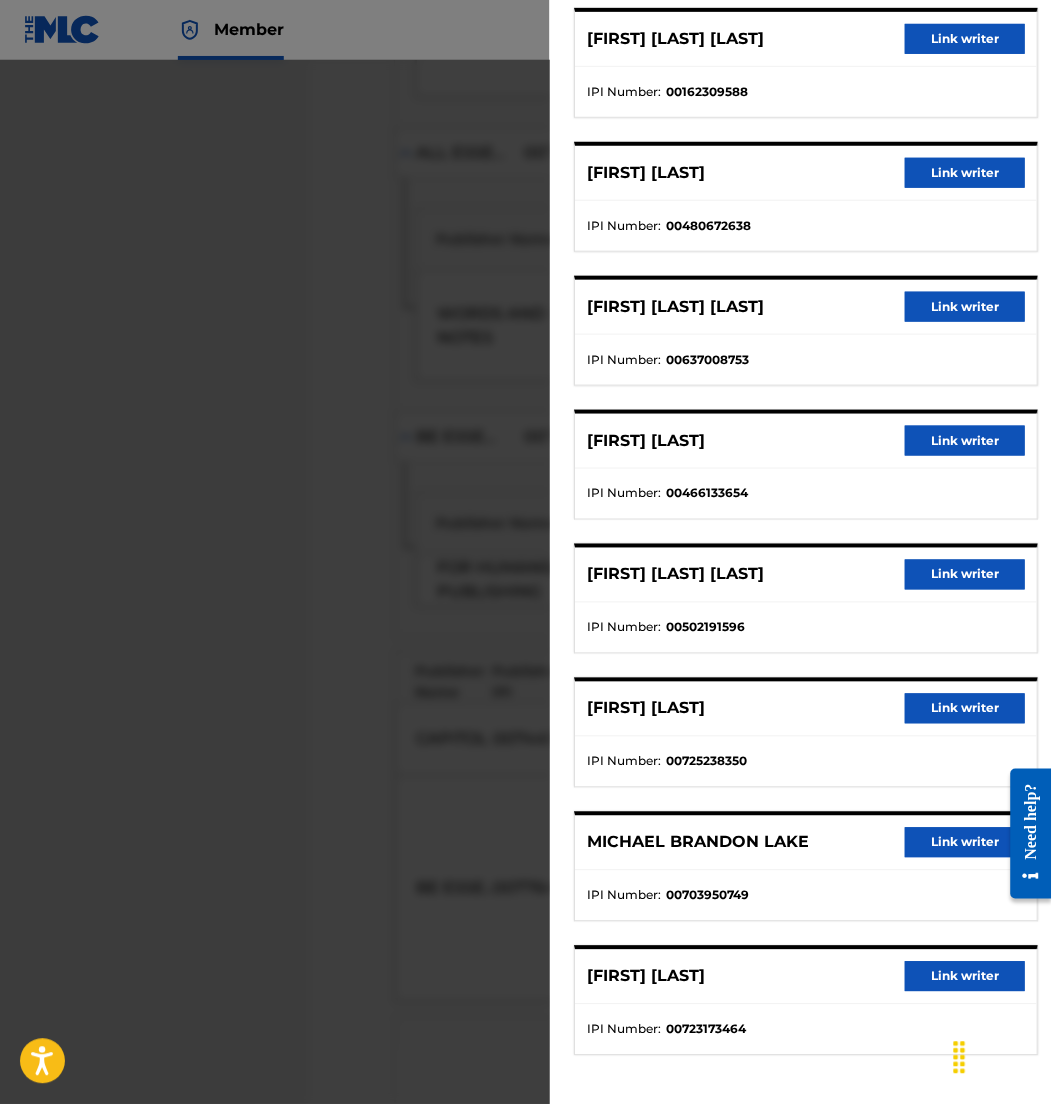 scroll, scrollTop: 187, scrollLeft: 0, axis: vertical 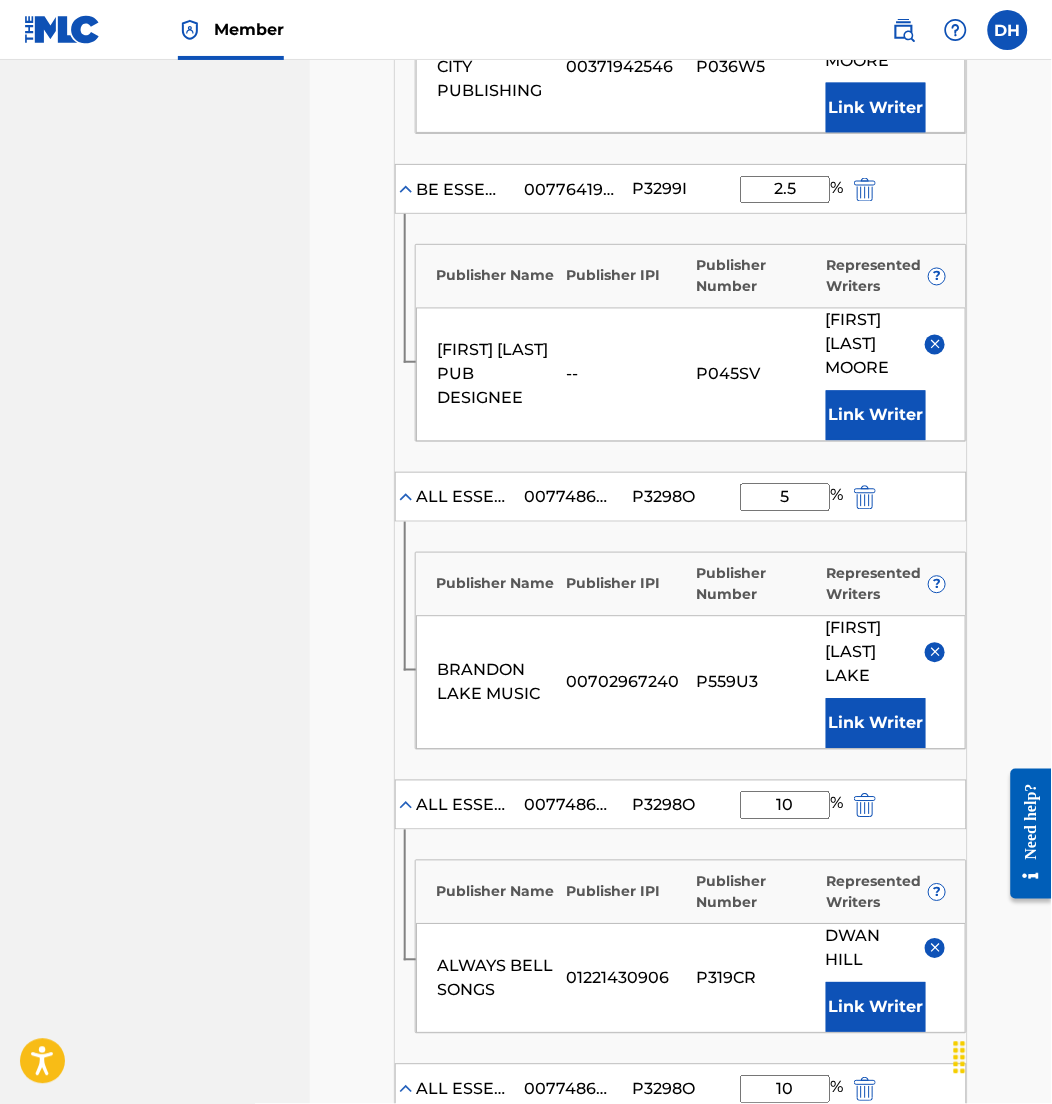 click at bounding box center [865, 189] 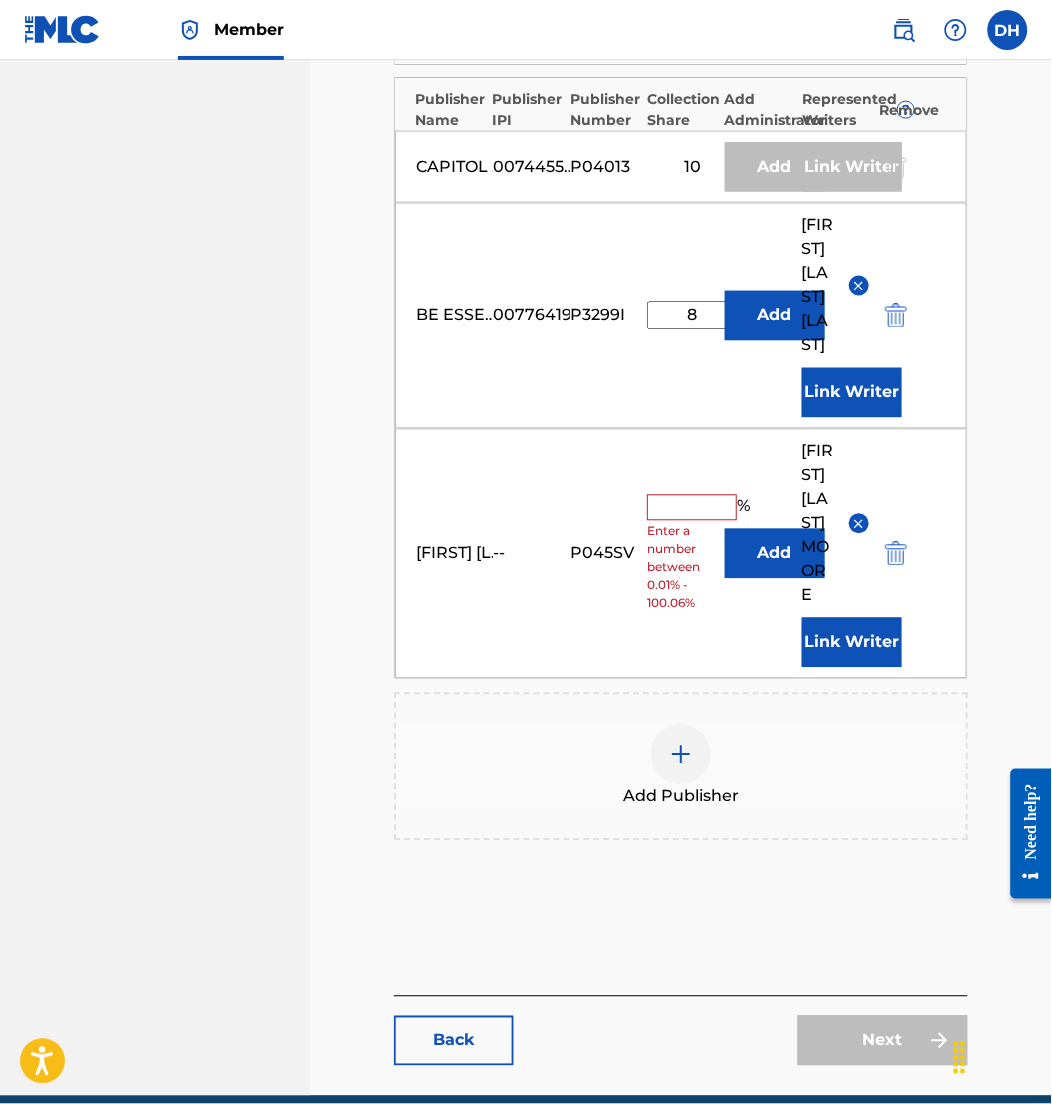 scroll, scrollTop: 3897, scrollLeft: 0, axis: vertical 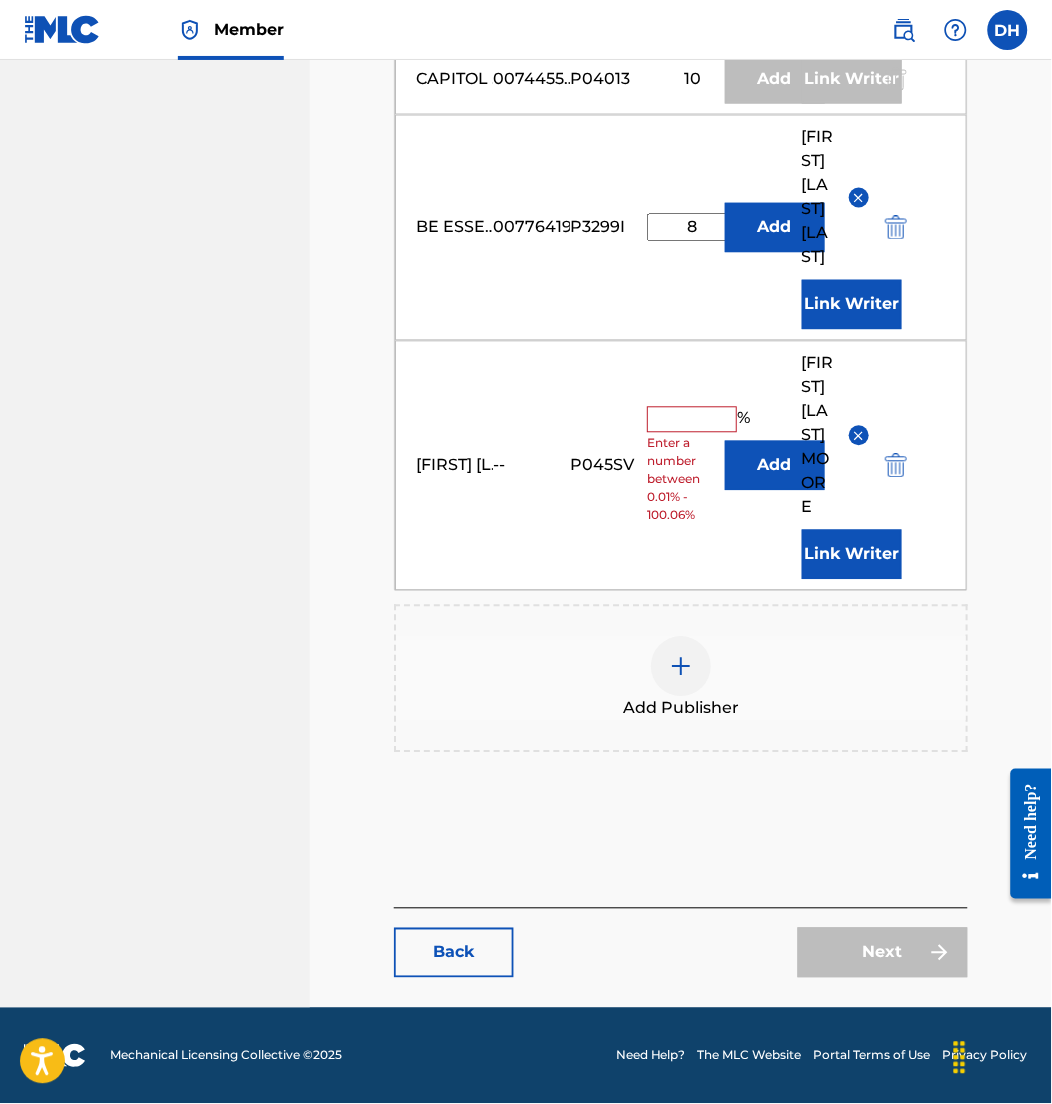 click at bounding box center (896, 465) 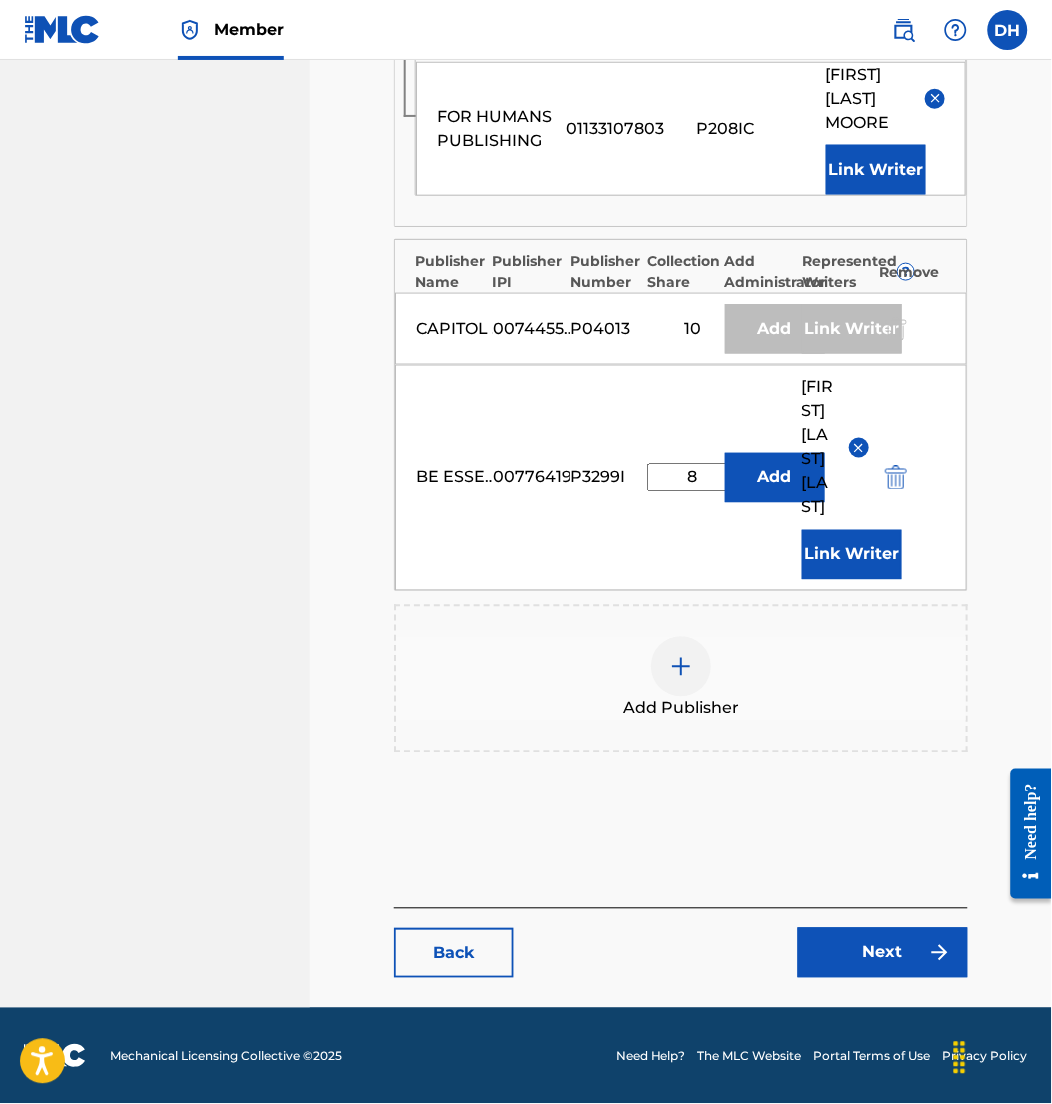 scroll, scrollTop: 3600, scrollLeft: 0, axis: vertical 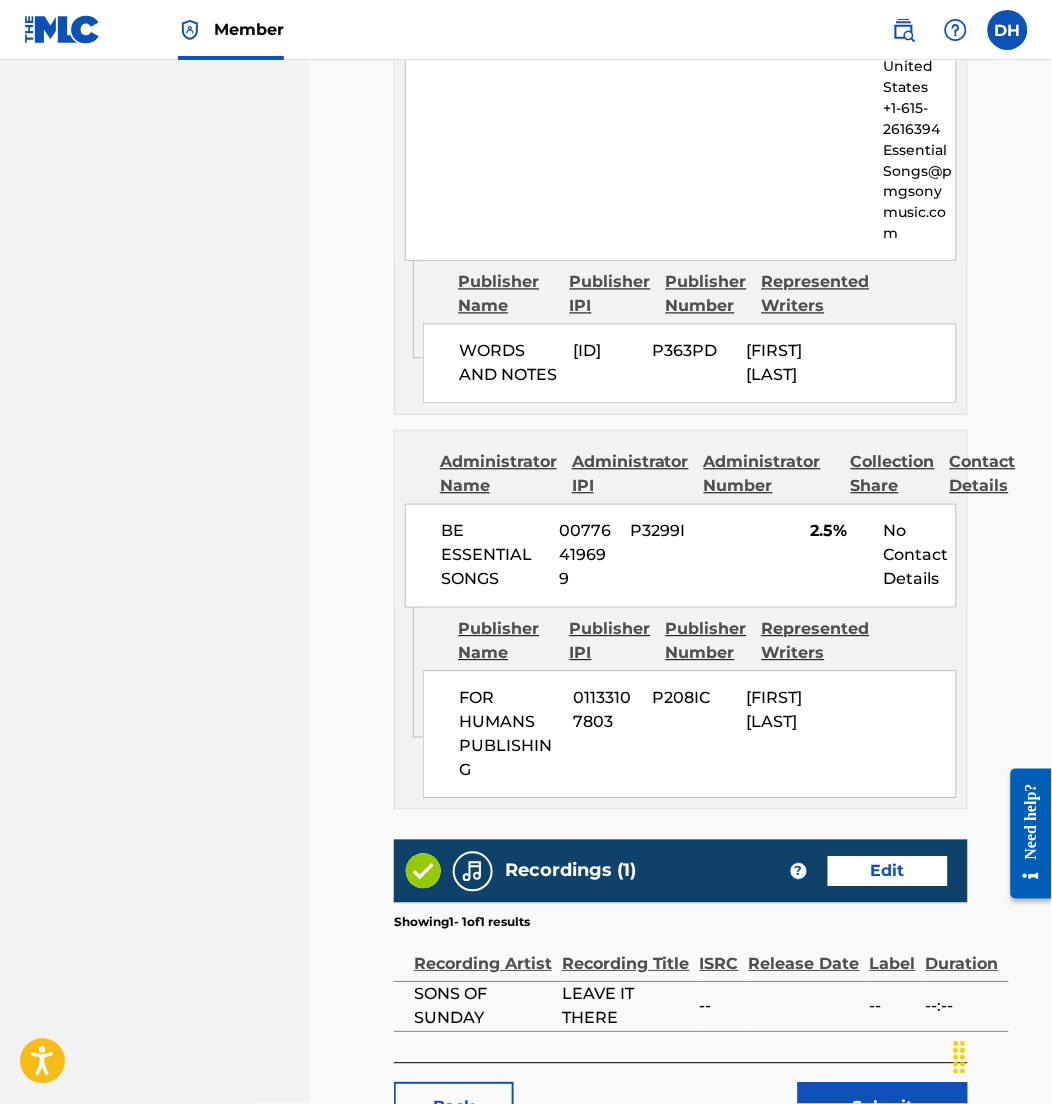 click on "Submit" at bounding box center (883, 1108) 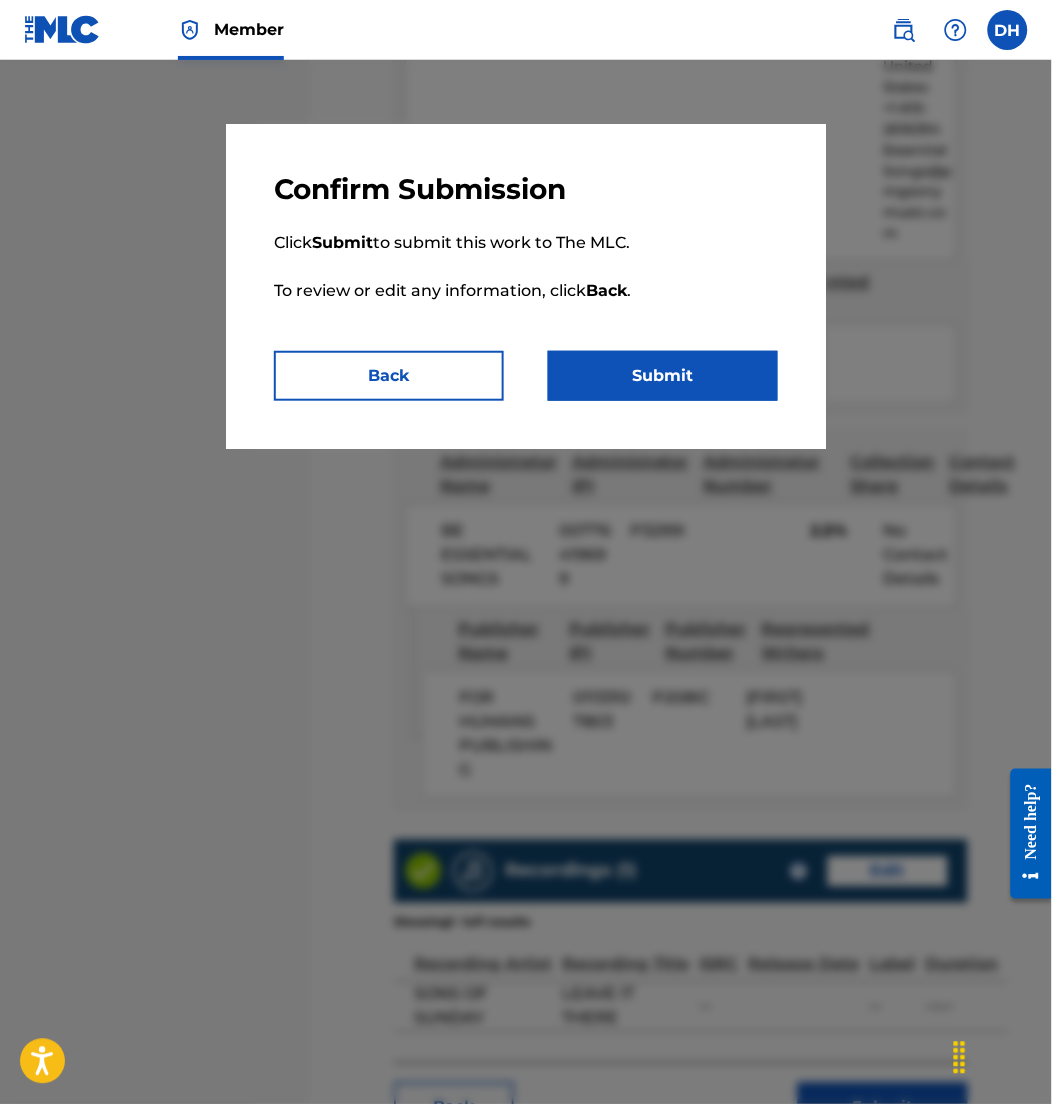 click on "Submit" at bounding box center (663, 376) 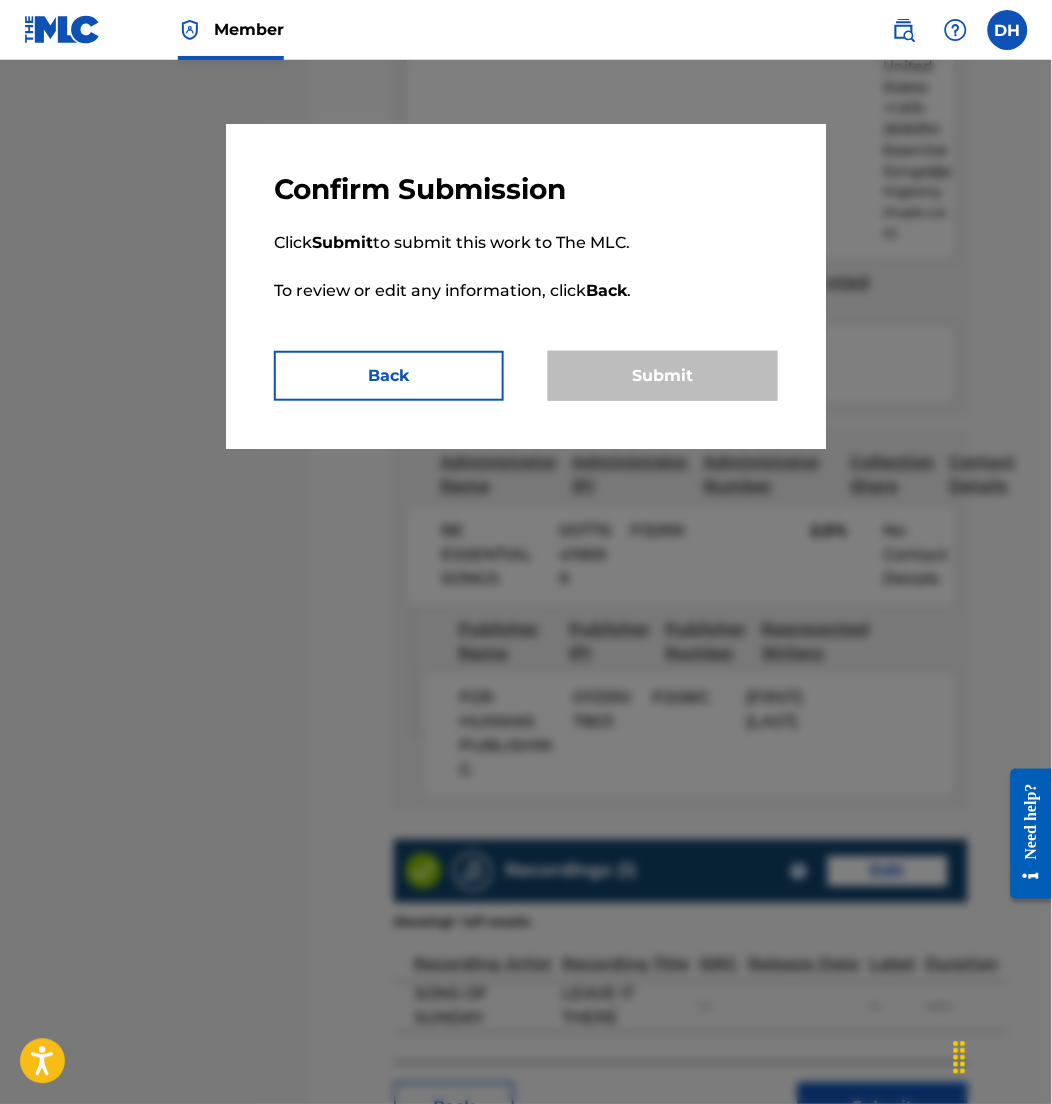 scroll, scrollTop: 0, scrollLeft: 0, axis: both 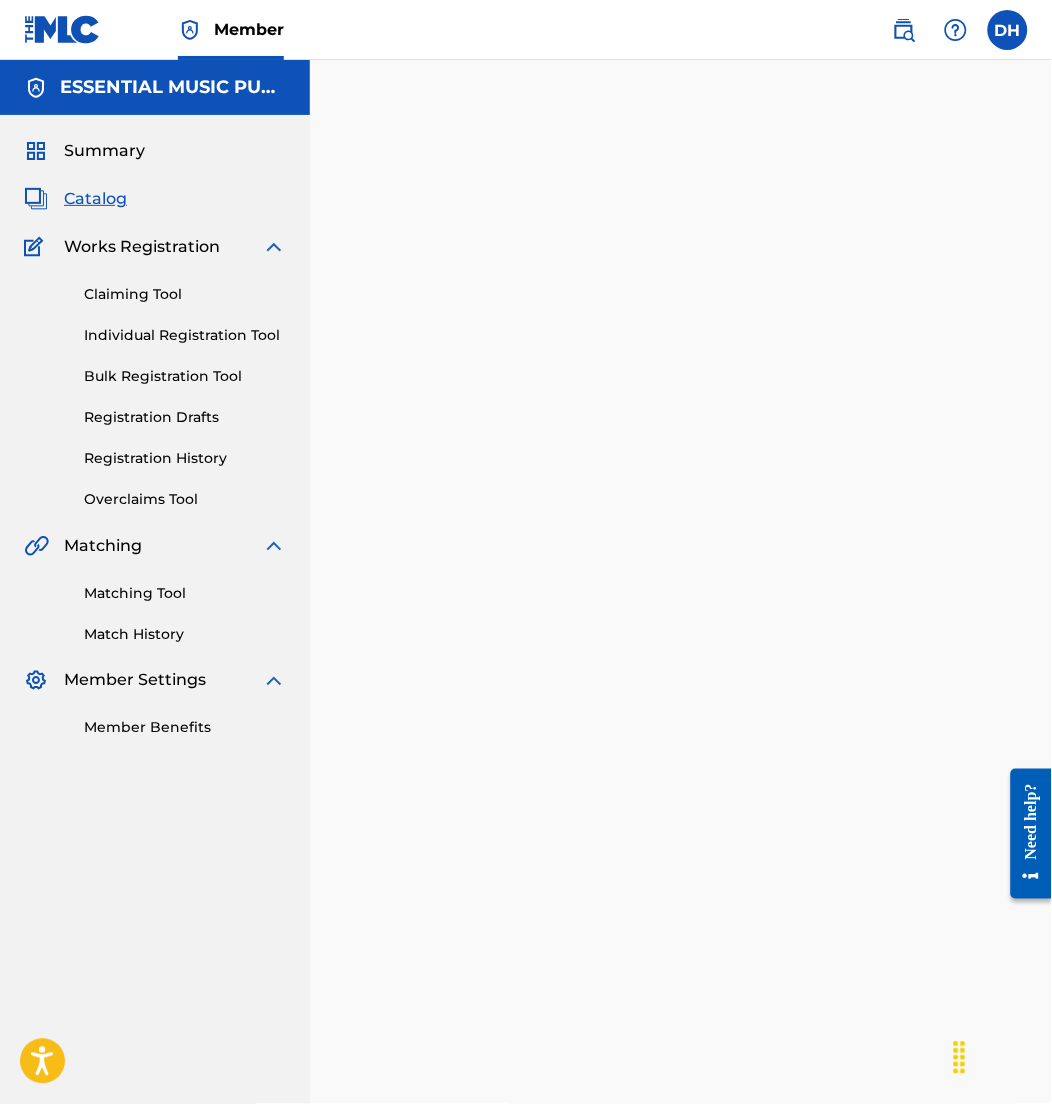 click on "Catalog" at bounding box center [95, 199] 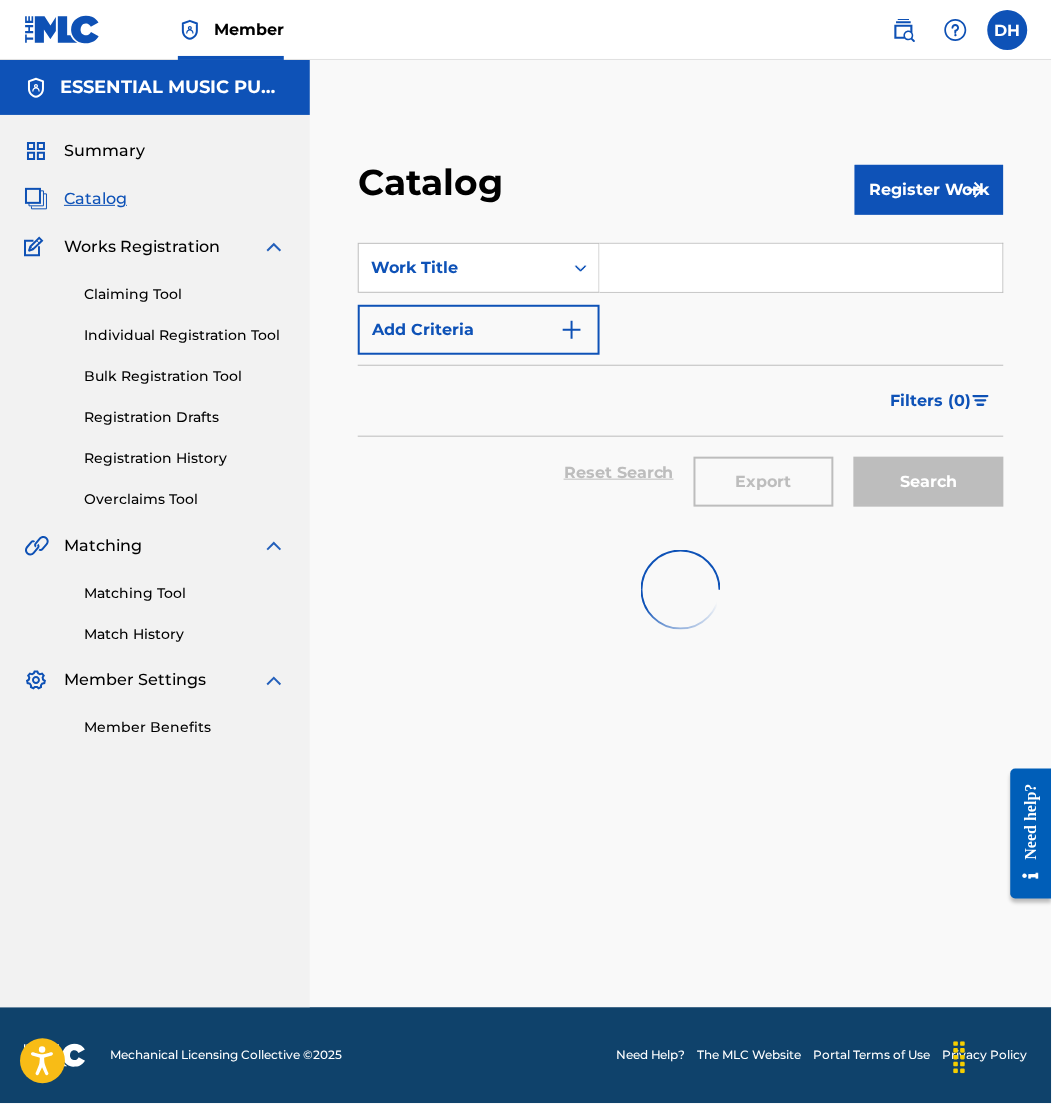 click at bounding box center [801, 268] 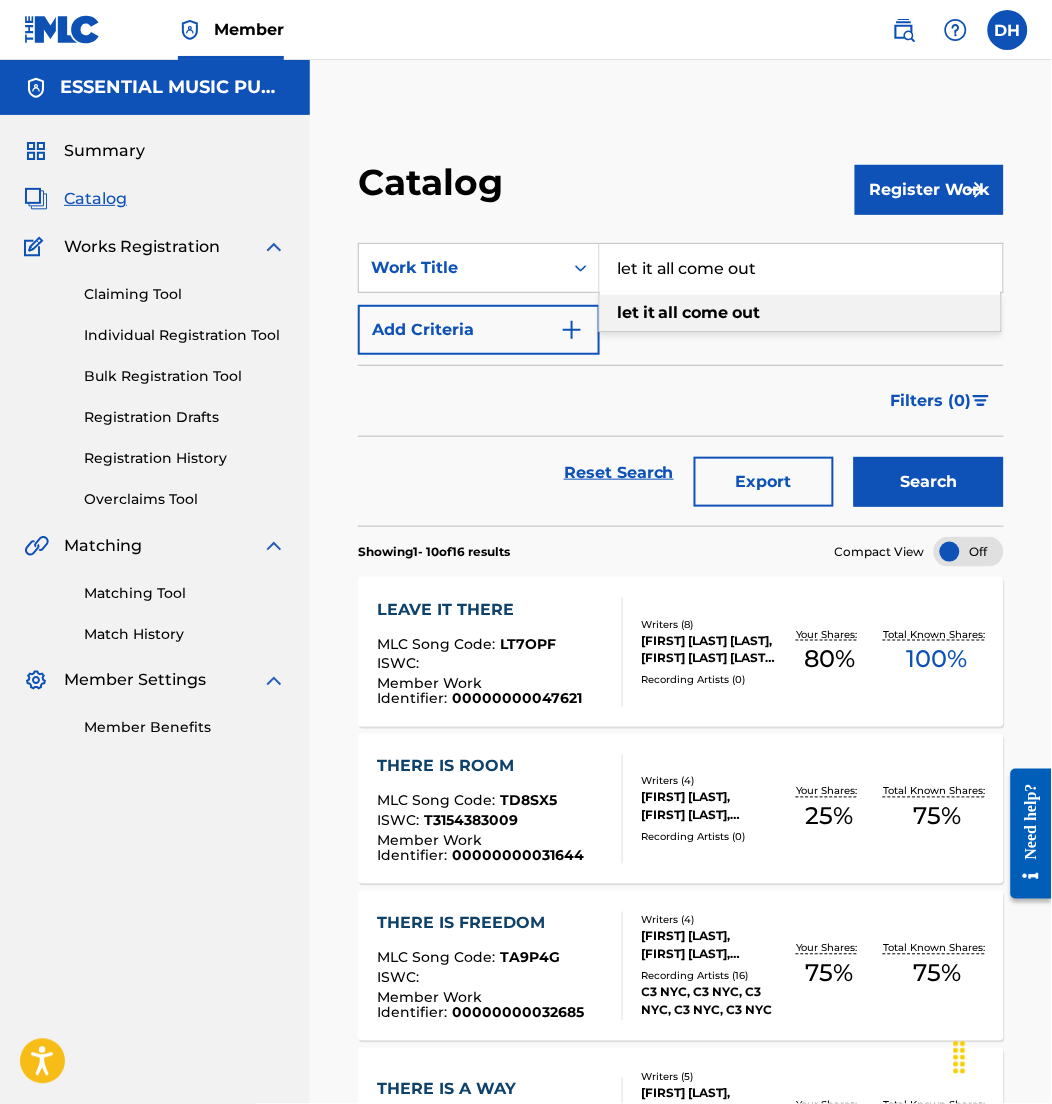 drag, startPoint x: 653, startPoint y: 265, endPoint x: 974, endPoint y: 257, distance: 321.09967 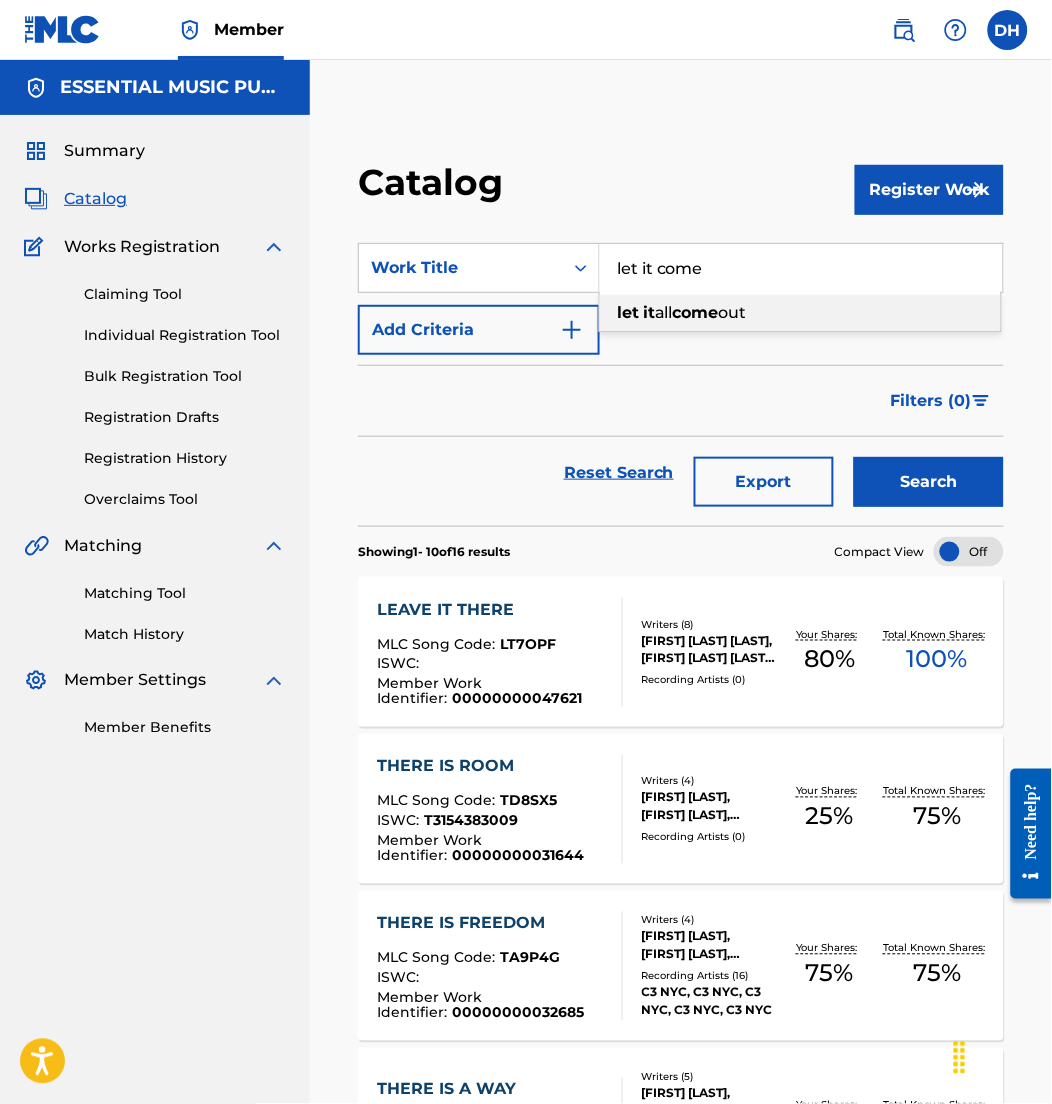 type on "let it come" 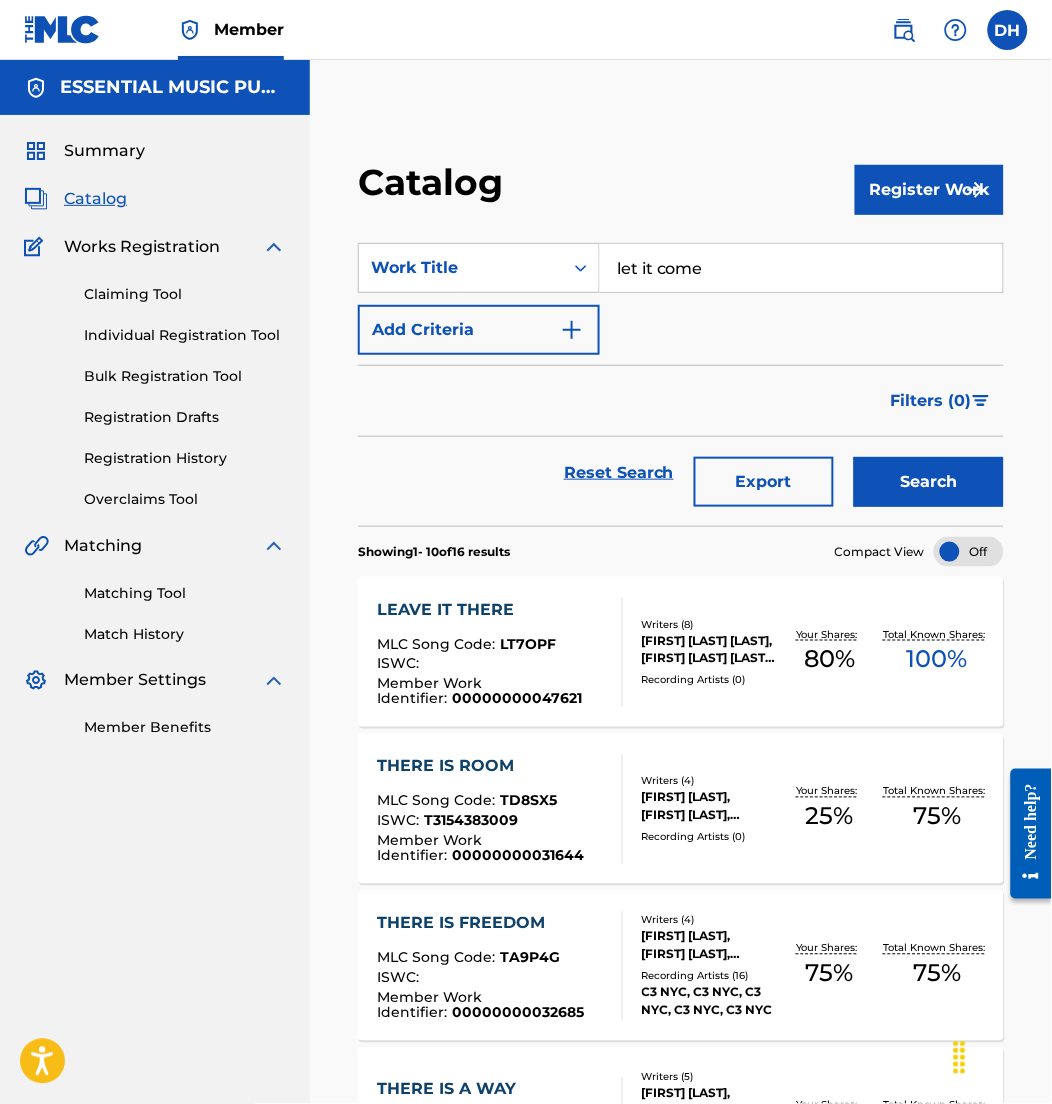 click on "Catalog" at bounding box center (606, 189) 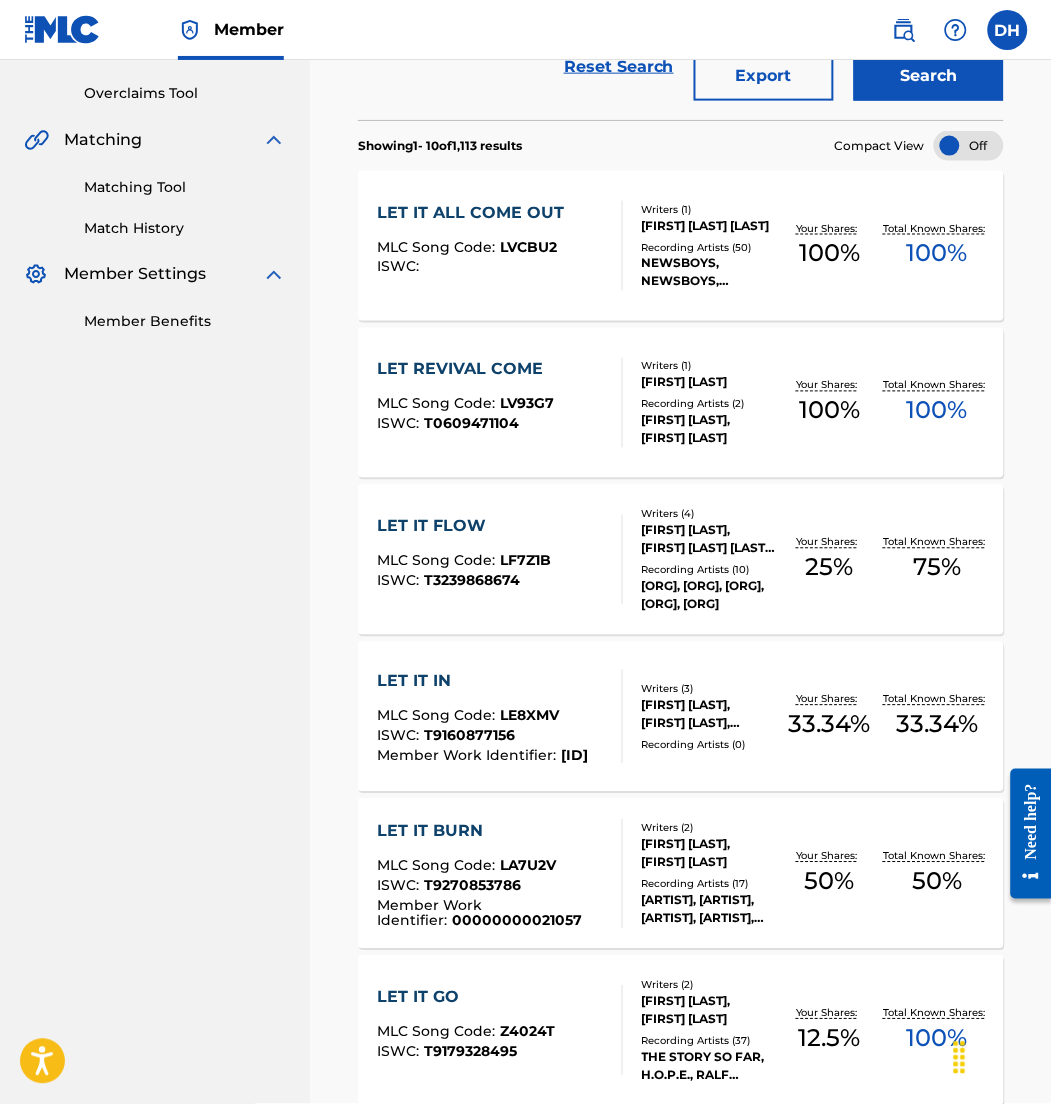 scroll, scrollTop: 0, scrollLeft: 0, axis: both 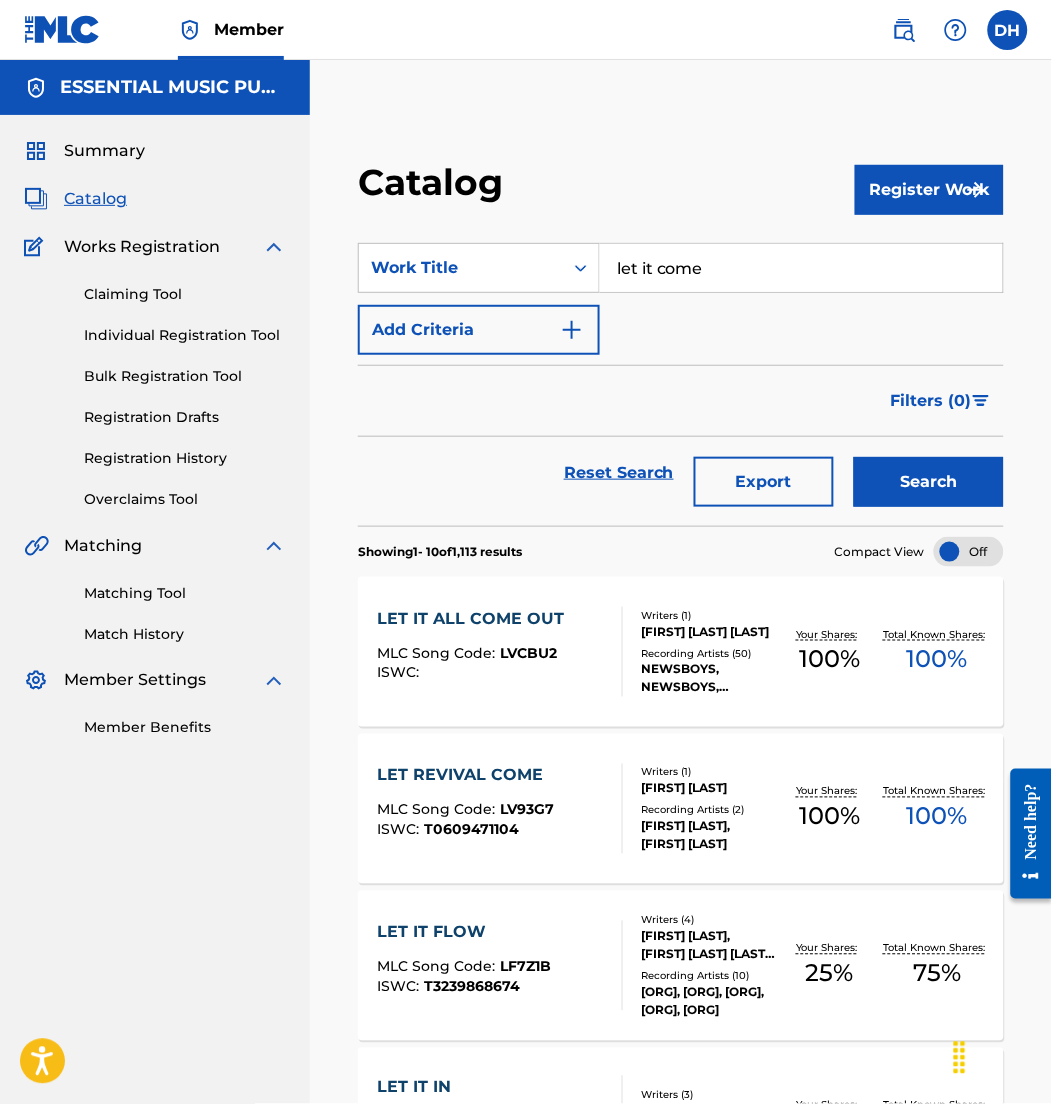 click on "Register Work" at bounding box center (929, 190) 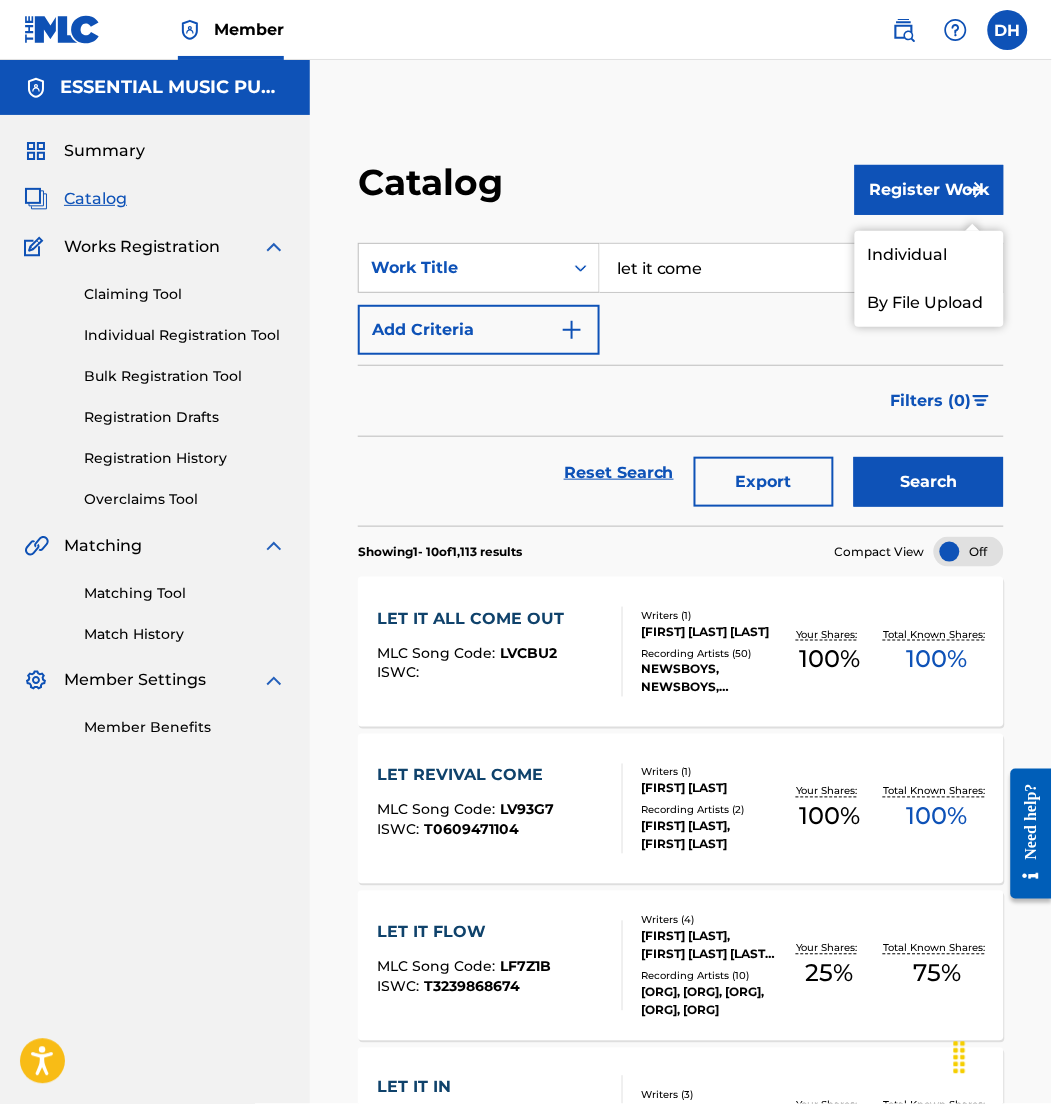 click on "Individual" at bounding box center [929, 255] 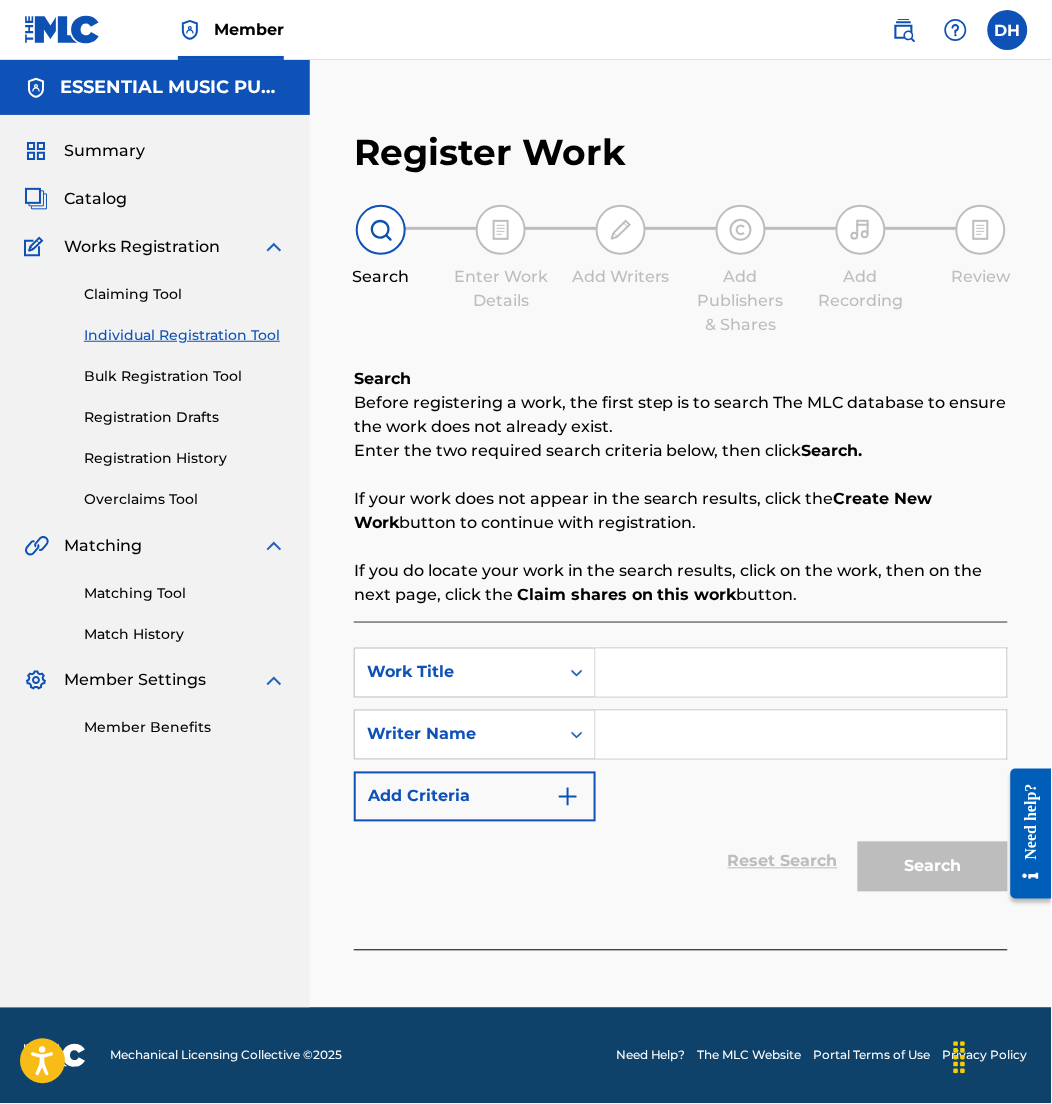 click at bounding box center [801, 673] 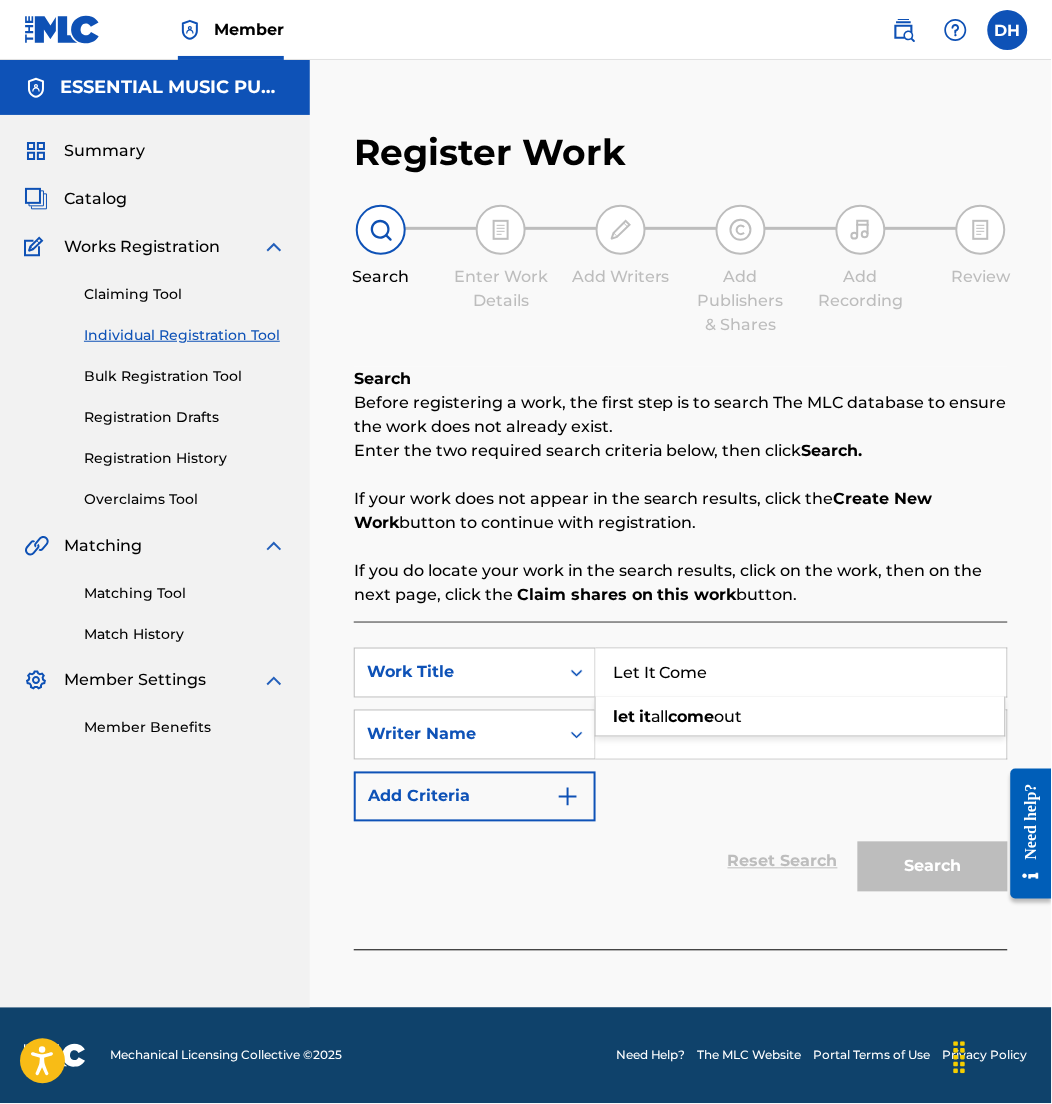 type on "Let It Come" 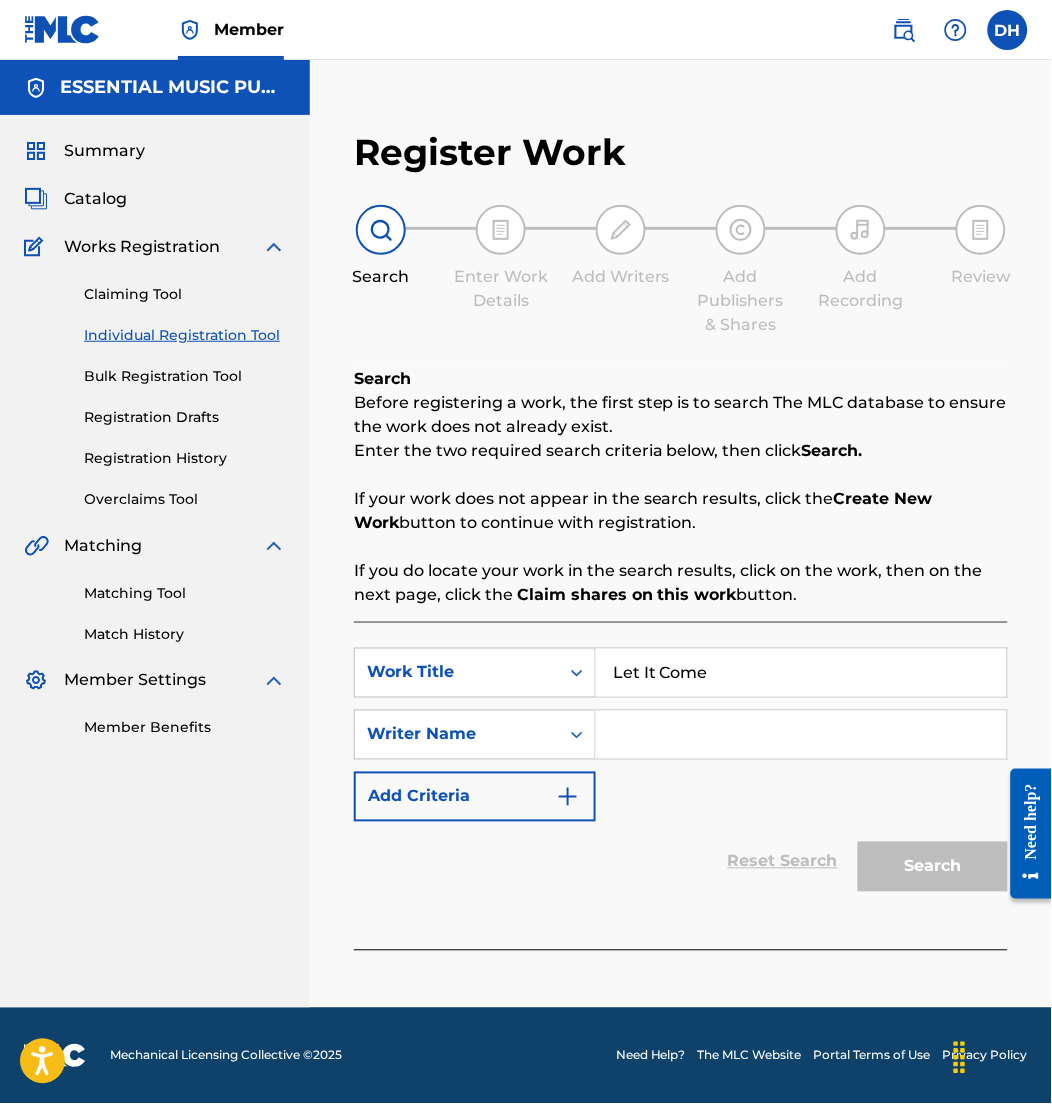 click on "Reset Search Search" at bounding box center (681, 862) 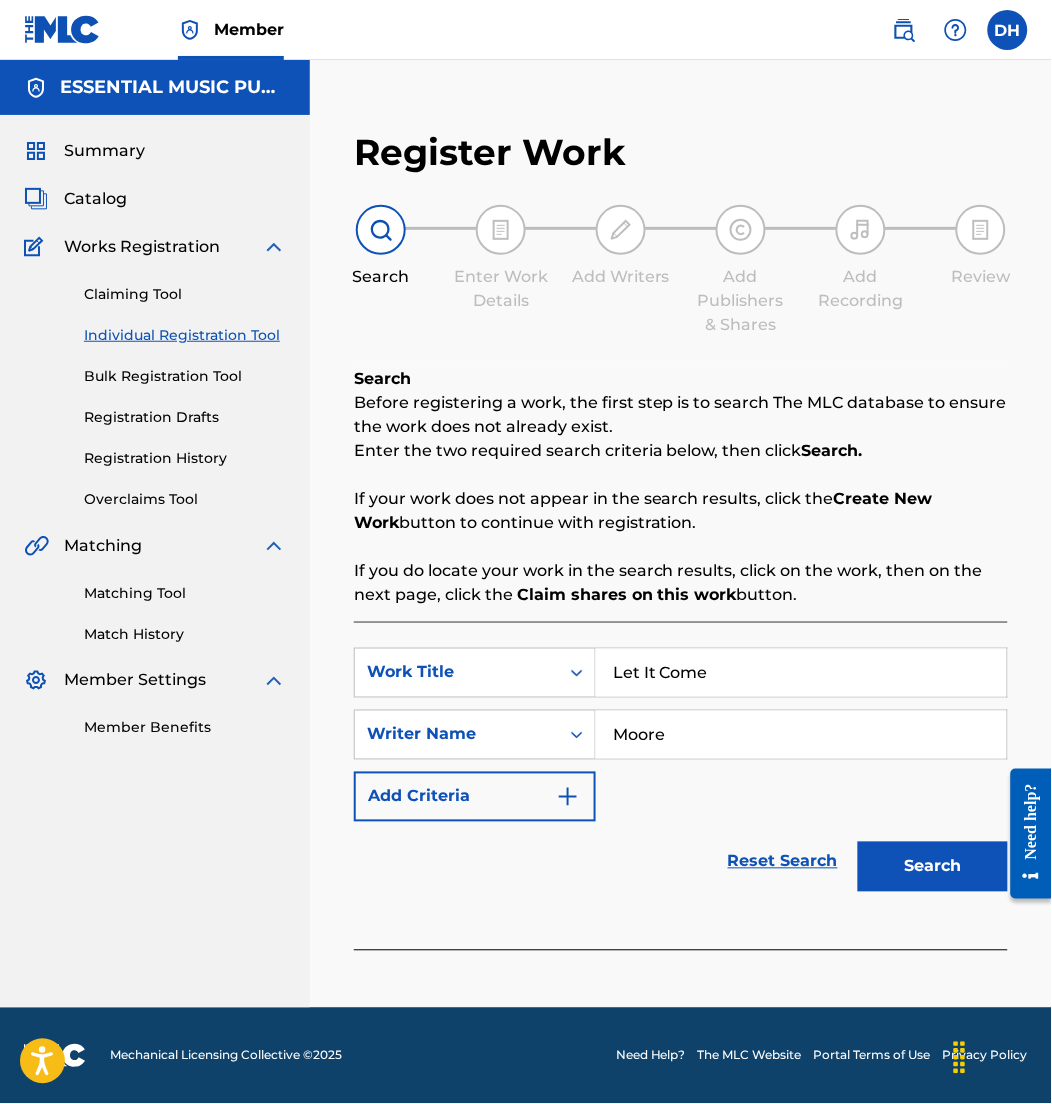 click on "Search" at bounding box center (933, 867) 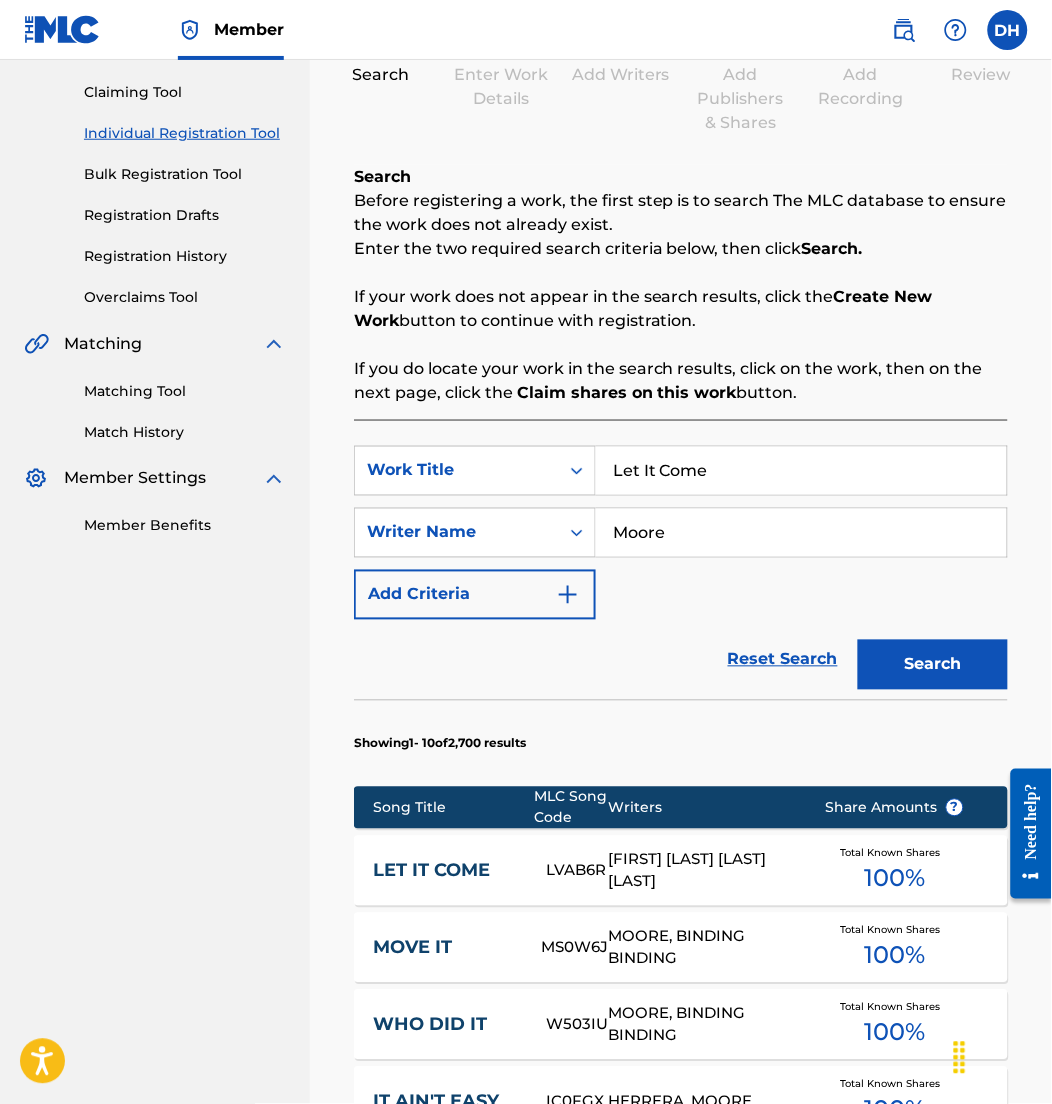 scroll, scrollTop: 197, scrollLeft: 0, axis: vertical 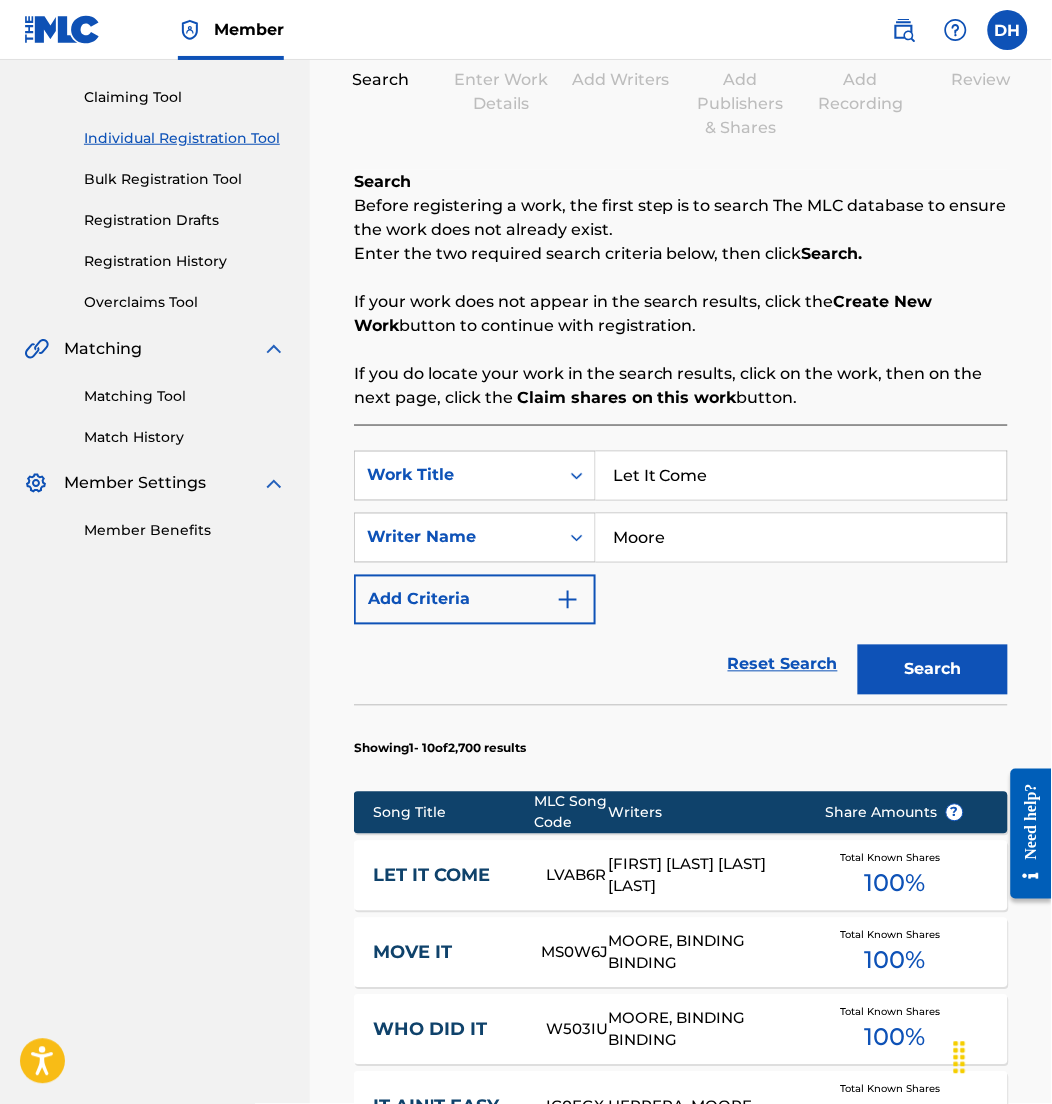 click on "Moore" at bounding box center (801, 538) 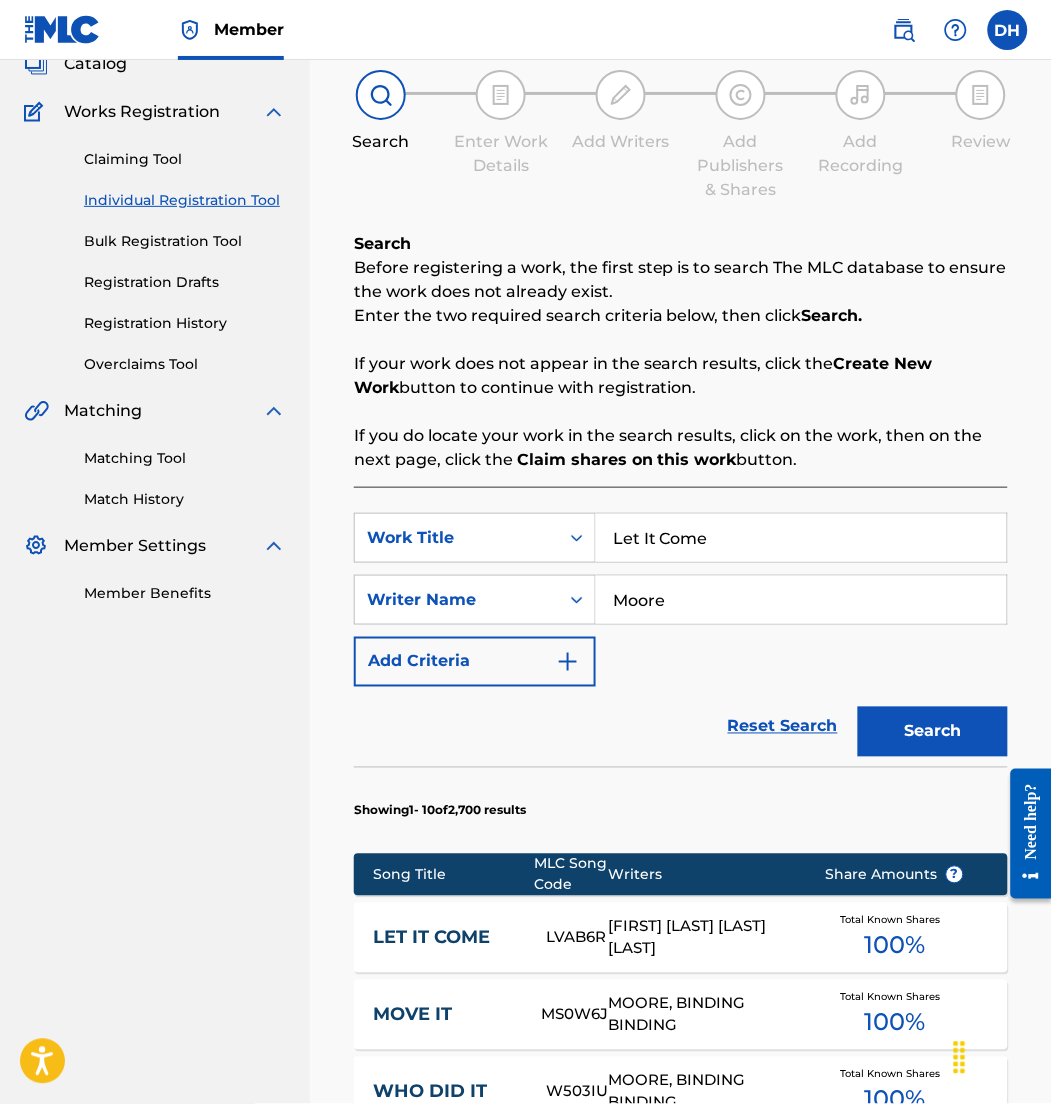 scroll, scrollTop: 0, scrollLeft: 0, axis: both 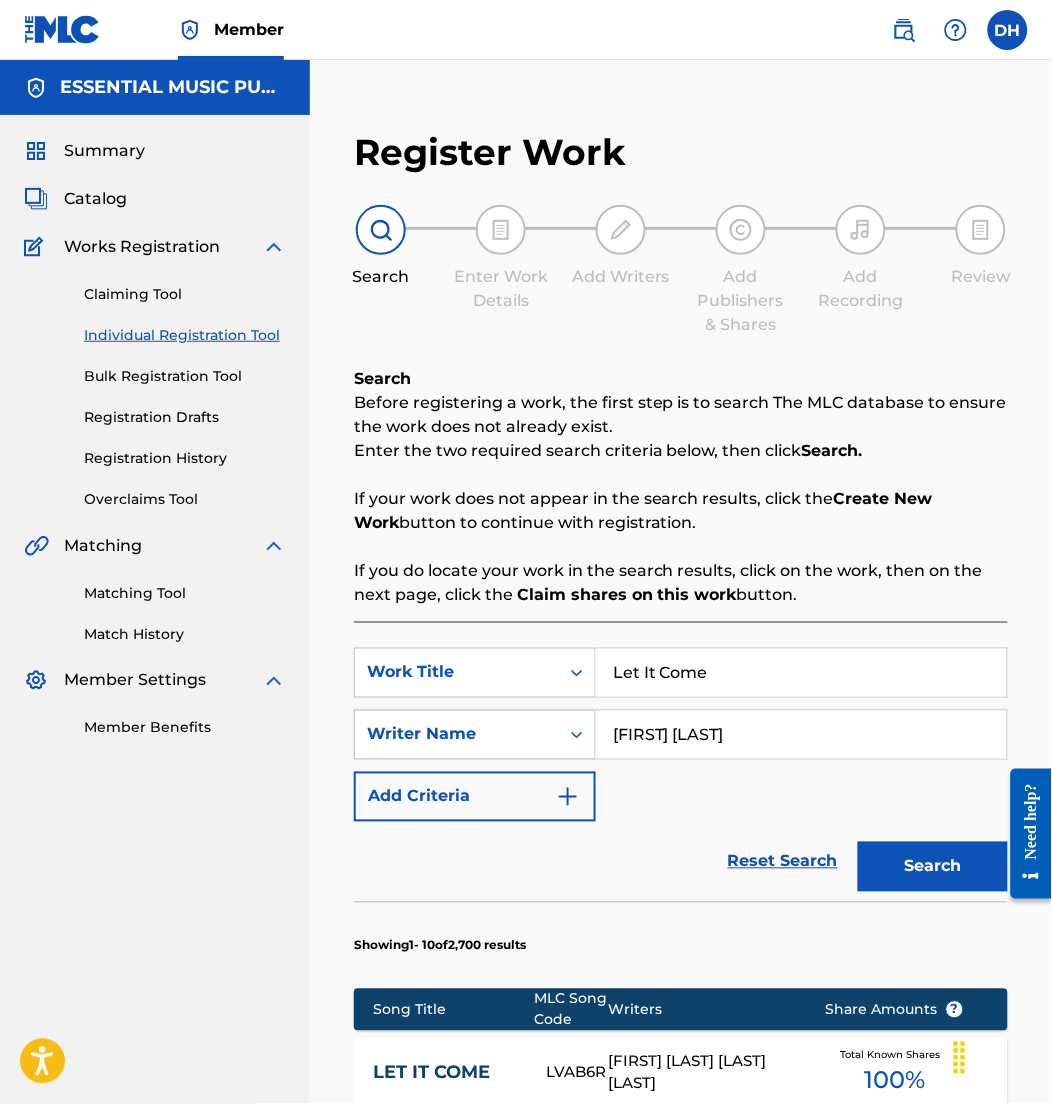 type on "Chandler Moore" 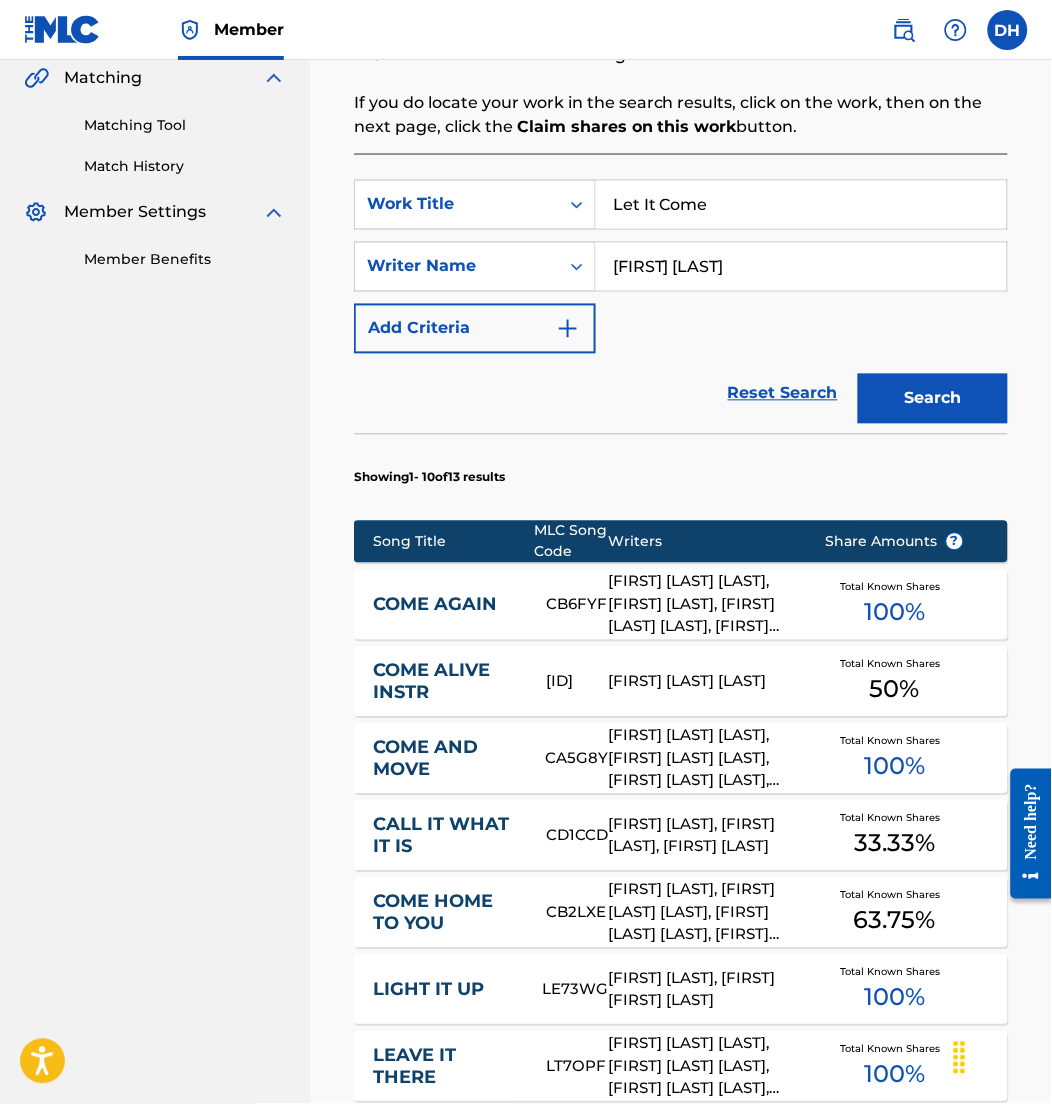 scroll, scrollTop: 1067, scrollLeft: 0, axis: vertical 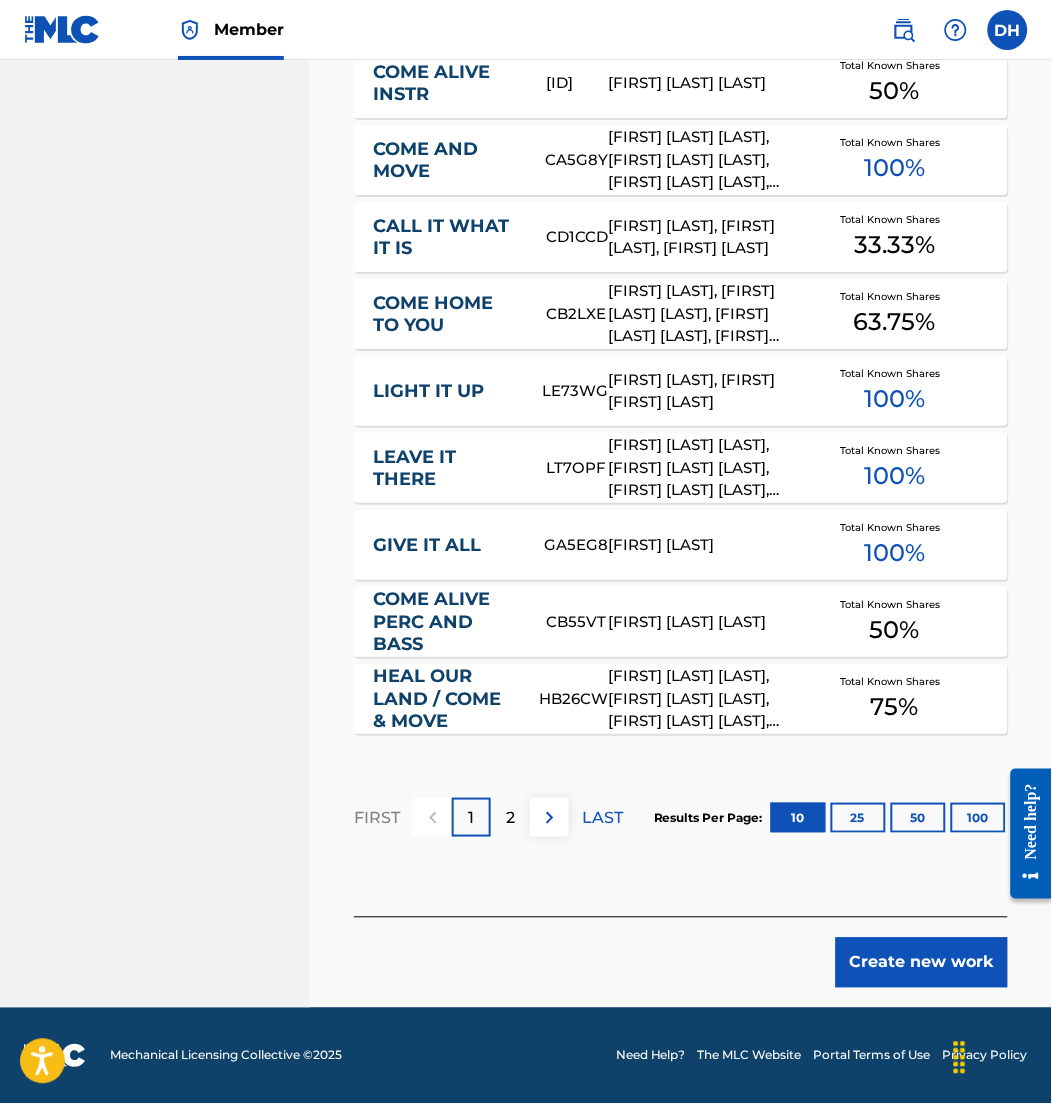 click on "Create new work" at bounding box center [922, 963] 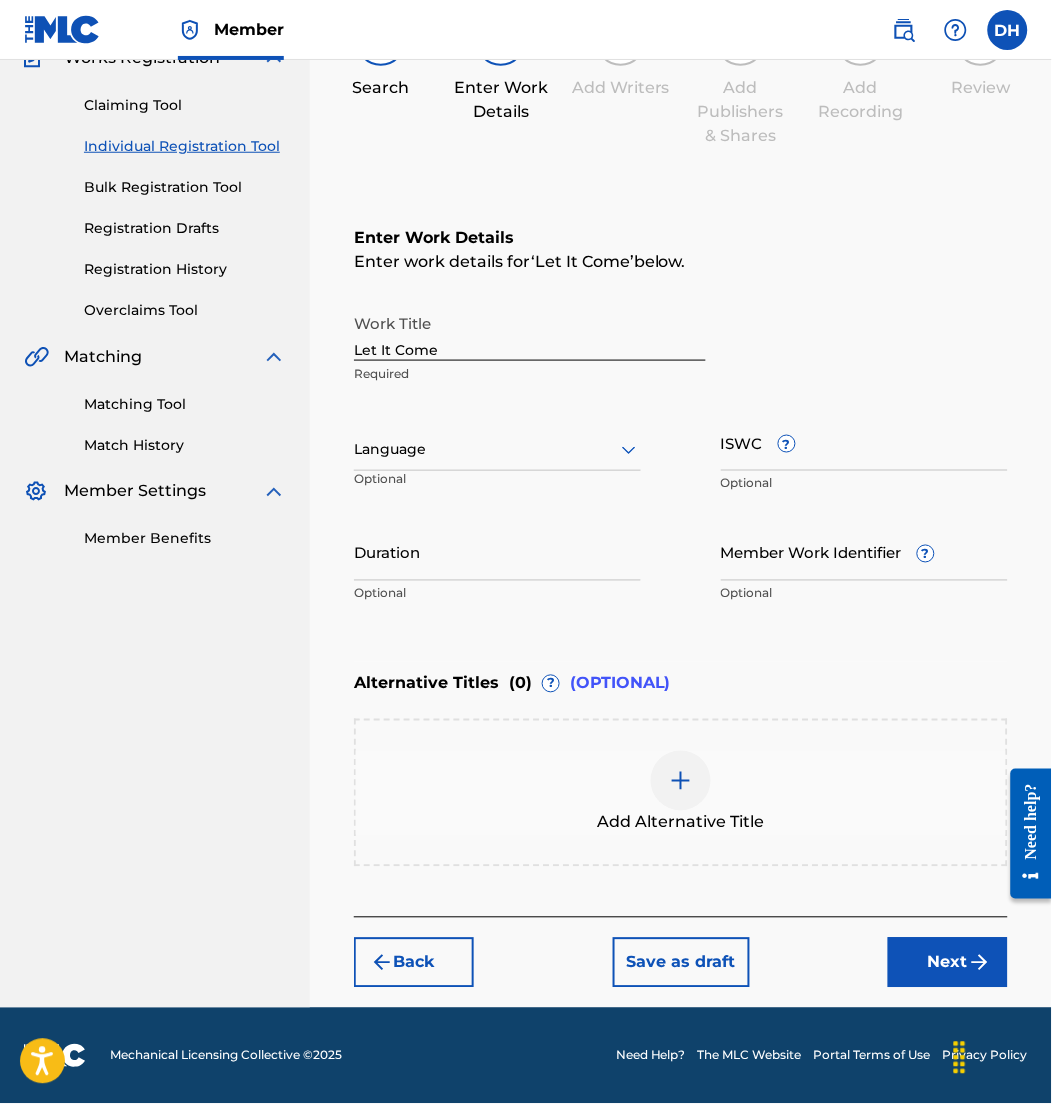 scroll, scrollTop: 186, scrollLeft: 0, axis: vertical 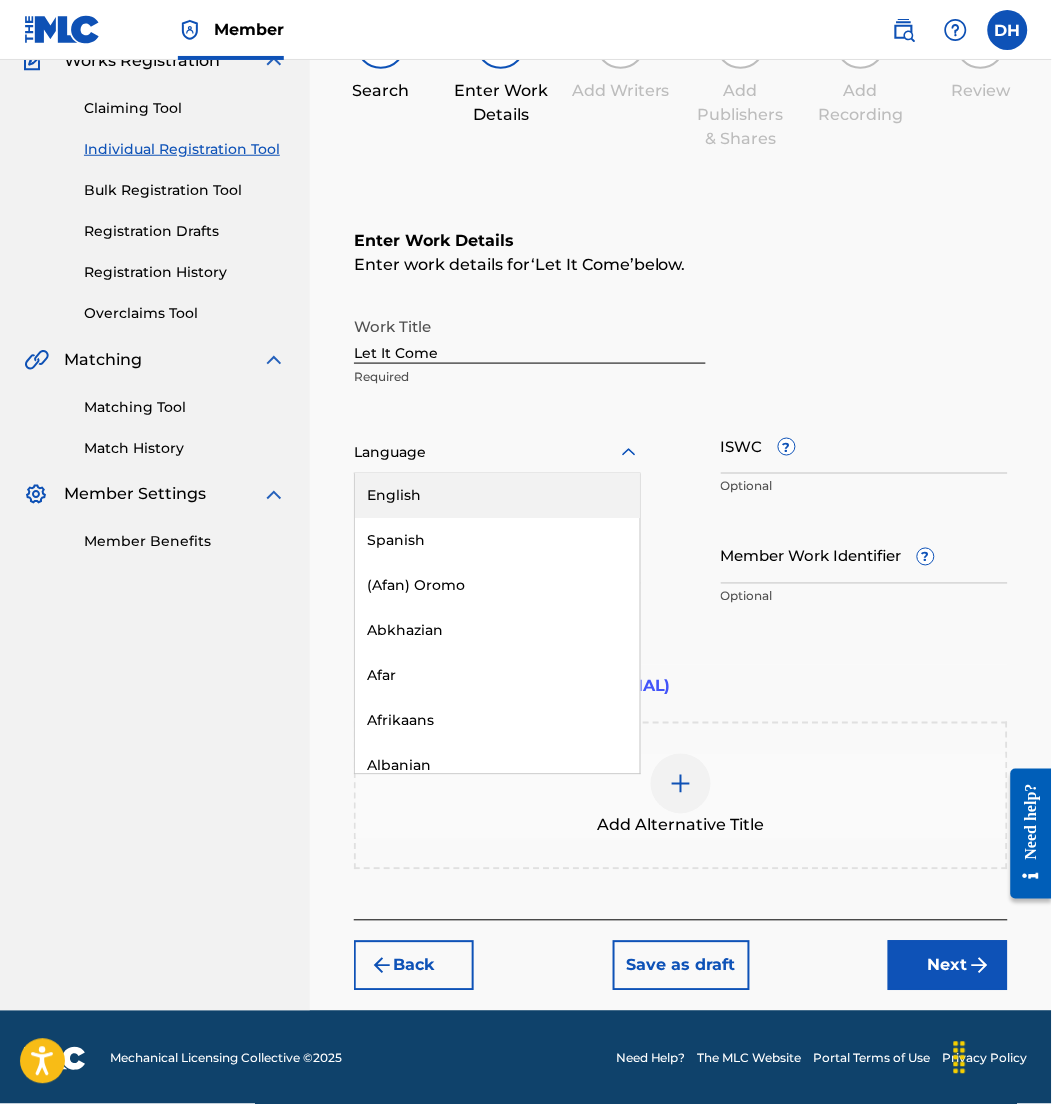click at bounding box center (497, 452) 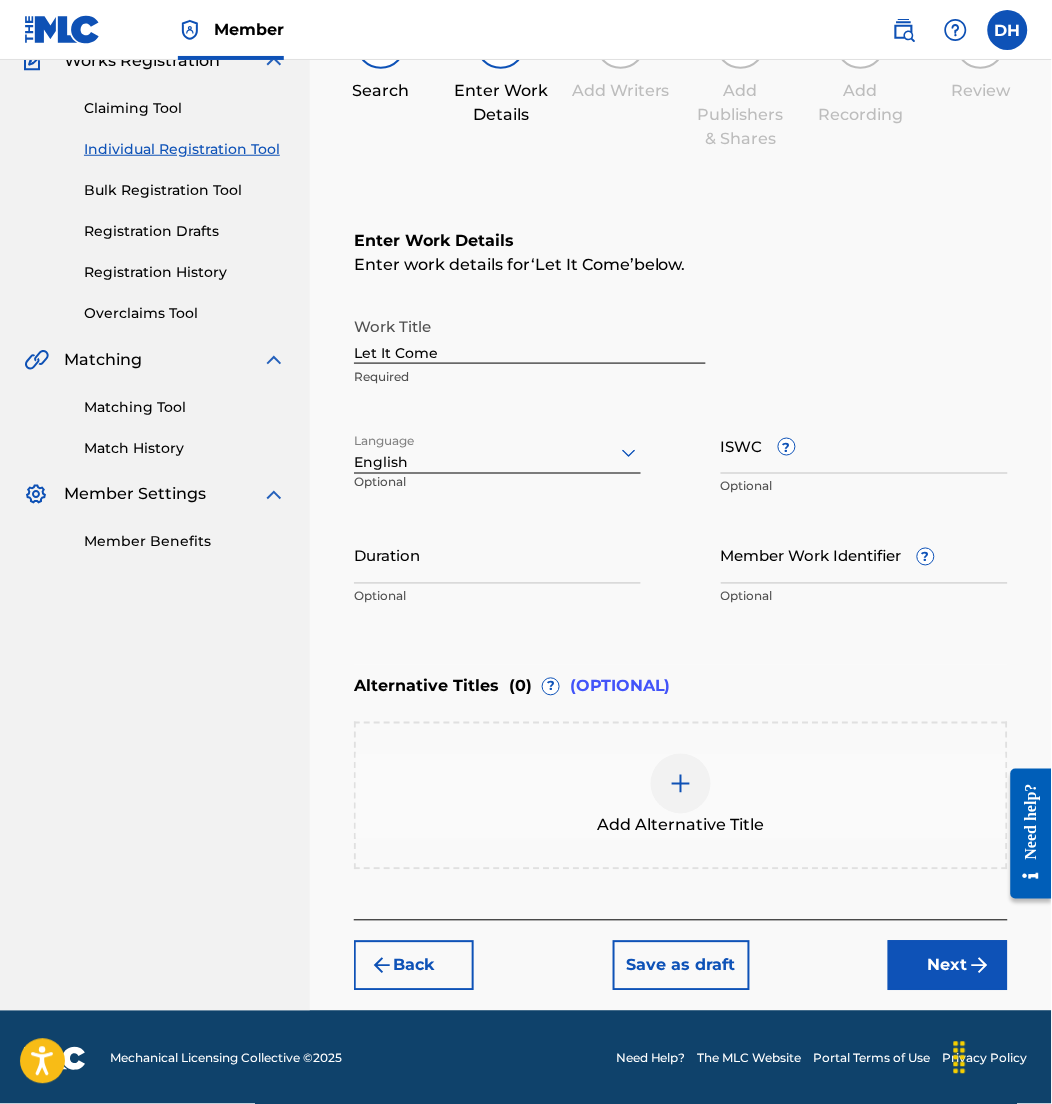 click on "Next" at bounding box center [948, 966] 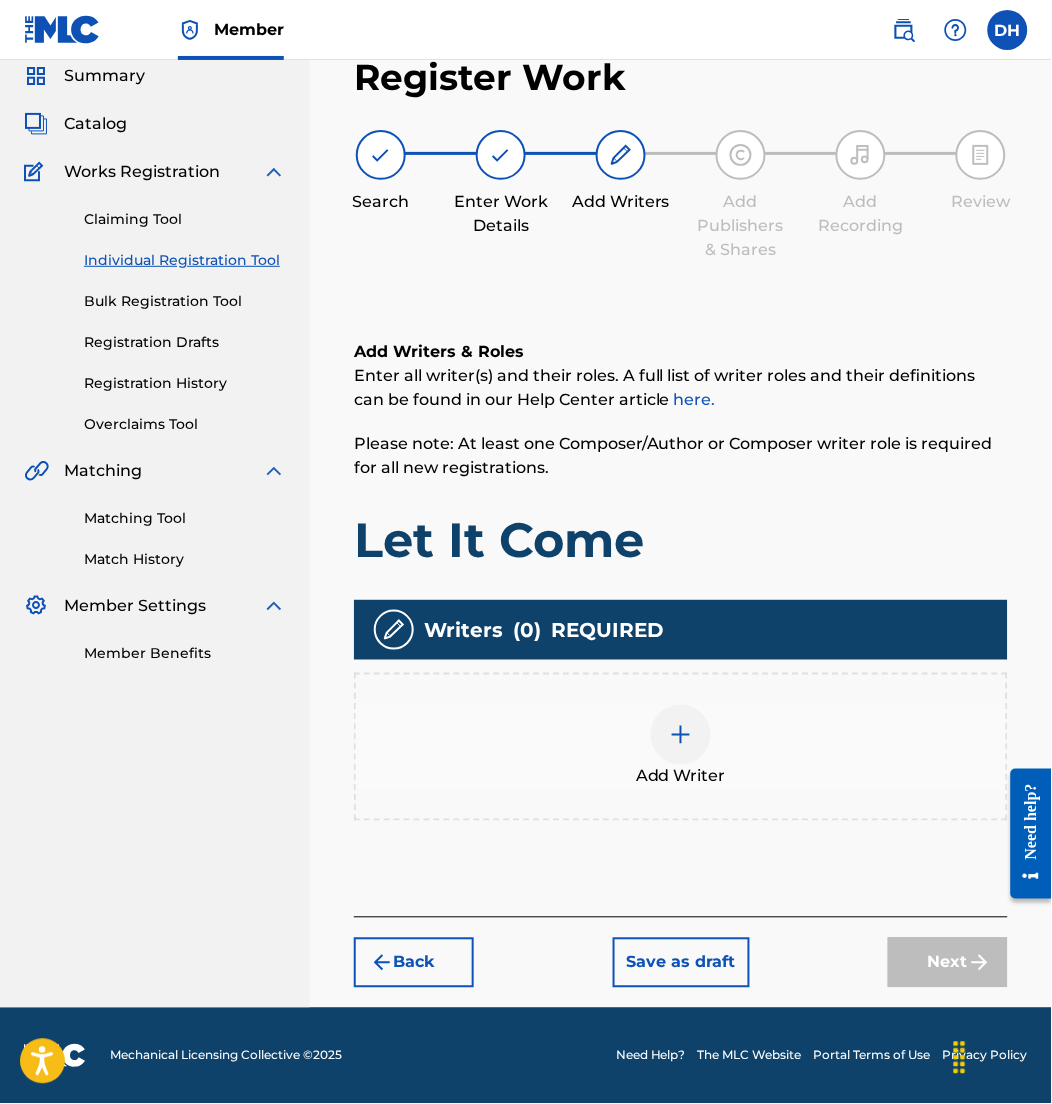 scroll, scrollTop: 72, scrollLeft: 0, axis: vertical 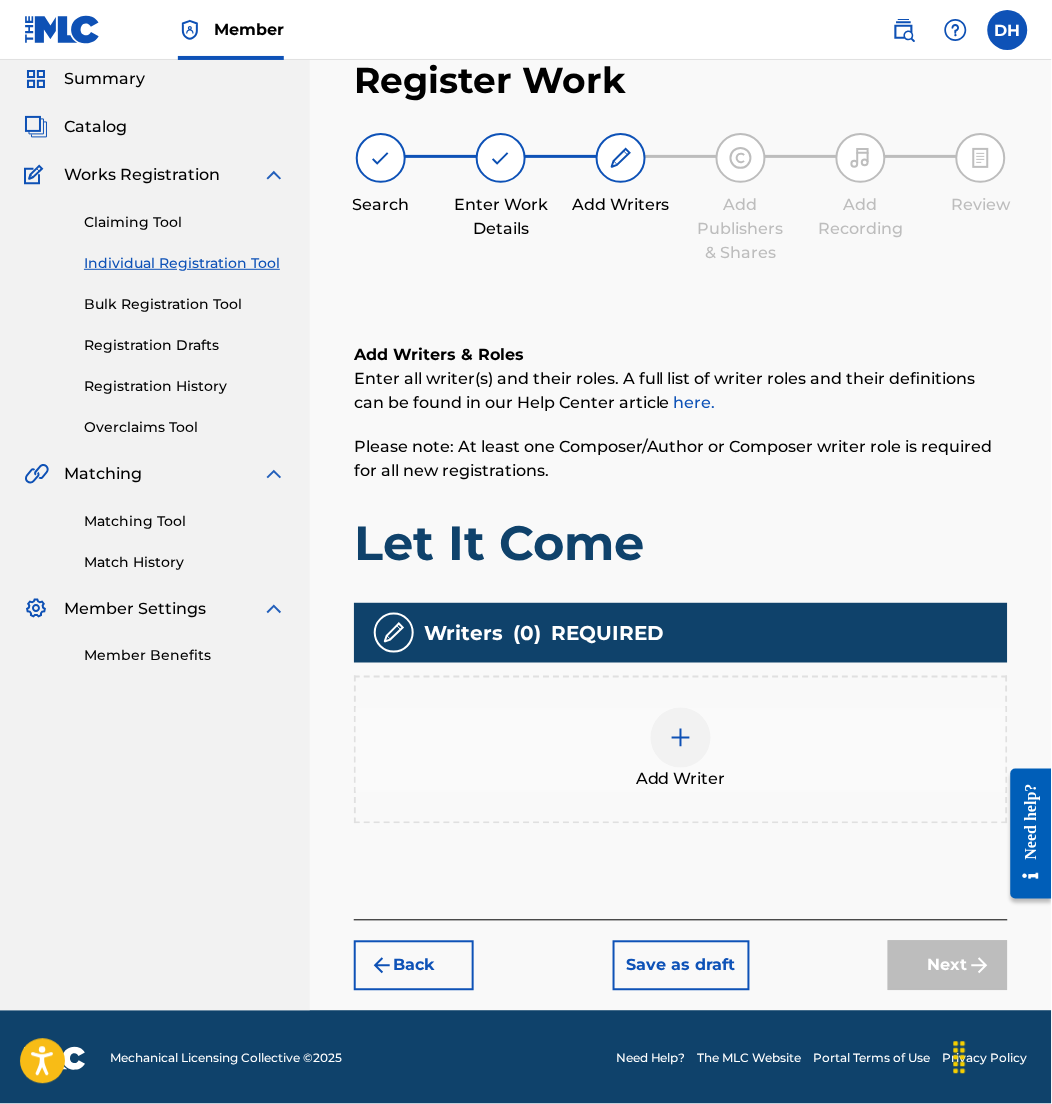 click on "Add Writer" at bounding box center [681, 780] 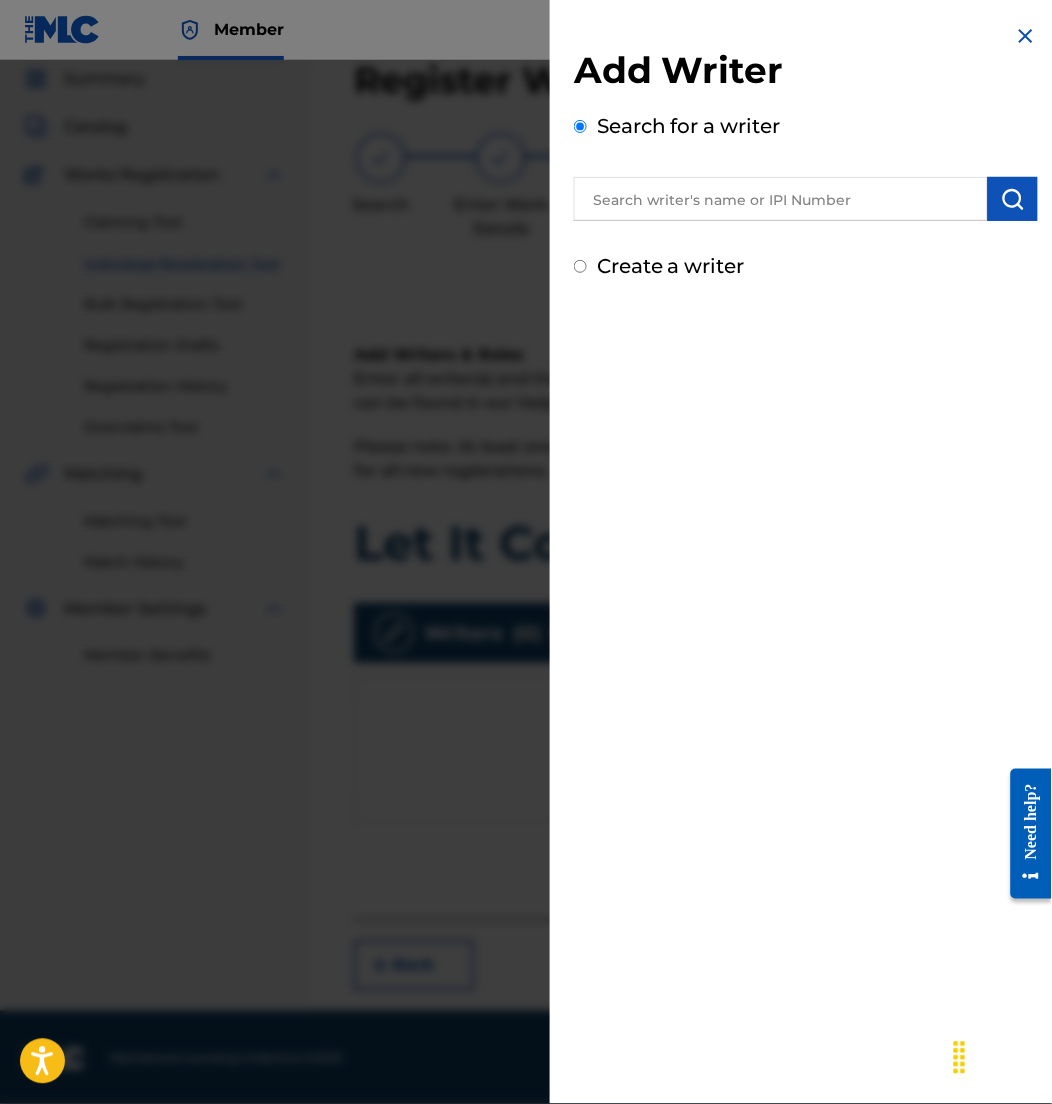 click at bounding box center [781, 199] 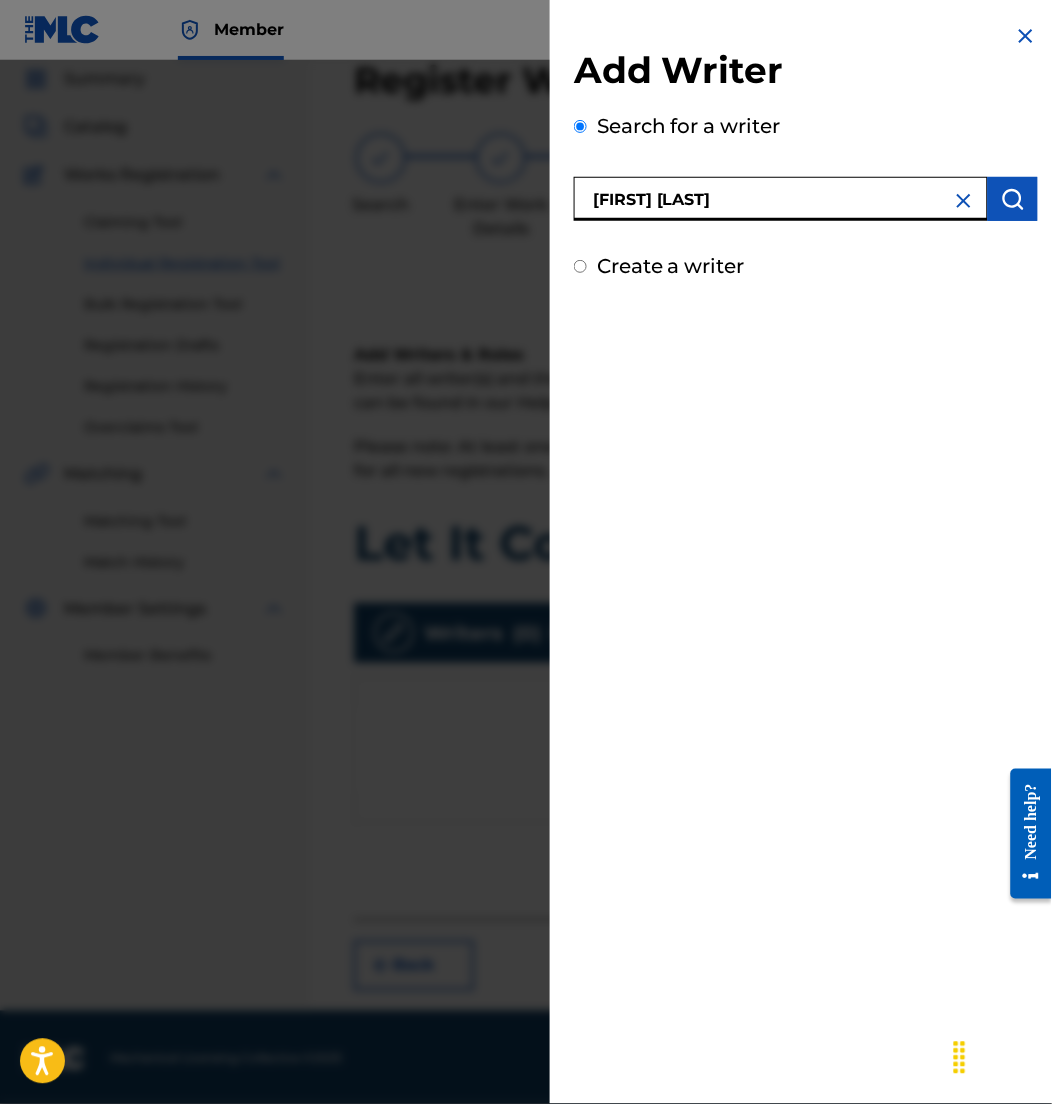 type on "chandler david moore" 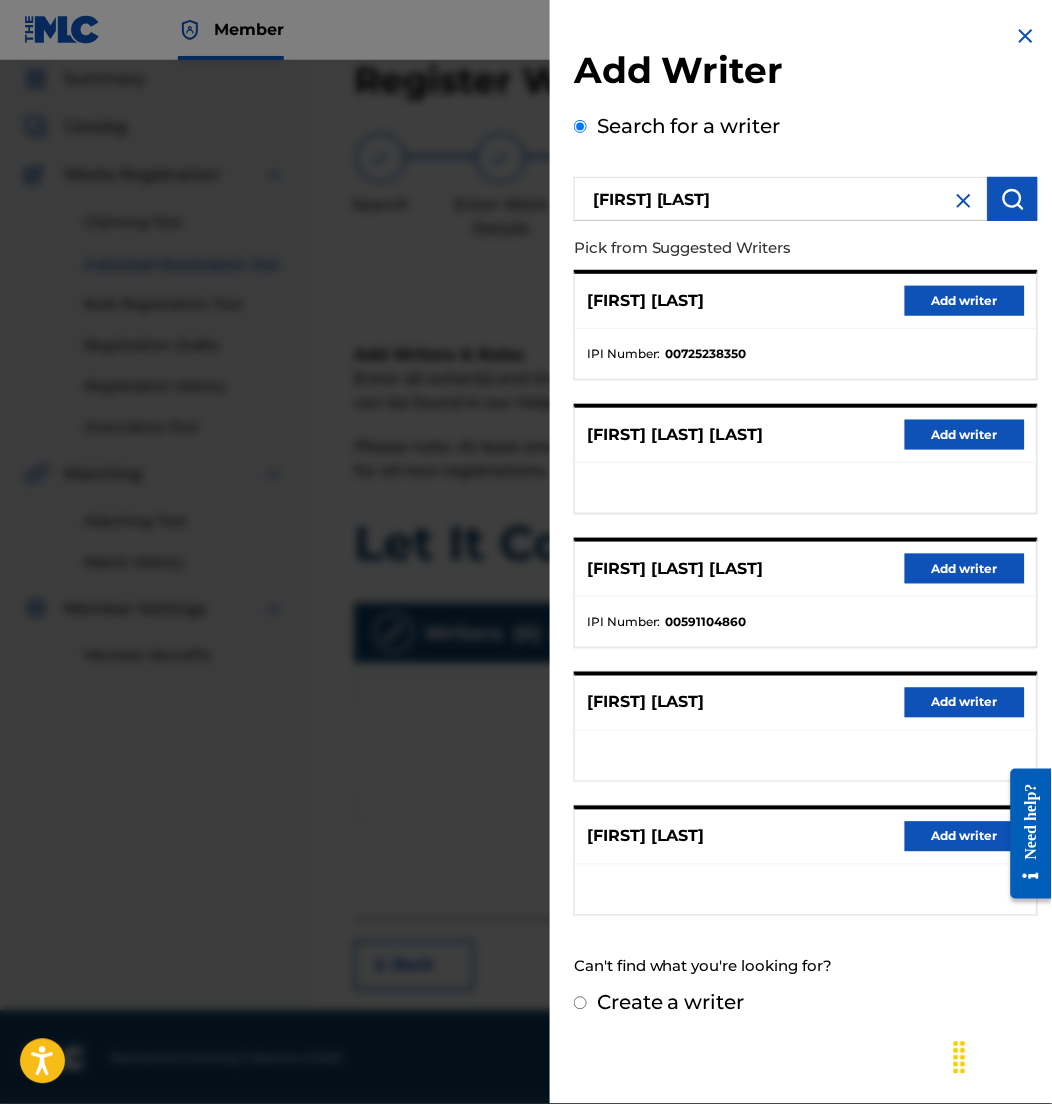 click on "Add writer" at bounding box center (965, 301) 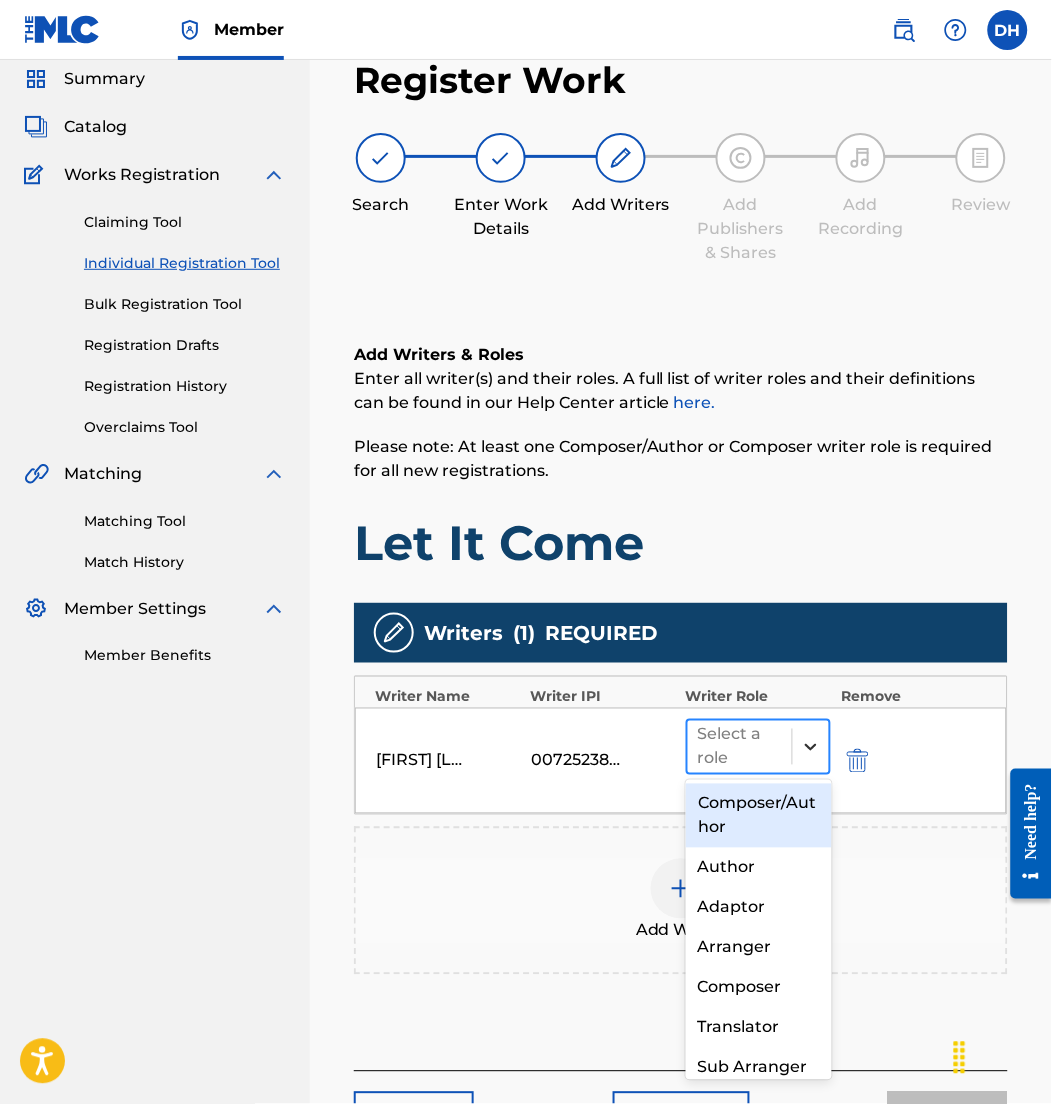 click at bounding box center (811, 747) 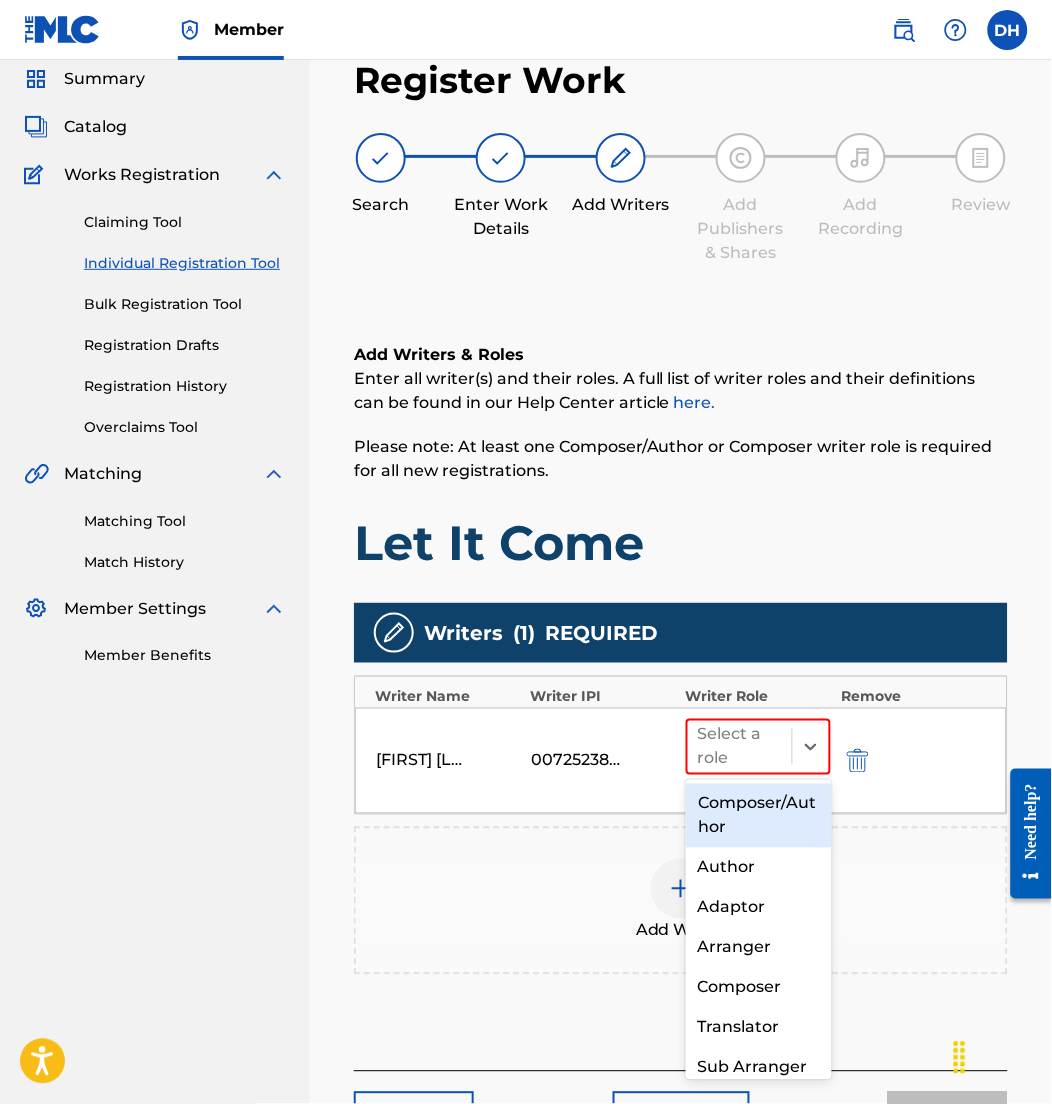 click on "Composer/Author" at bounding box center (758, 816) 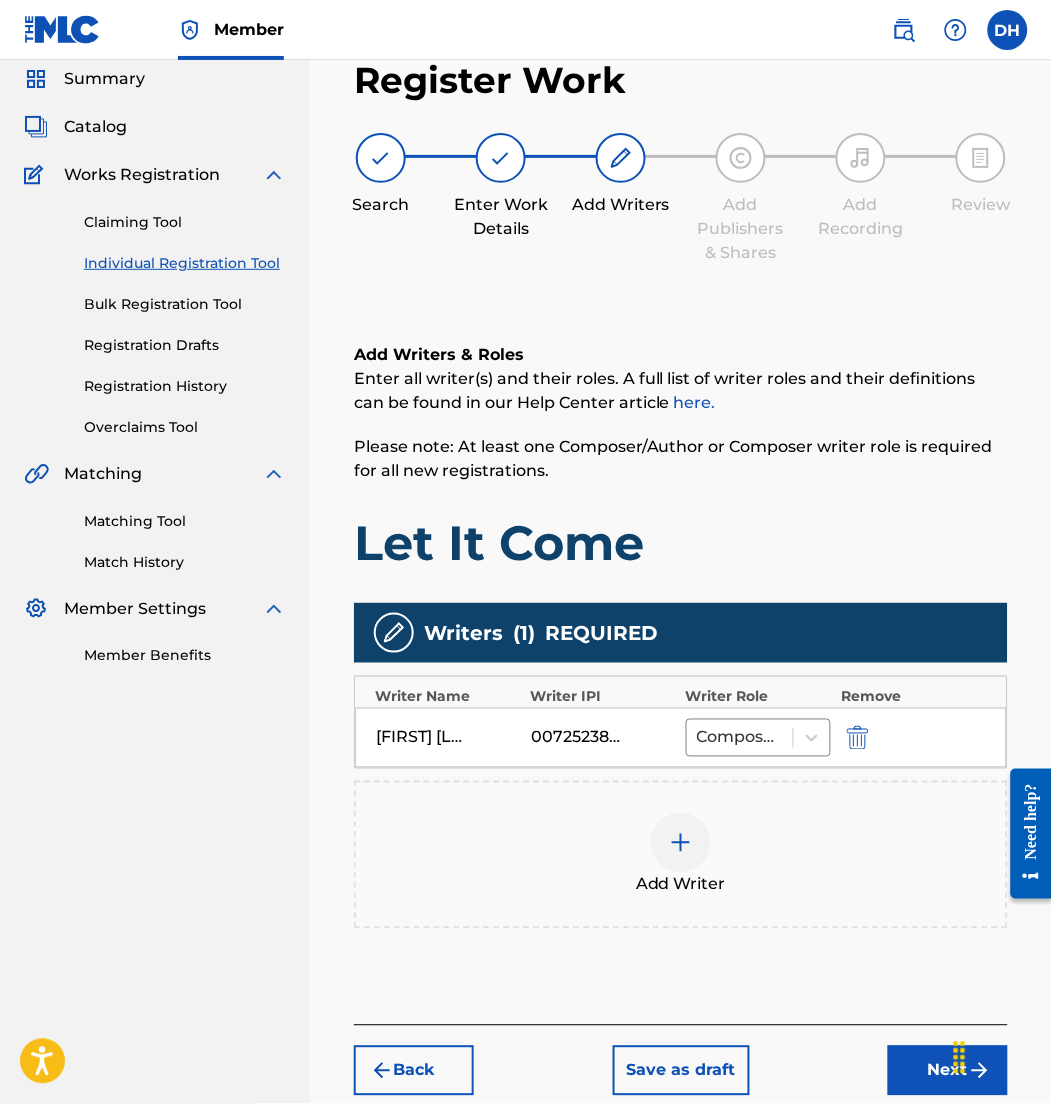 click at bounding box center [681, 843] 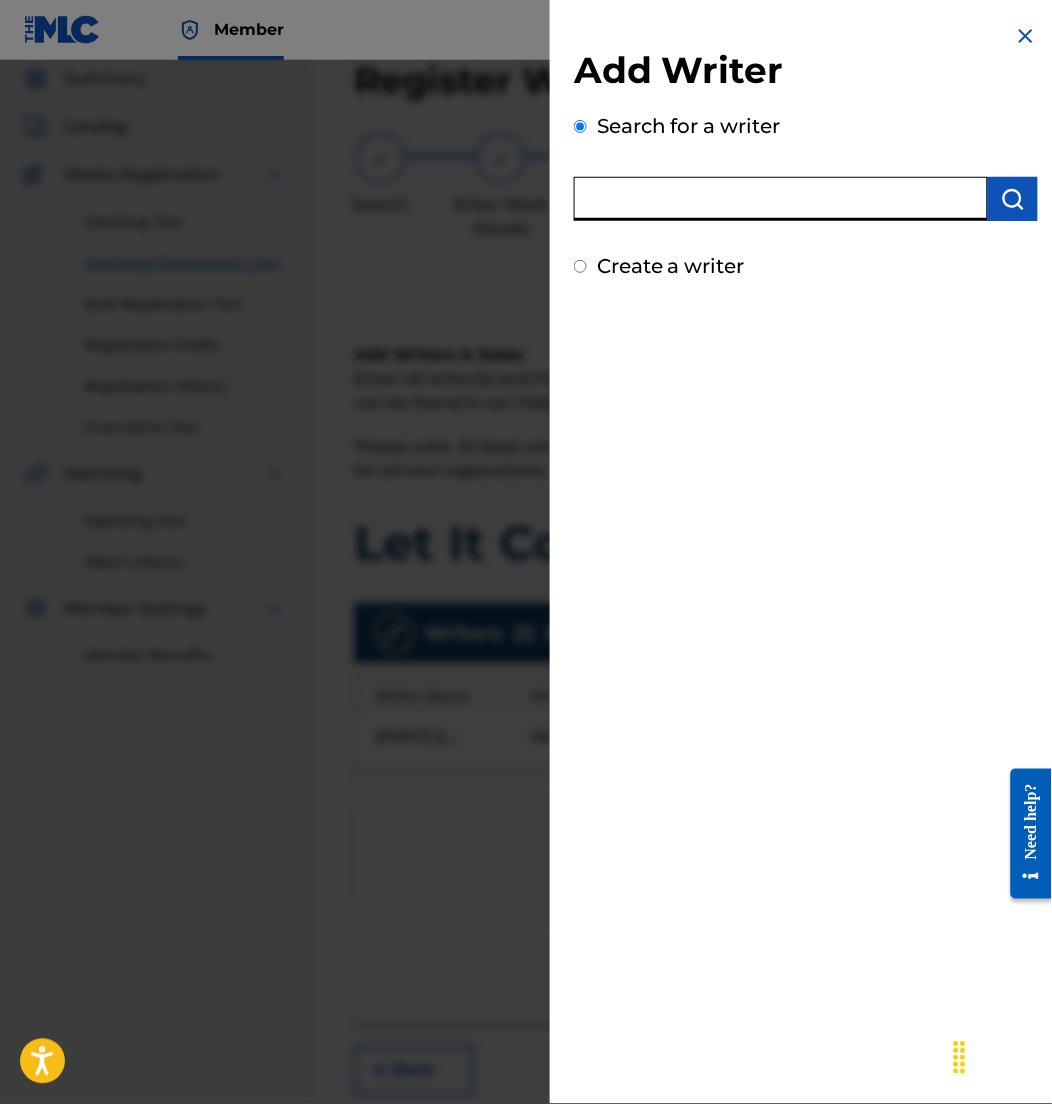 click at bounding box center [781, 199] 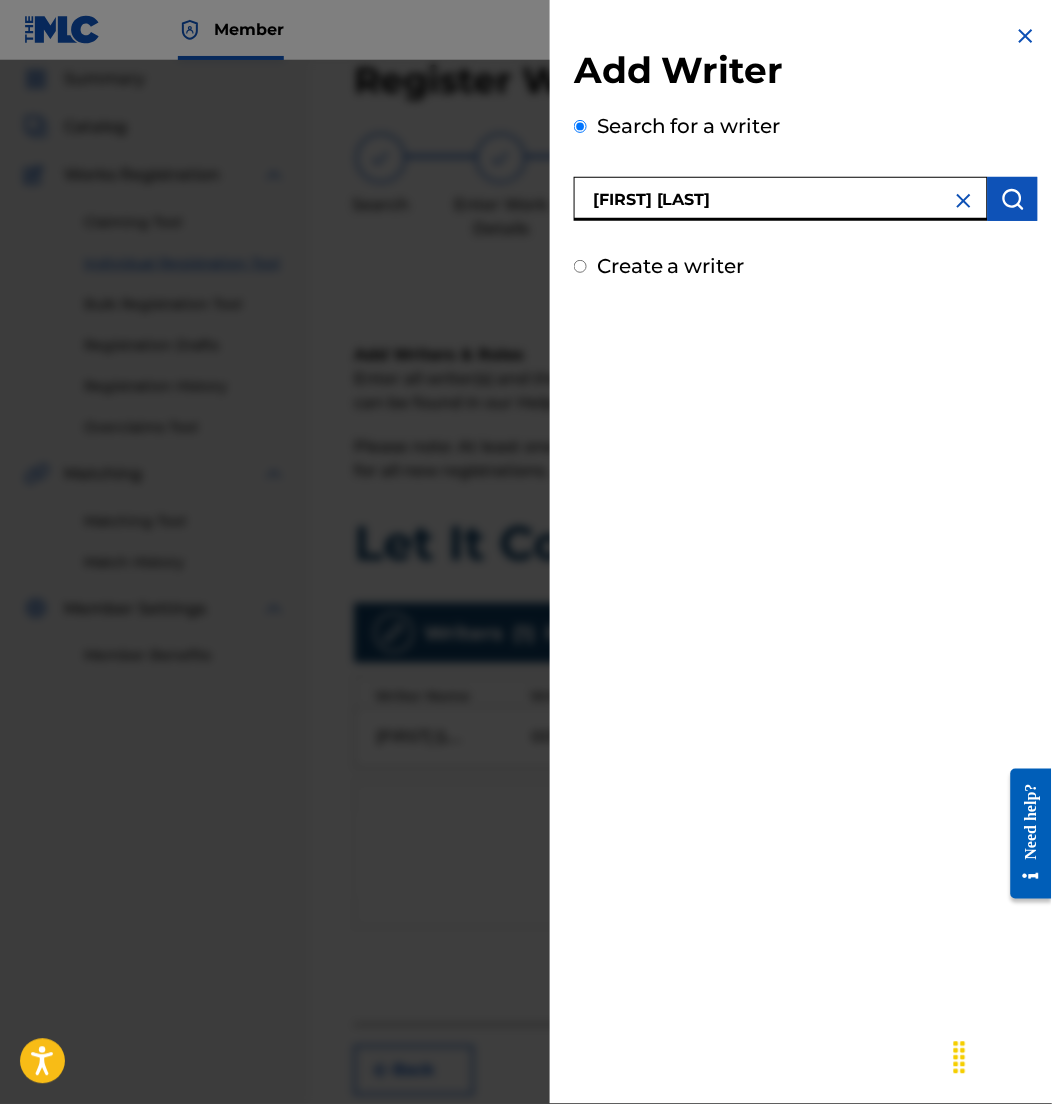 type on "daniel bashta" 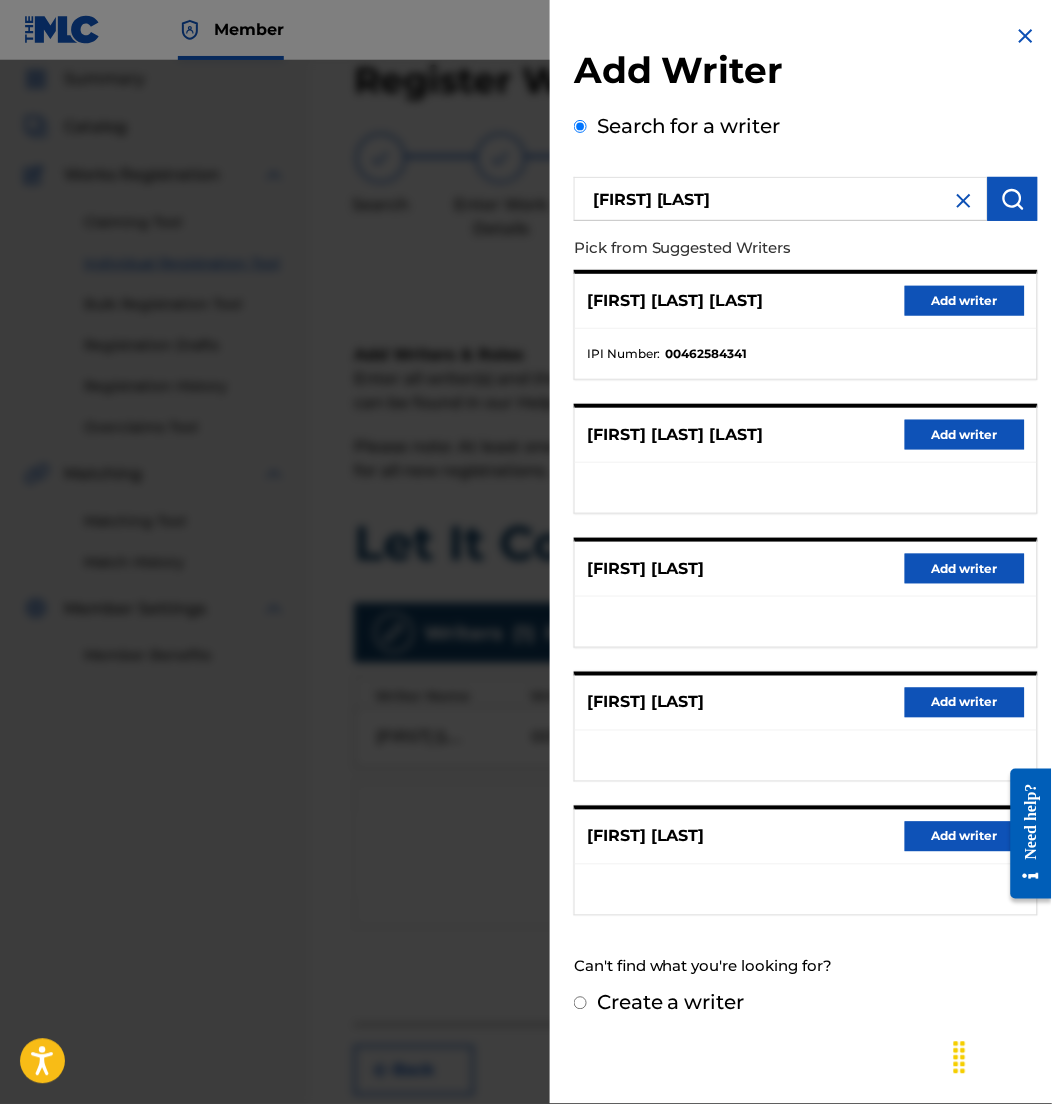 click on "Add writer" at bounding box center (965, 301) 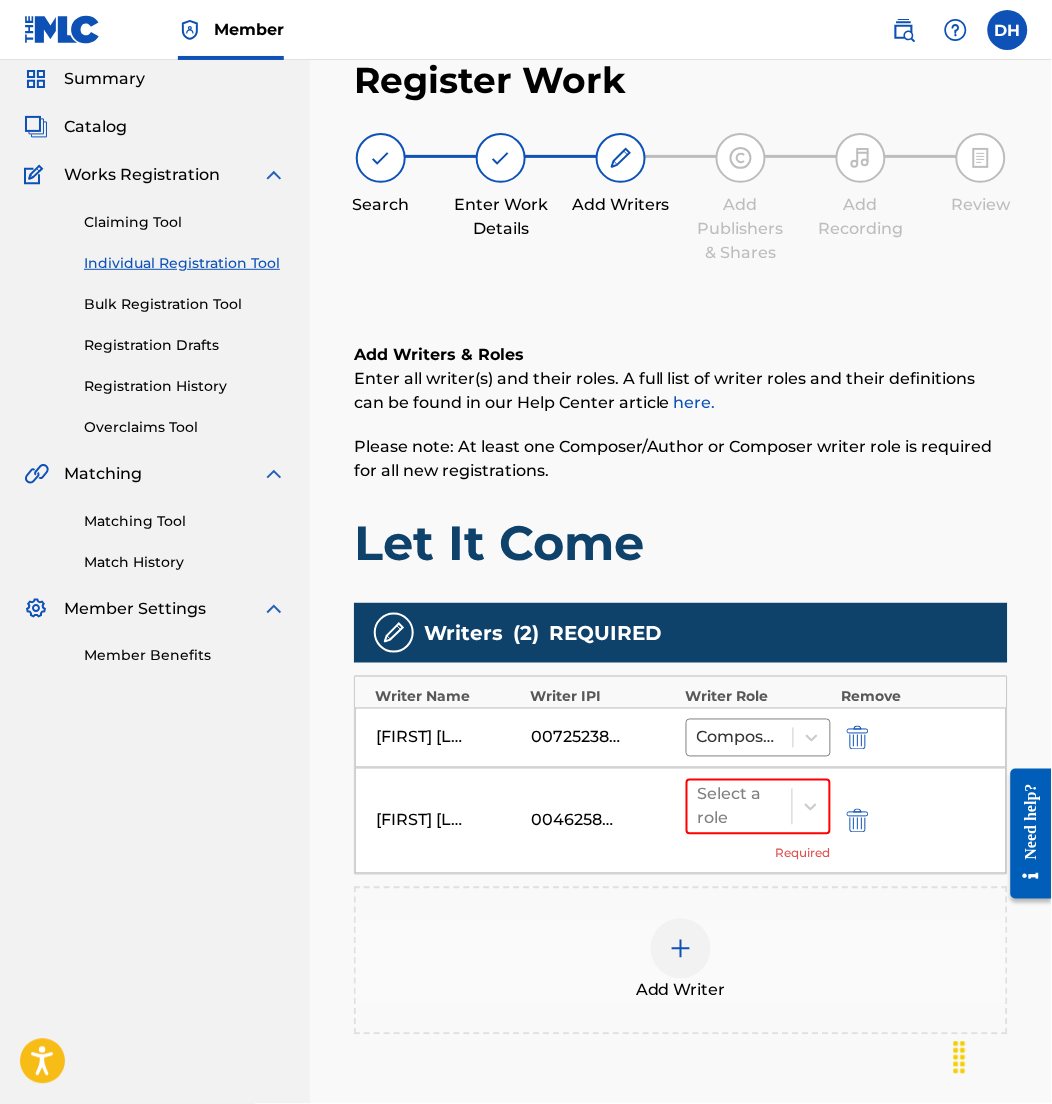 click at bounding box center (681, 949) 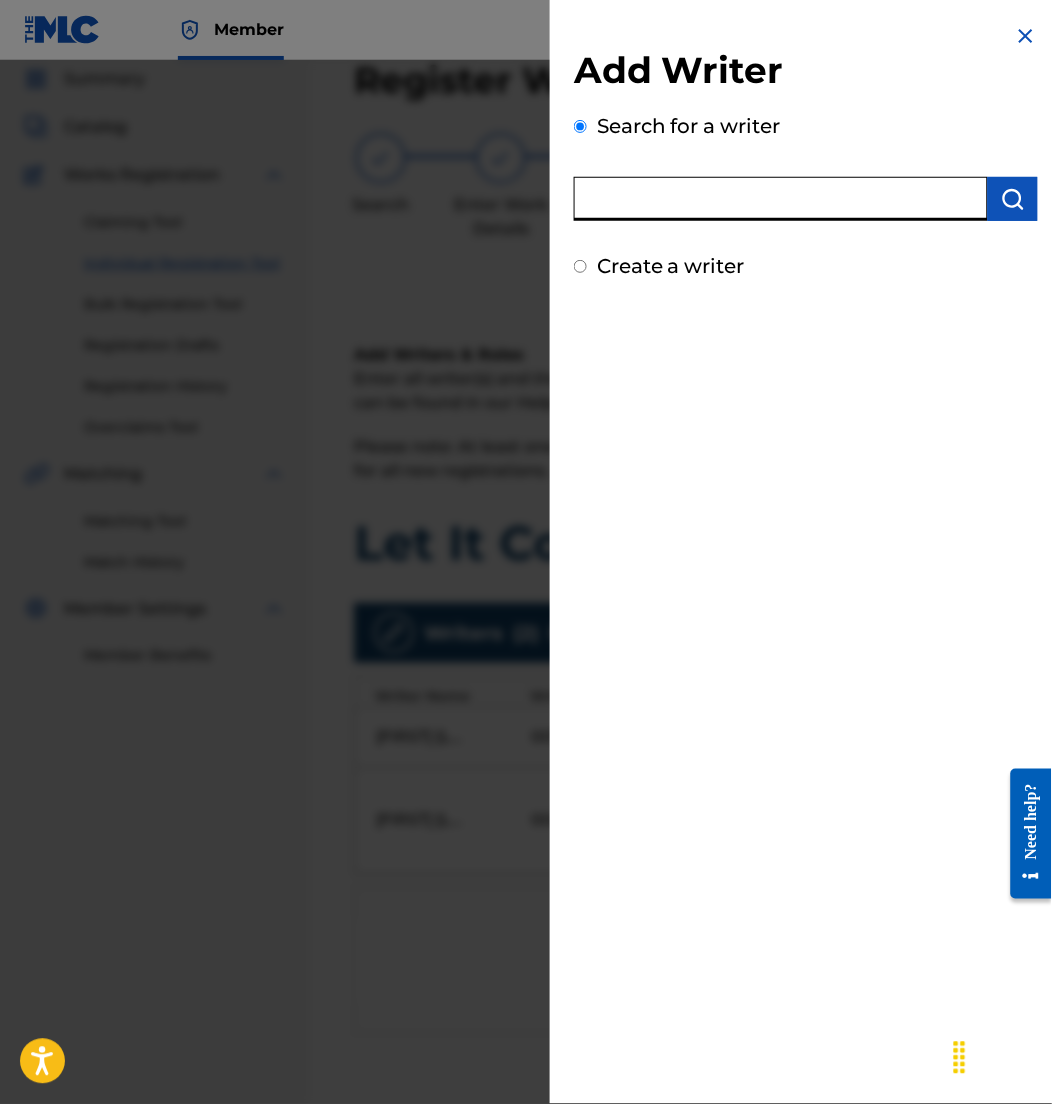 click at bounding box center [781, 199] 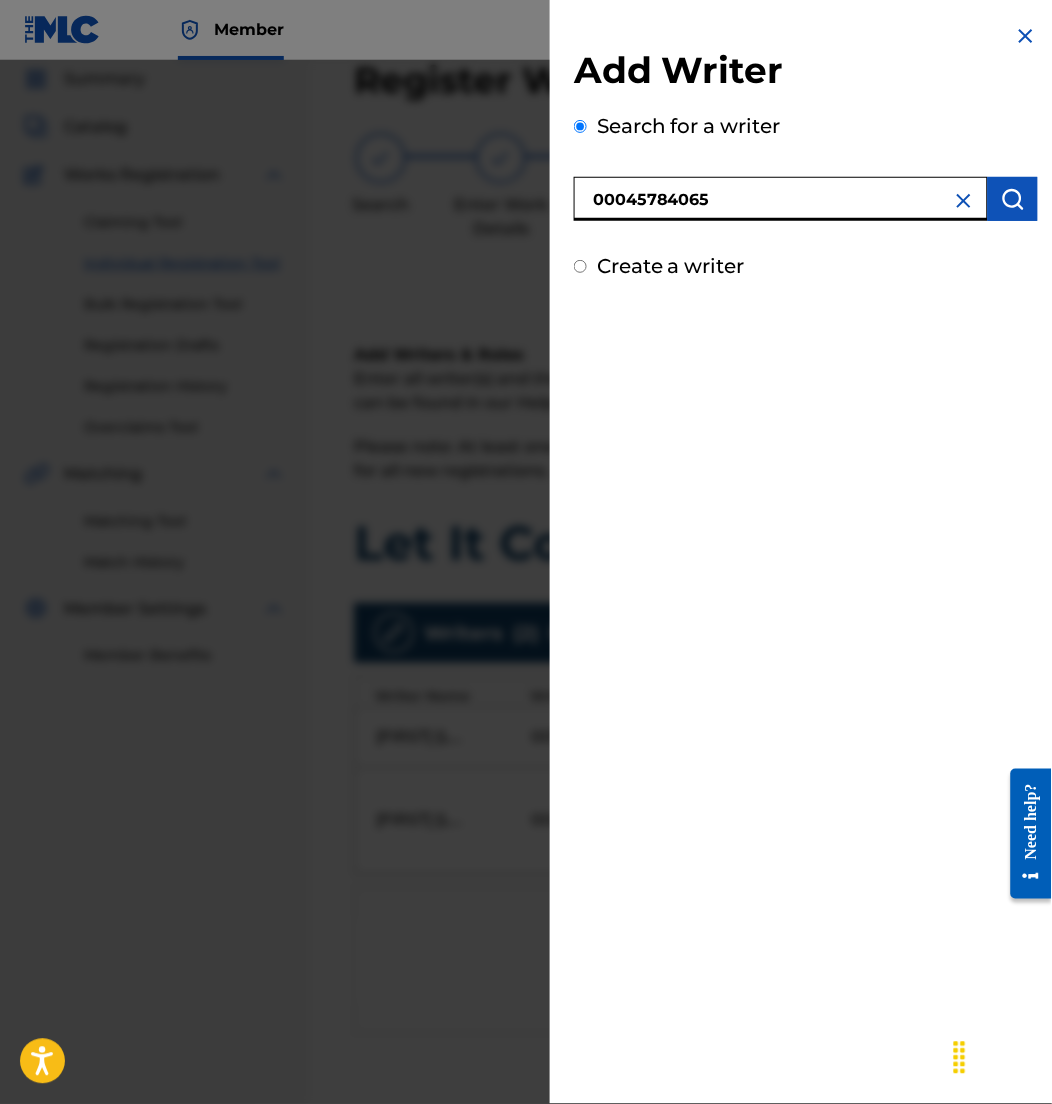 type on "00045784065" 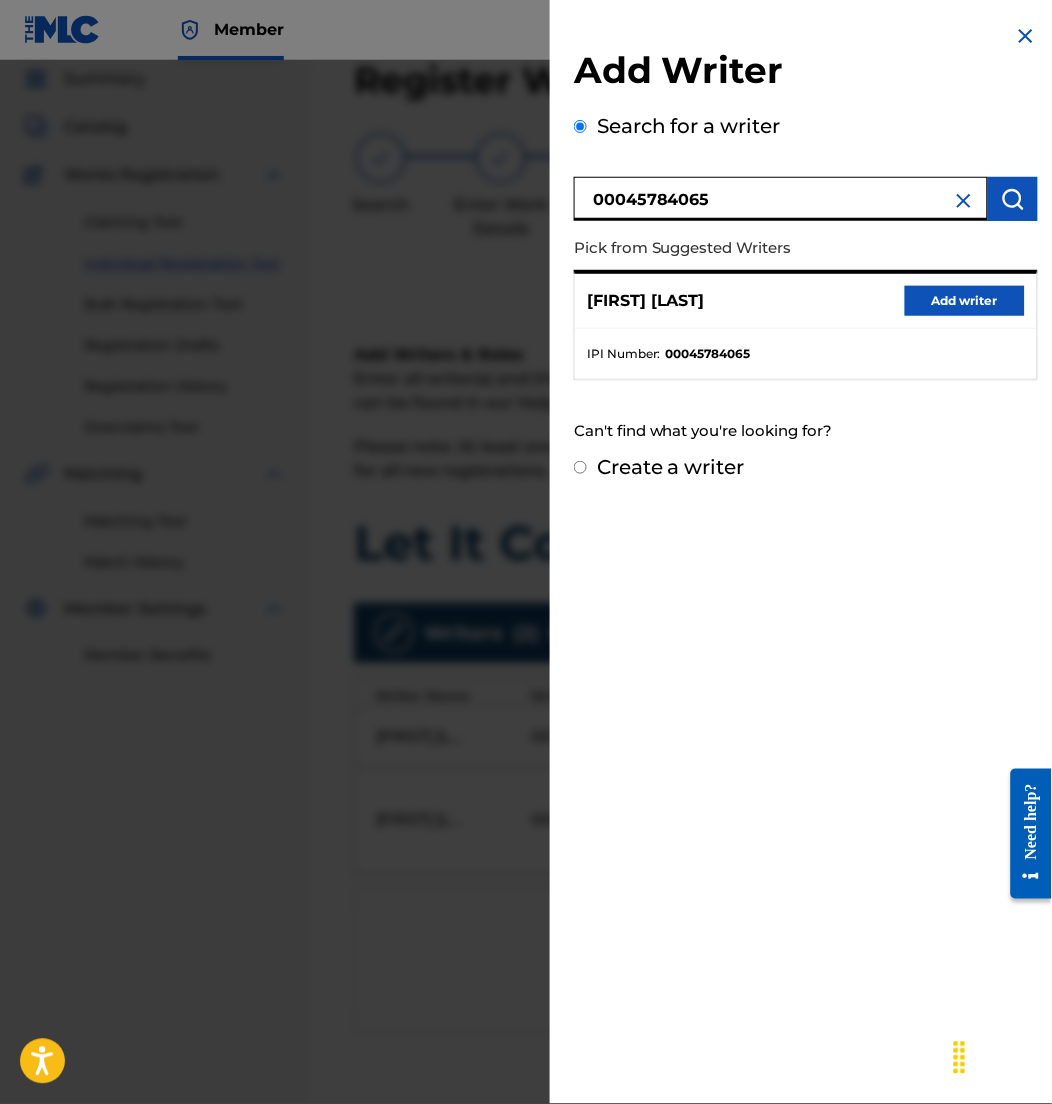 click on "Add writer" at bounding box center (965, 301) 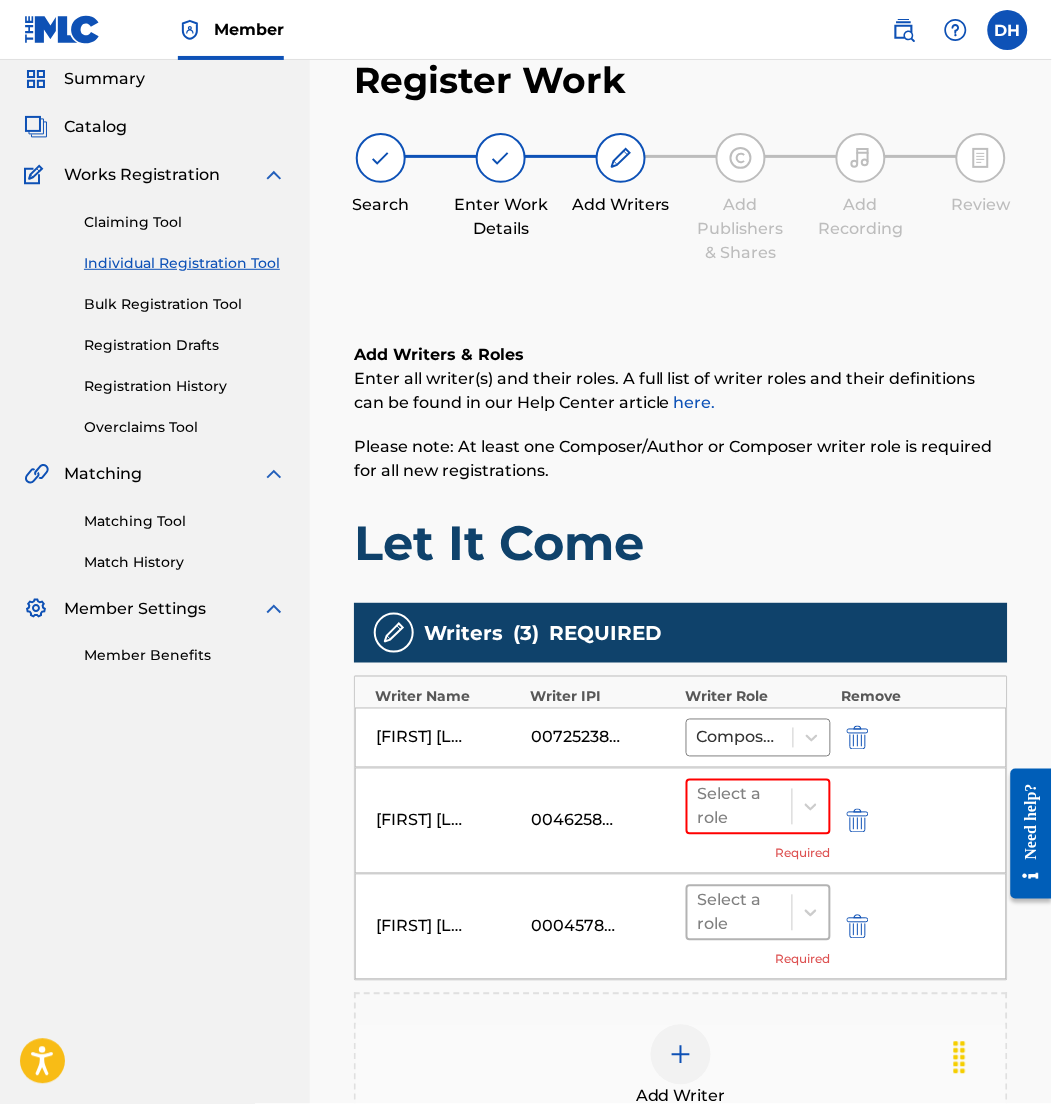 click on "Select a role" at bounding box center (740, 913) 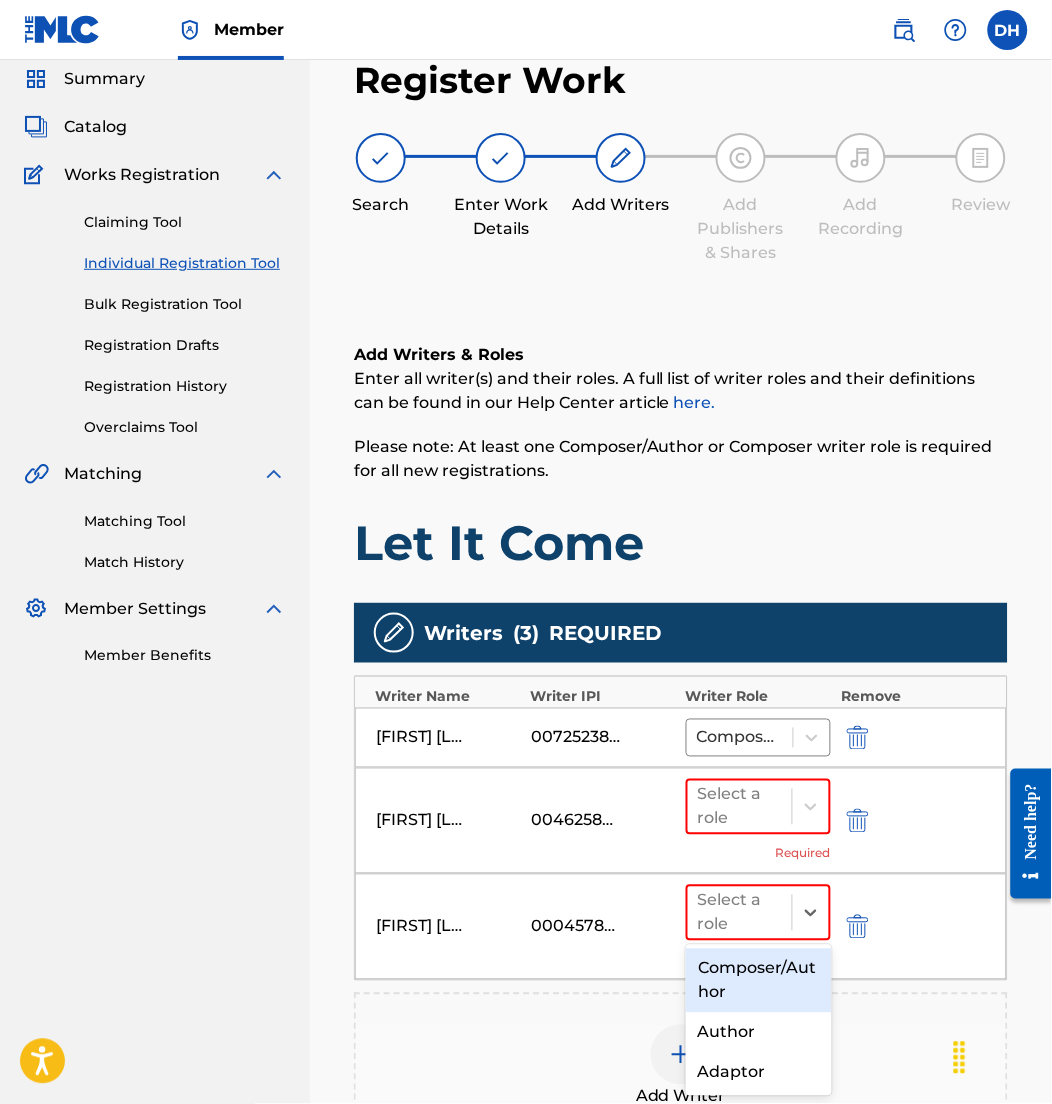 click on "Composer/Author" at bounding box center (758, 981) 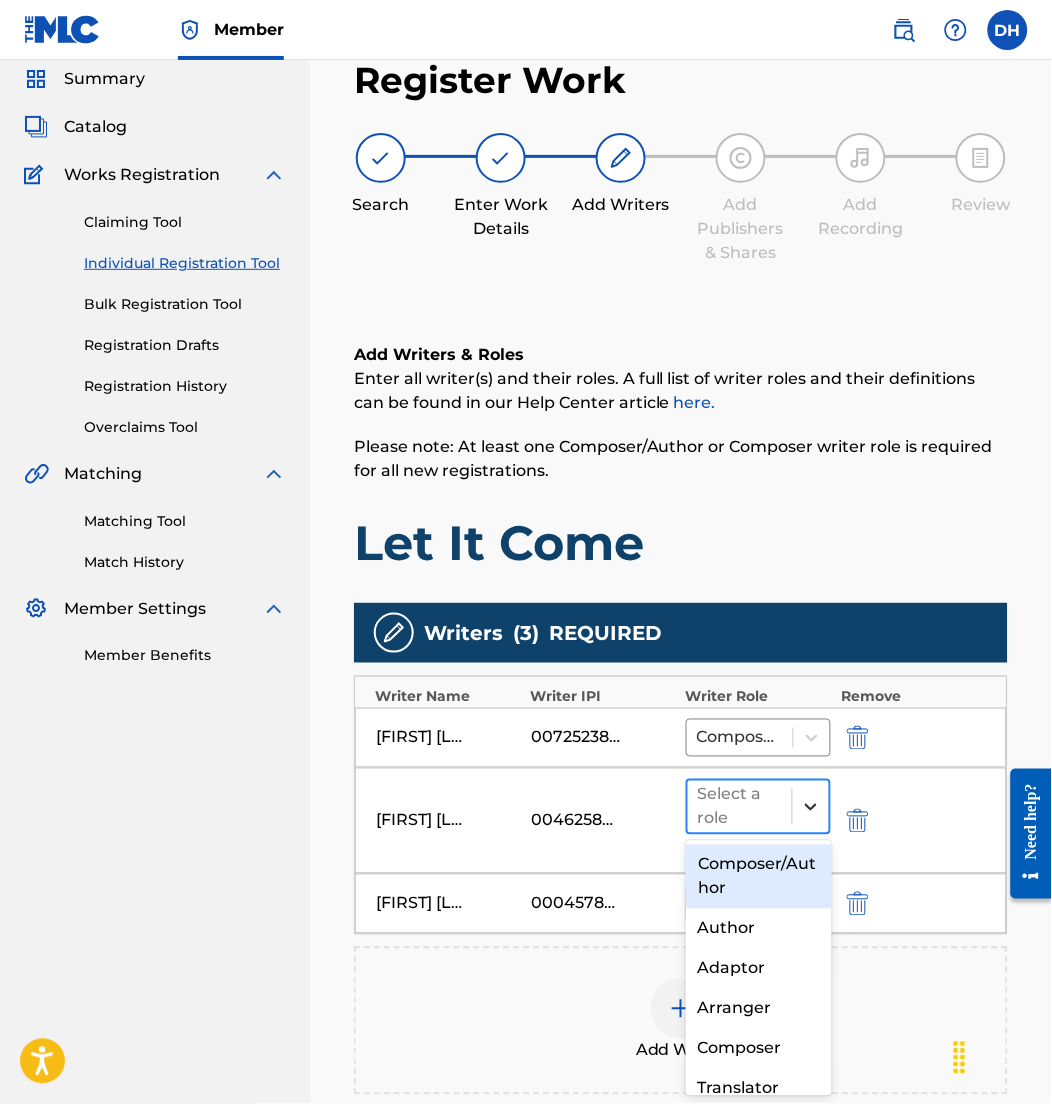 click 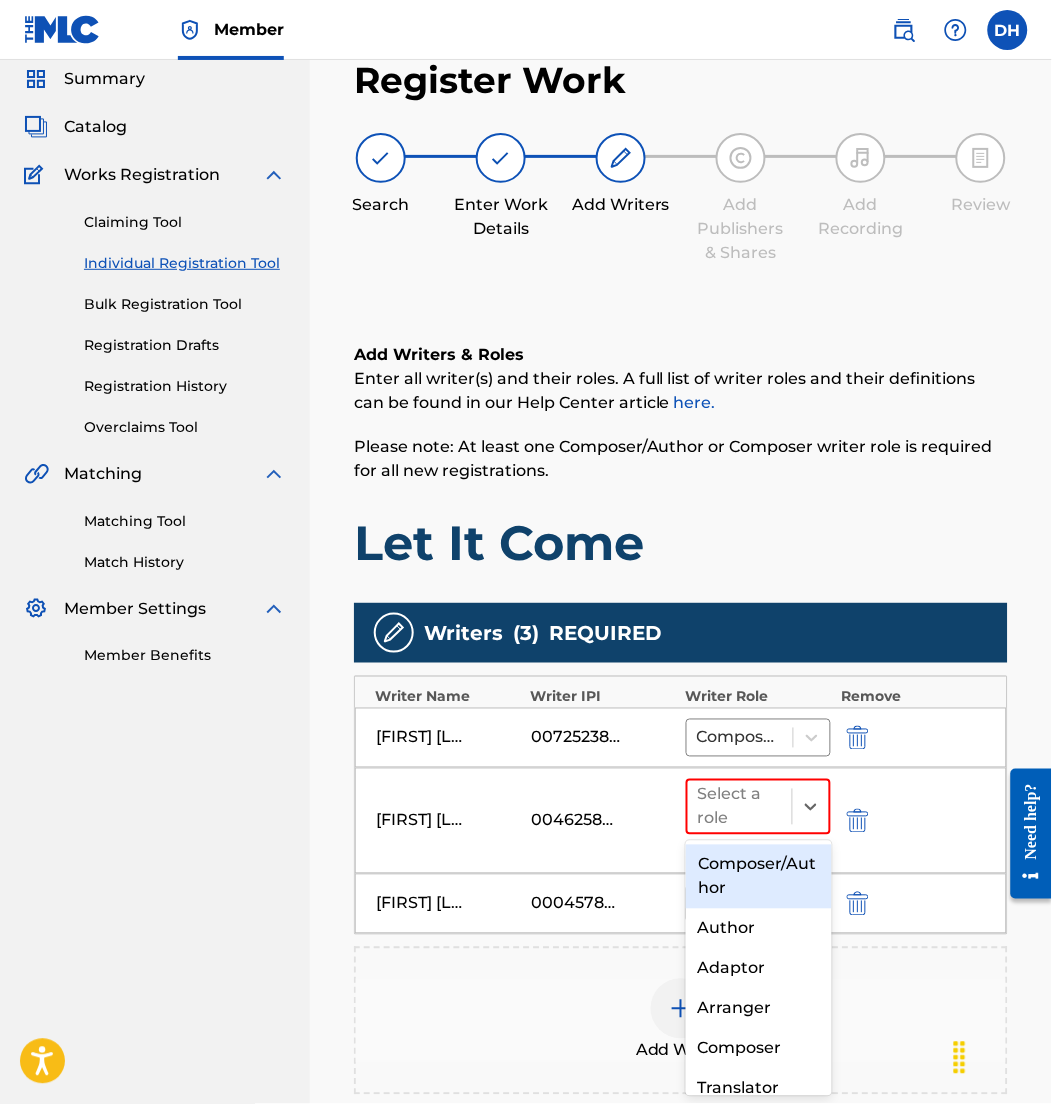 click on "Composer/Author" at bounding box center (758, 877) 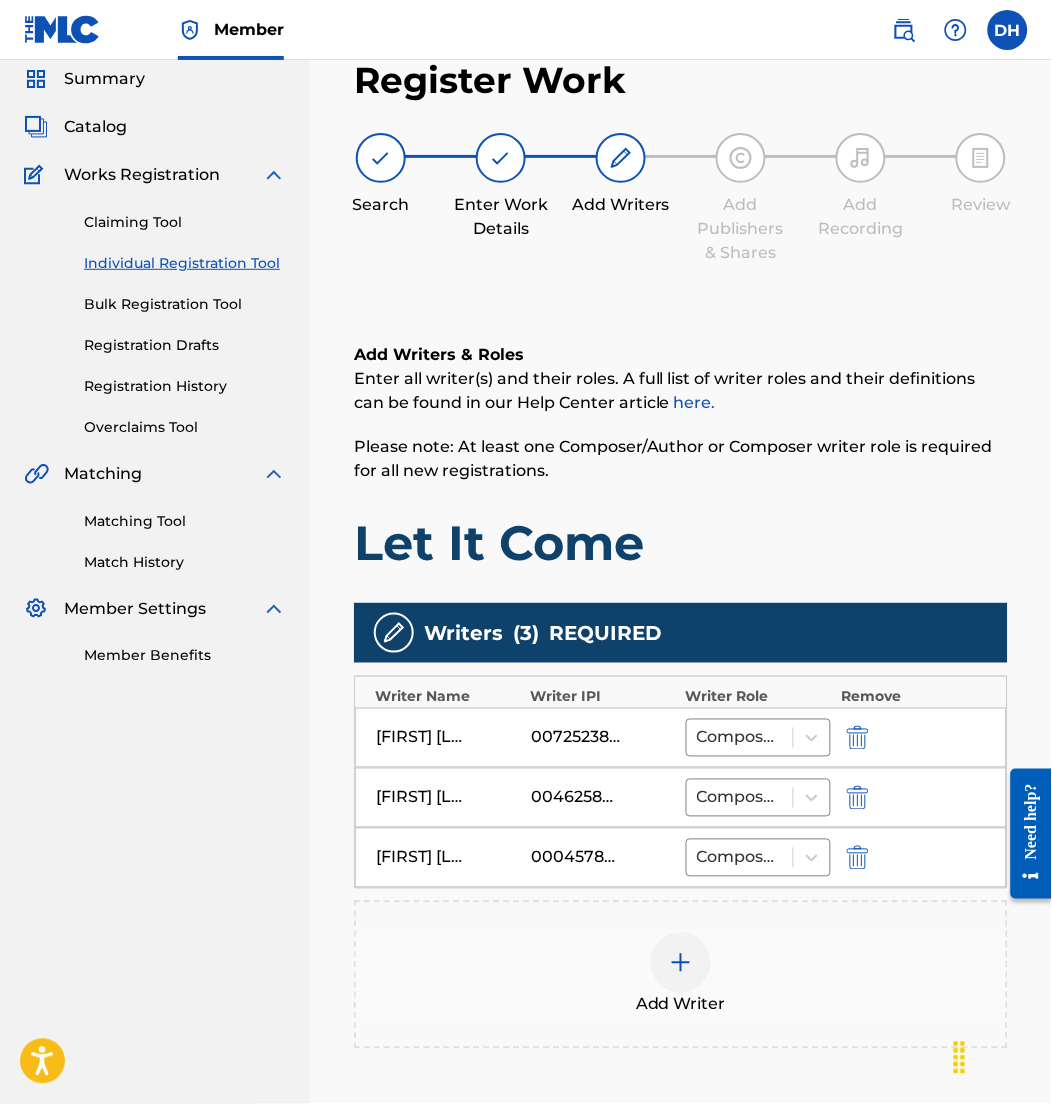 click on "CHANDLER DAVID MOORE 00725238350 Composer/Author" at bounding box center [681, 738] 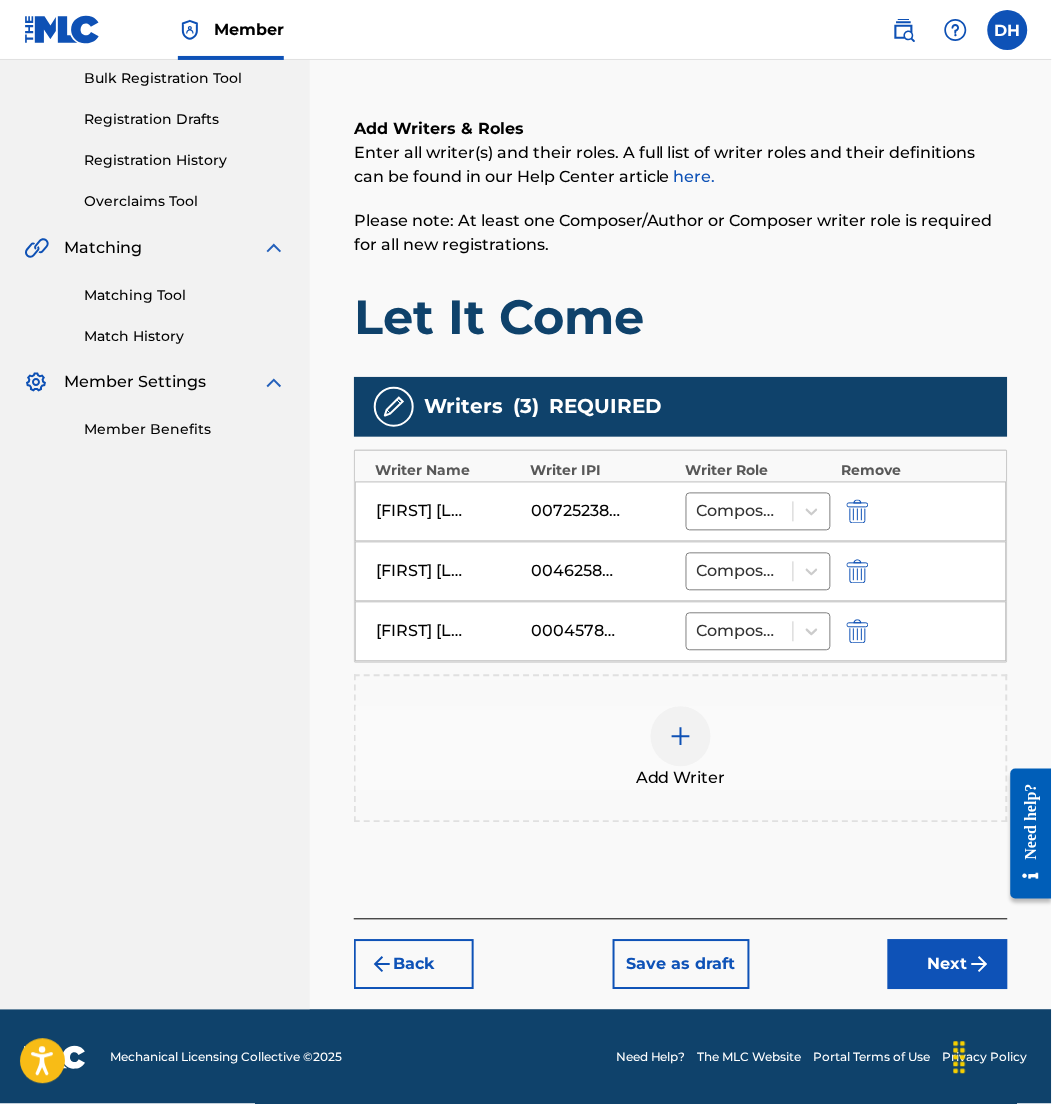 click on "Next" at bounding box center [948, 965] 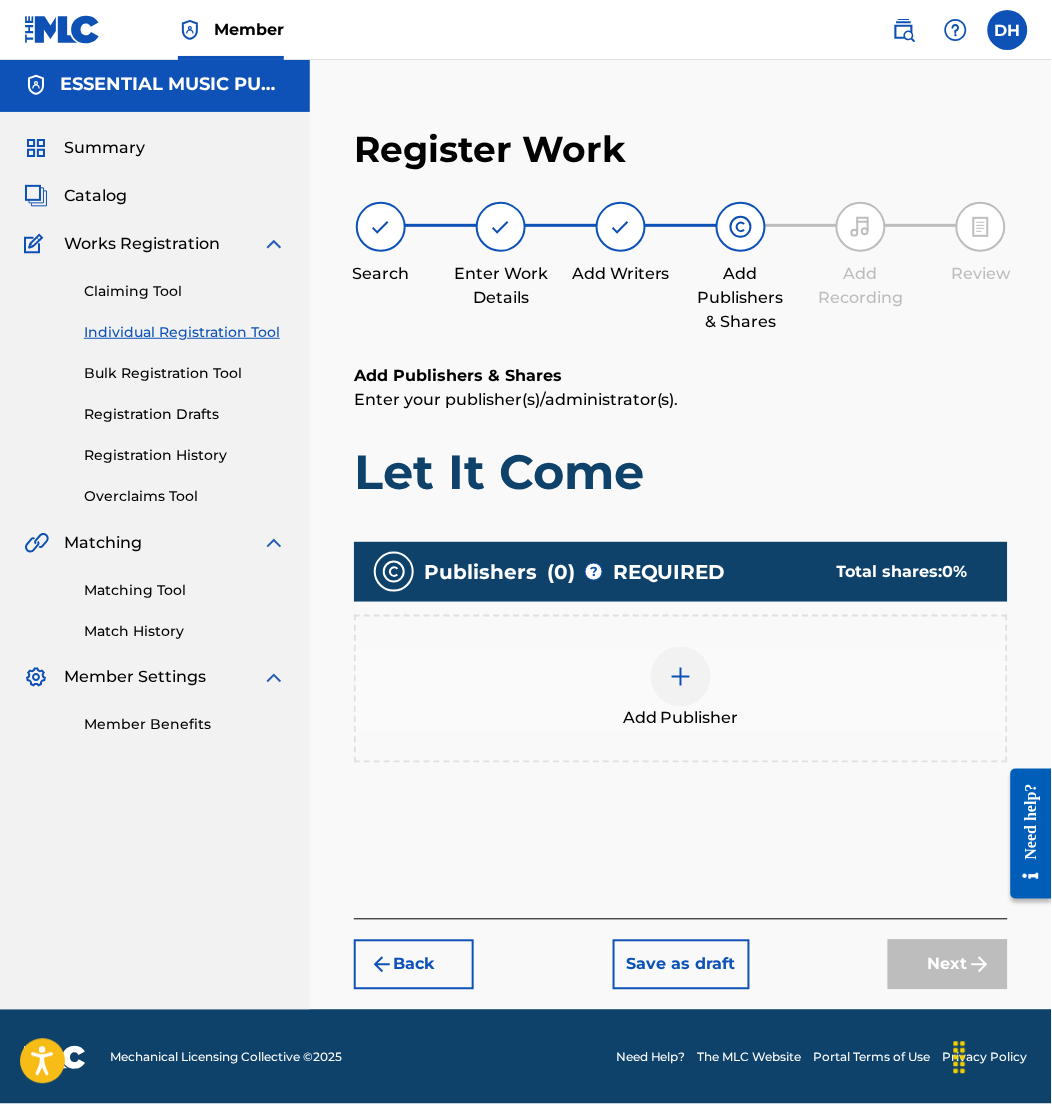 click at bounding box center [681, 677] 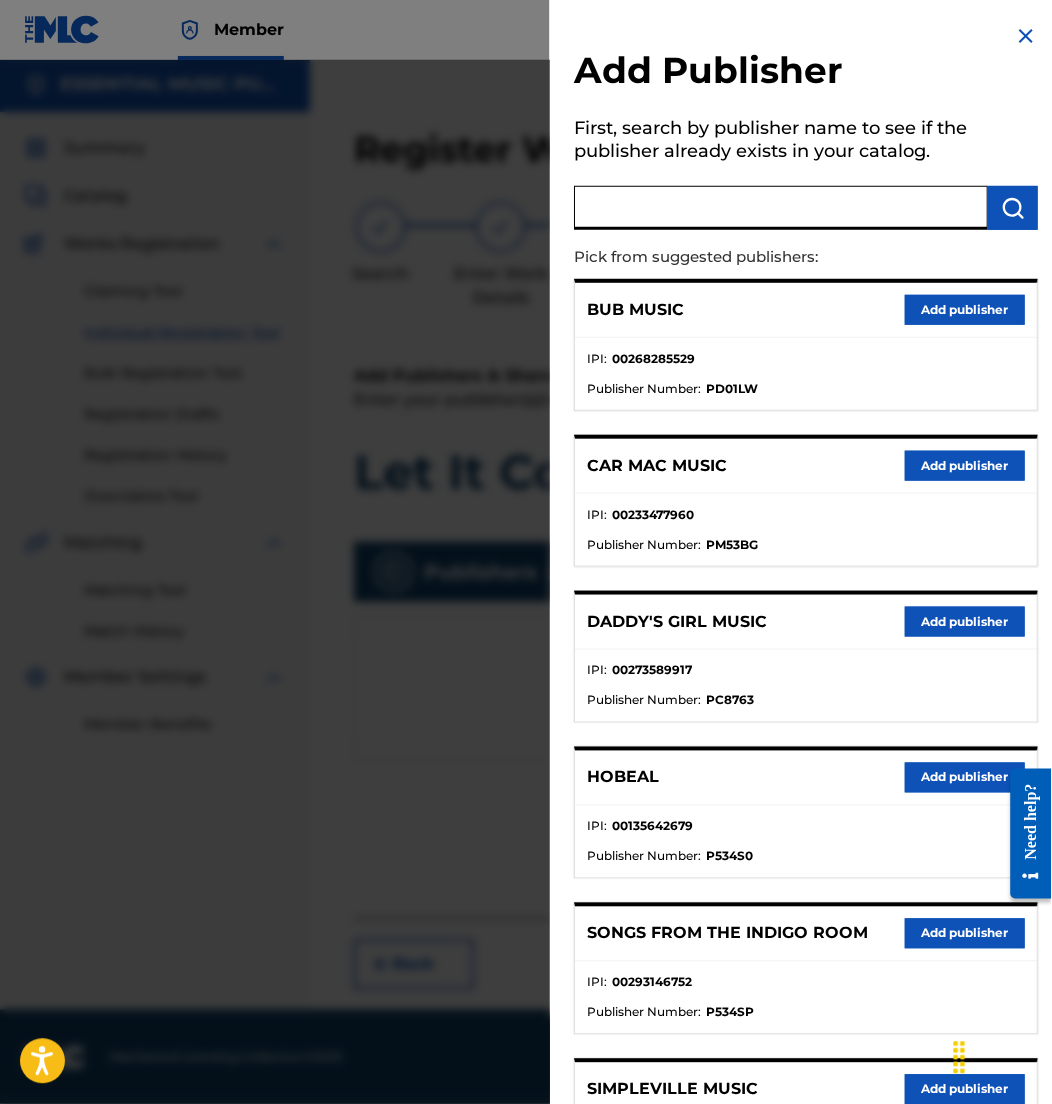 click at bounding box center (781, 208) 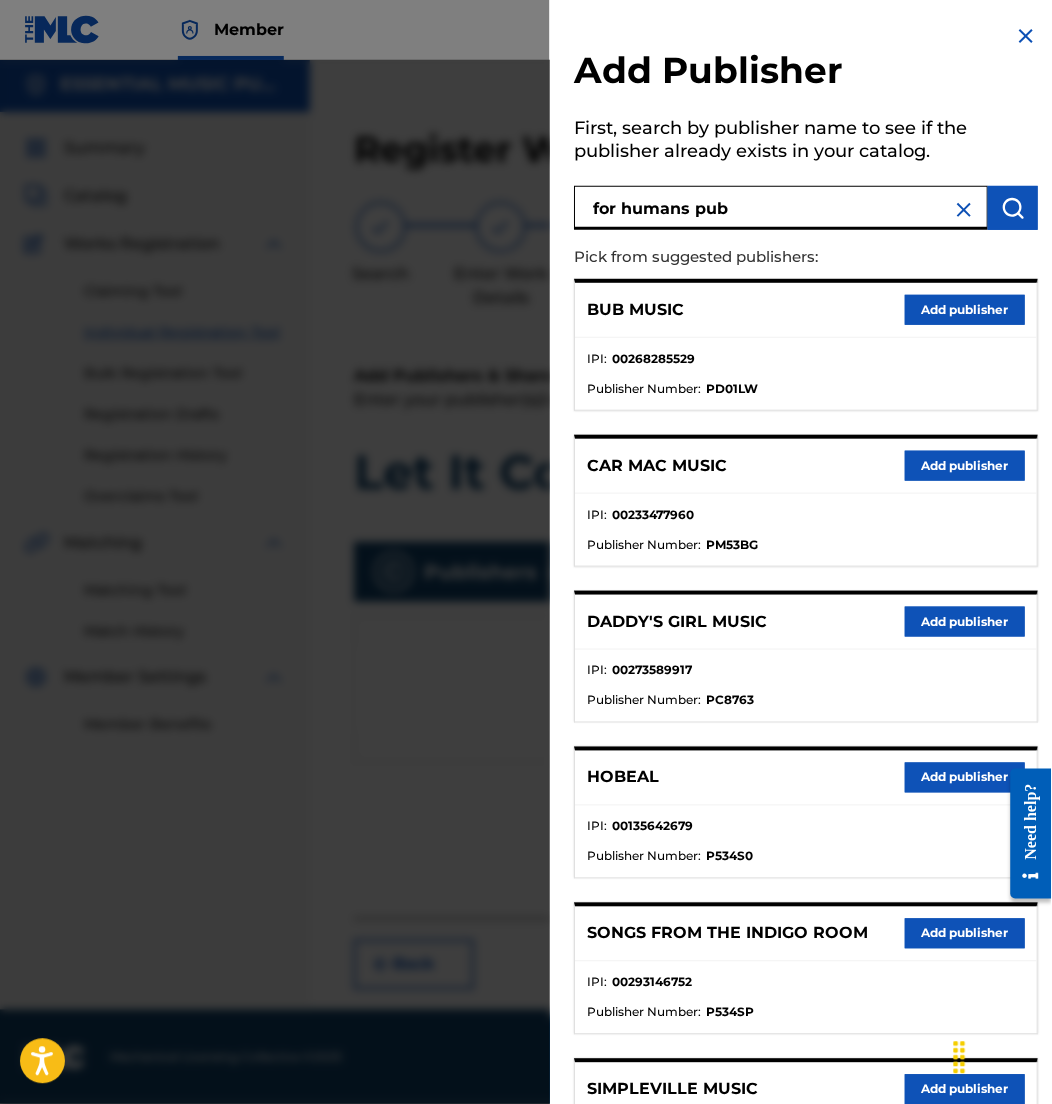 type on "for humans pub" 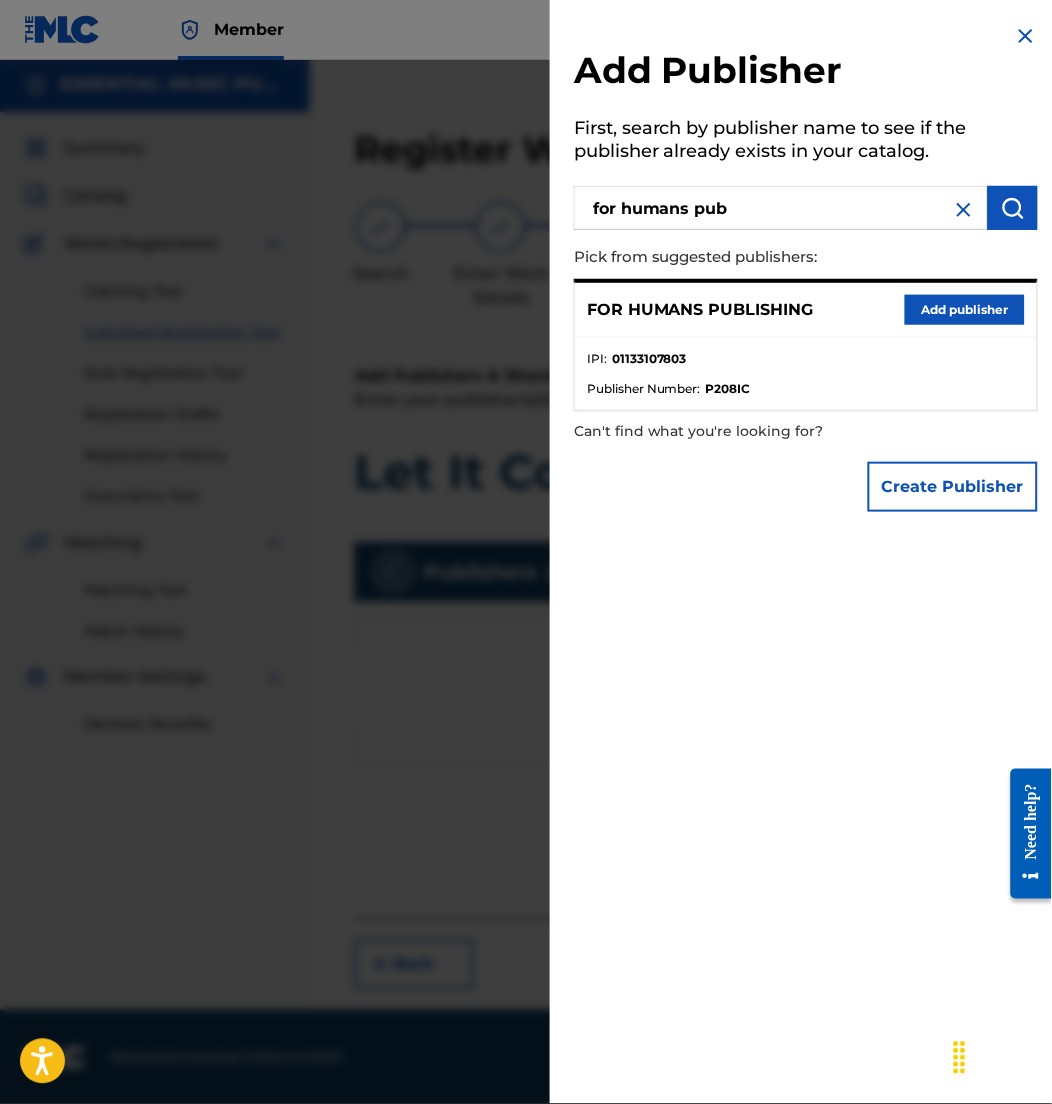 click on "Add publisher" at bounding box center [965, 310] 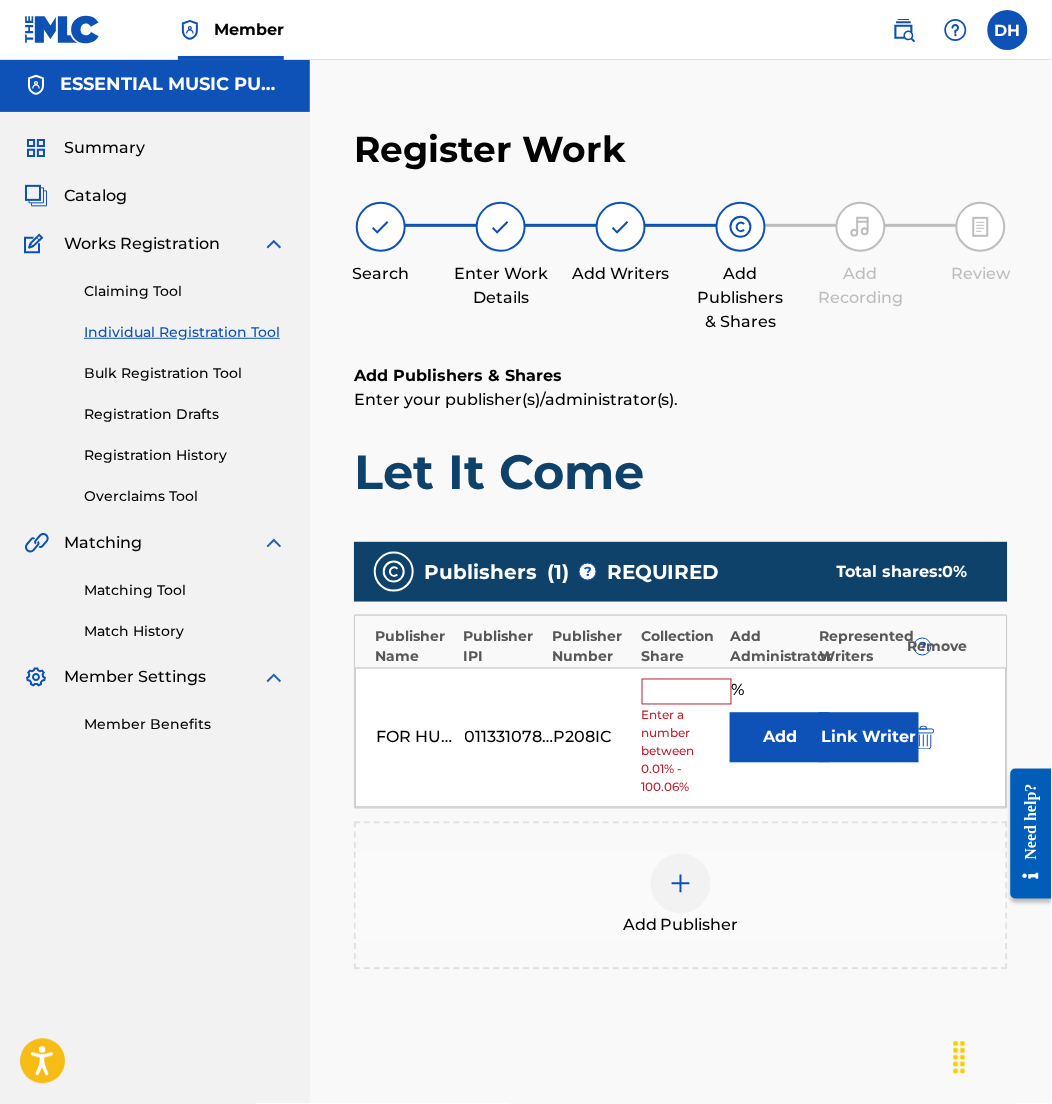 click on "Add" at bounding box center [780, 738] 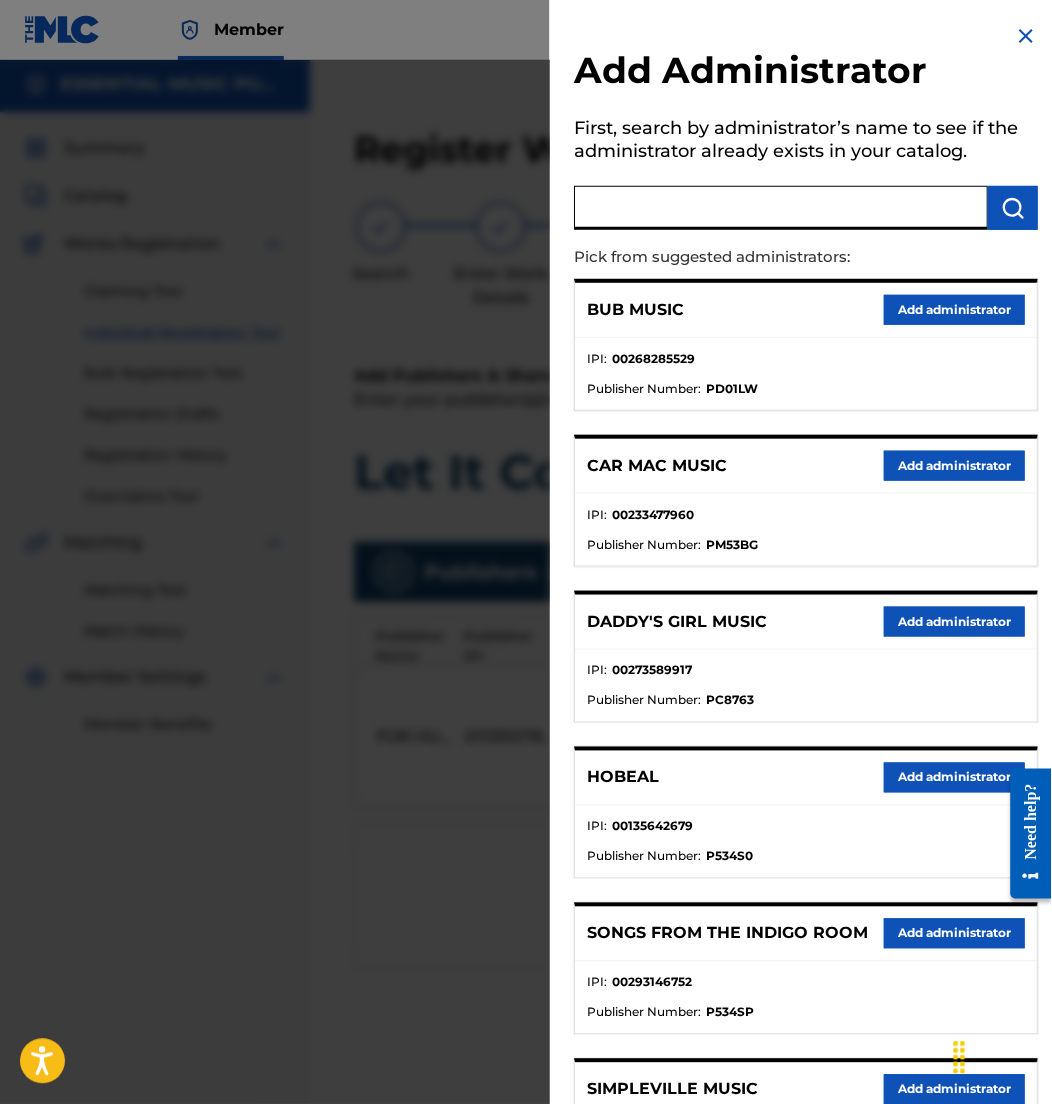 click at bounding box center (781, 208) 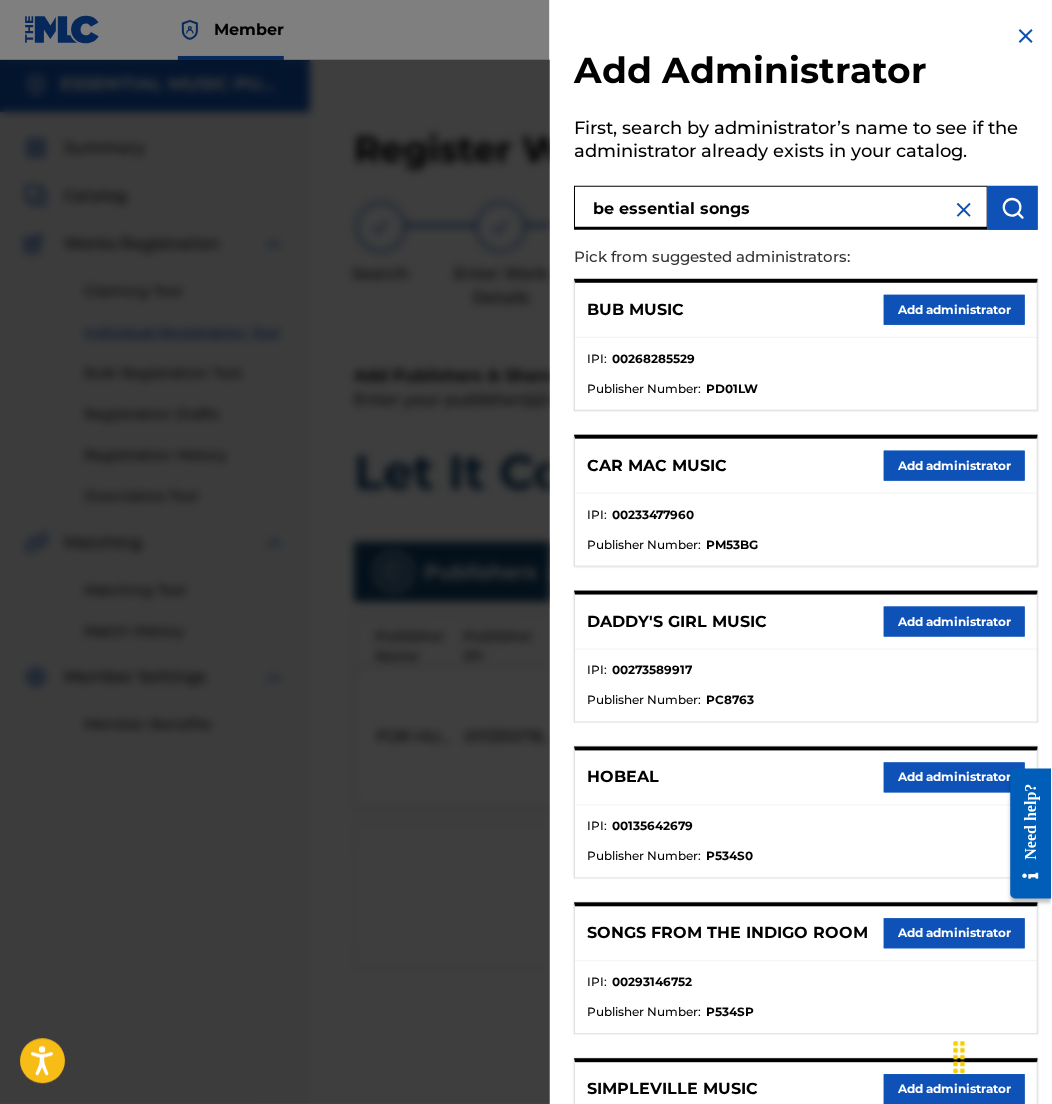type on "be essential songs" 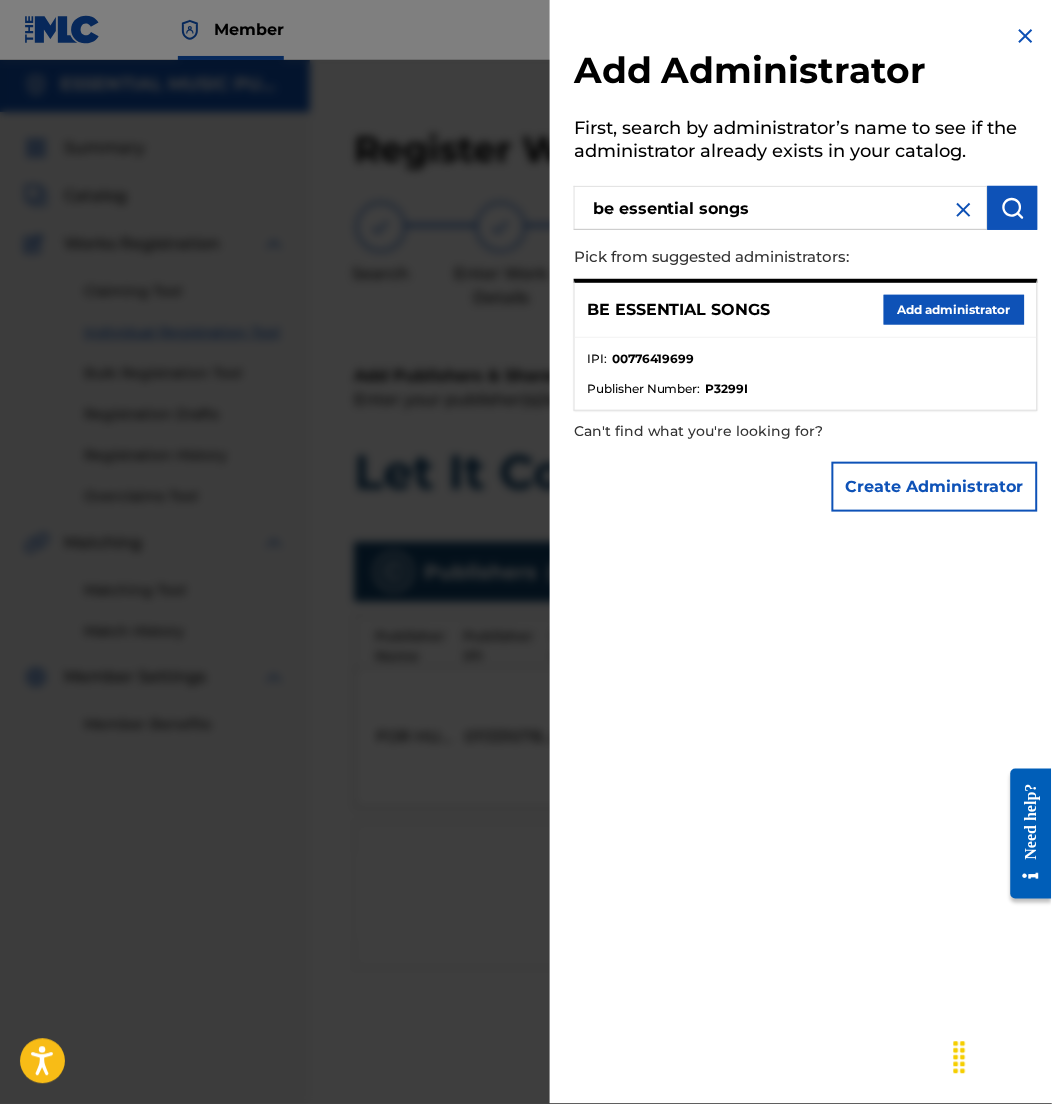 click on "Add administrator" at bounding box center (954, 310) 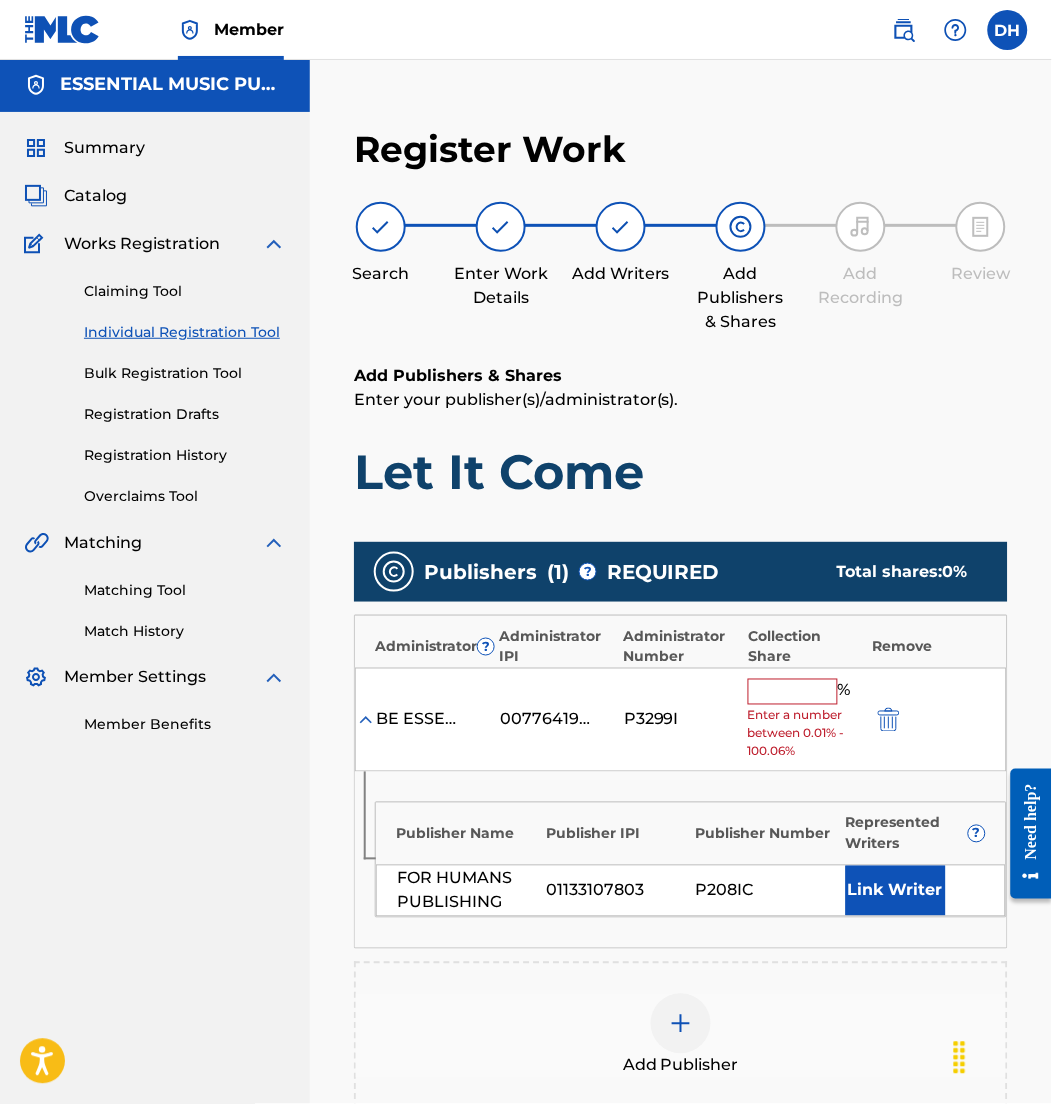 scroll, scrollTop: 134, scrollLeft: 0, axis: vertical 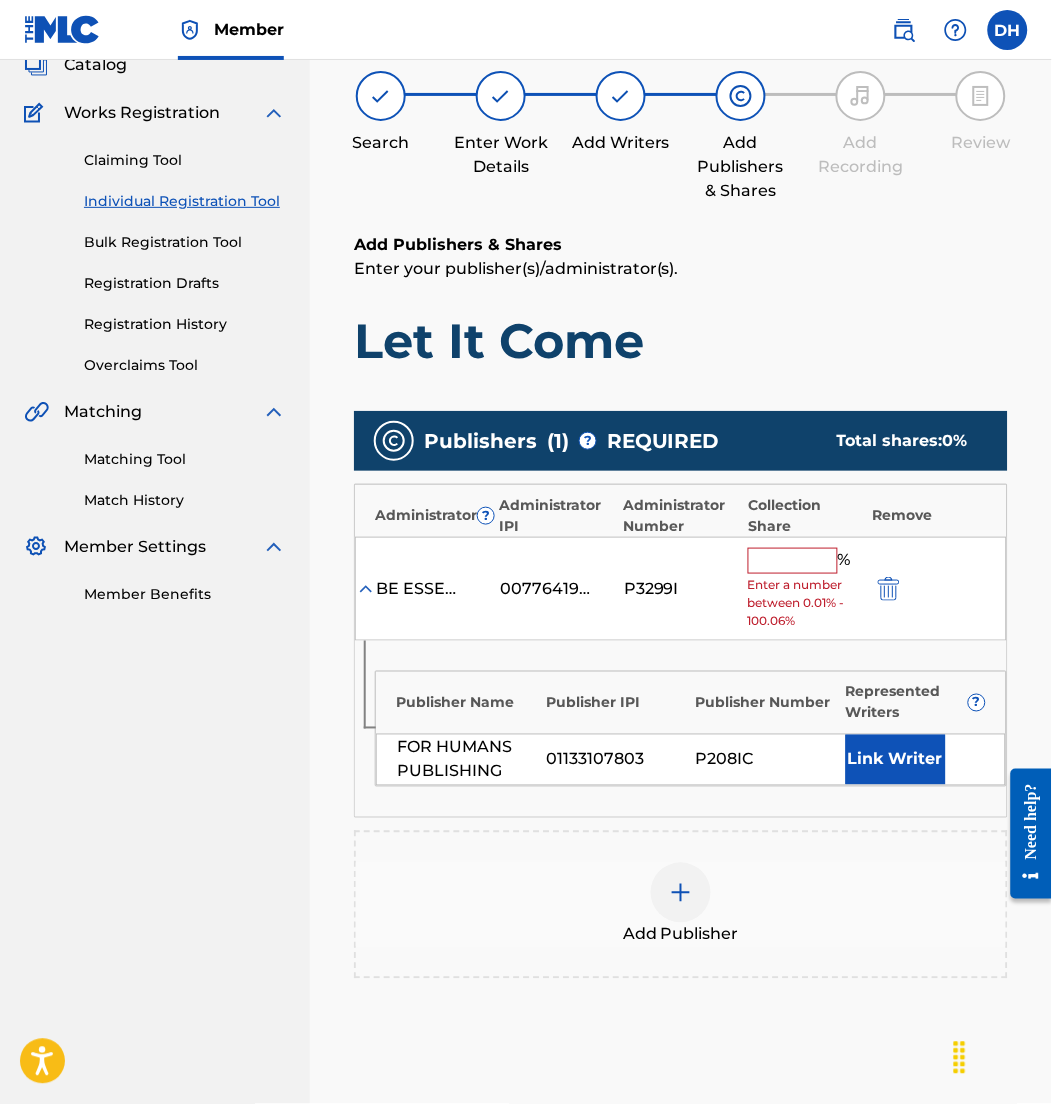 click on "% Enter a number between 0.01% - 100.06%" at bounding box center (805, 589) 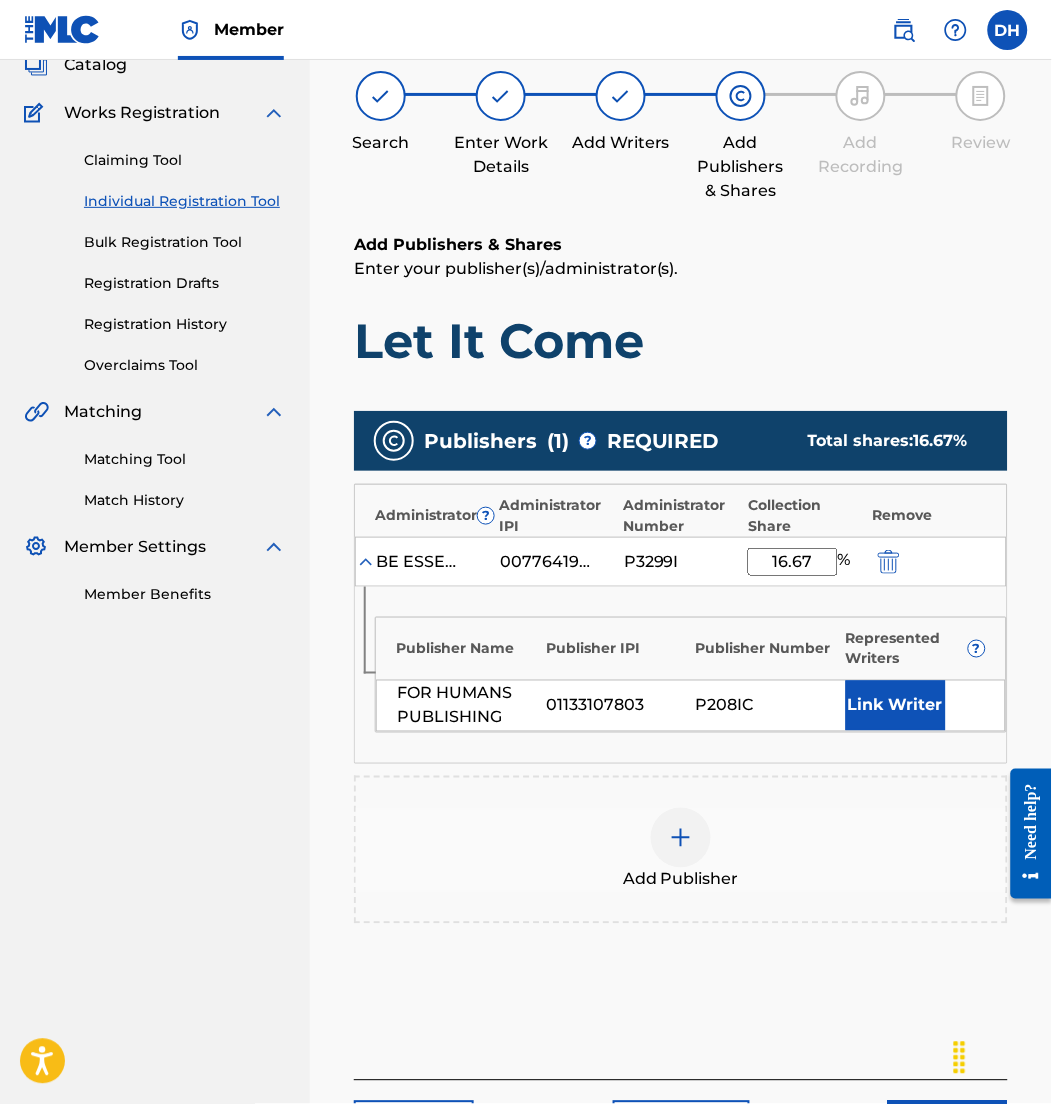 type on "16.67" 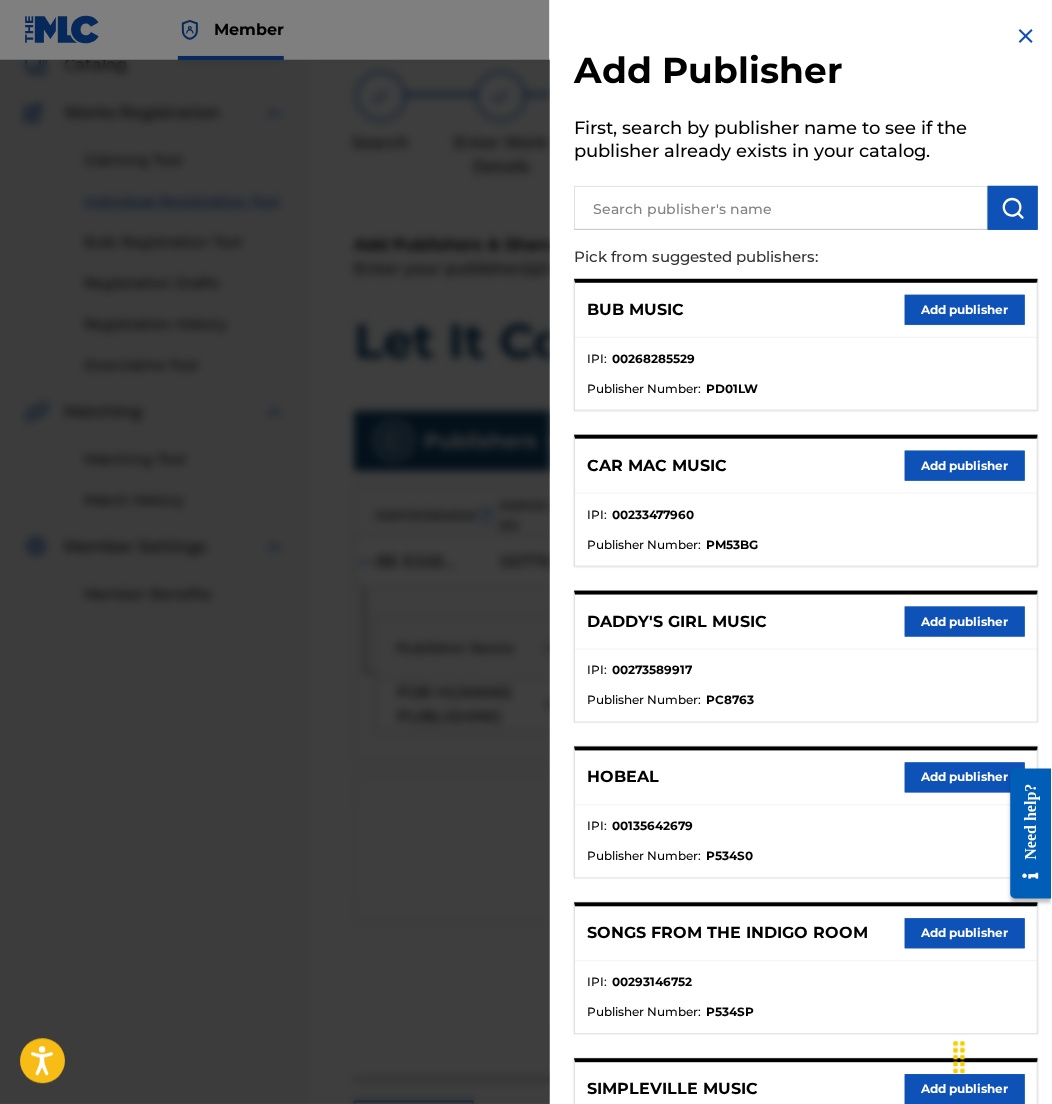 click at bounding box center [526, 612] 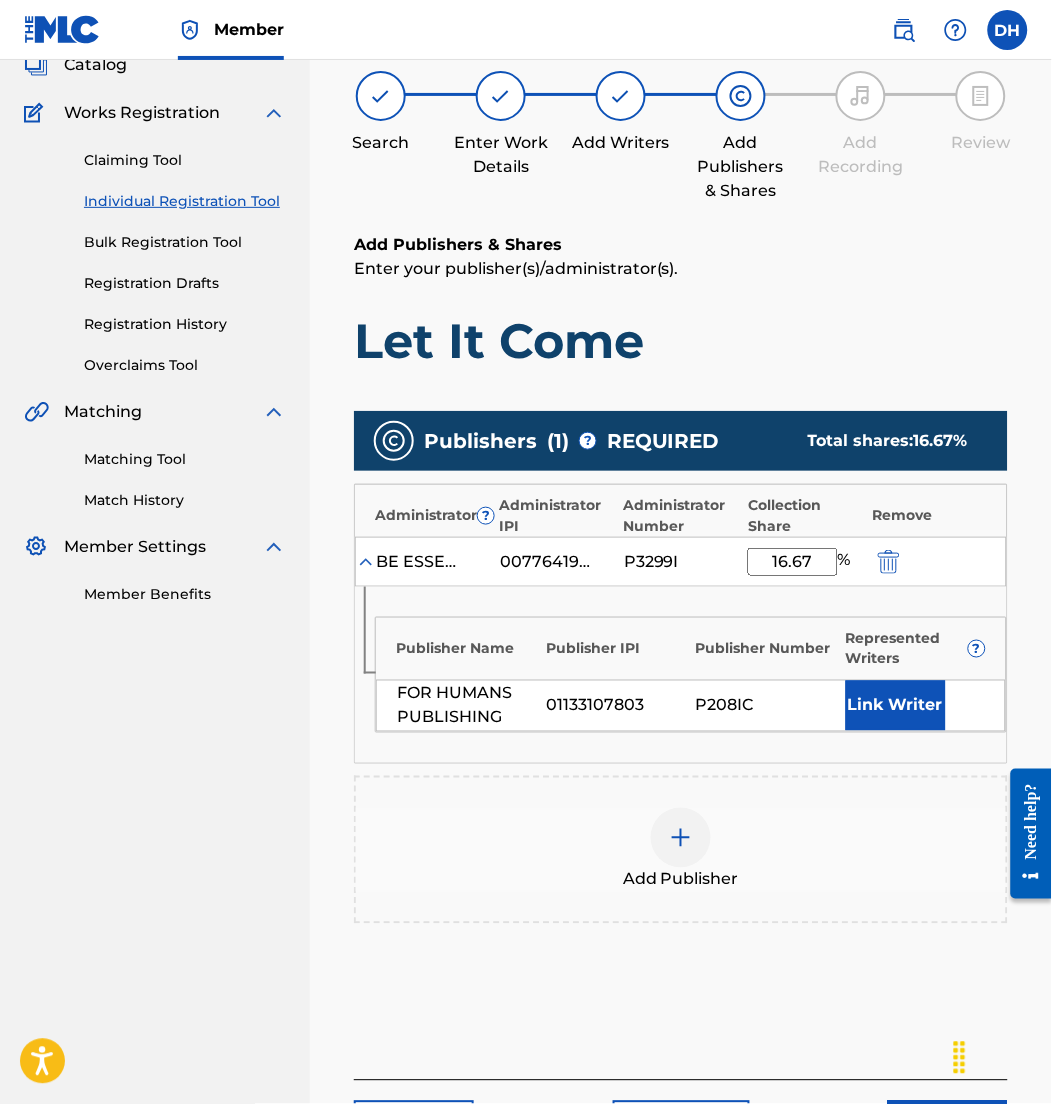 click on "Link Writer" at bounding box center [896, 706] 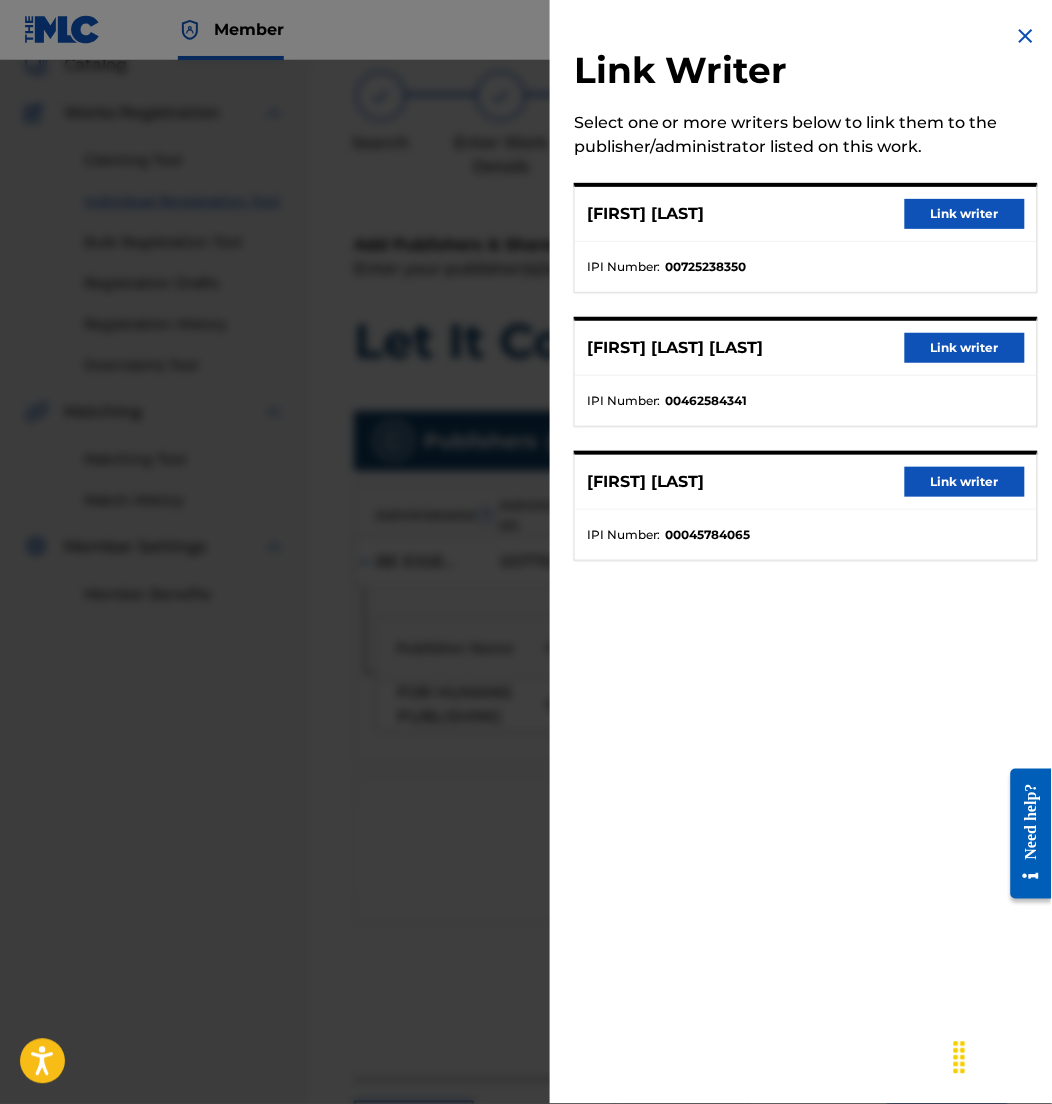 click on "Link writer" at bounding box center [965, 214] 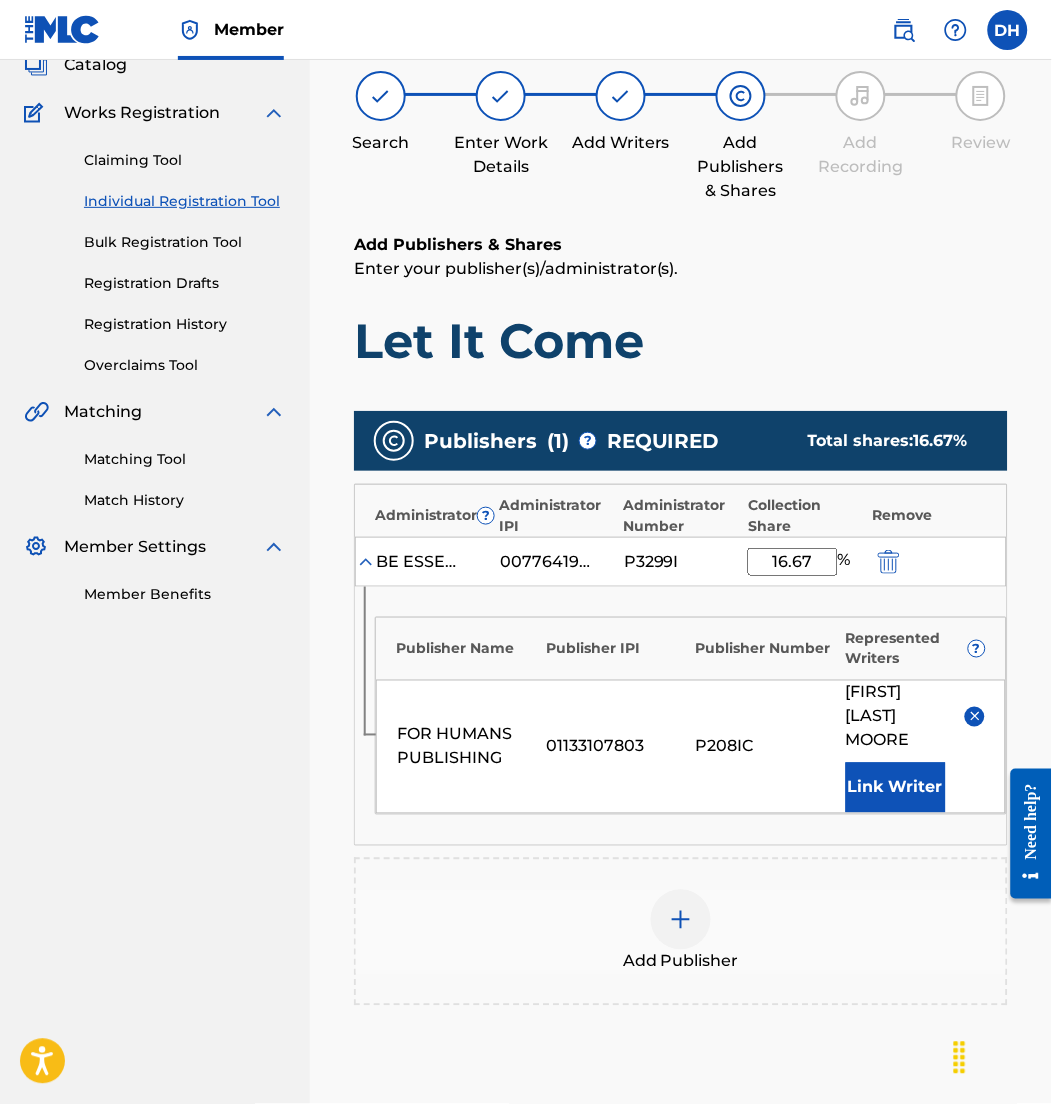 scroll, scrollTop: 268, scrollLeft: 0, axis: vertical 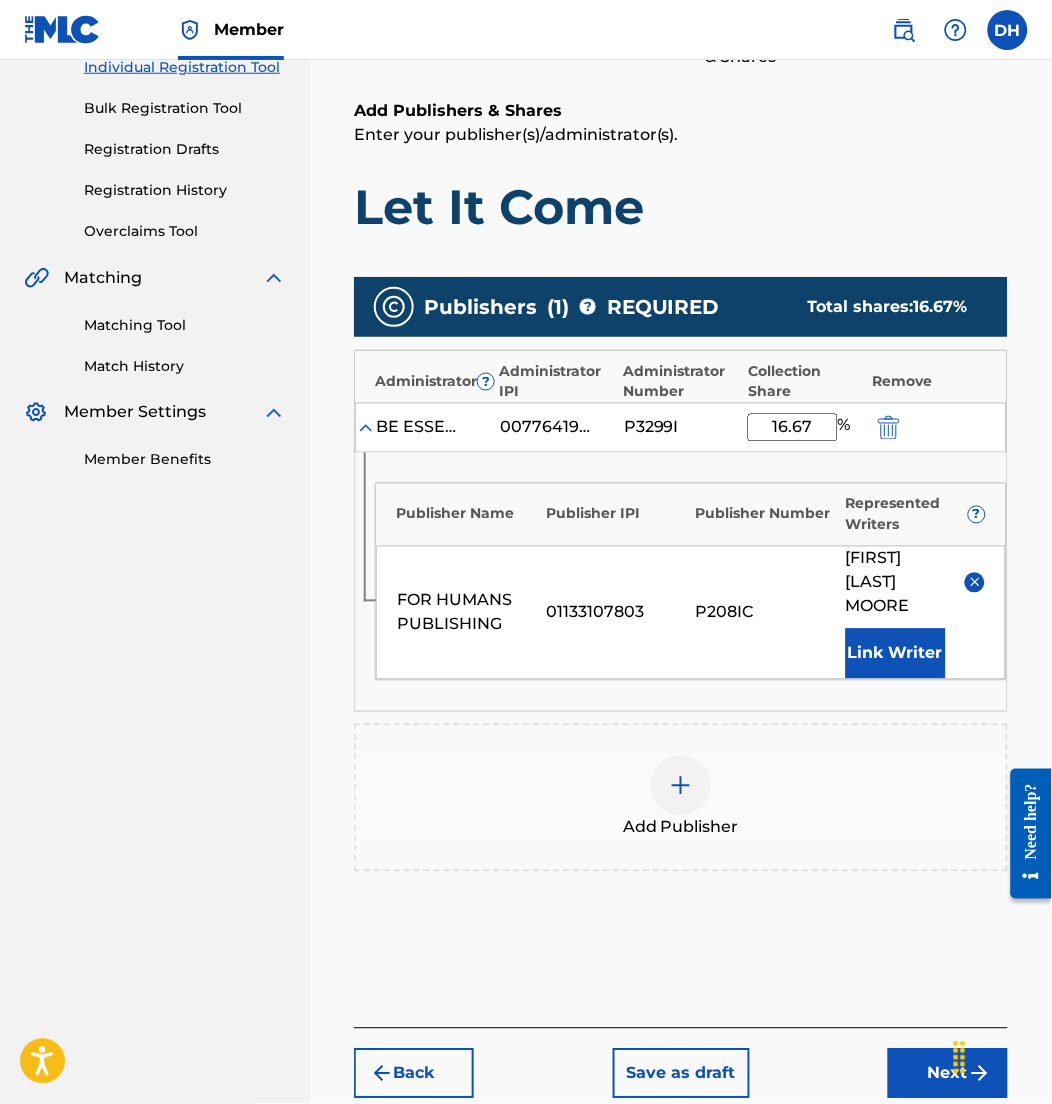 click at bounding box center (681, 786) 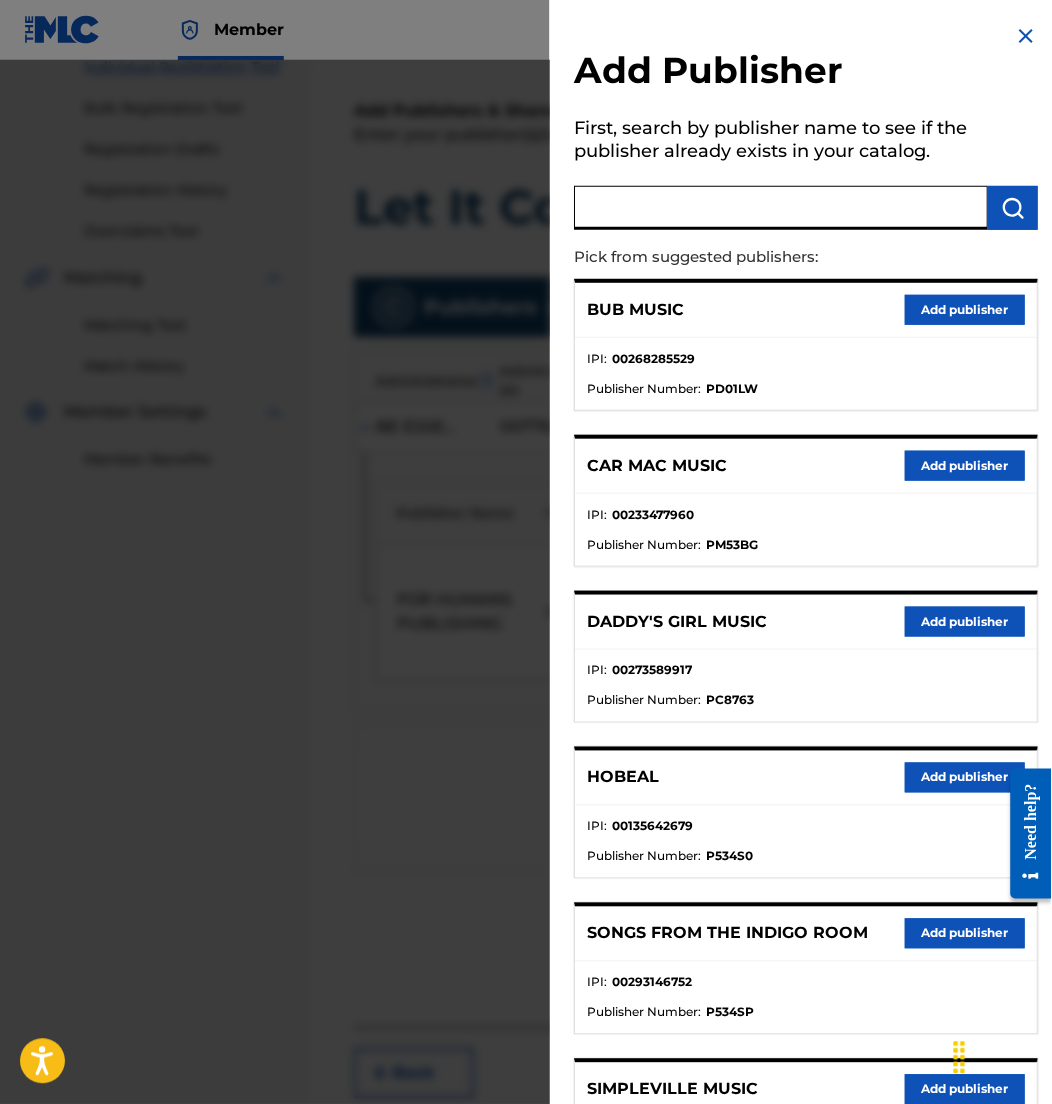 click at bounding box center [781, 208] 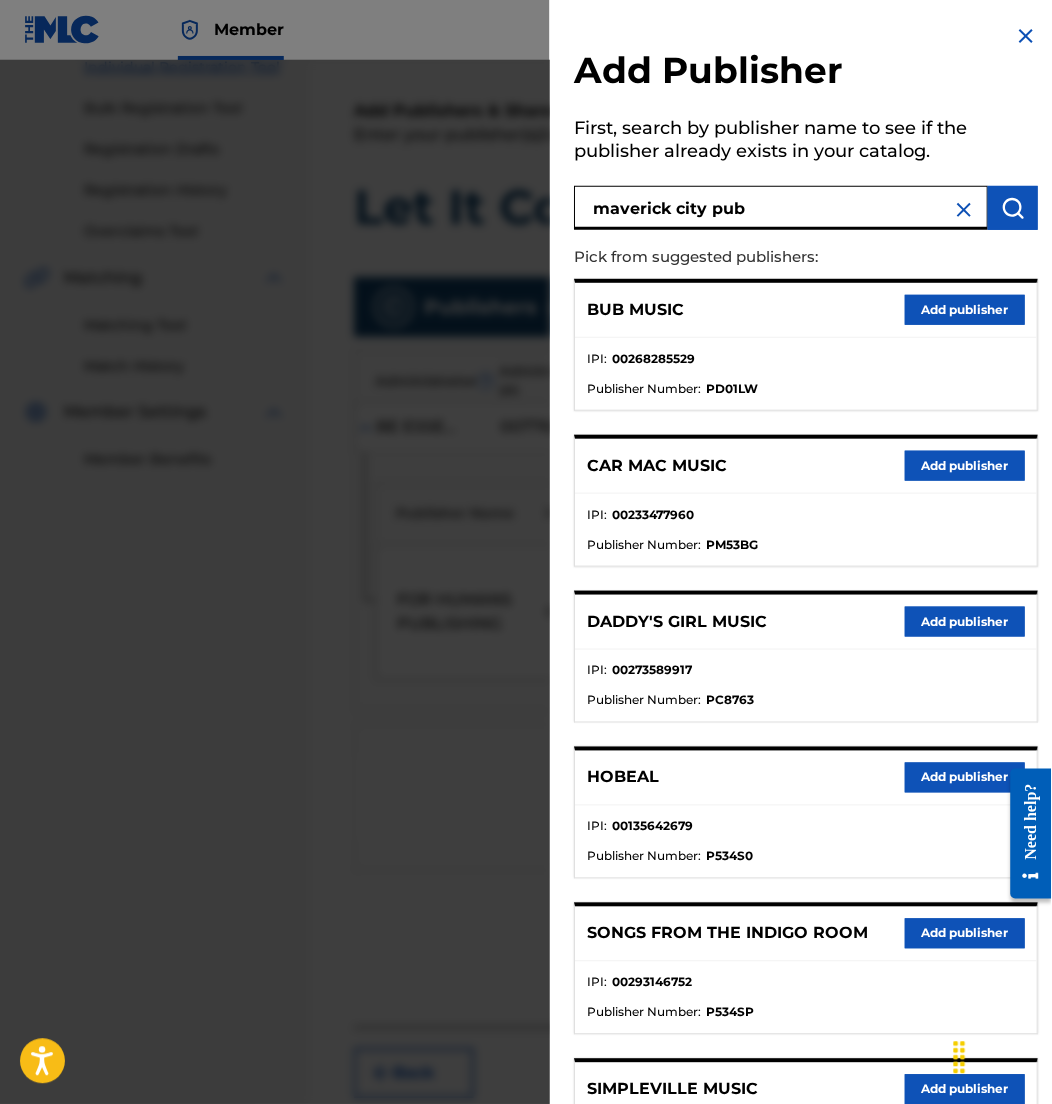type on "maverick city pub" 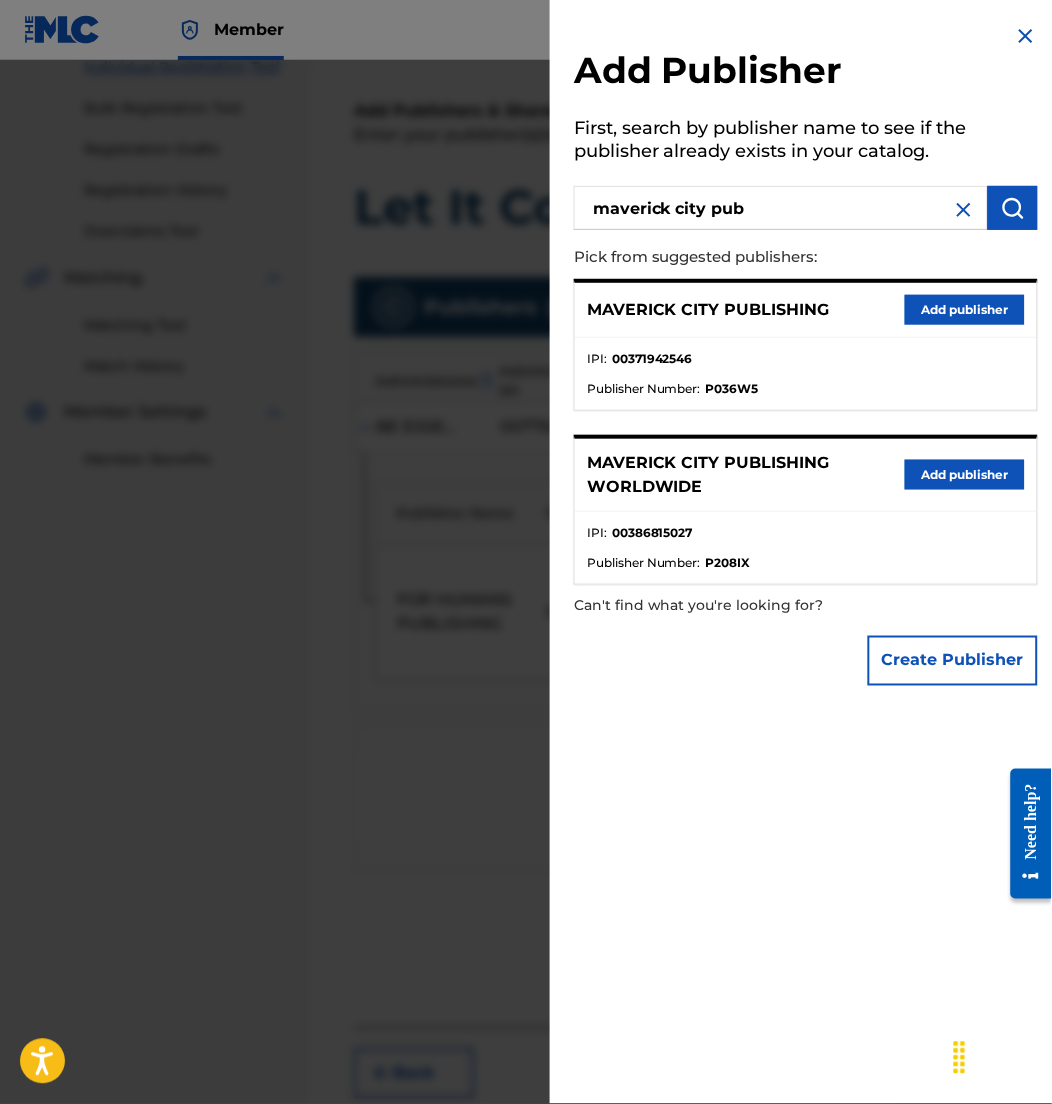 click on "Add publisher" at bounding box center (965, 310) 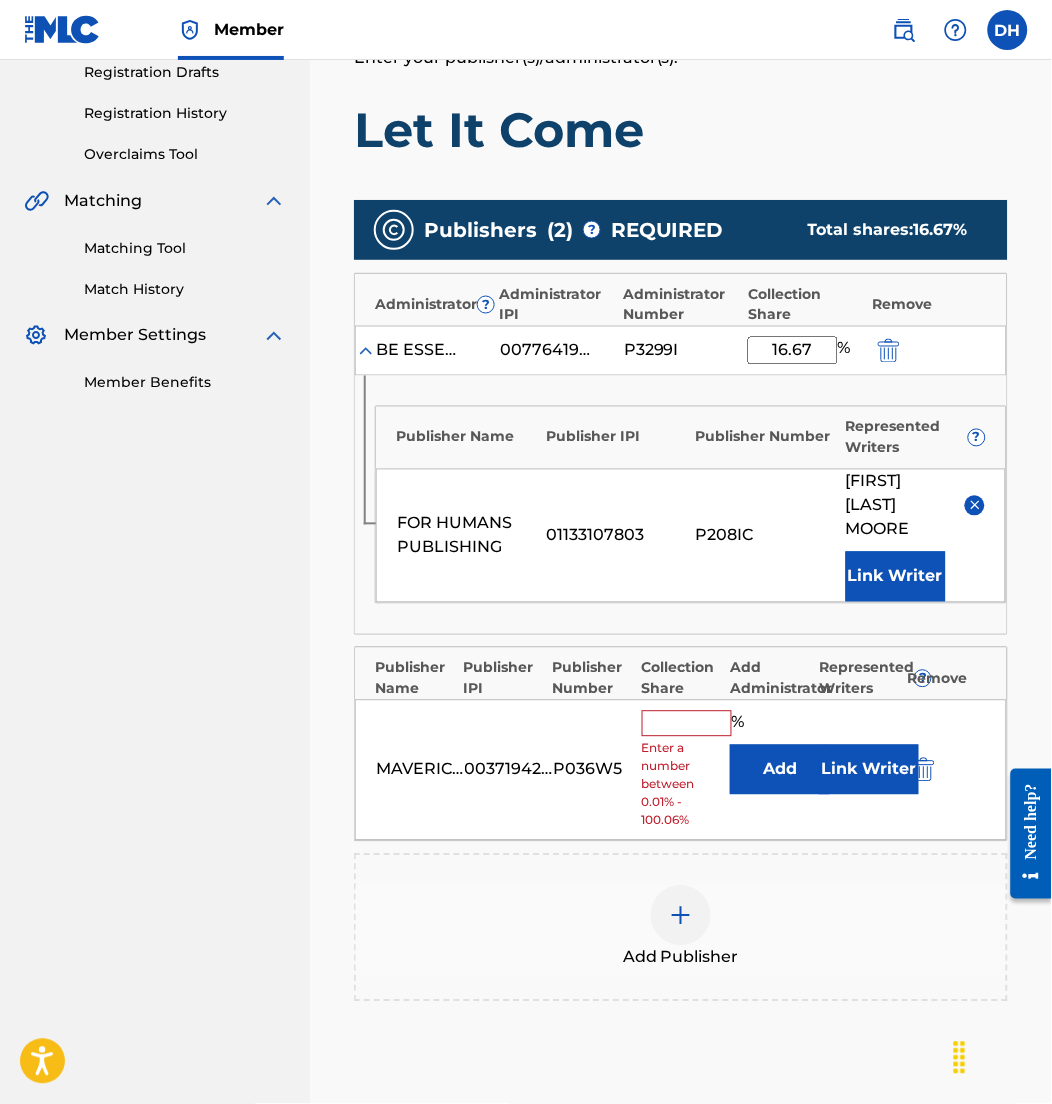 scroll, scrollTop: 347, scrollLeft: 0, axis: vertical 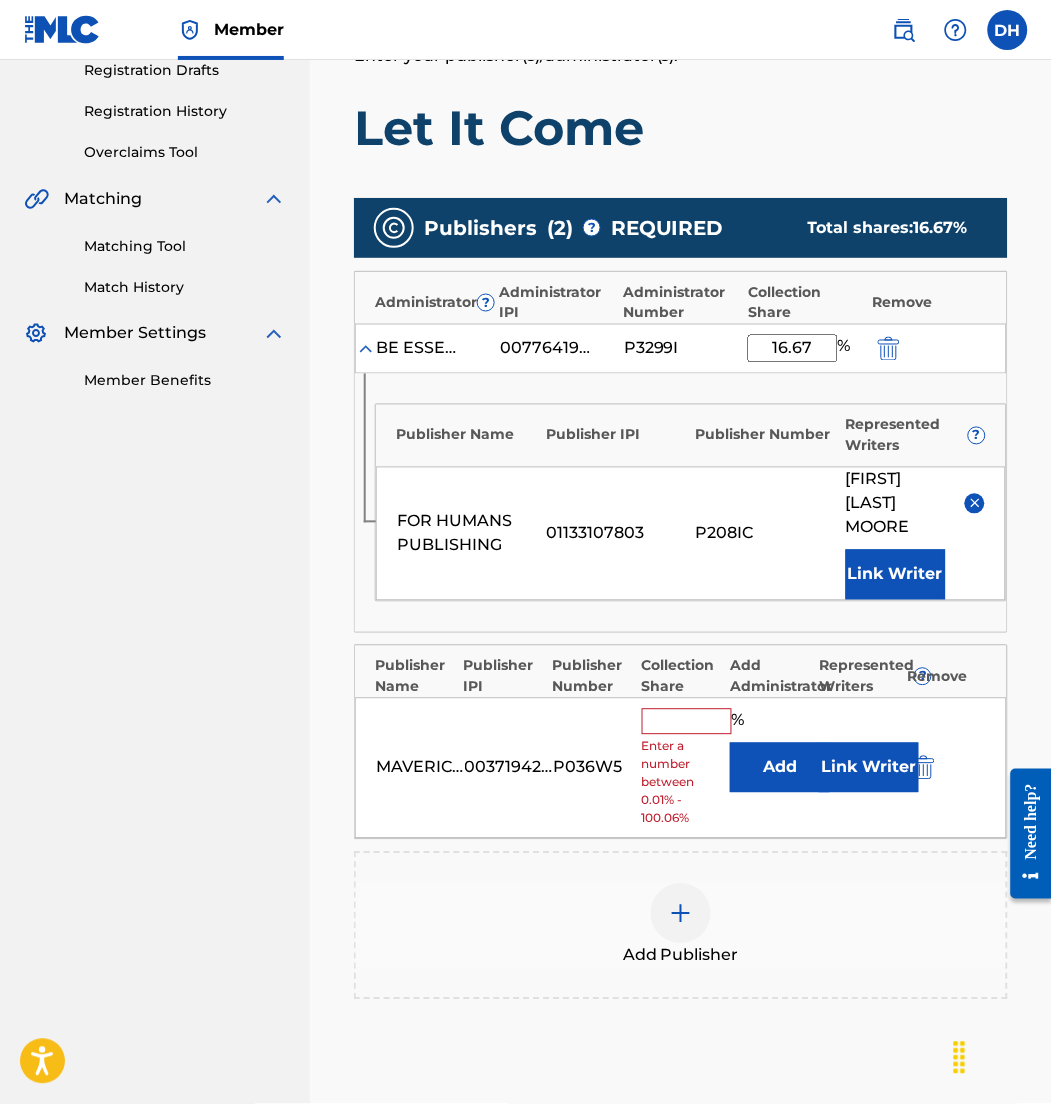 click on "Add" at bounding box center [780, 768] 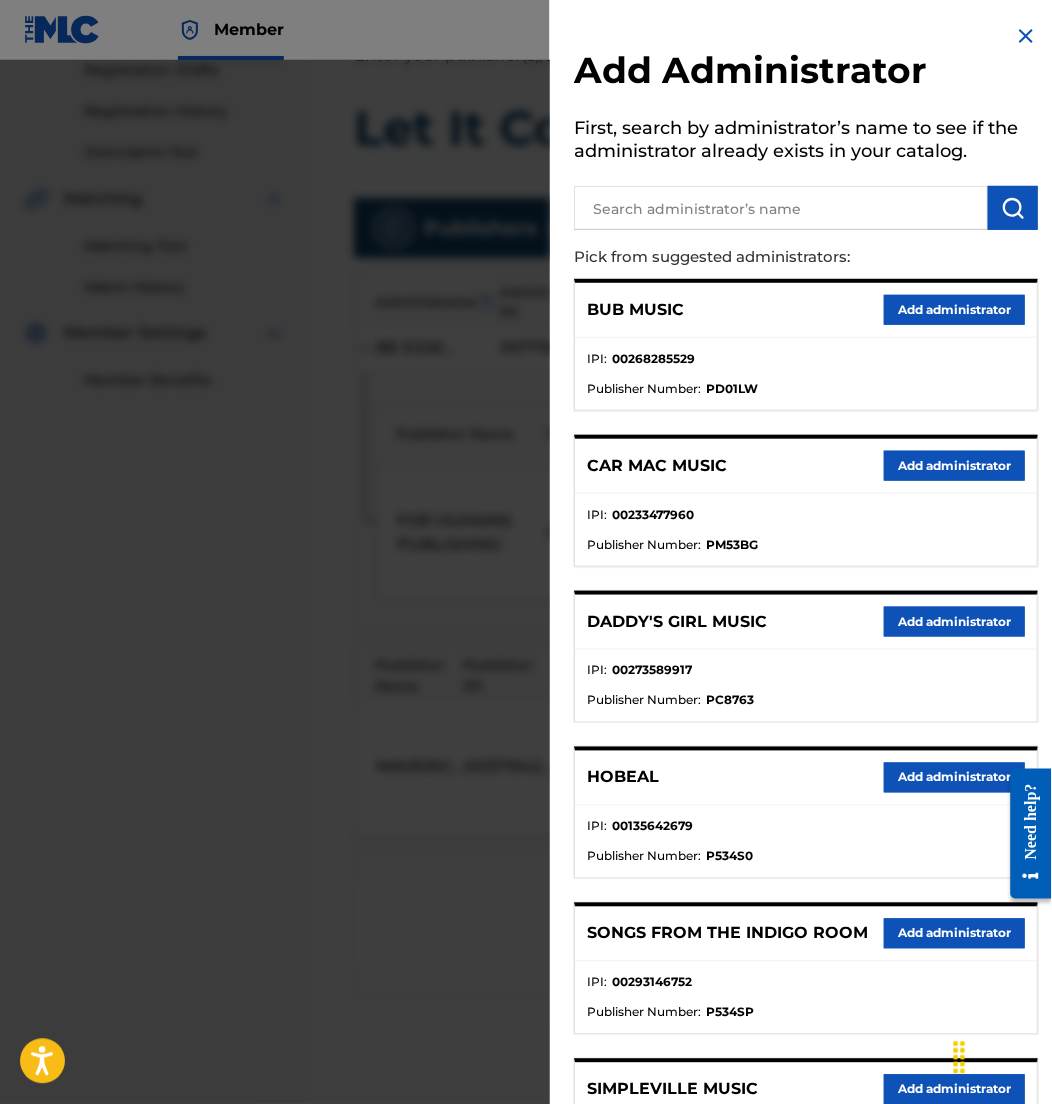 click at bounding box center (781, 208) 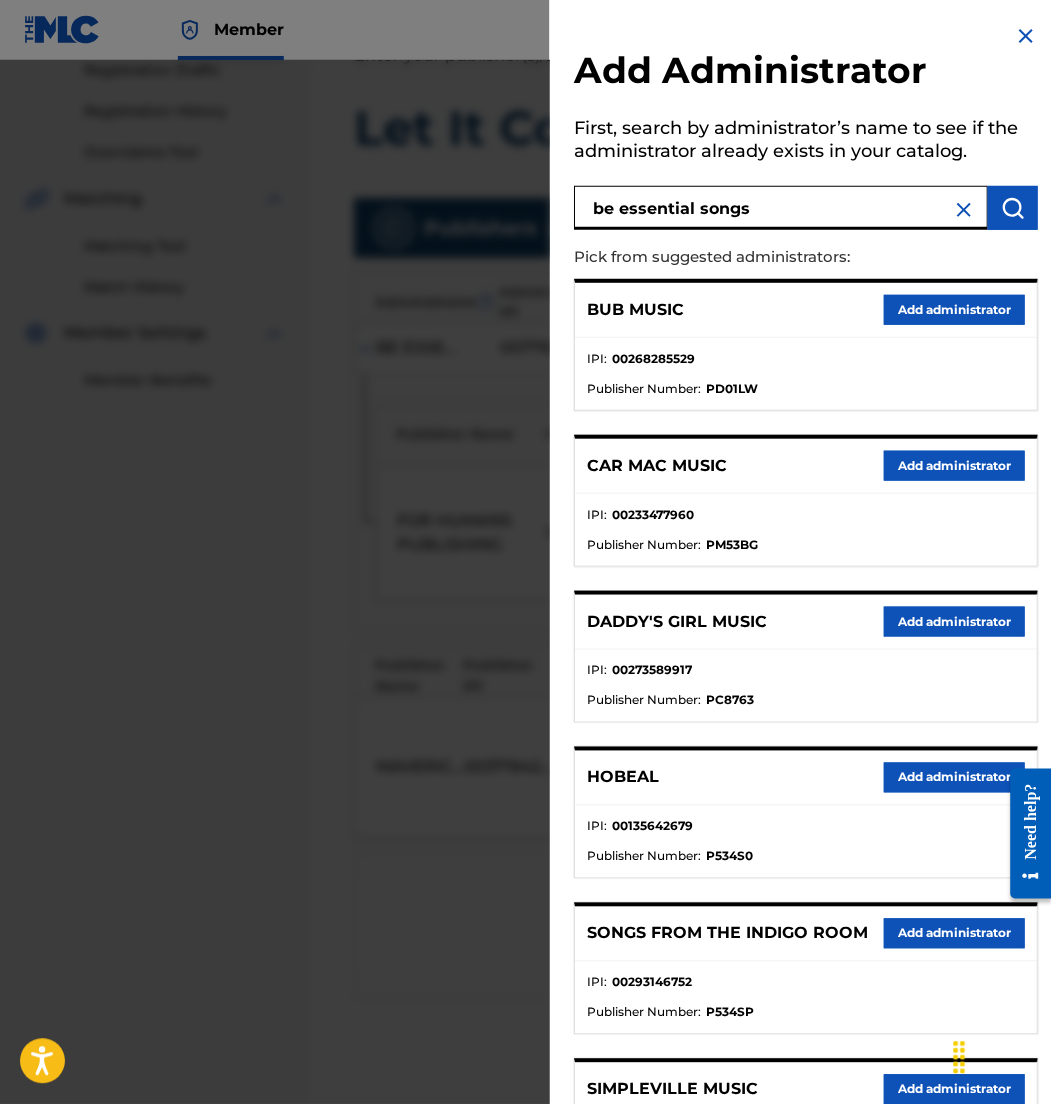 type on "be essential songs" 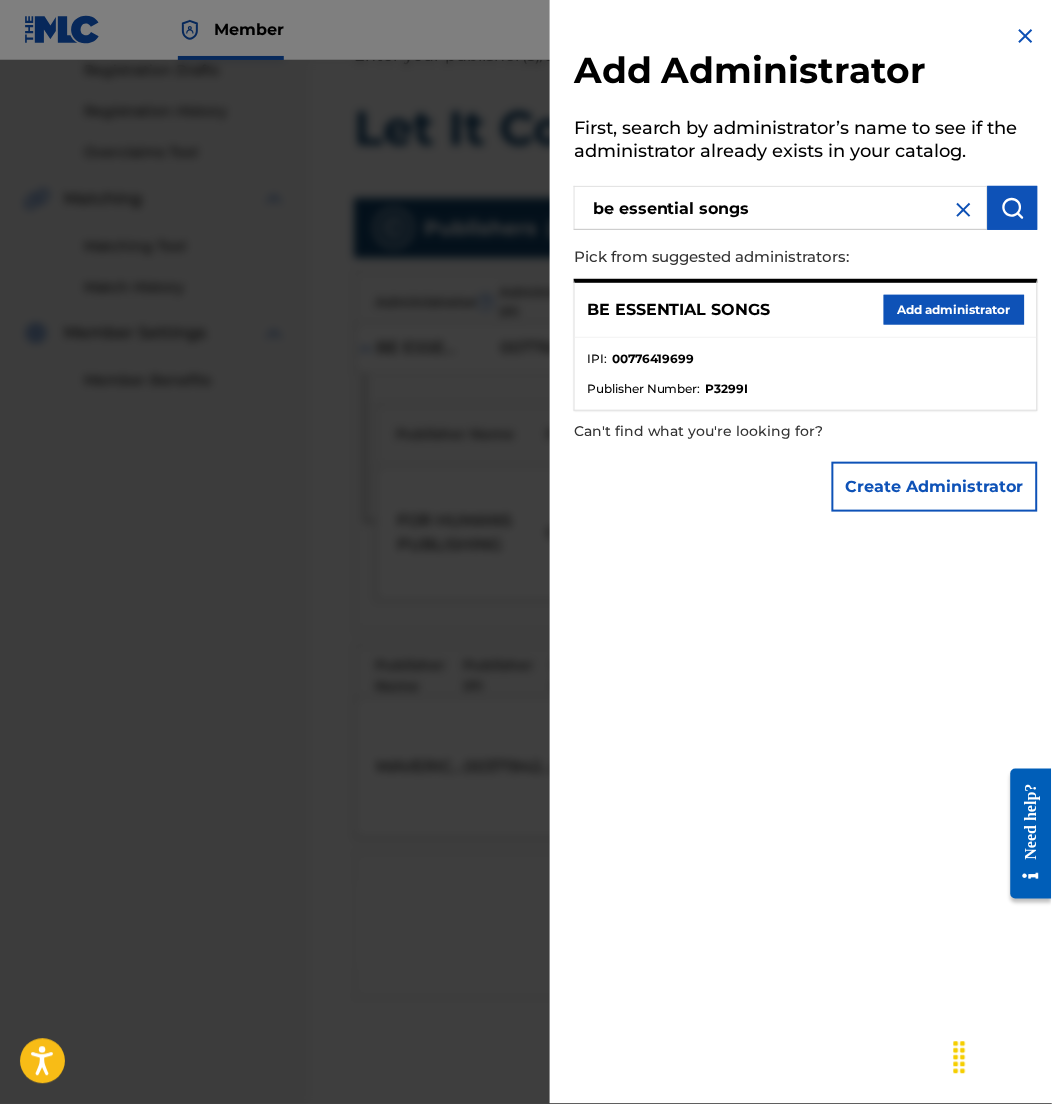 click on "Add administrator" at bounding box center [954, 310] 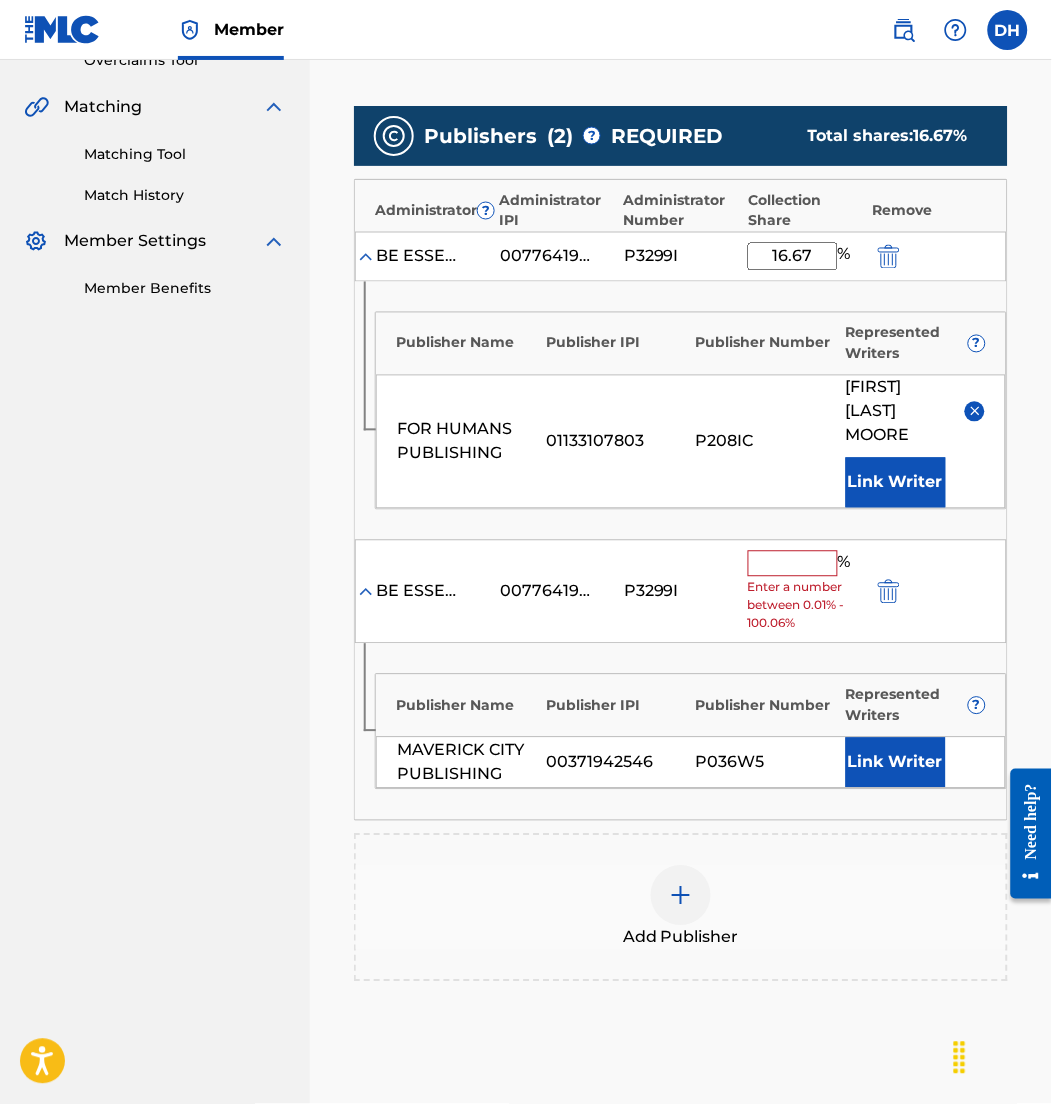 scroll, scrollTop: 438, scrollLeft: 0, axis: vertical 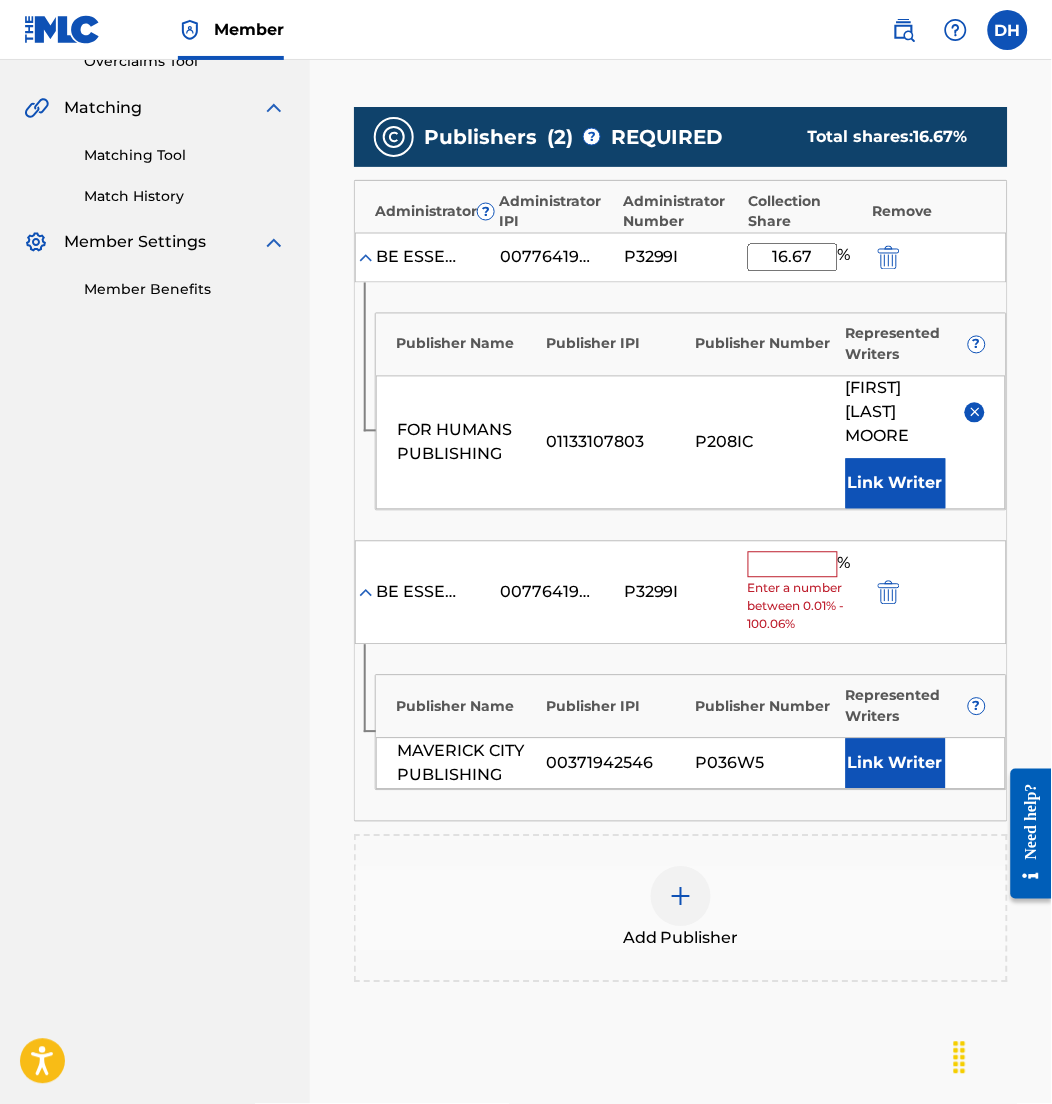 click at bounding box center (793, 565) 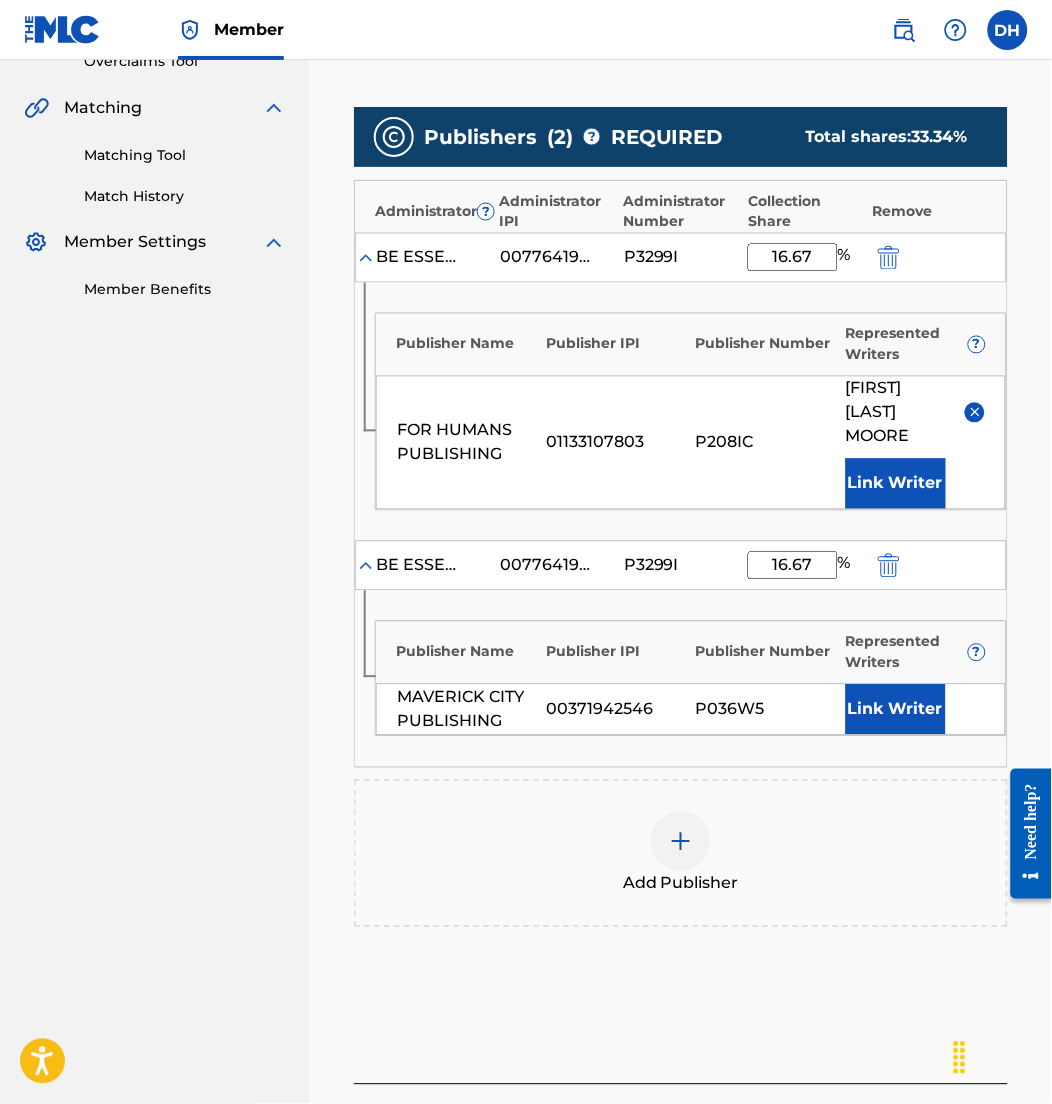 type on "16.67" 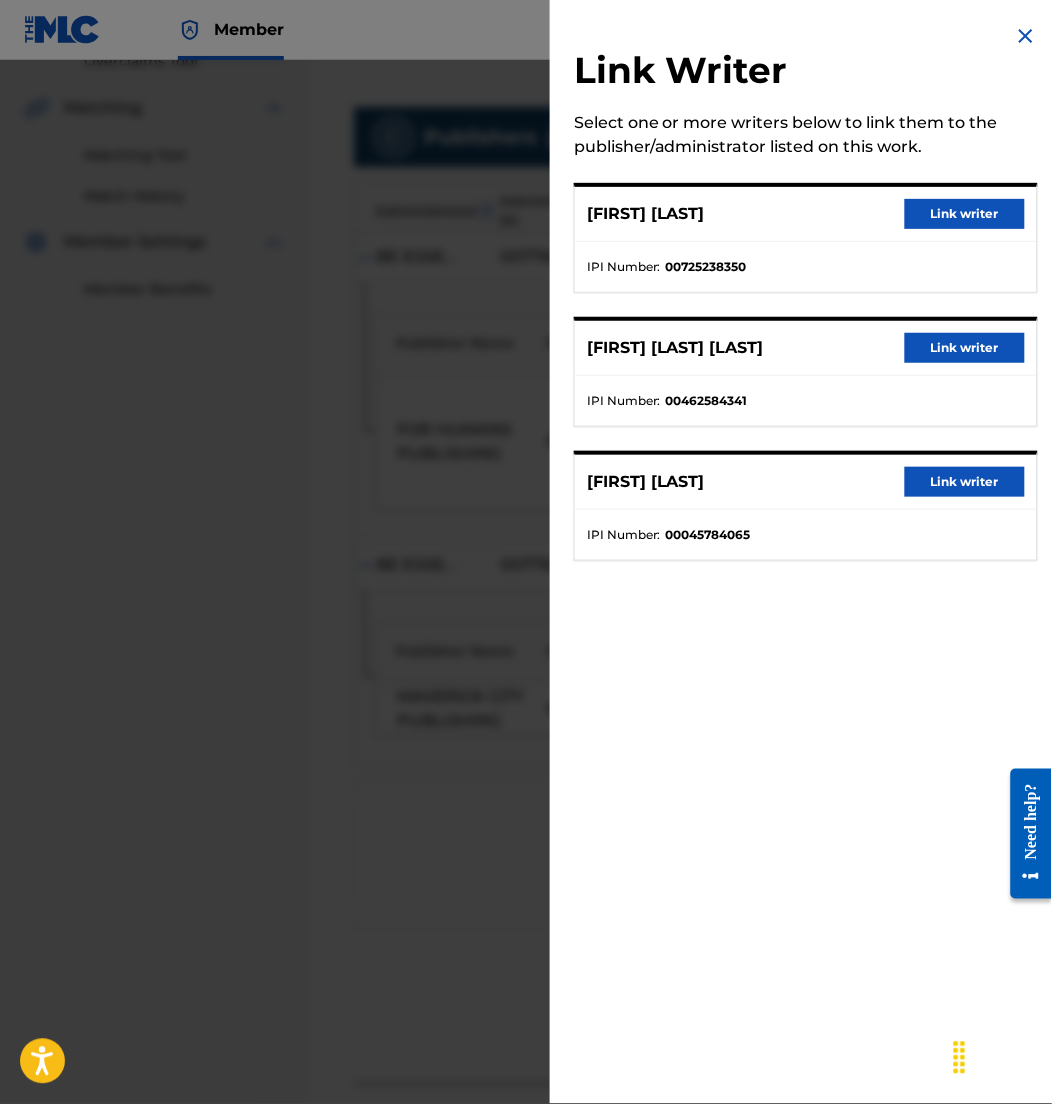 click on "Link writer" at bounding box center (965, 214) 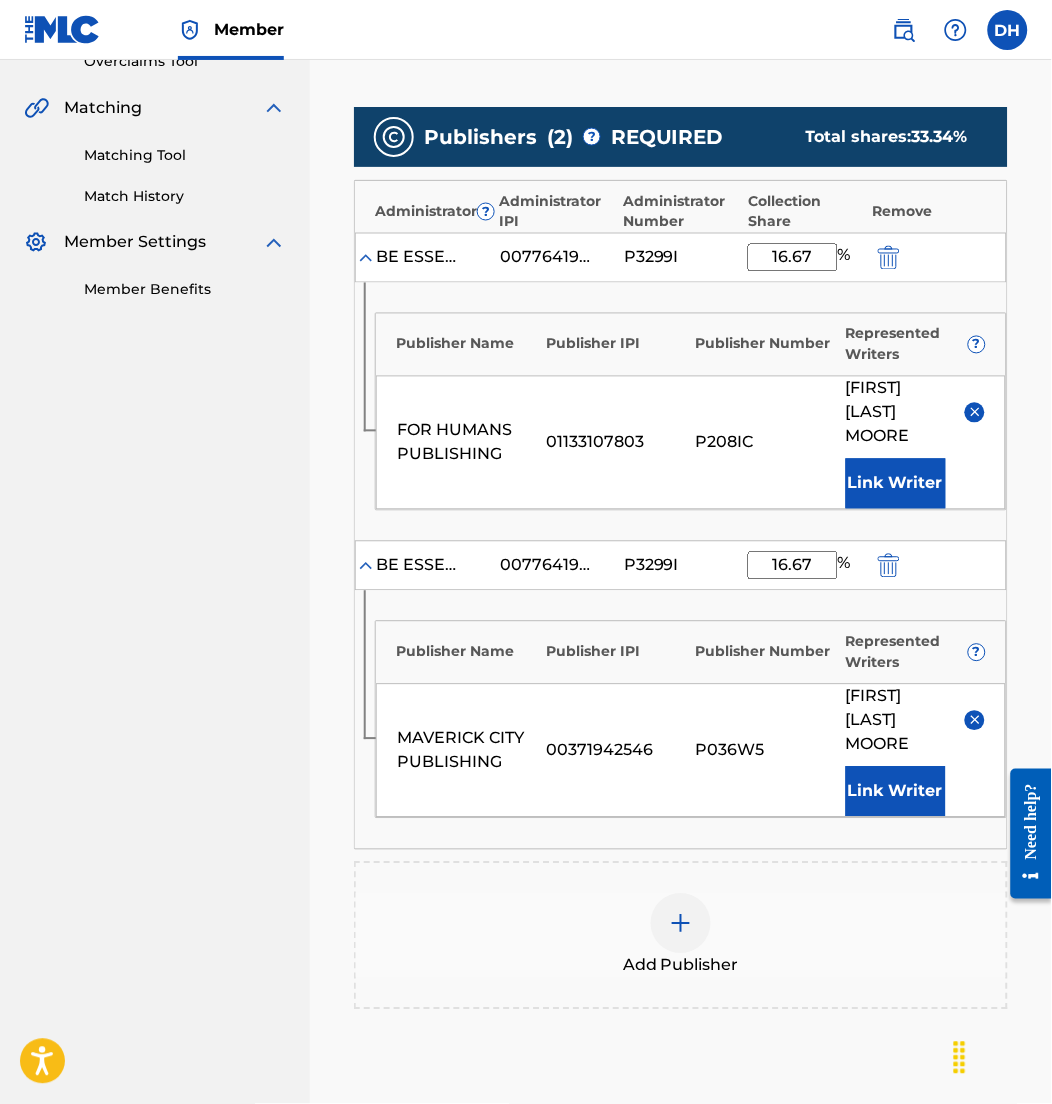 click on "Add Publisher" at bounding box center (681, 936) 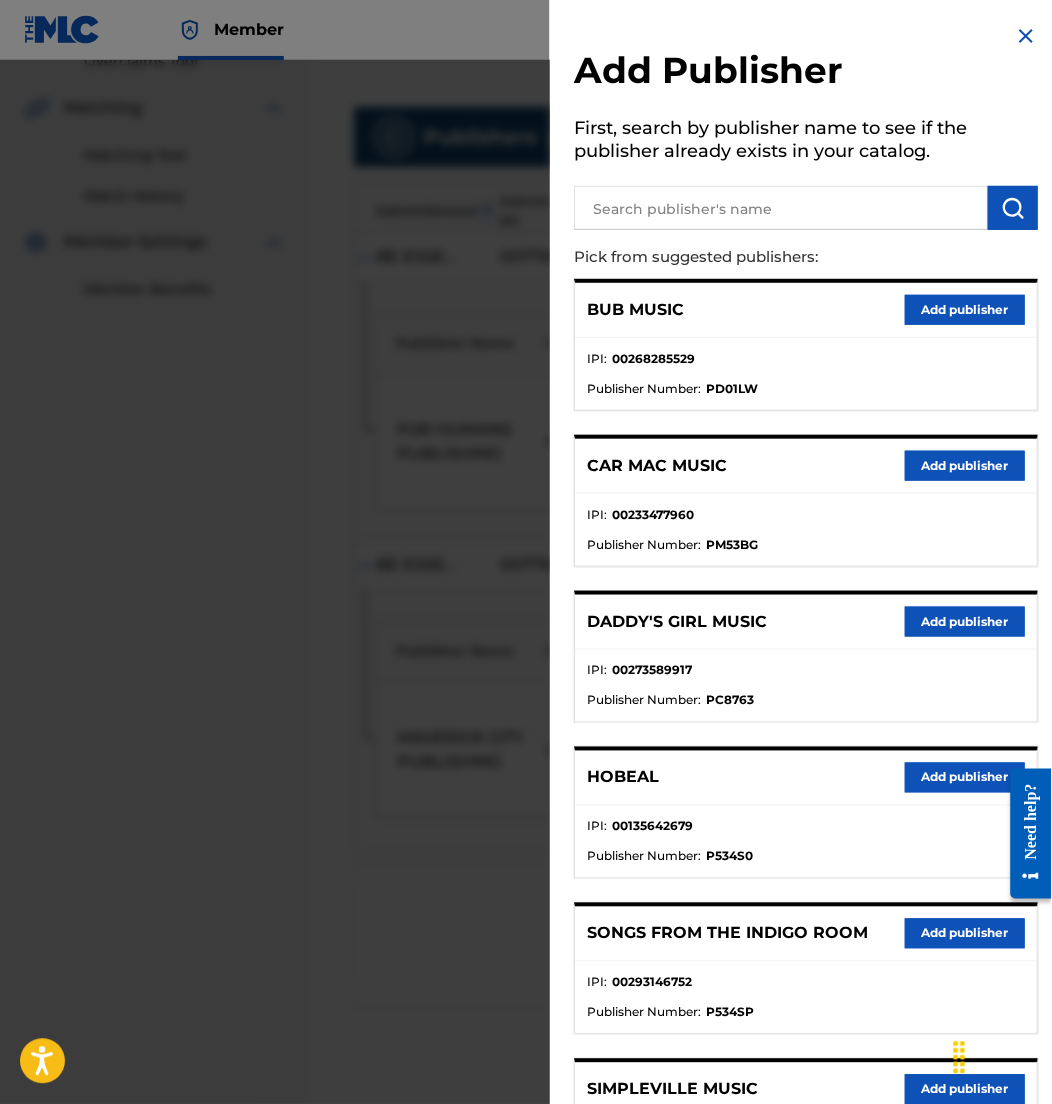 click at bounding box center [781, 208] 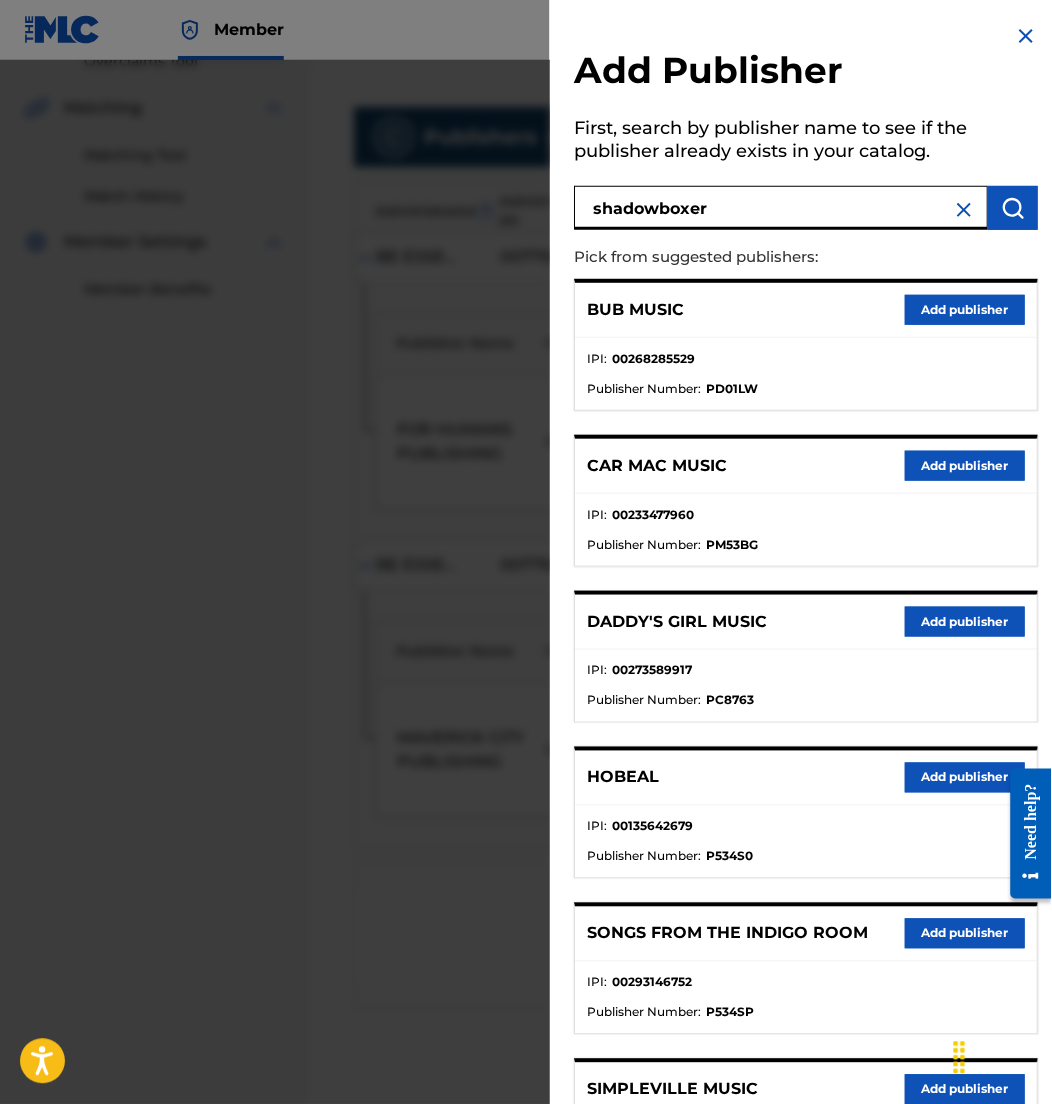 type on "shadowboxer" 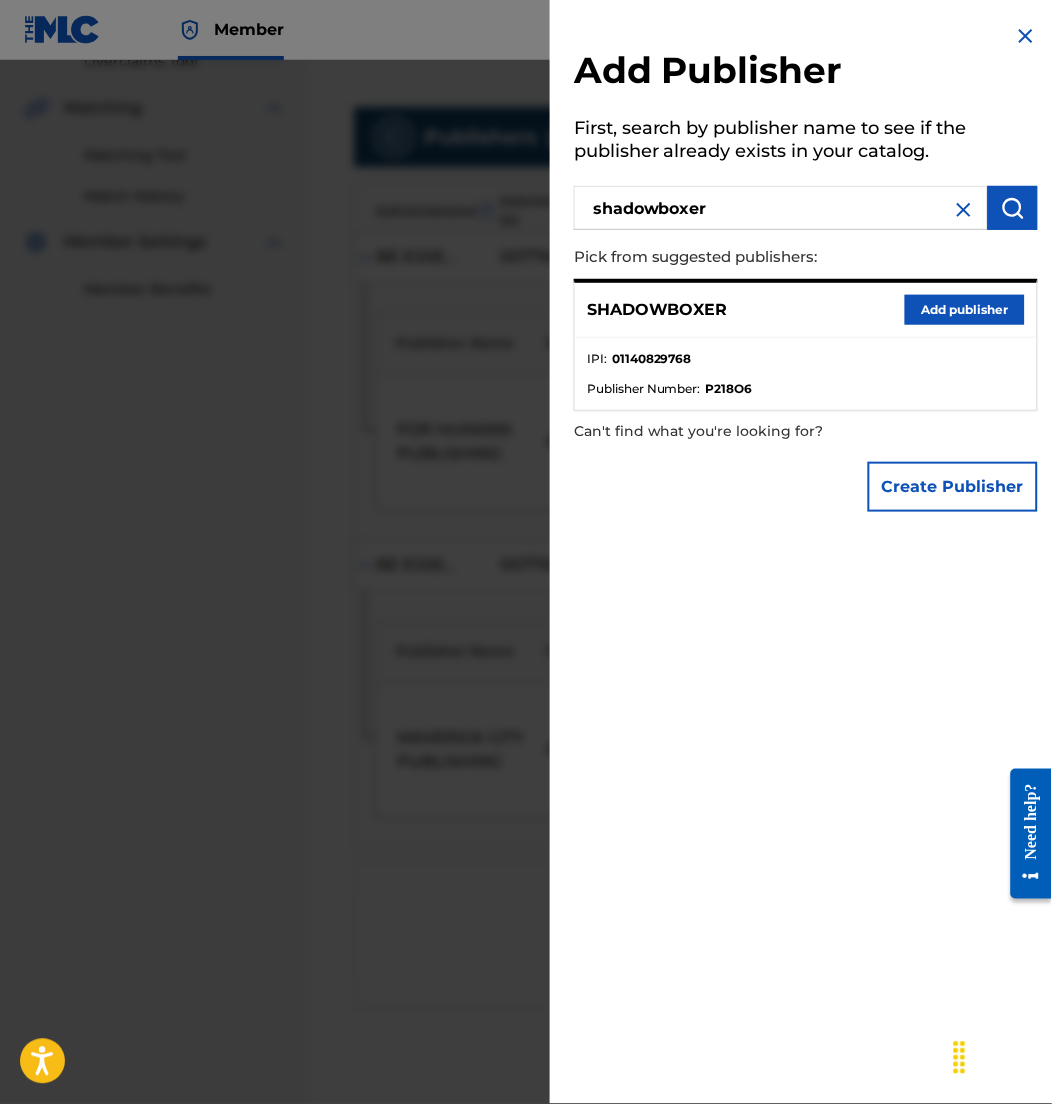 click on "Add publisher" at bounding box center [965, 310] 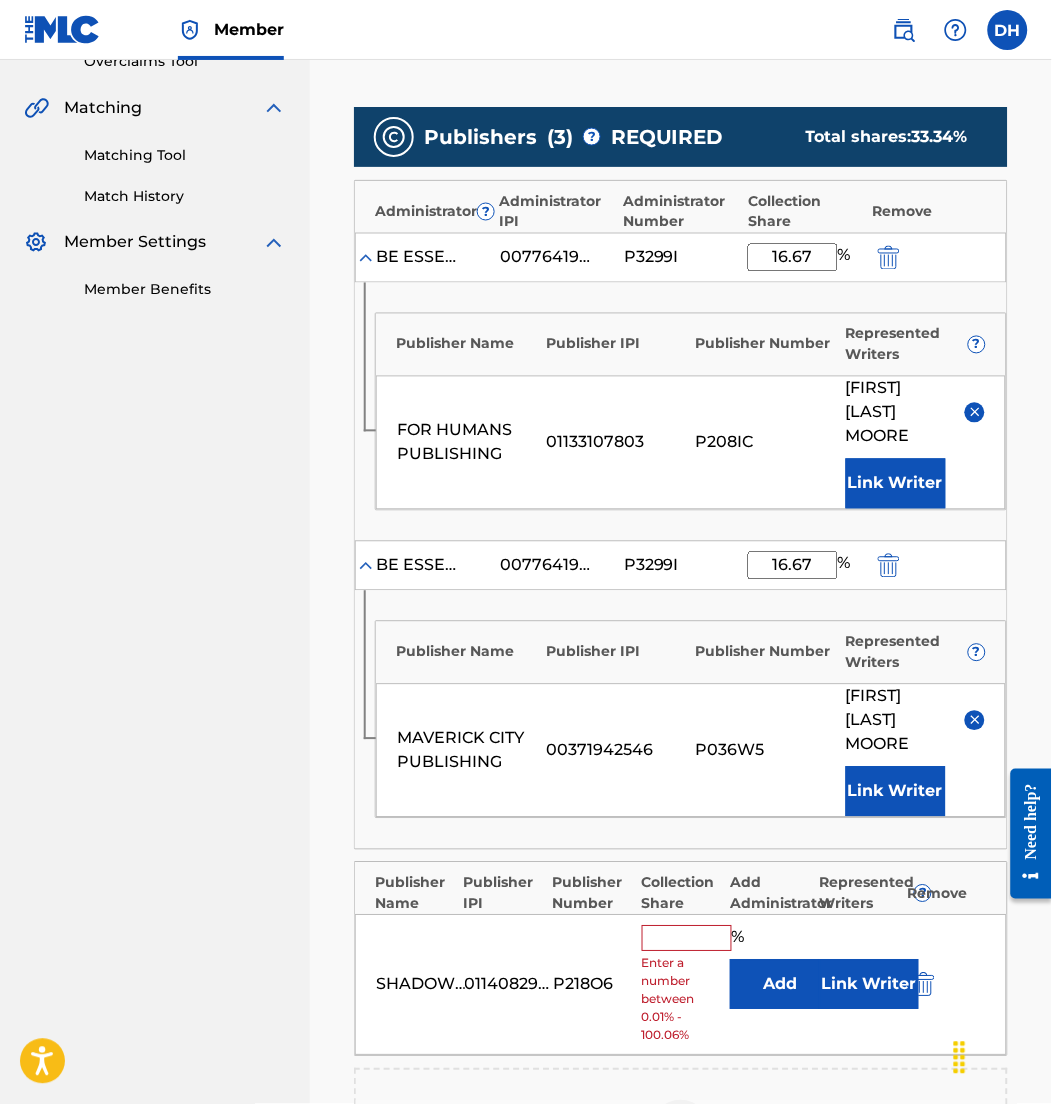 scroll, scrollTop: 636, scrollLeft: 0, axis: vertical 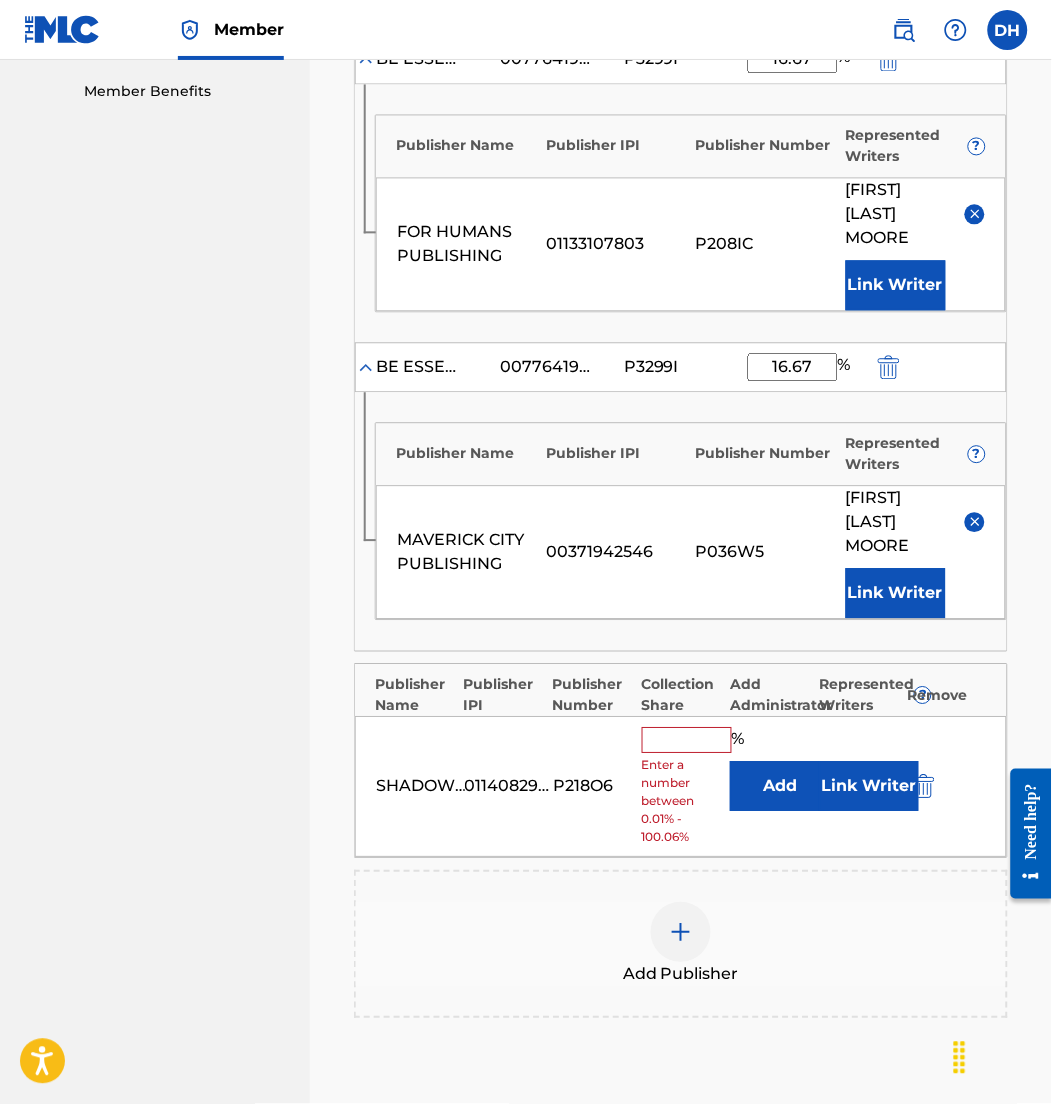 click on "Add" at bounding box center [780, 787] 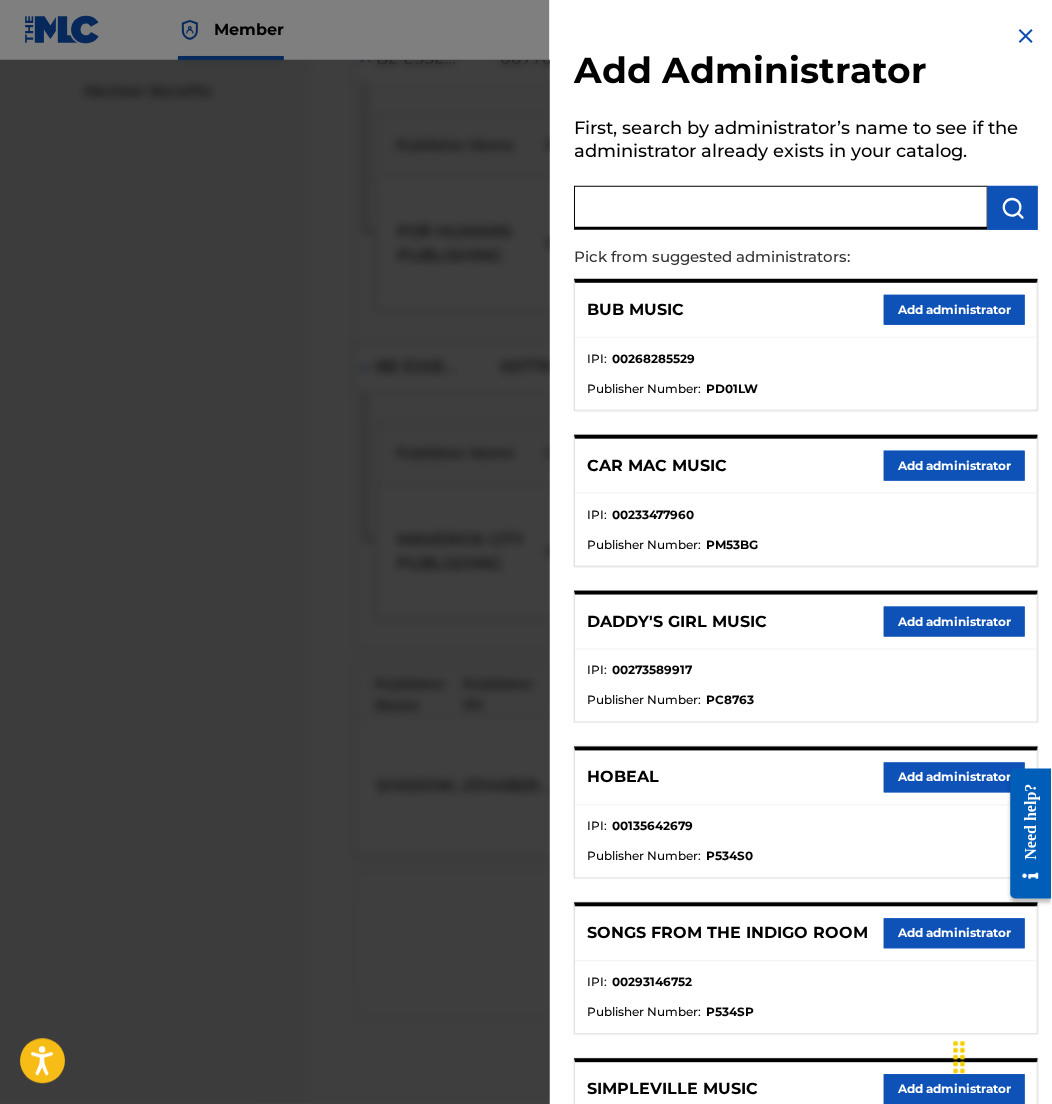click at bounding box center (781, 208) 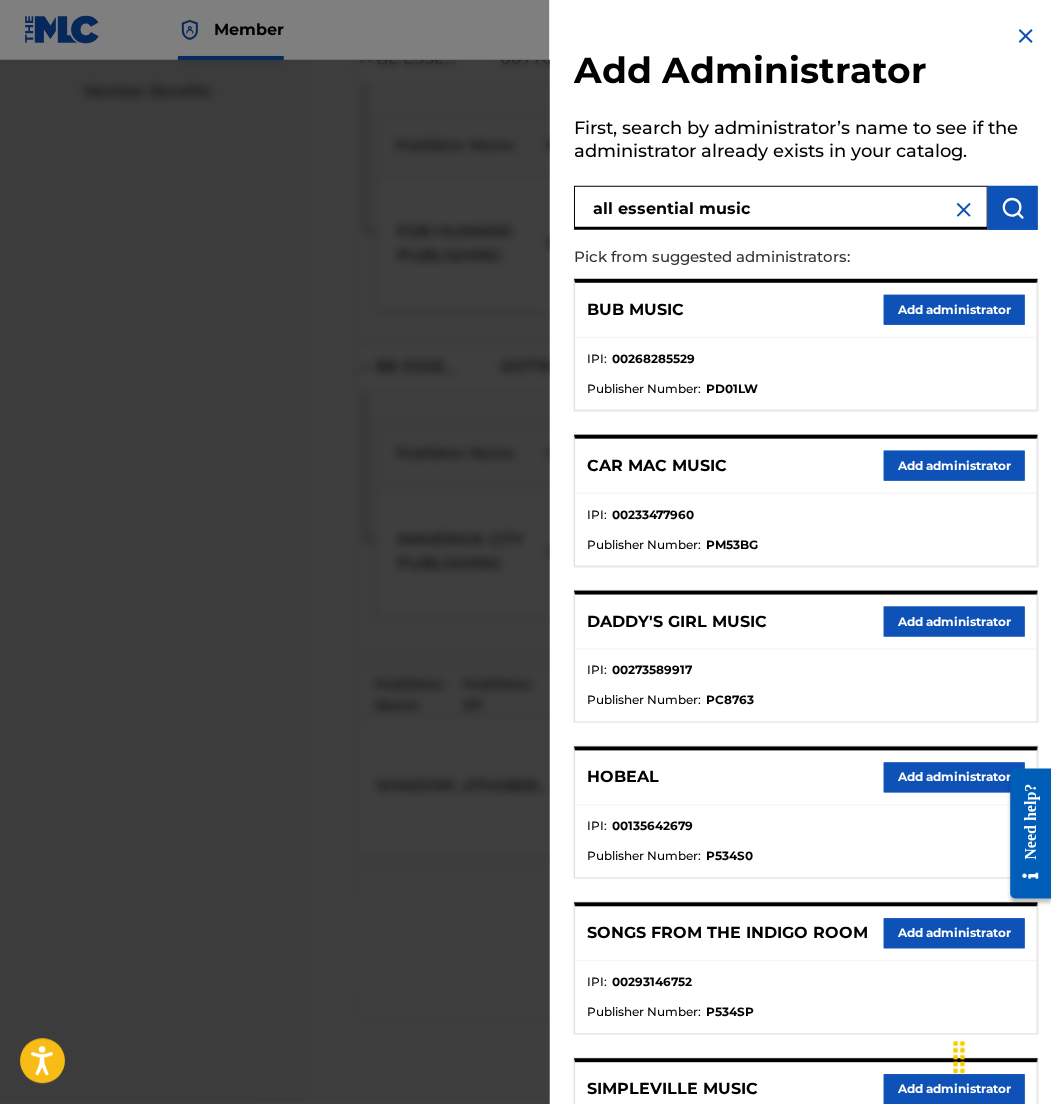 type on "all essential music" 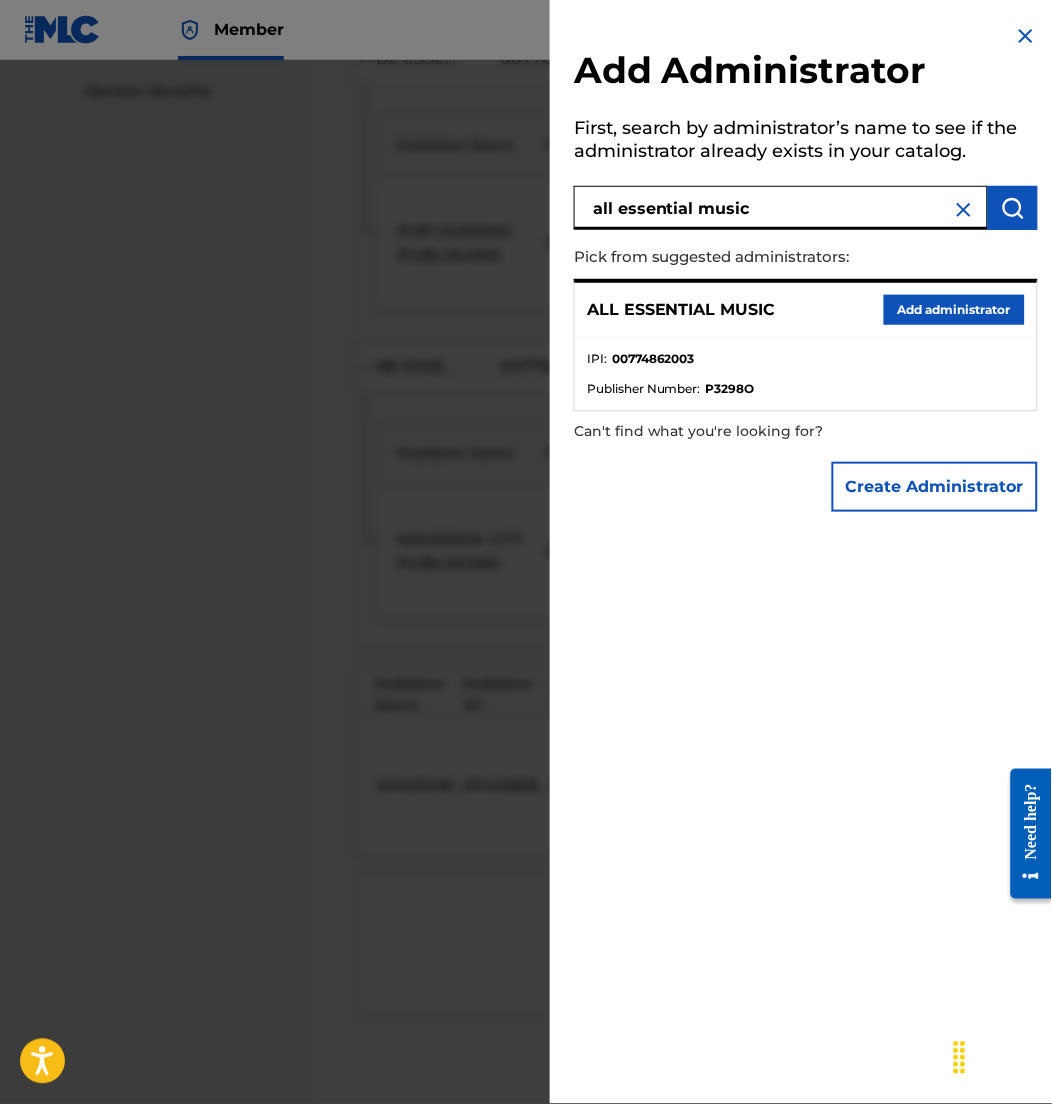 click on "Add administrator" at bounding box center (954, 310) 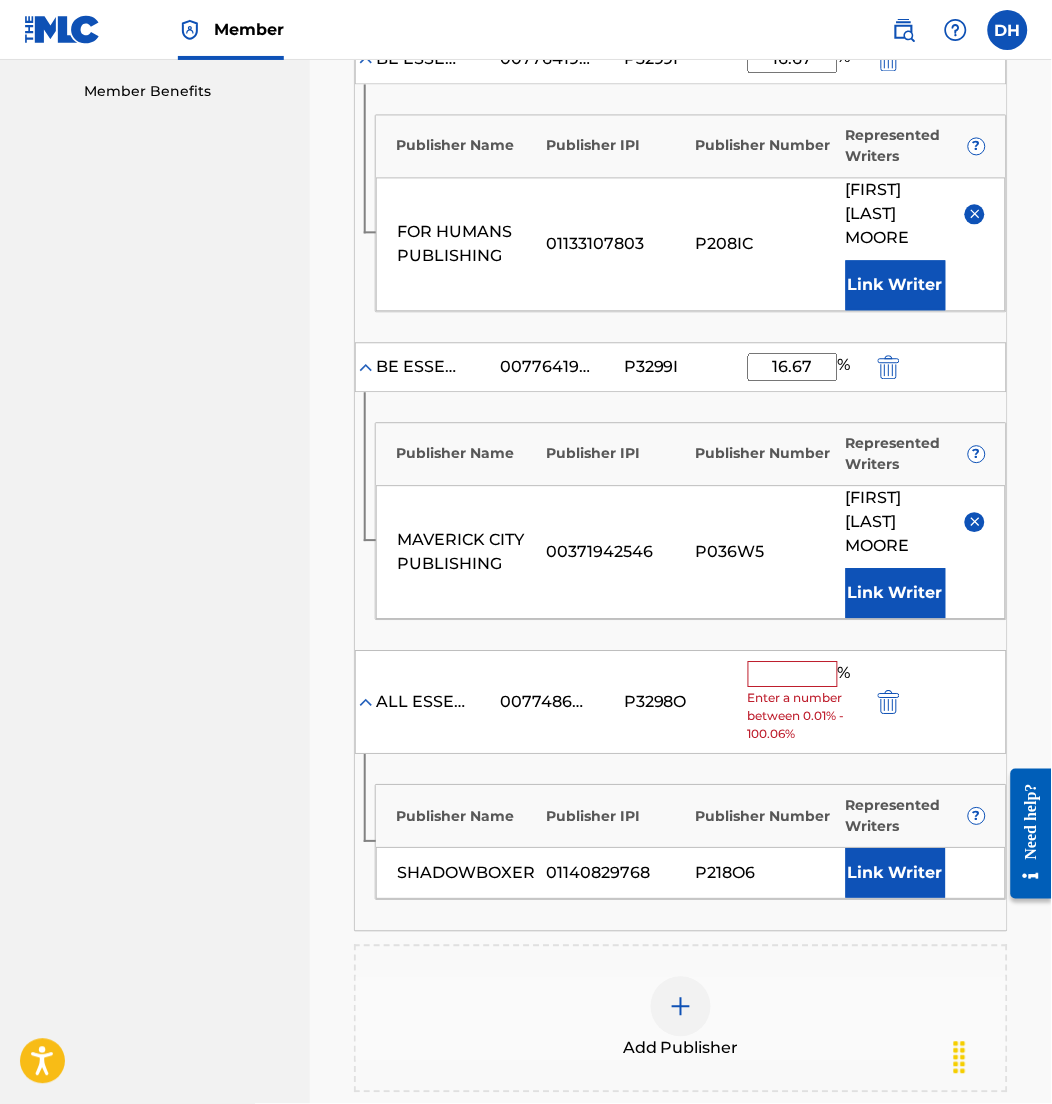 scroll, scrollTop: 867, scrollLeft: 0, axis: vertical 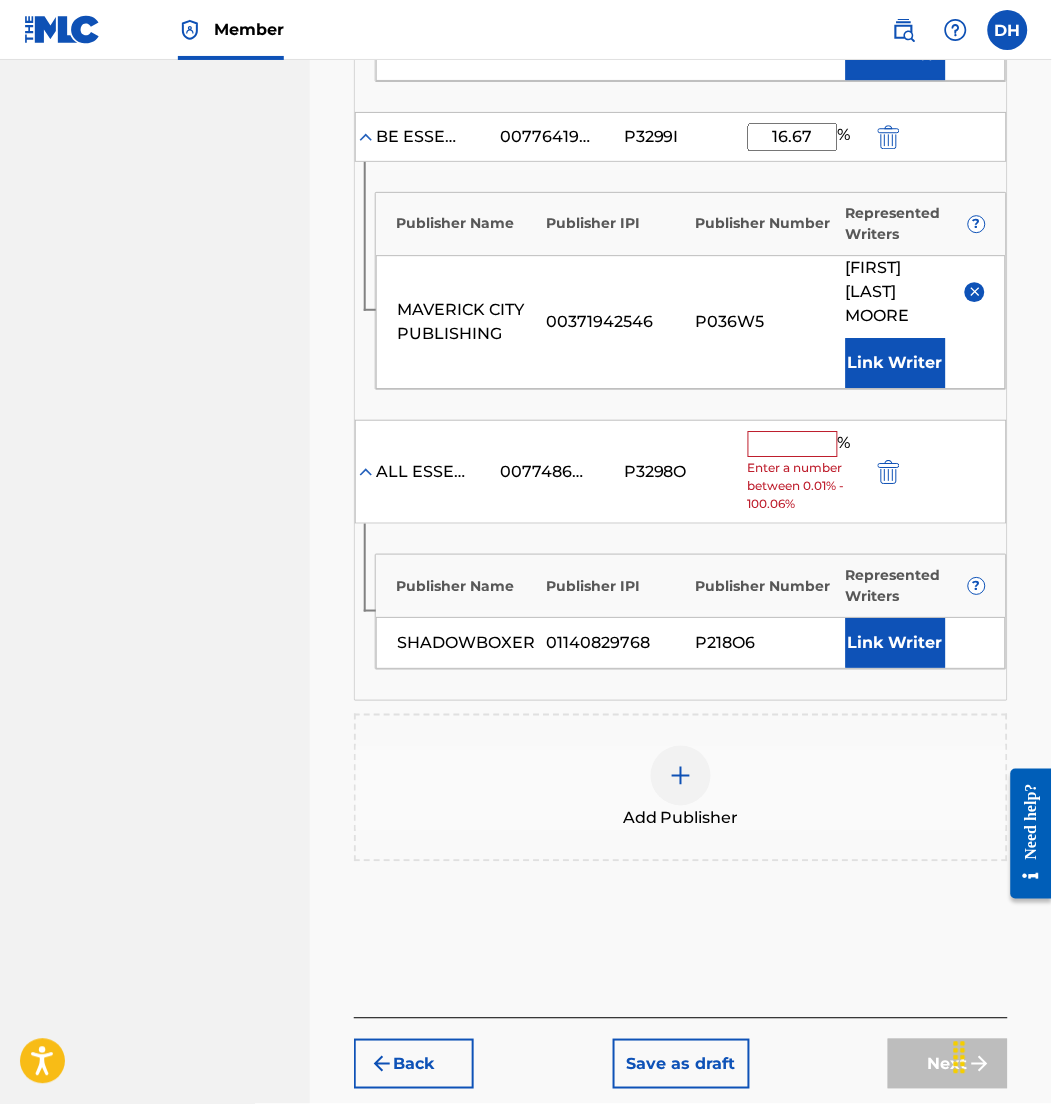 click on "Link Writer" at bounding box center [896, 643] 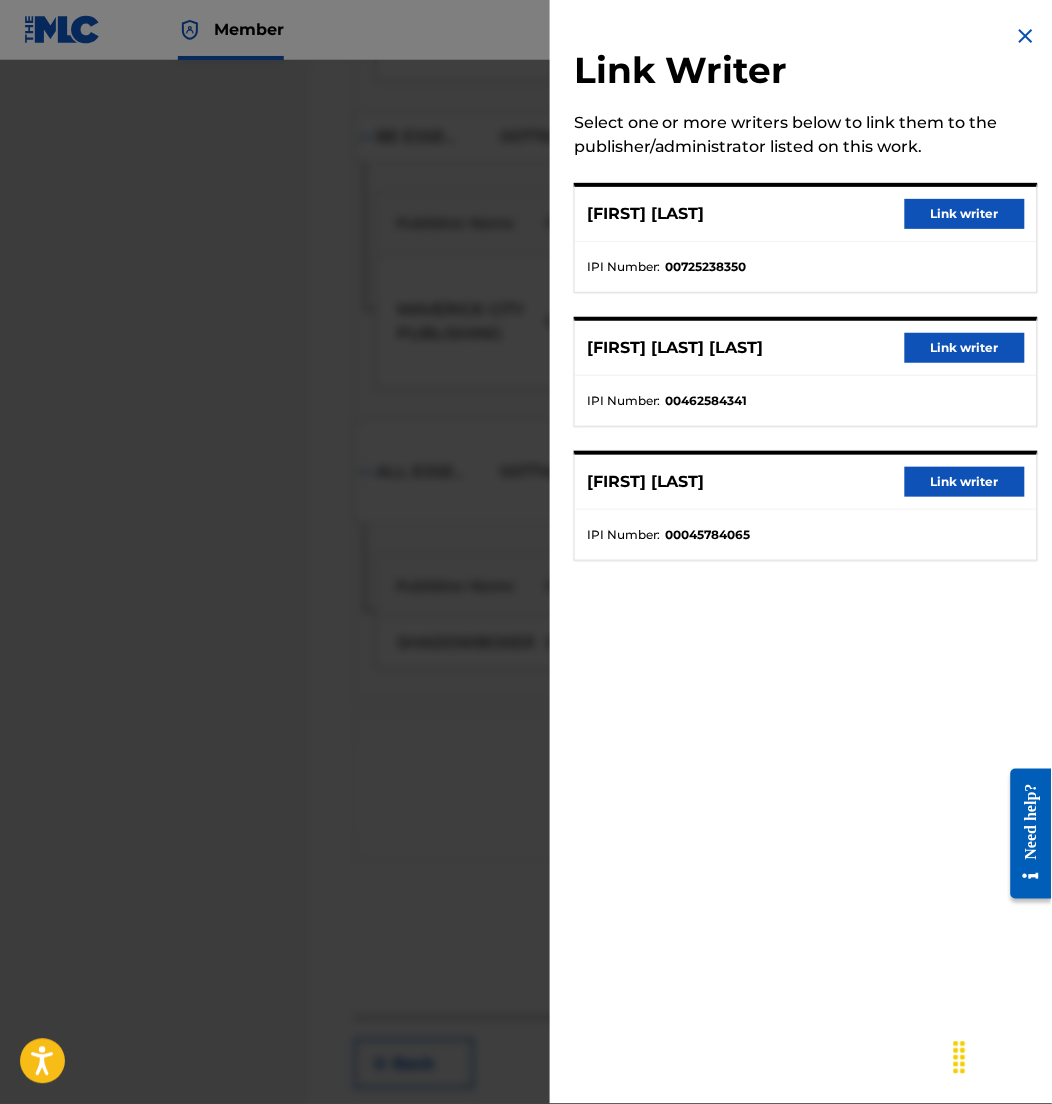 click on "Link writer" at bounding box center (965, 348) 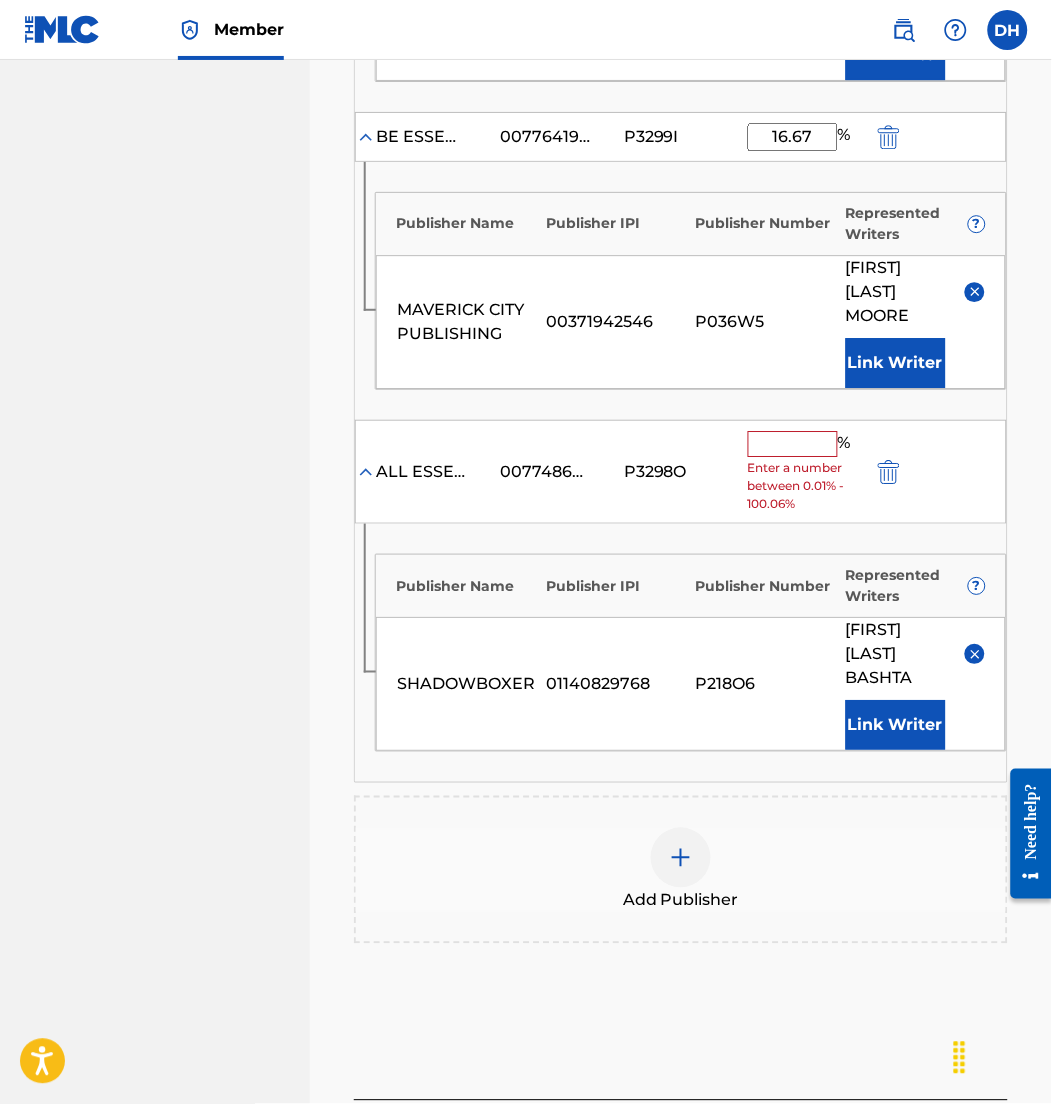 click at bounding box center (793, 444) 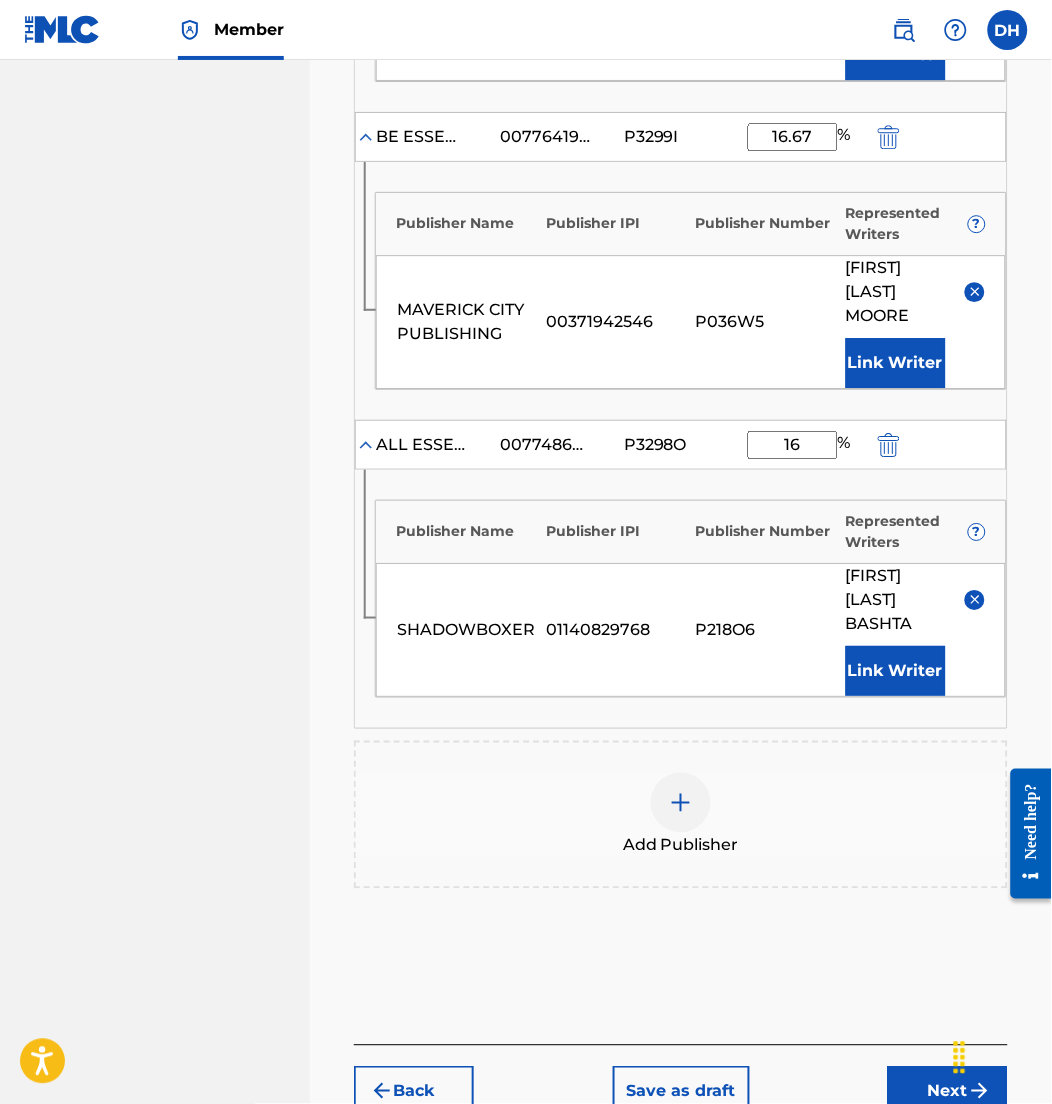 type on "16.67" 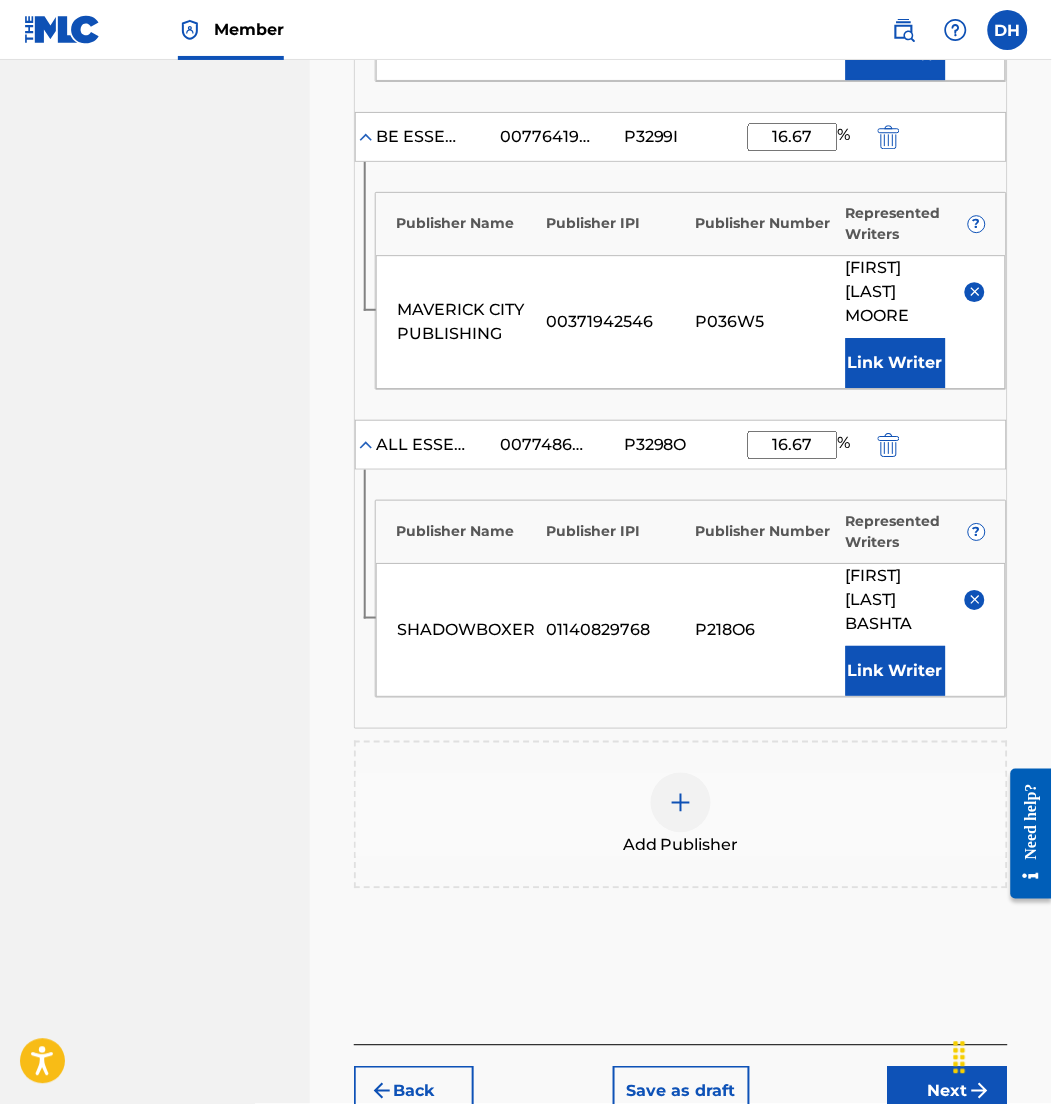 click at bounding box center [681, 803] 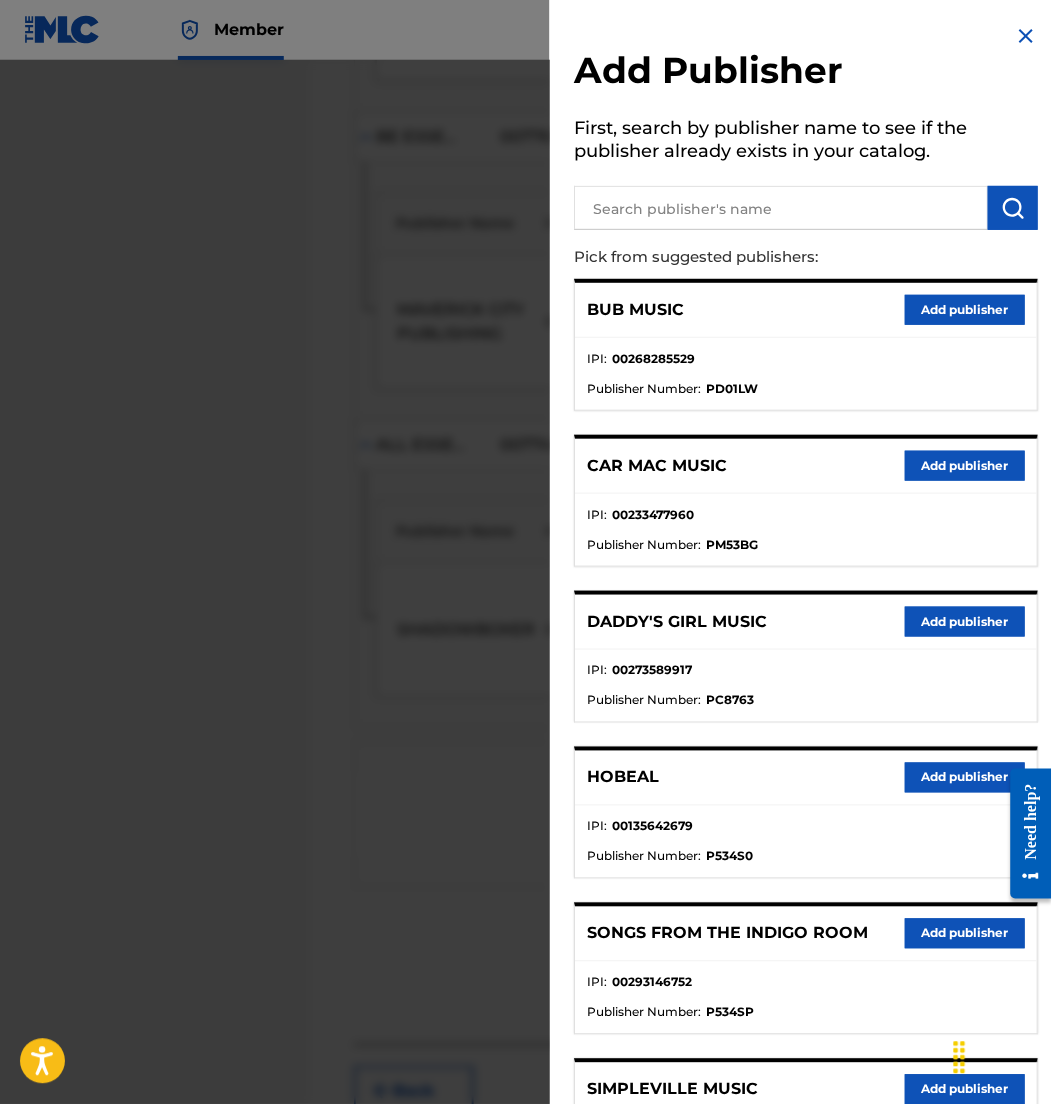 click at bounding box center [781, 208] 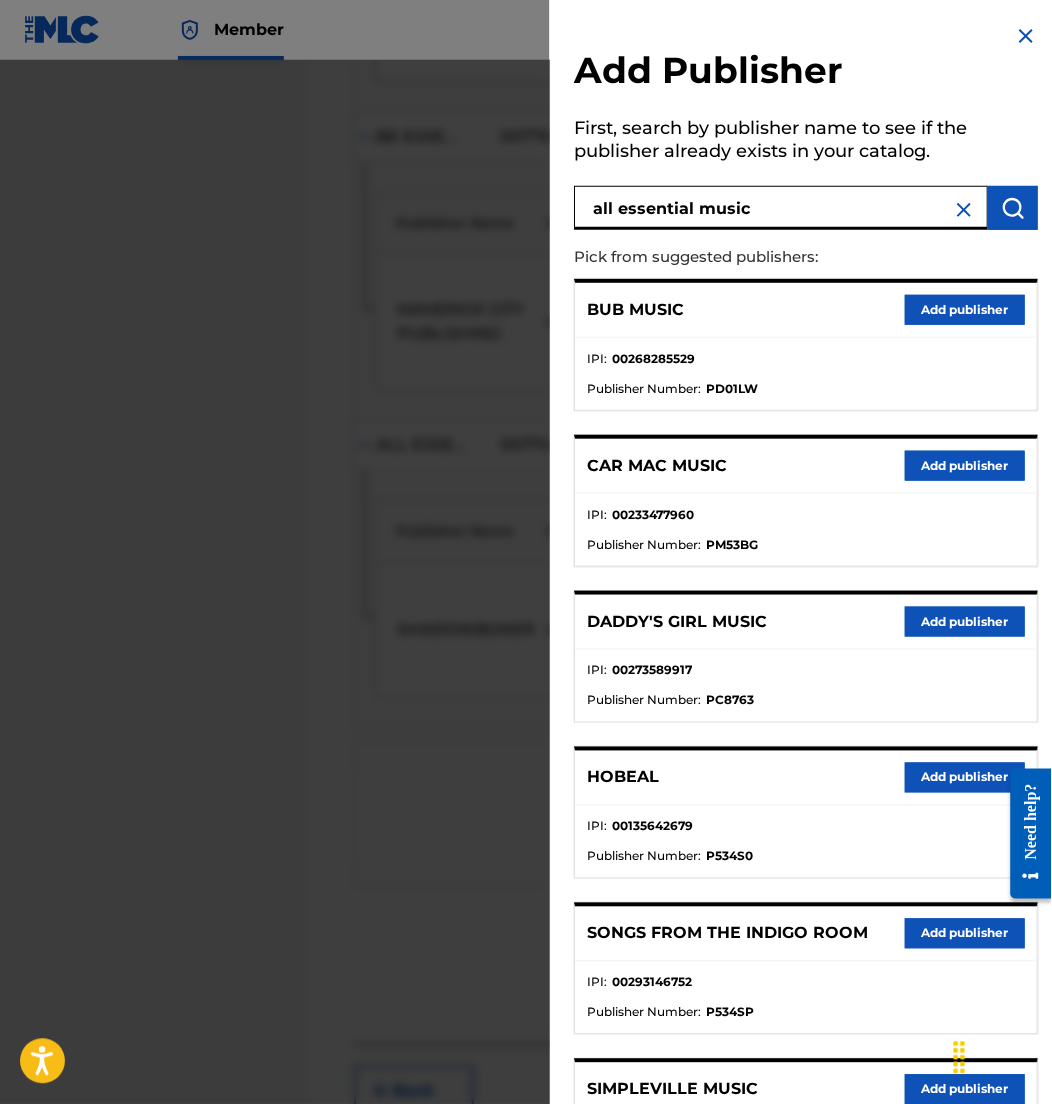 type on "all essential music" 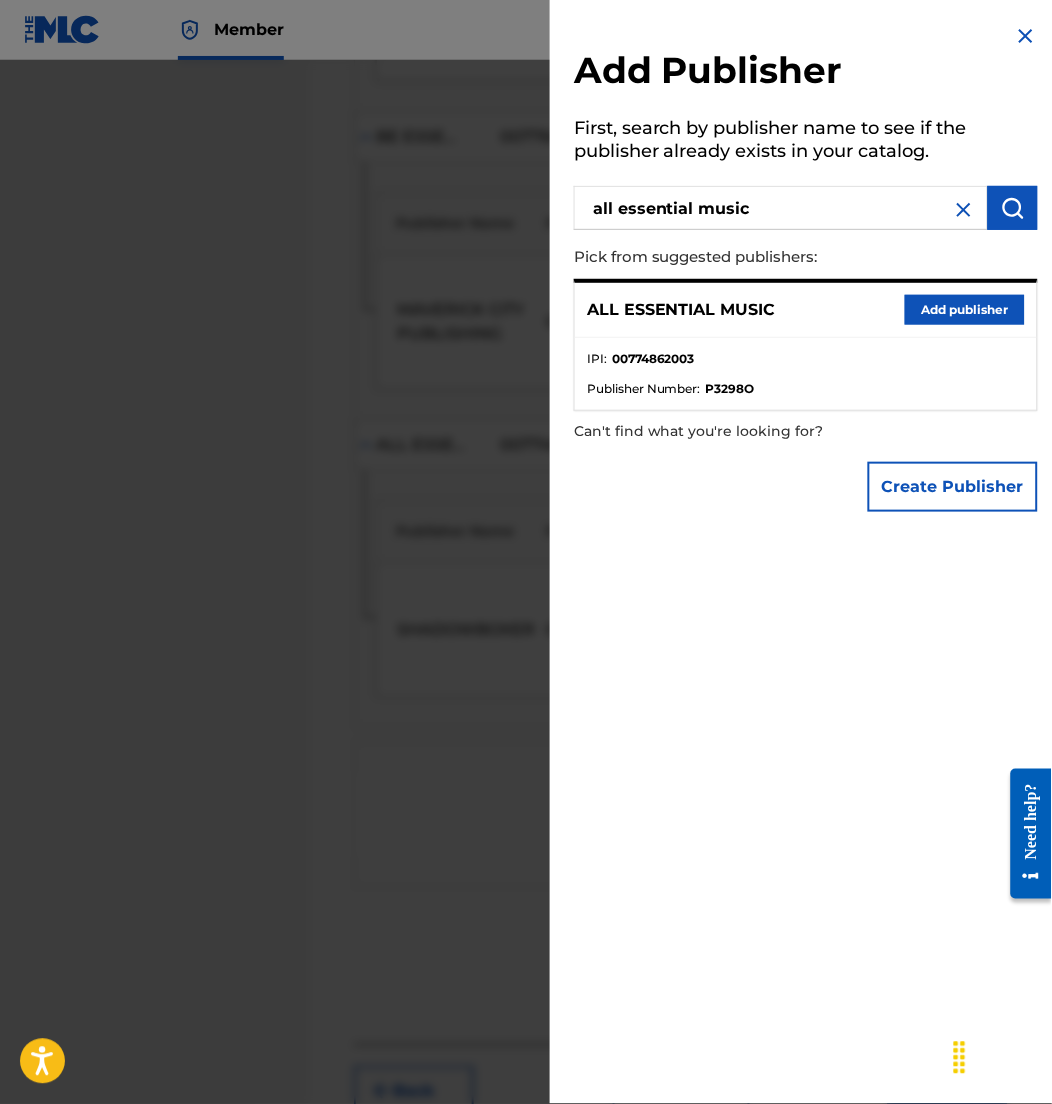 click on "Add publisher" at bounding box center [965, 310] 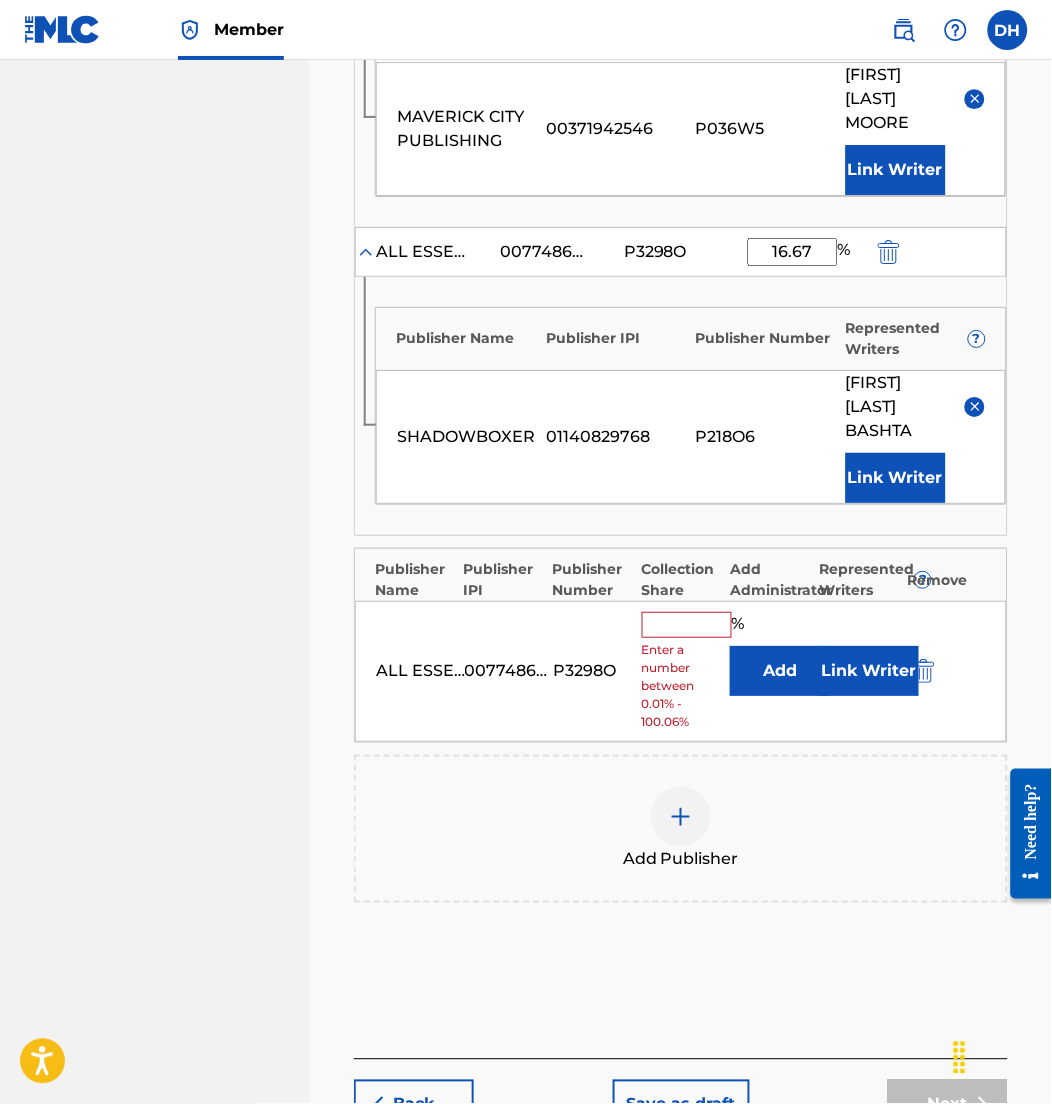 scroll, scrollTop: 1062, scrollLeft: 0, axis: vertical 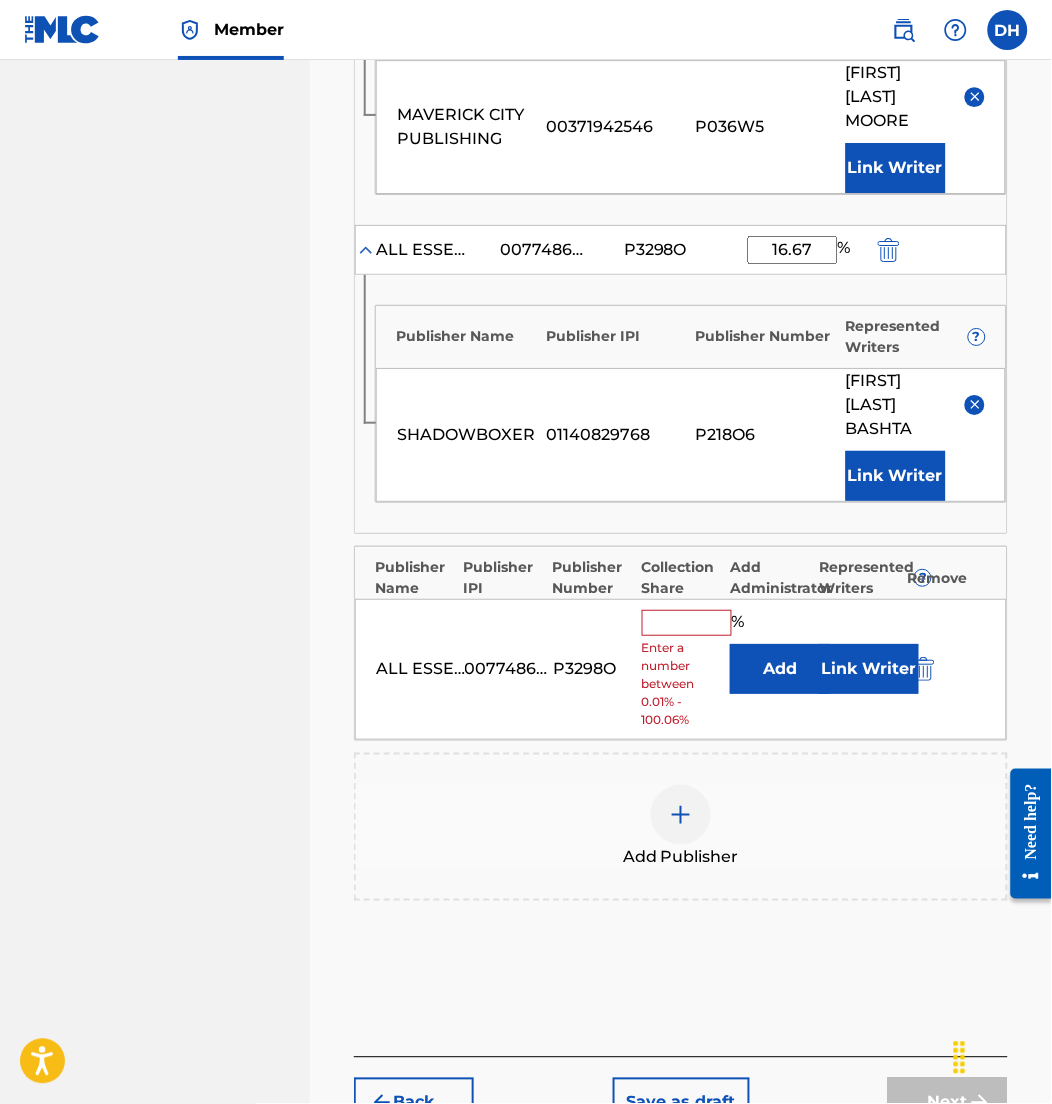 click at bounding box center [687, 623] 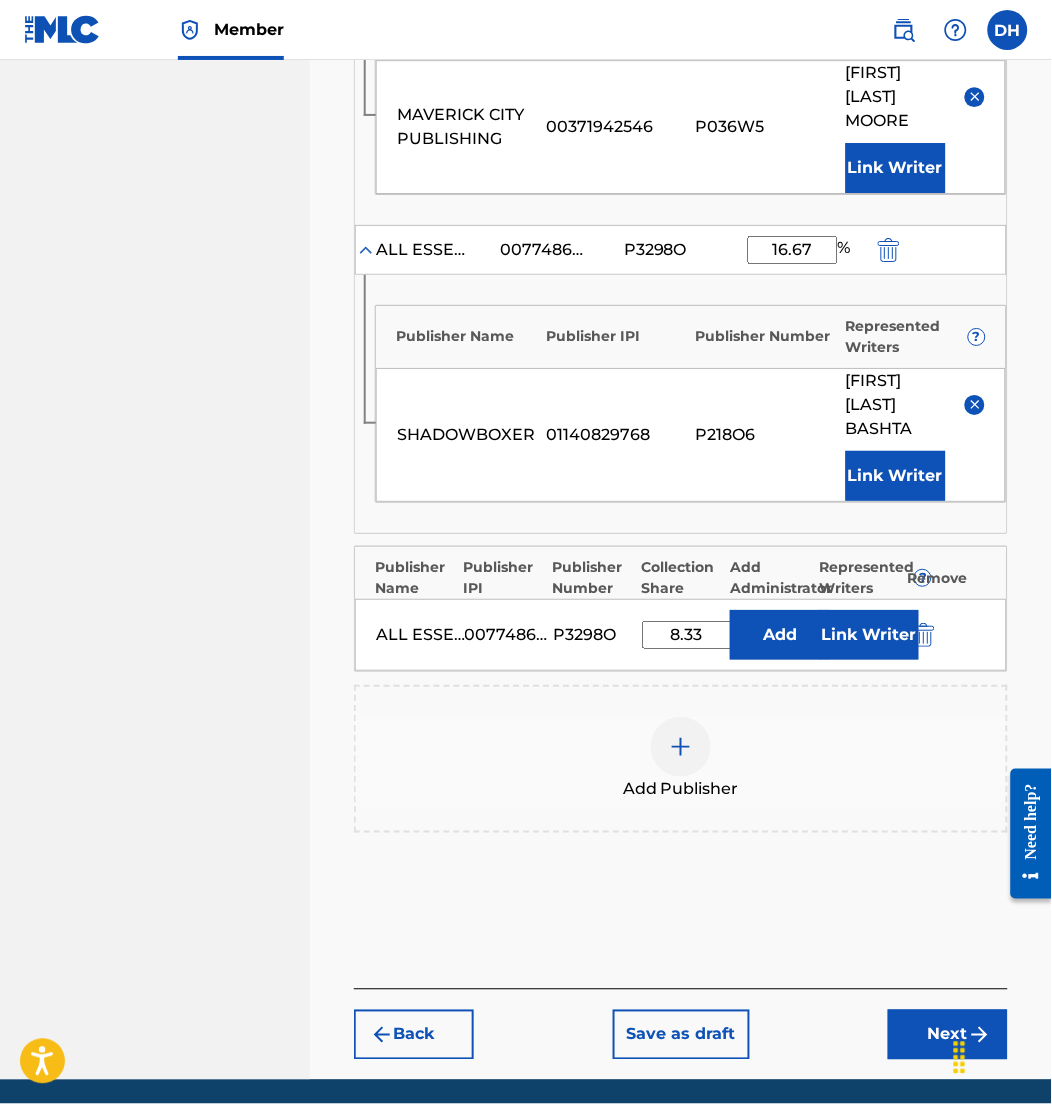 type on "8.33" 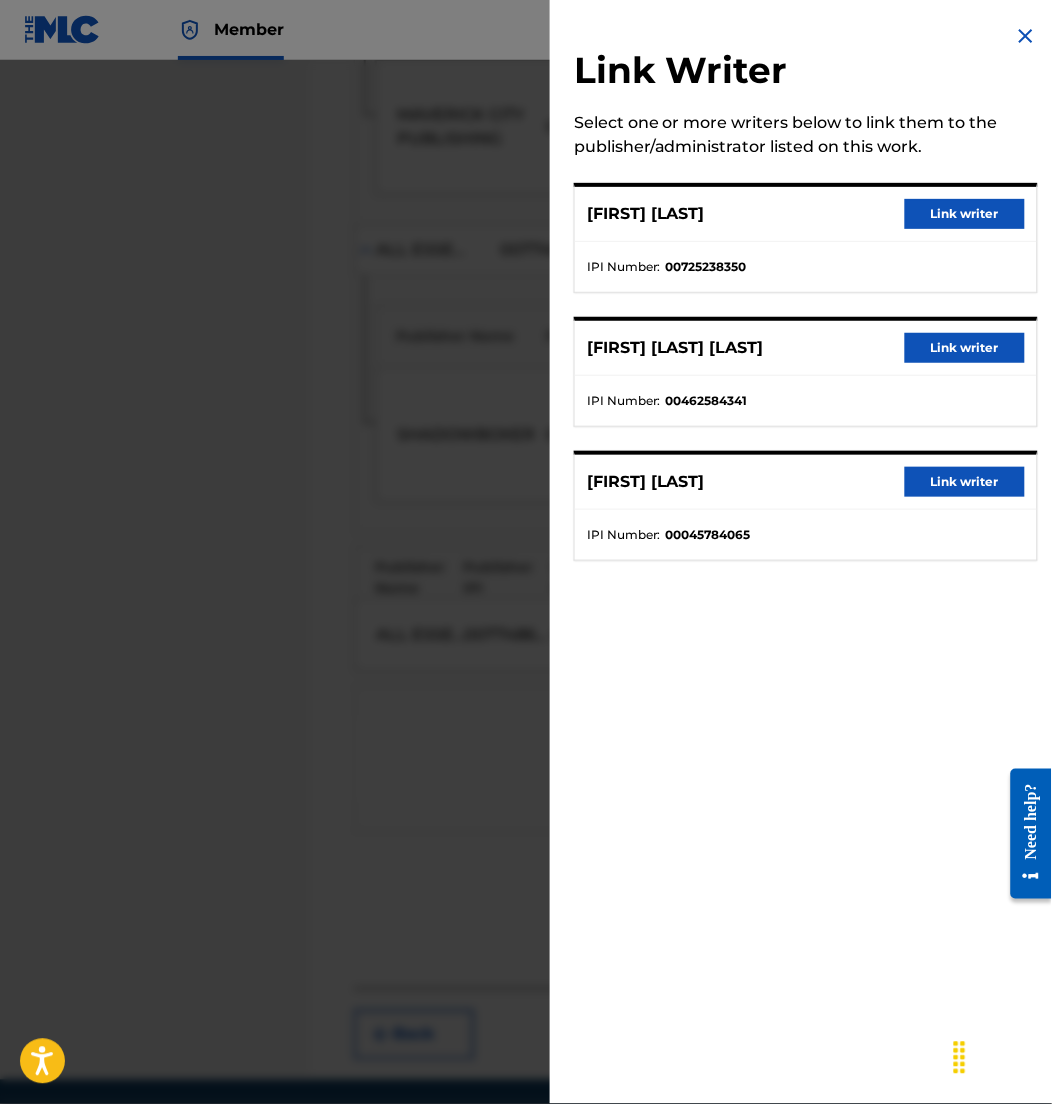click on "Link writer" at bounding box center [965, 348] 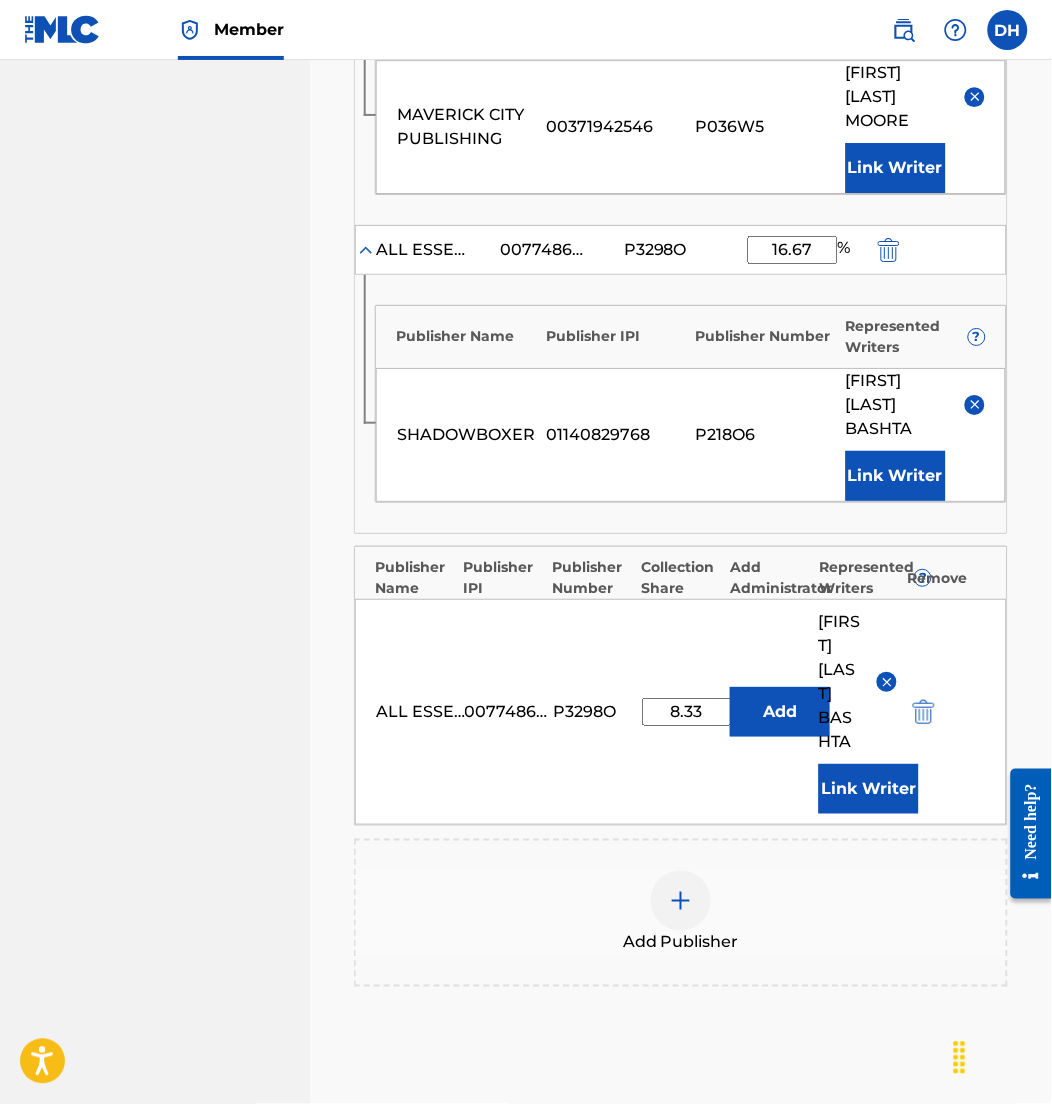 click at bounding box center (681, 901) 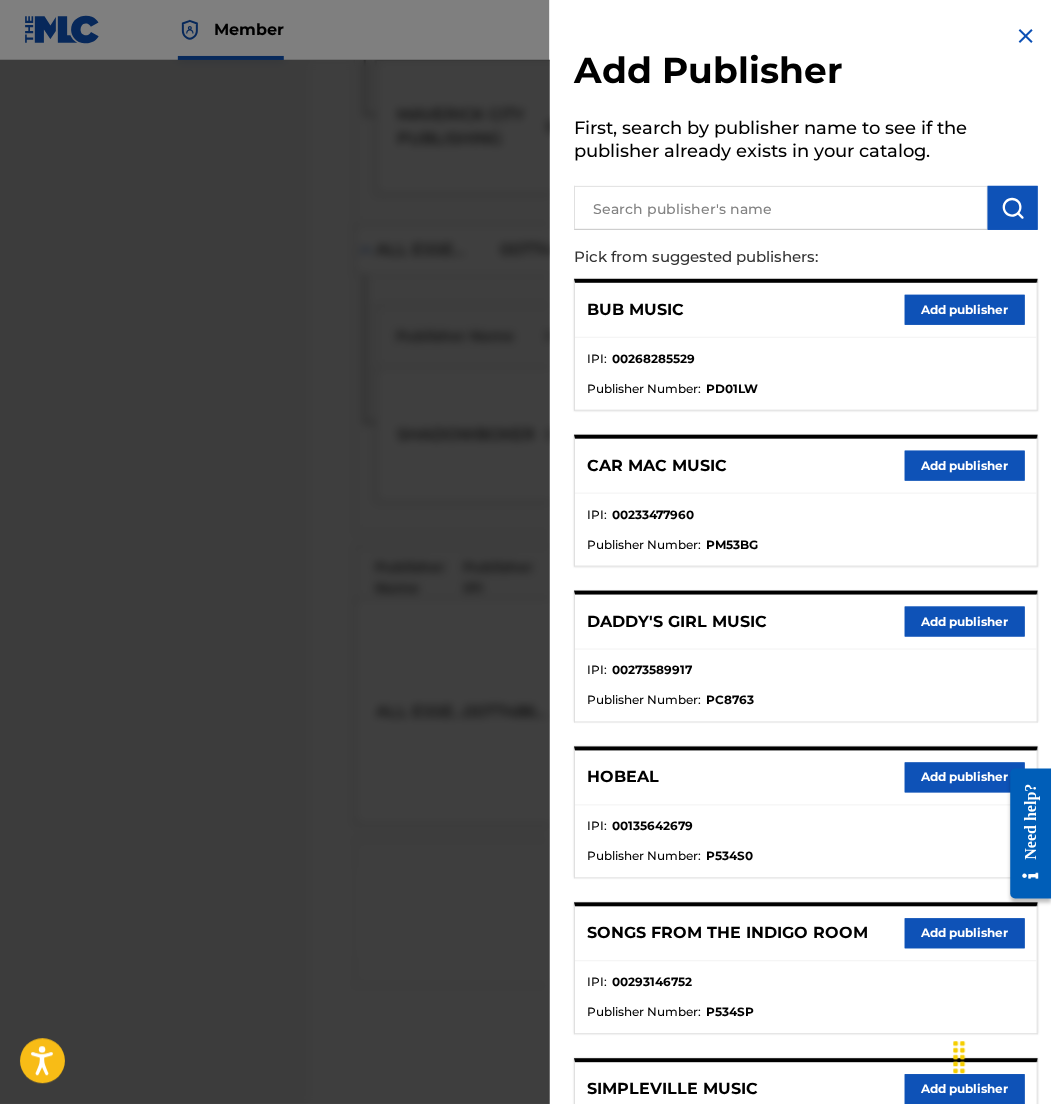 click at bounding box center [781, 208] 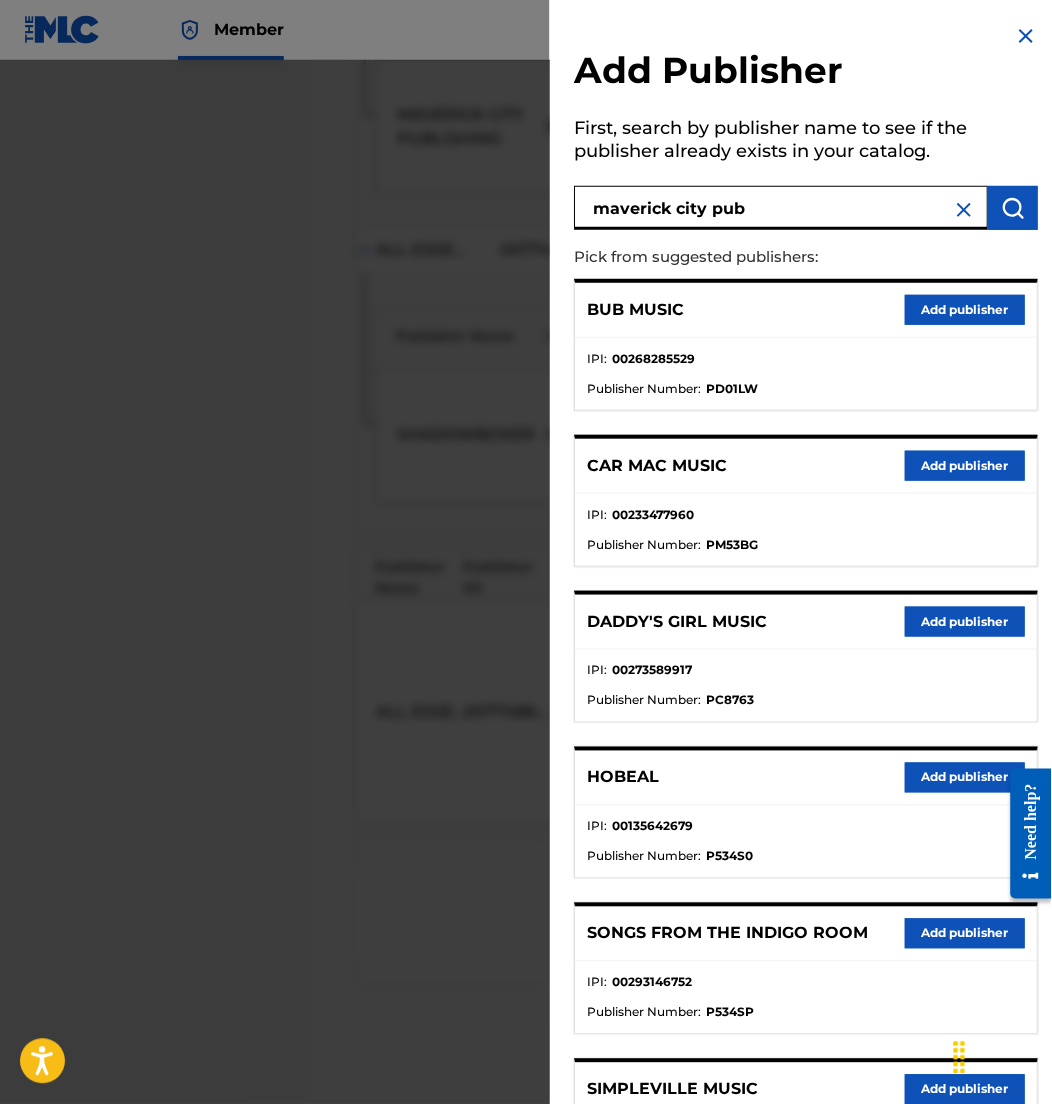 type on "maverick city pub" 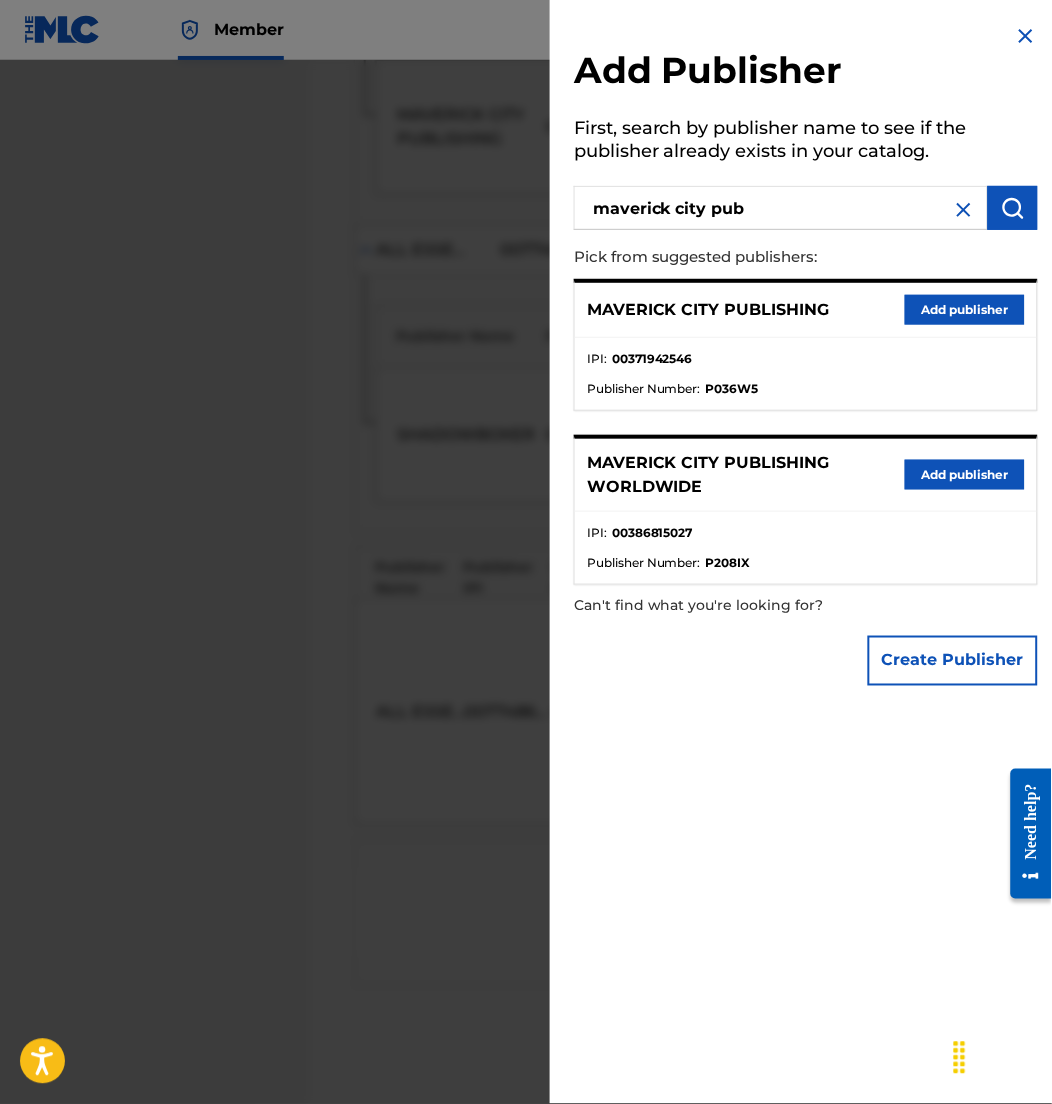 click on "Add publisher" at bounding box center (965, 475) 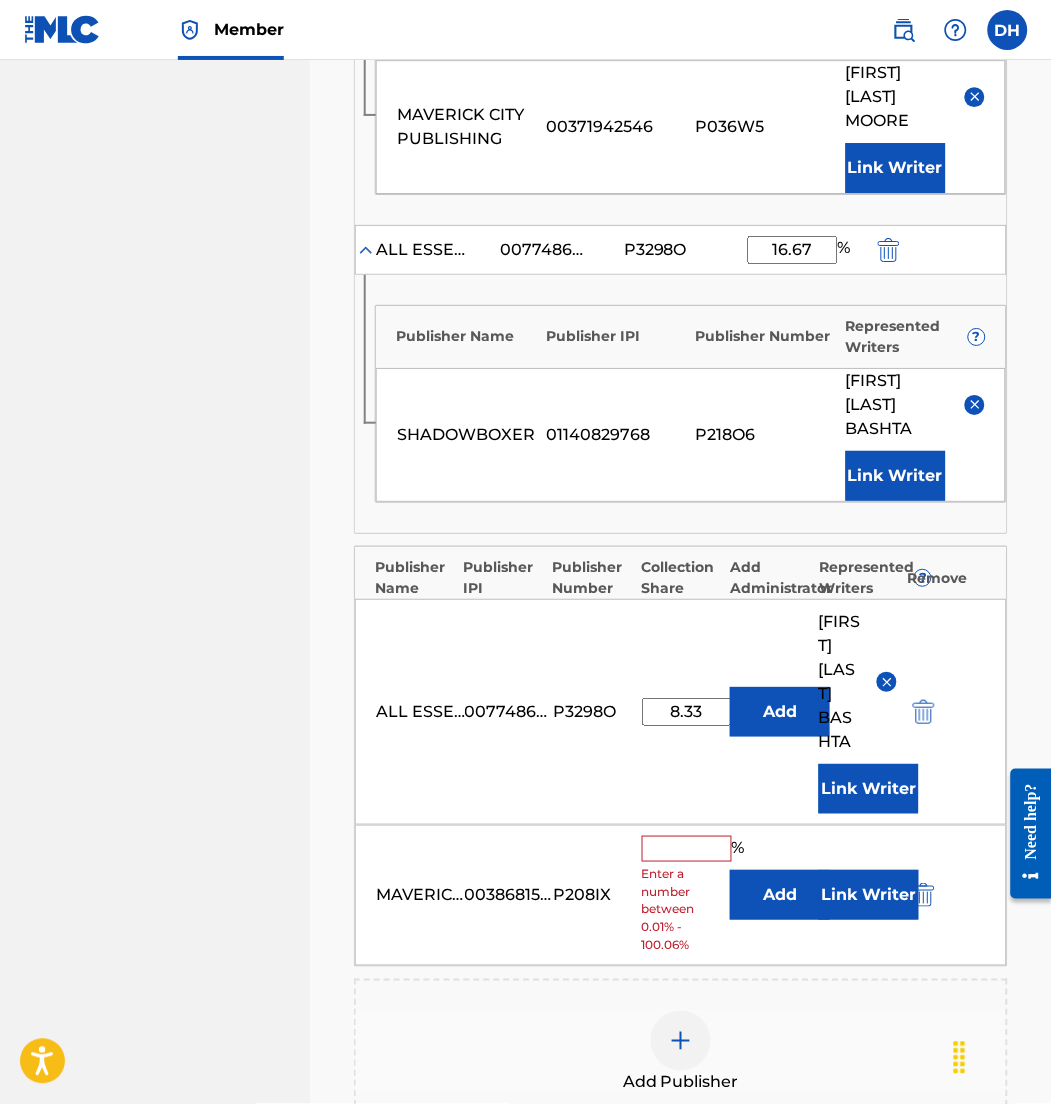 click on "Add" at bounding box center (780, 895) 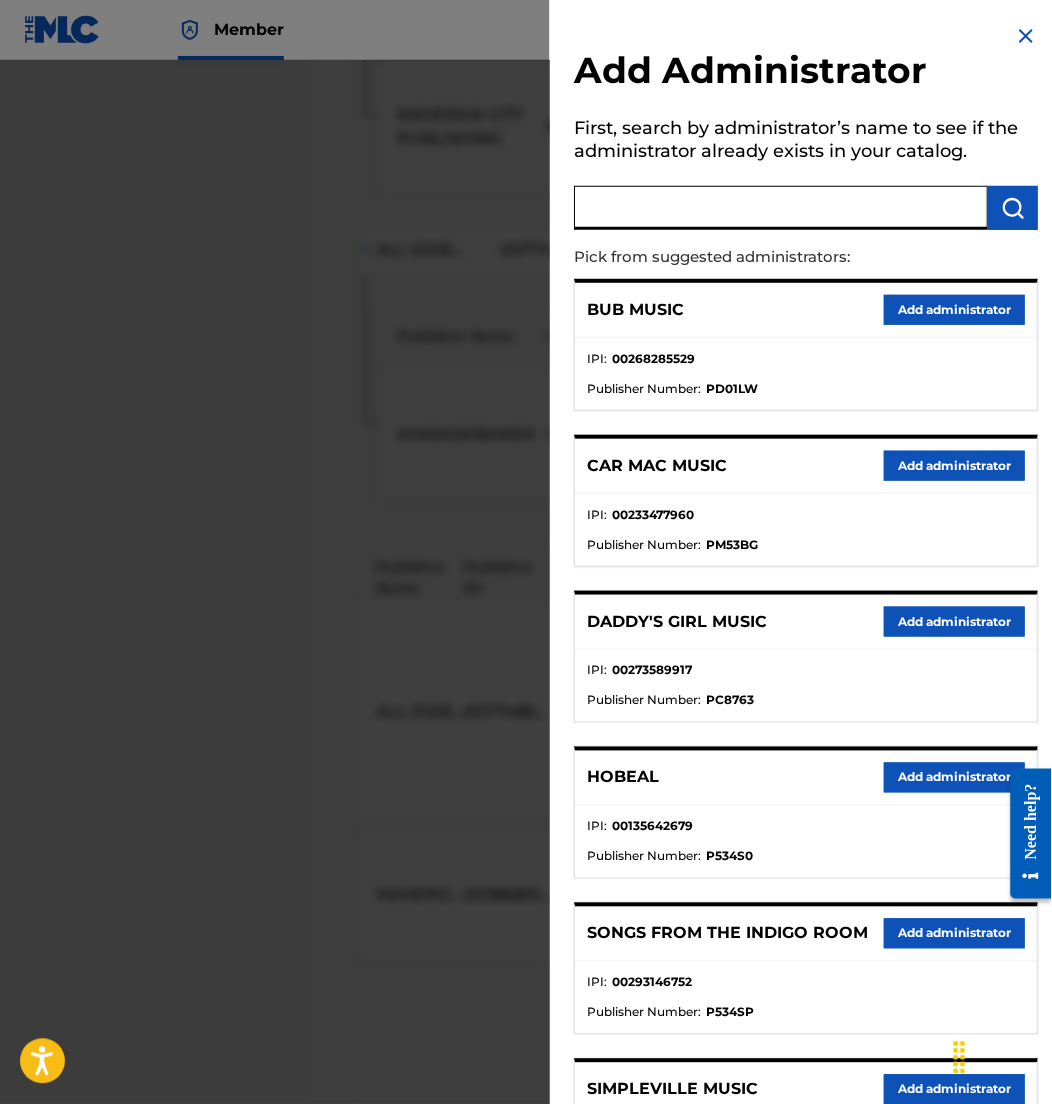 click at bounding box center (781, 208) 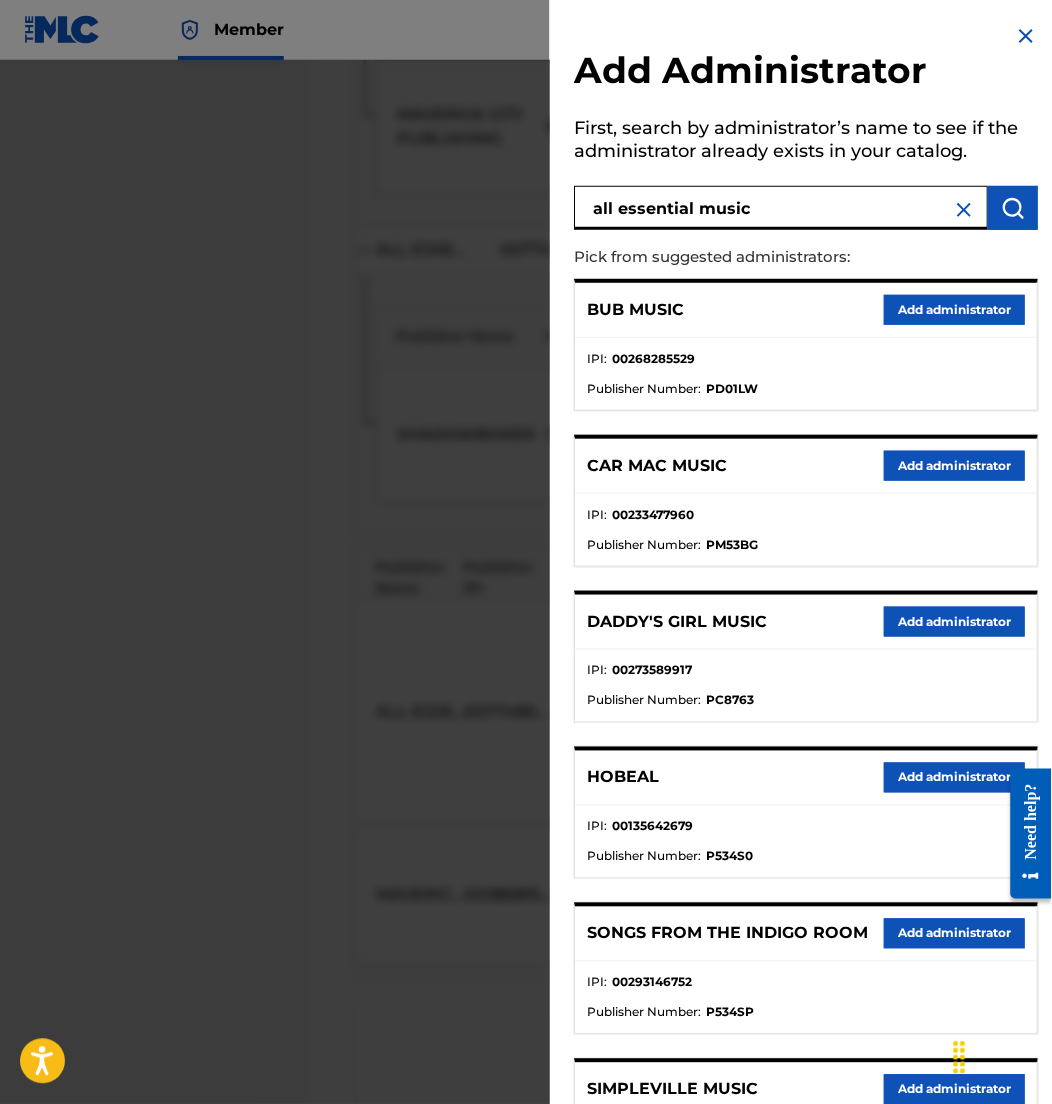 type on "all essential music" 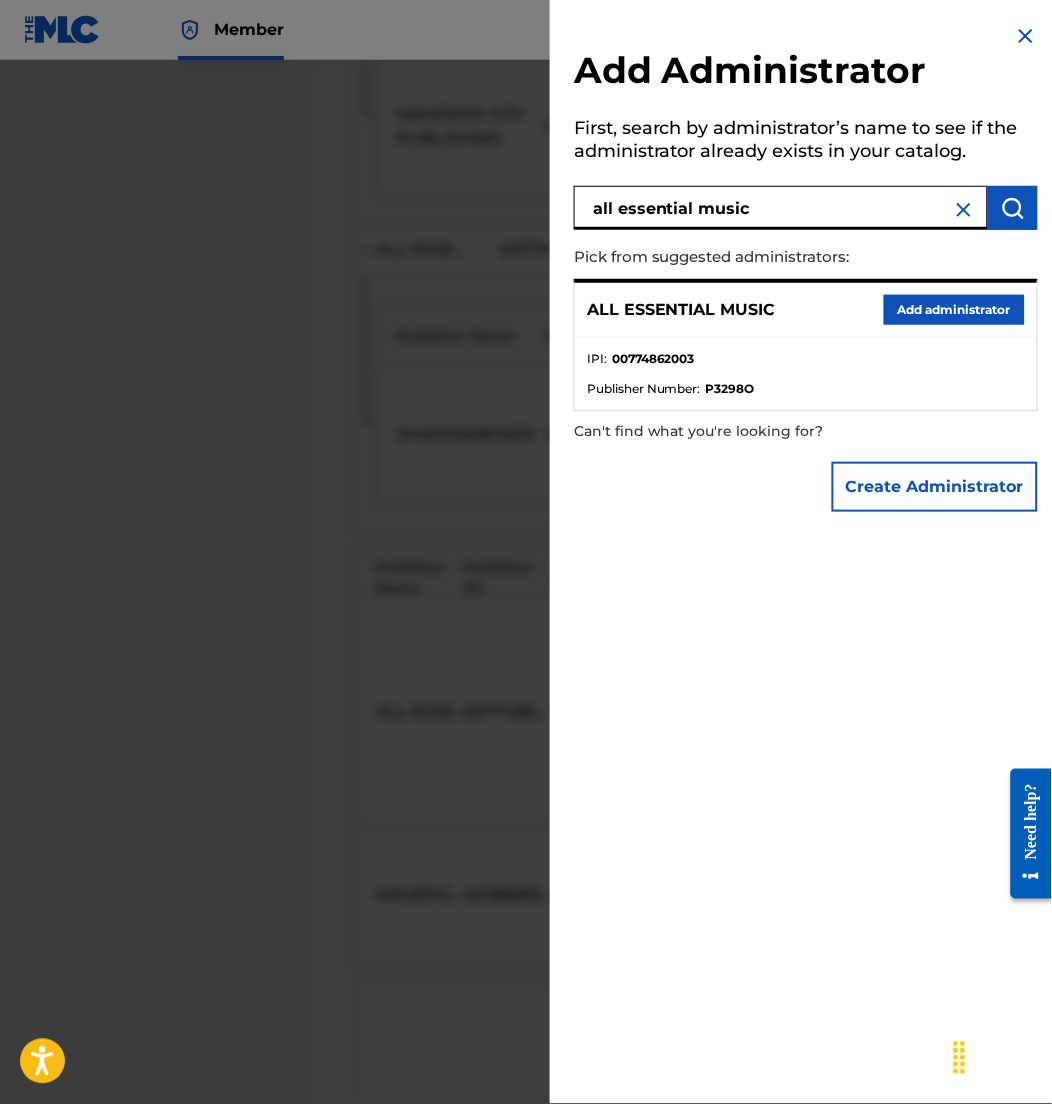 click on "Add administrator" at bounding box center (954, 310) 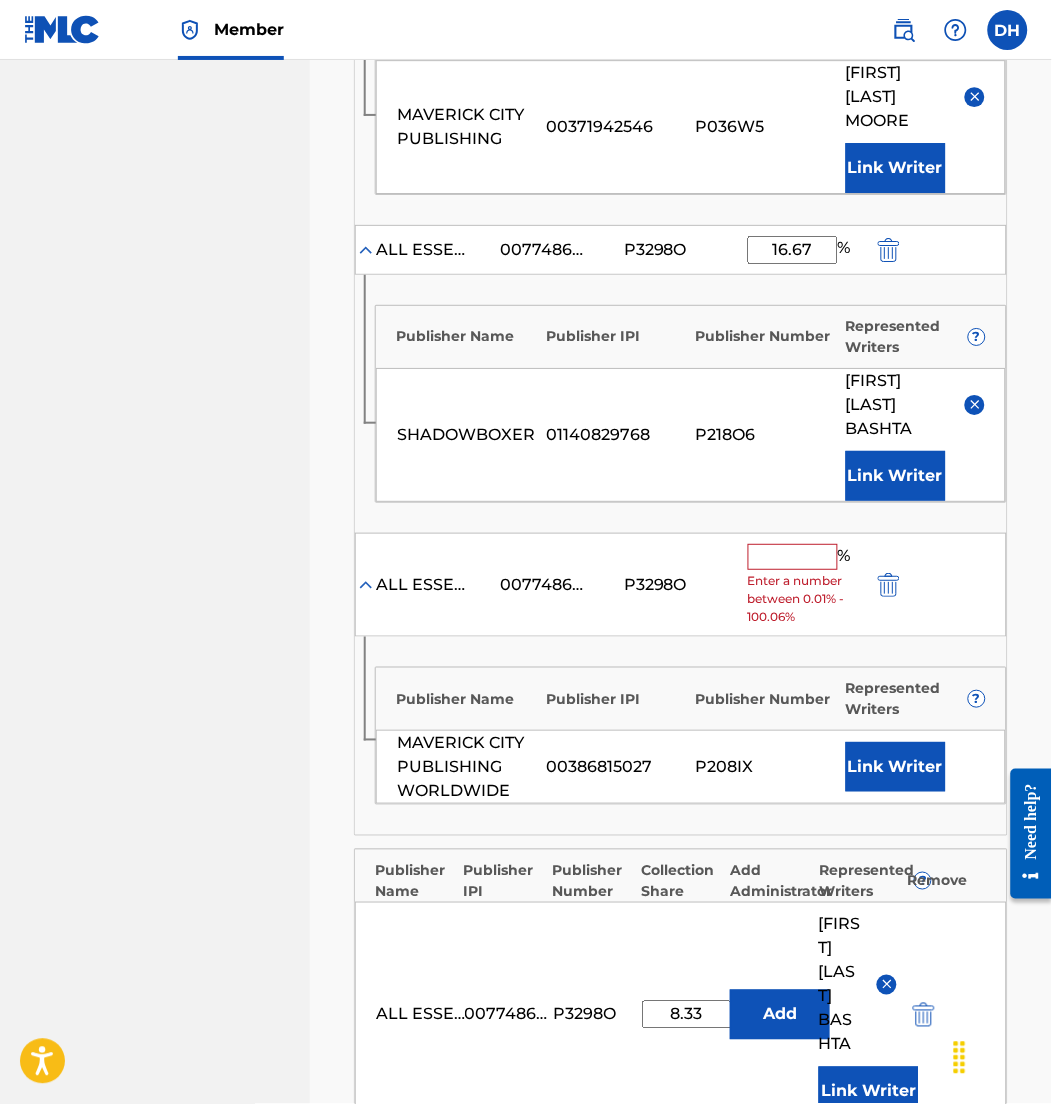 scroll, scrollTop: 1195, scrollLeft: 0, axis: vertical 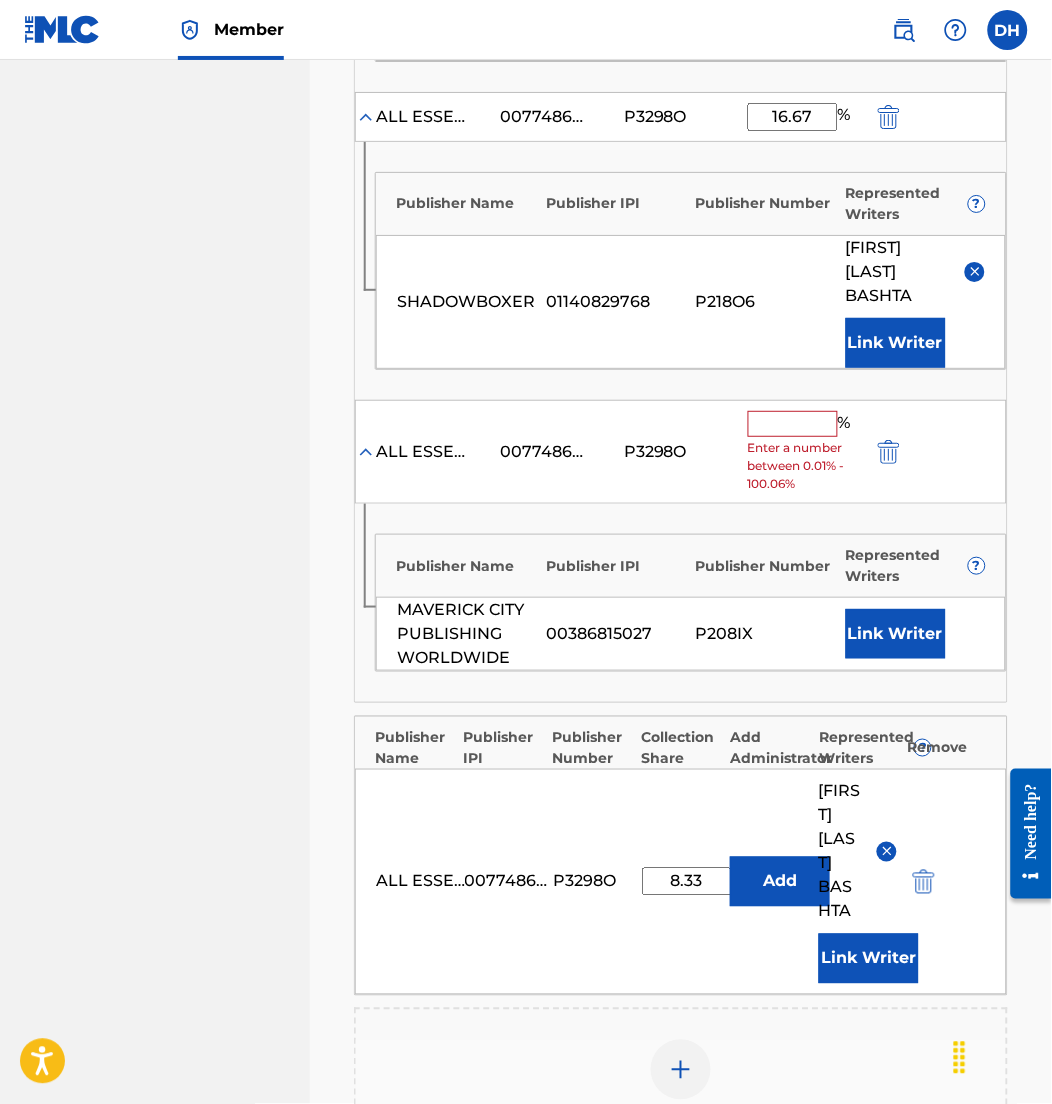 click at bounding box center [793, 424] 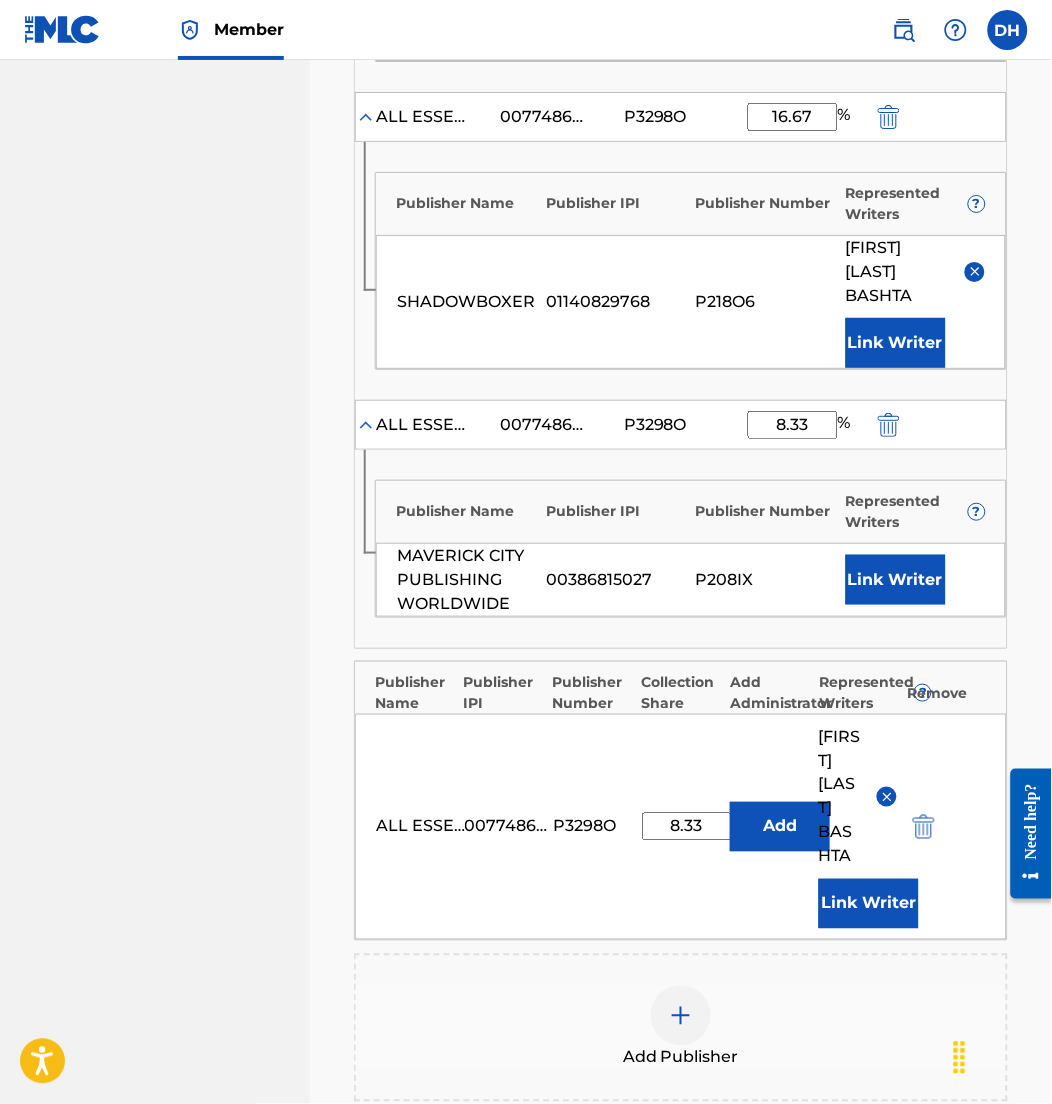 type on "8.33" 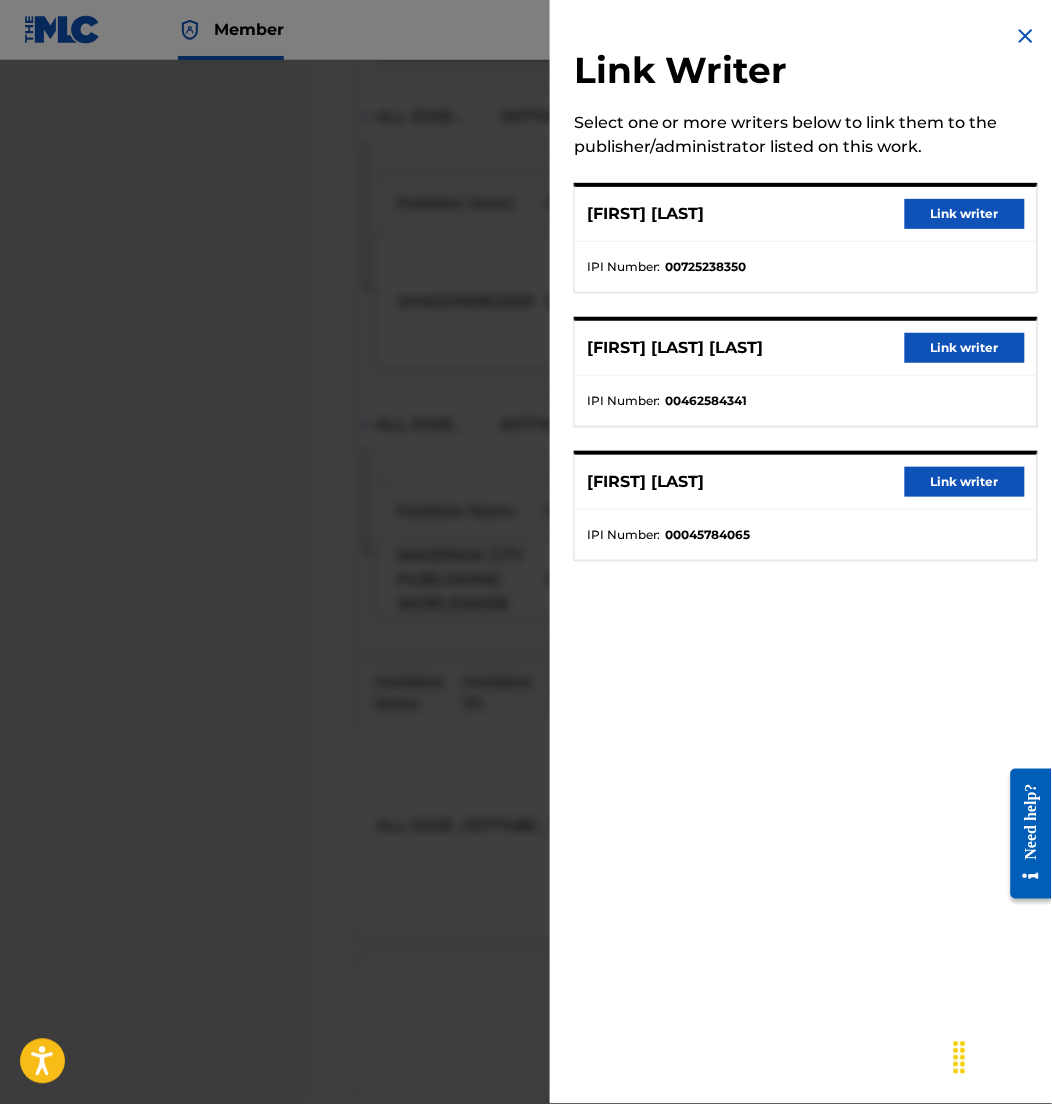 click on "Link writer" at bounding box center [965, 348] 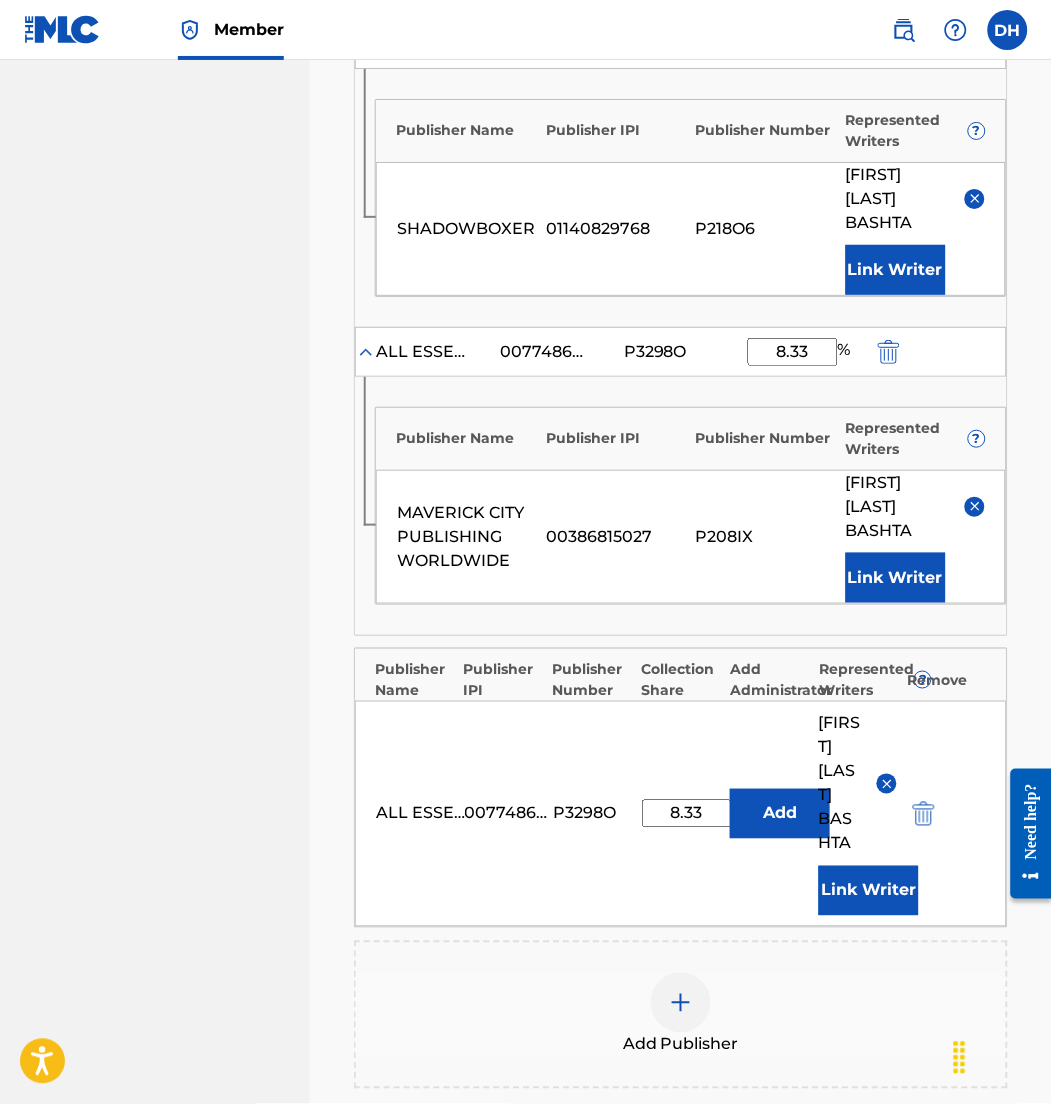 scroll, scrollTop: 1356, scrollLeft: 0, axis: vertical 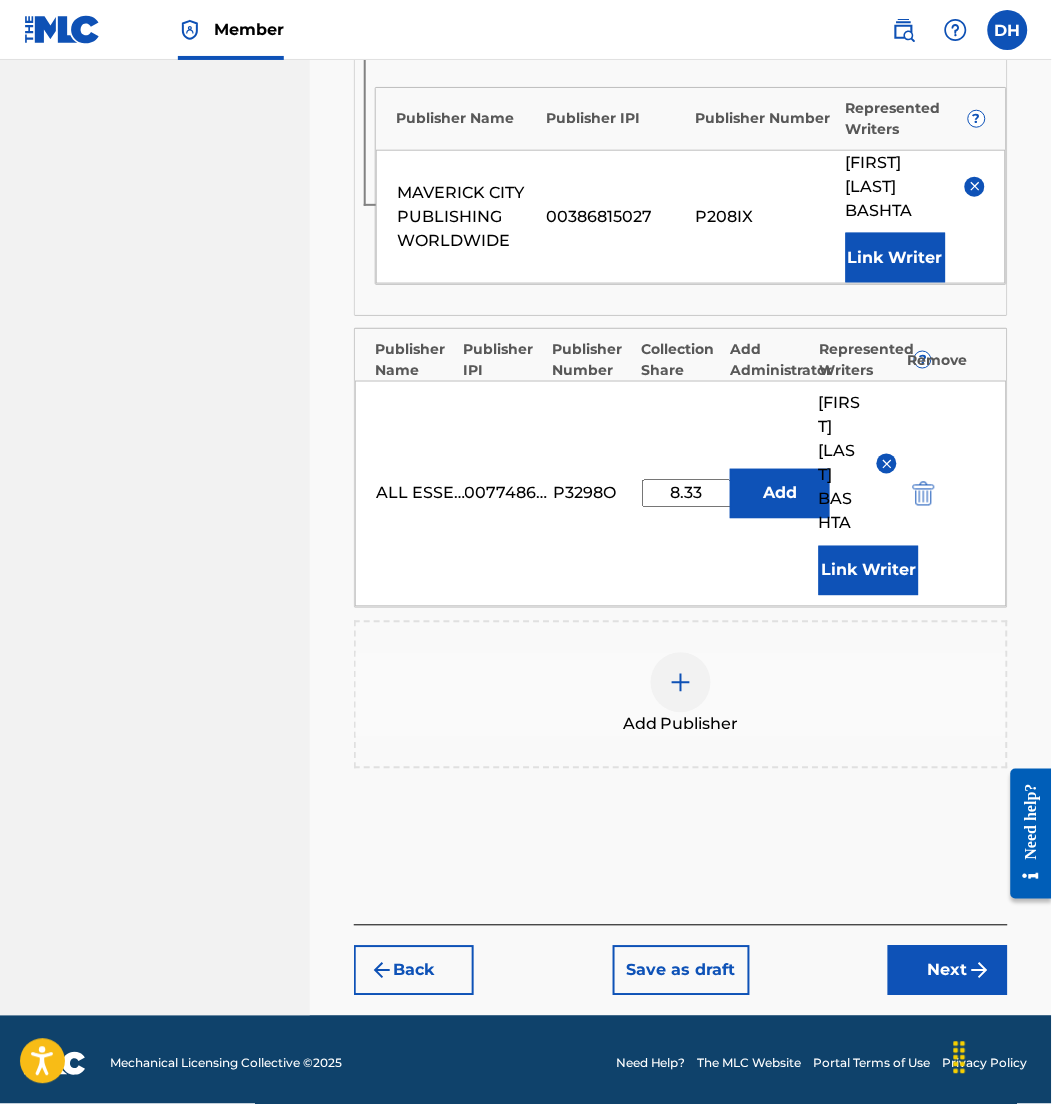 click on "Next" at bounding box center [948, 971] 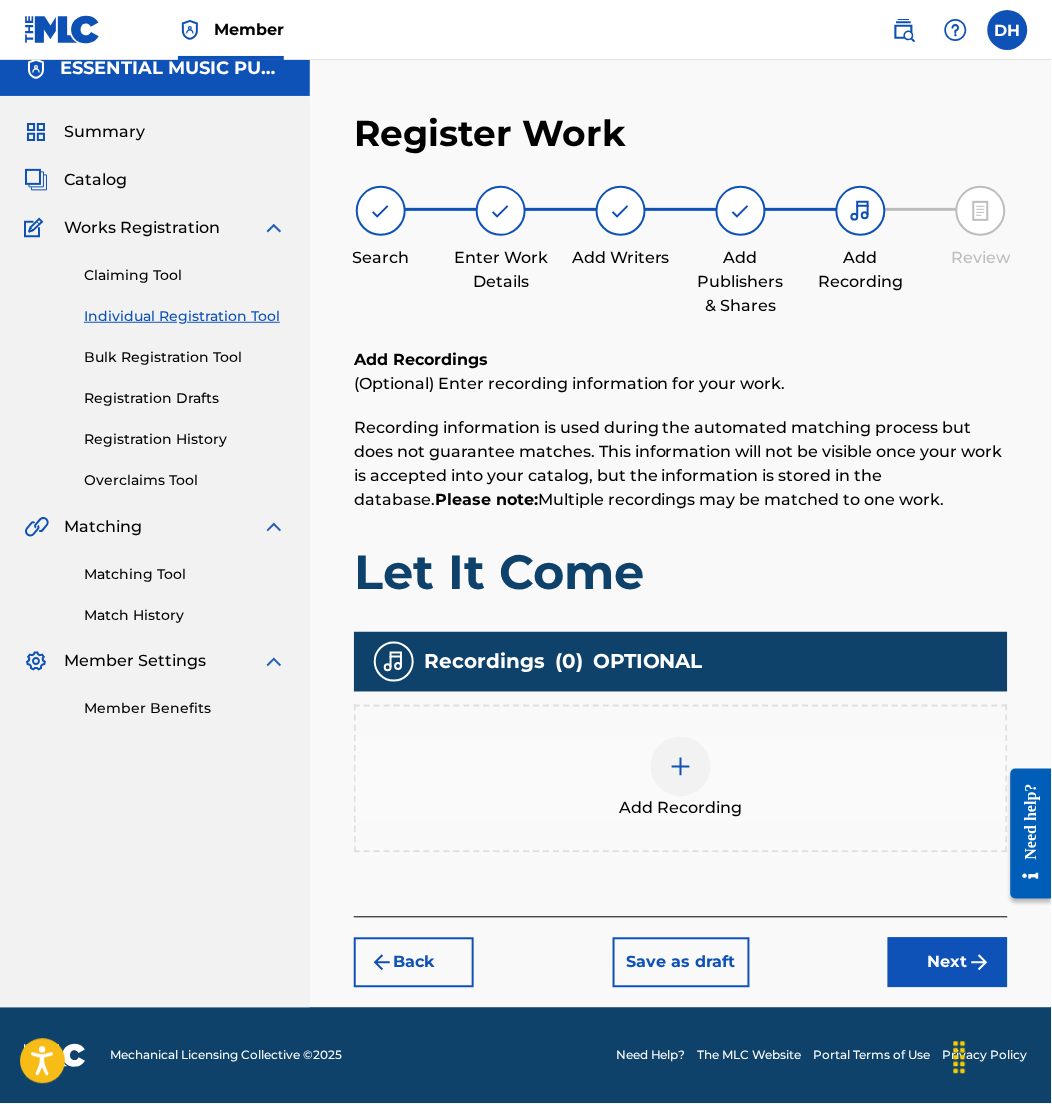 scroll, scrollTop: 17, scrollLeft: 0, axis: vertical 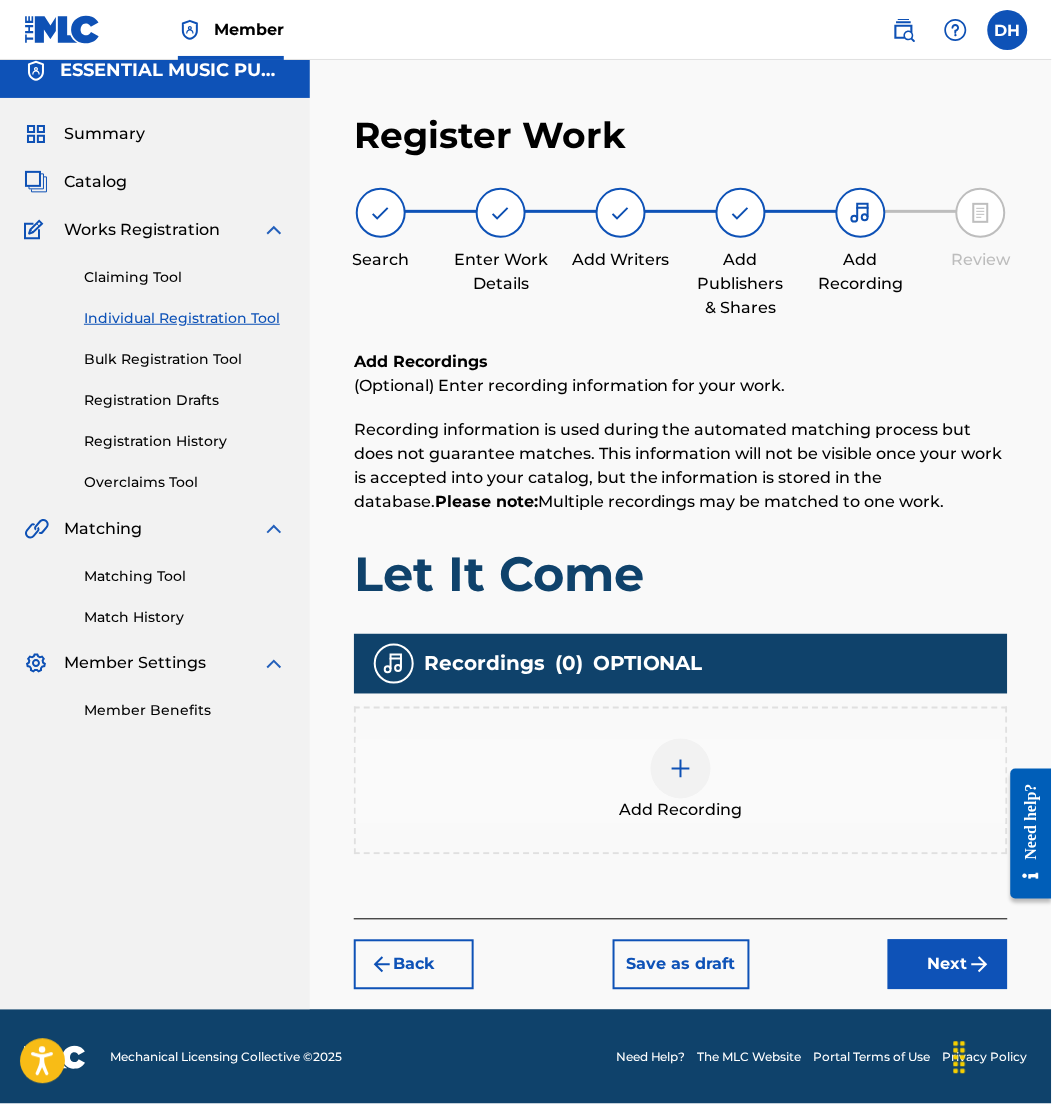 click at bounding box center [681, 769] 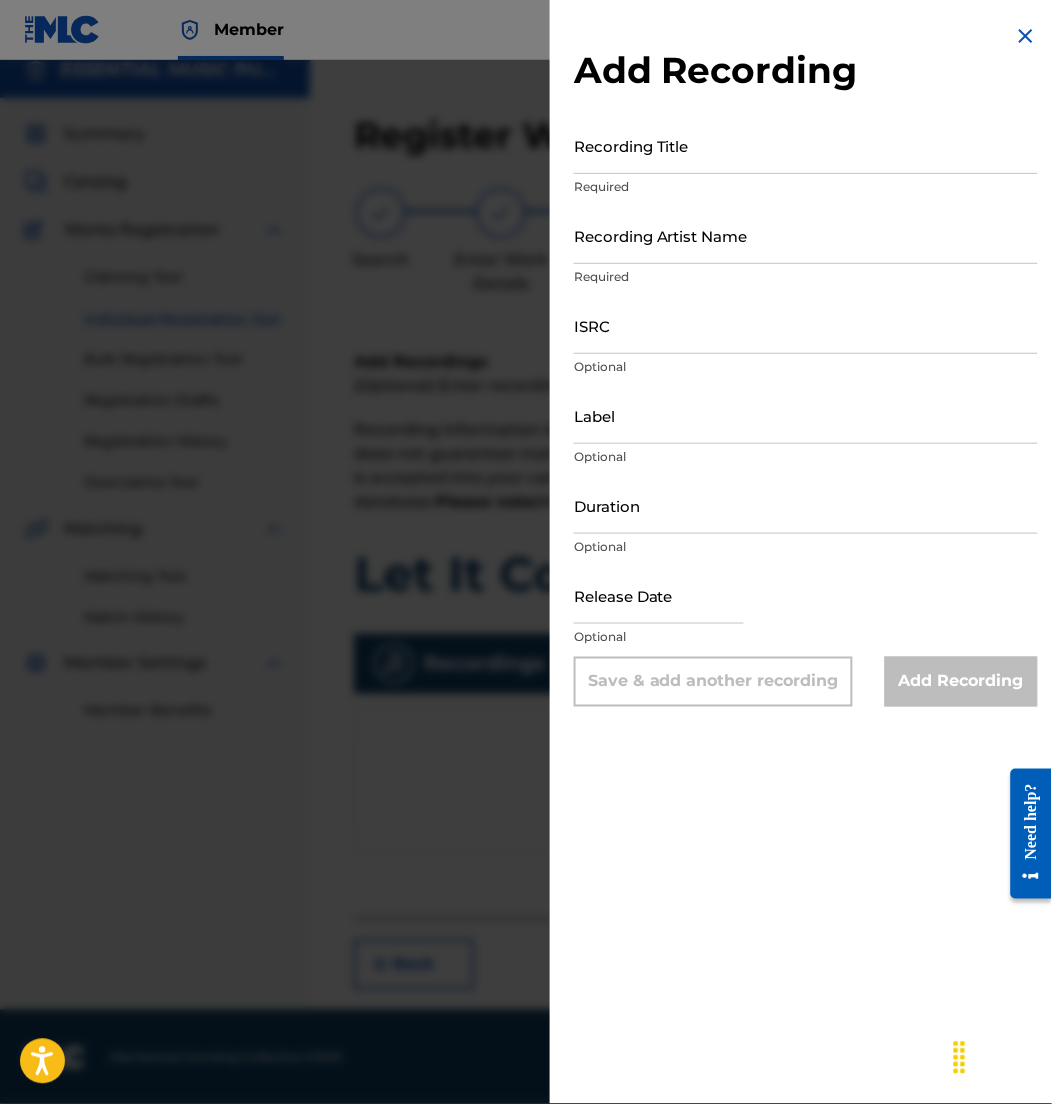 click at bounding box center (1026, 36) 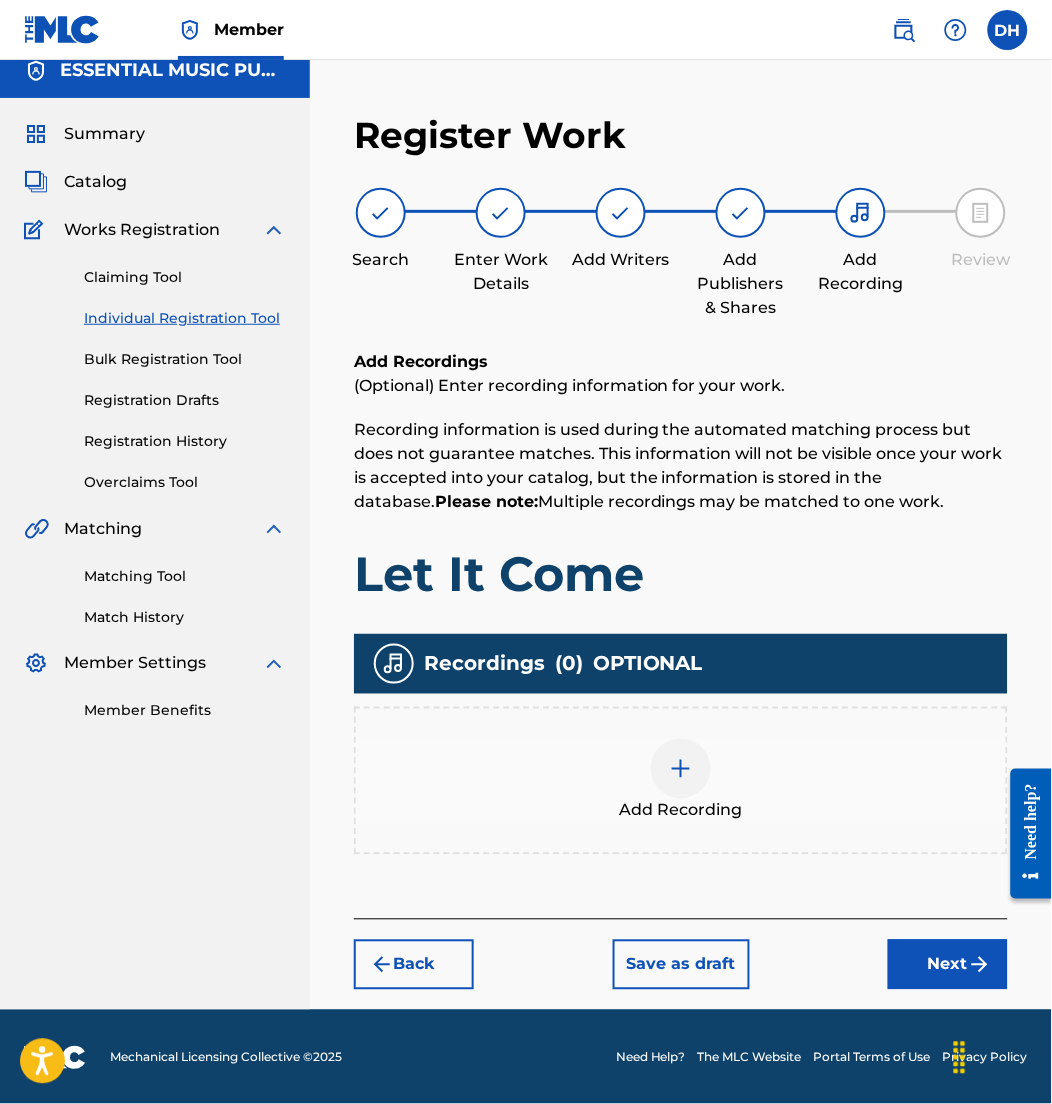 click on "Next" at bounding box center [948, 965] 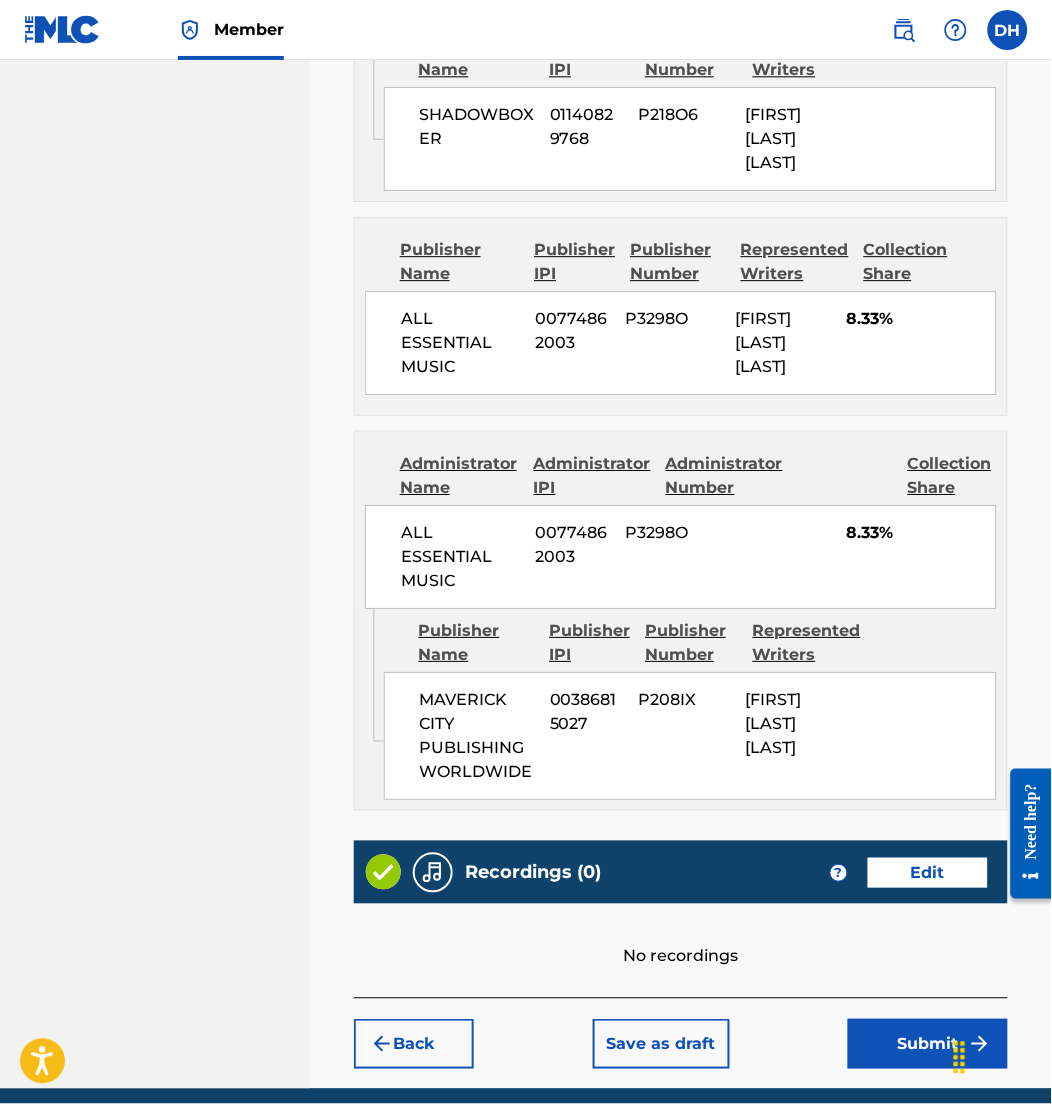 scroll, scrollTop: 2256, scrollLeft: 0, axis: vertical 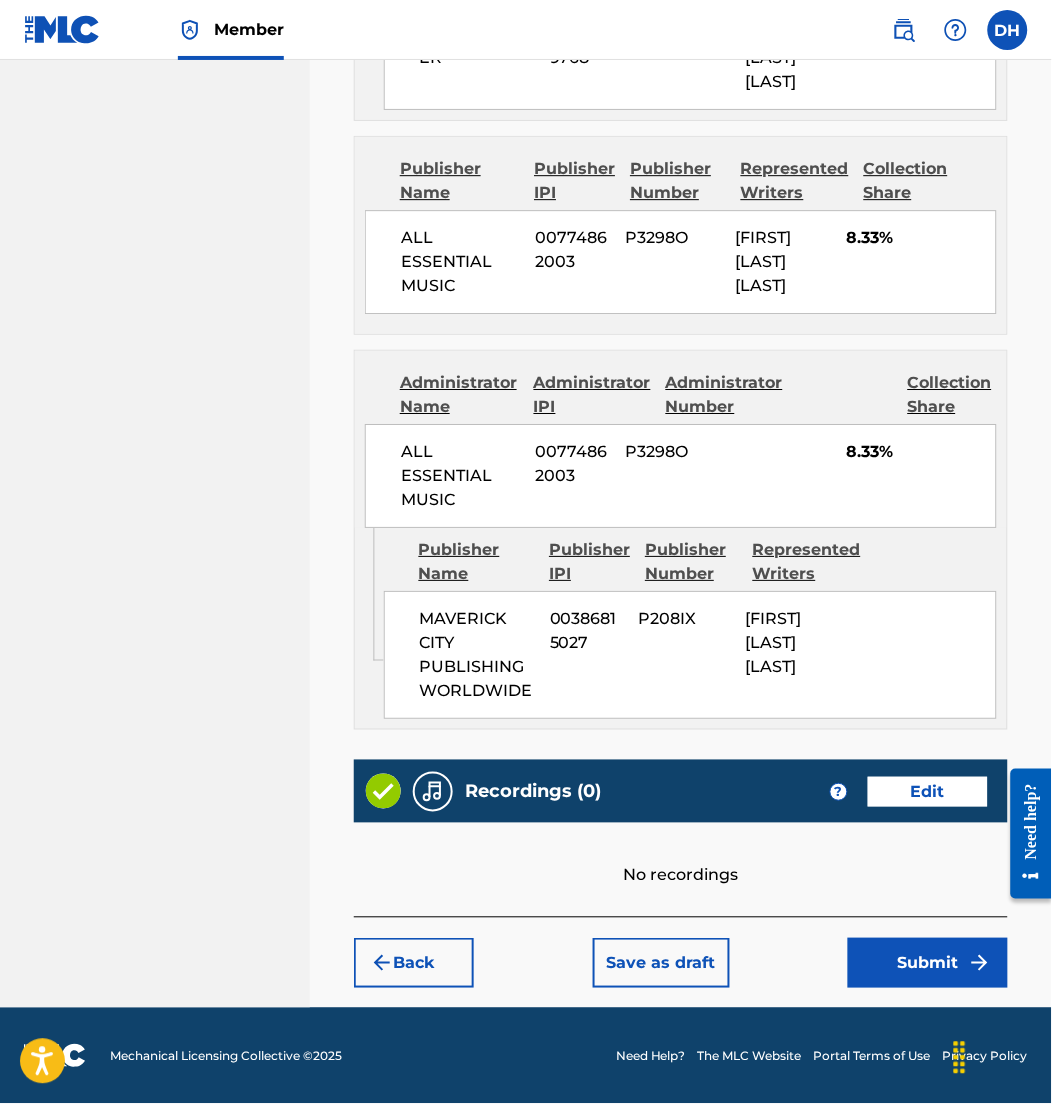 click on "Submit" at bounding box center [928, 963] 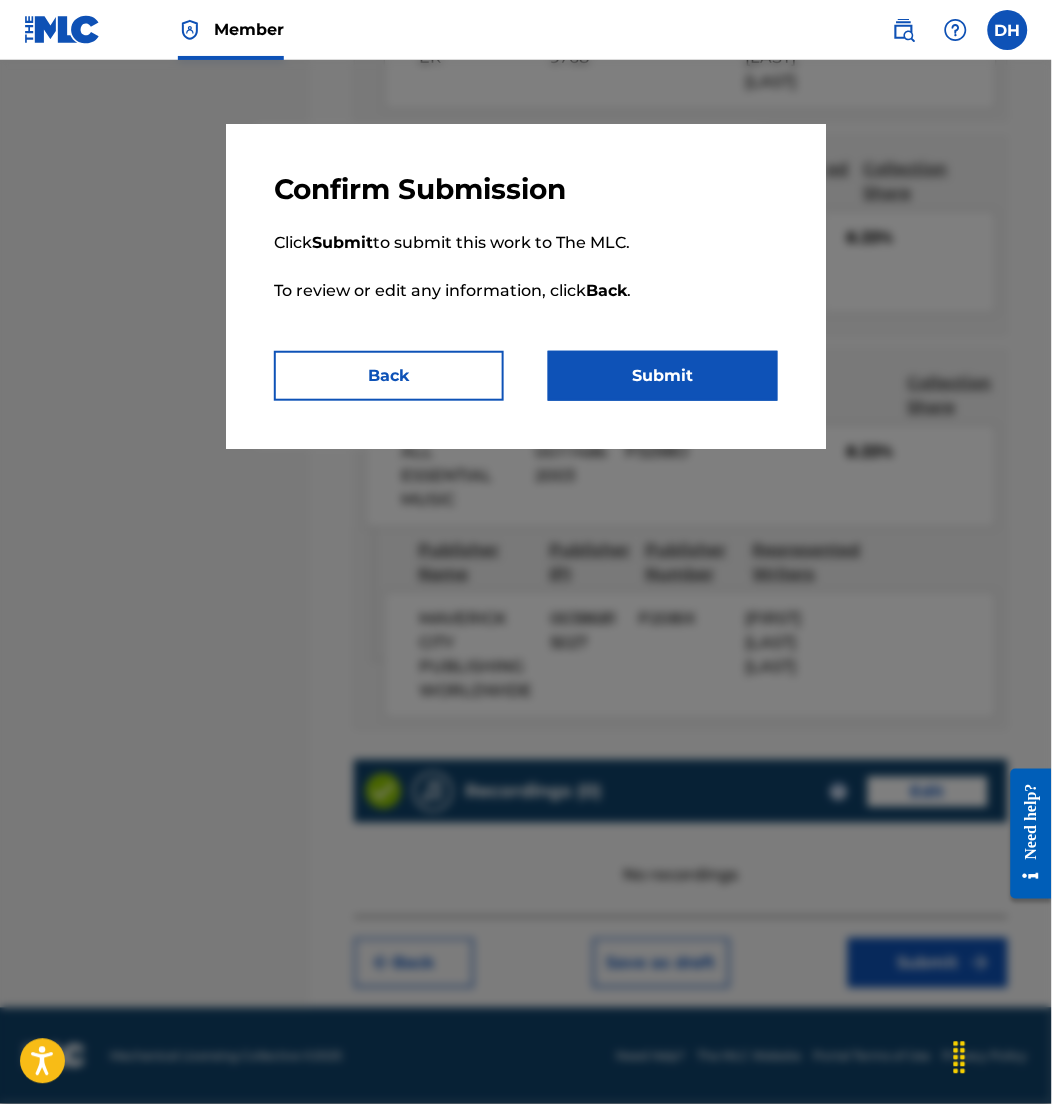 click on "Submit" at bounding box center (663, 376) 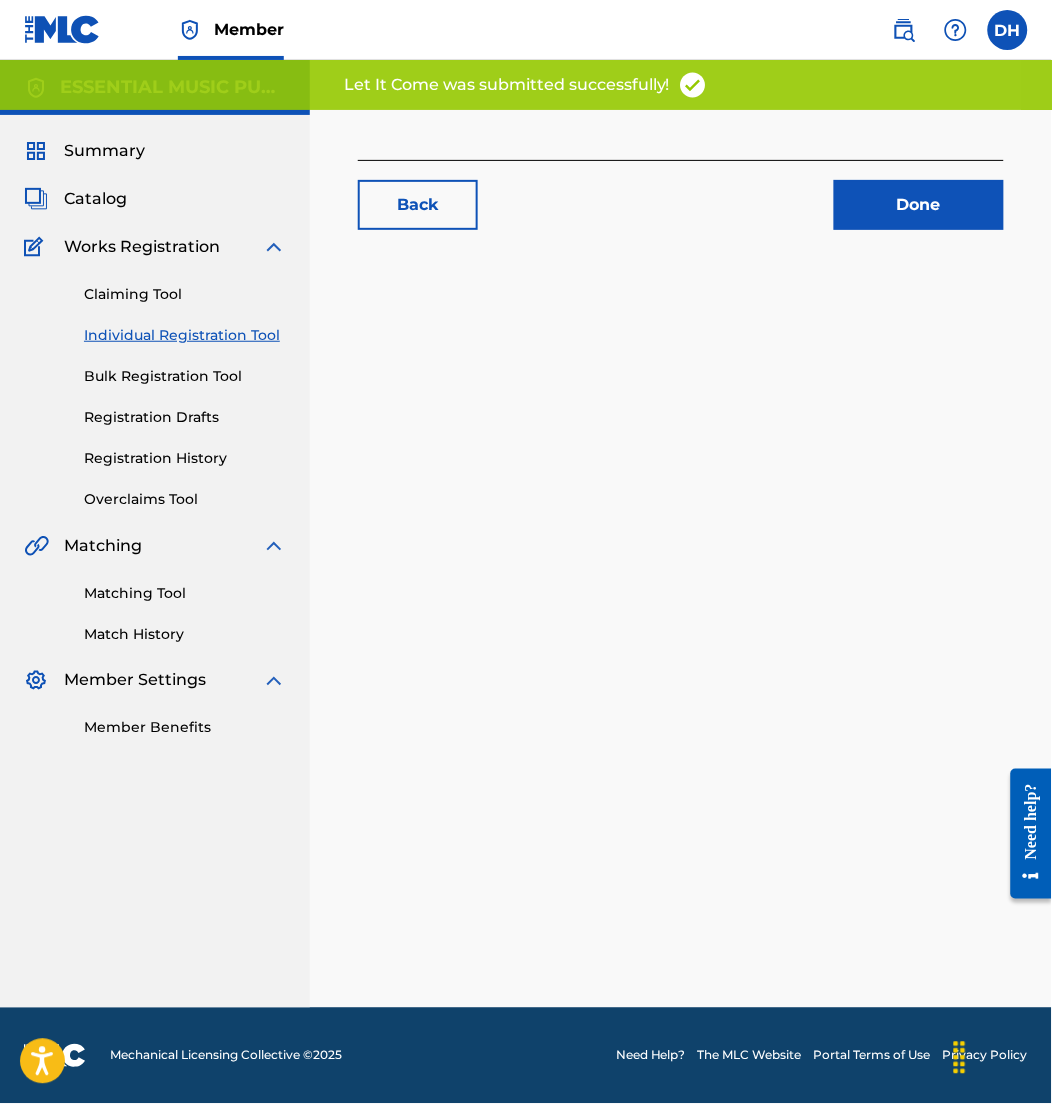 scroll, scrollTop: 0, scrollLeft: 0, axis: both 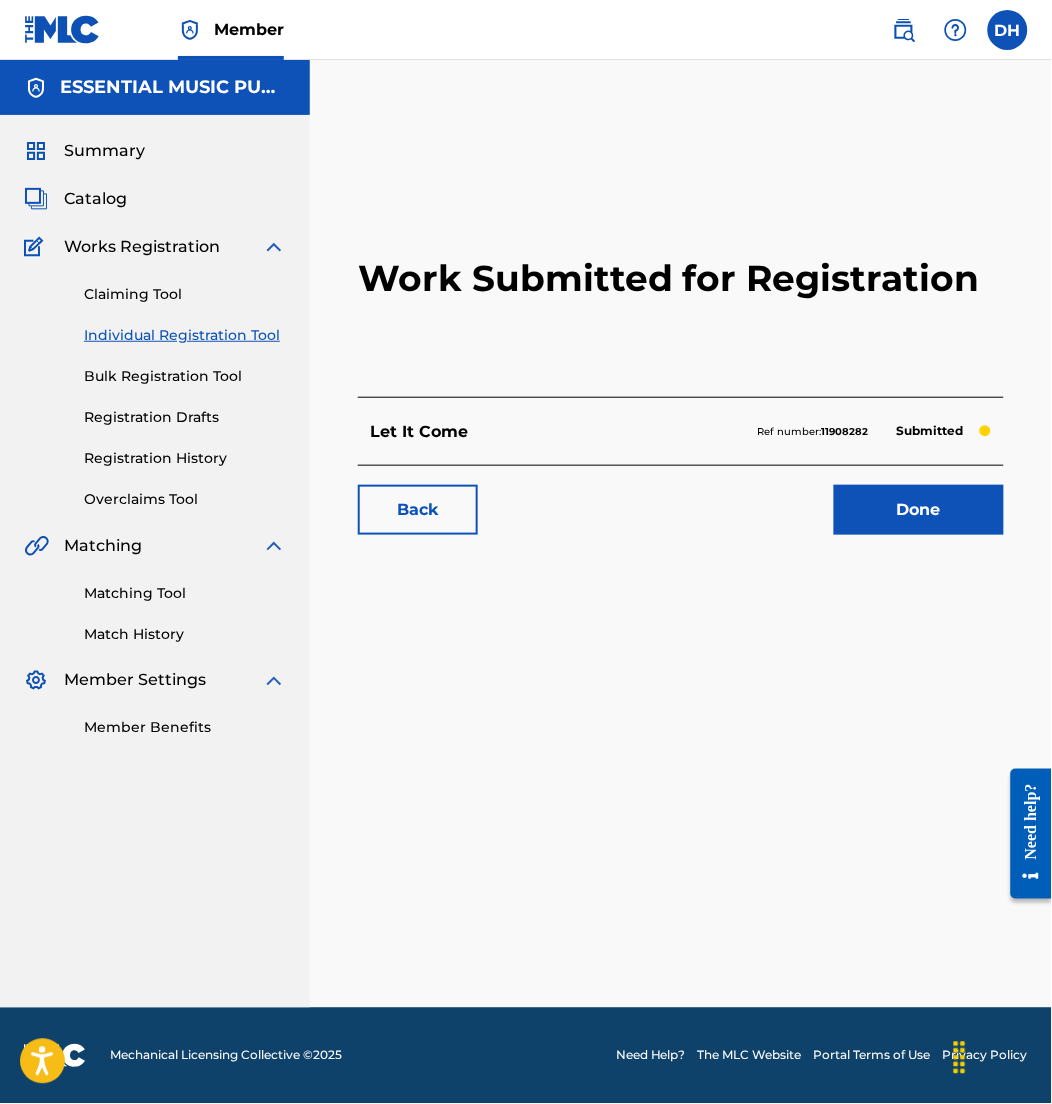 click on "Catalog" at bounding box center (95, 199) 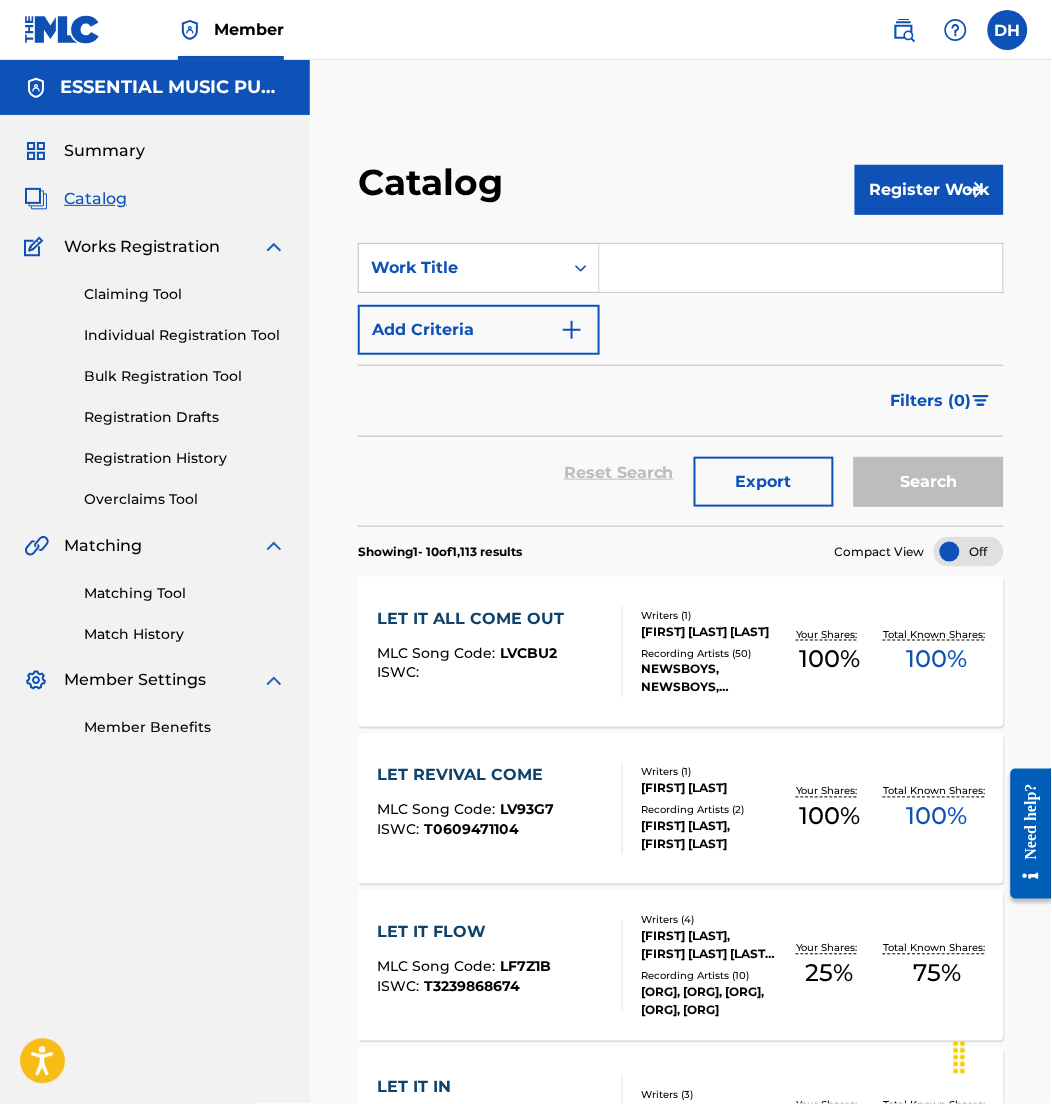 click at bounding box center [801, 268] 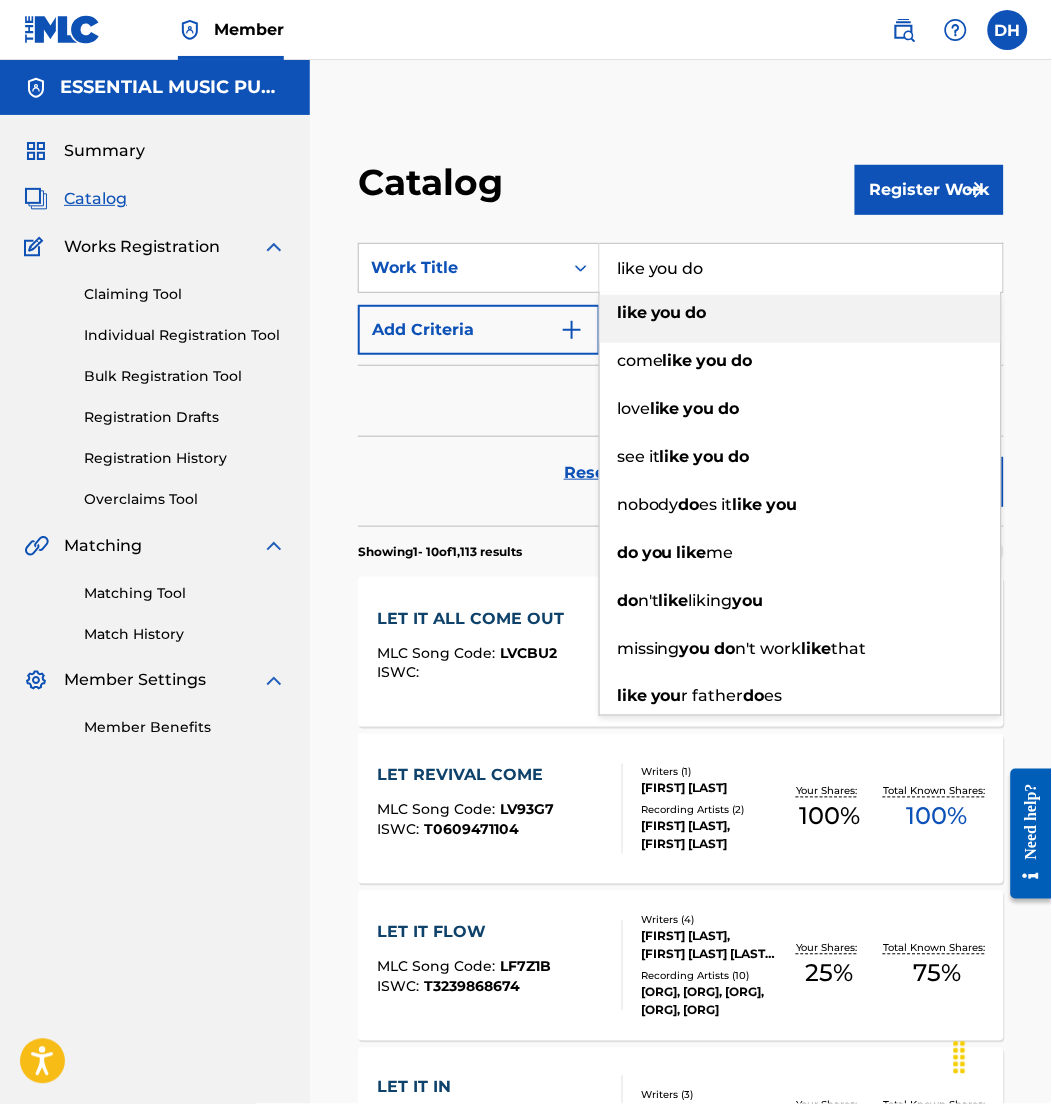 type on "like you do" 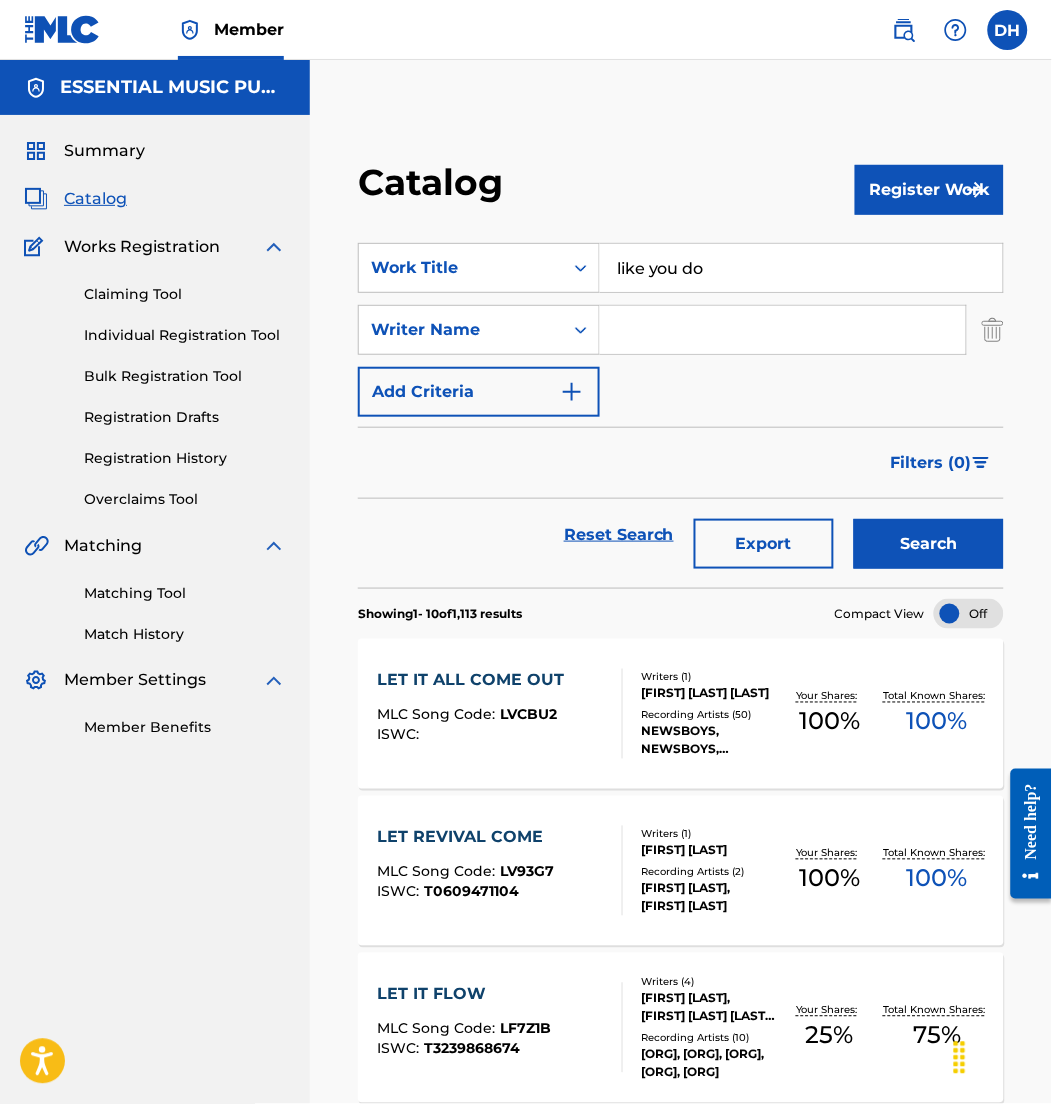 click at bounding box center (783, 330) 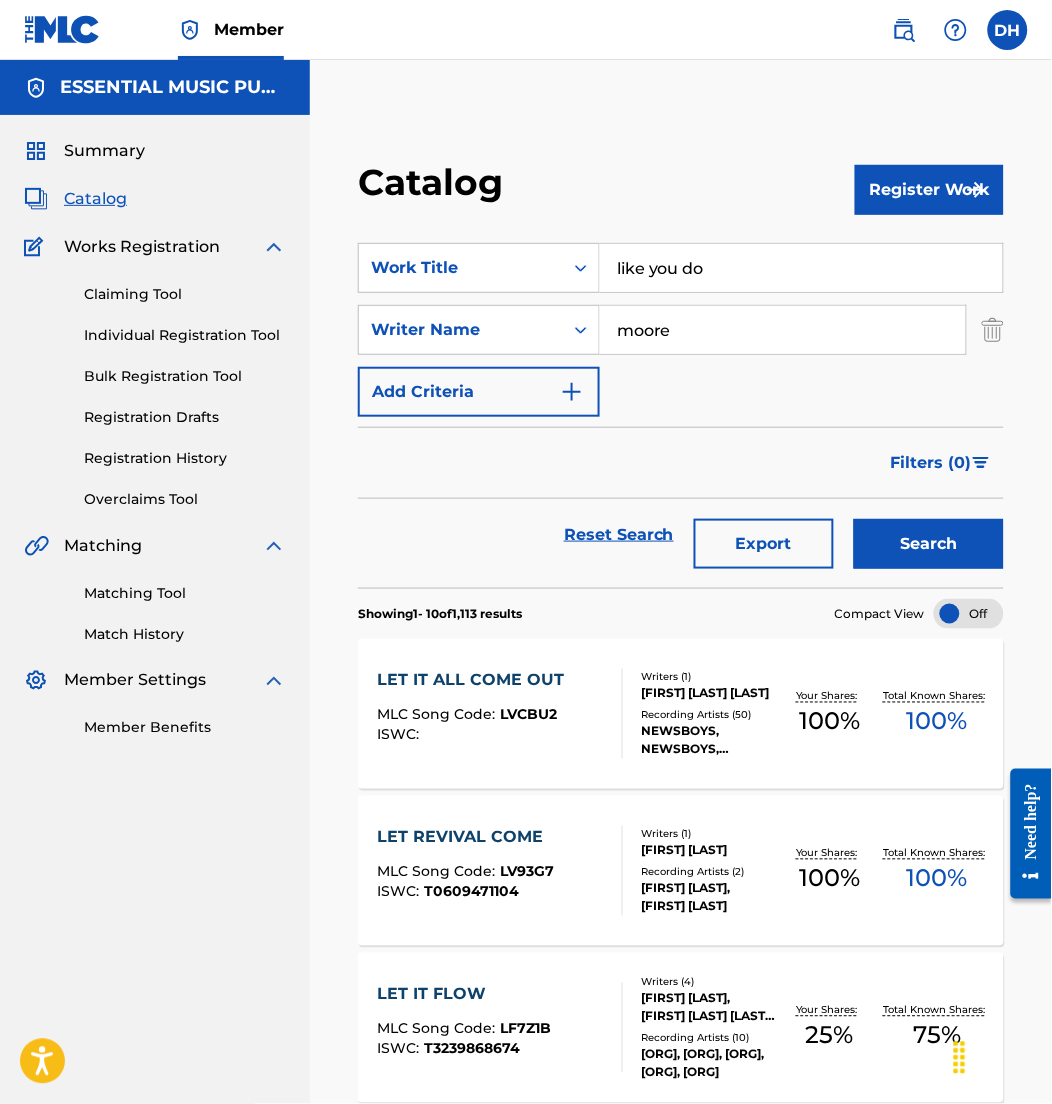 type on "moore" 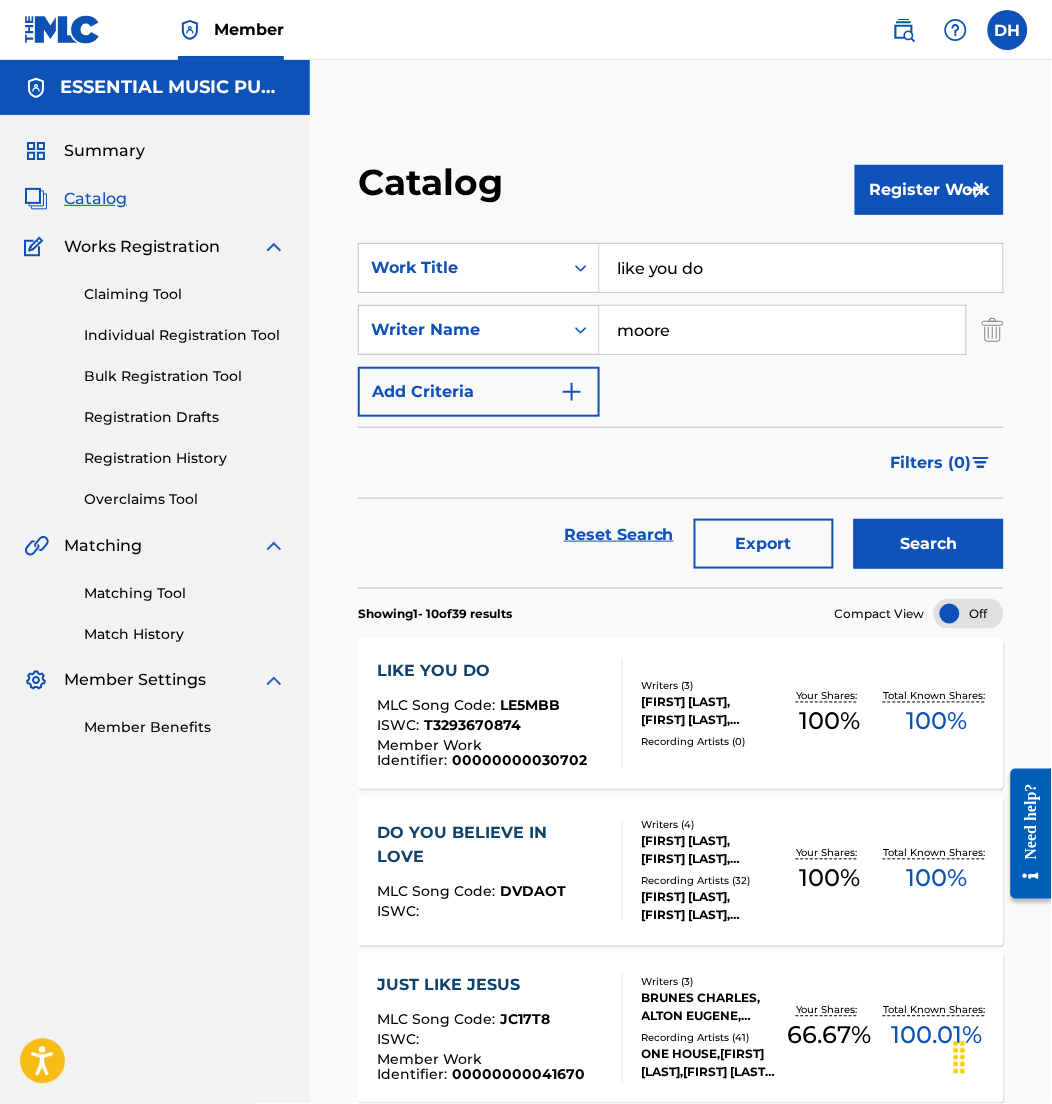 click on "LIKE YOU DO MLC Song Code : LE5MBB ISWC : T3293670874 Member Work Identifier : 00000000030702" at bounding box center [491, 714] 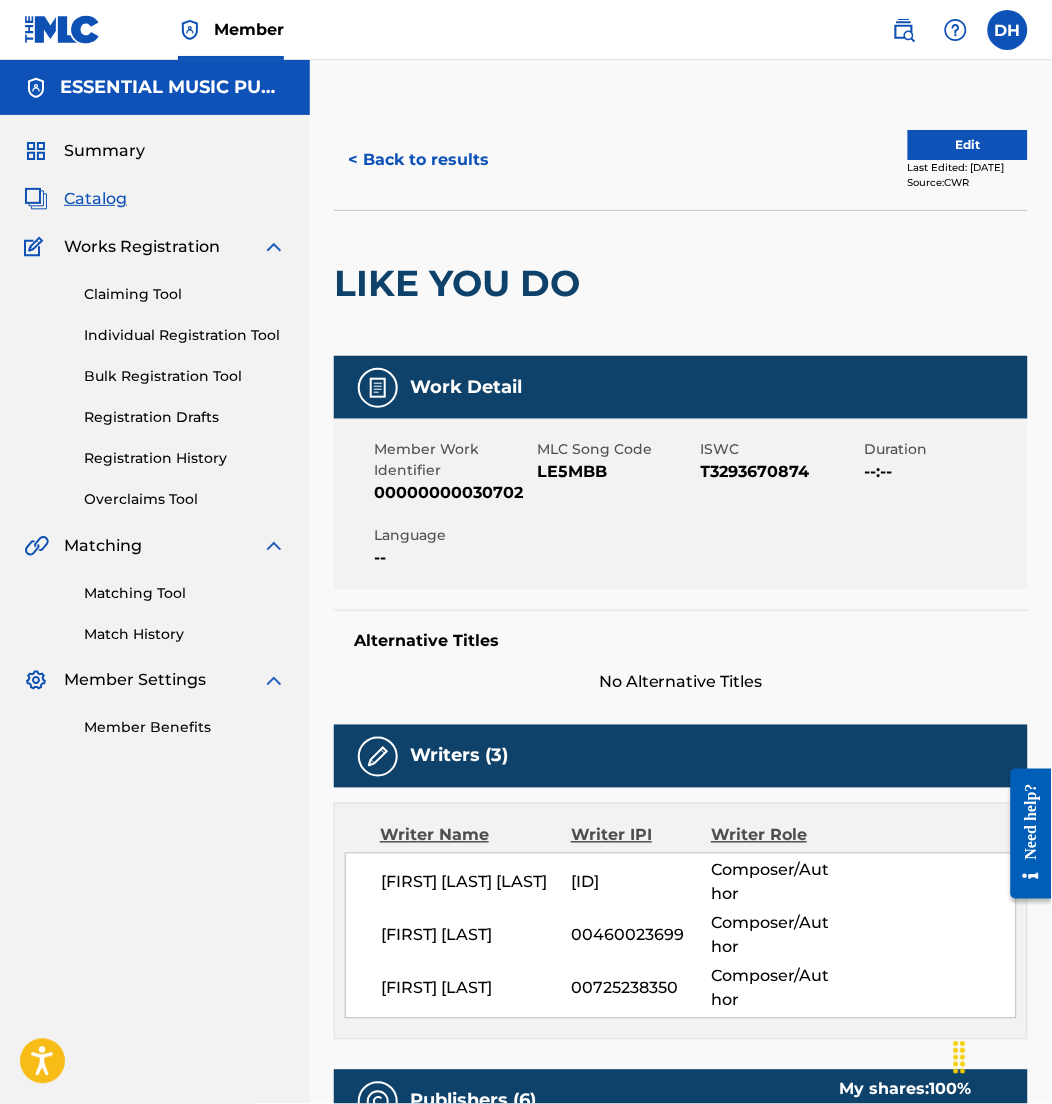 click on "Edit" at bounding box center [968, 145] 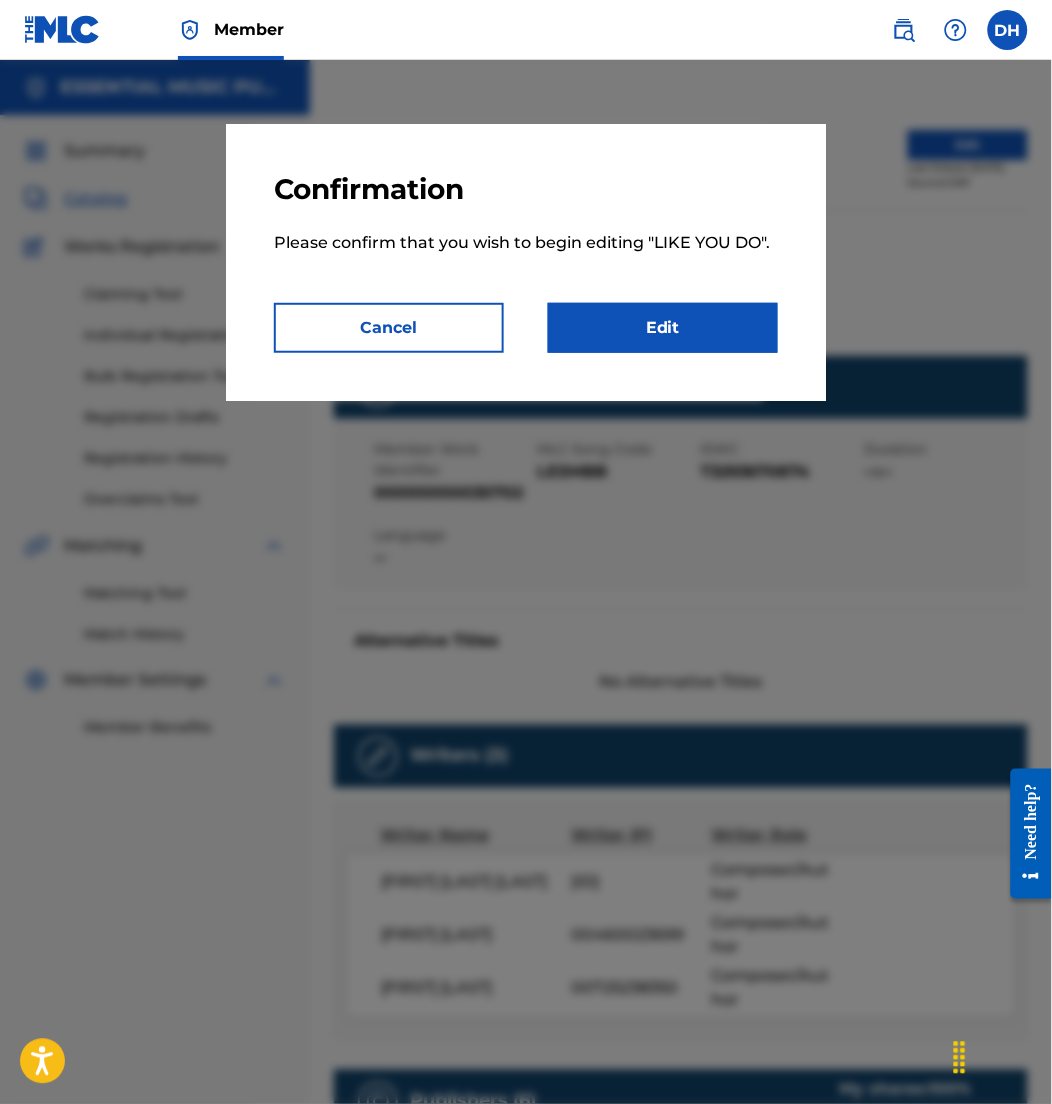 click on "Edit" at bounding box center [663, 328] 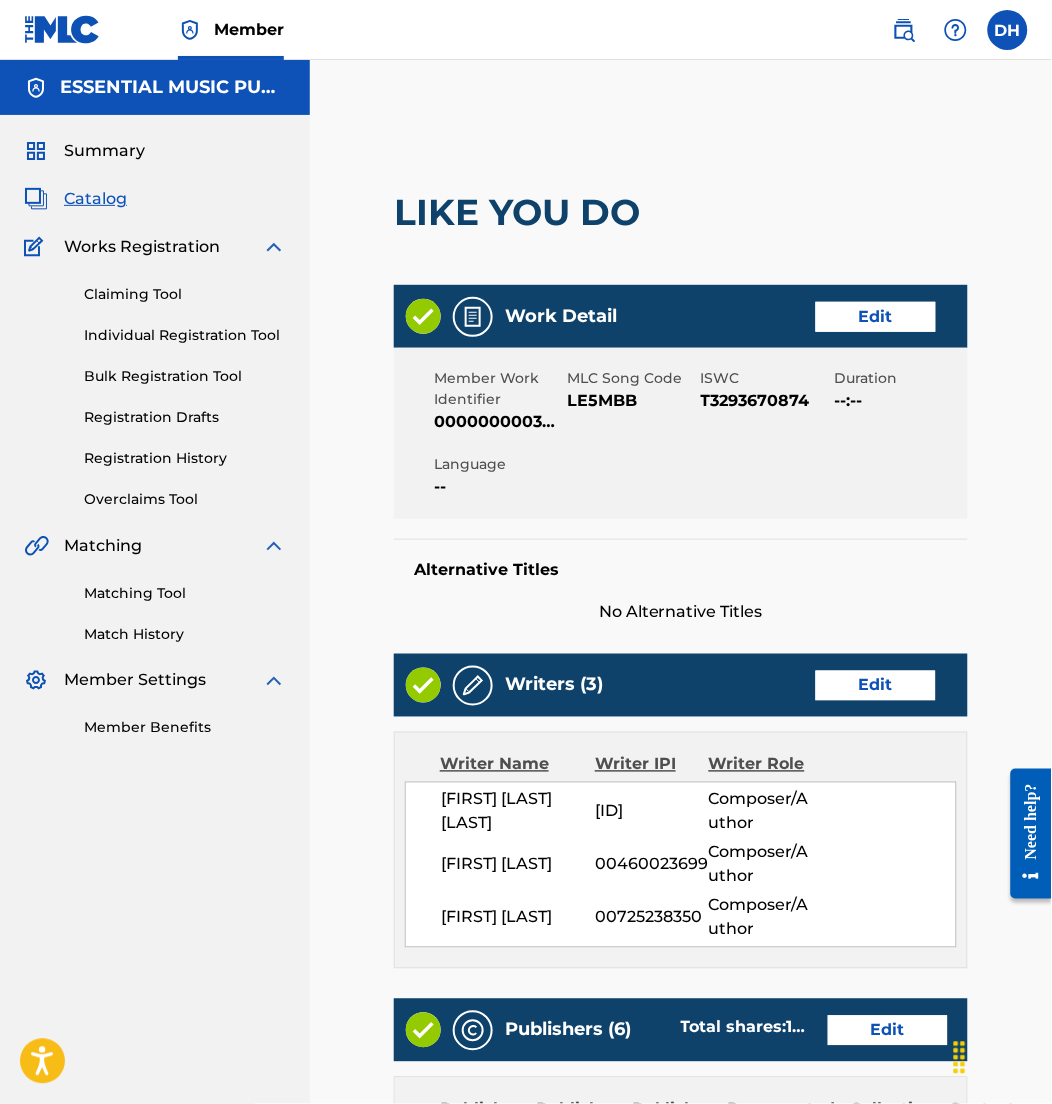 scroll, scrollTop: 539, scrollLeft: 0, axis: vertical 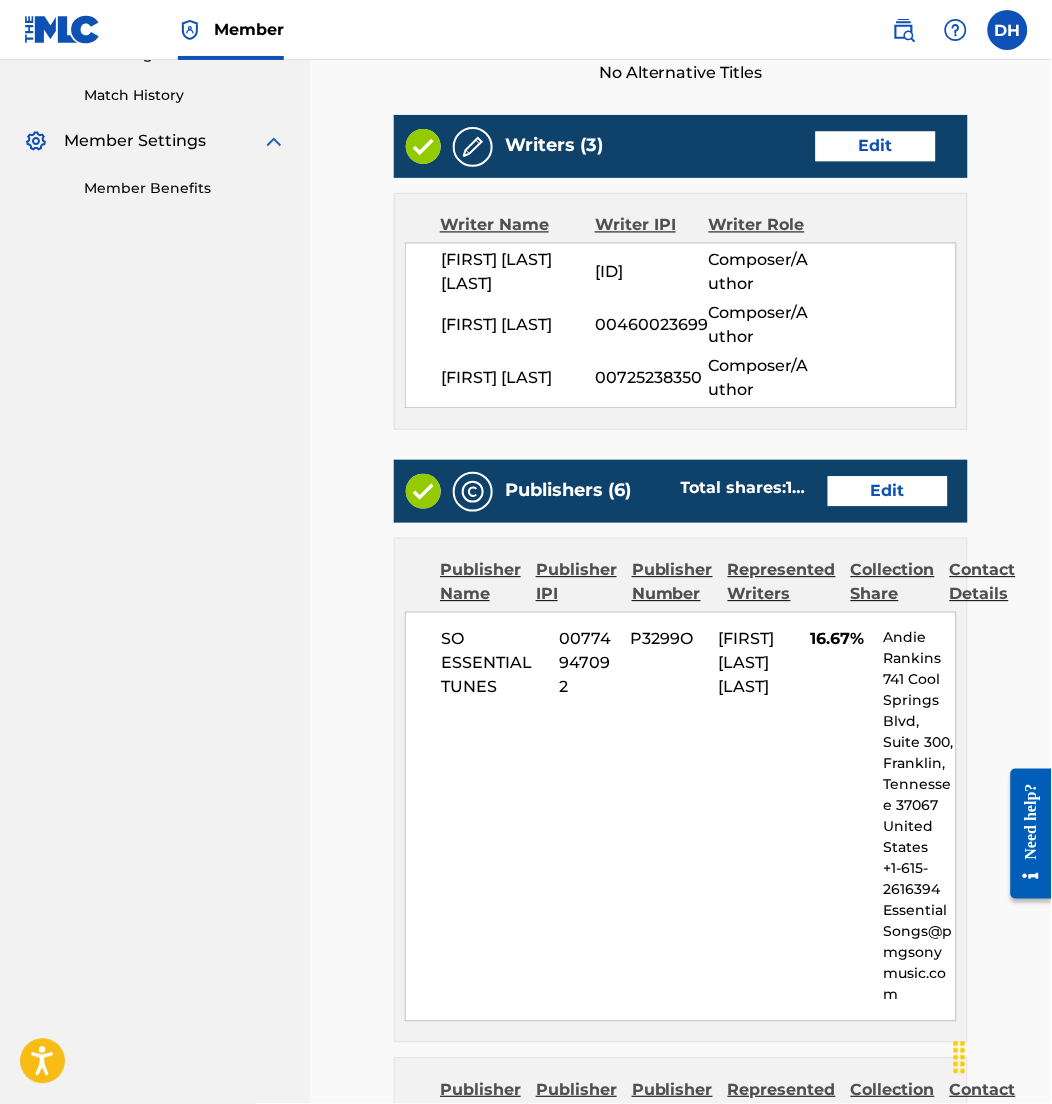 click on "Edit" at bounding box center [888, 492] 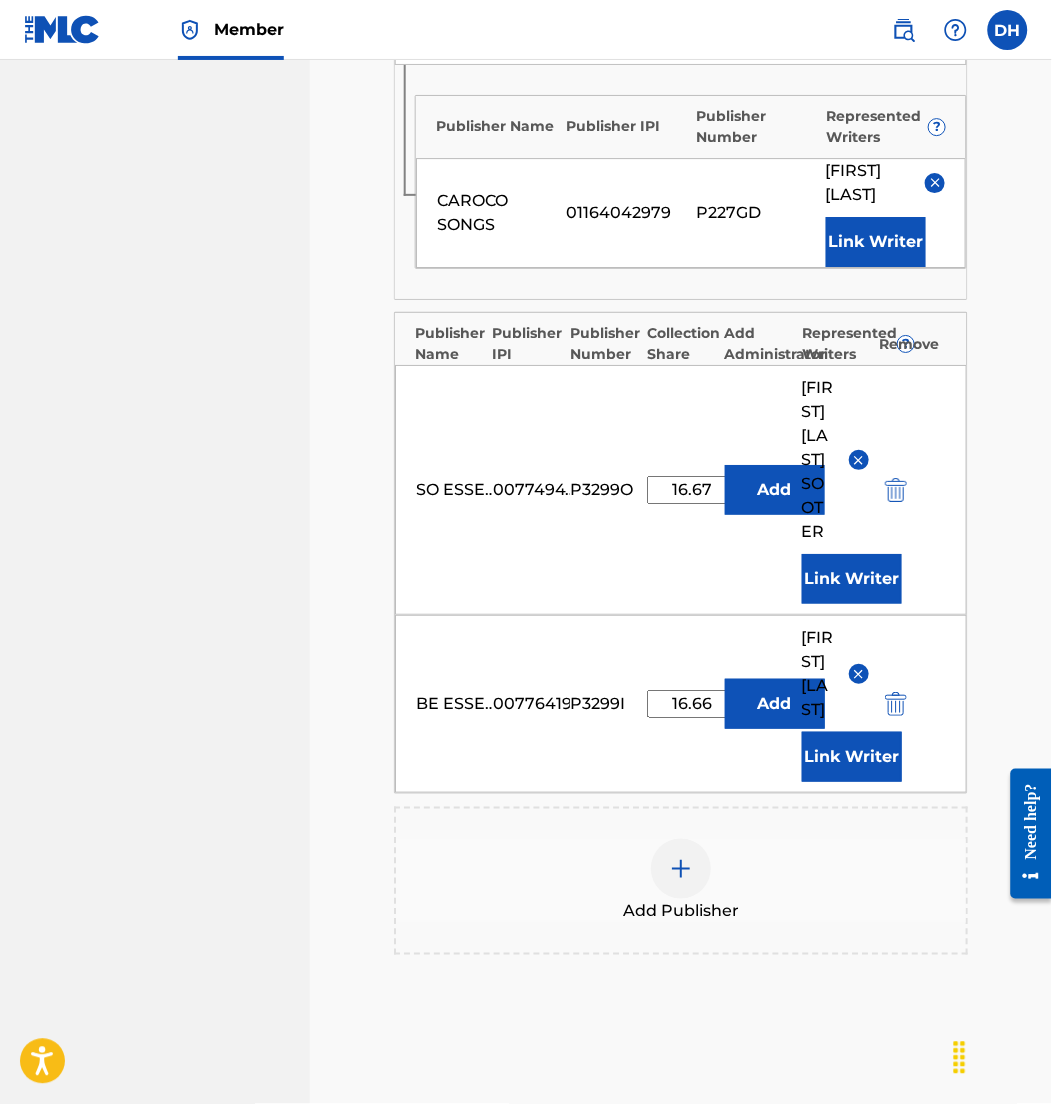 scroll, scrollTop: 1773, scrollLeft: 0, axis: vertical 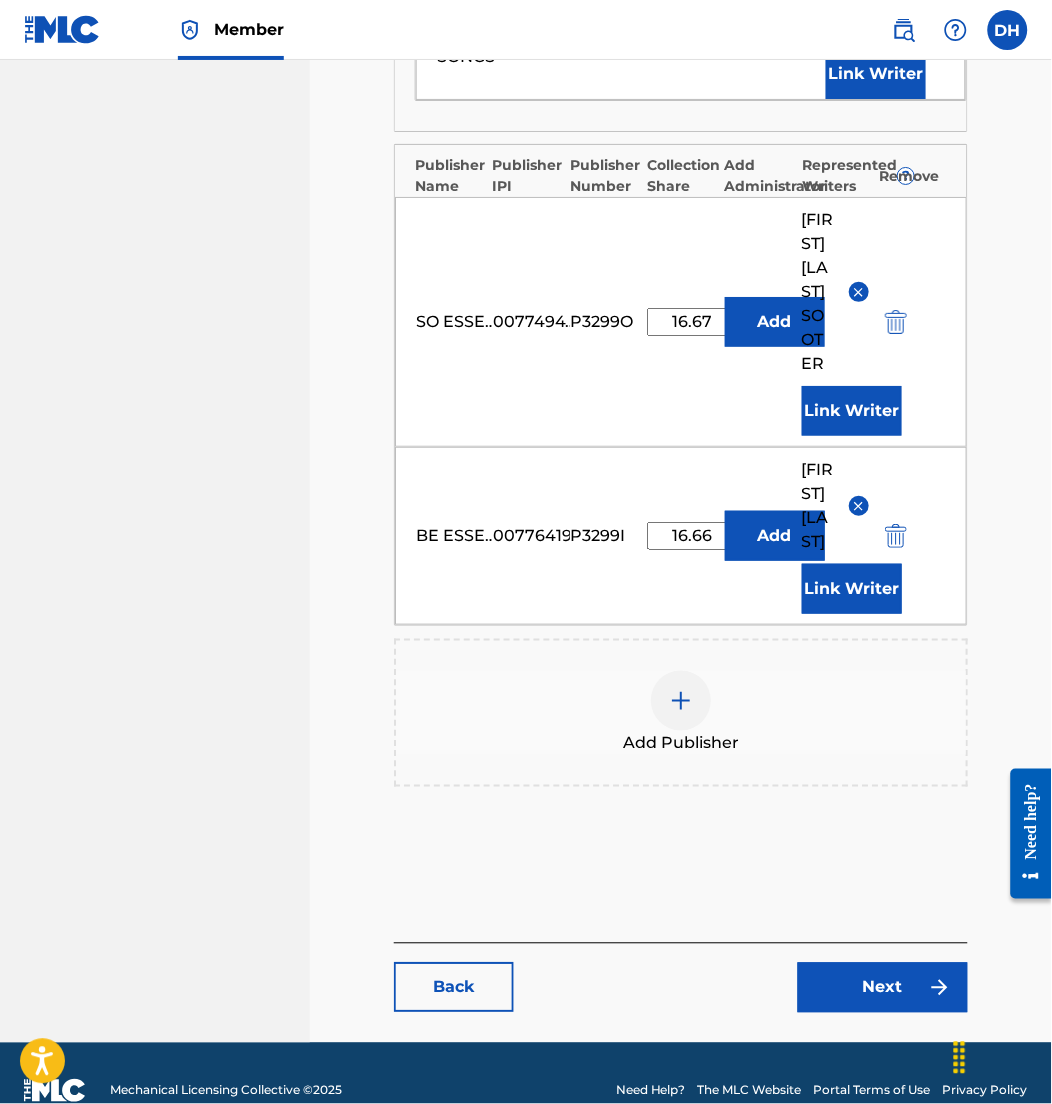 click on "Add Publisher" at bounding box center (681, 713) 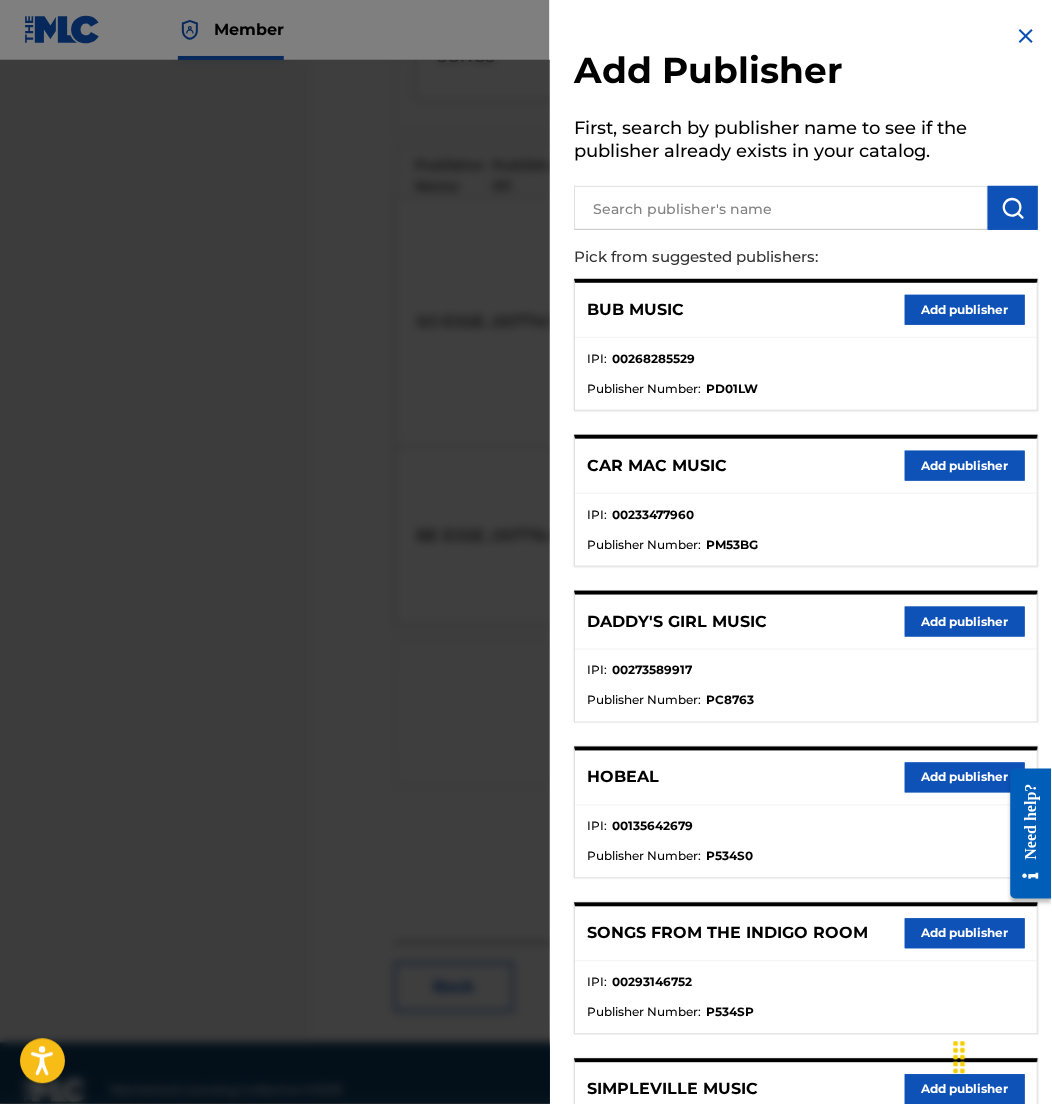 click at bounding box center (781, 208) 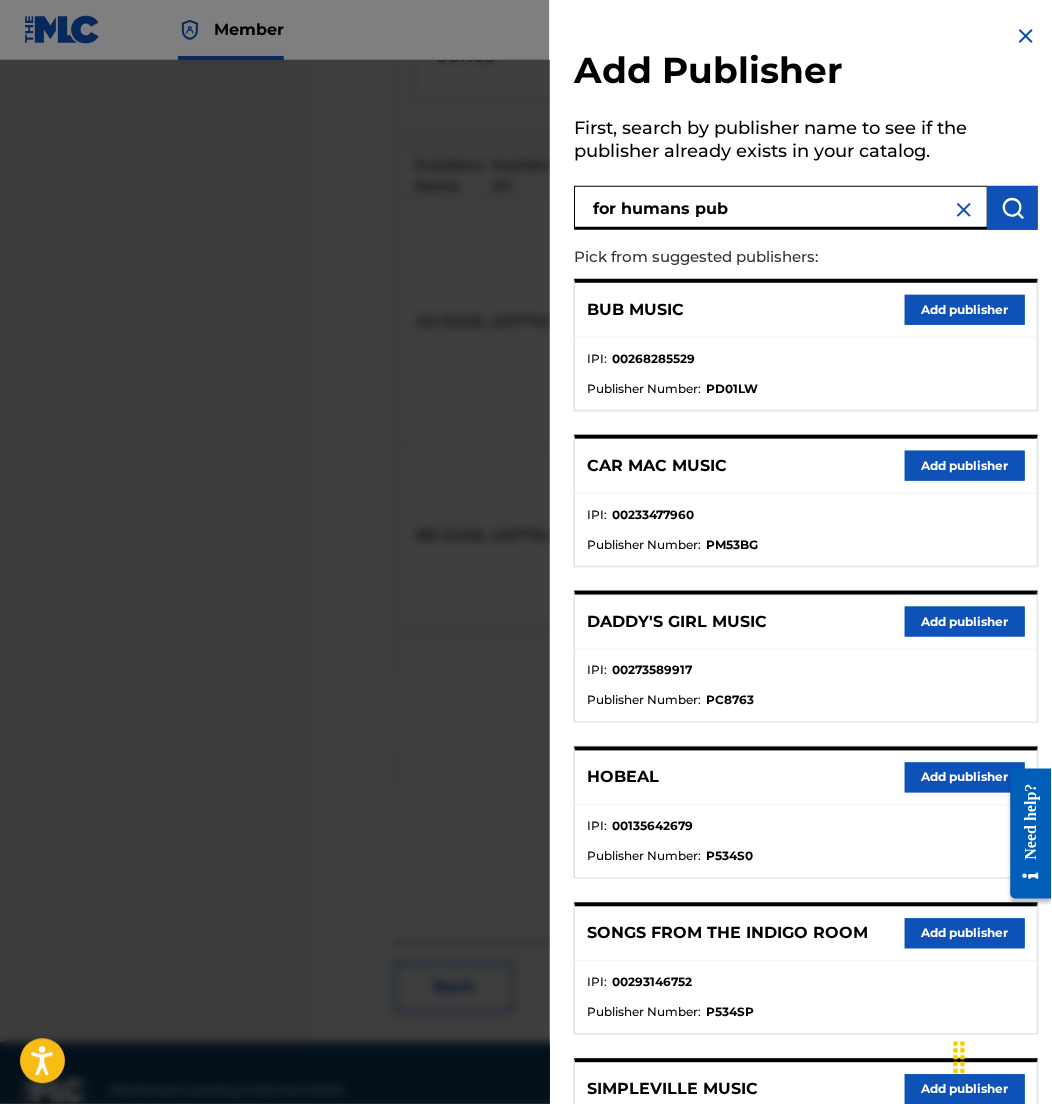 type on "for humans pub" 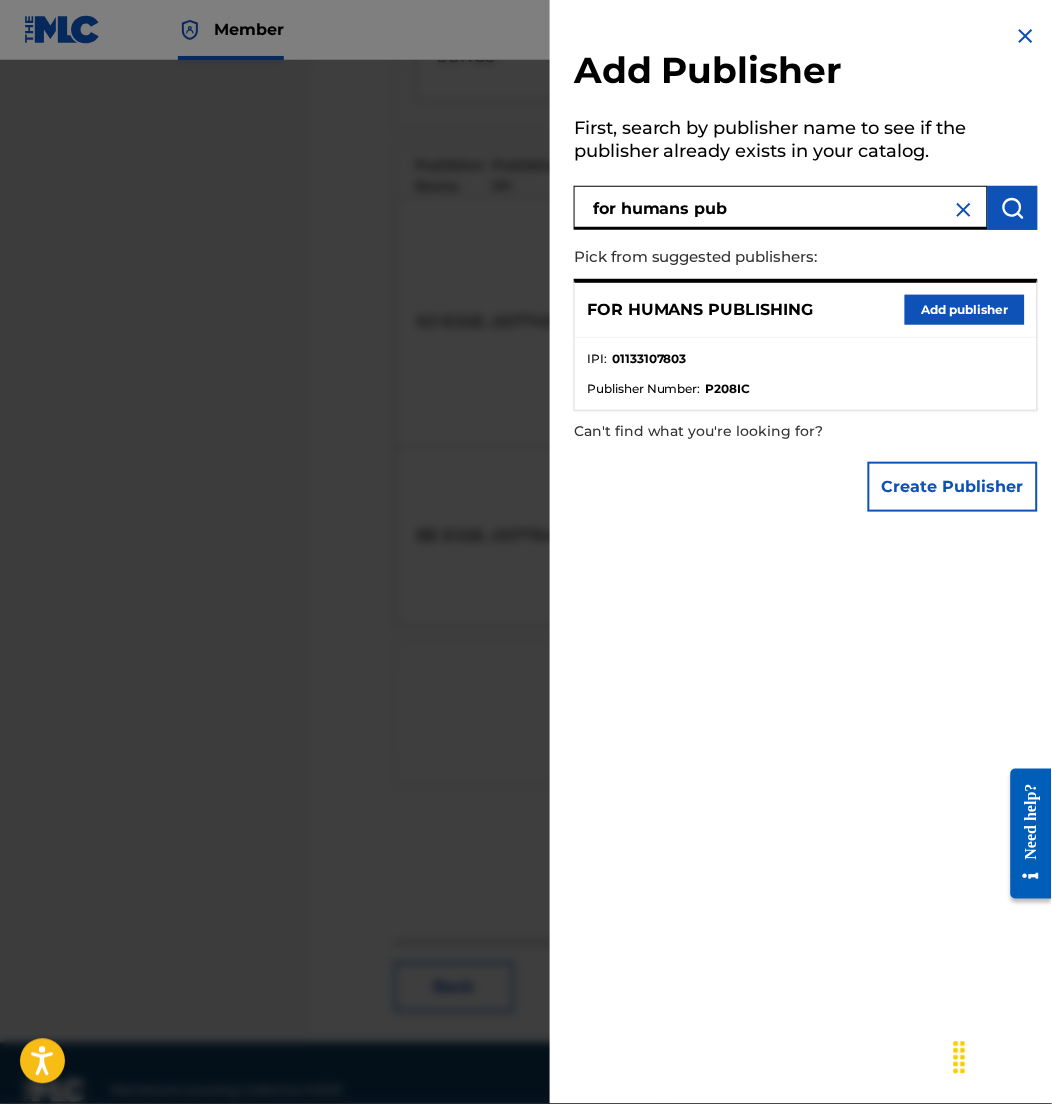 click on "Add publisher" at bounding box center [965, 310] 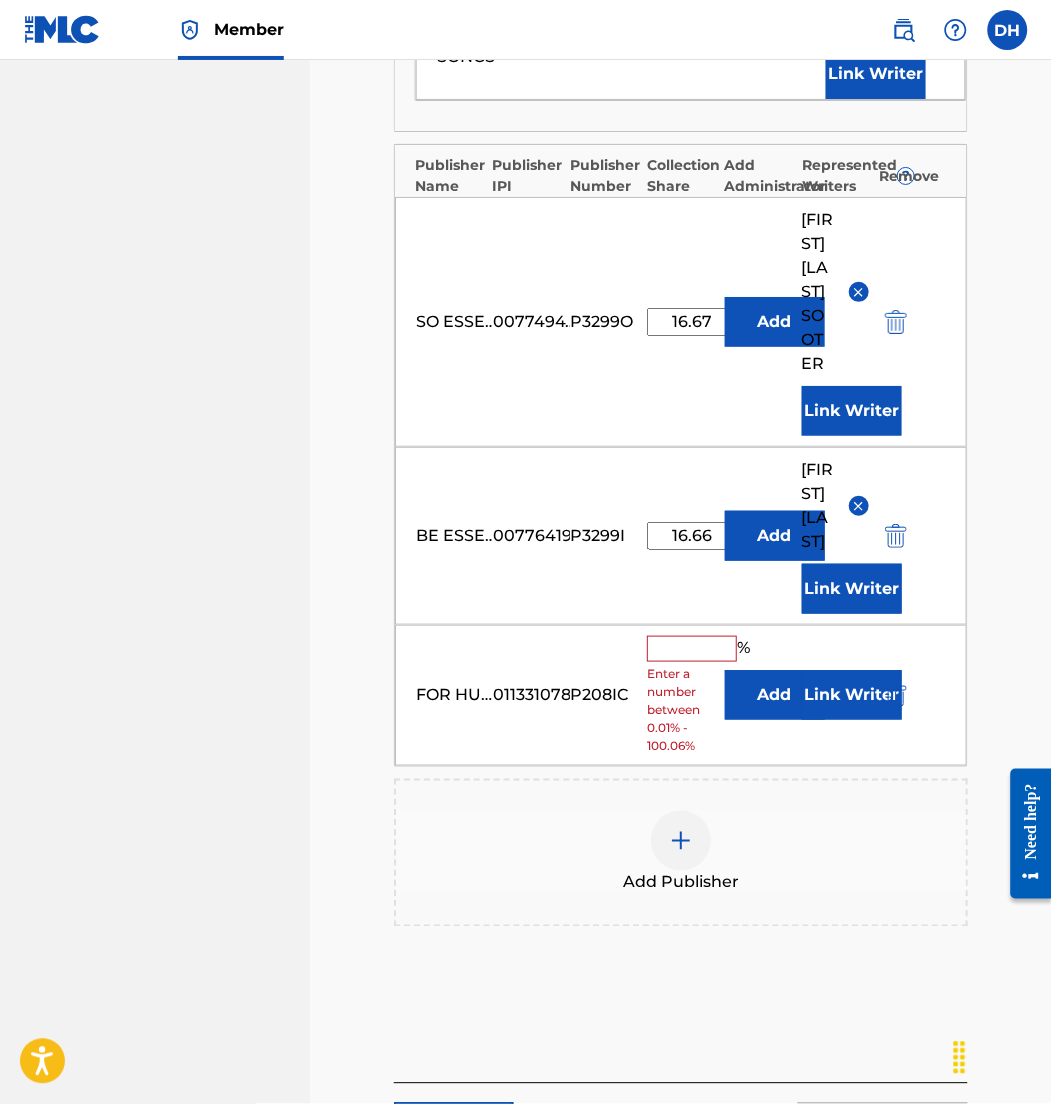 click on "Add" at bounding box center [775, 695] 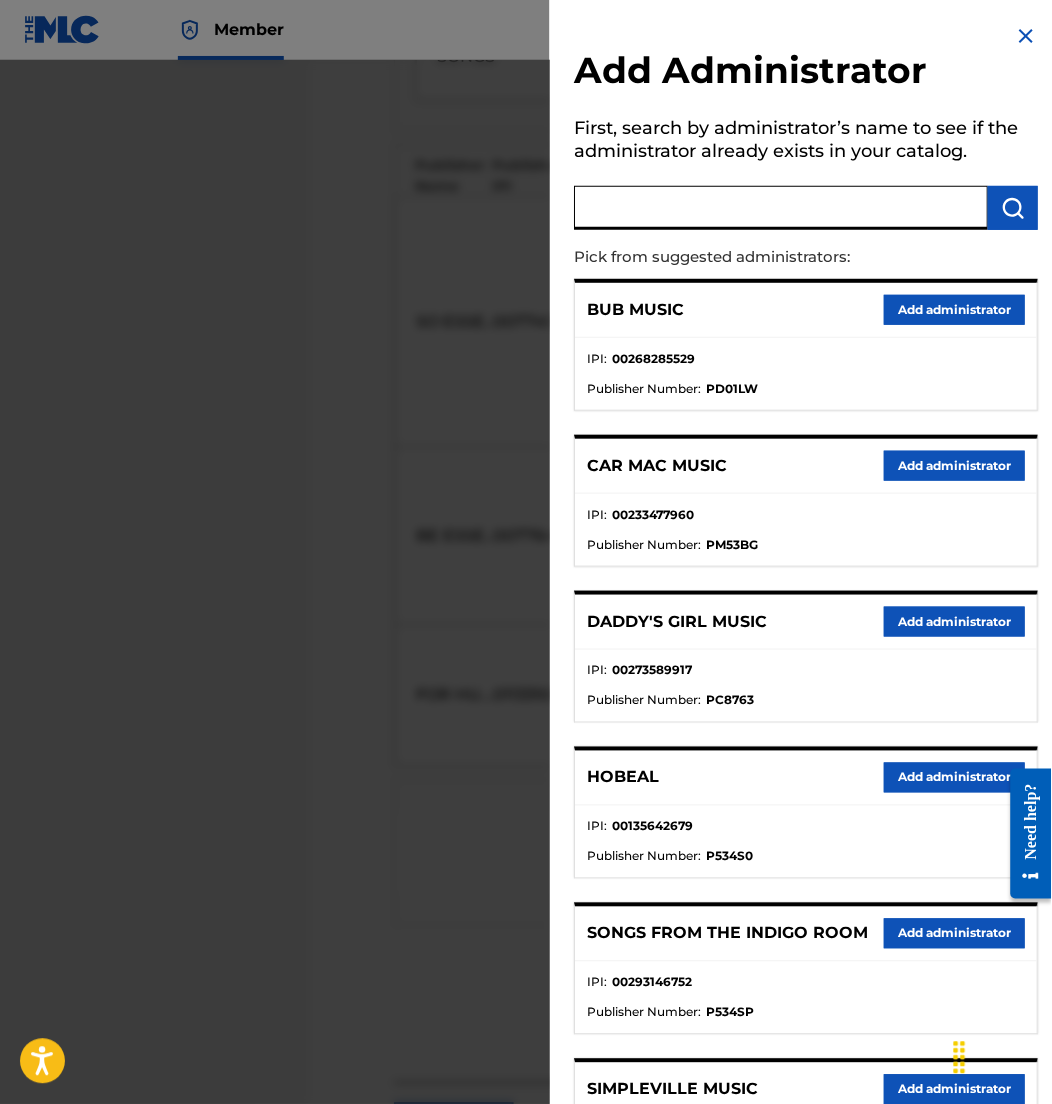 click at bounding box center [781, 208] 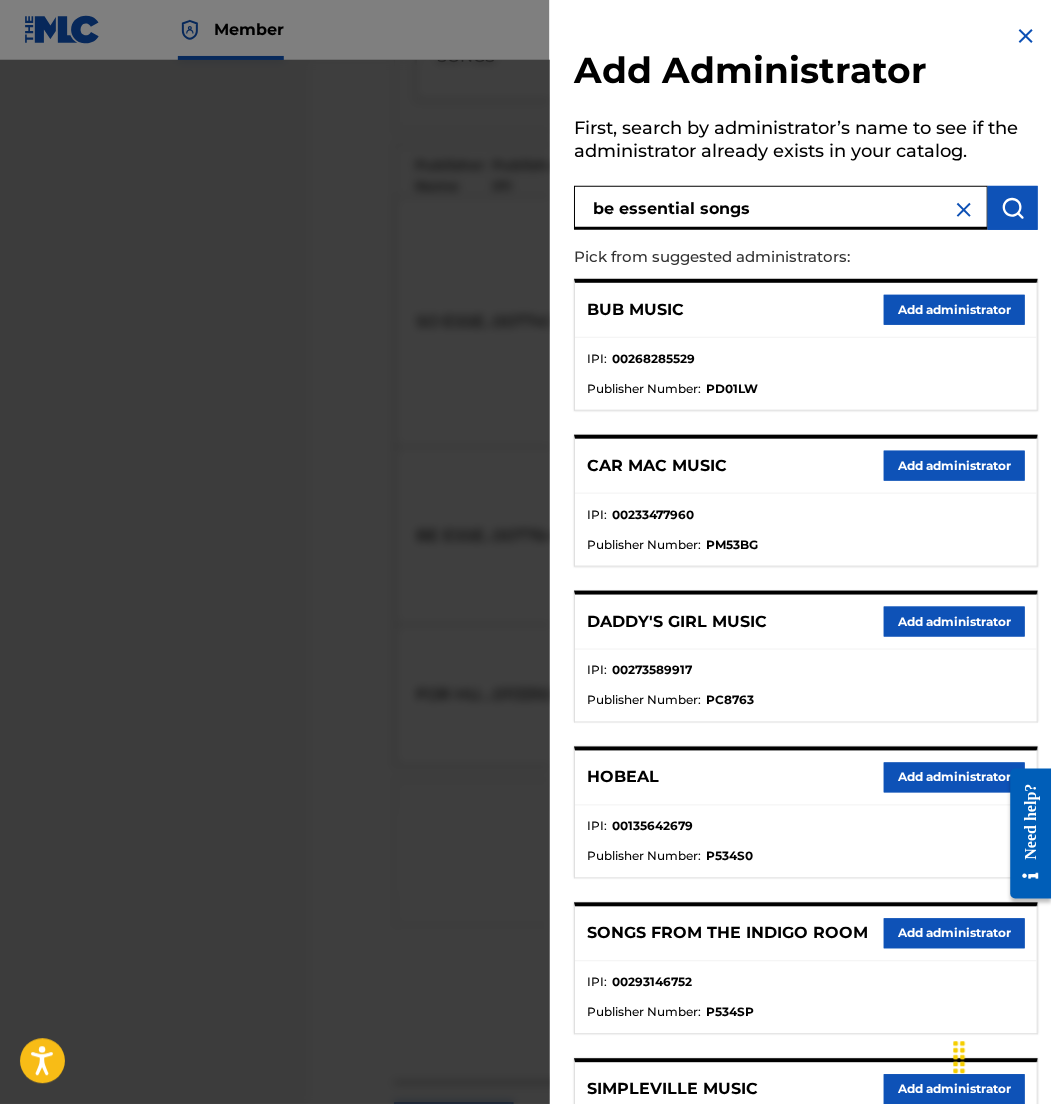 type on "be essential songs" 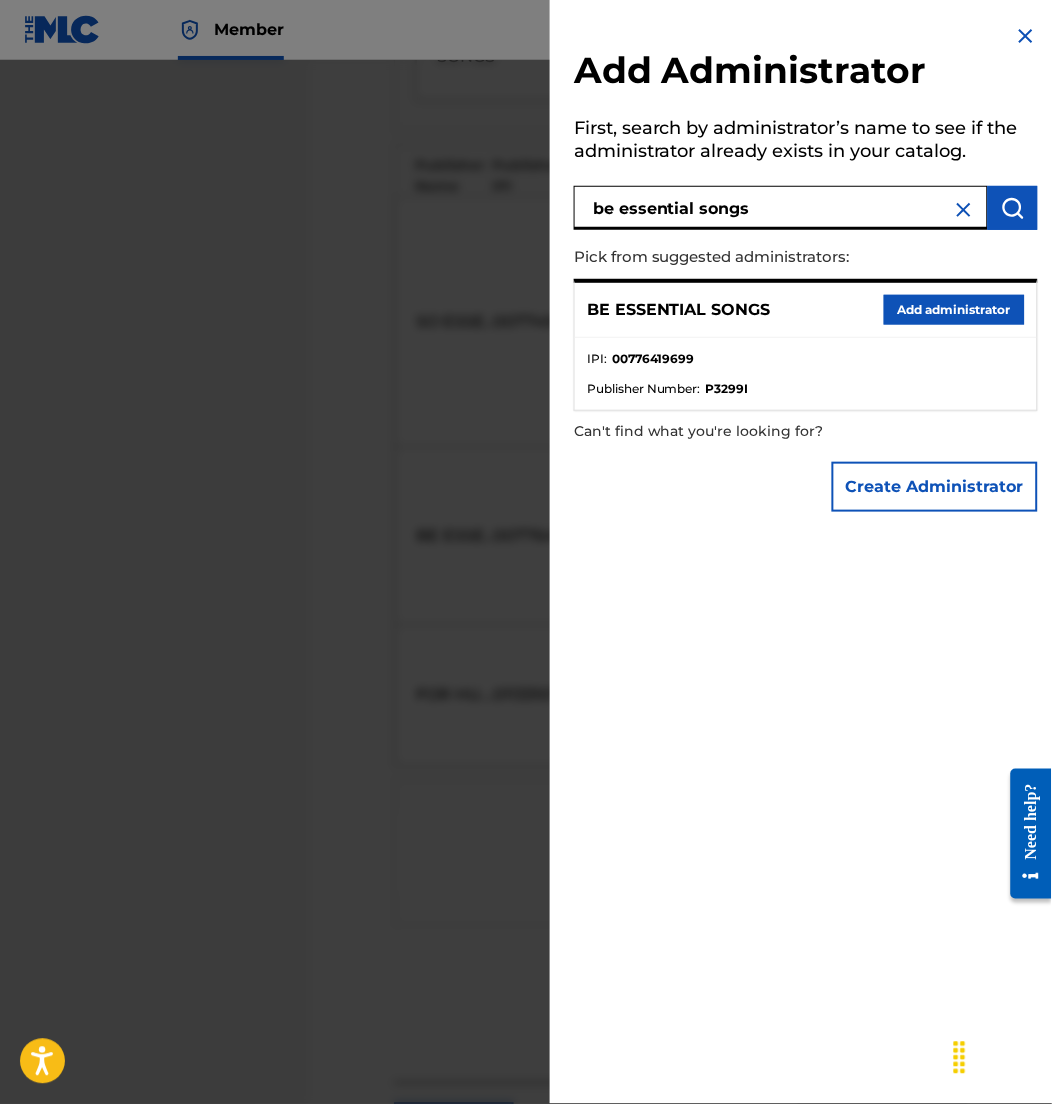 click on "Add administrator" at bounding box center [954, 310] 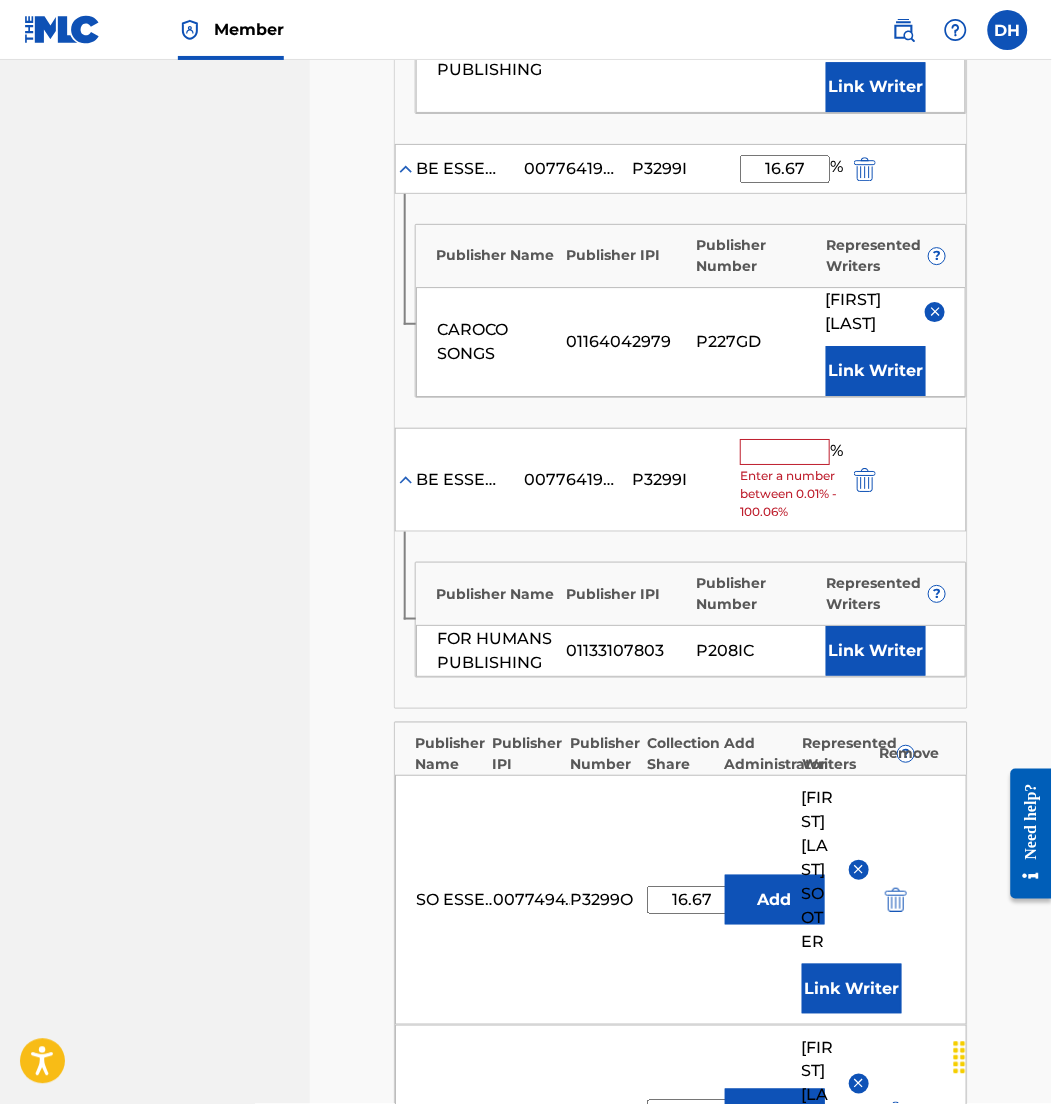 scroll, scrollTop: 1475, scrollLeft: 0, axis: vertical 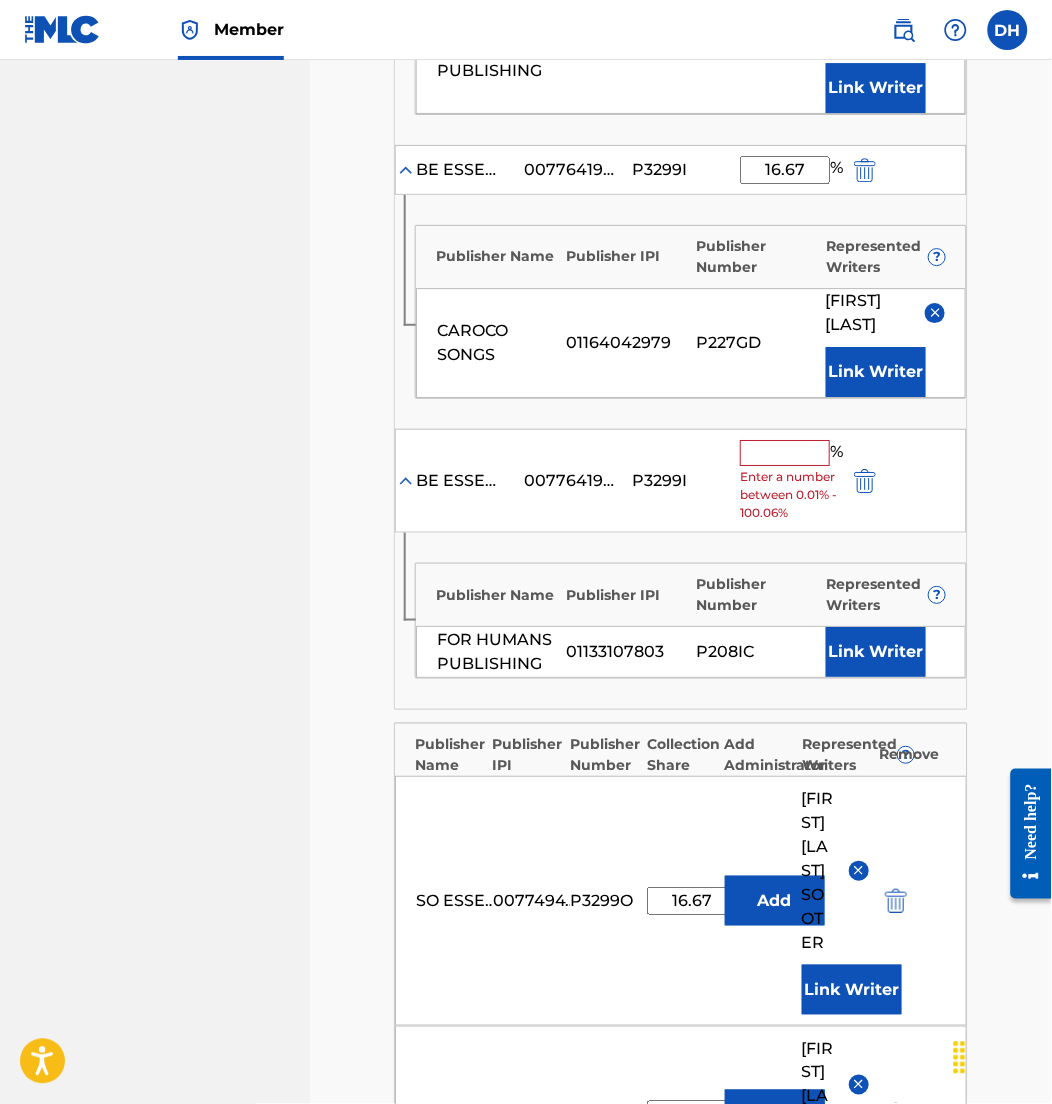 click at bounding box center (785, 453) 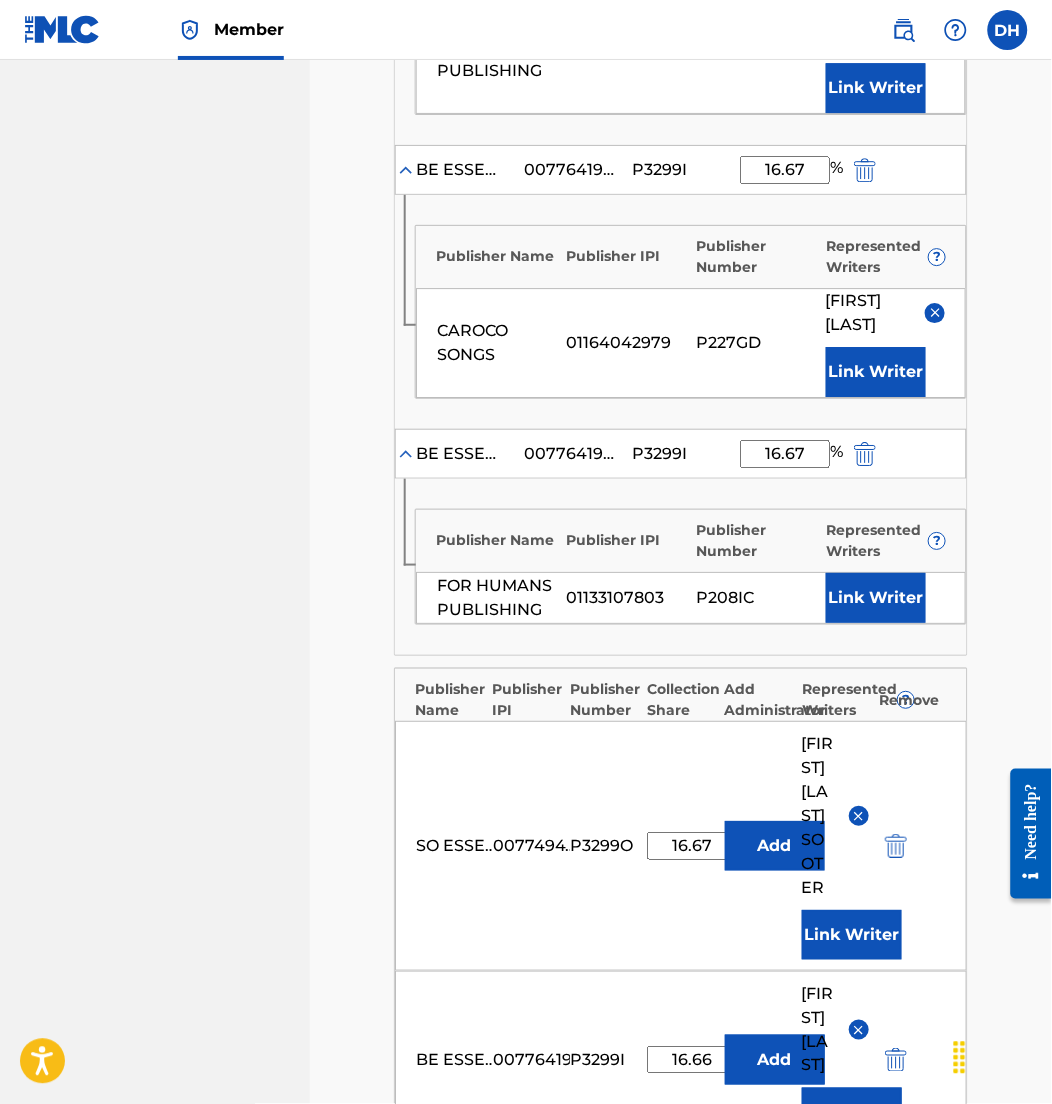 type on "16.67" 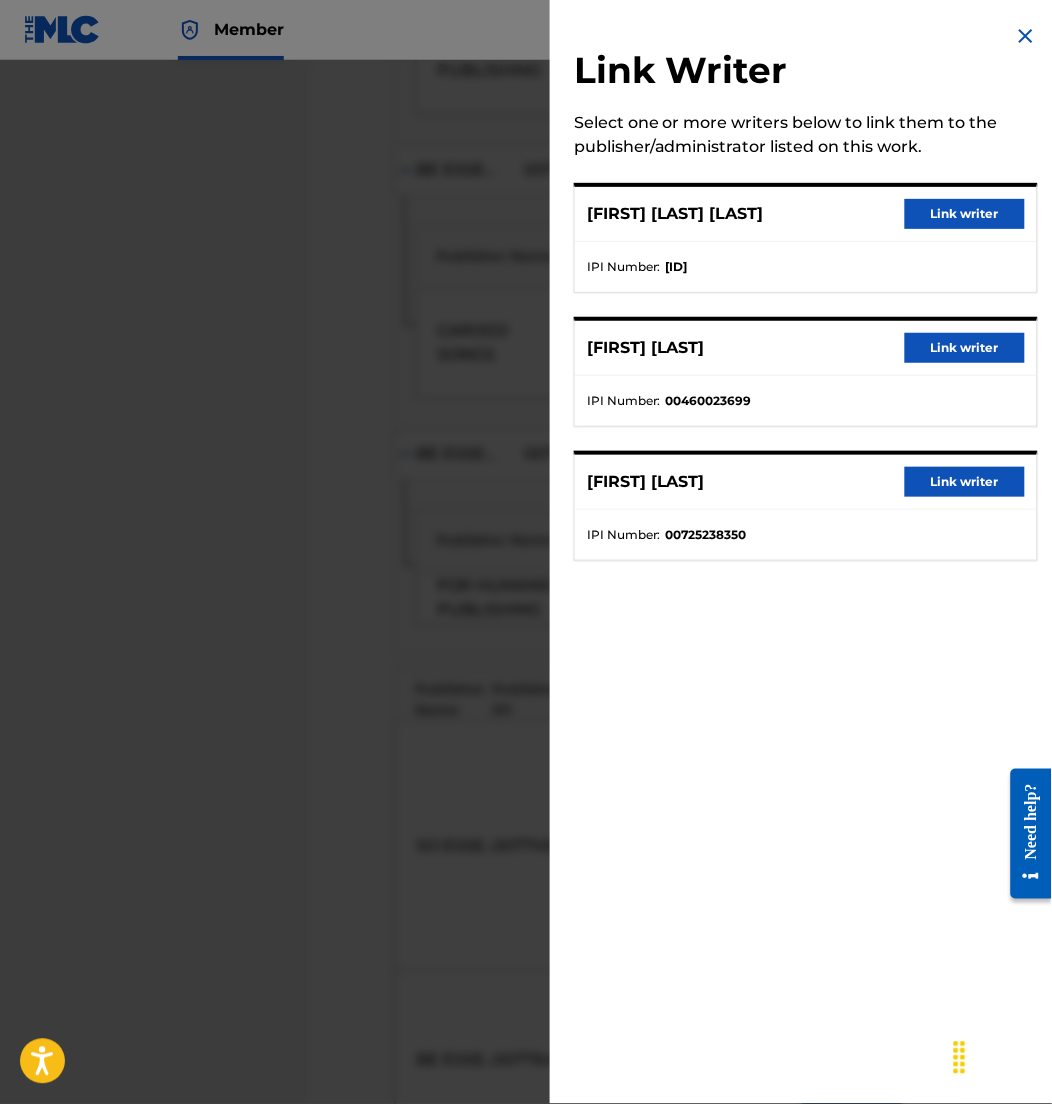 click on "Link writer" at bounding box center (965, 482) 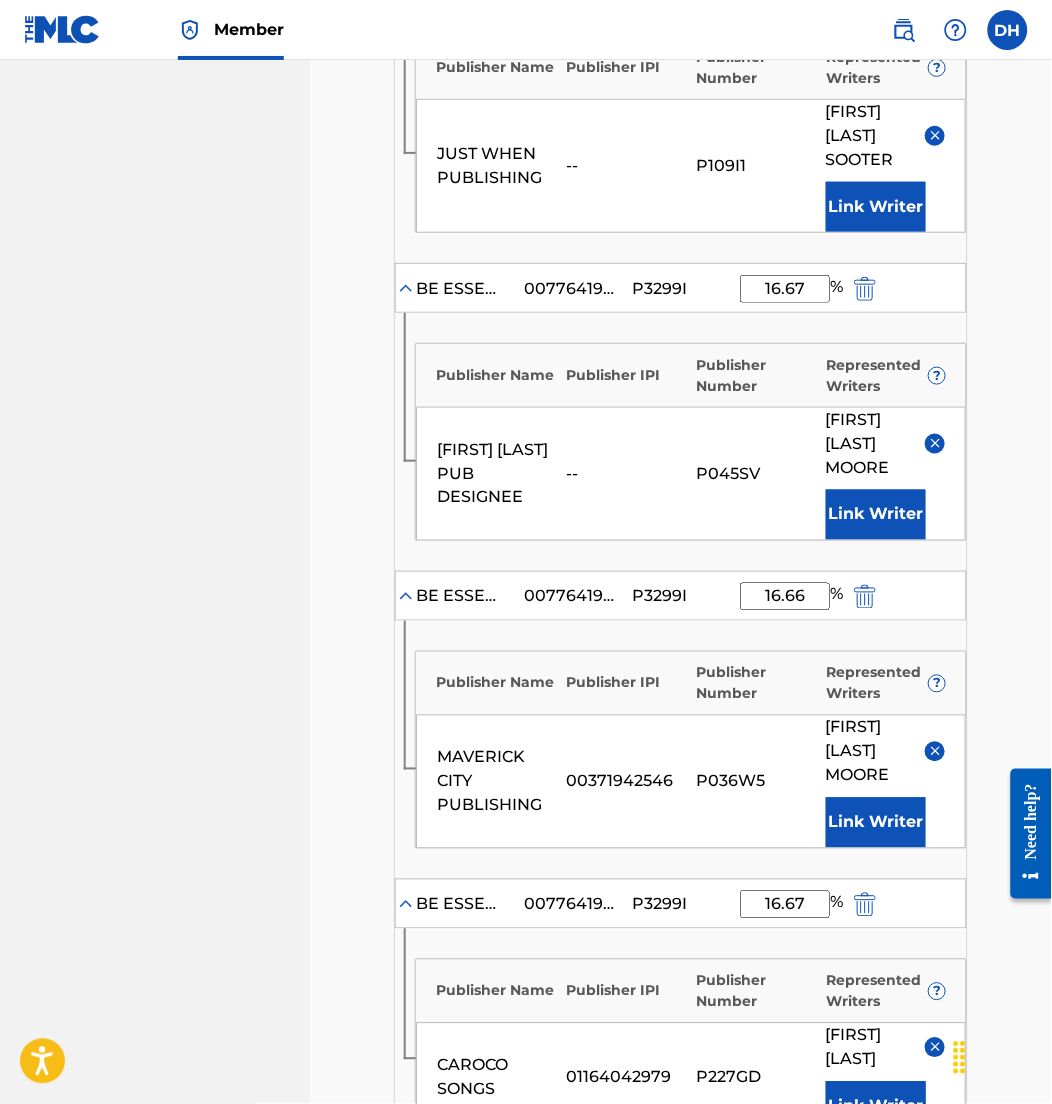 scroll, scrollTop: 734, scrollLeft: 0, axis: vertical 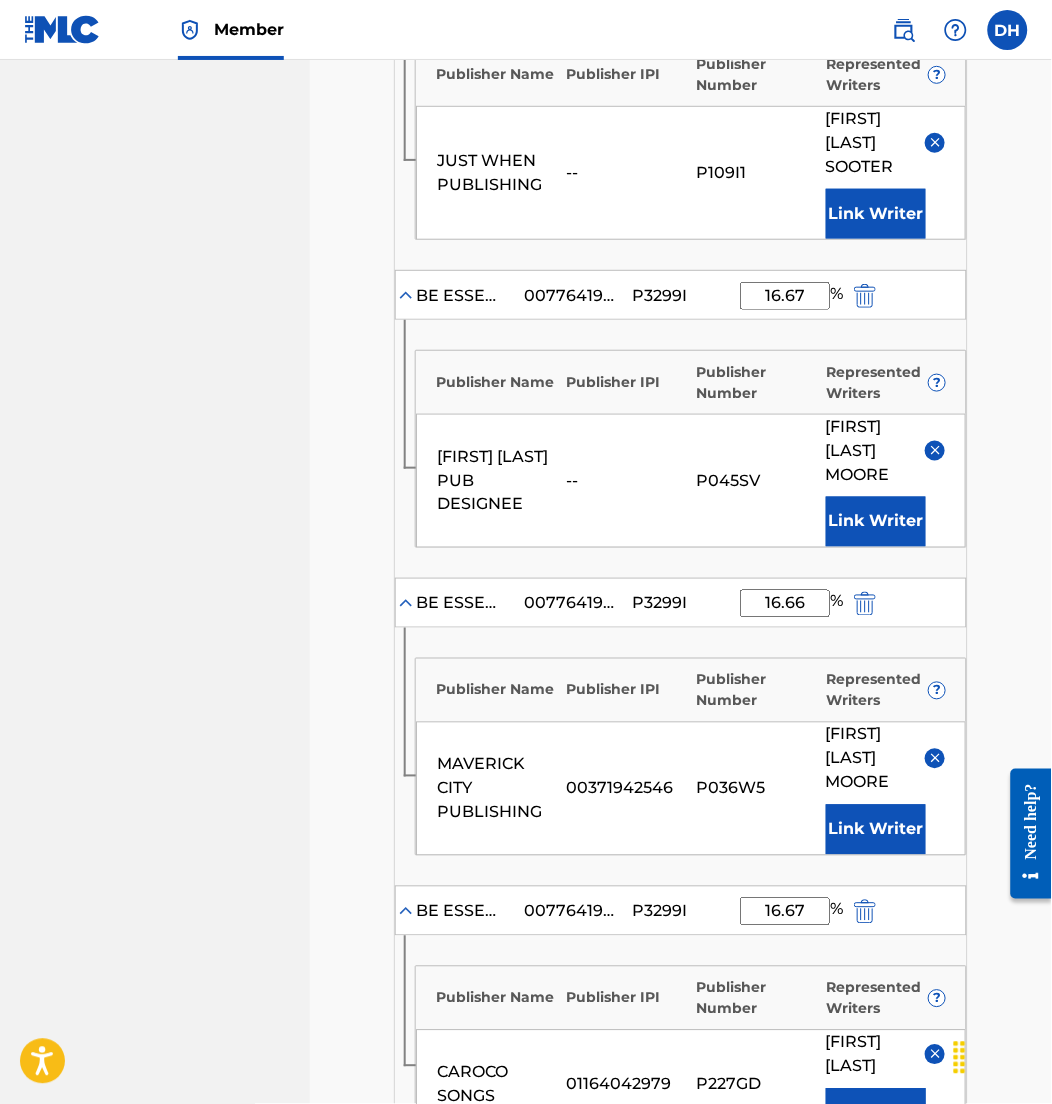 click on "BE ESSENTIAL SONGS 00776419699 P3299I 16.67 %" at bounding box center [681, 295] 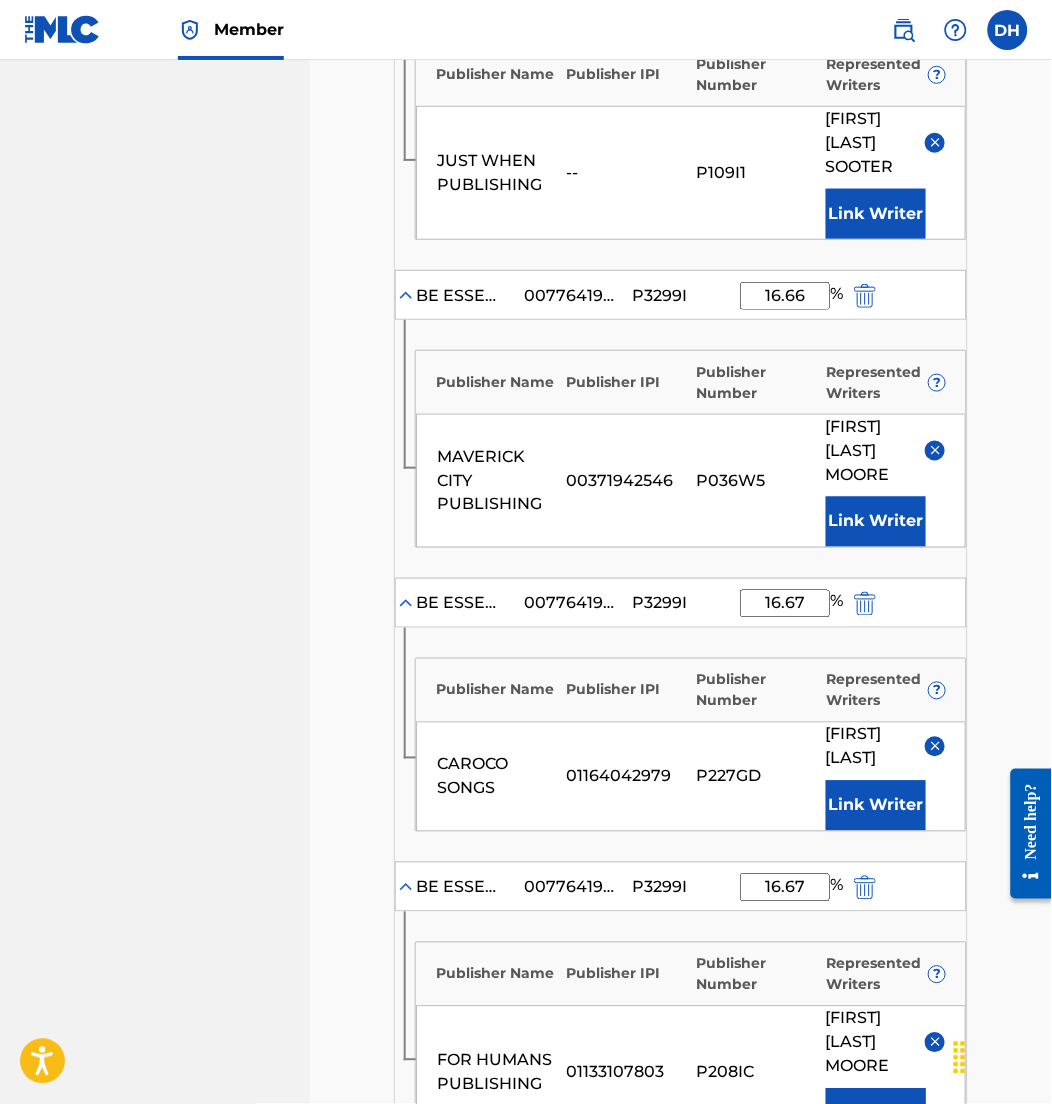 scroll, scrollTop: 2118, scrollLeft: 0, axis: vertical 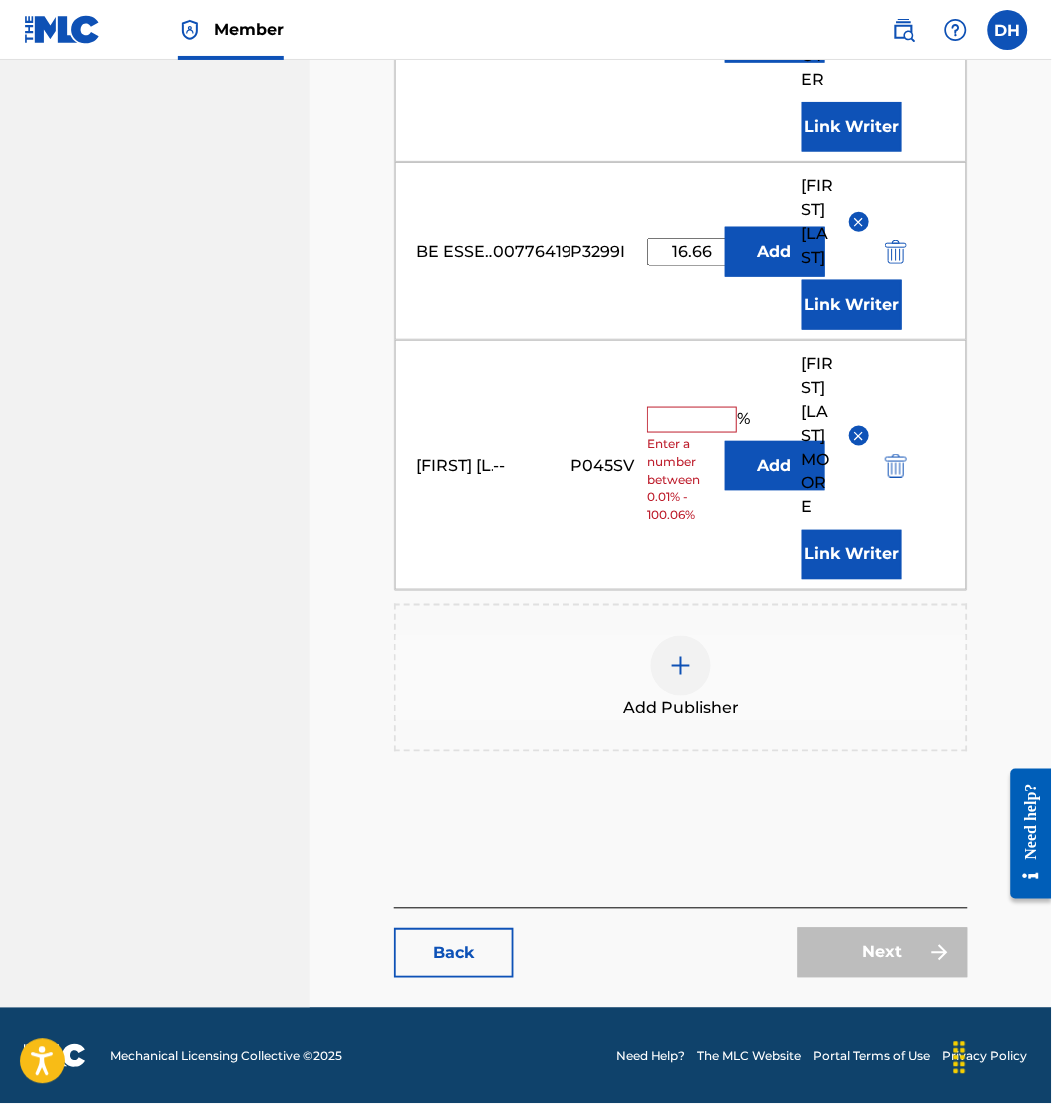 click at bounding box center (896, 465) 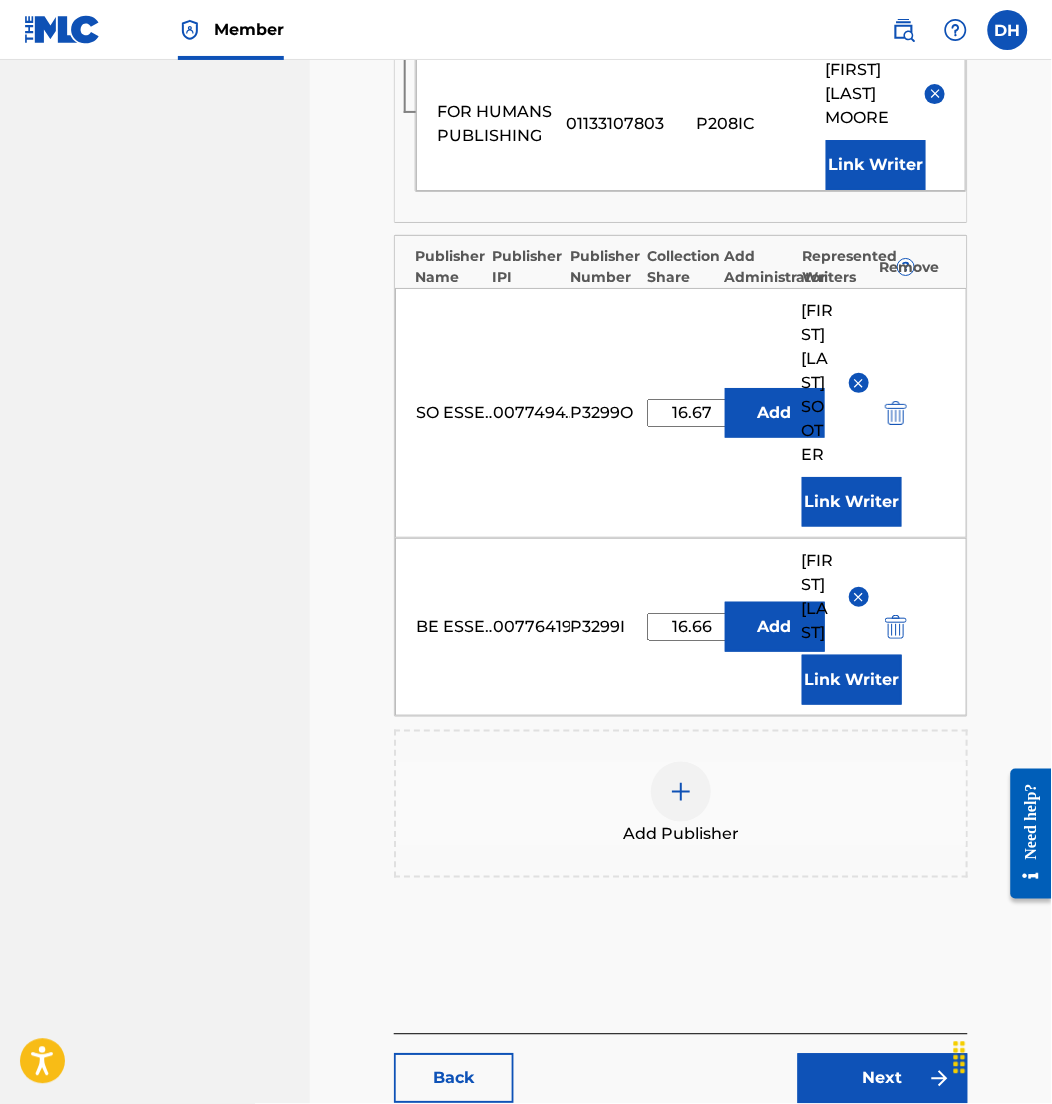 scroll, scrollTop: 1820, scrollLeft: 0, axis: vertical 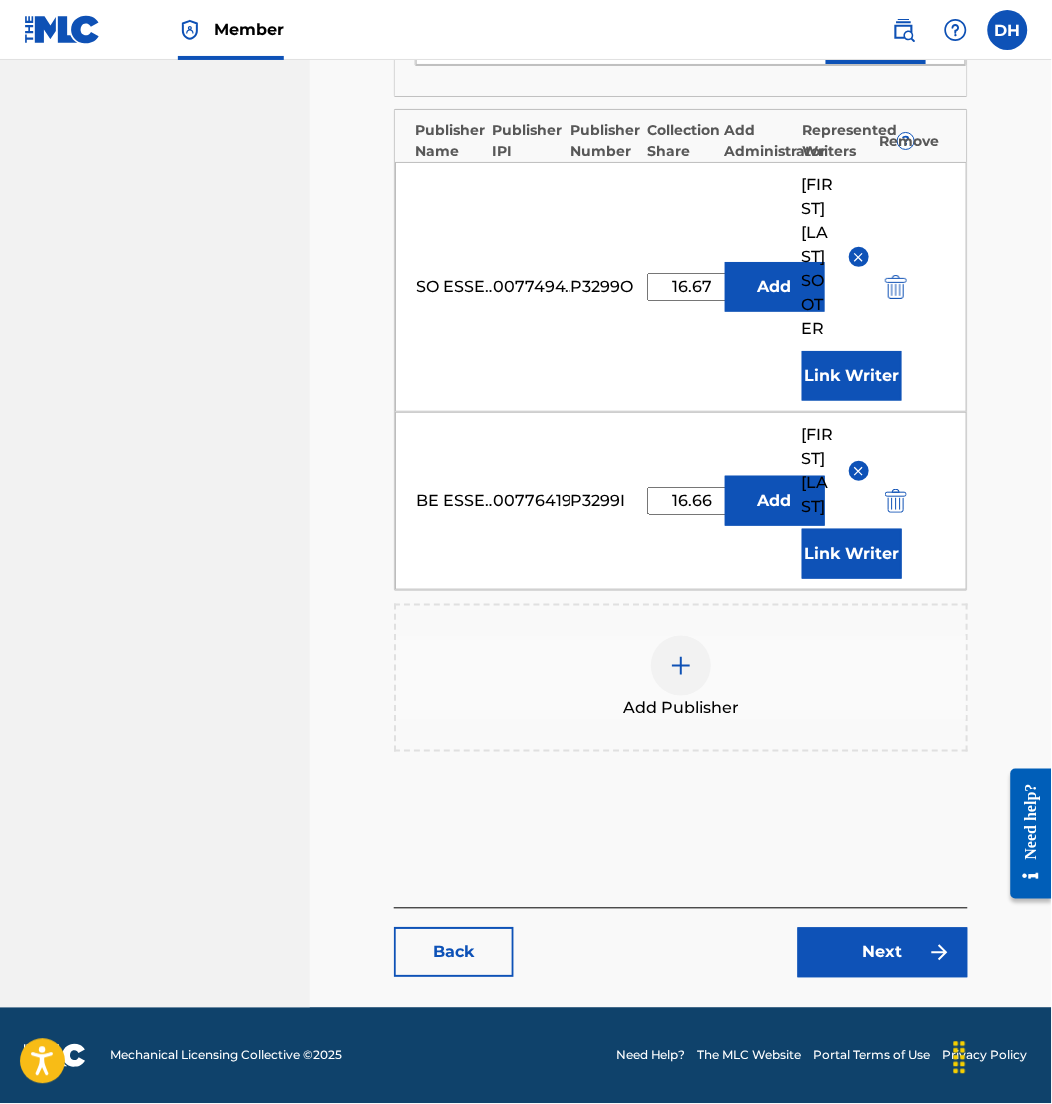 click on "Next" at bounding box center [883, 953] 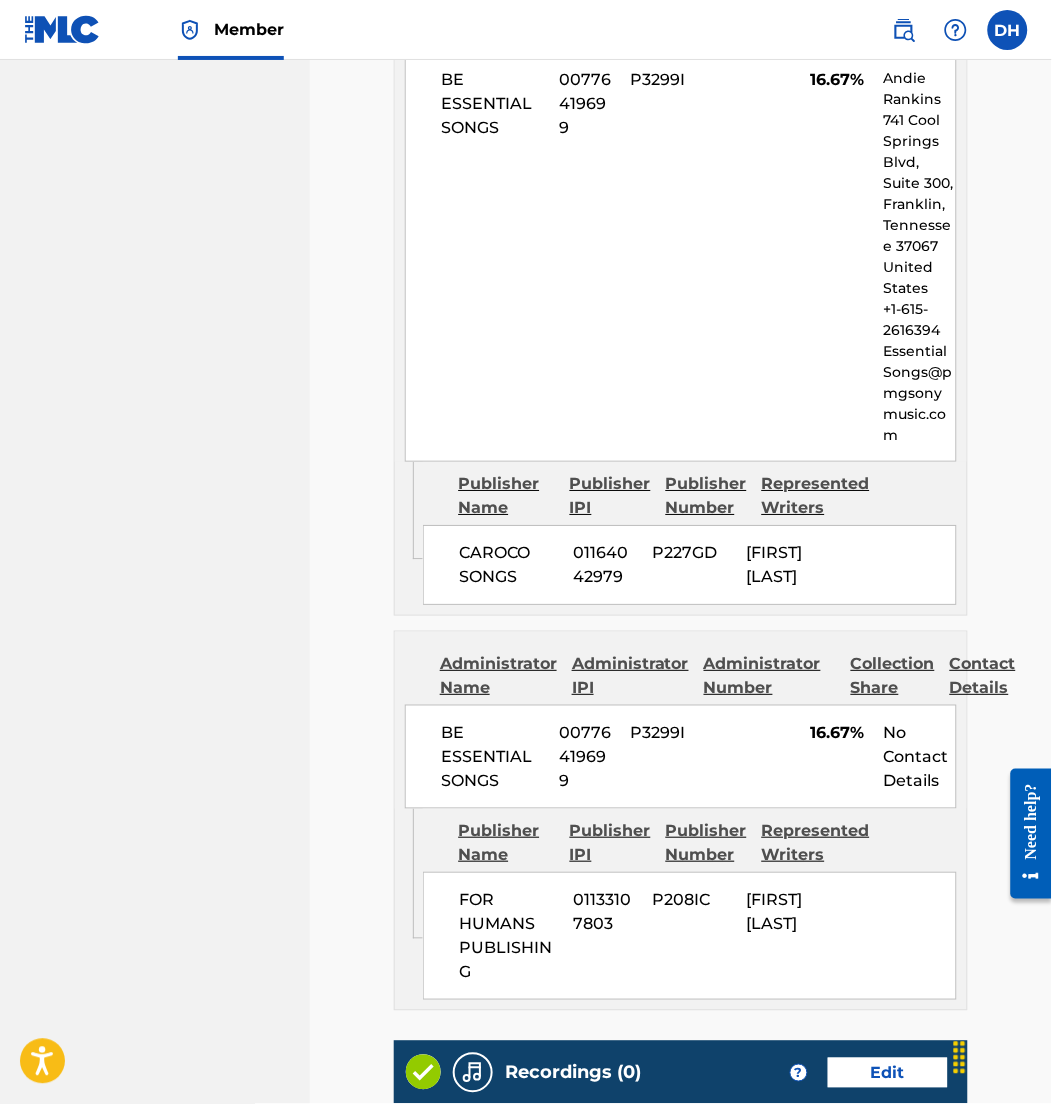 scroll, scrollTop: 3704, scrollLeft: 0, axis: vertical 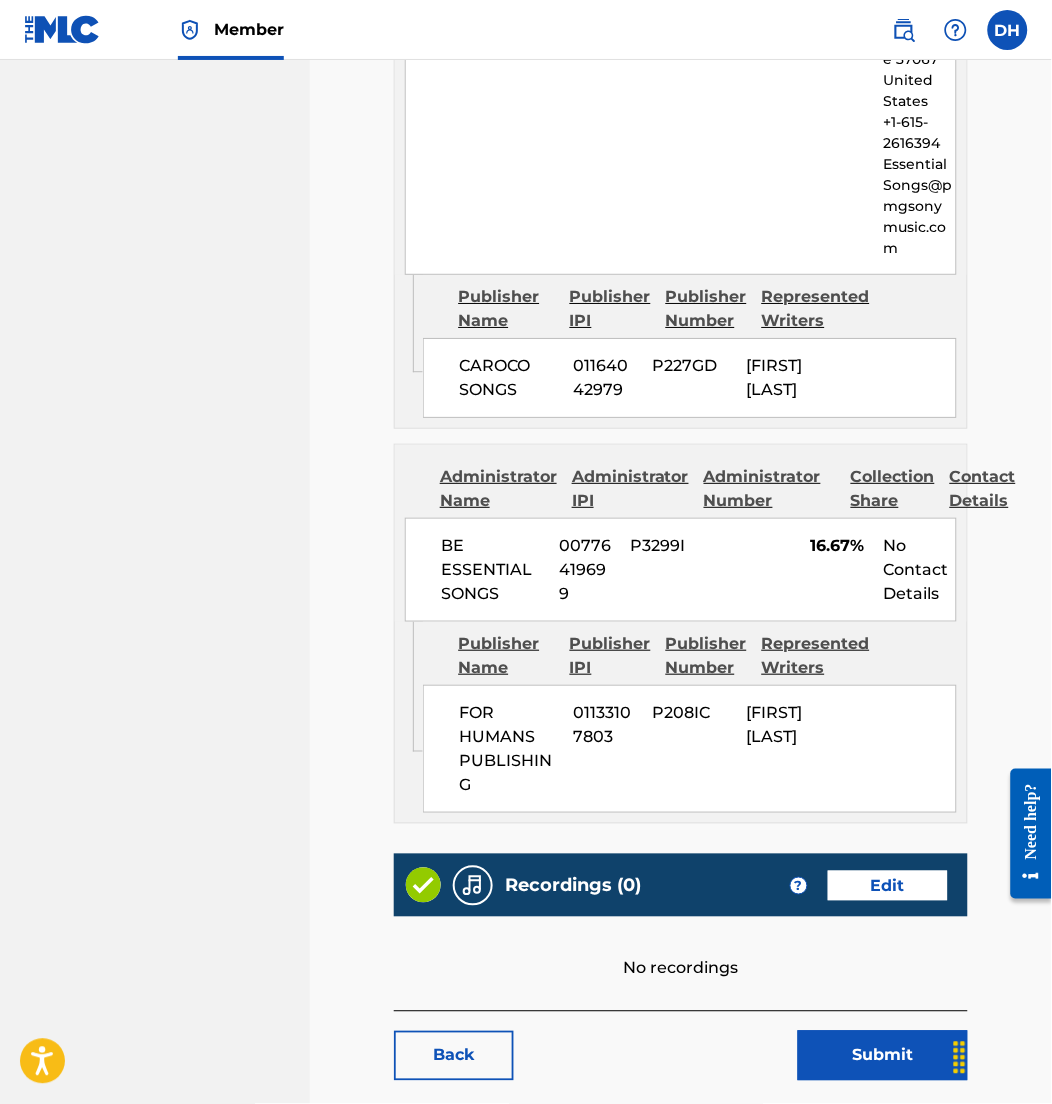 click on "Submit" at bounding box center (883, 1056) 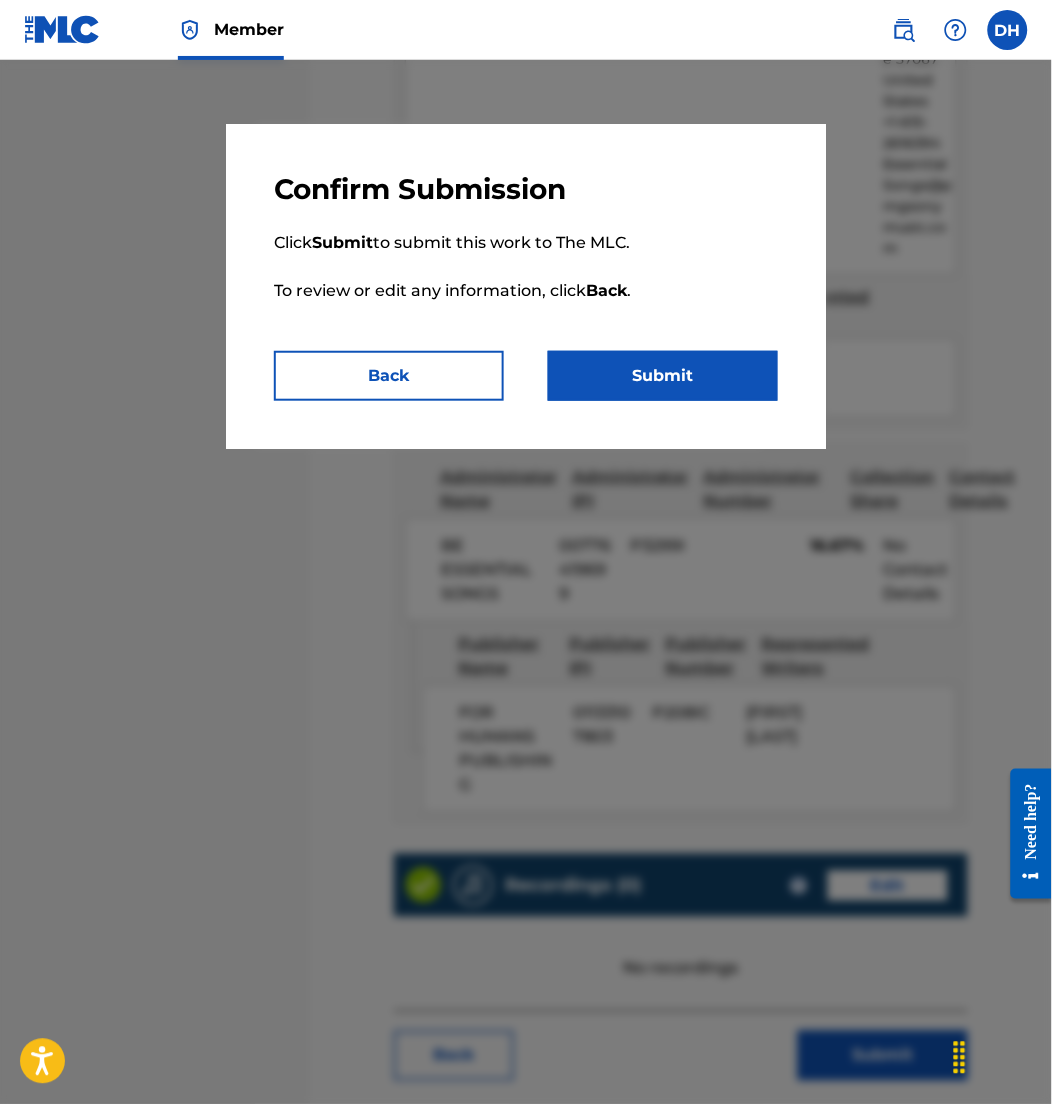 click on "Submit" at bounding box center (663, 376) 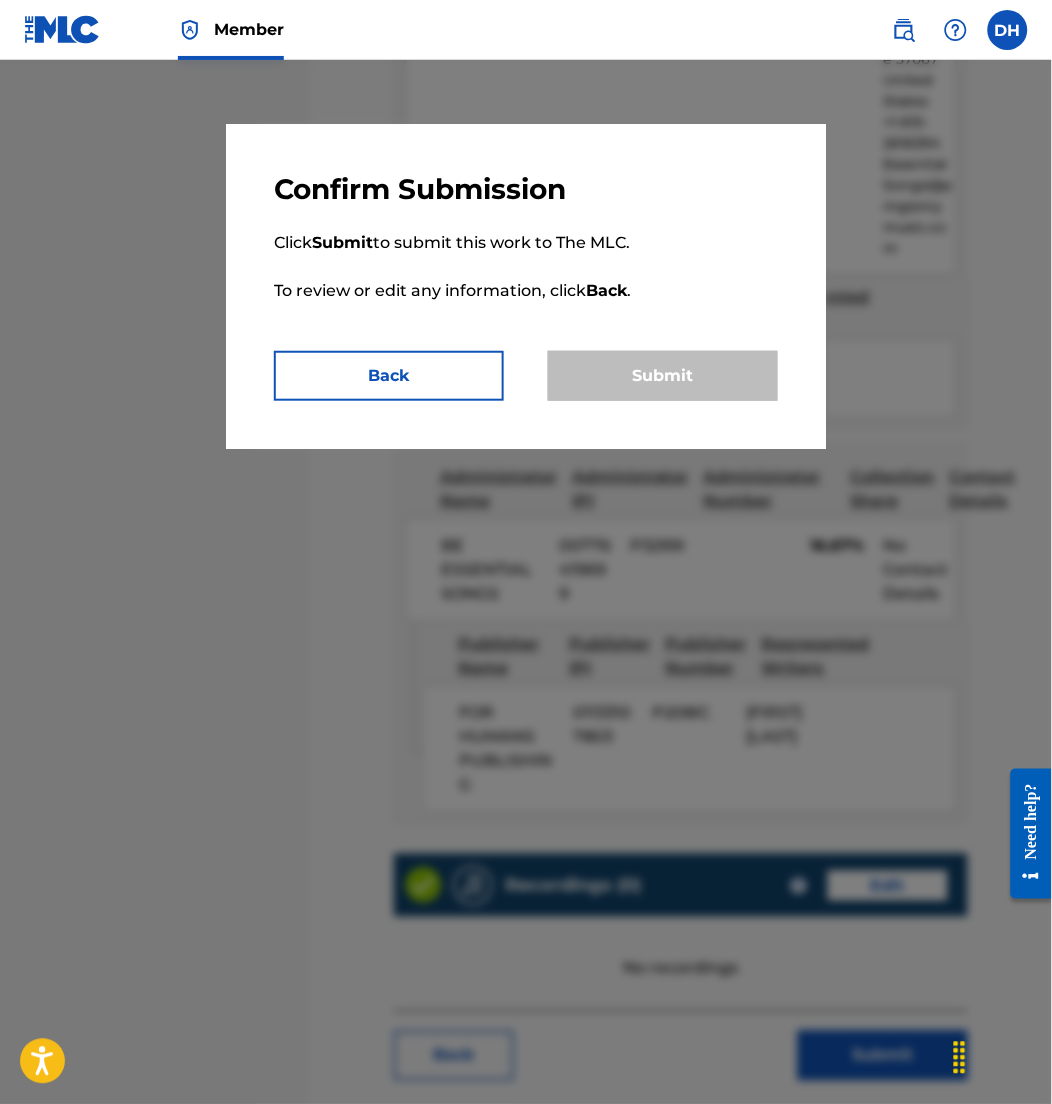 scroll, scrollTop: 0, scrollLeft: 0, axis: both 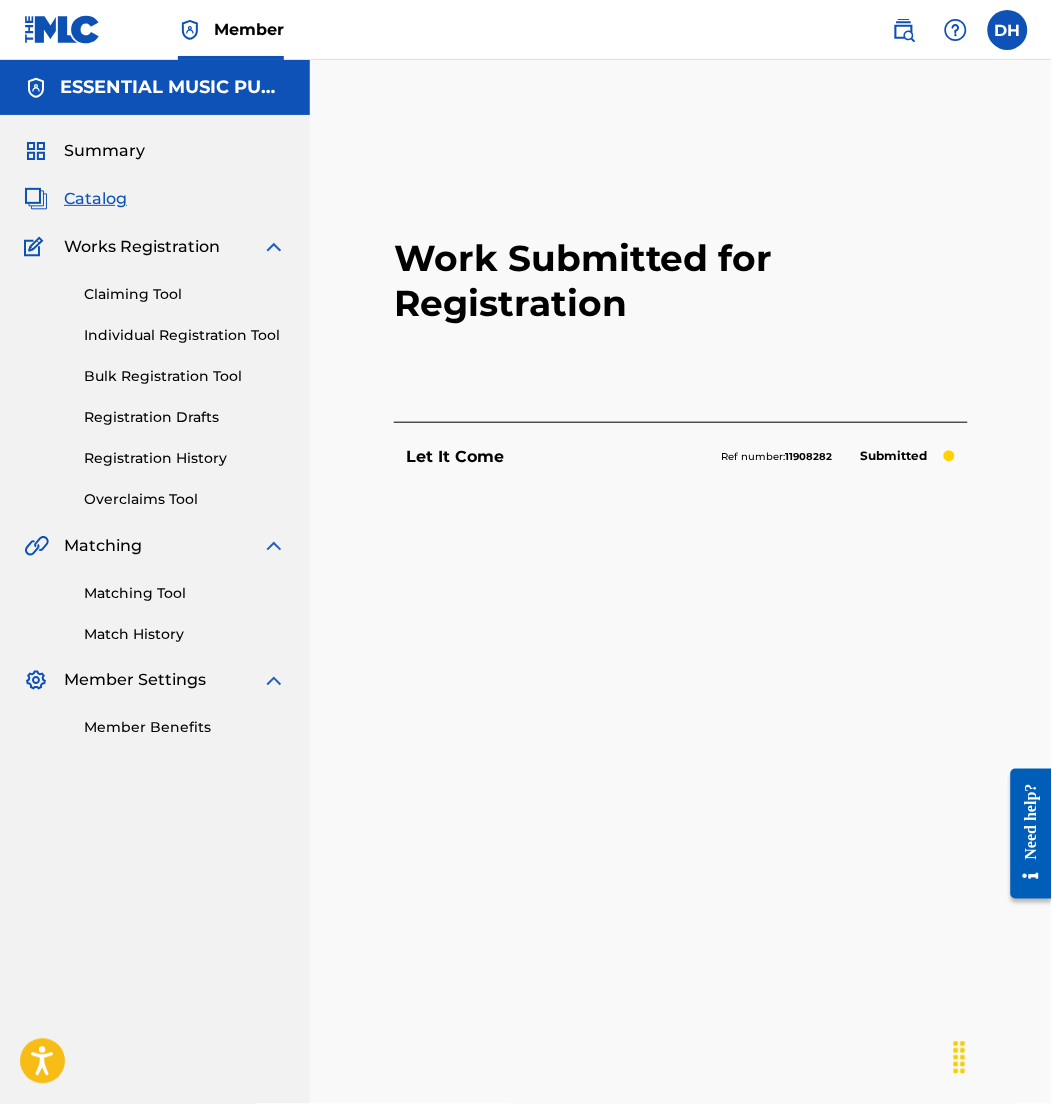 click on "Catalog" at bounding box center [95, 199] 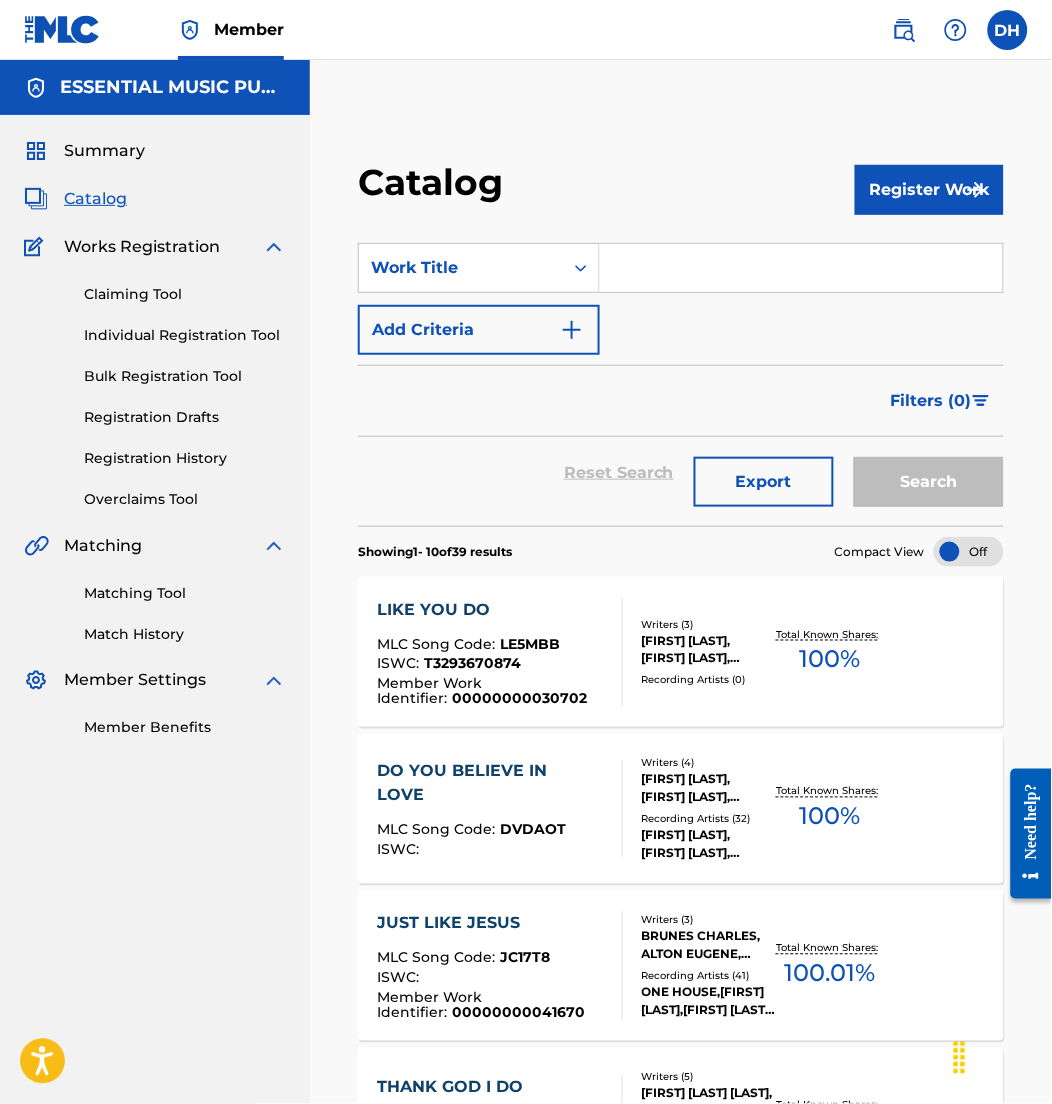 click on "SearchWithCriteria497b3625-ceca-4657-a4d0-a2e834cd3d68 Work Title Add Criteria" at bounding box center [681, 299] 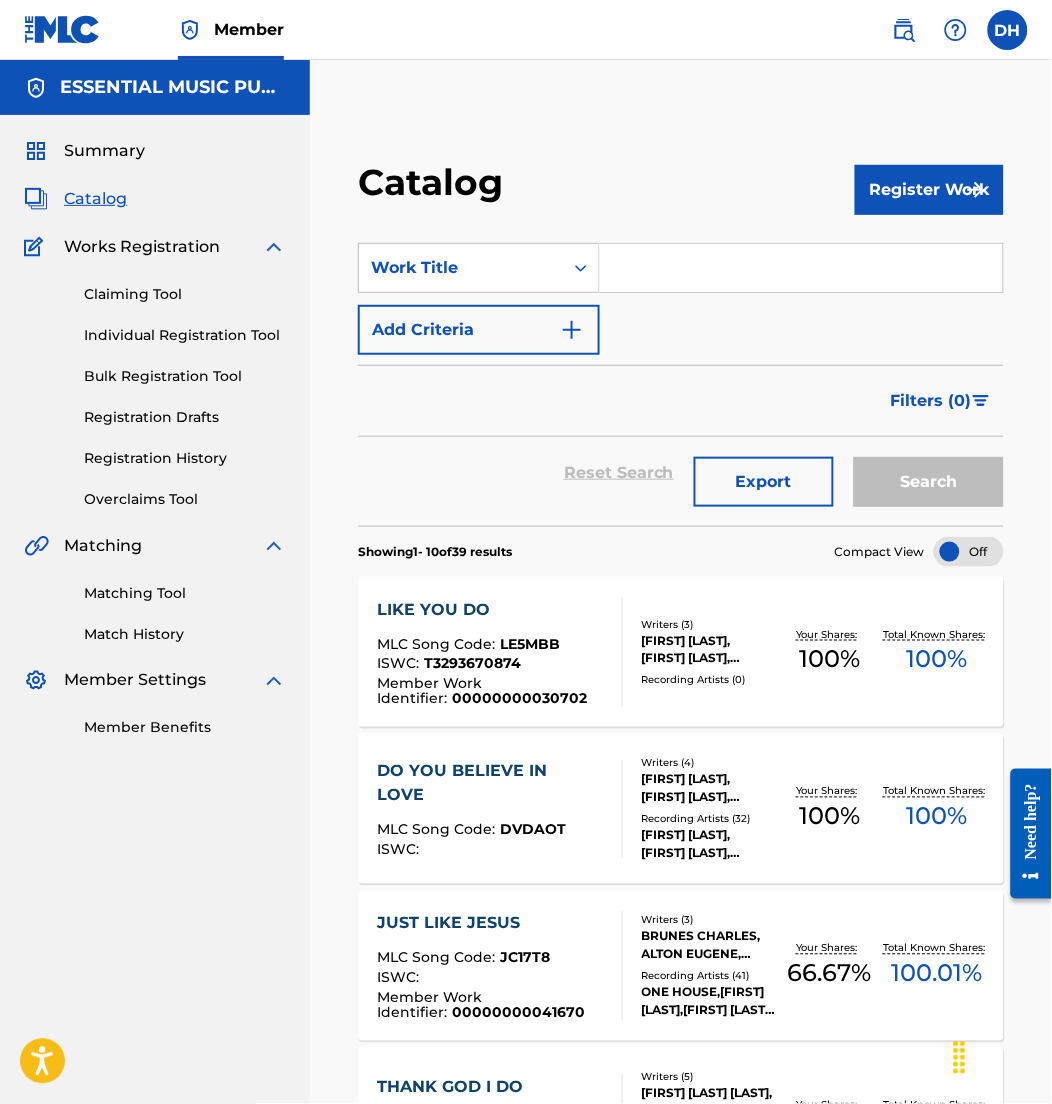 click at bounding box center (801, 268) 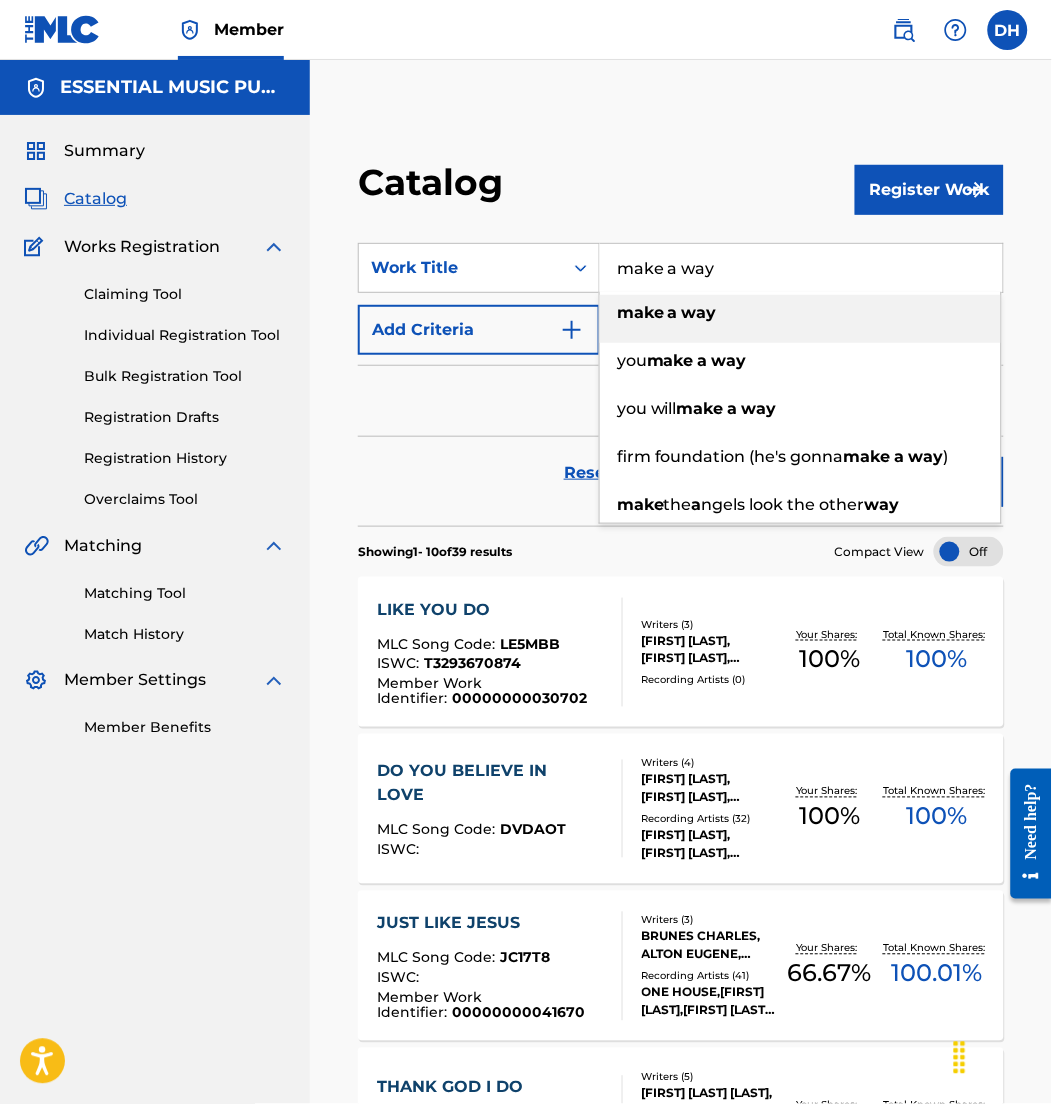 type on "make a way" 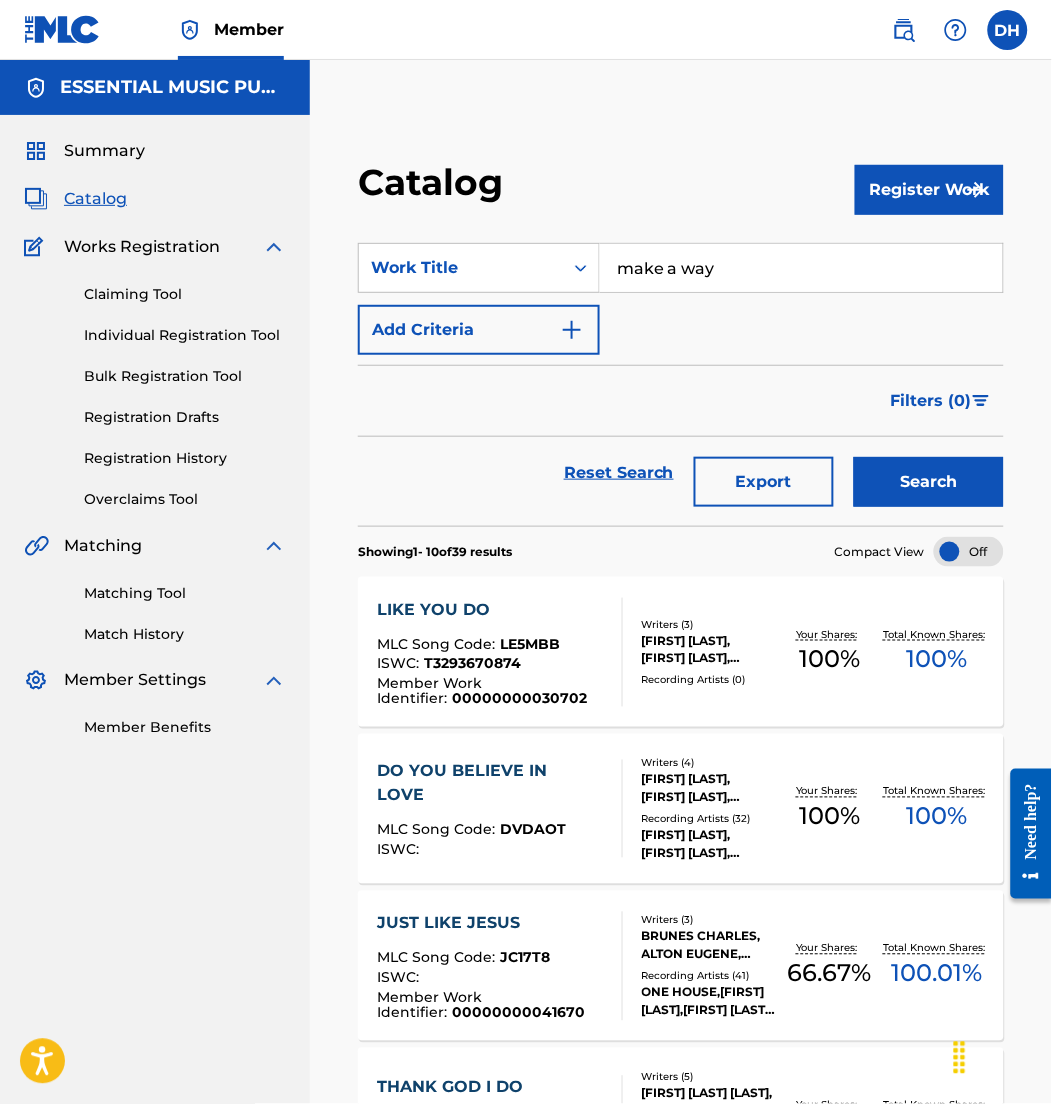 click on "Add Criteria" at bounding box center (479, 330) 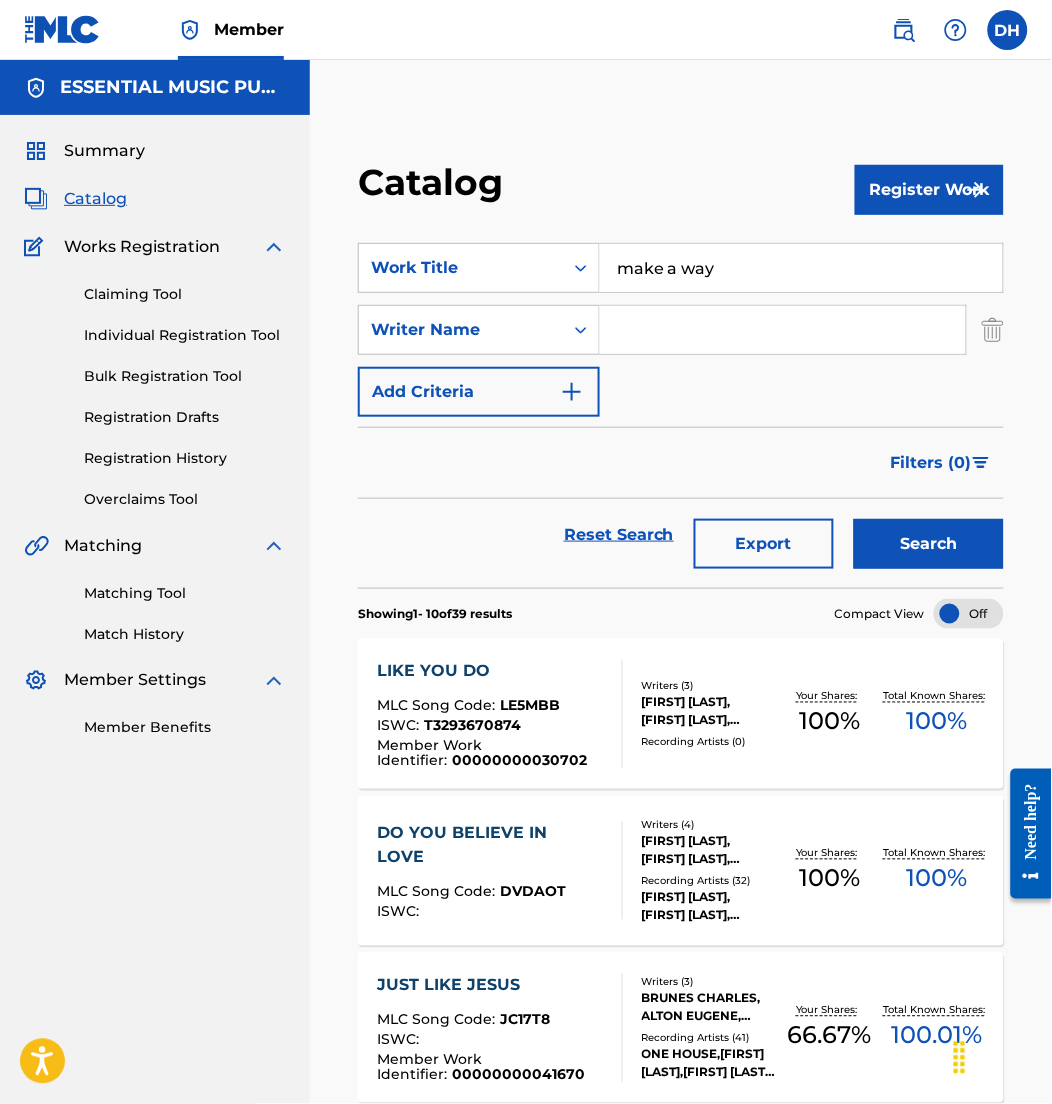click at bounding box center (783, 330) 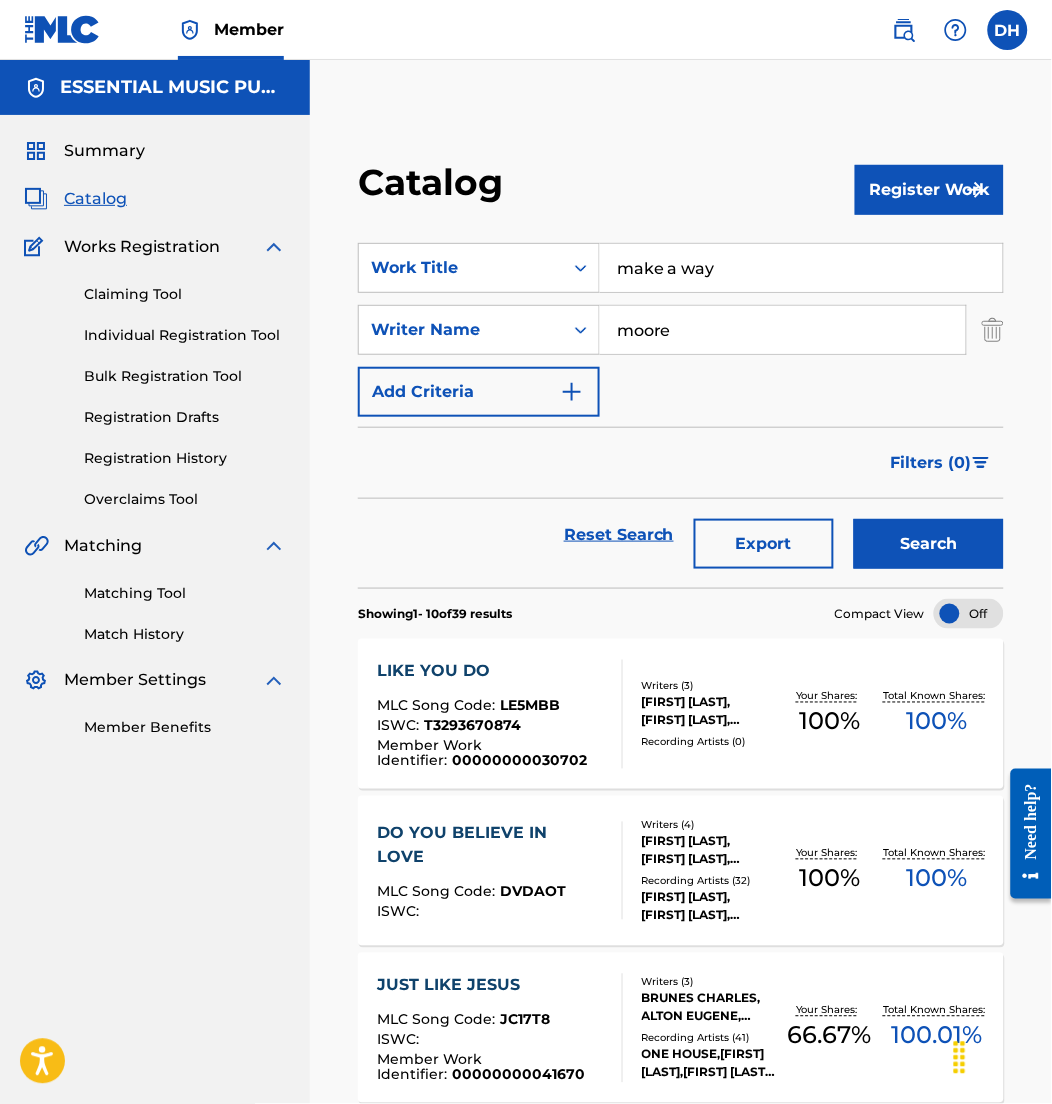 type on "moore" 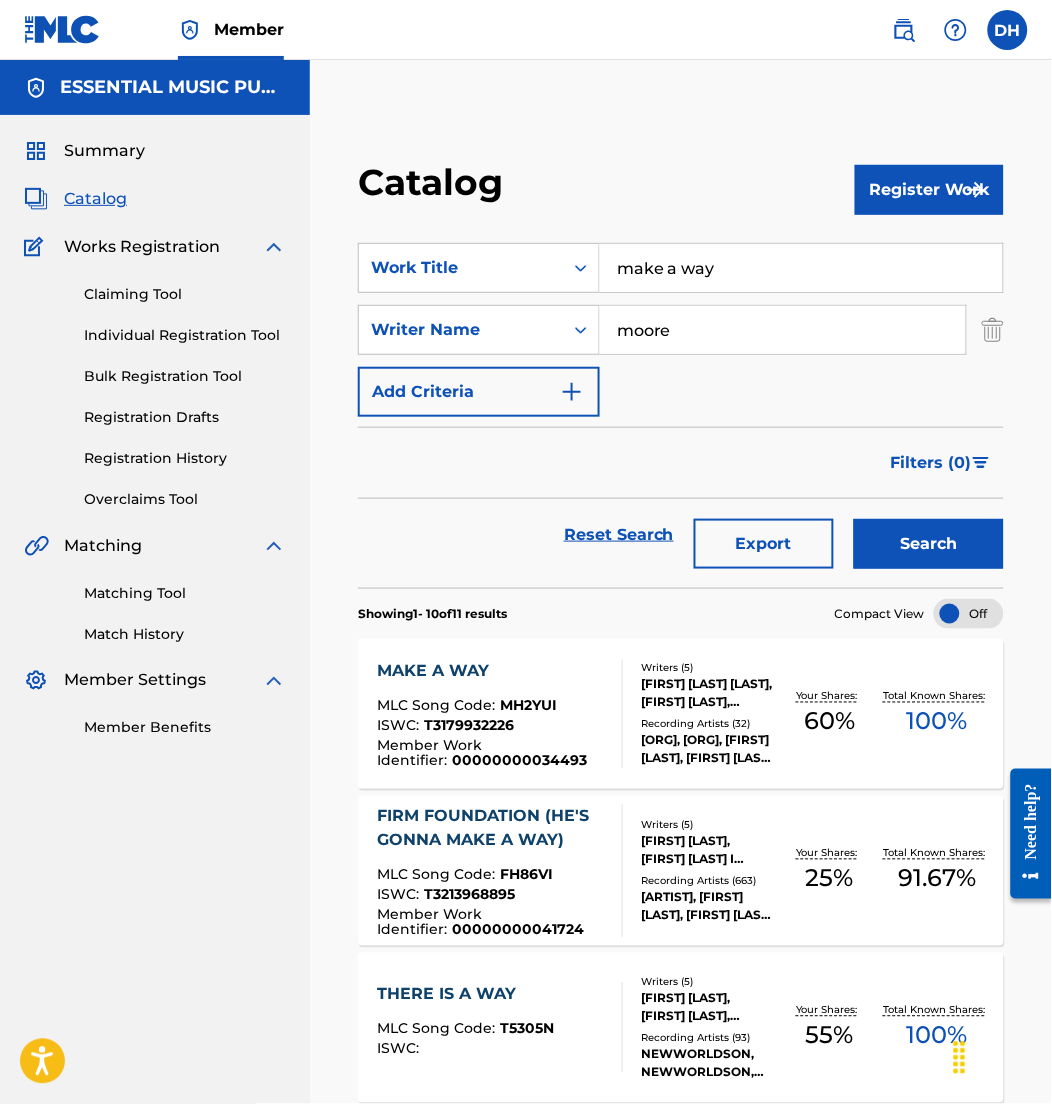 click on "ISWC : T3179932226" at bounding box center [491, 729] 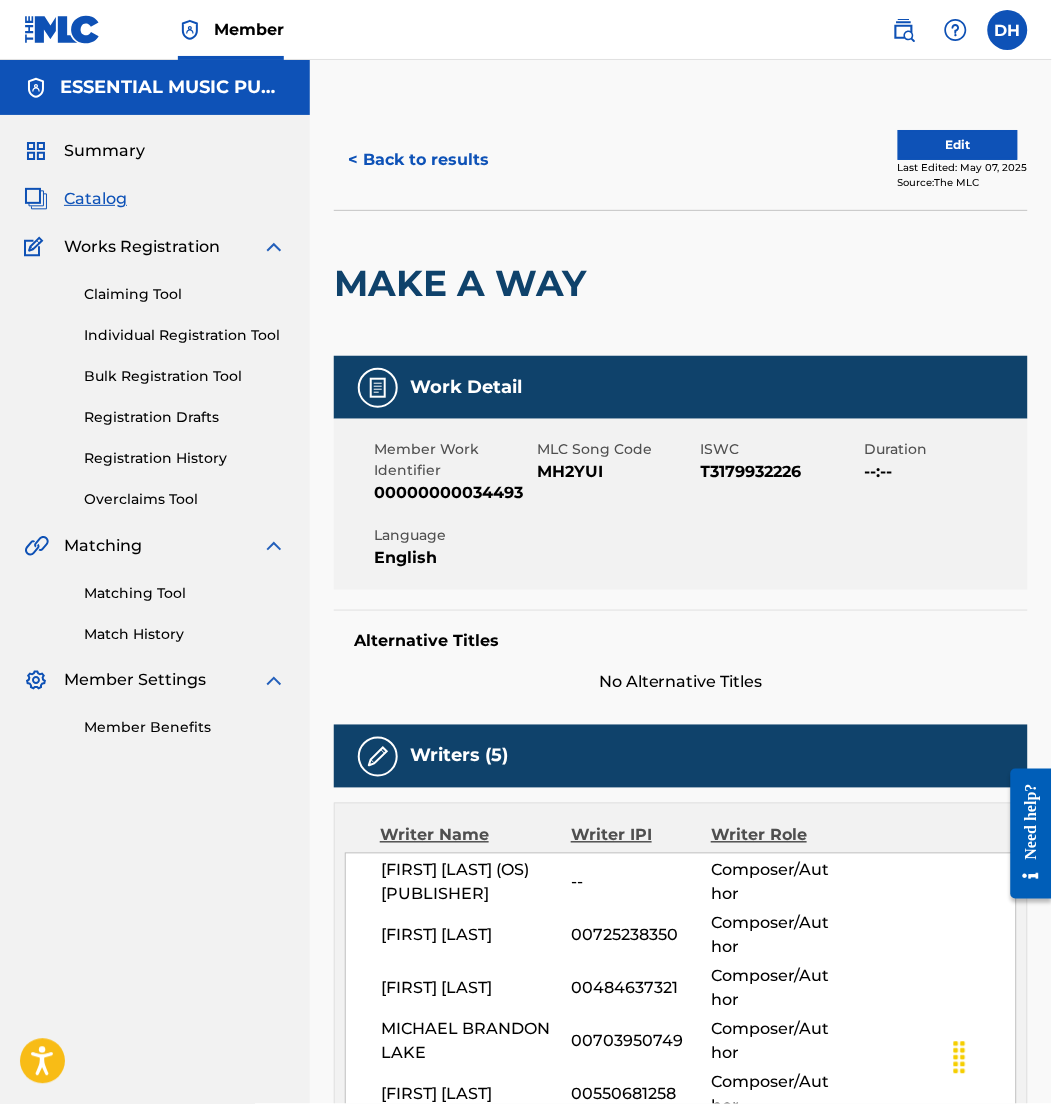 click on "Edit" at bounding box center [958, 145] 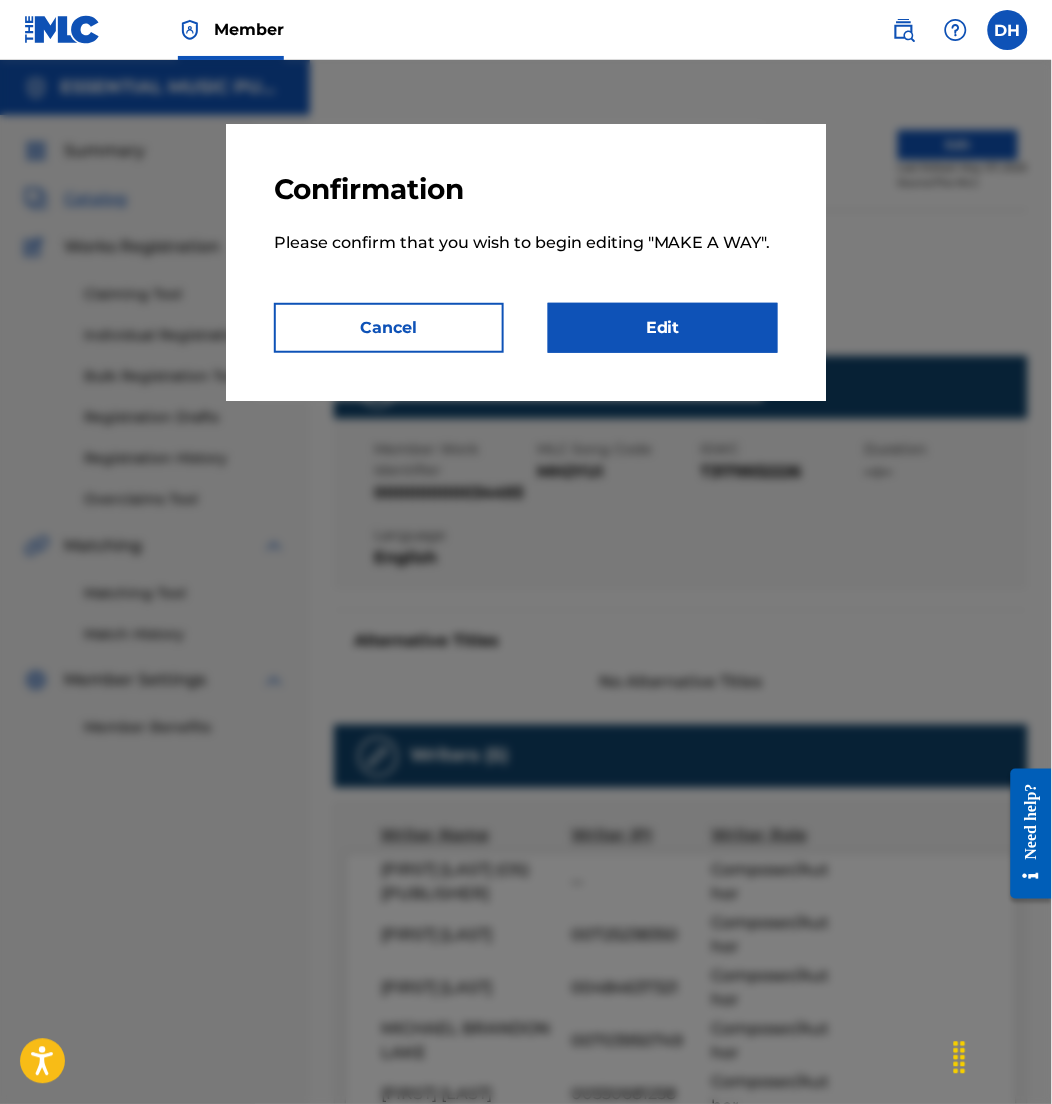 click on "Edit" at bounding box center (663, 328) 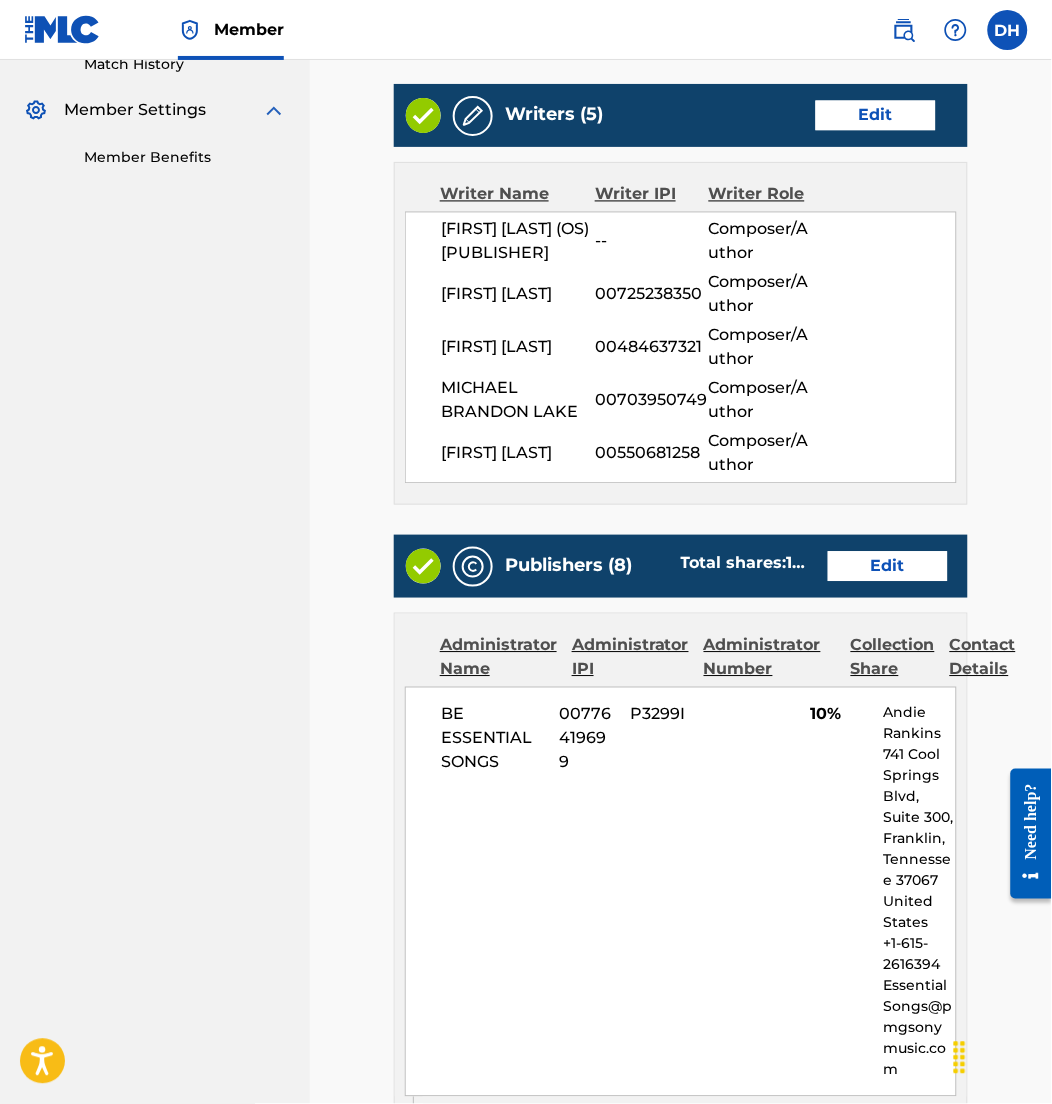 scroll, scrollTop: 573, scrollLeft: 0, axis: vertical 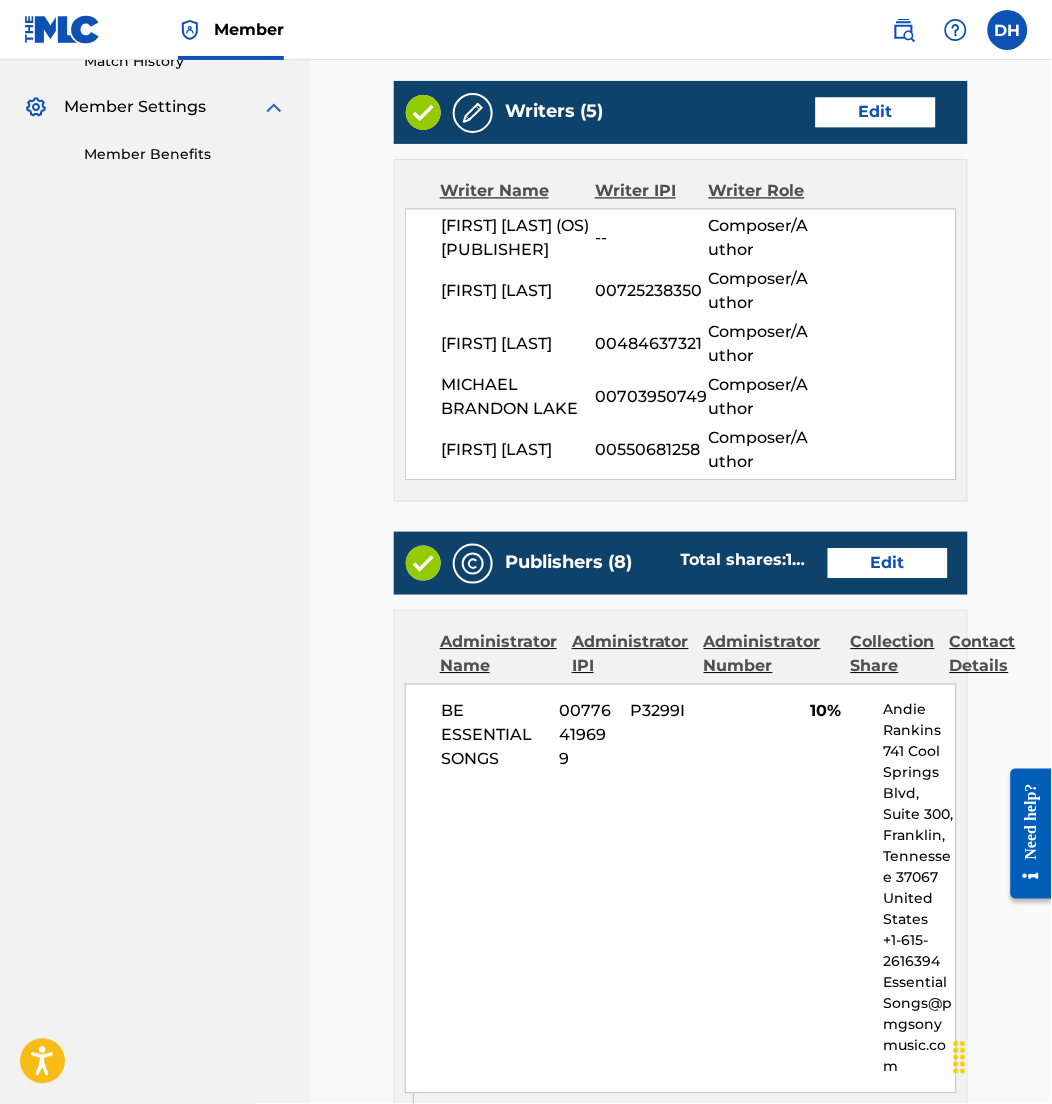 click on "Edit" at bounding box center [888, 564] 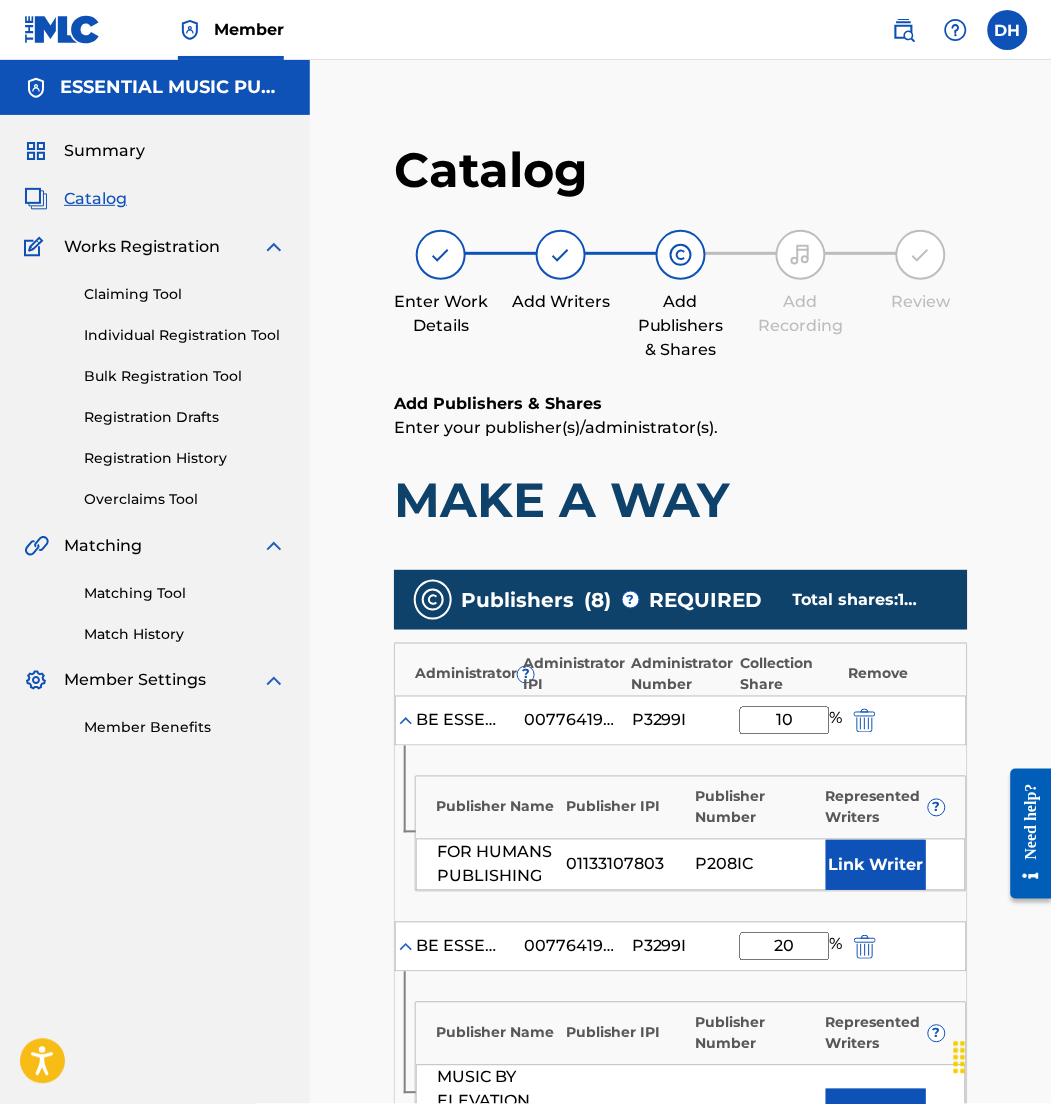scroll, scrollTop: 451, scrollLeft: 0, axis: vertical 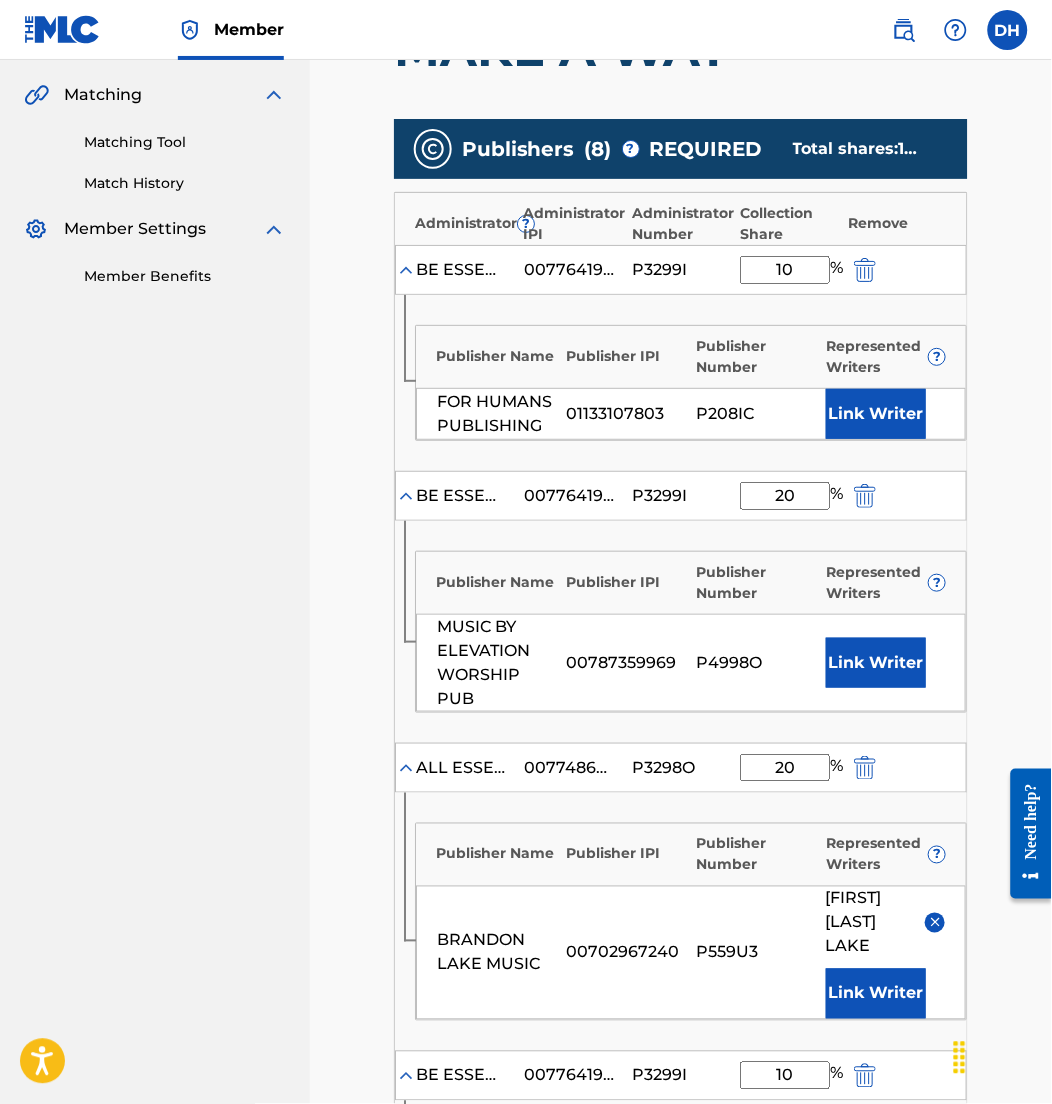 click on "Link Writer" at bounding box center [876, 414] 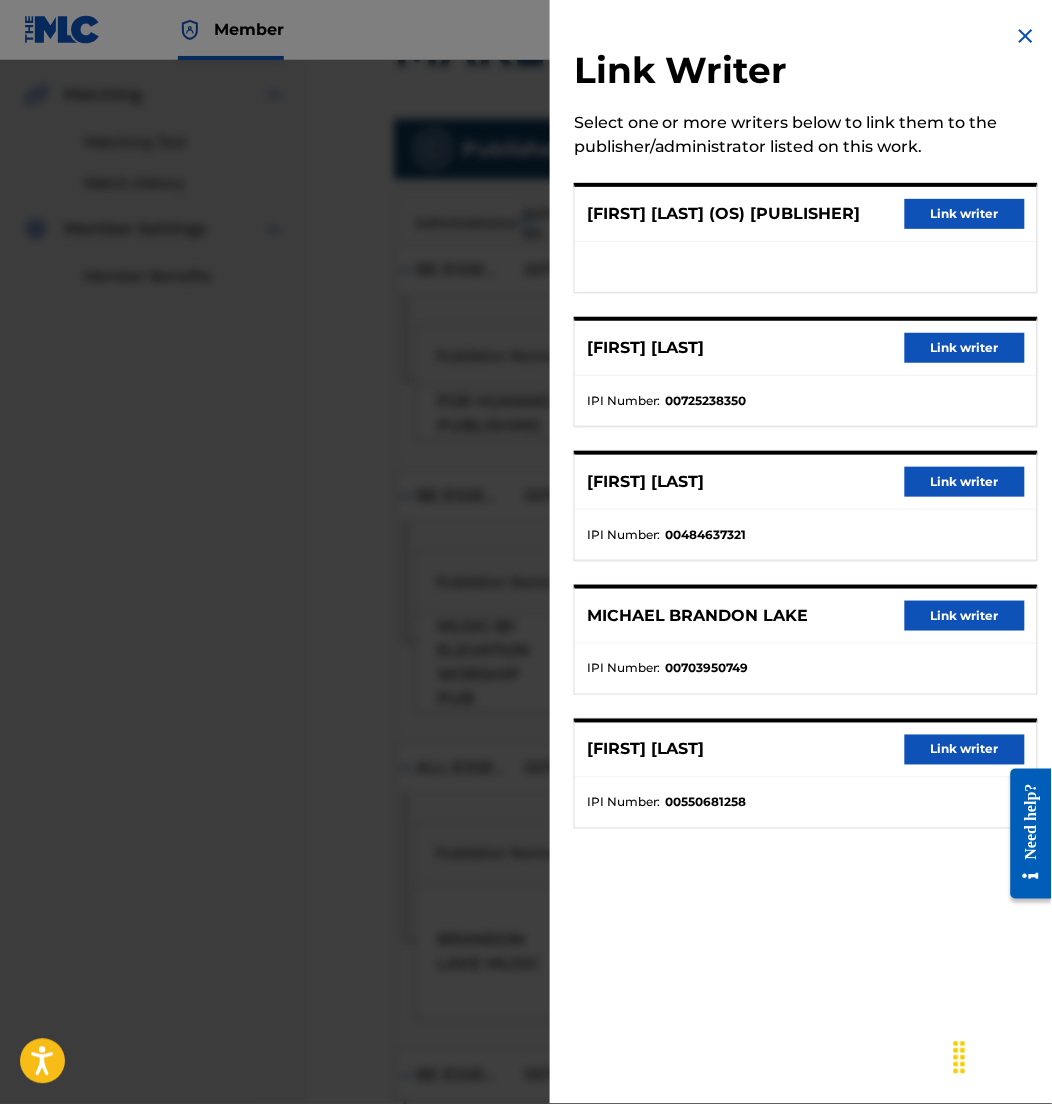 click on "Link writer" at bounding box center [965, 348] 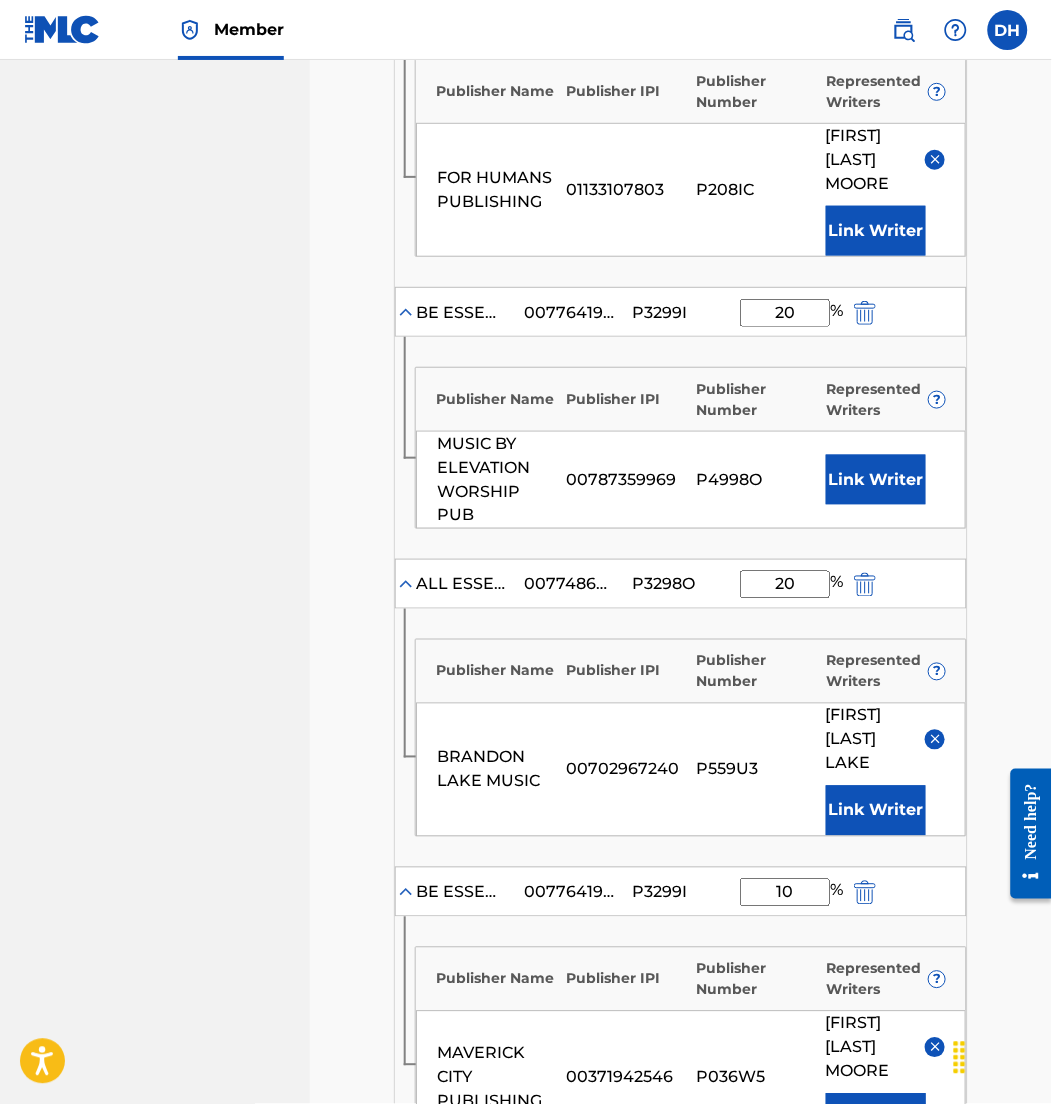 scroll, scrollTop: 718, scrollLeft: 0, axis: vertical 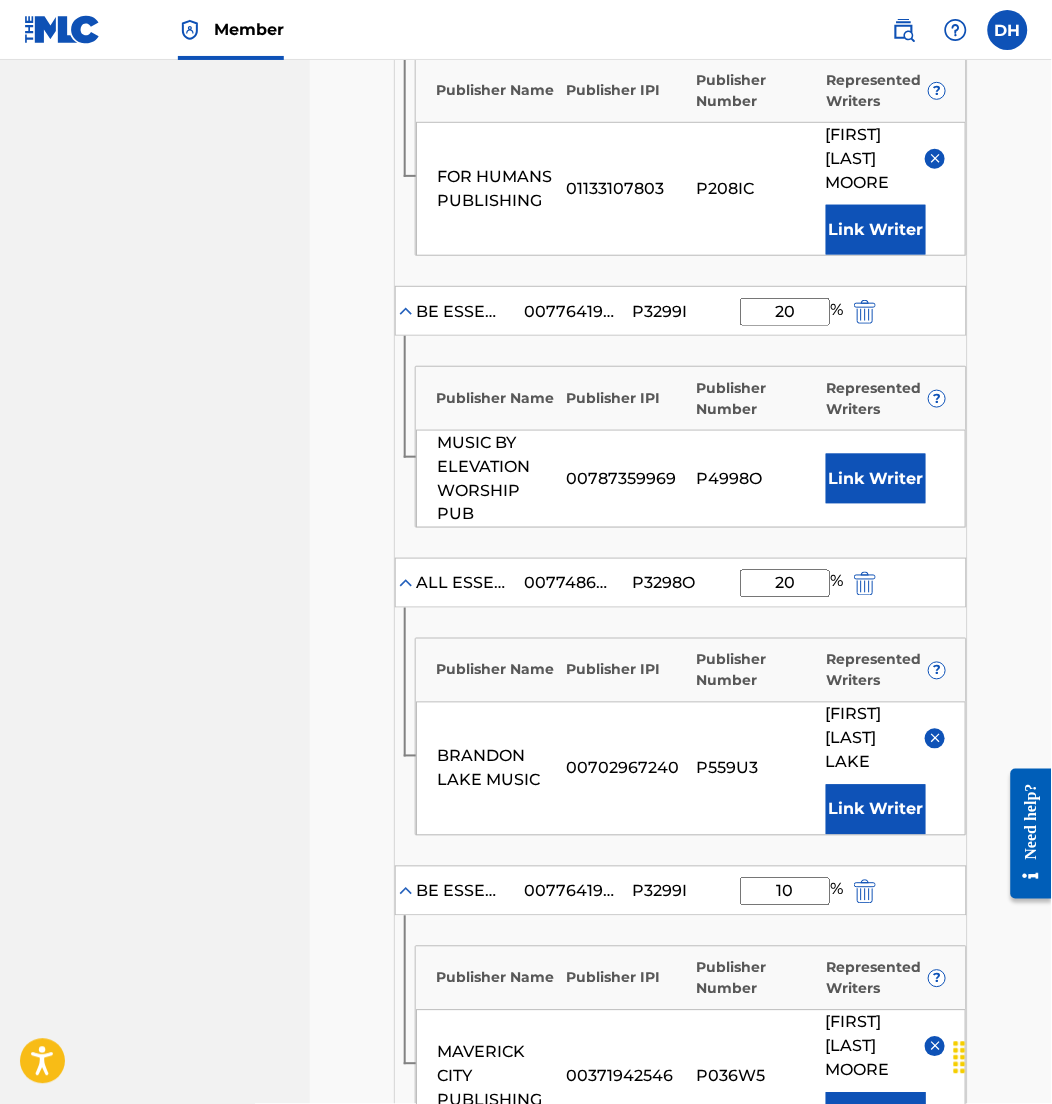 click on "Link Writer" at bounding box center [876, 478] 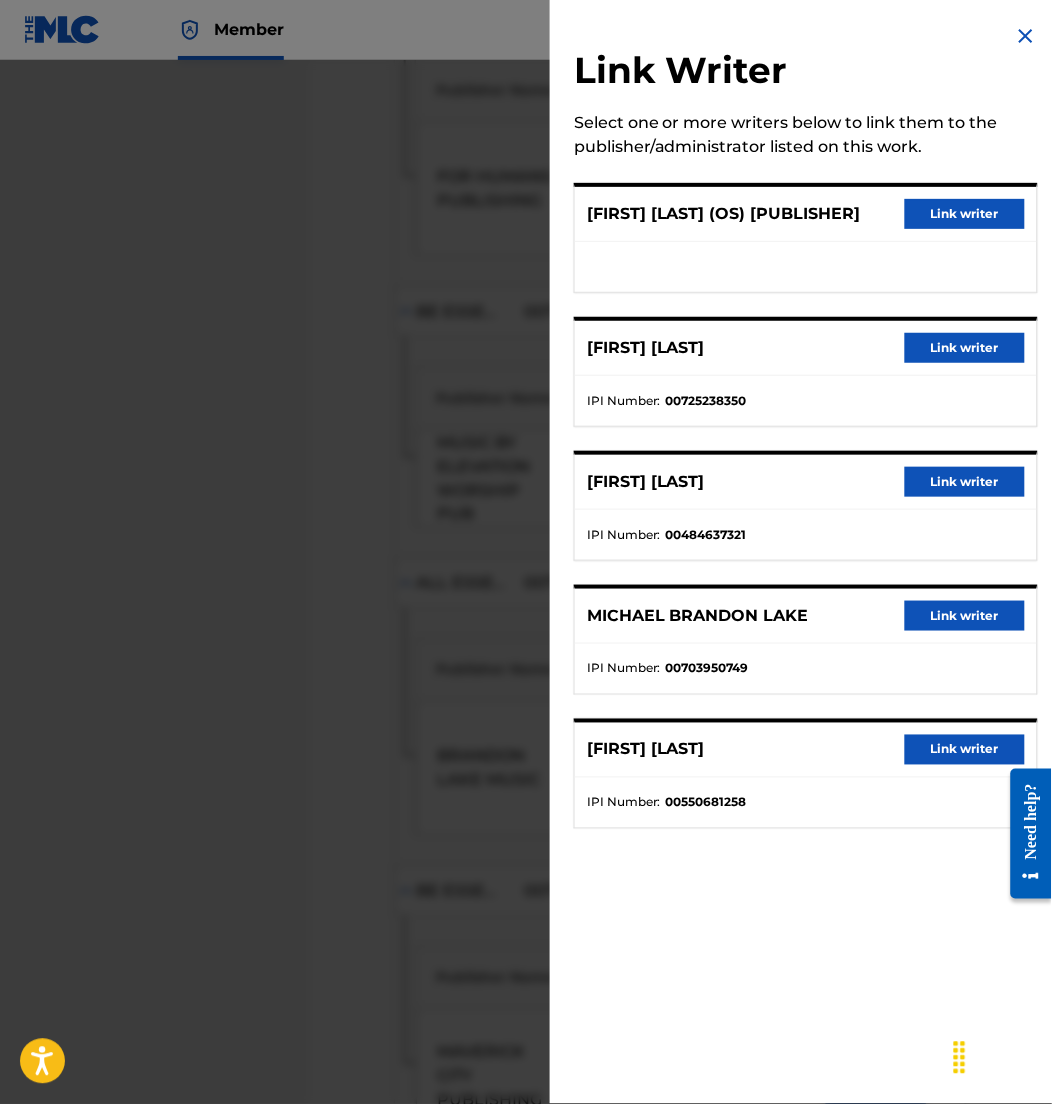 click on "Link writer" at bounding box center (965, 214) 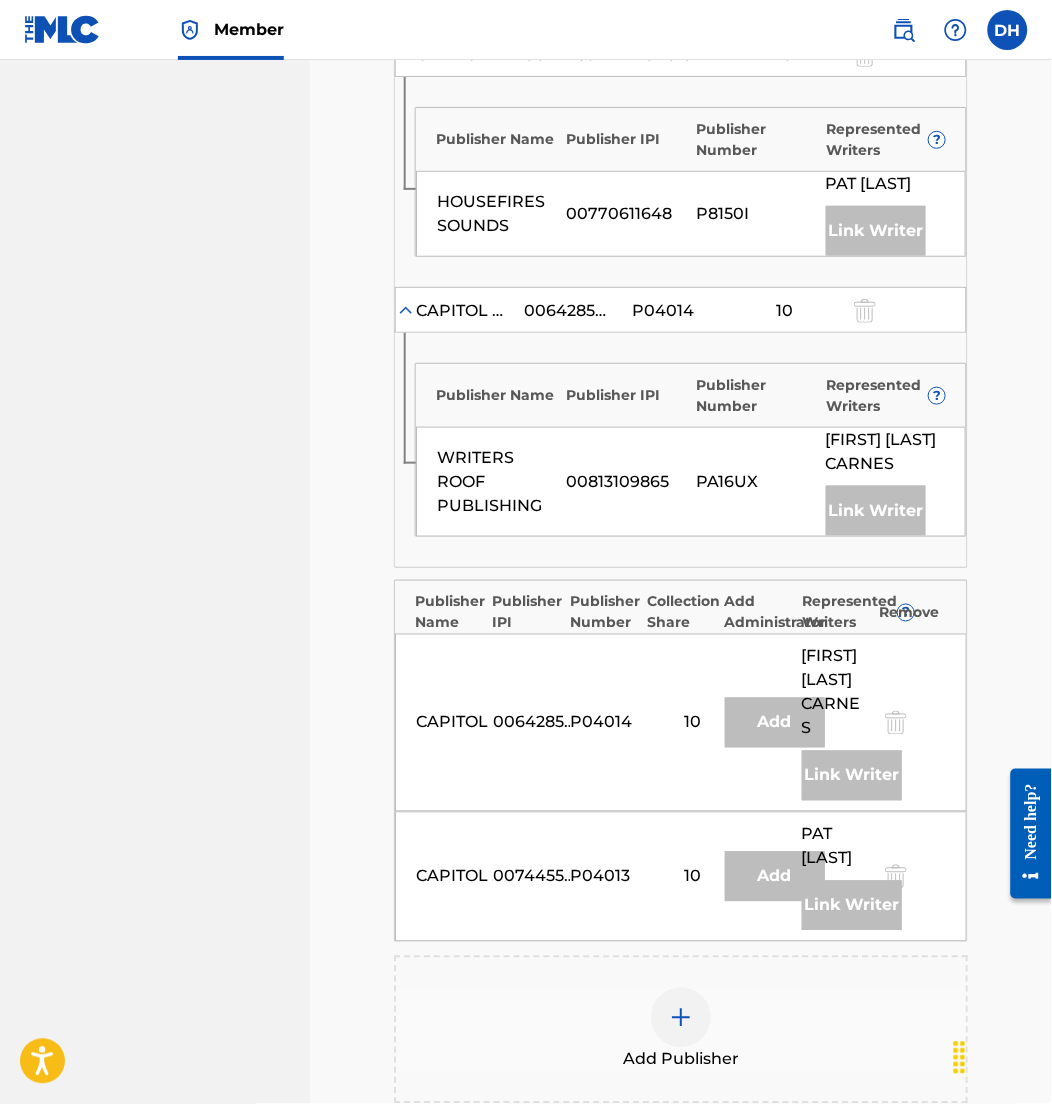 scroll, scrollTop: 2333, scrollLeft: 0, axis: vertical 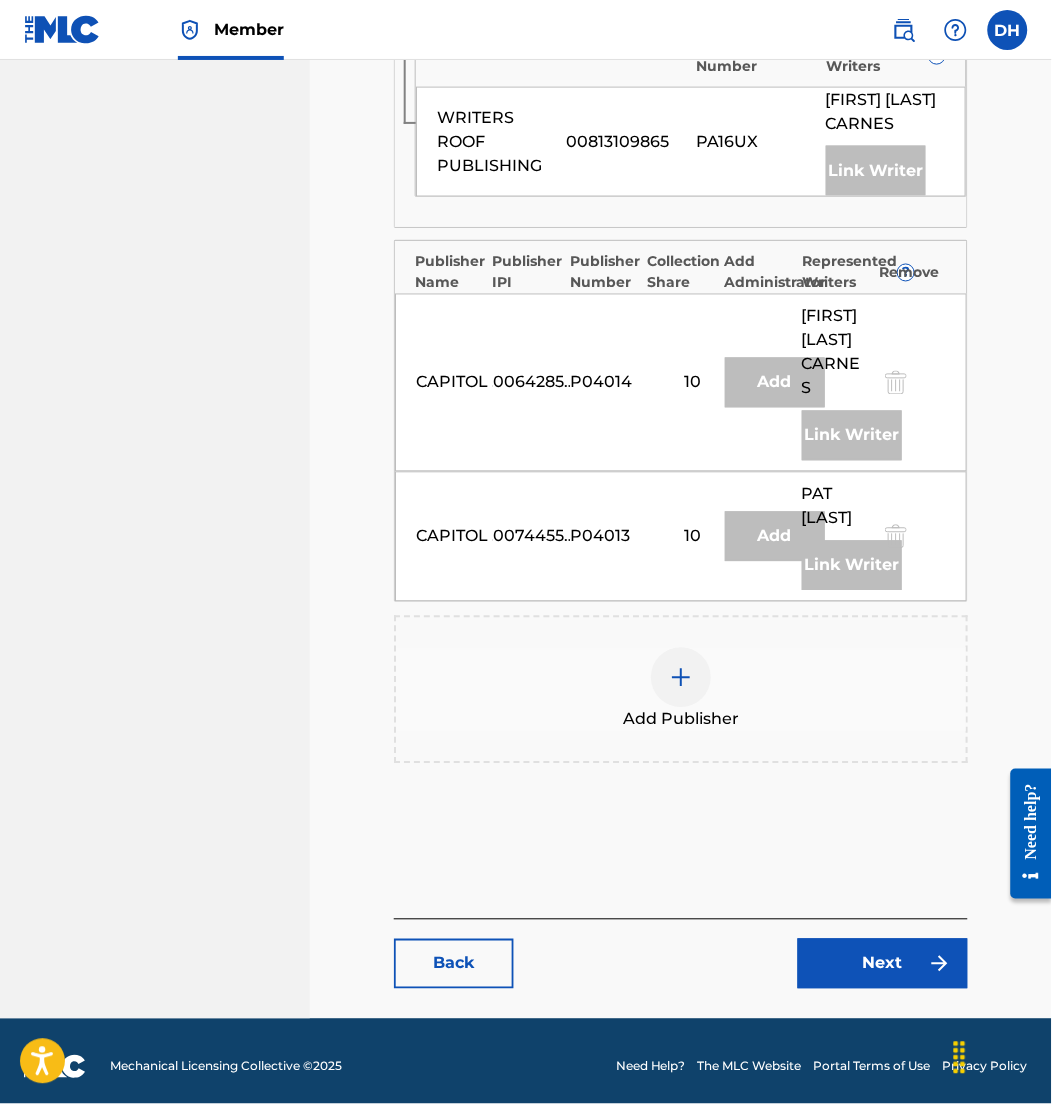 click on "Next" at bounding box center [883, 964] 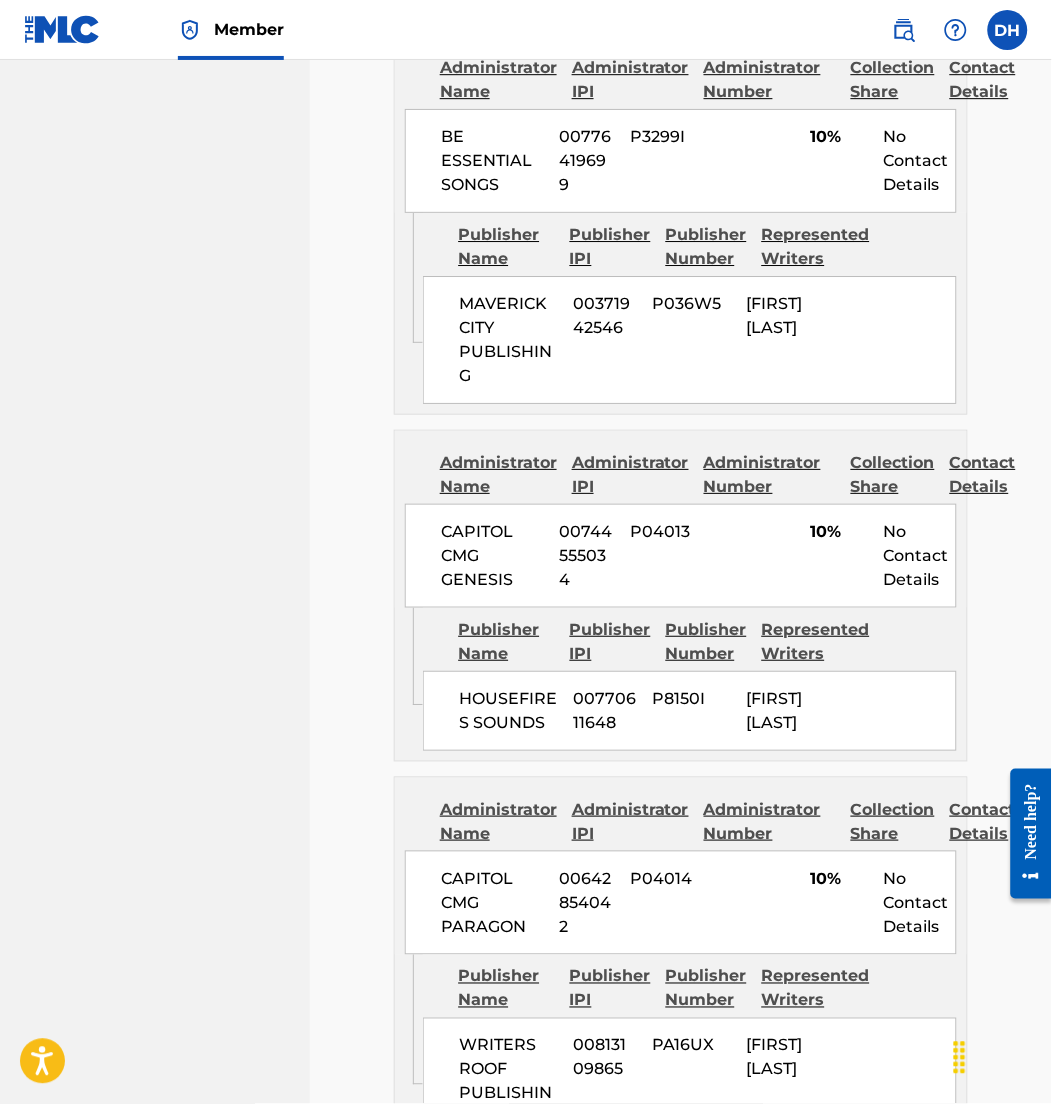 scroll, scrollTop: 0, scrollLeft: 0, axis: both 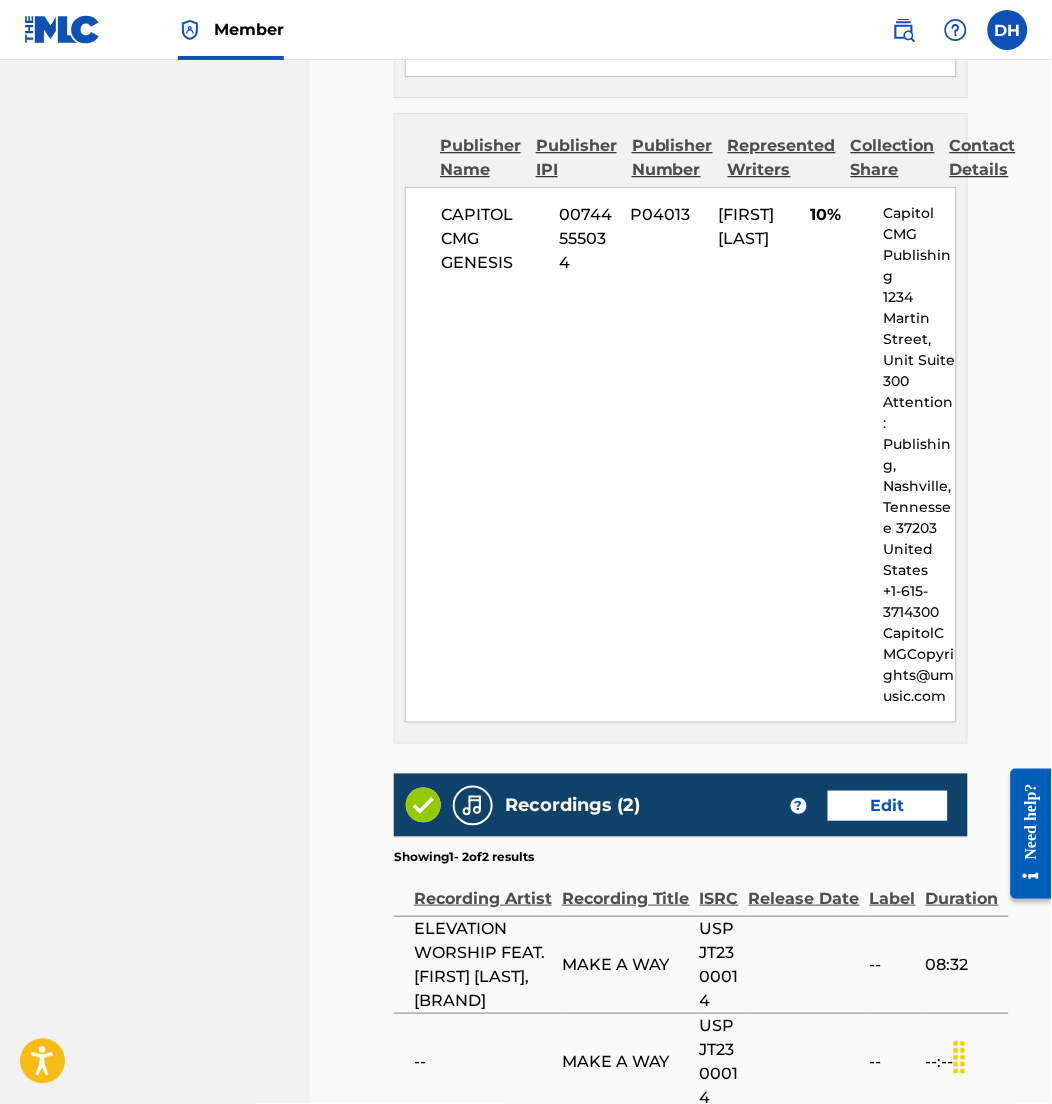 drag, startPoint x: 867, startPoint y: 941, endPoint x: 853, endPoint y: 1026, distance: 86.145226 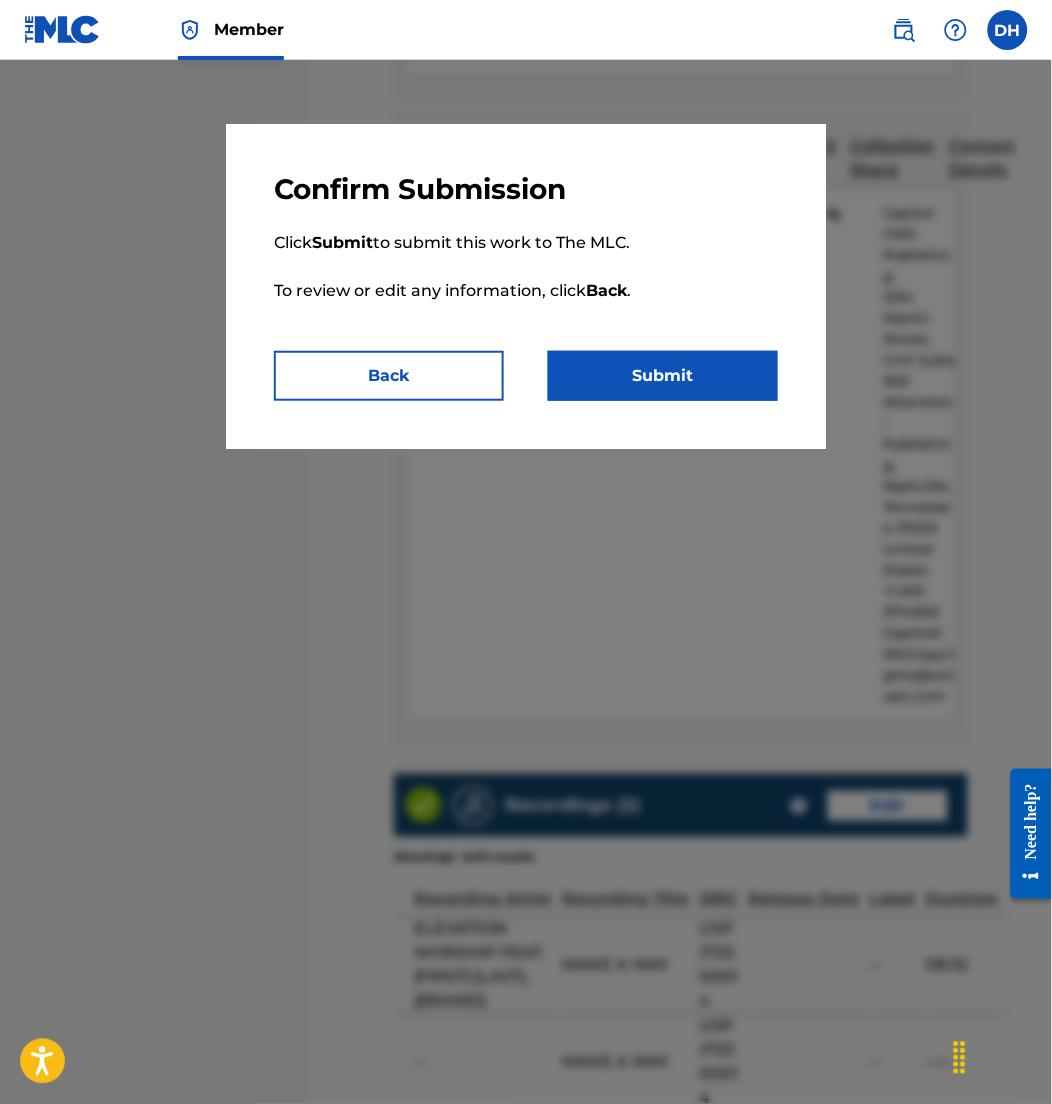 click on "Submit" at bounding box center (663, 376) 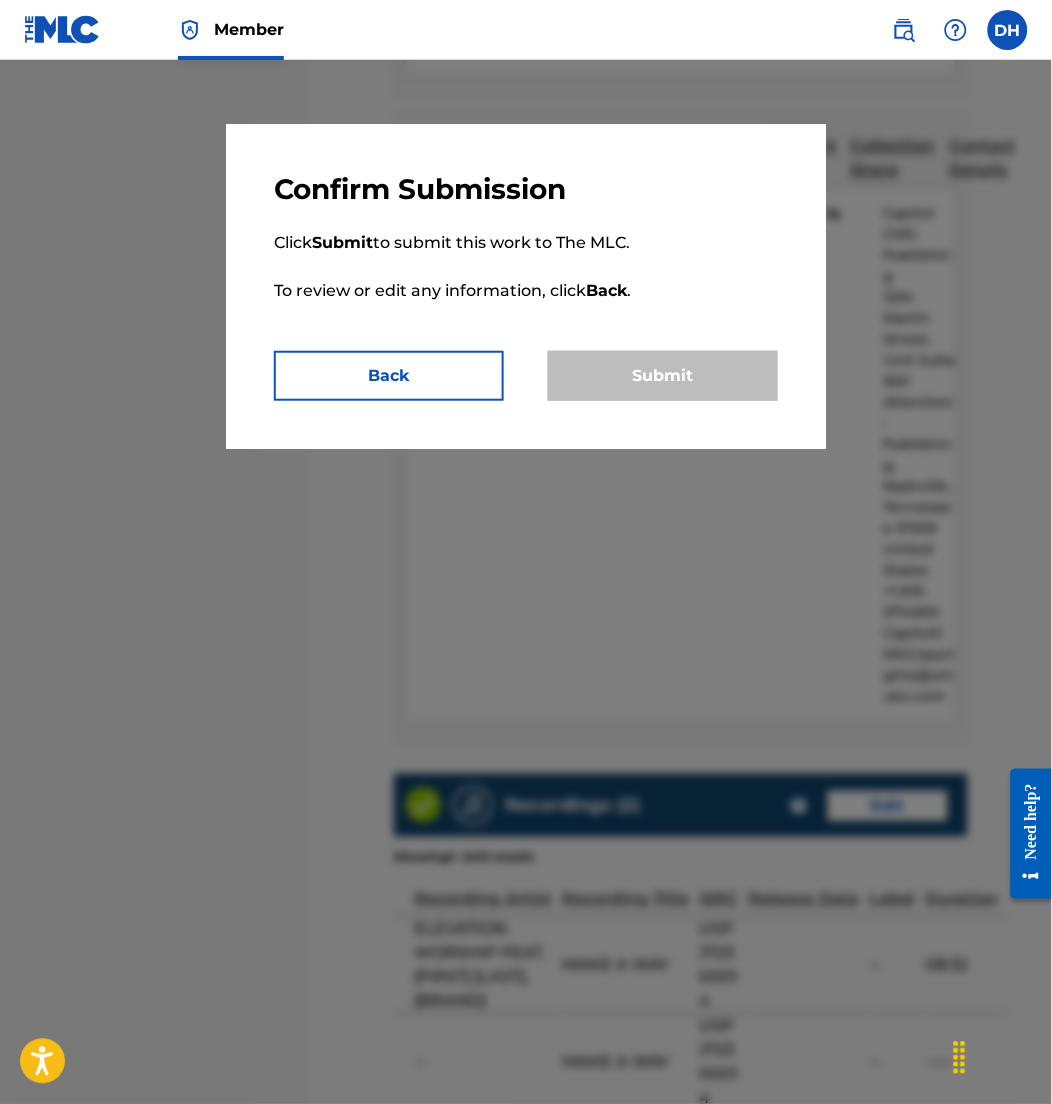 scroll, scrollTop: 0, scrollLeft: 0, axis: both 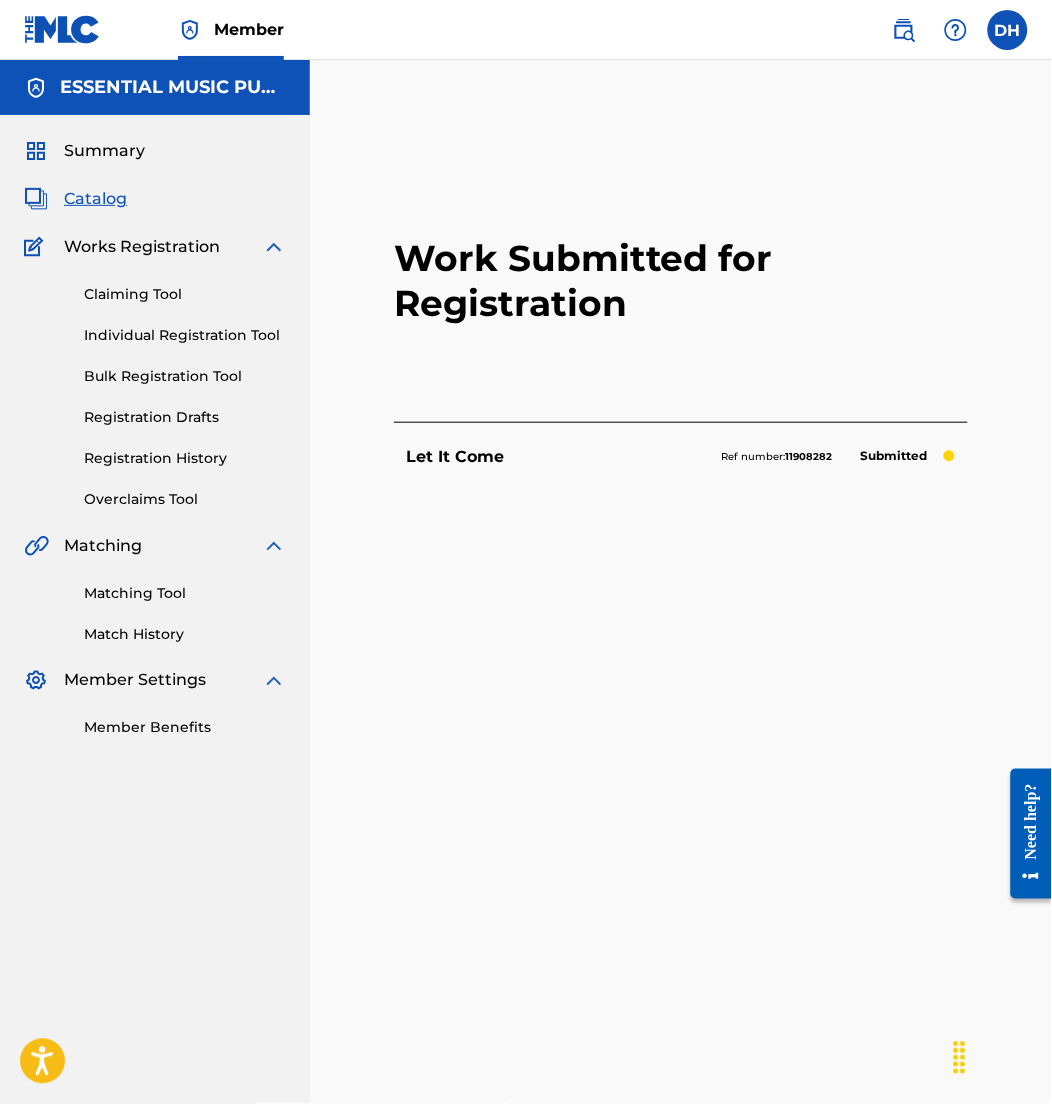 click on "Catalog" at bounding box center (95, 199) 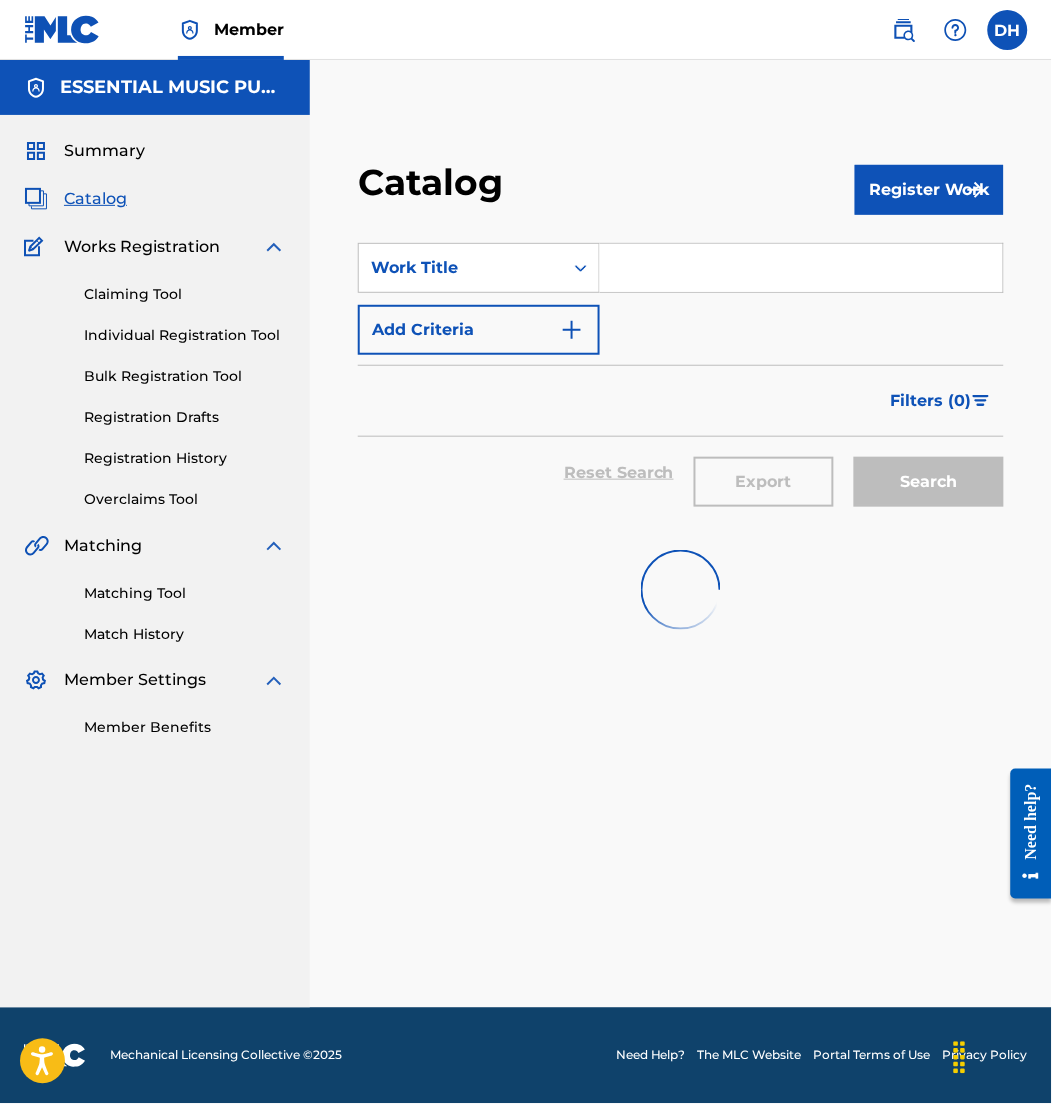 click at bounding box center (801, 268) 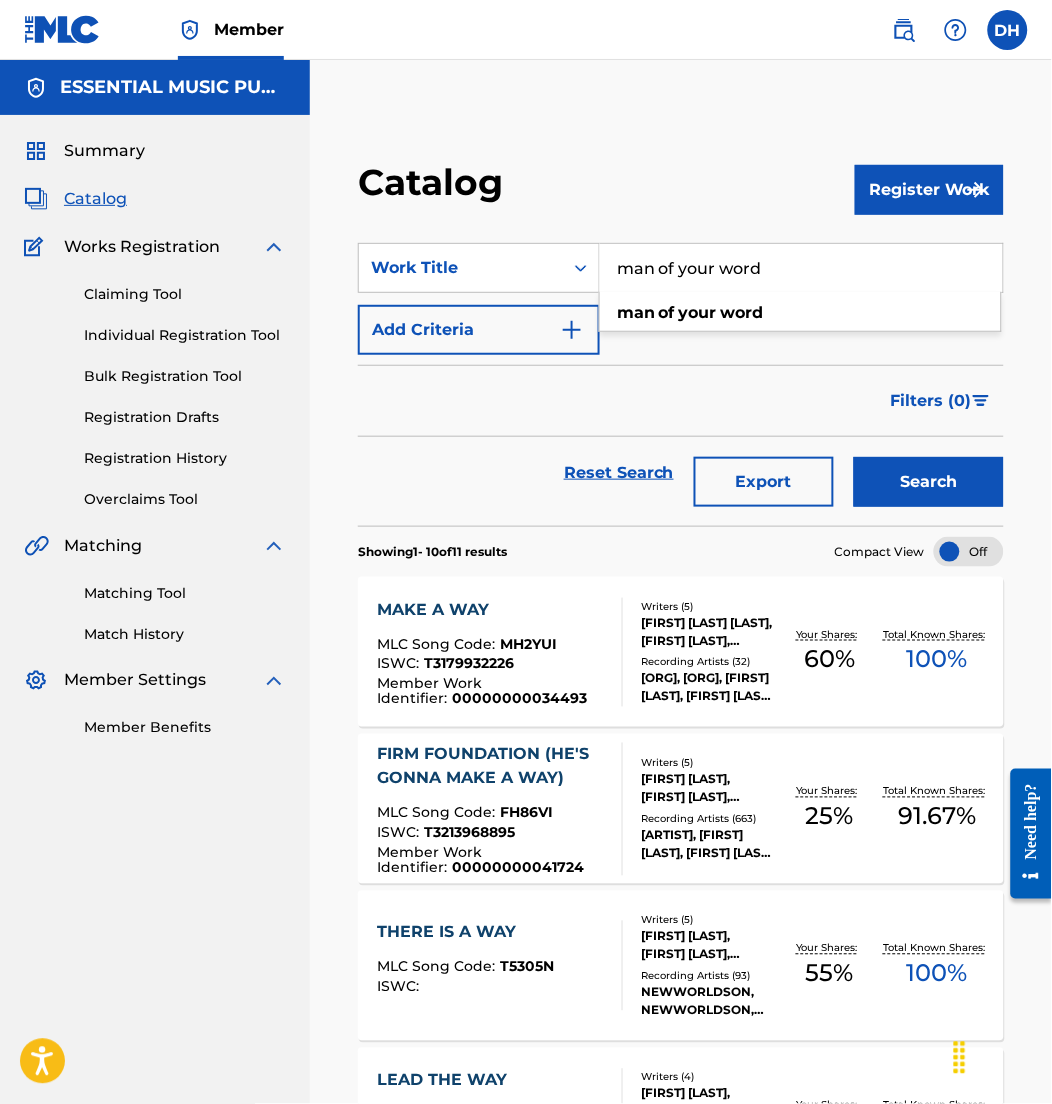 type on "man of your word" 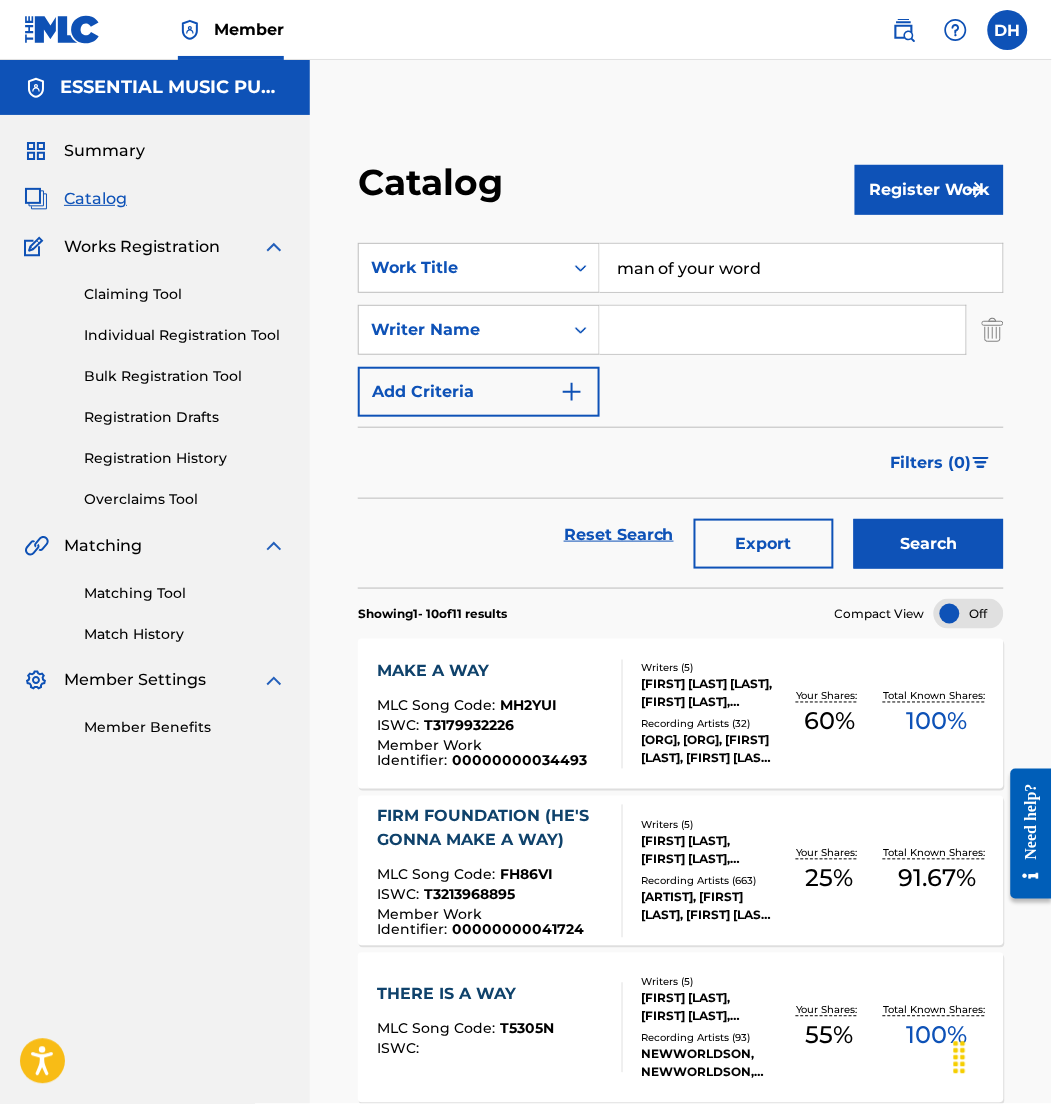 click at bounding box center [783, 330] 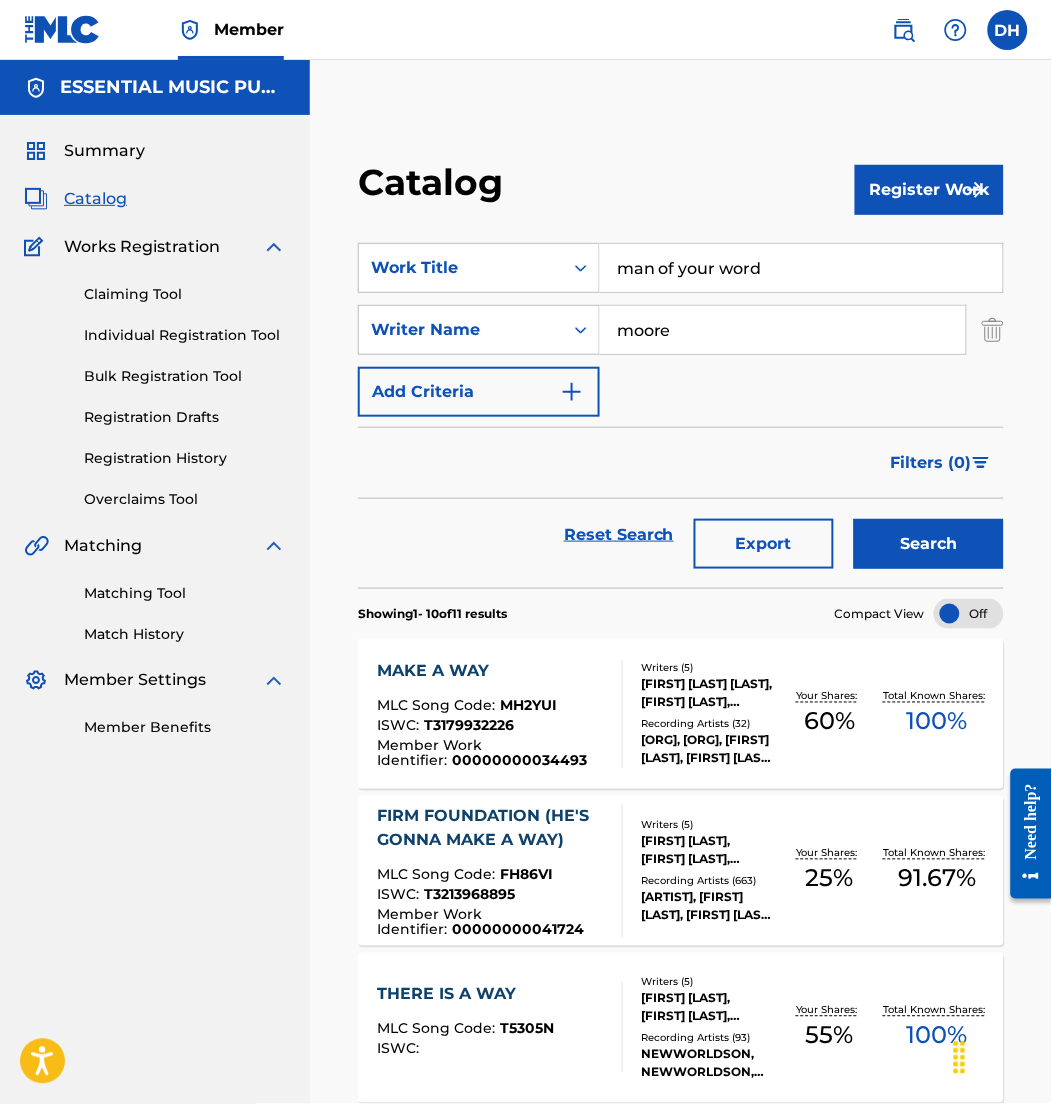 type on "moore" 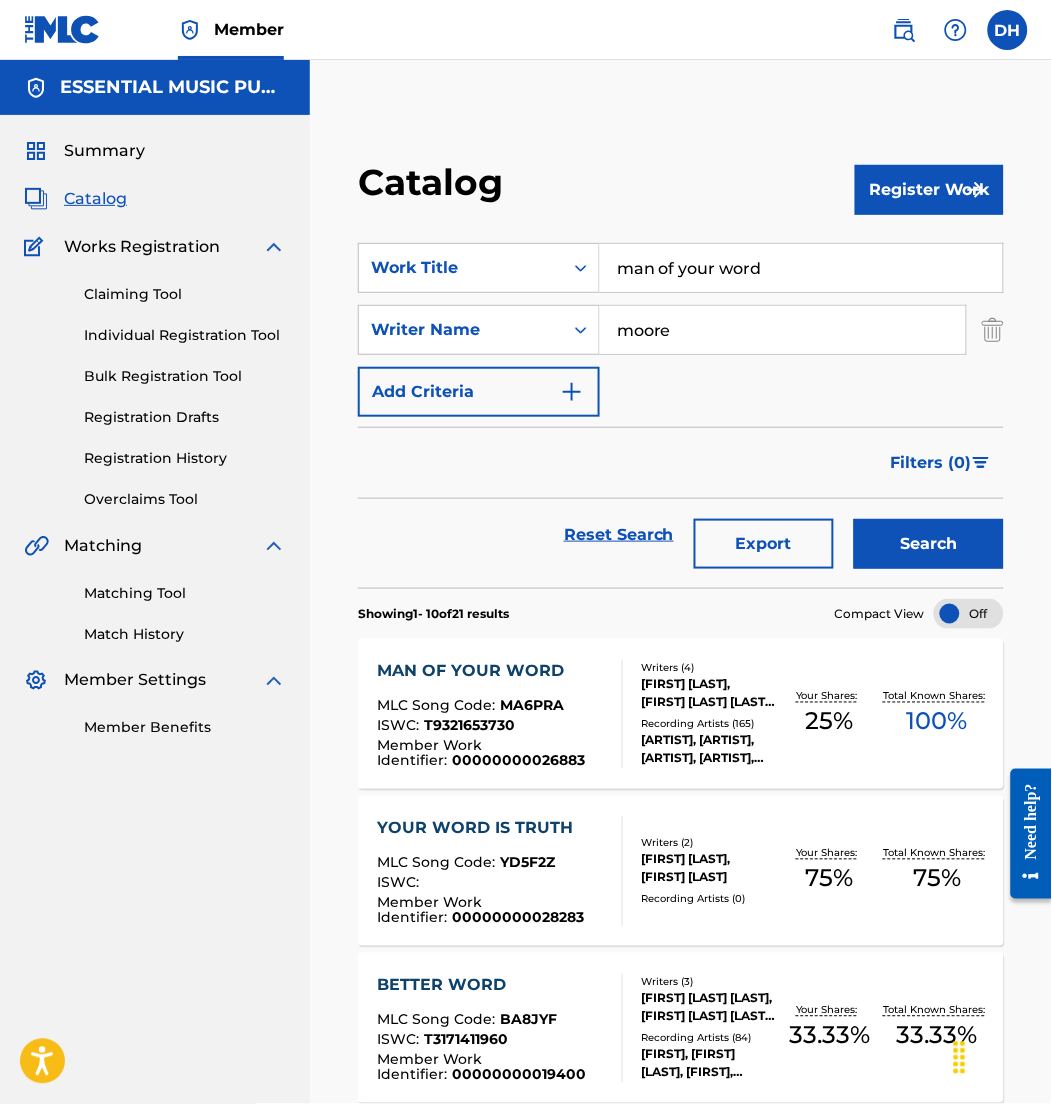 click on "MAN OF YOUR WORD" at bounding box center (491, 672) 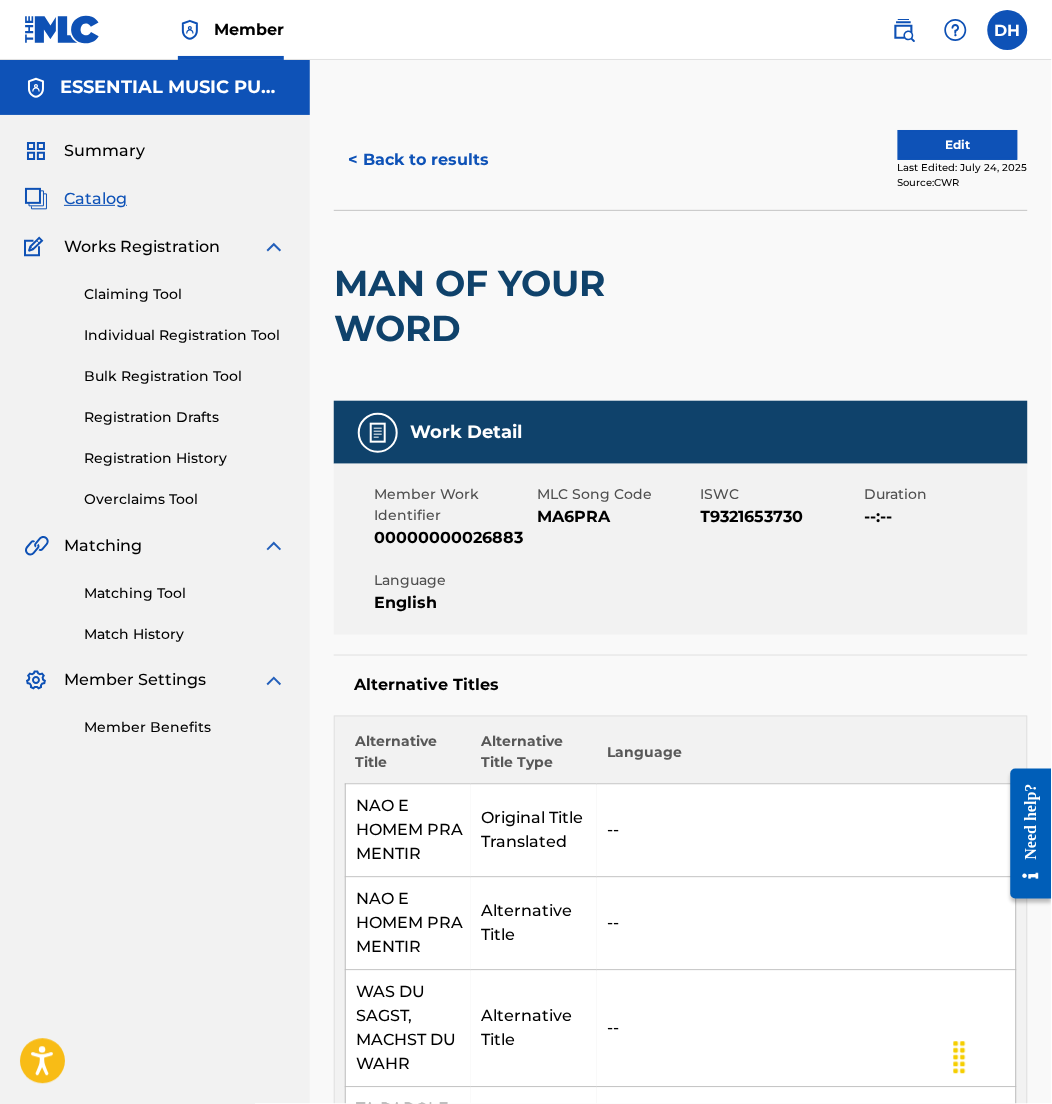 click on "Edit" at bounding box center (958, 145) 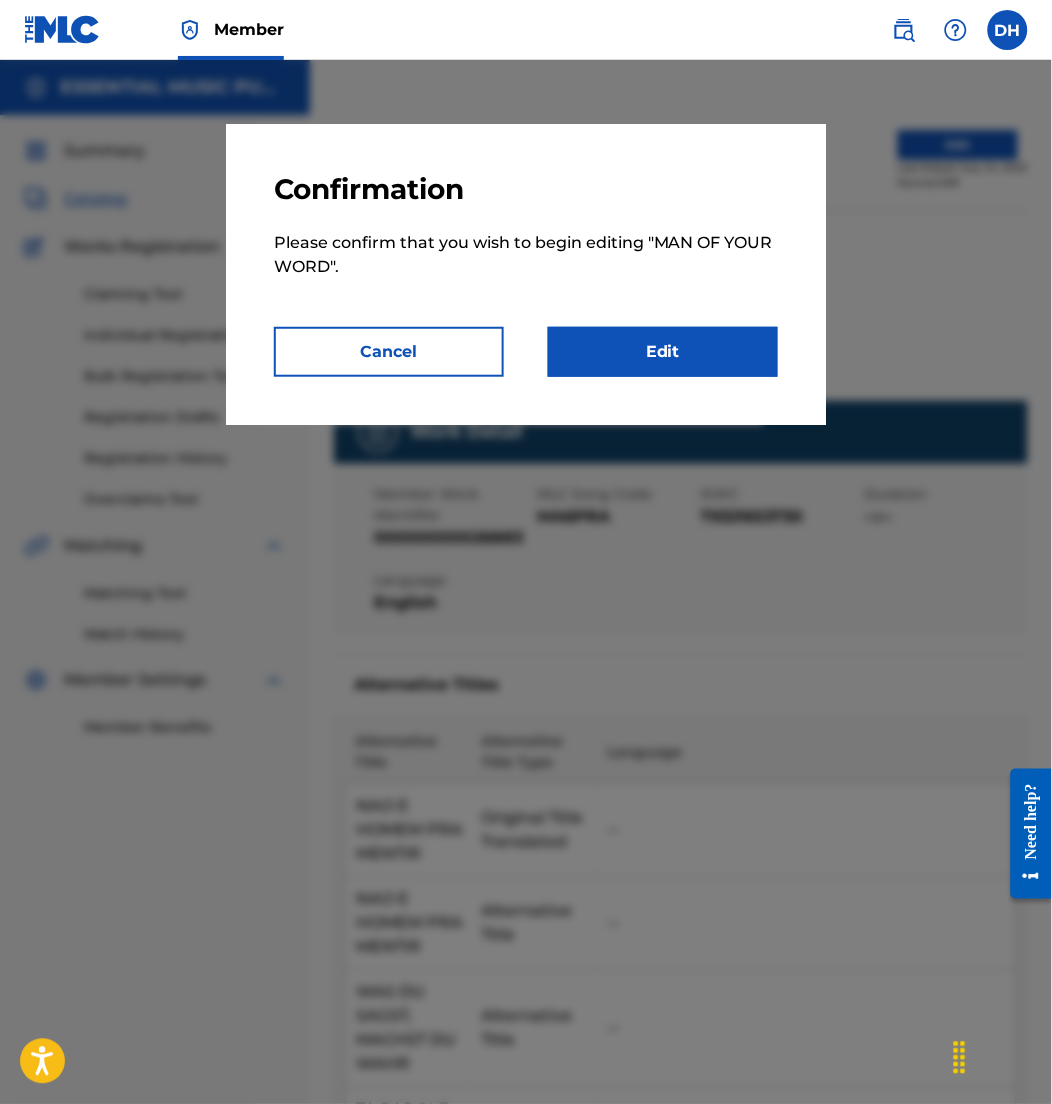 click on "Edit" at bounding box center [663, 352] 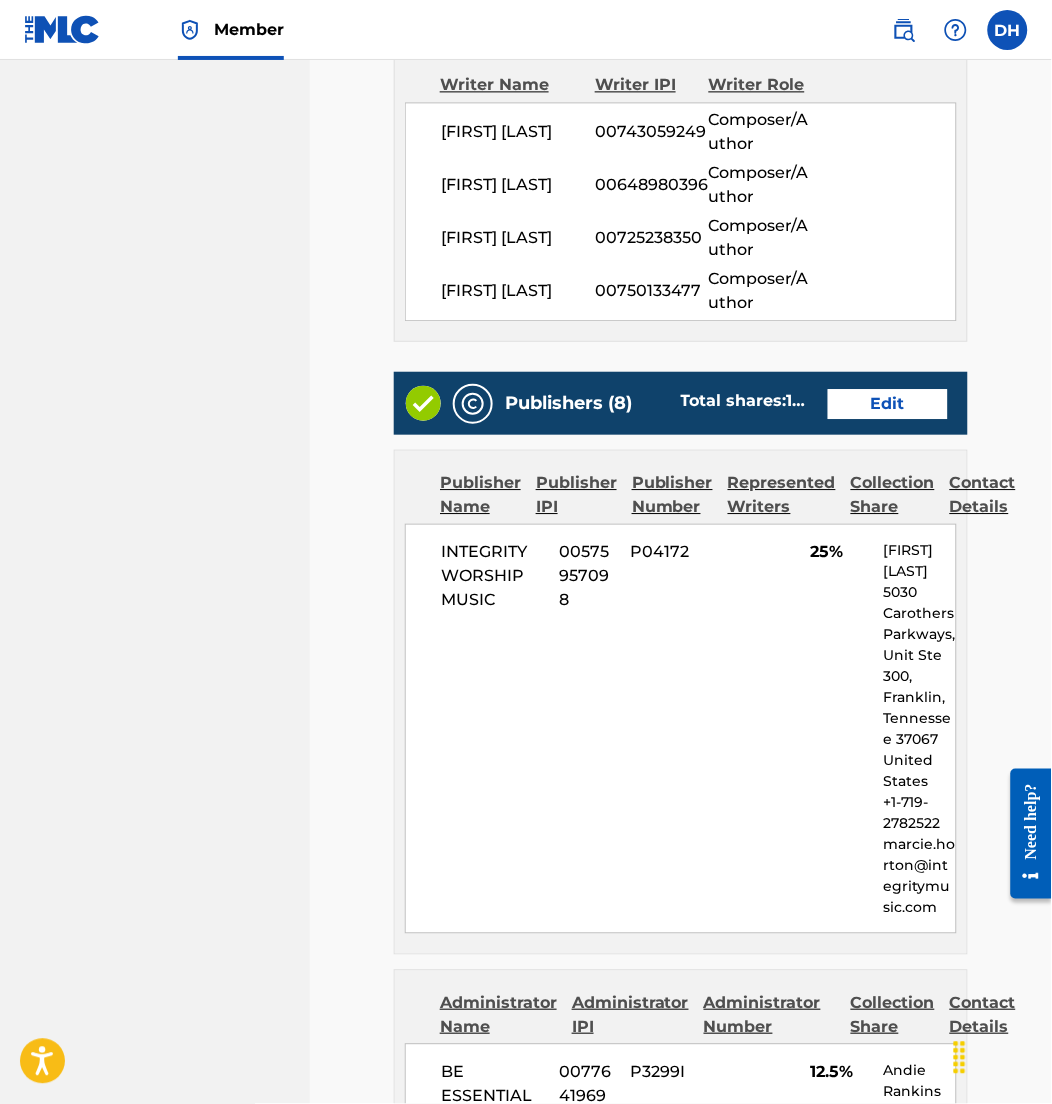 scroll, scrollTop: 729, scrollLeft: 0, axis: vertical 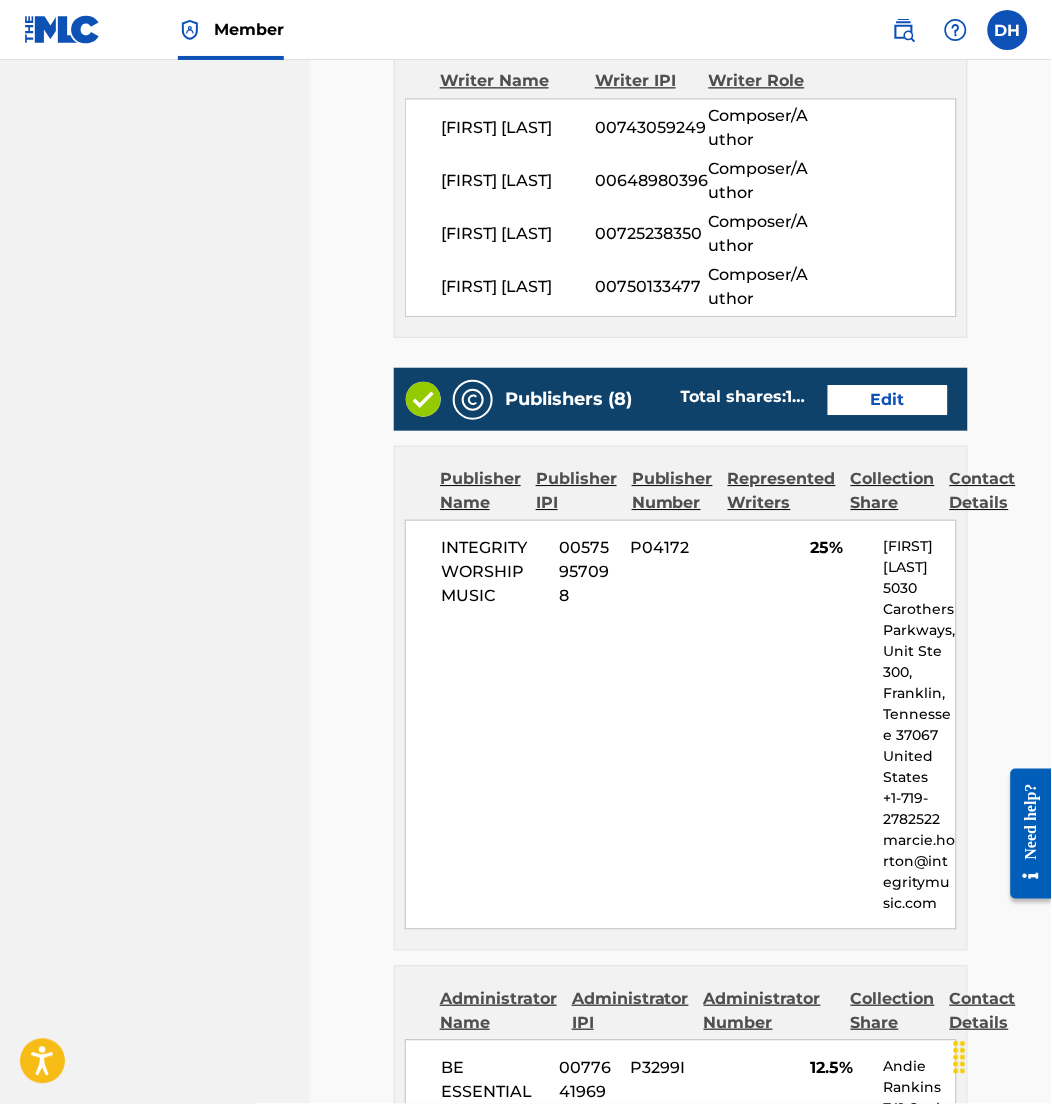 click on "Edit" at bounding box center [888, 400] 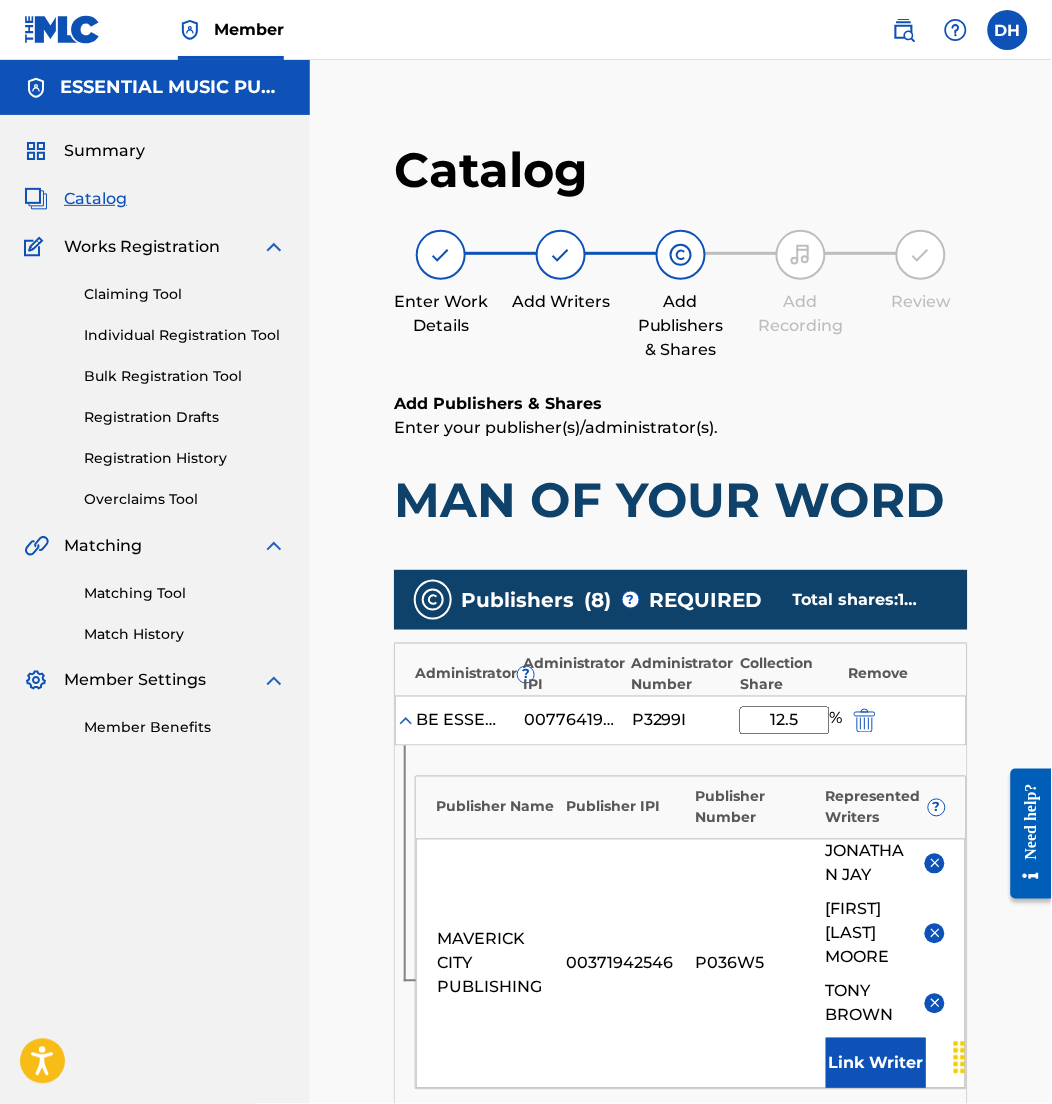 scroll, scrollTop: 563, scrollLeft: 0, axis: vertical 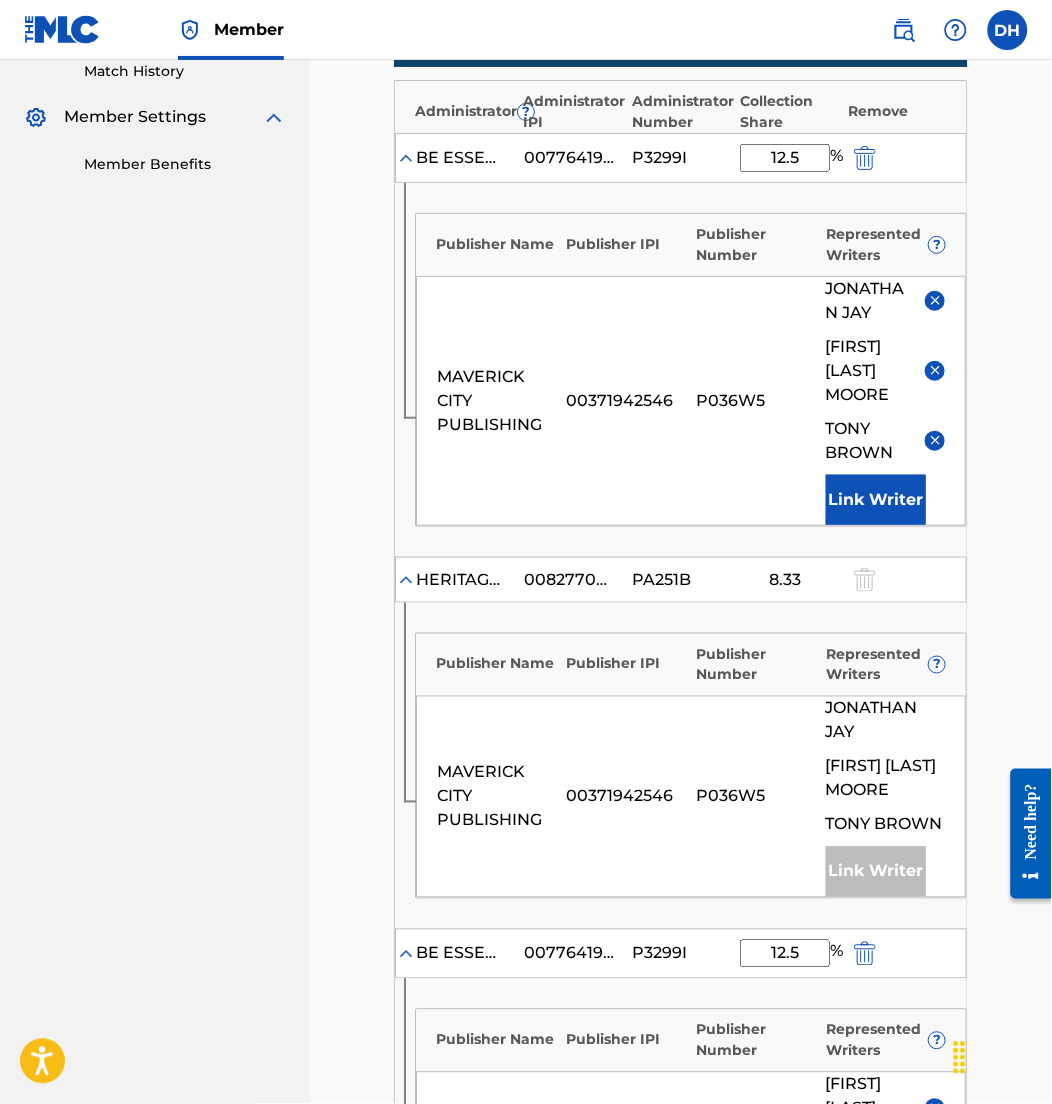 click at bounding box center [935, 440] 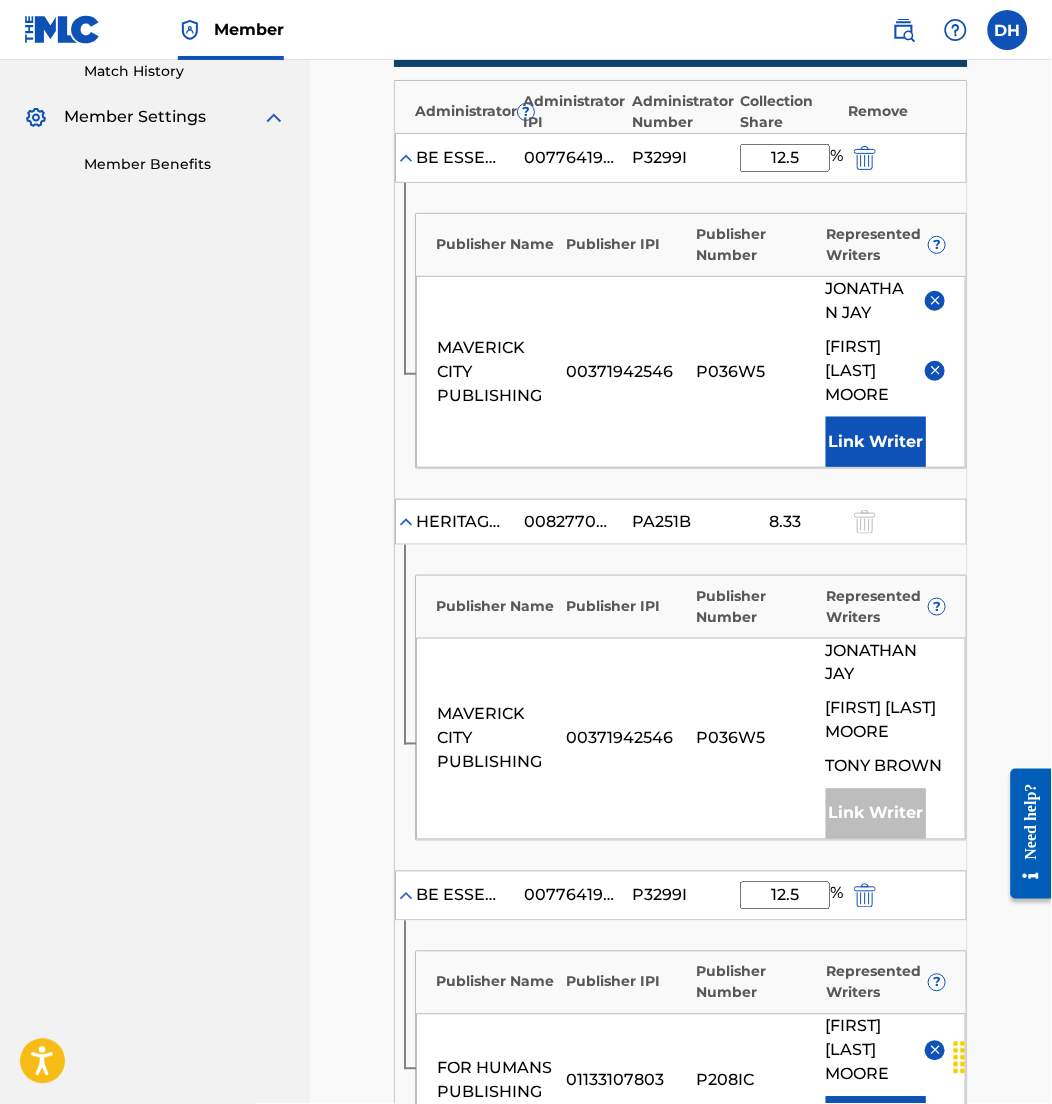 click on "JONATHAN   JAY" at bounding box center [886, 301] 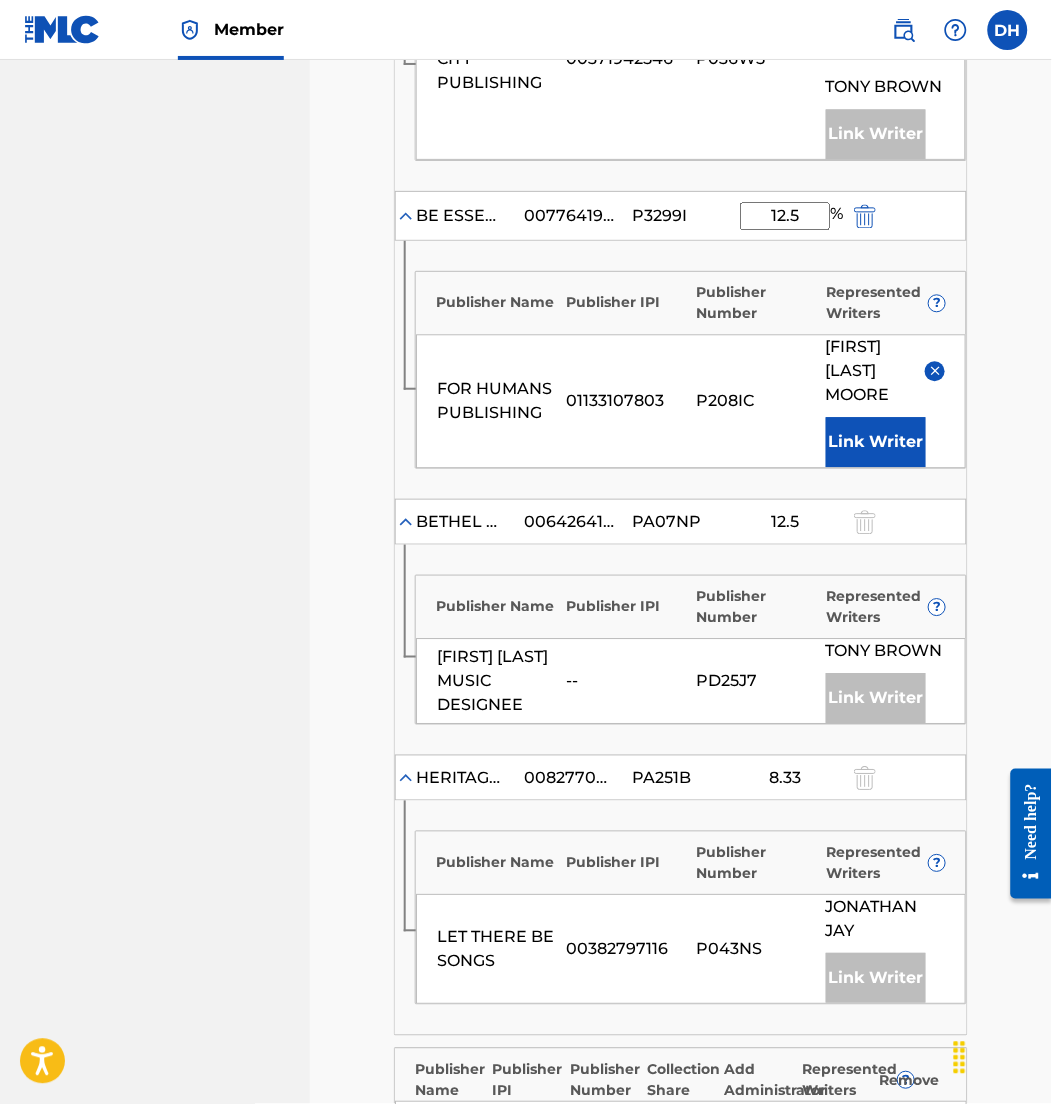 scroll, scrollTop: 2117, scrollLeft: 0, axis: vertical 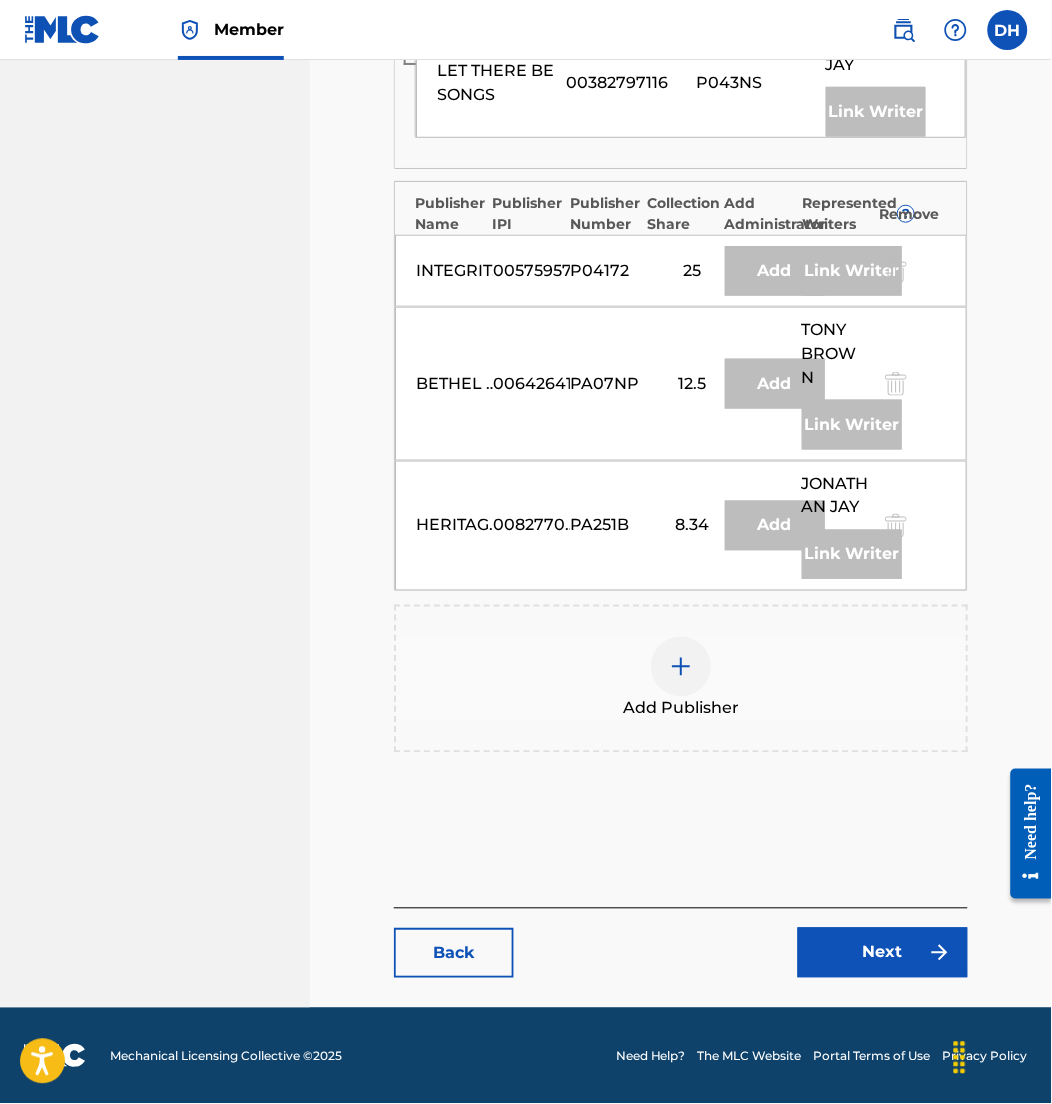 click on "Next" at bounding box center (883, 953) 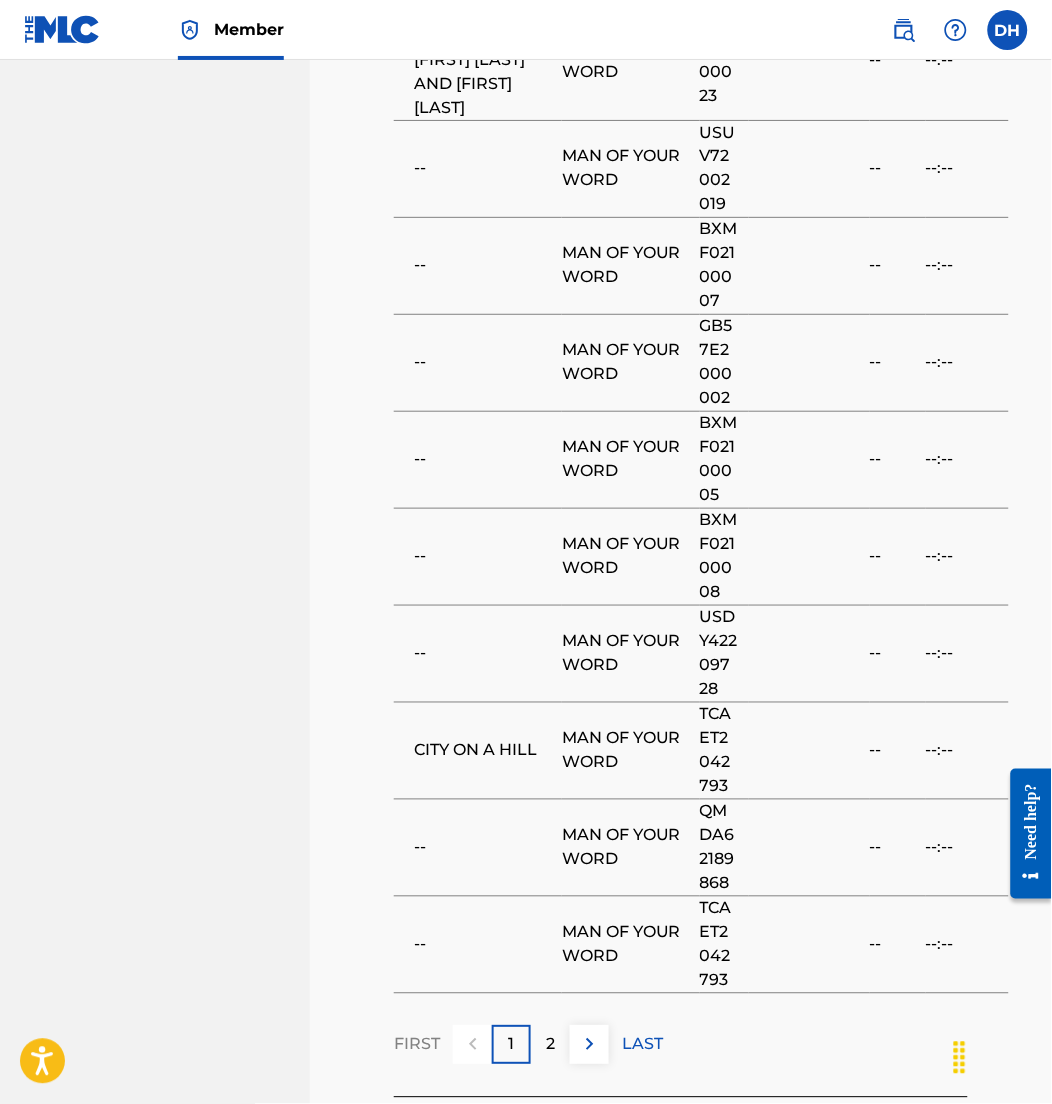 scroll, scrollTop: 7269, scrollLeft: 0, axis: vertical 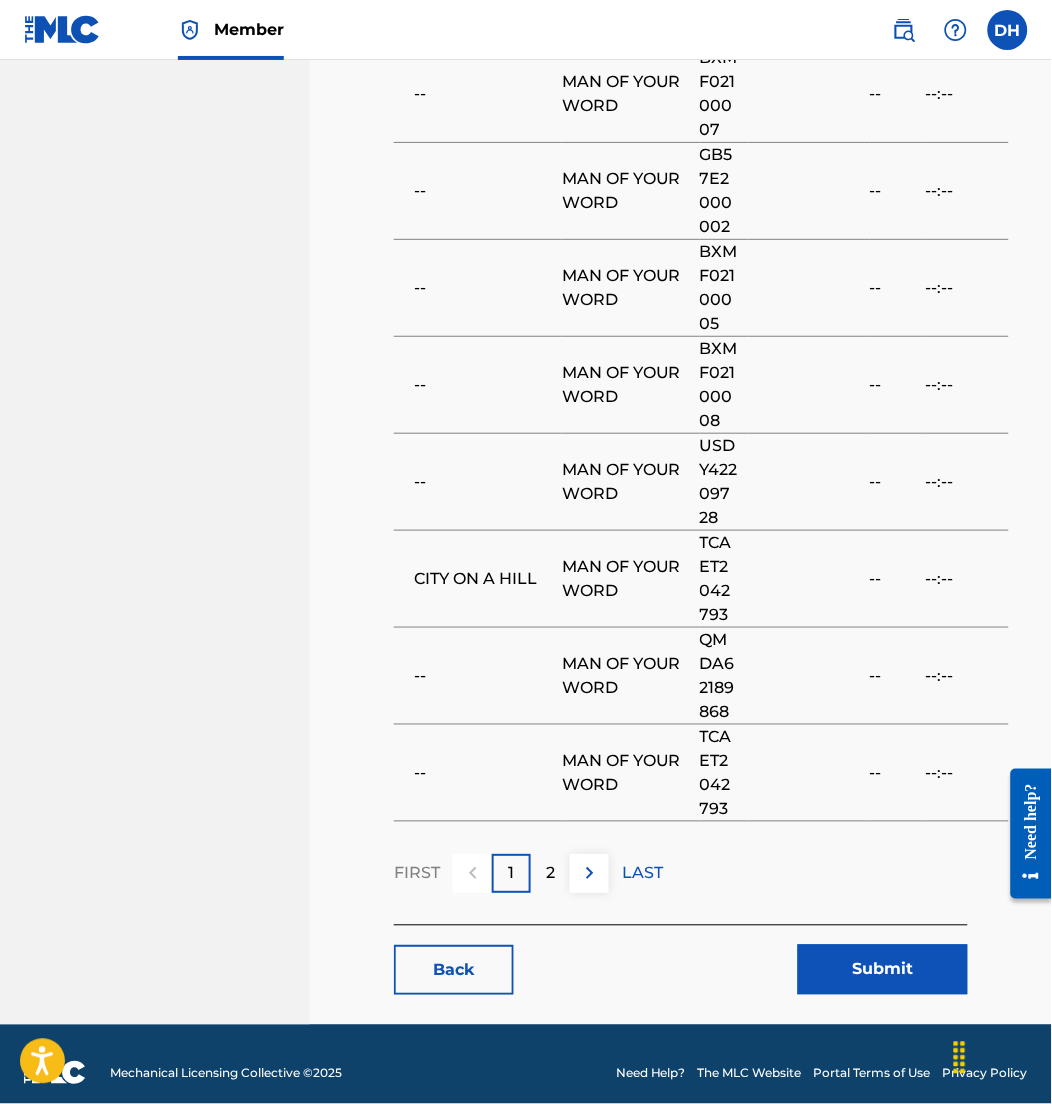 click on "Submit" at bounding box center (883, 970) 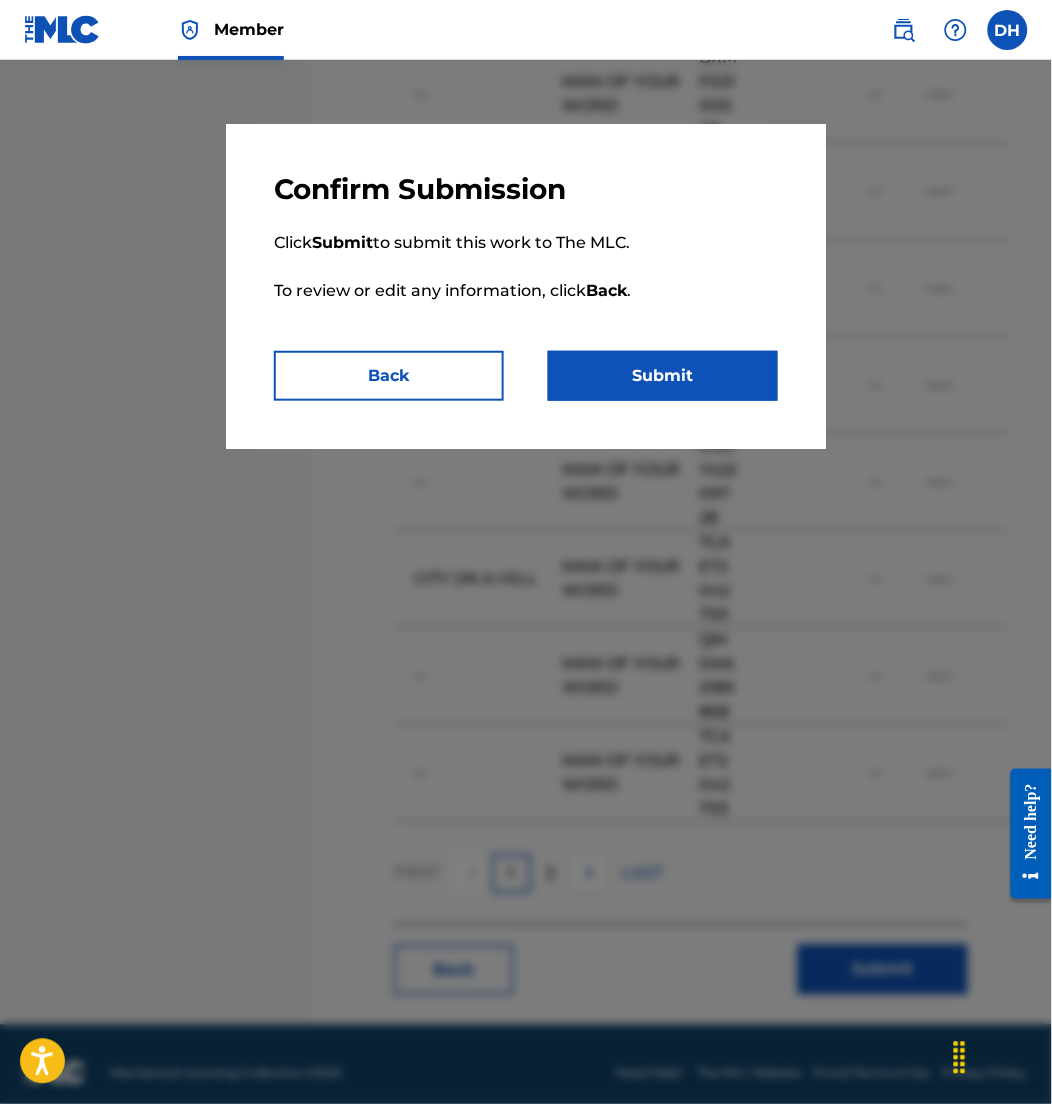 click on "Submit" at bounding box center (663, 376) 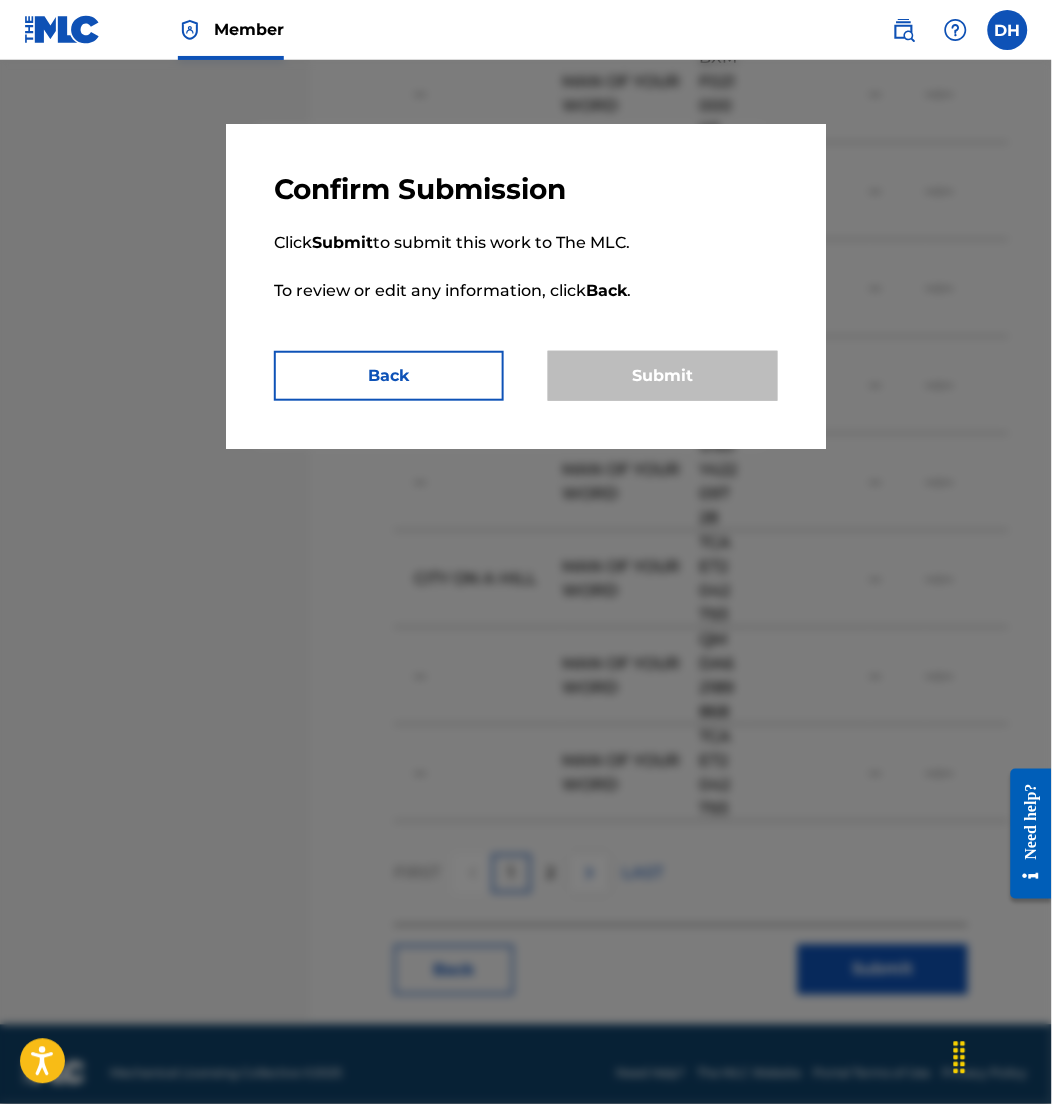 scroll, scrollTop: 0, scrollLeft: 0, axis: both 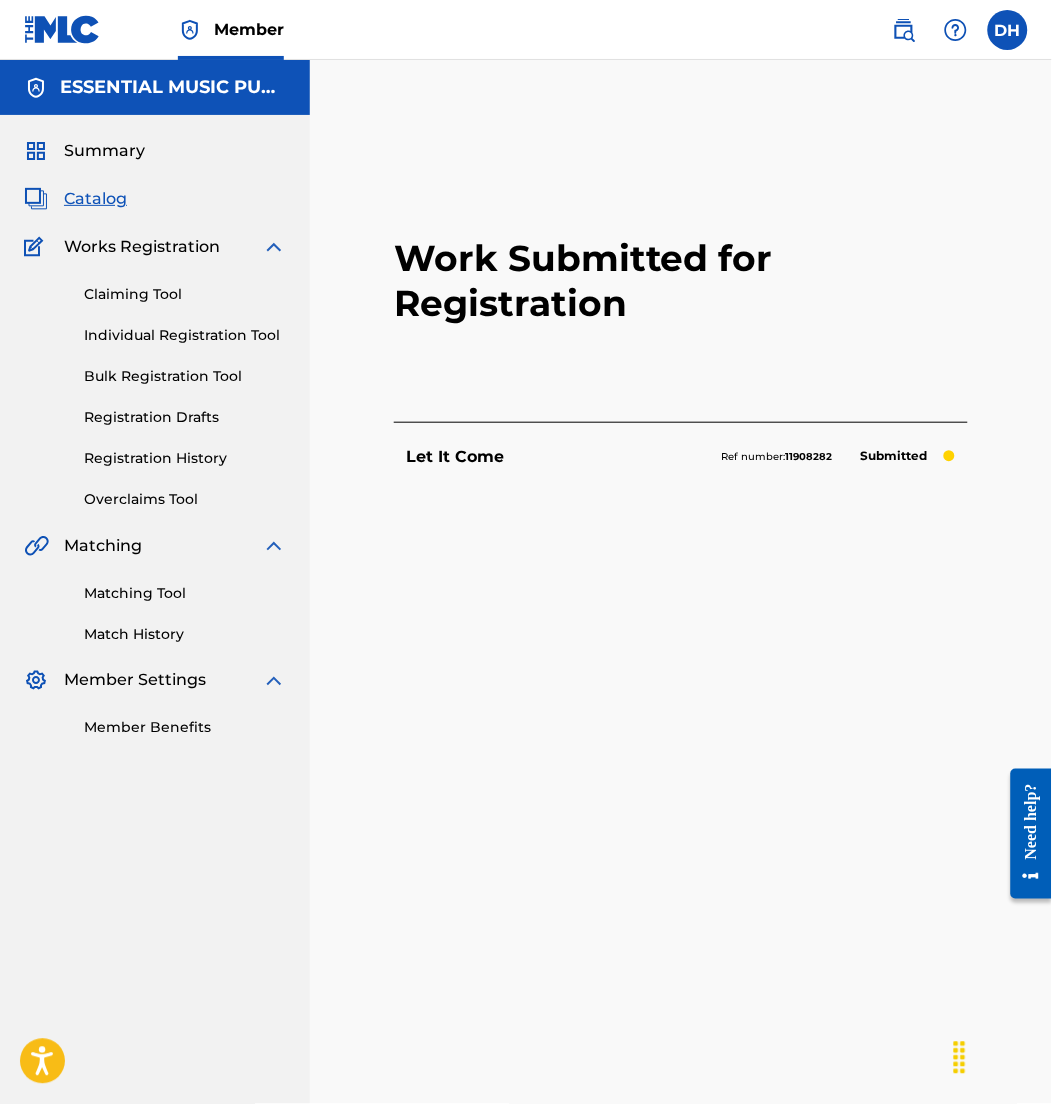 click on "Summary Catalog Works Registration Claiming Tool Individual Registration Tool Bulk Registration Tool Registration Drafts Registration History Overclaims Tool Matching Matching Tool Match History Member Settings Member Benefits" at bounding box center (155, 439) 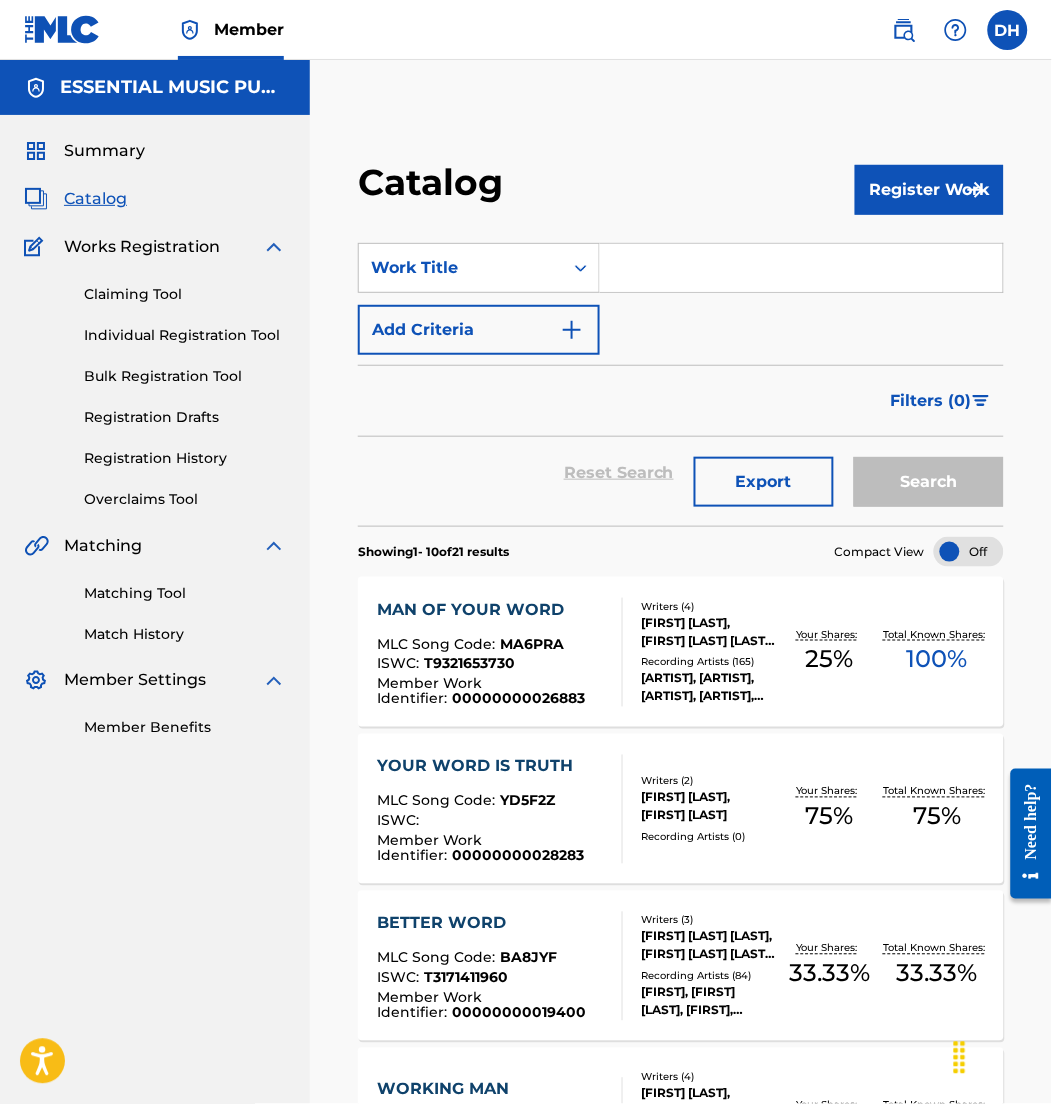 click at bounding box center [801, 268] 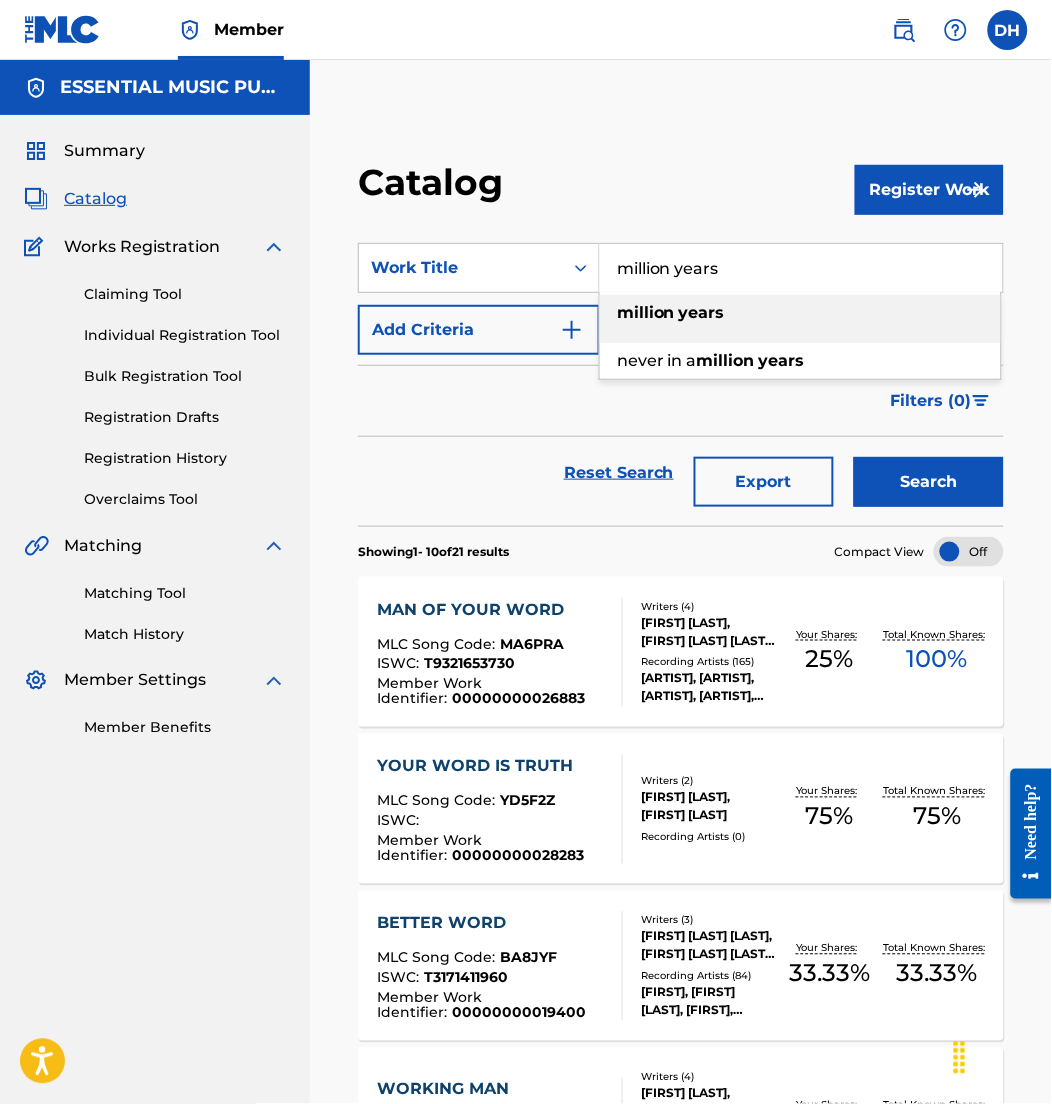 type on "million years" 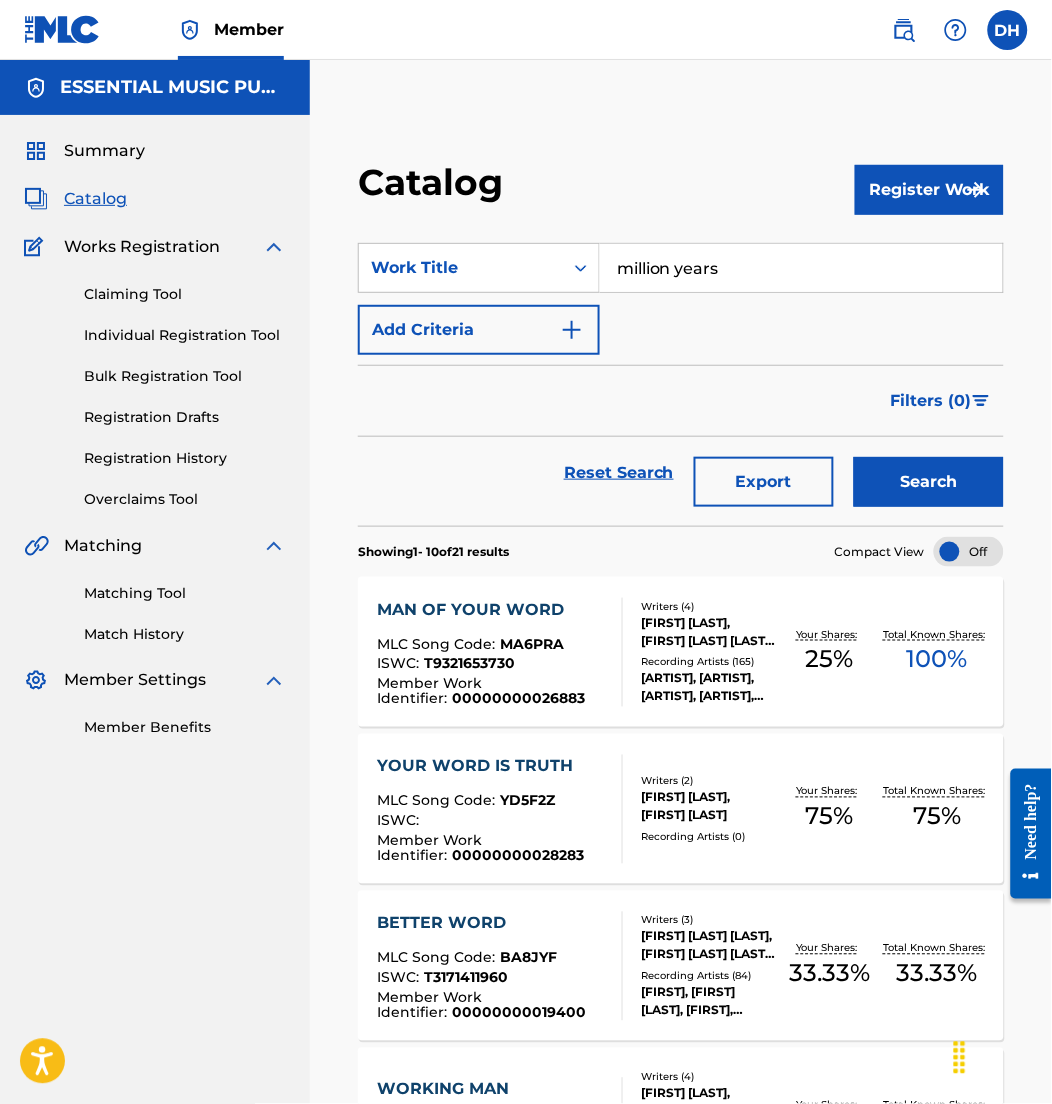 click on "Add Criteria" at bounding box center [479, 330] 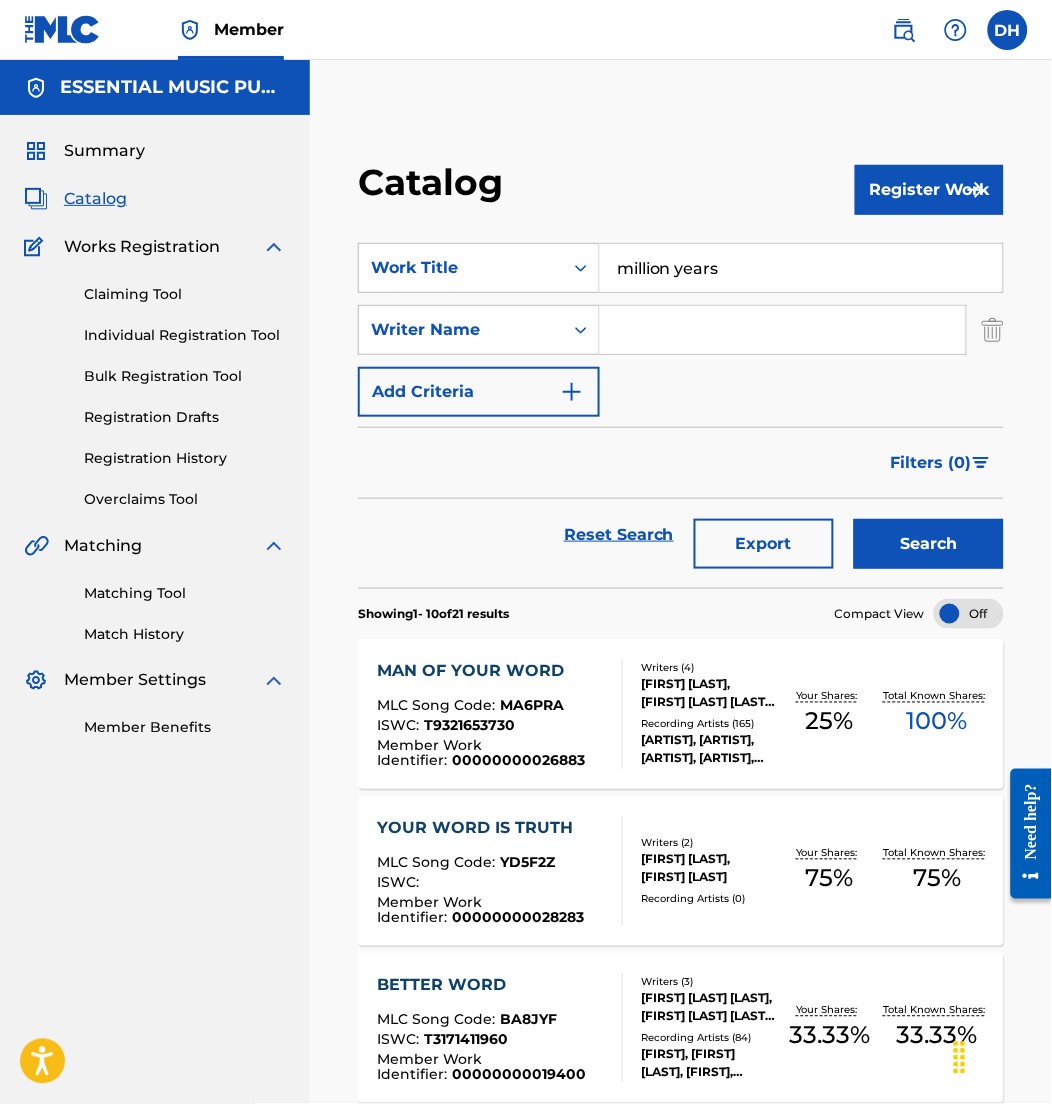 click at bounding box center [783, 330] 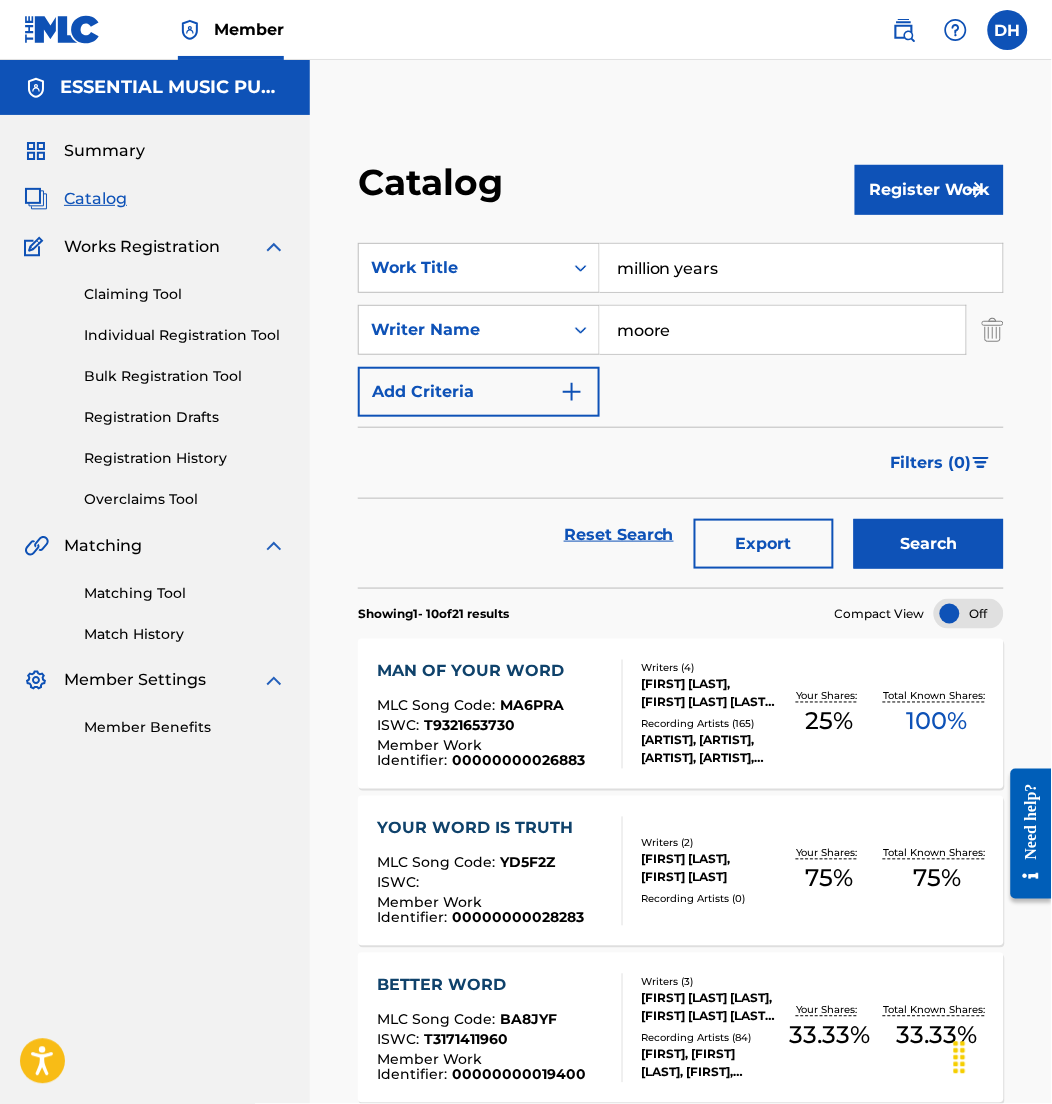 type on "moore" 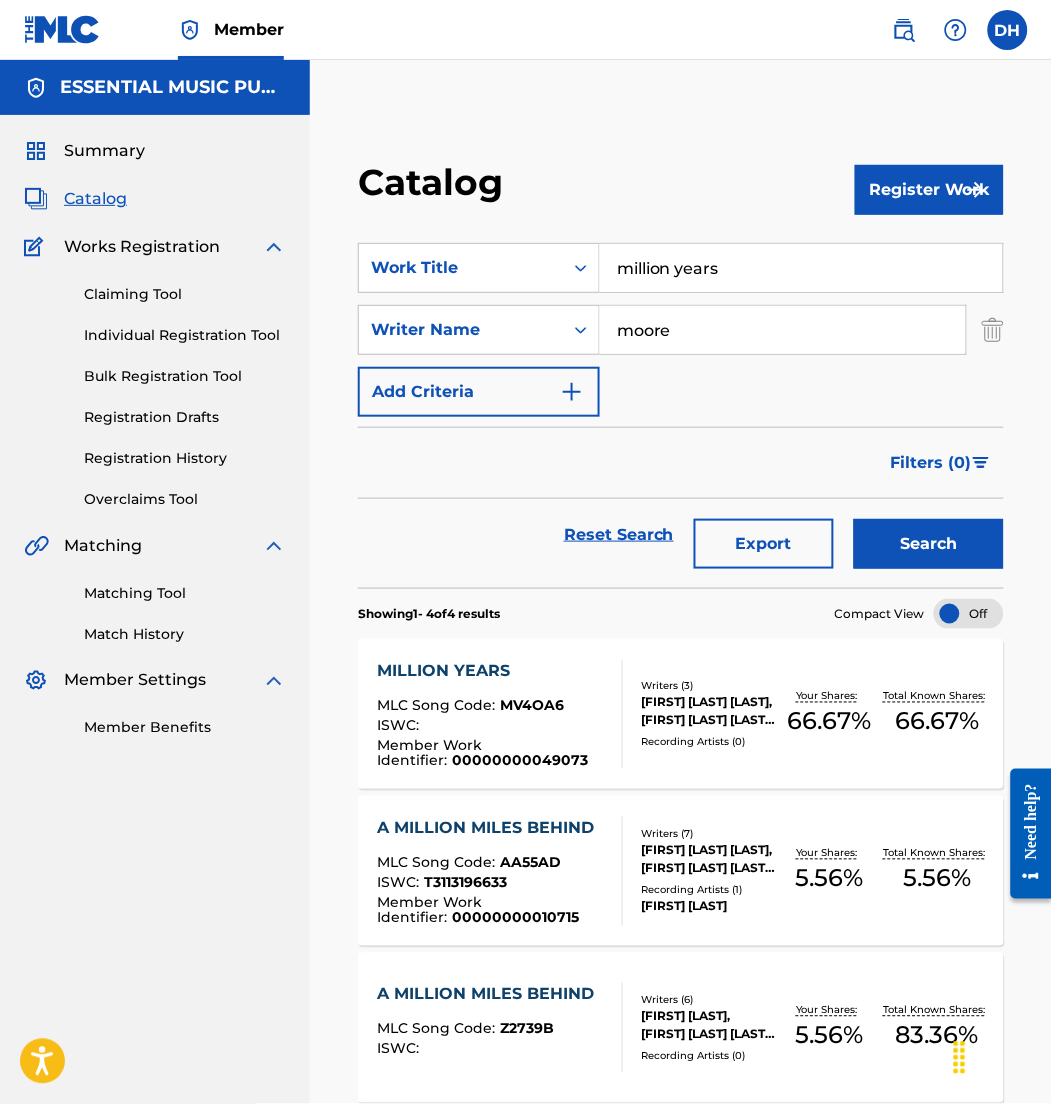 click on "MILLION YEARS MLC Song Code : MV4OA6 ISWC : Member Work Identifier : 00000000049073" at bounding box center [491, 714] 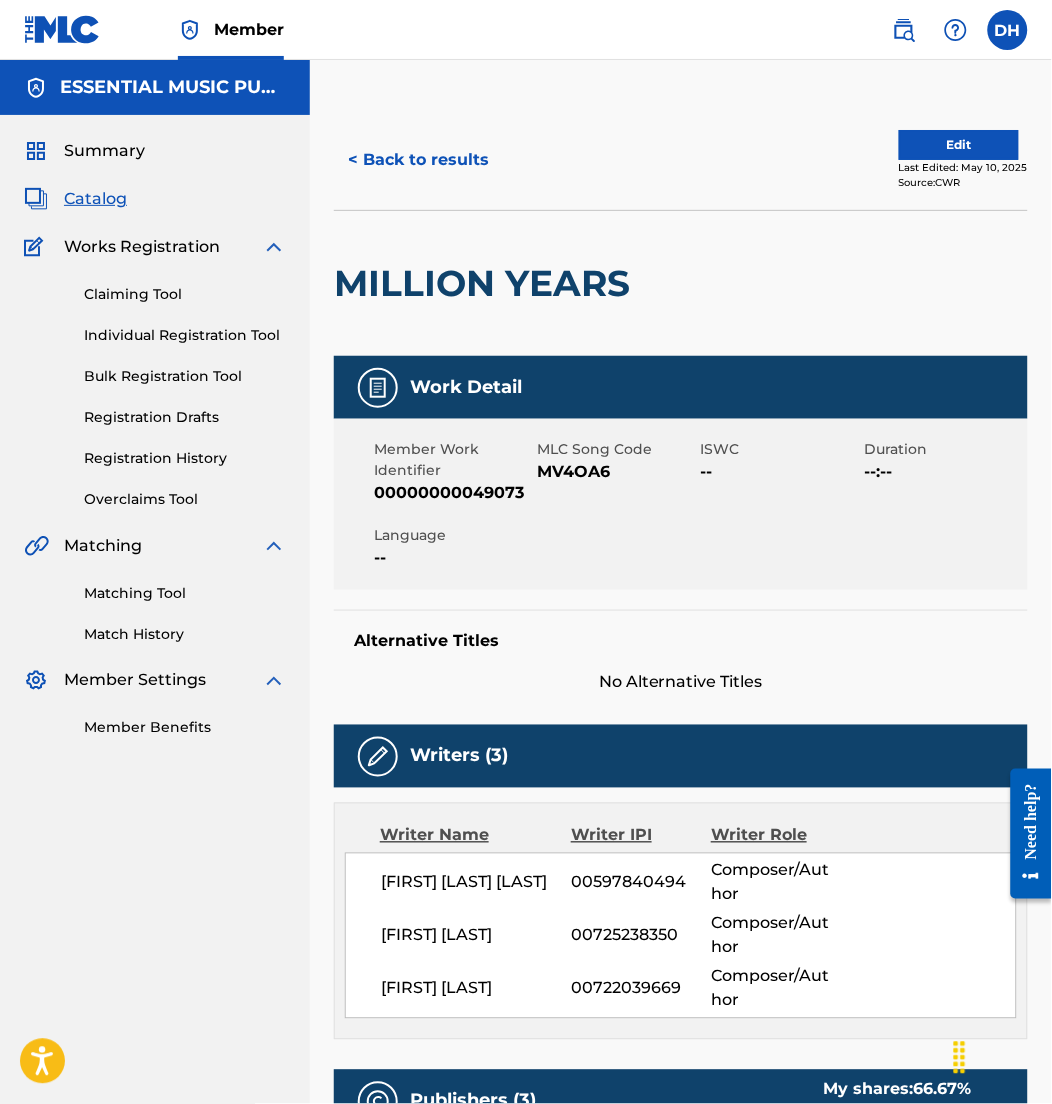 click on "Edit" at bounding box center [959, 145] 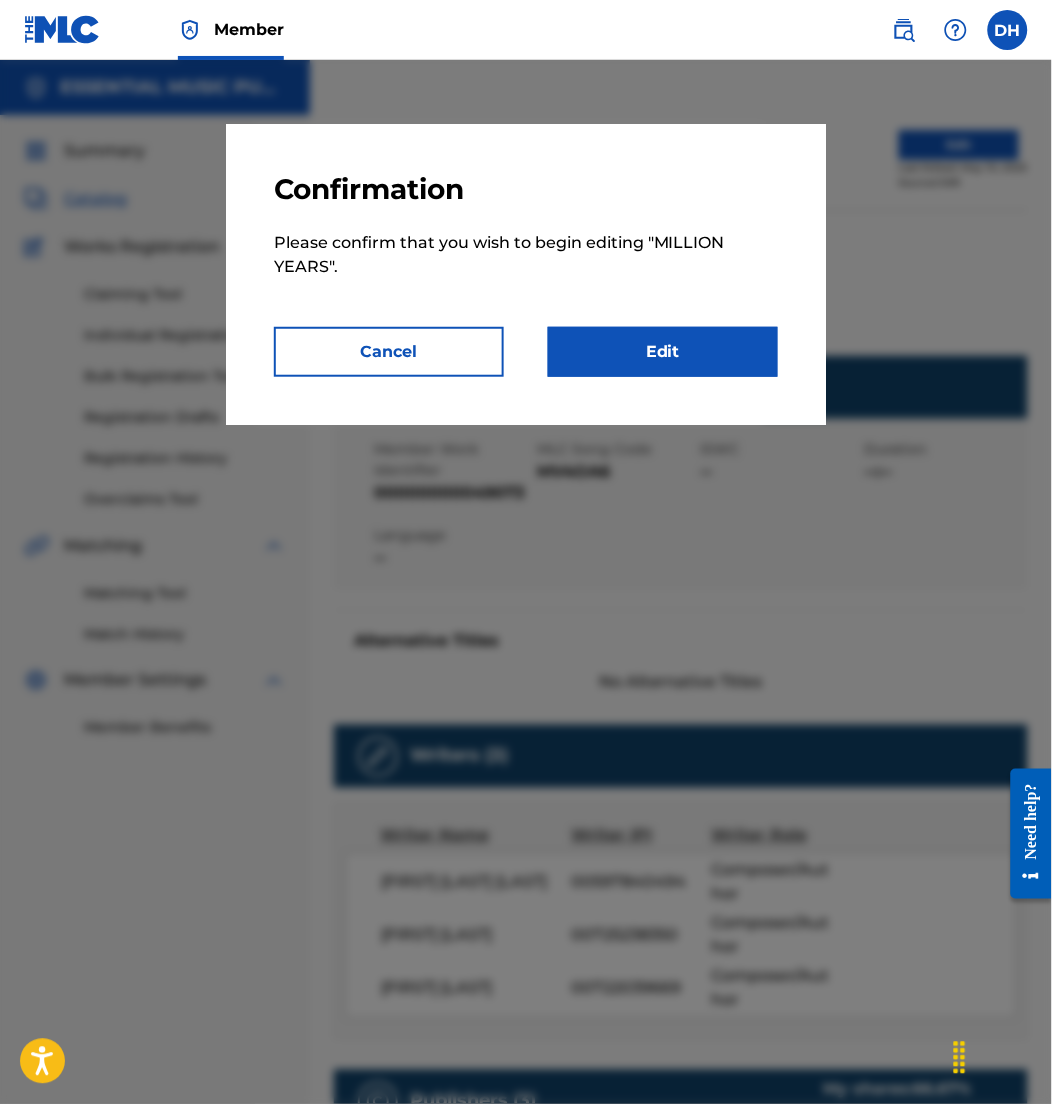 click on "Edit" at bounding box center (663, 352) 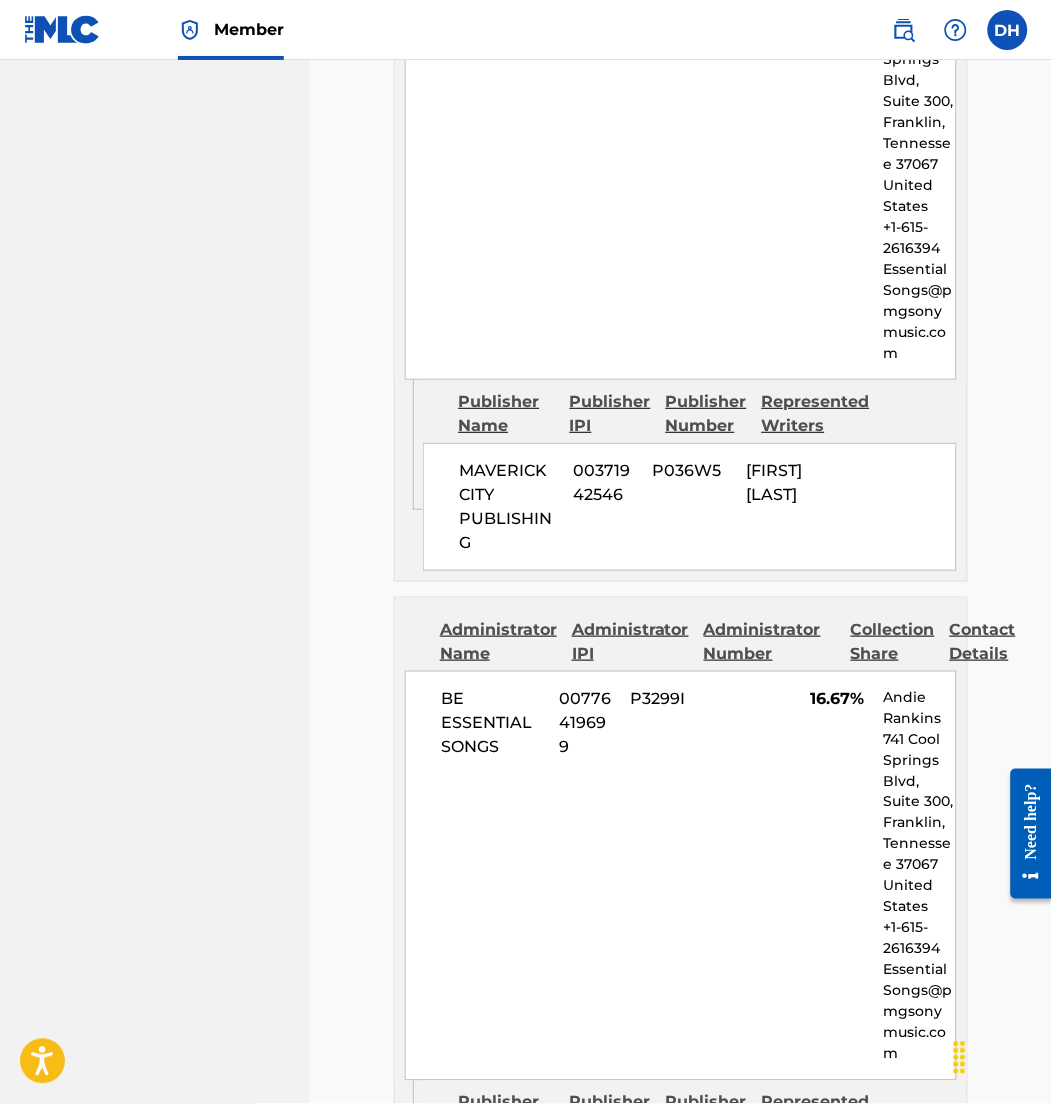 scroll, scrollTop: 640, scrollLeft: 0, axis: vertical 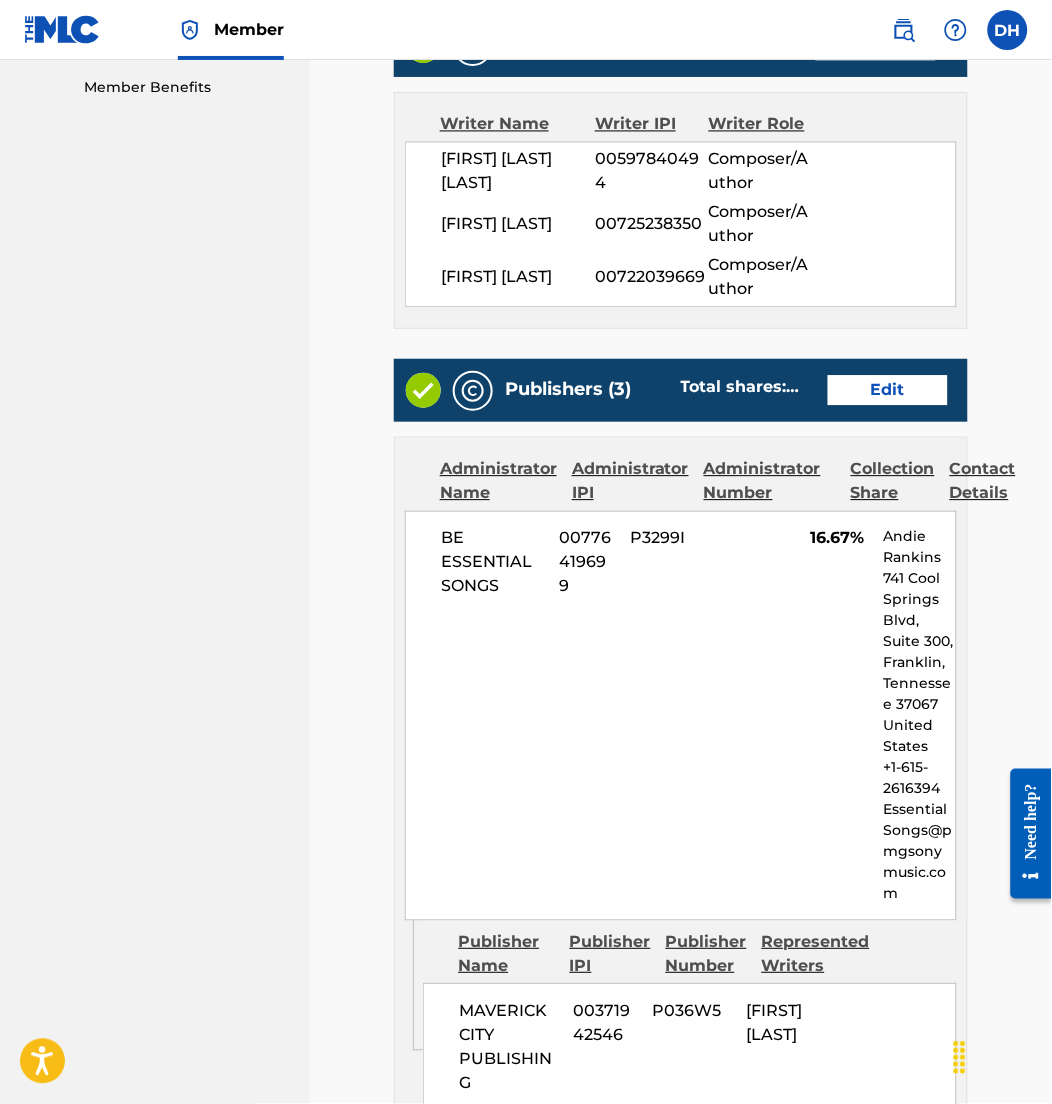 click on "Publishers   (3) Total shares:  66.67 % Edit" at bounding box center [681, 390] 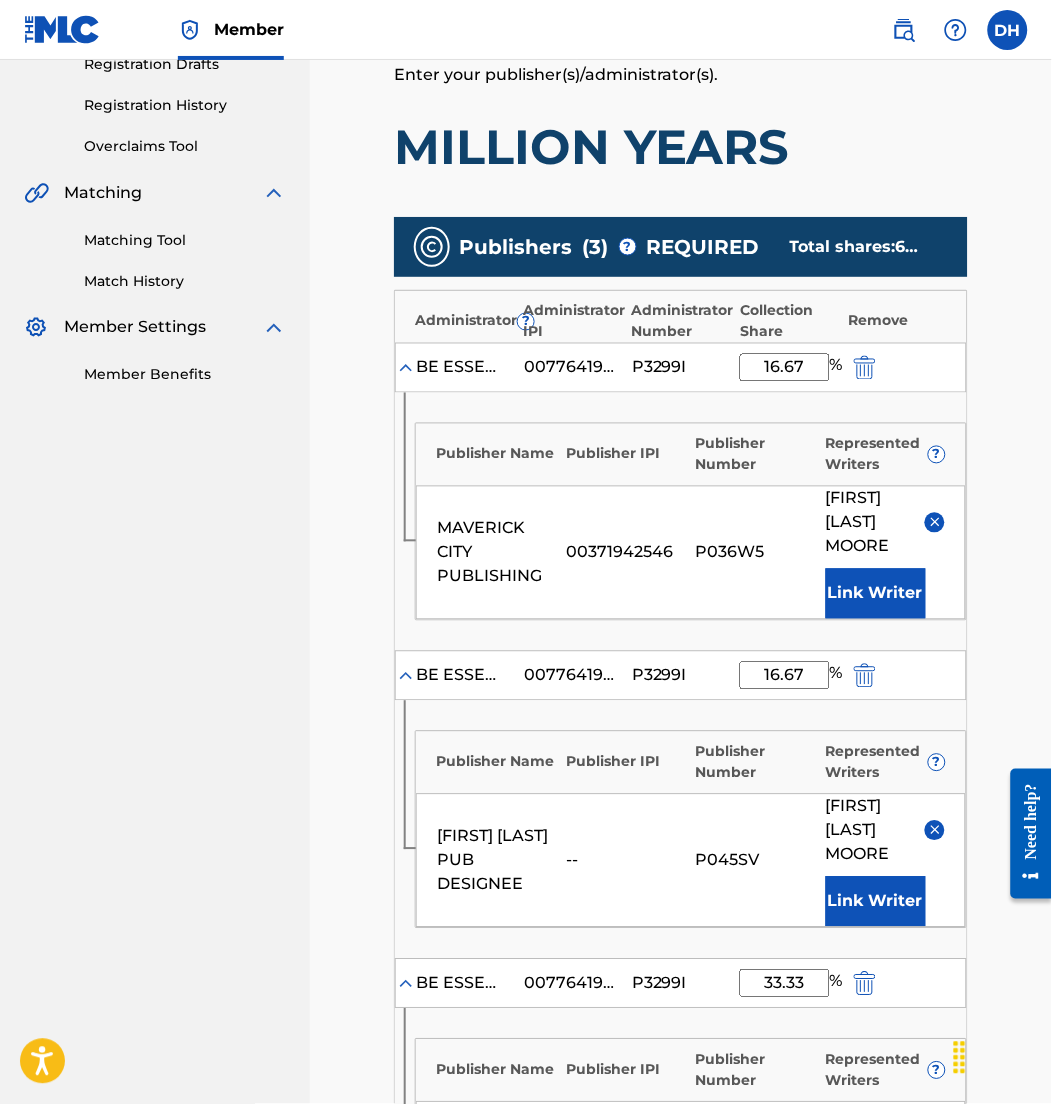 scroll, scrollTop: 1022, scrollLeft: 0, axis: vertical 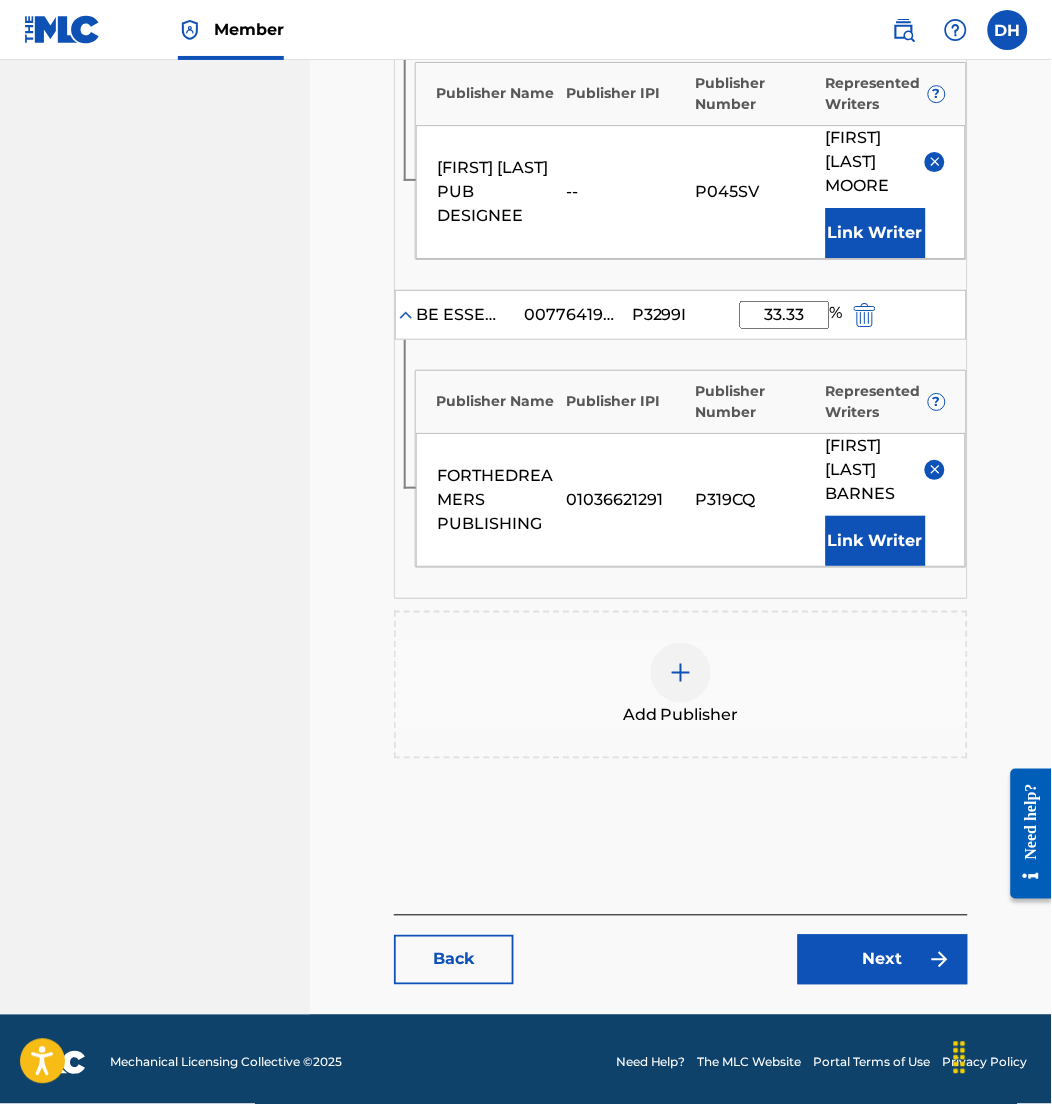 click on "Add Publisher" at bounding box center [681, 685] 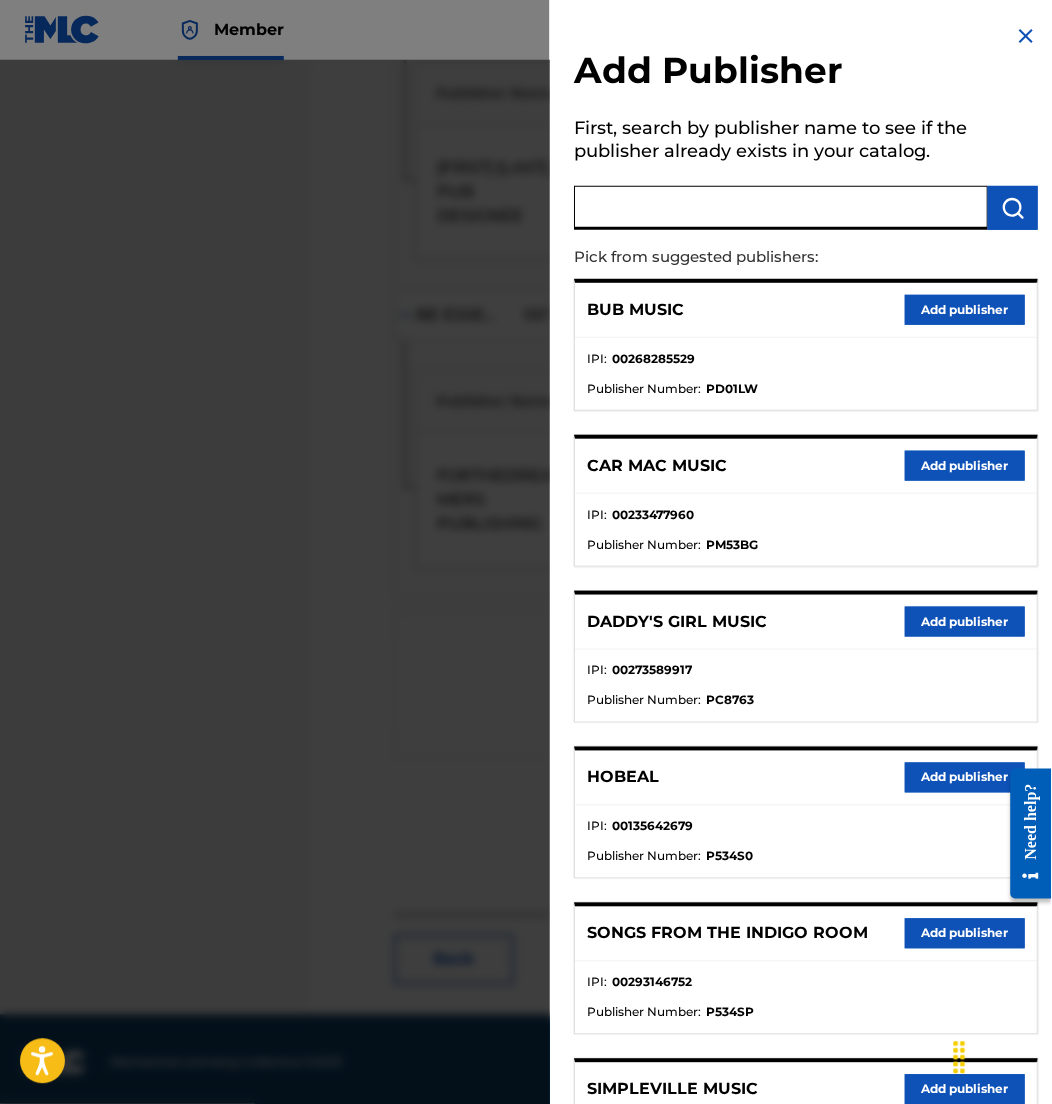click at bounding box center (781, 208) 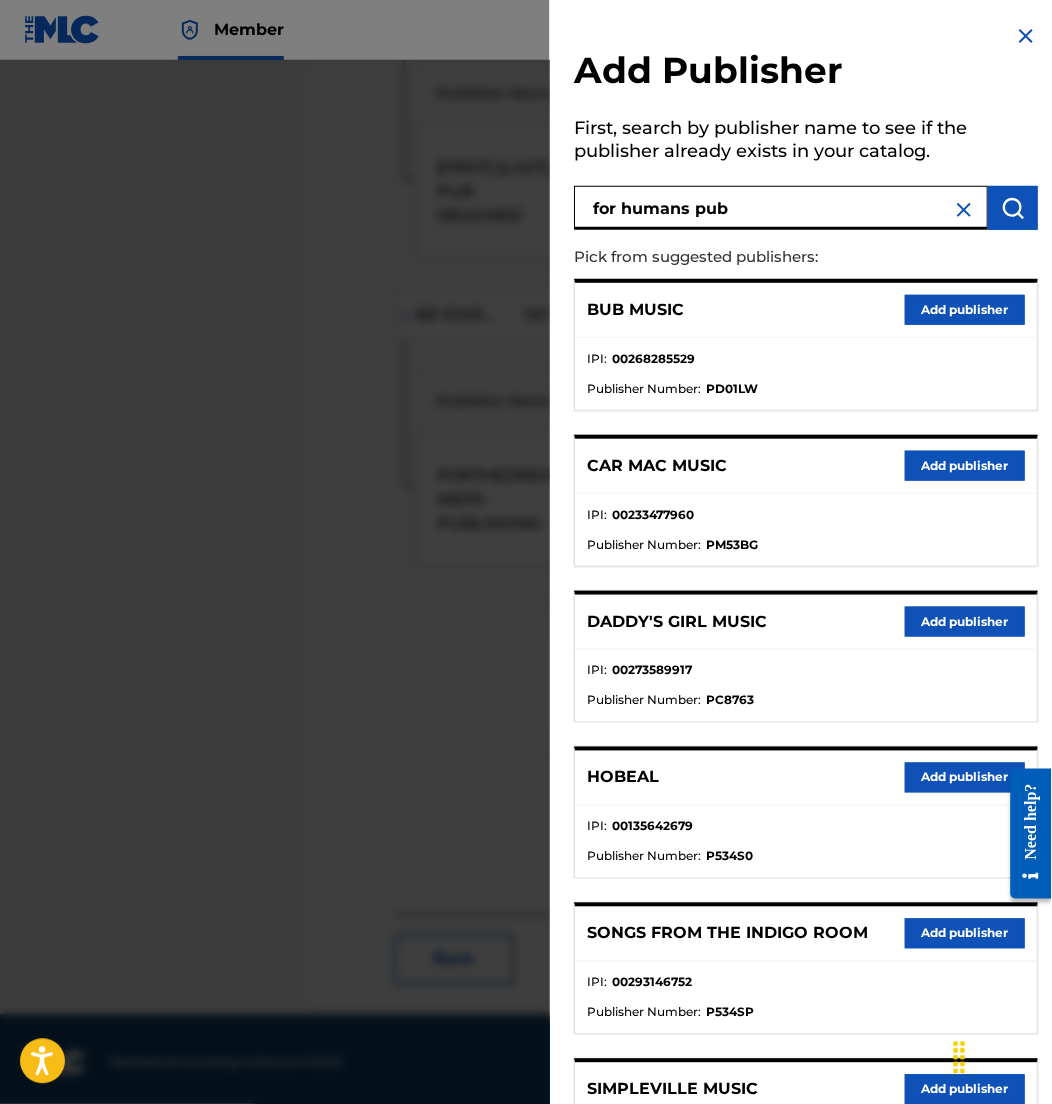 type on "for humans pub" 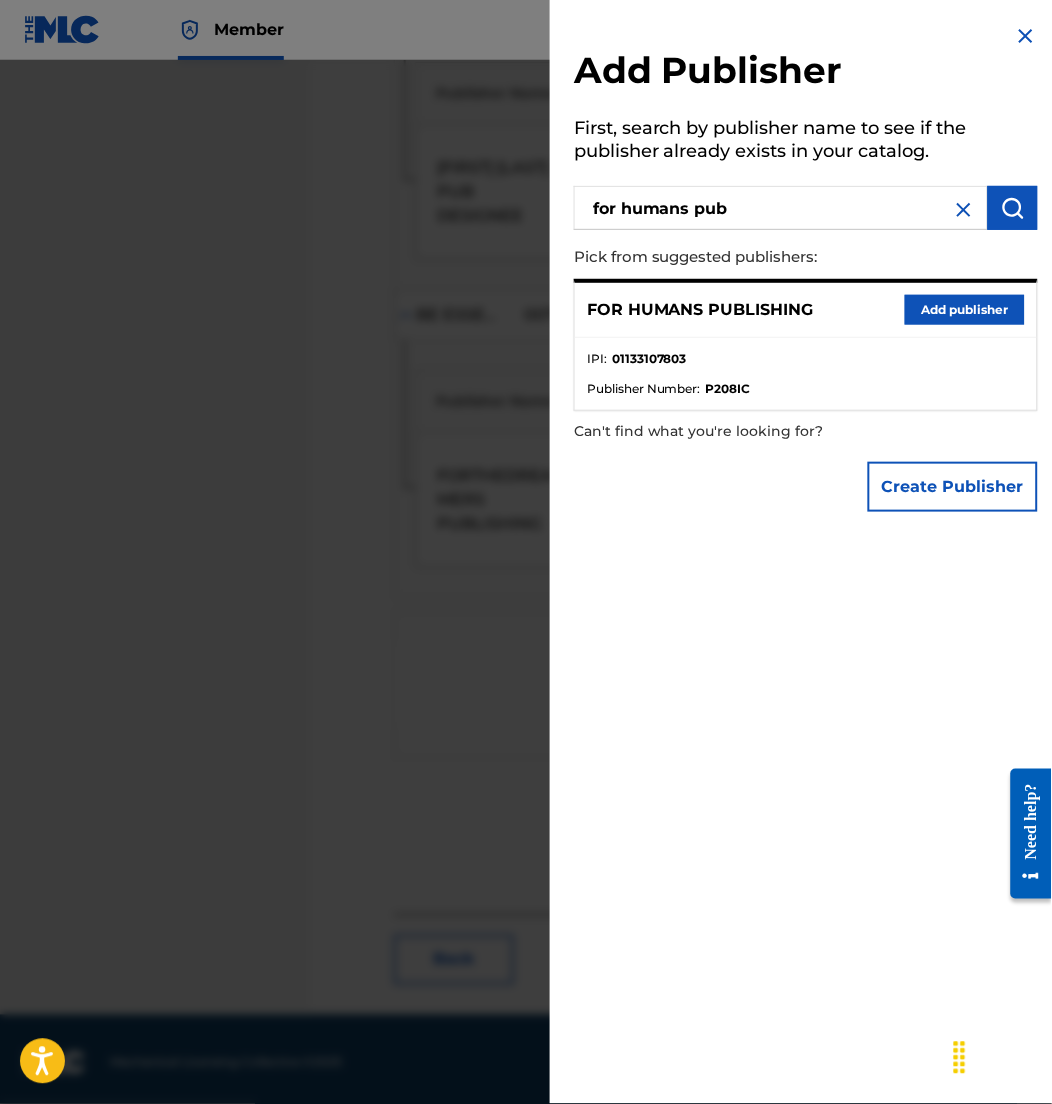 click on "Add publisher" at bounding box center [965, 310] 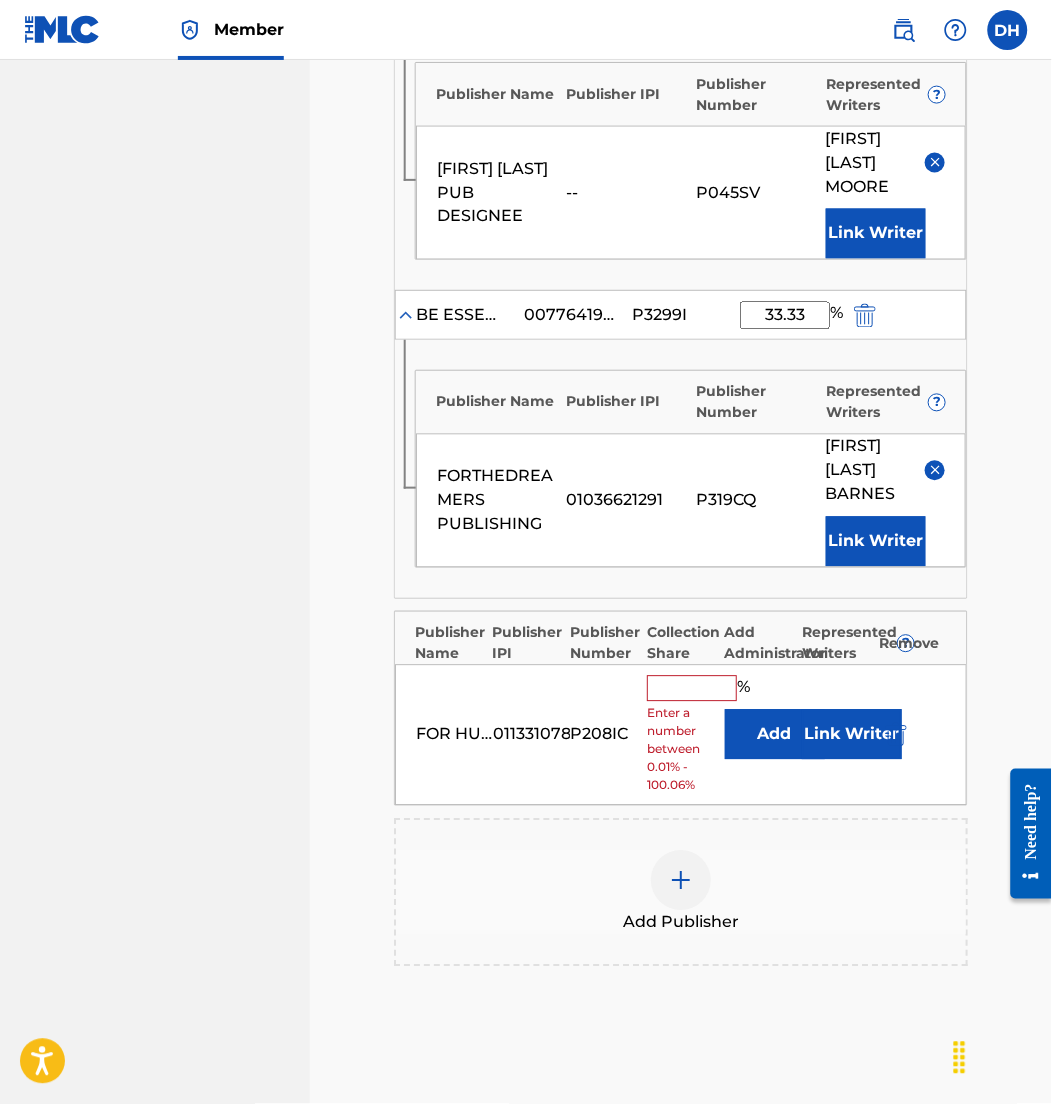 click on "Add" at bounding box center [775, 734] 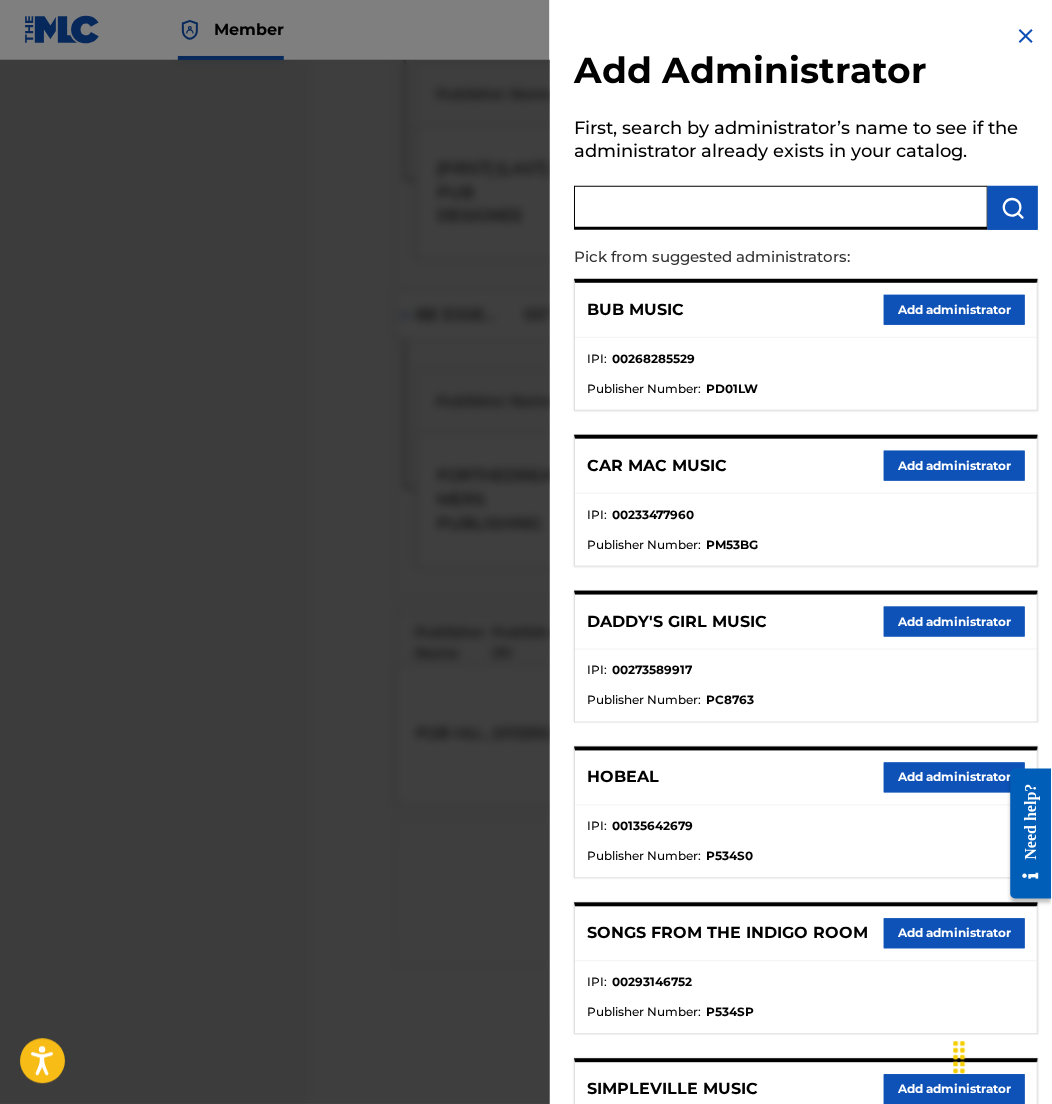 click at bounding box center (781, 208) 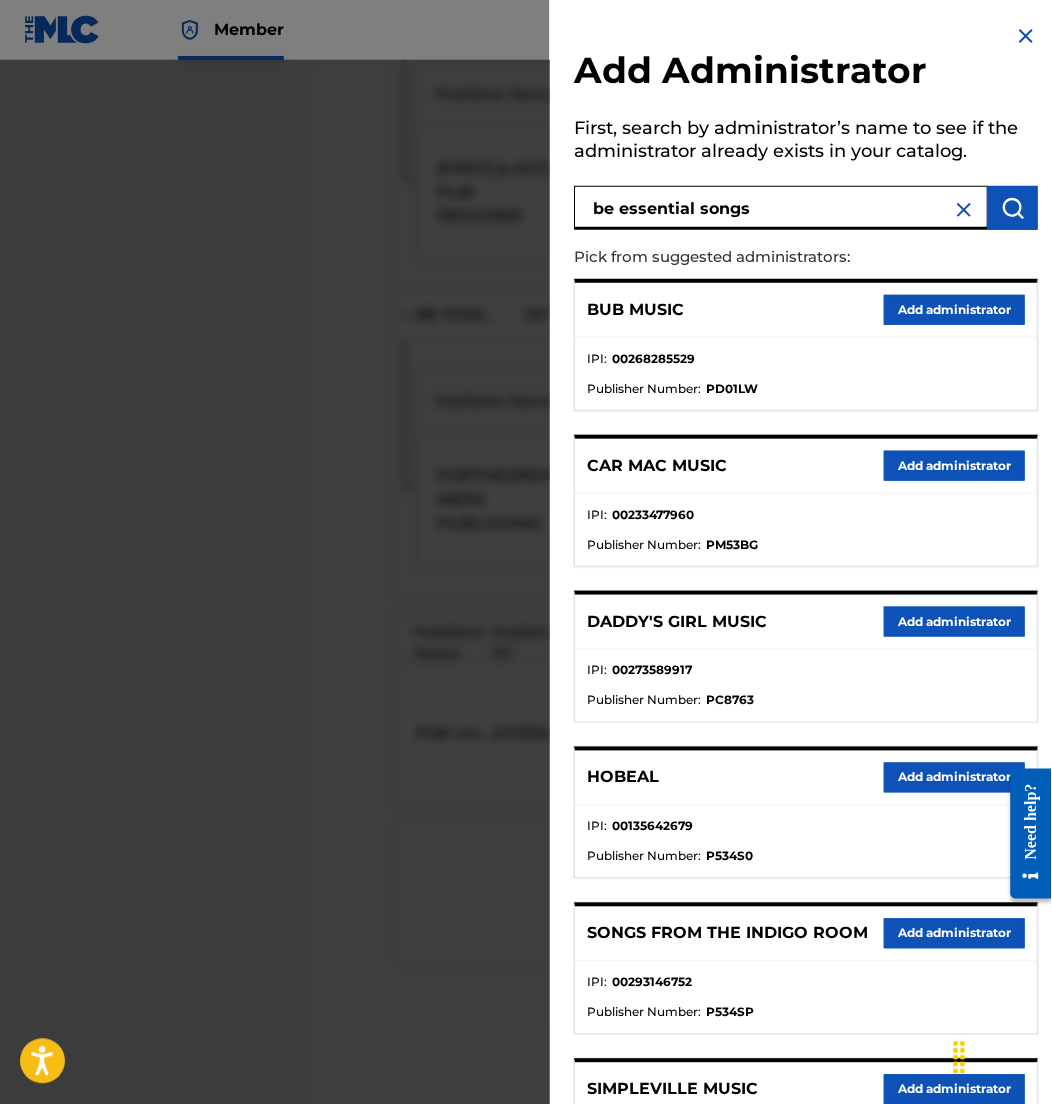 type on "be essential songs" 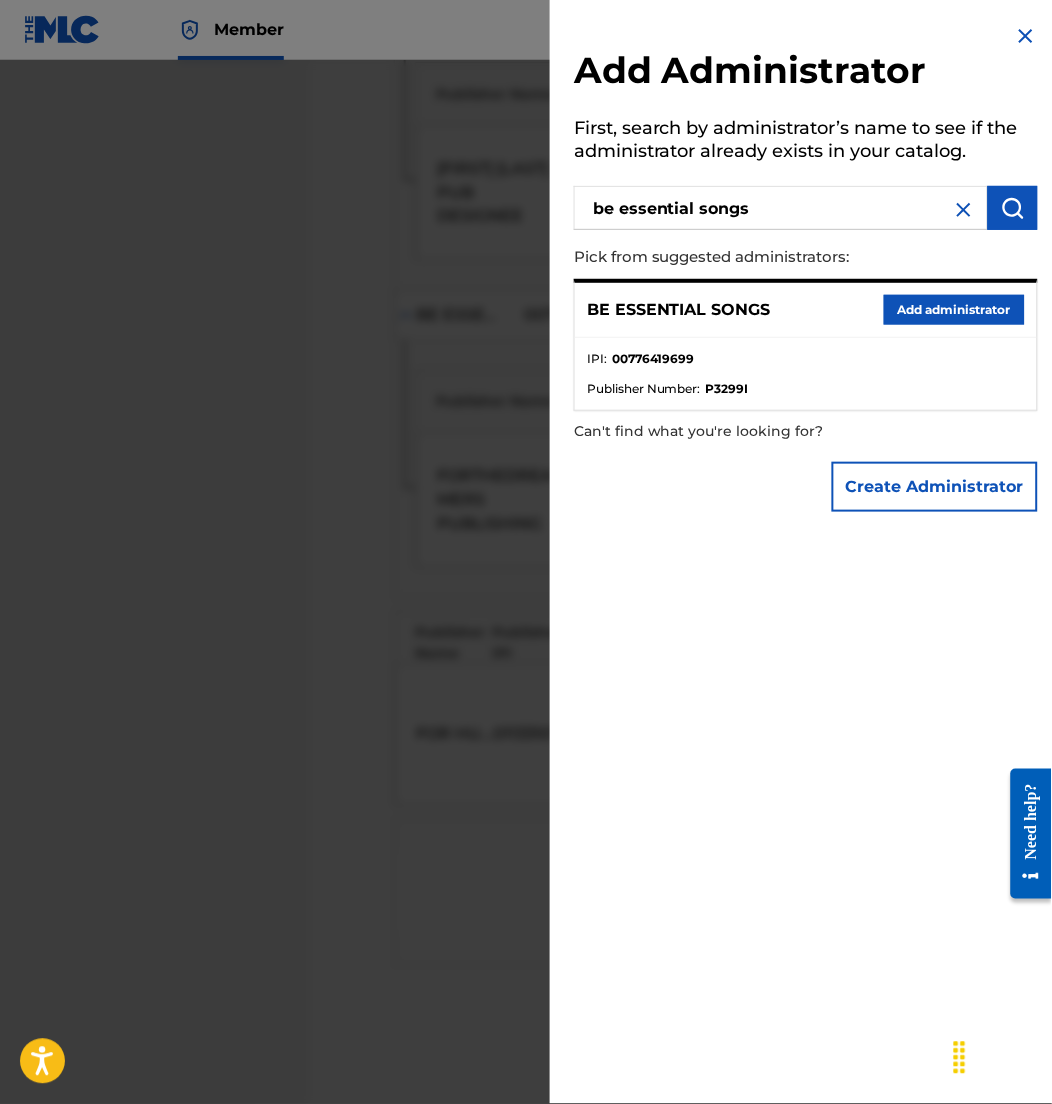 click on "Add administrator" at bounding box center [954, 310] 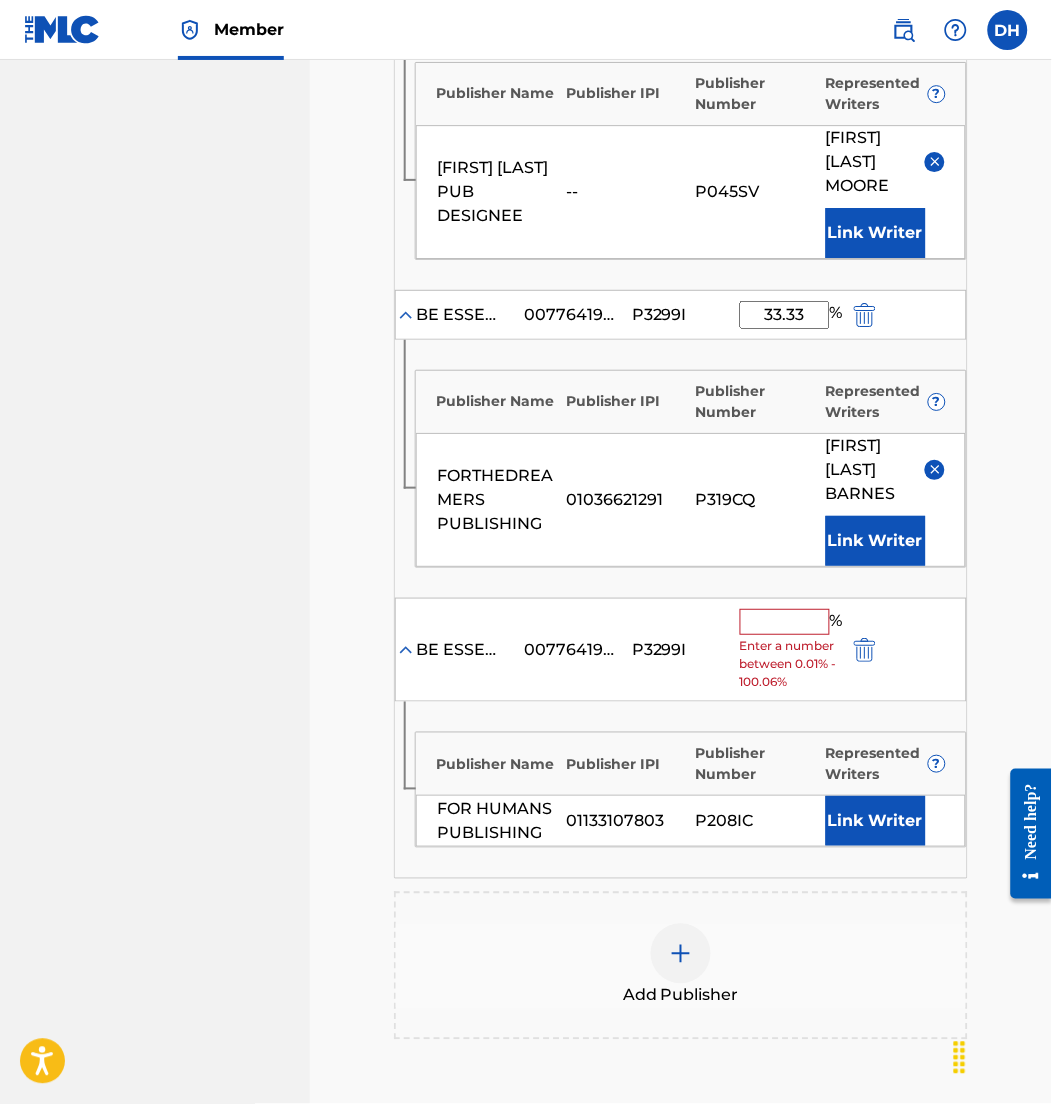 click at bounding box center (785, 622) 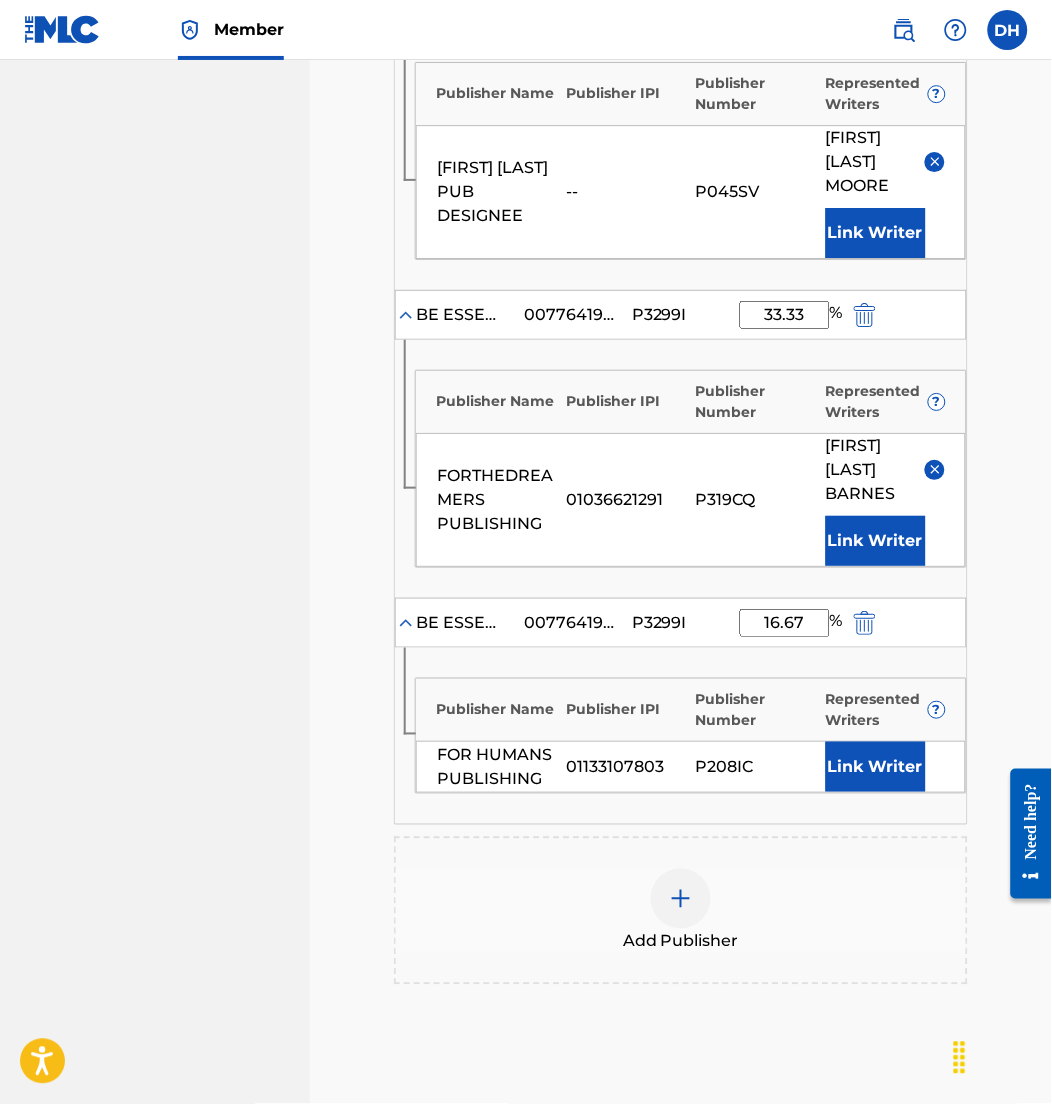 type on "16.67" 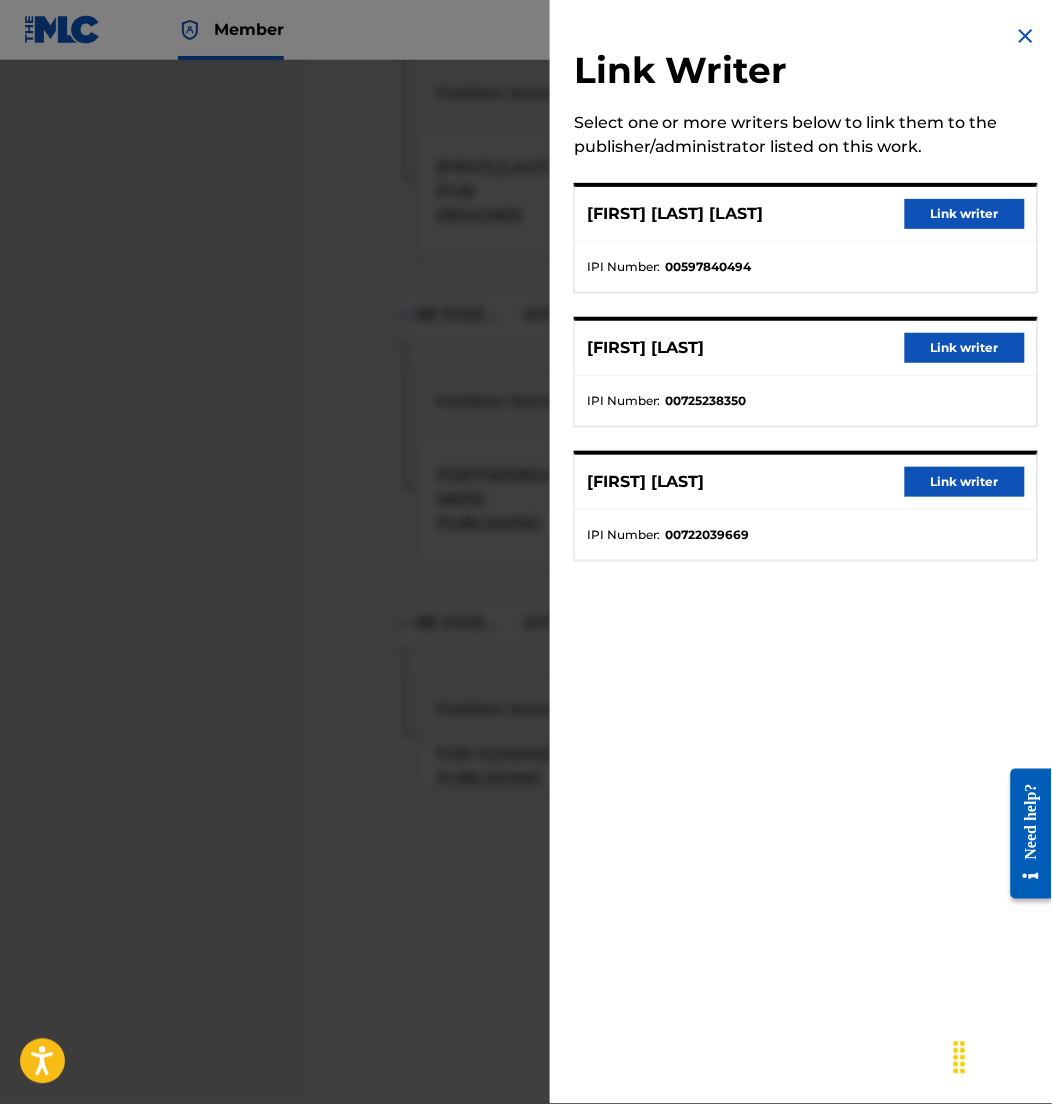click on "Link writer" at bounding box center (965, 348) 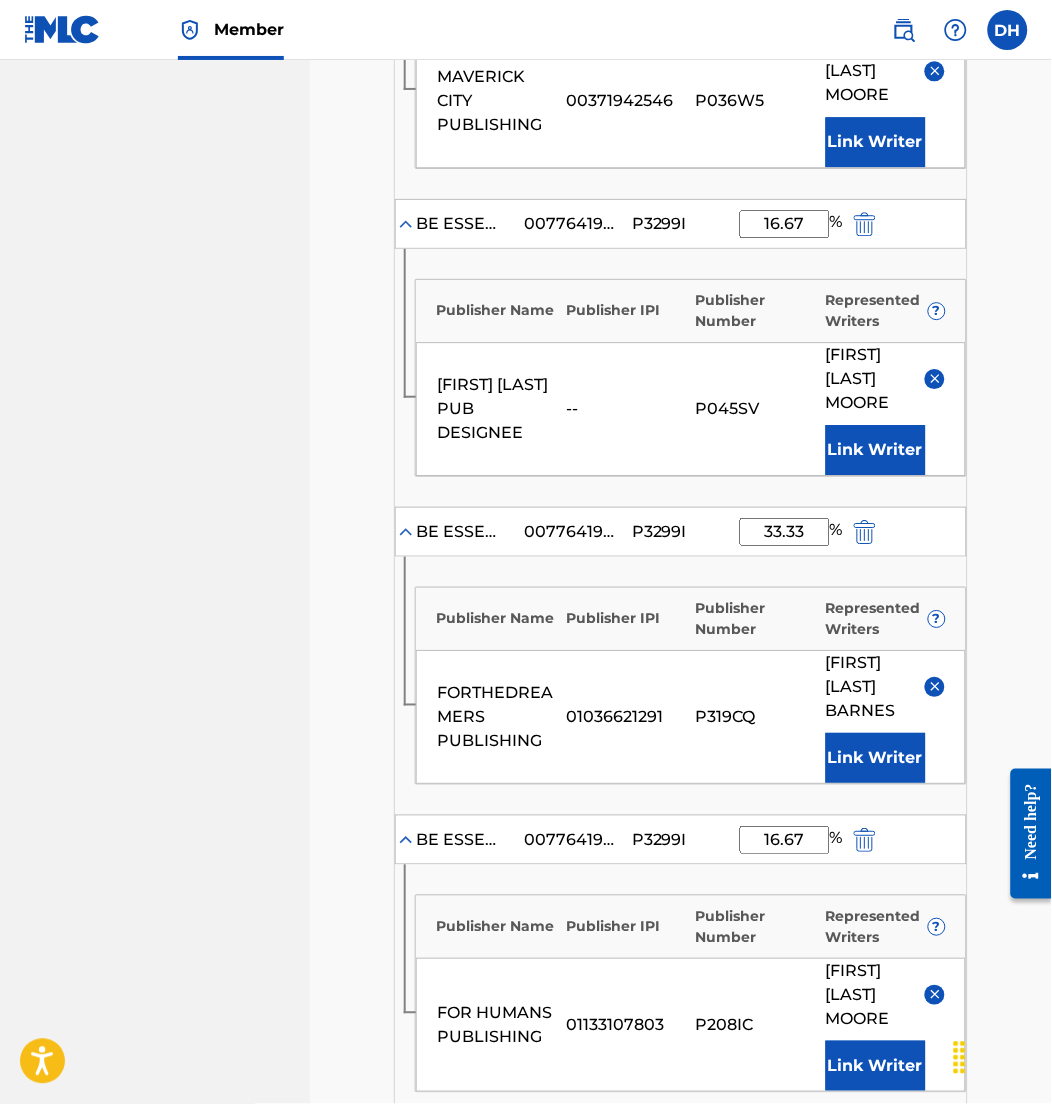 scroll, scrollTop: 788, scrollLeft: 0, axis: vertical 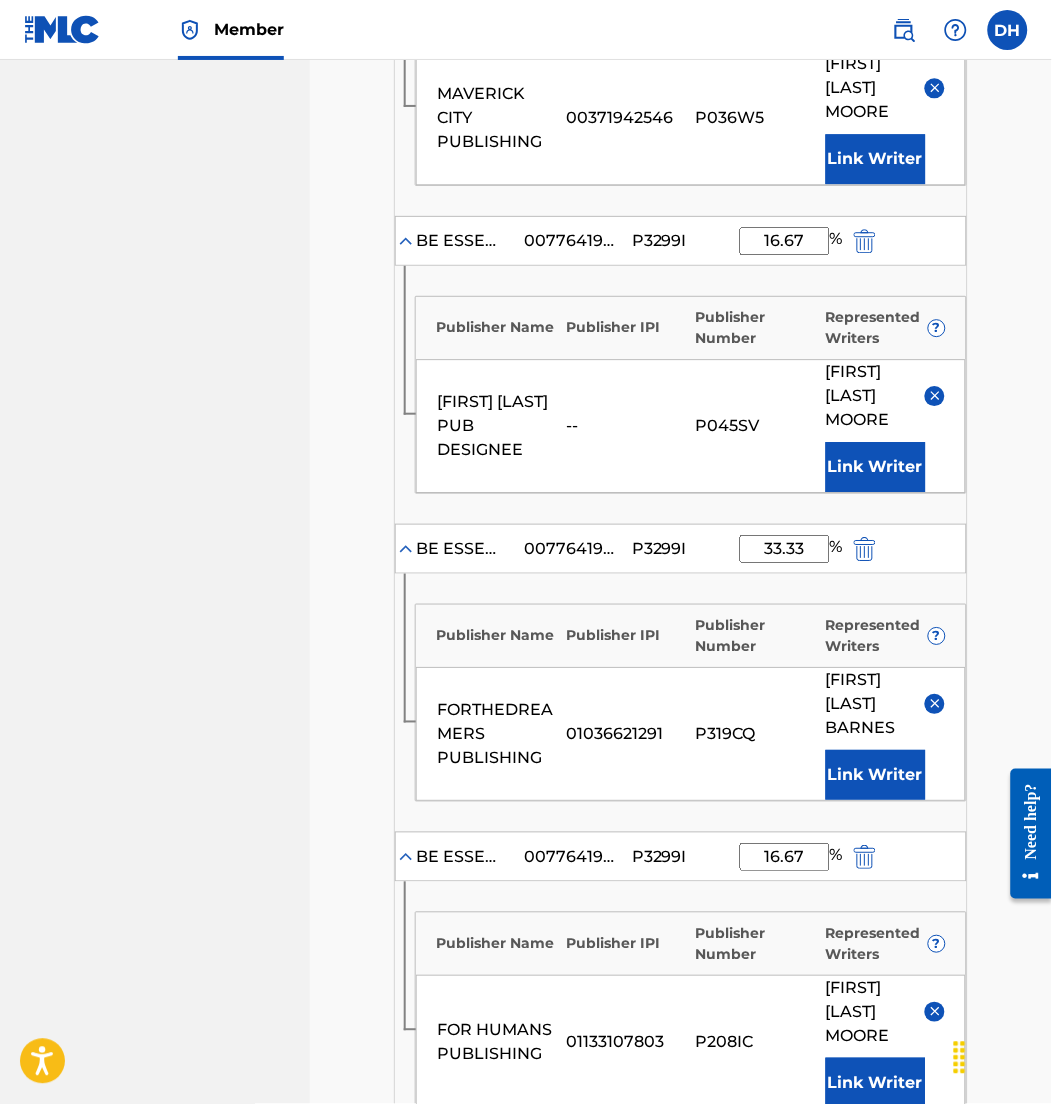 click at bounding box center (865, 241) 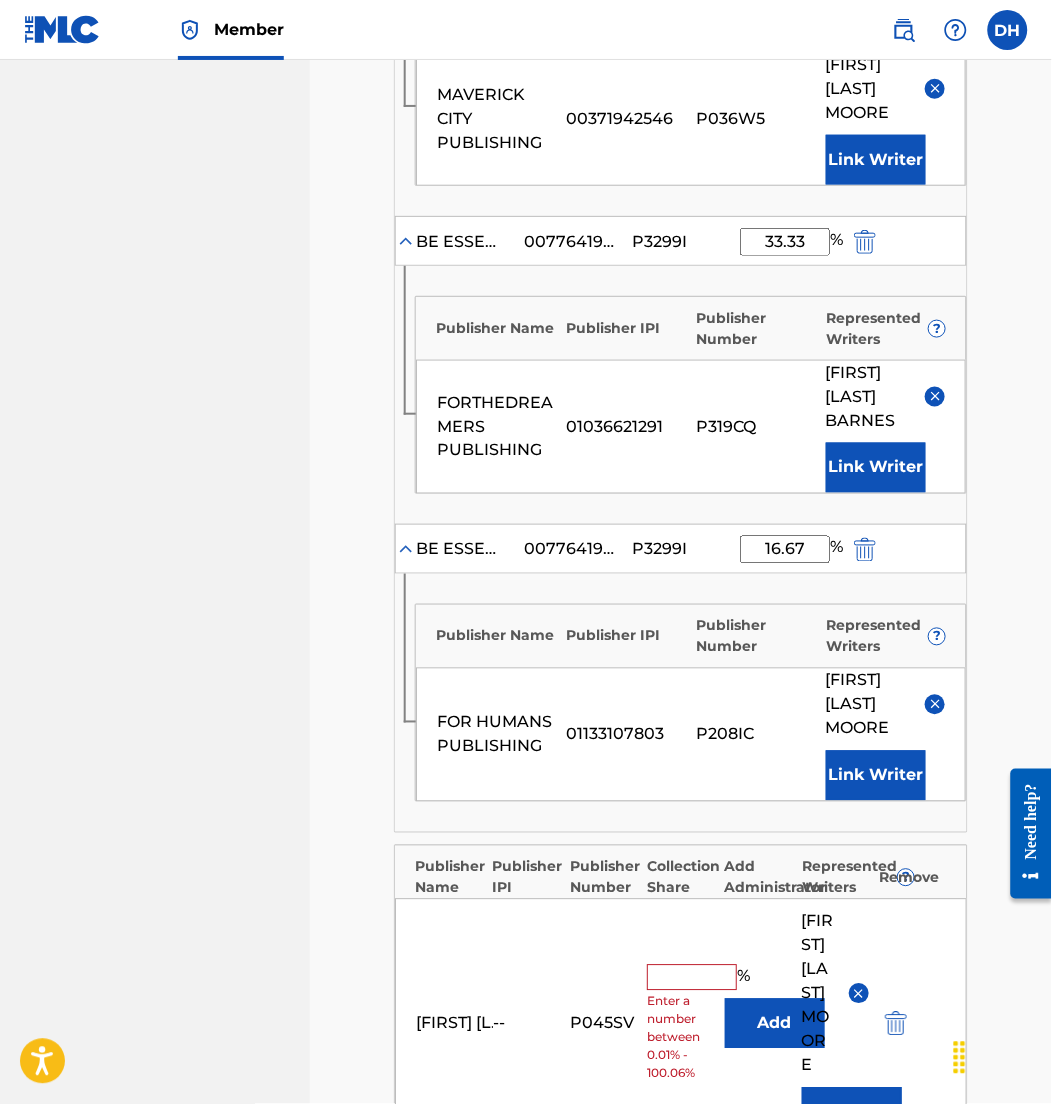 scroll, scrollTop: 1408, scrollLeft: 0, axis: vertical 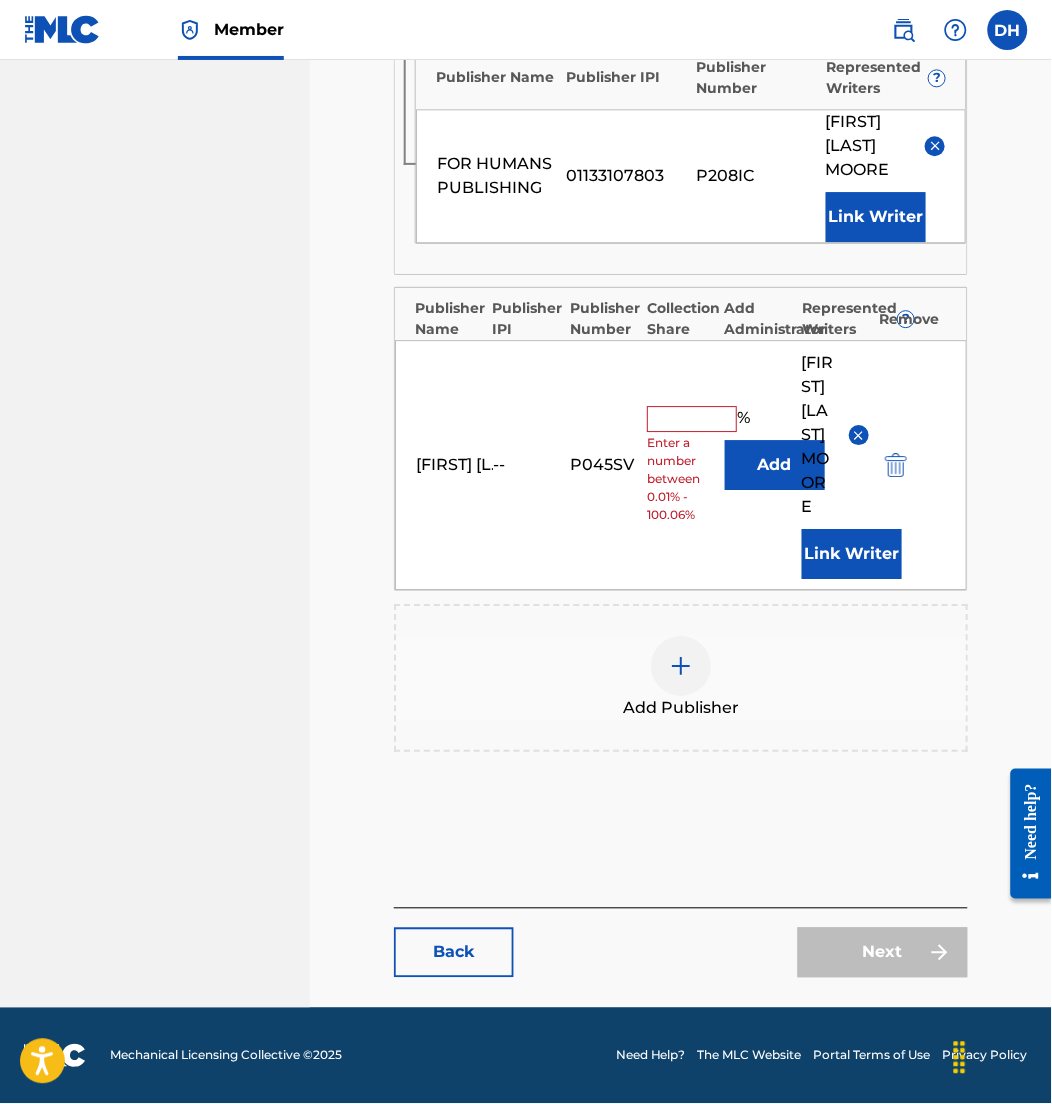 click at bounding box center (896, 465) 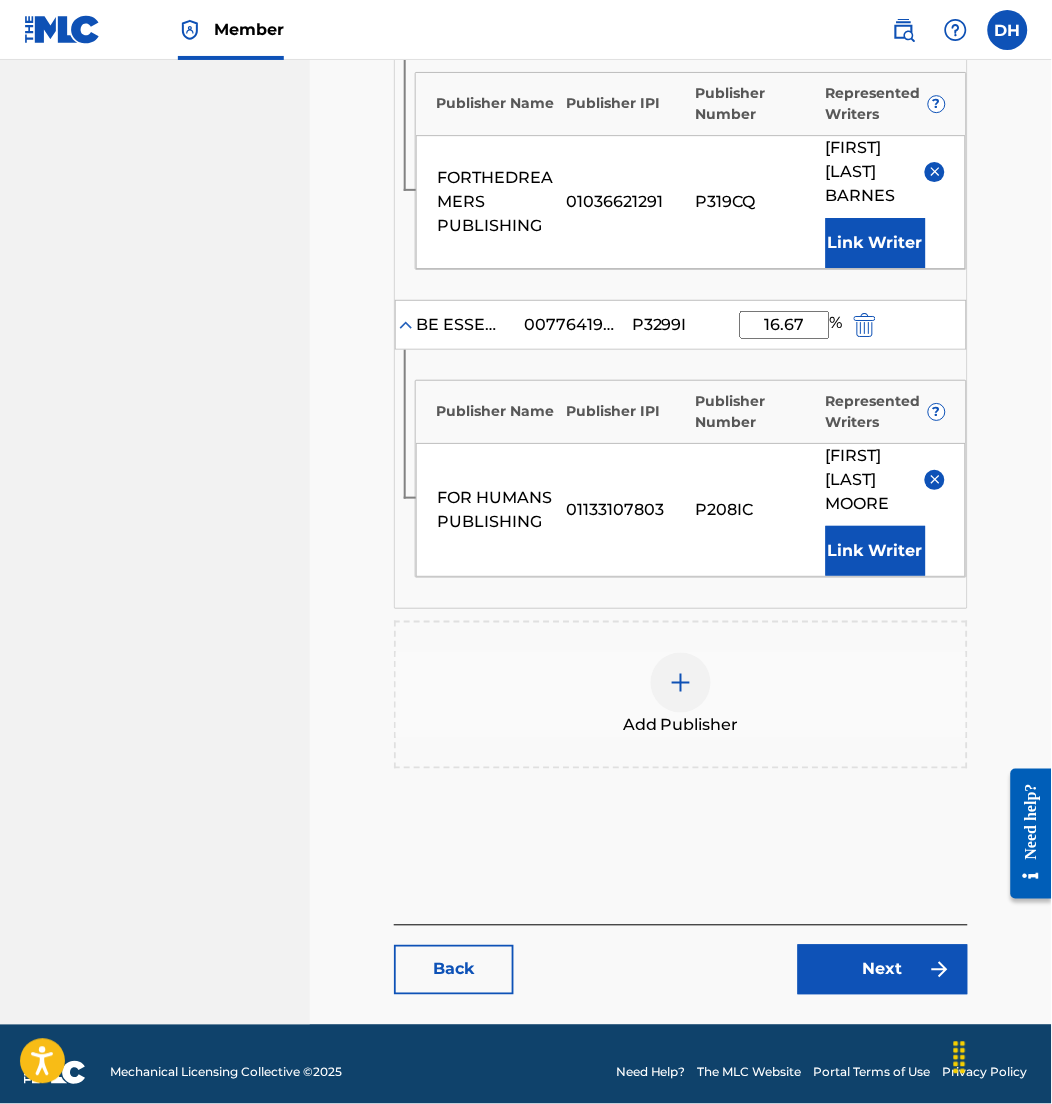 scroll, scrollTop: 1022, scrollLeft: 0, axis: vertical 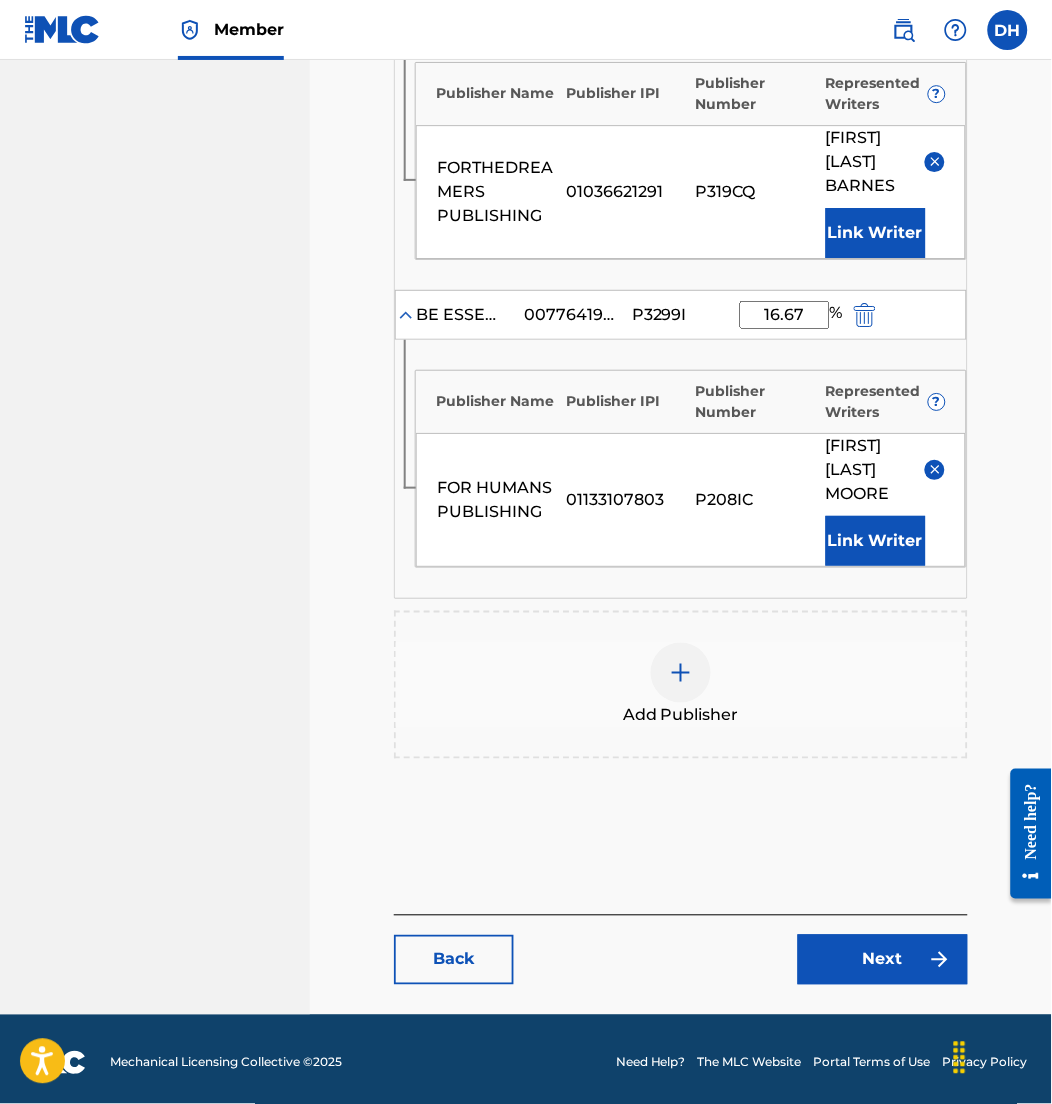 click on "Back Next" at bounding box center (681, 950) 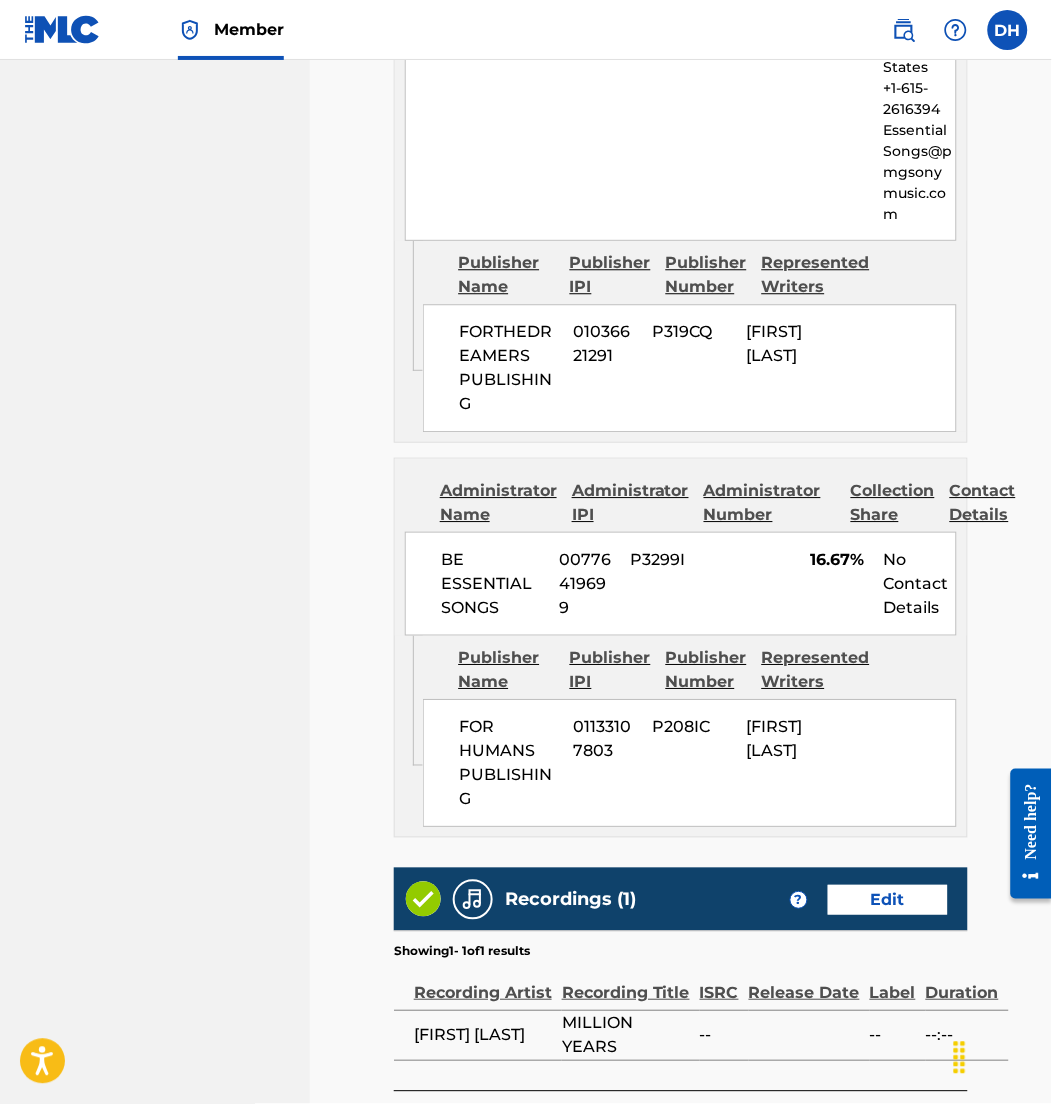 scroll, scrollTop: 2163, scrollLeft: 0, axis: vertical 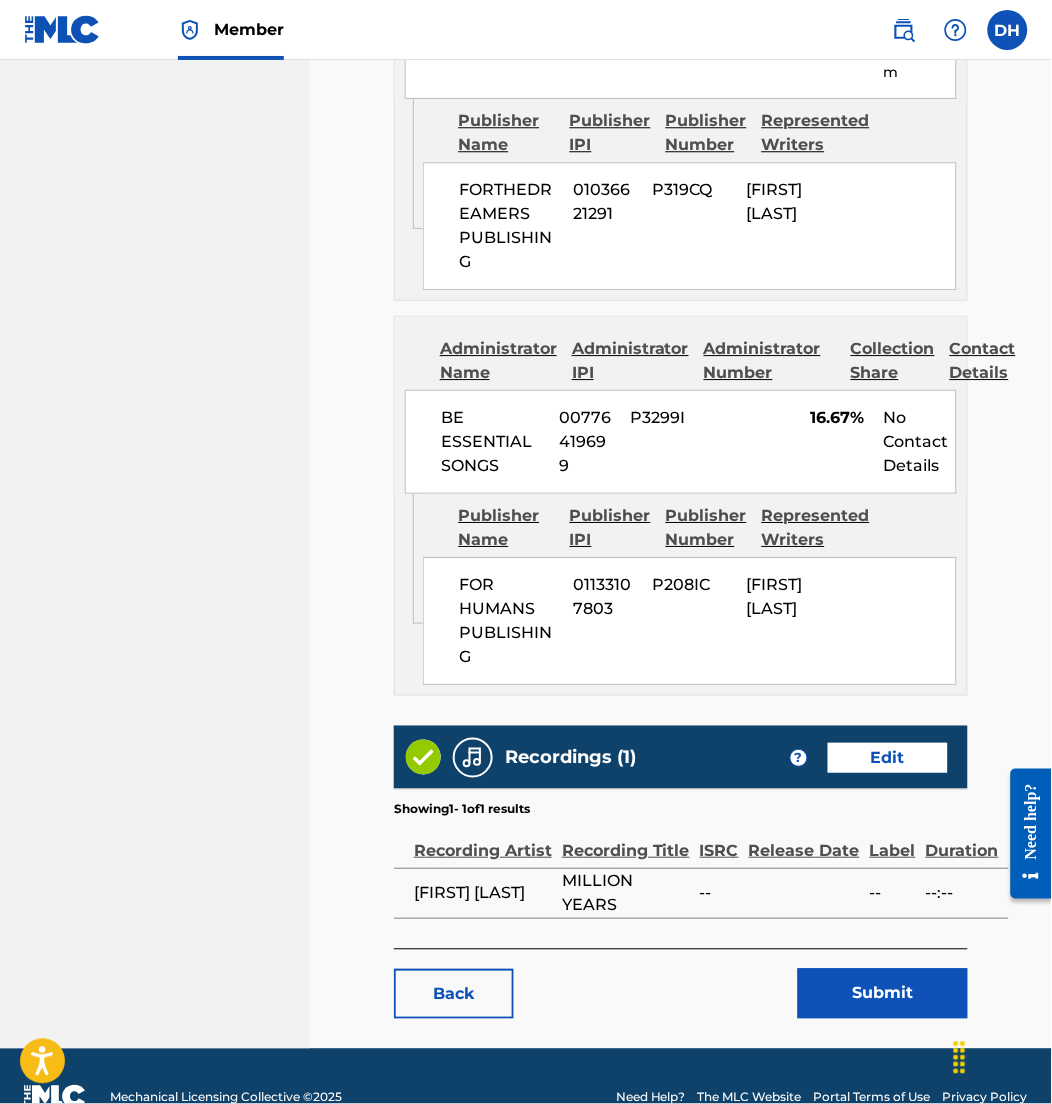 click on "Submit" at bounding box center (883, 994) 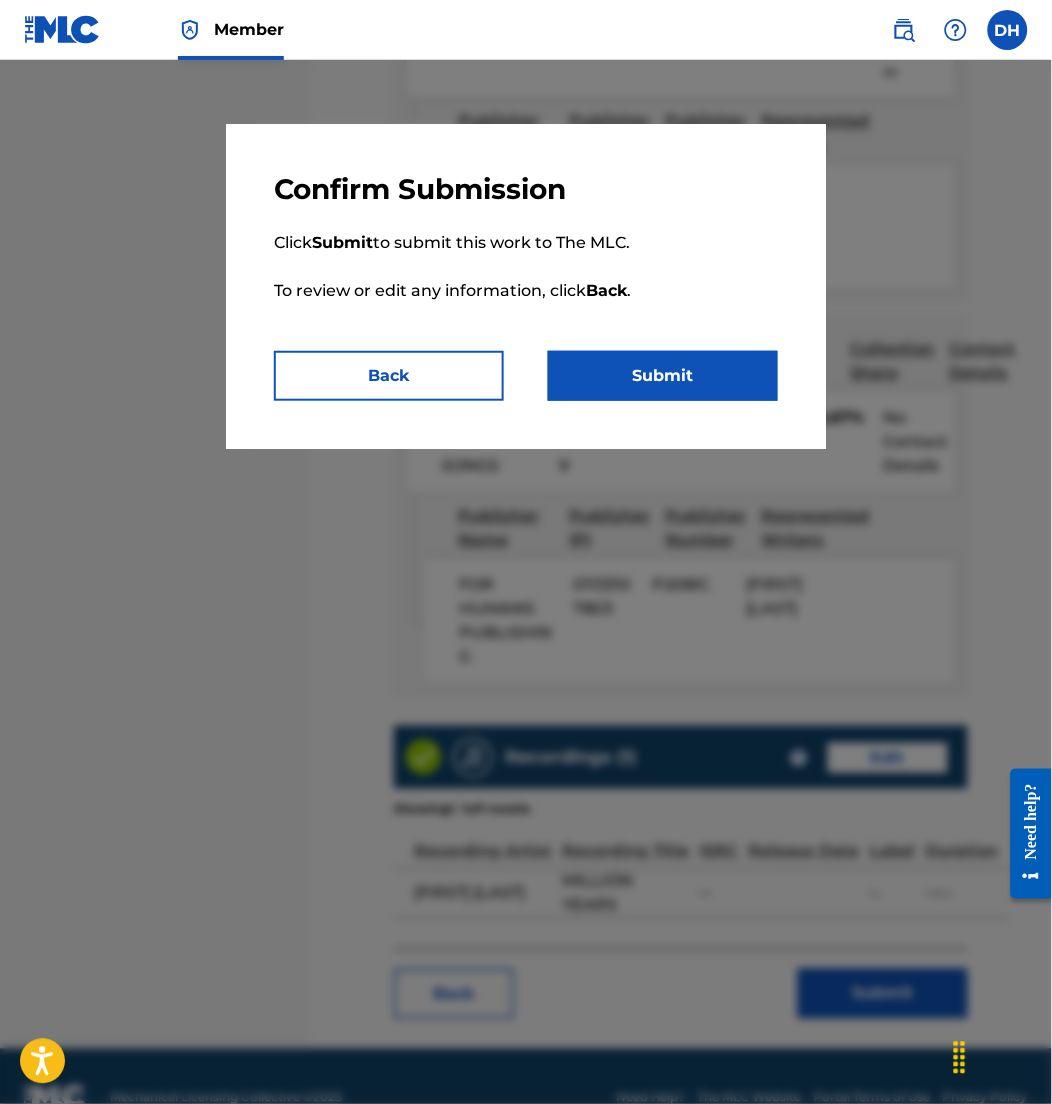 click on "Submit" at bounding box center [663, 376] 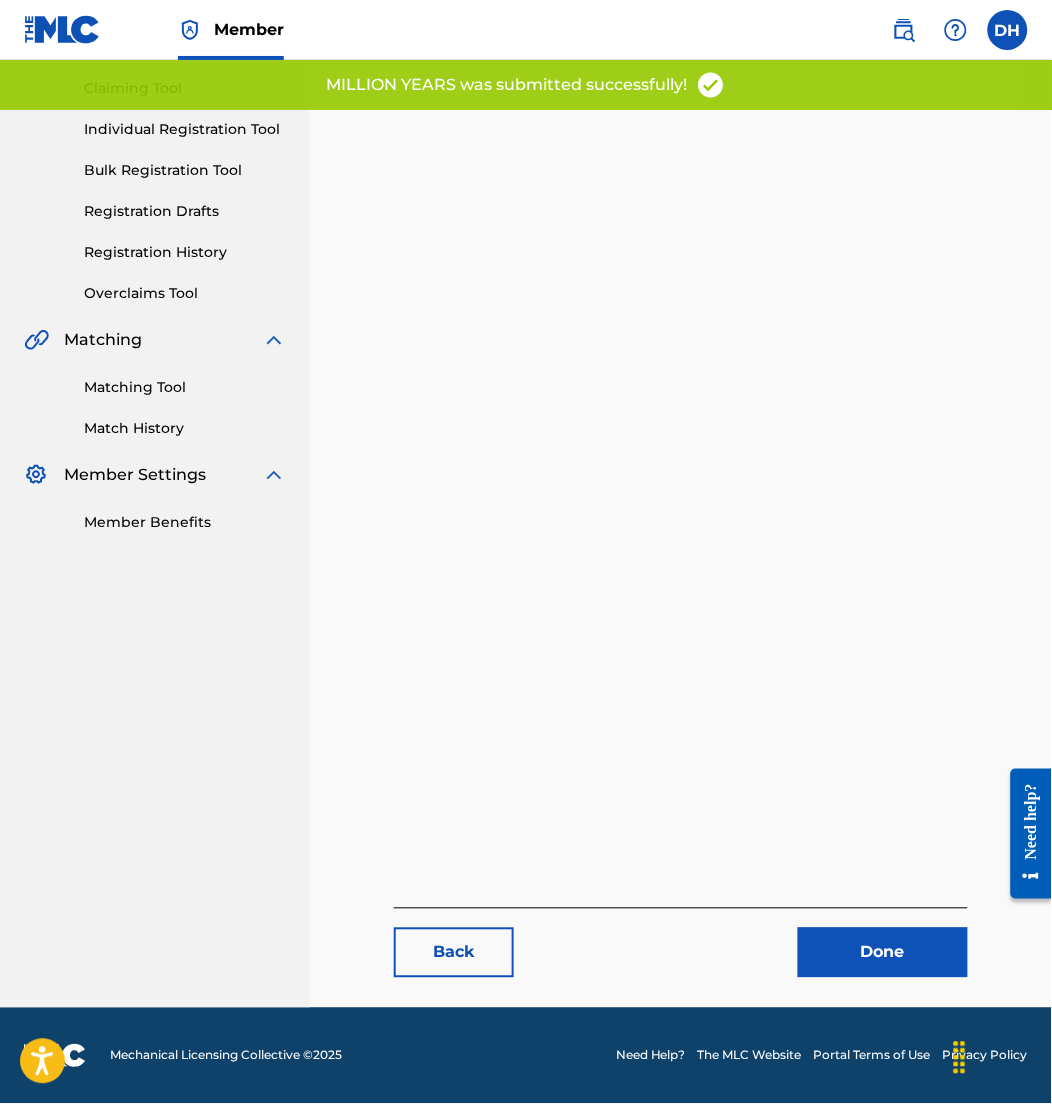scroll, scrollTop: 0, scrollLeft: 0, axis: both 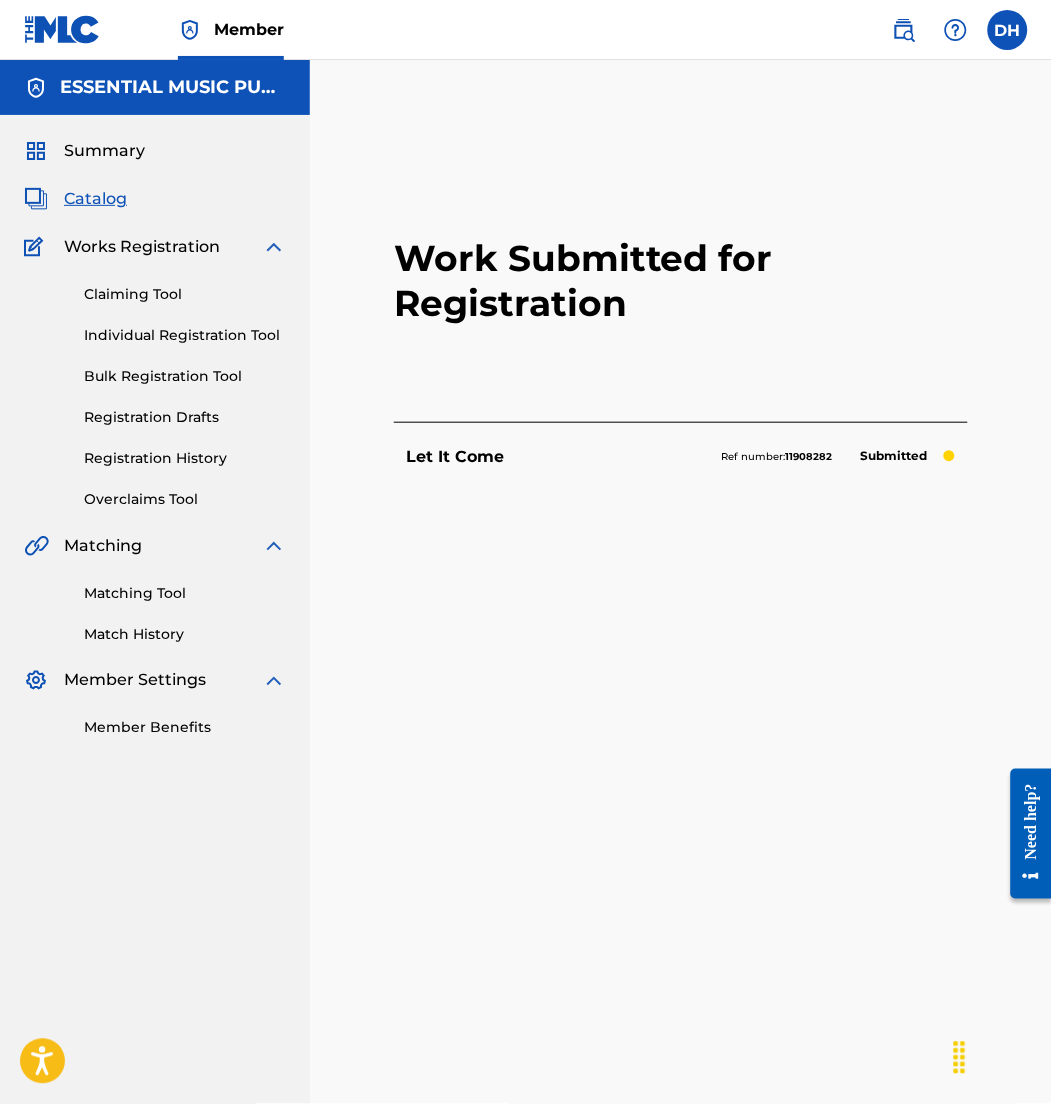 click on "Summary Catalog Works Registration Claiming Tool Individual Registration Tool Bulk Registration Tool Registration Drafts Registration History Overclaims Tool Matching Matching Tool Match History Member Settings Member Benefits" at bounding box center (155, 439) 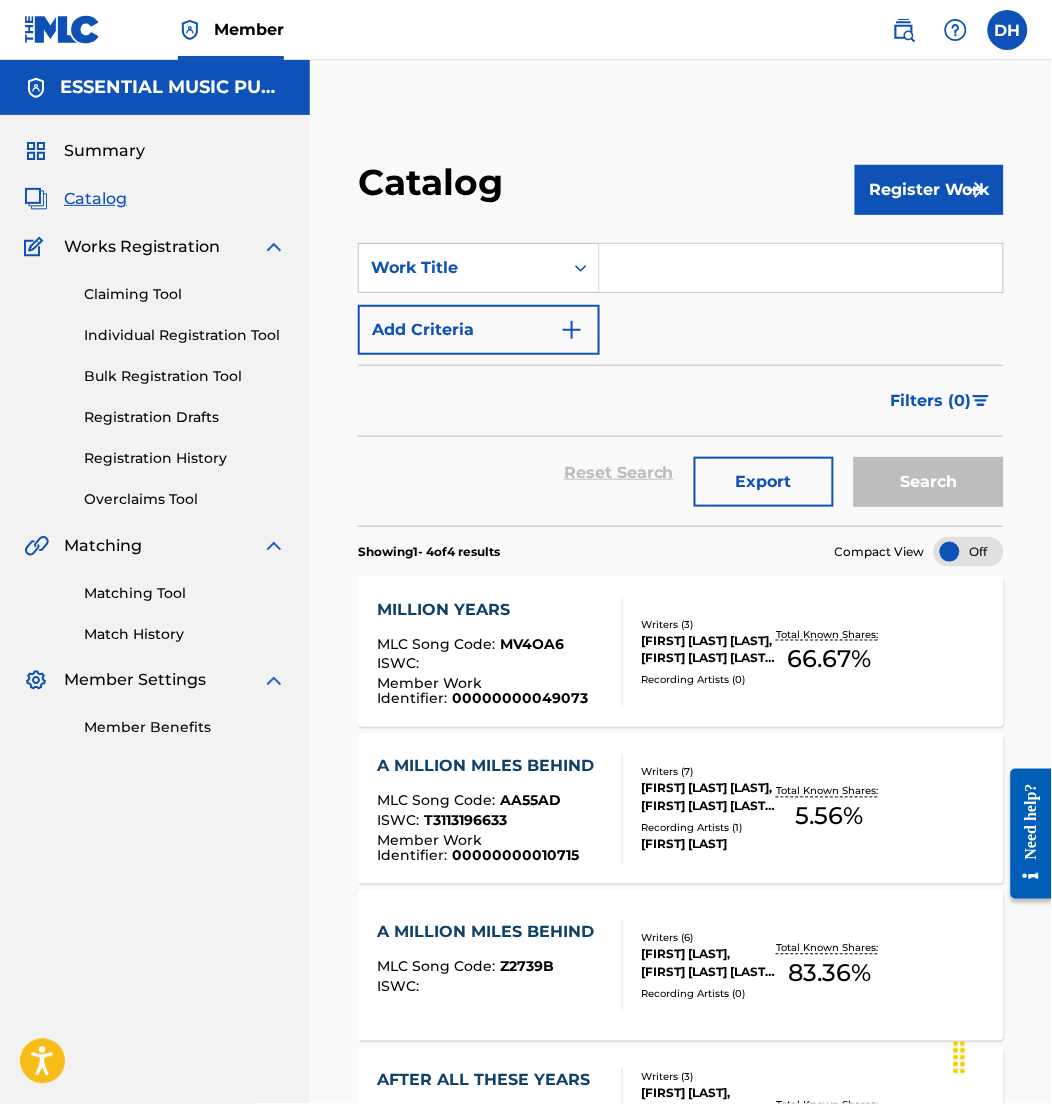 click at bounding box center [801, 268] 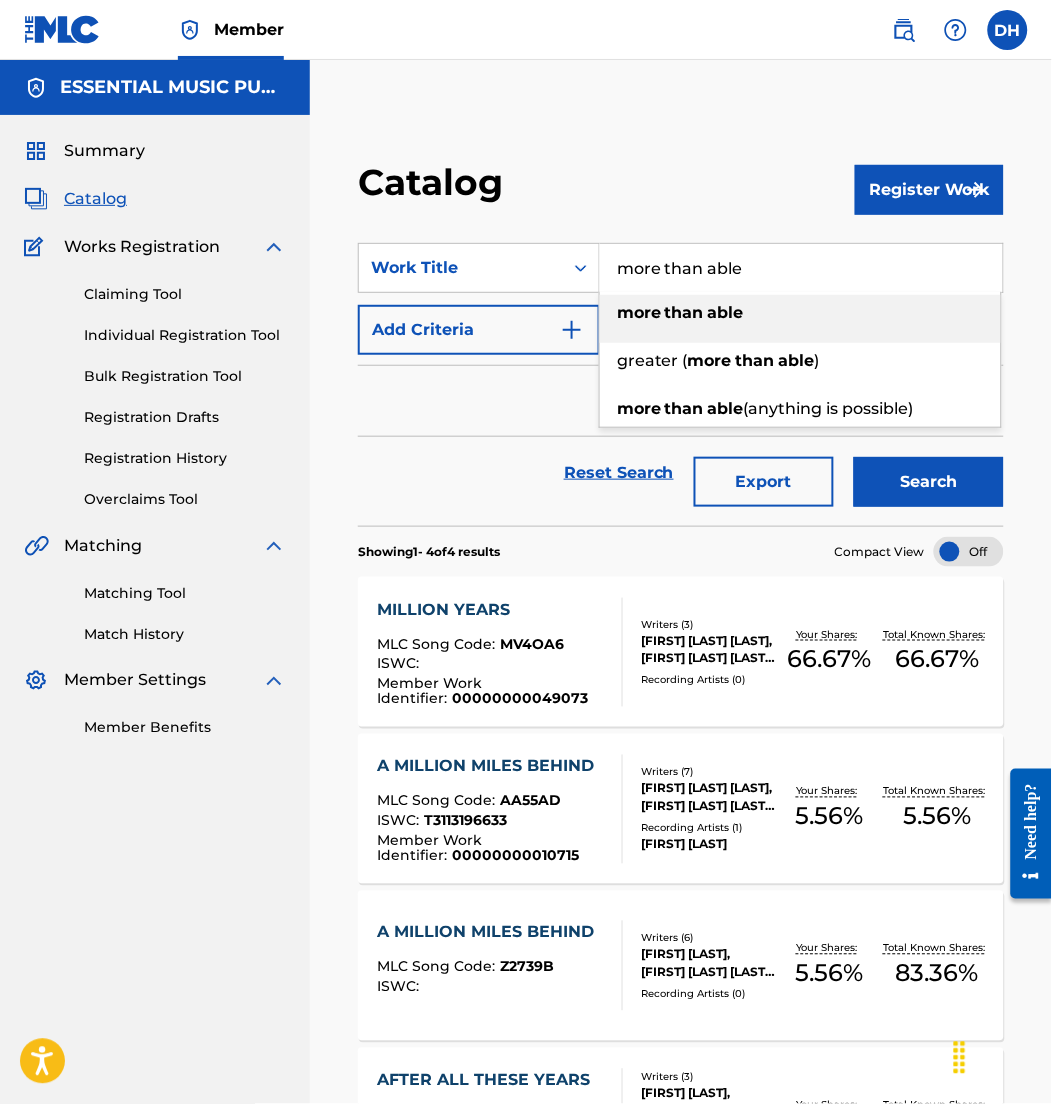 type on "more than able" 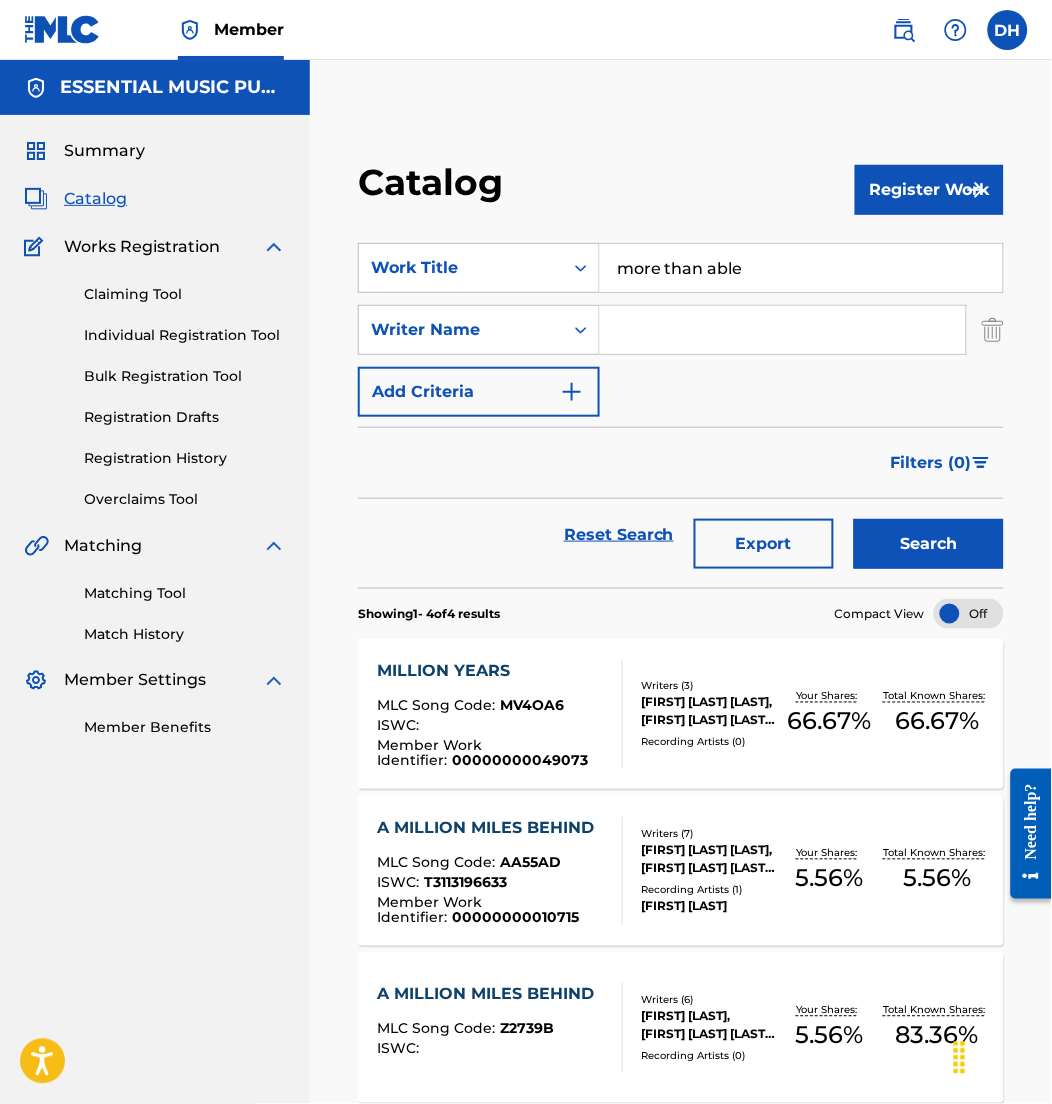 click at bounding box center (783, 330) 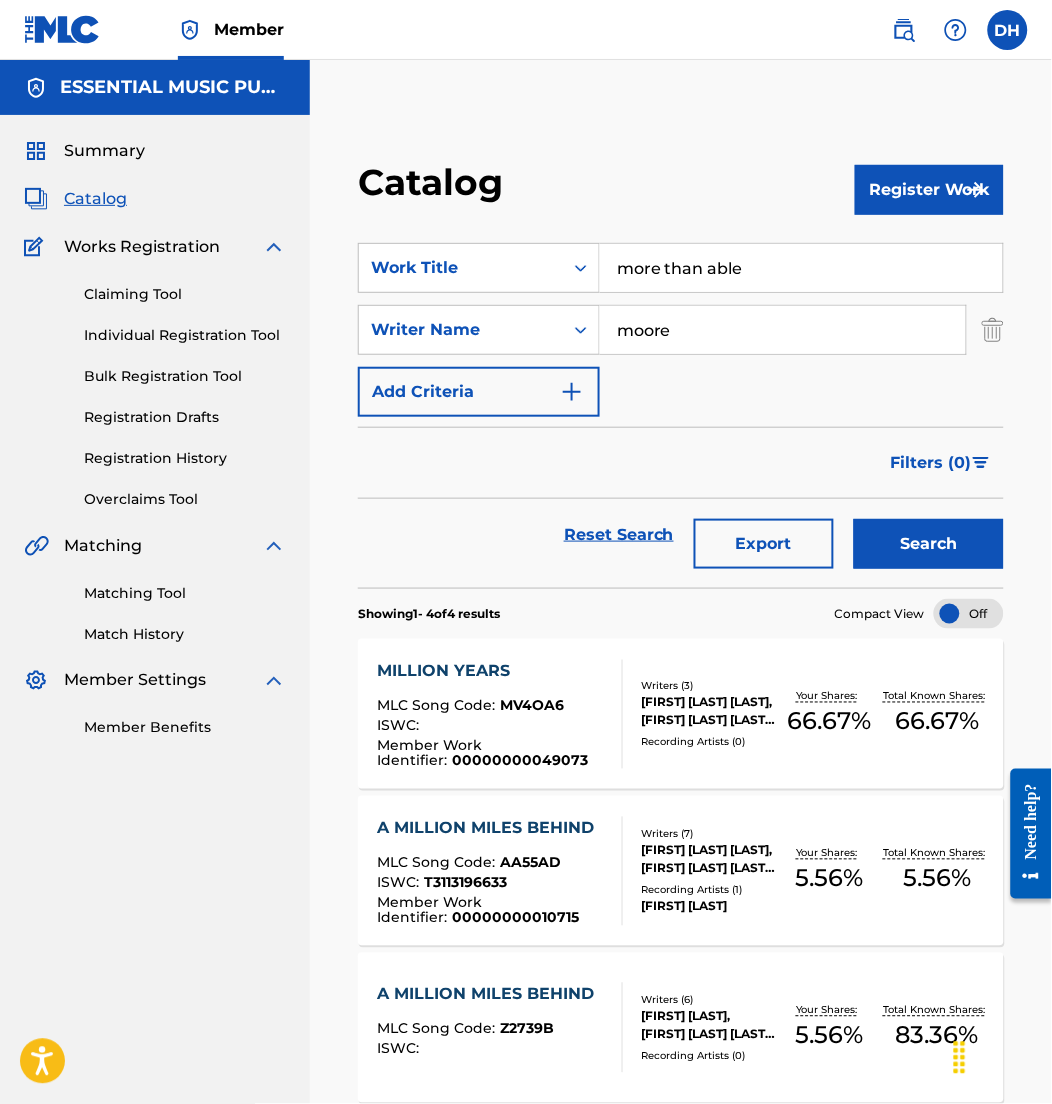 type on "moore" 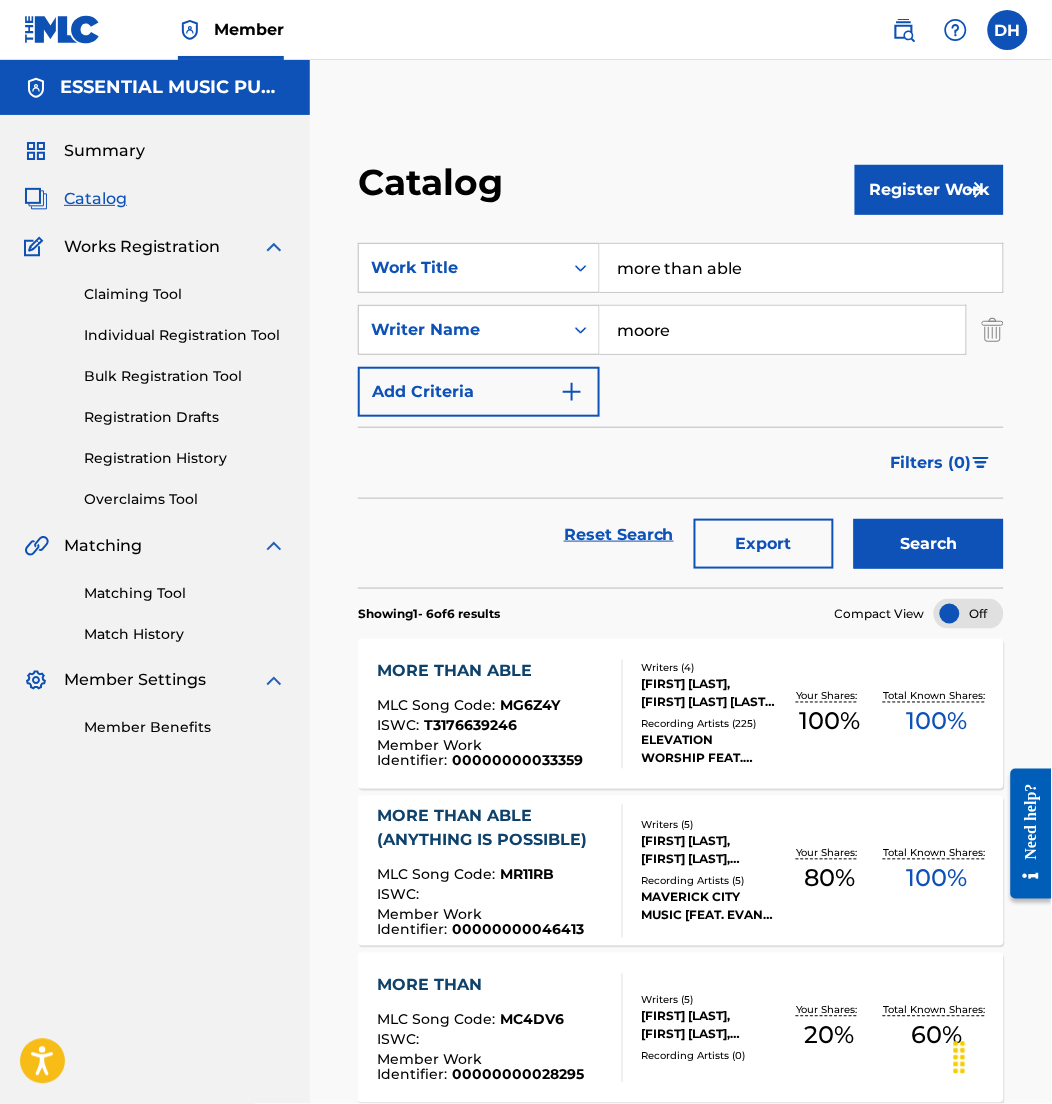 click on "MORE THAN ABLE" at bounding box center [491, 672] 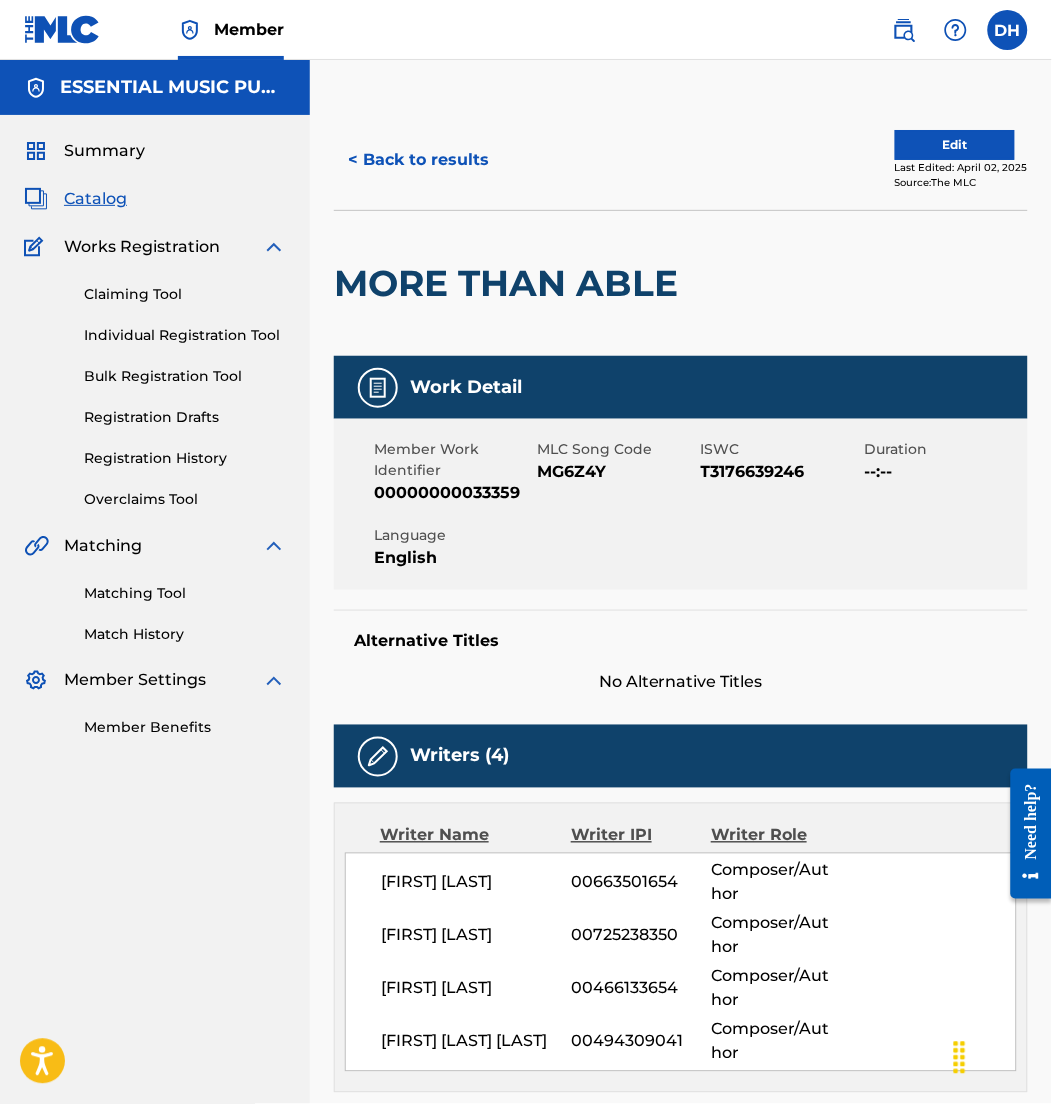 click on "Edit" at bounding box center (955, 145) 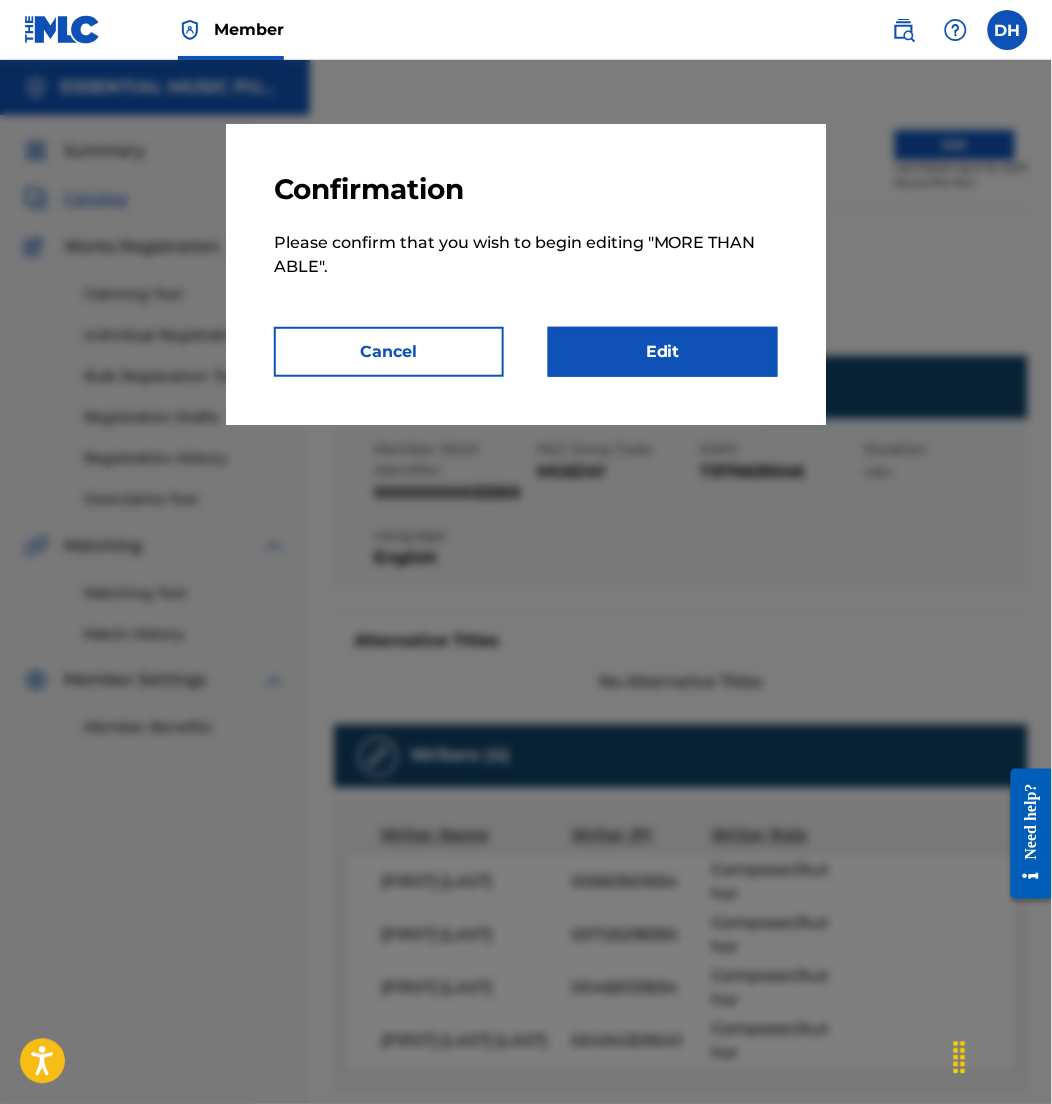 click on "Edit" at bounding box center [663, 352] 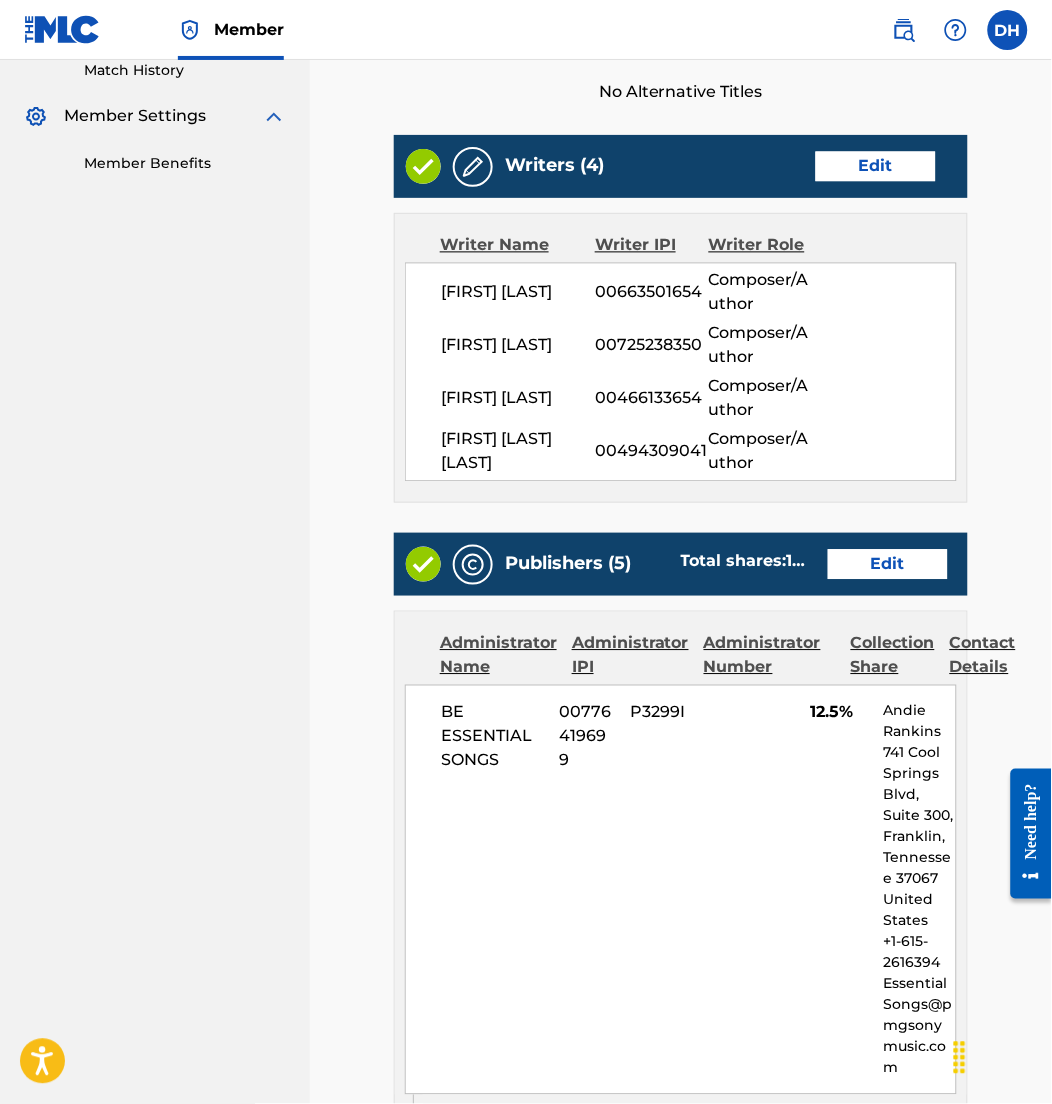 scroll, scrollTop: 565, scrollLeft: 0, axis: vertical 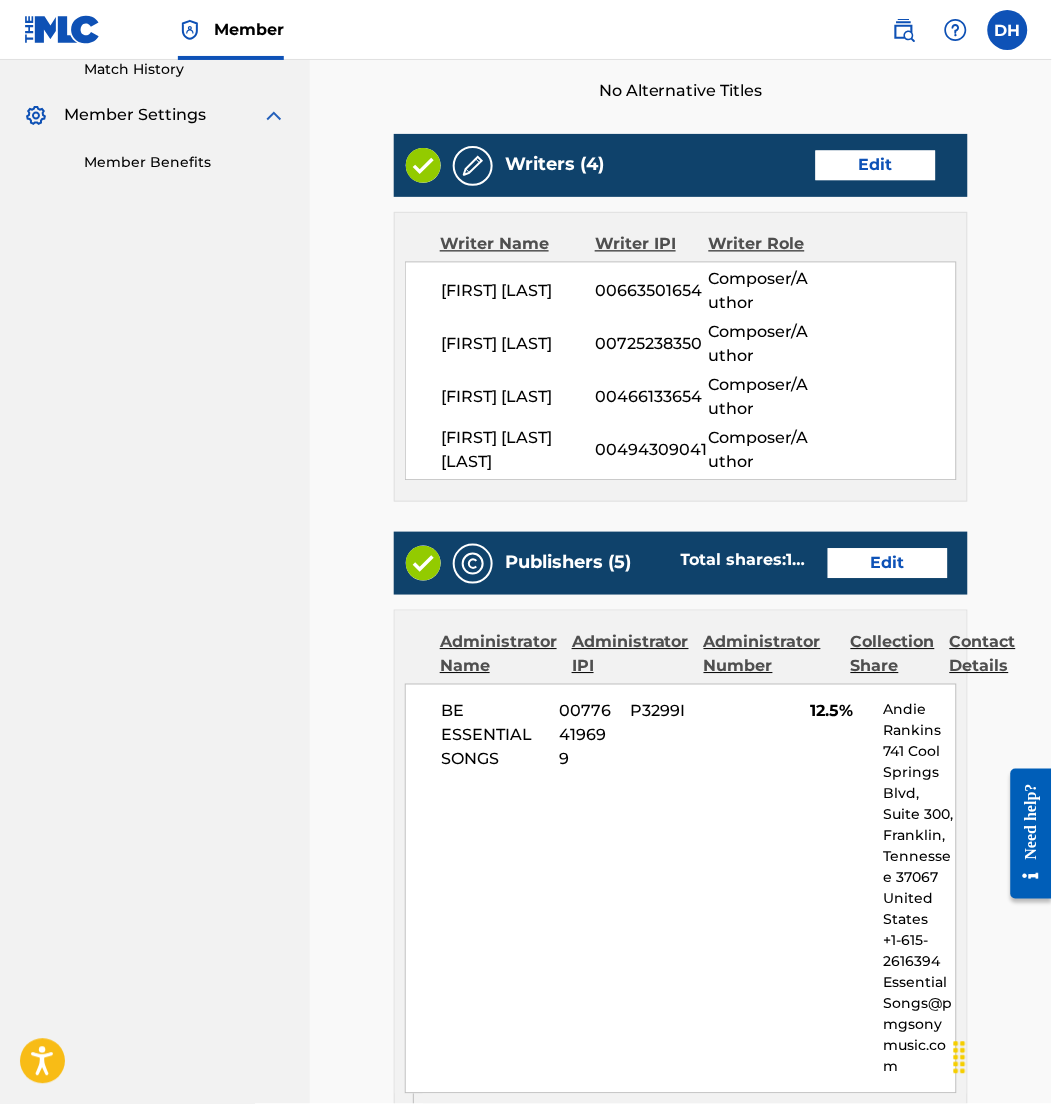 click on "Edit" at bounding box center (888, 564) 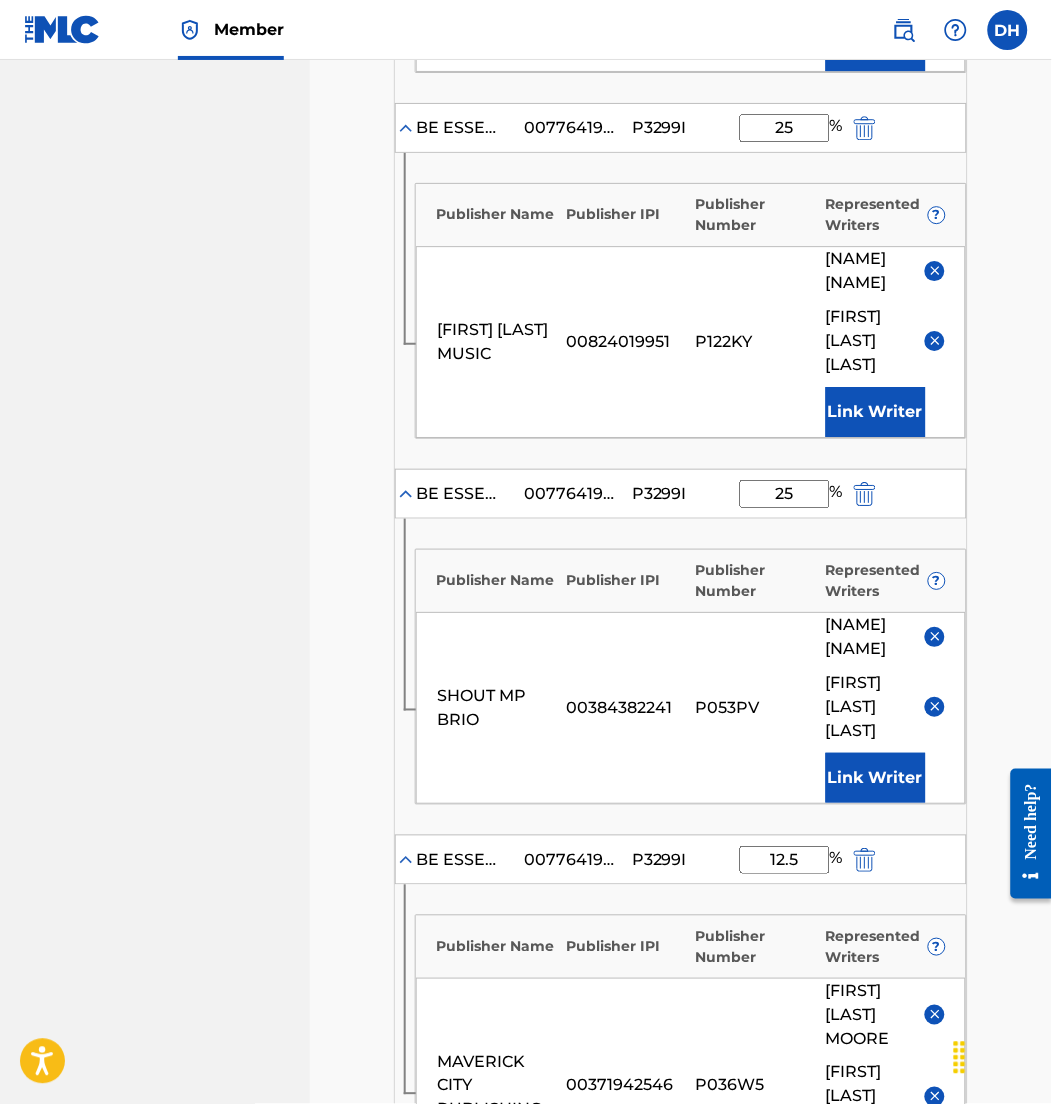 scroll, scrollTop: 906, scrollLeft: 0, axis: vertical 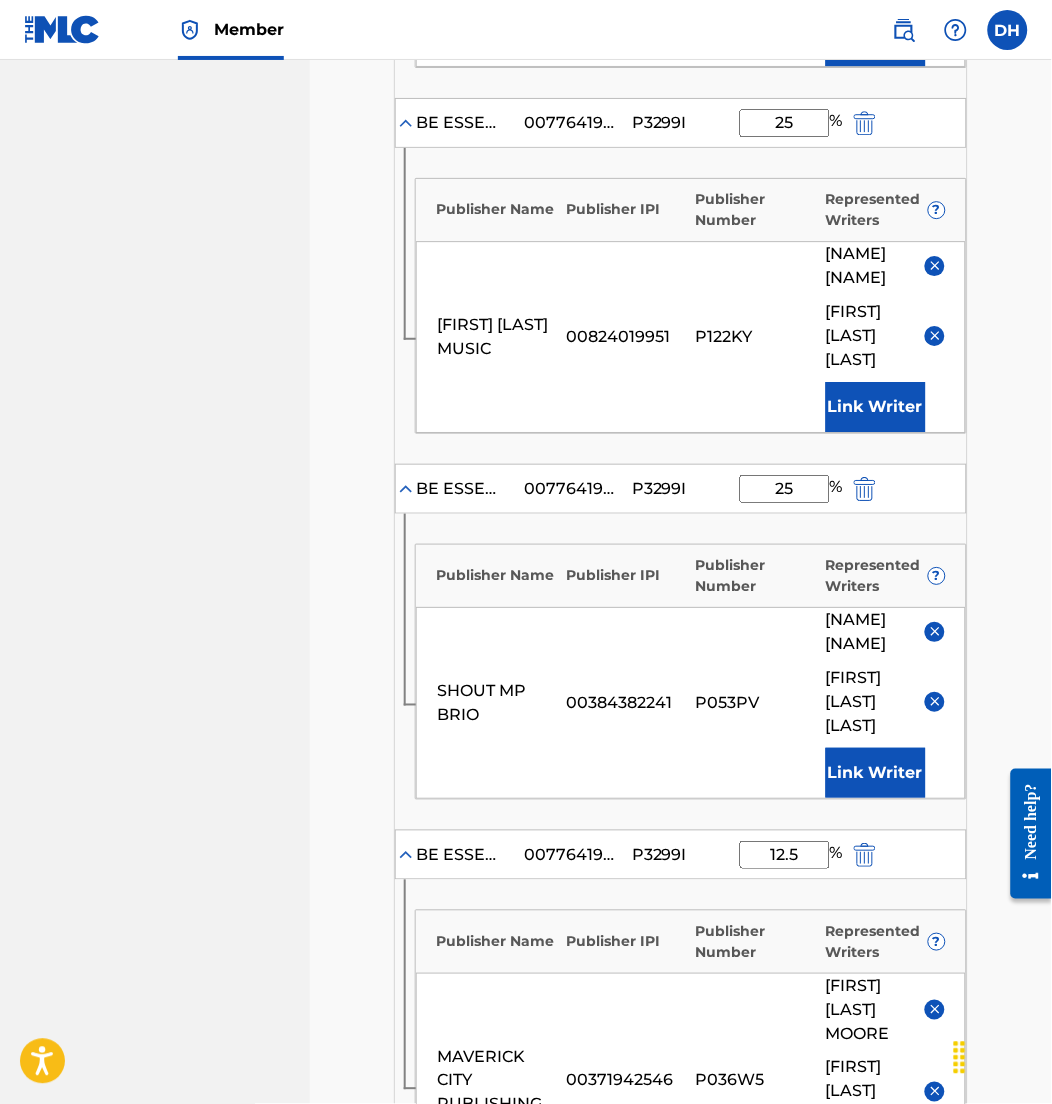 click at bounding box center [935, 335] 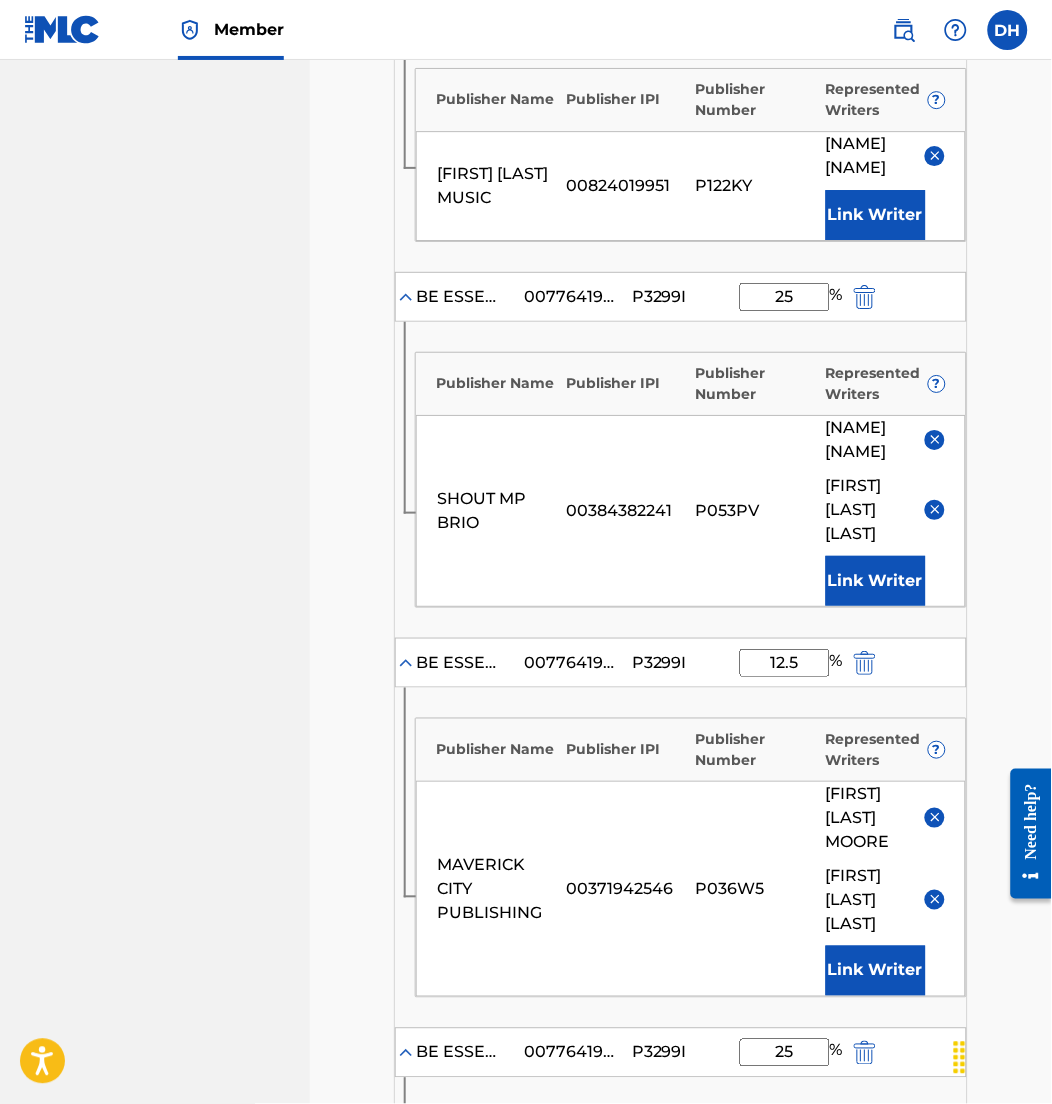 scroll, scrollTop: 1024, scrollLeft: 0, axis: vertical 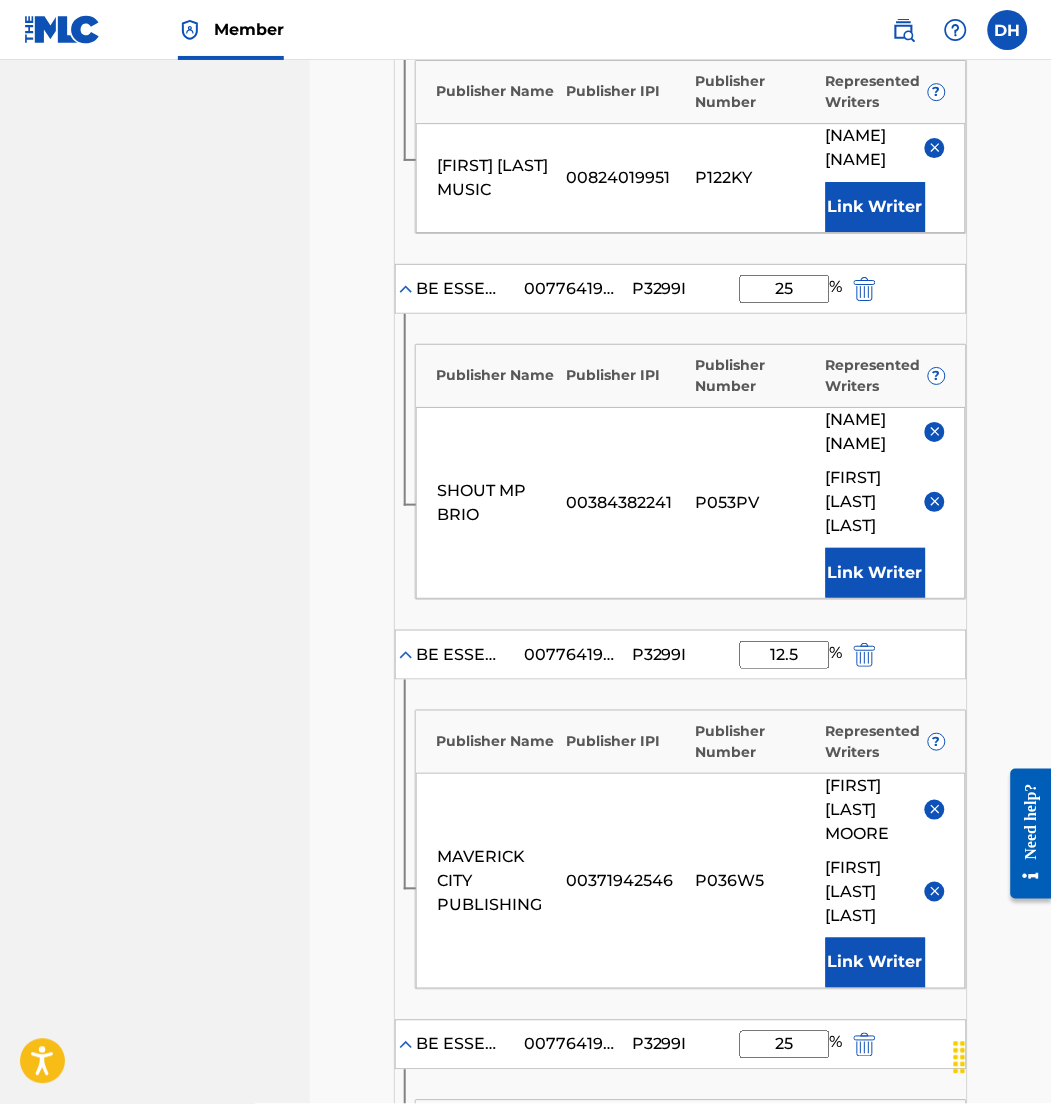 click at bounding box center (935, 431) 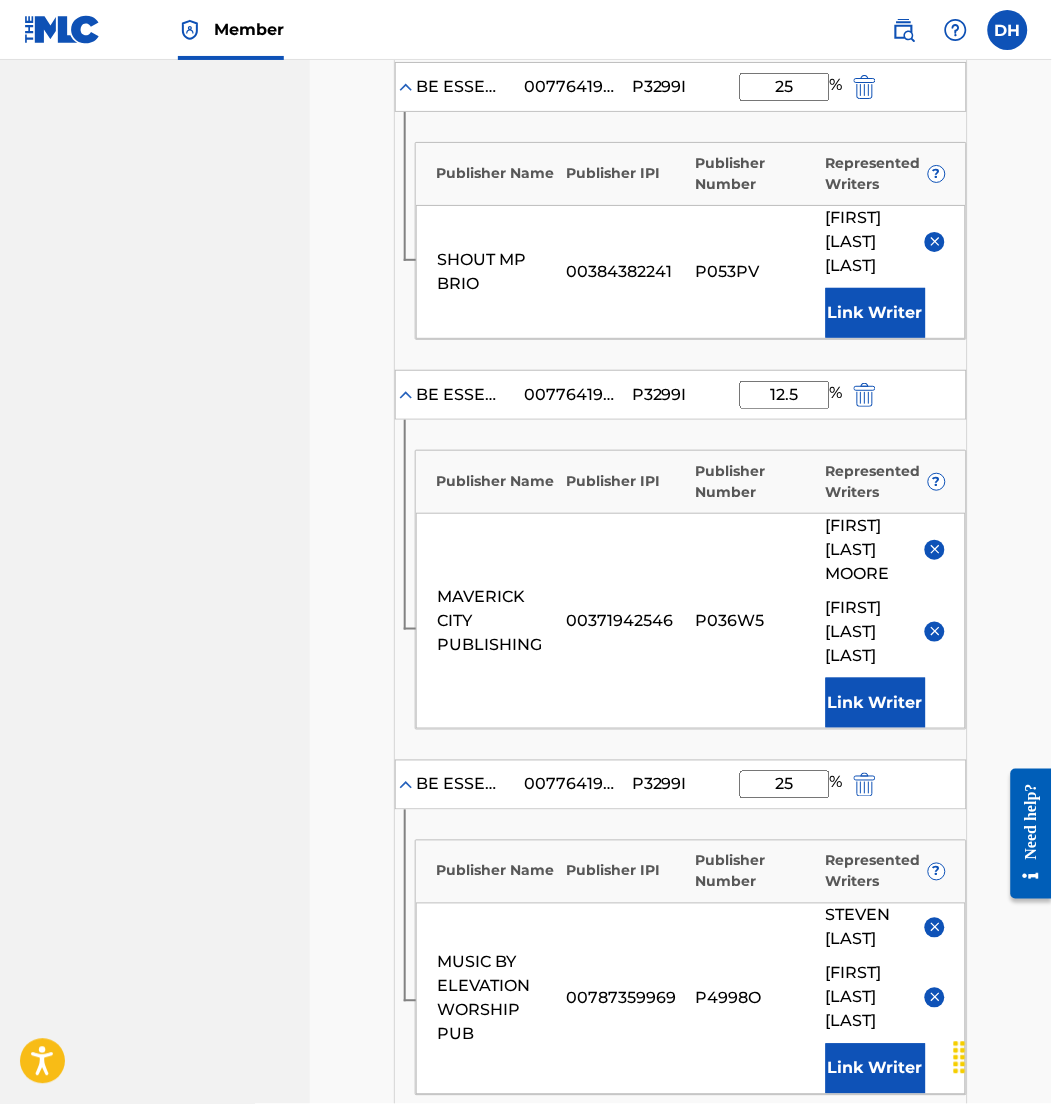 scroll, scrollTop: 1236, scrollLeft: 0, axis: vertical 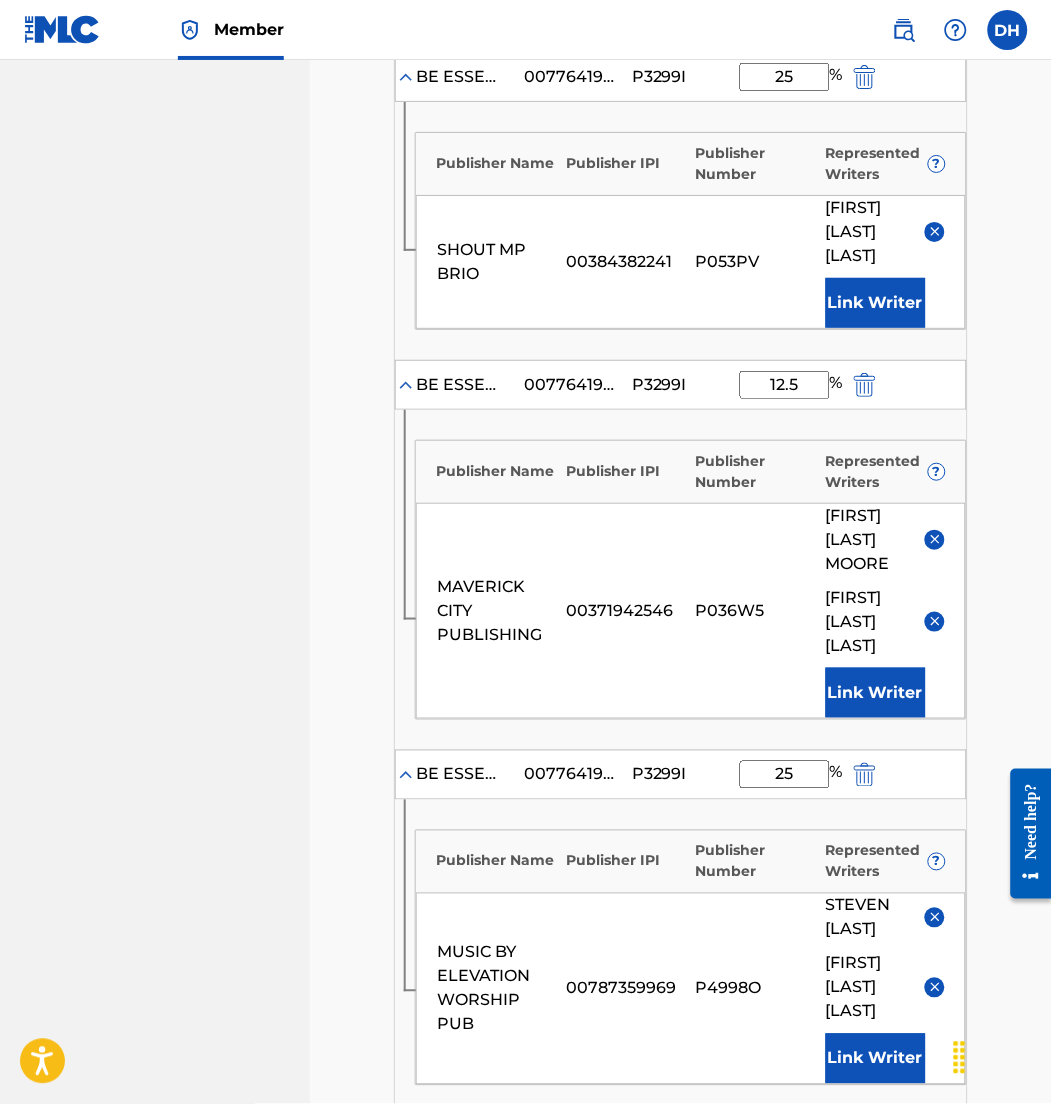 click on "MAVERICK CITY PUBLISHING 00371942546 P036W5 CHANDLER DAVID   MOORE BENJAMIN DAVID   FIELDING Link Writer" at bounding box center [691, 611] 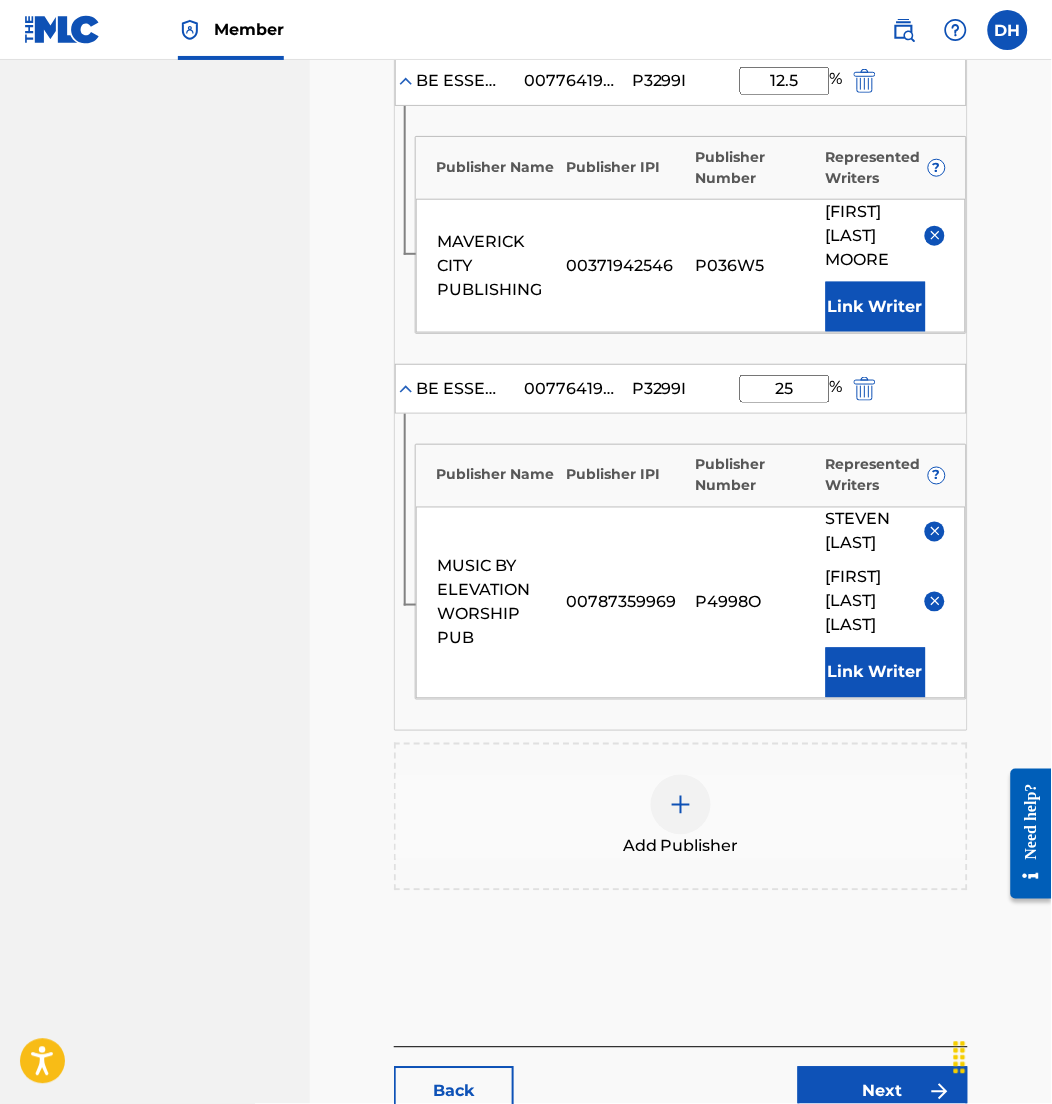 scroll, scrollTop: 1541, scrollLeft: 0, axis: vertical 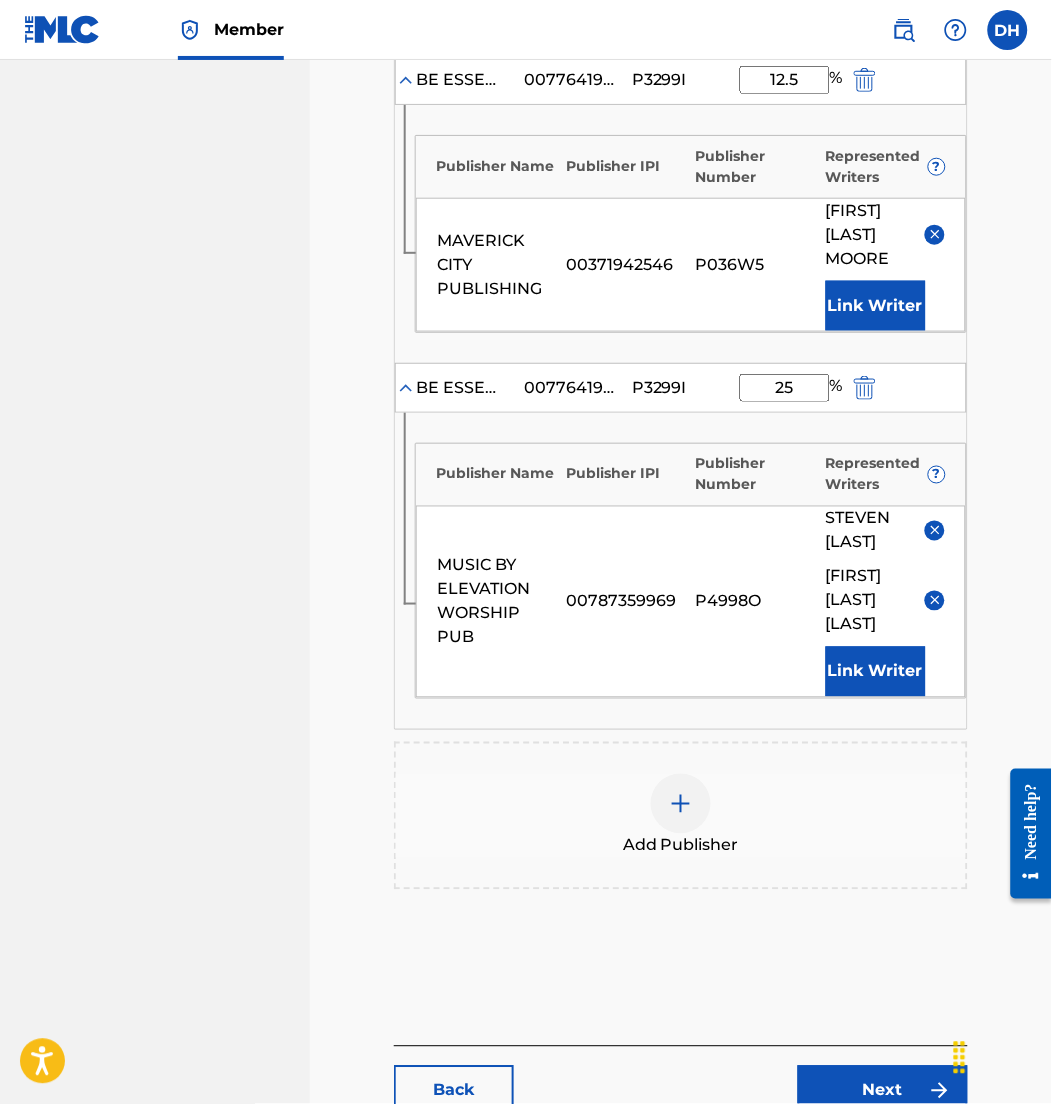 click on "Add Publisher" at bounding box center (681, 816) 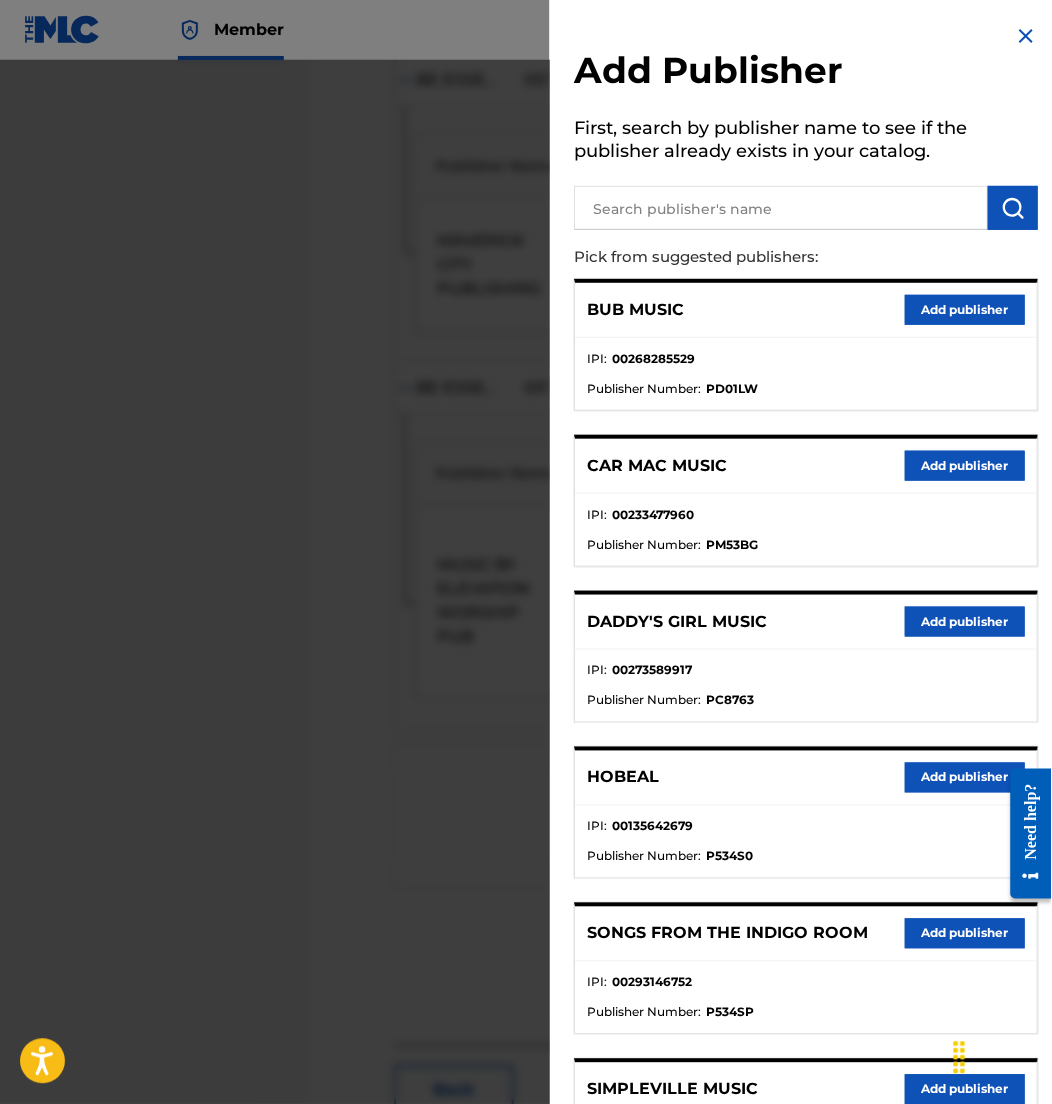 scroll, scrollTop: 1540, scrollLeft: 0, axis: vertical 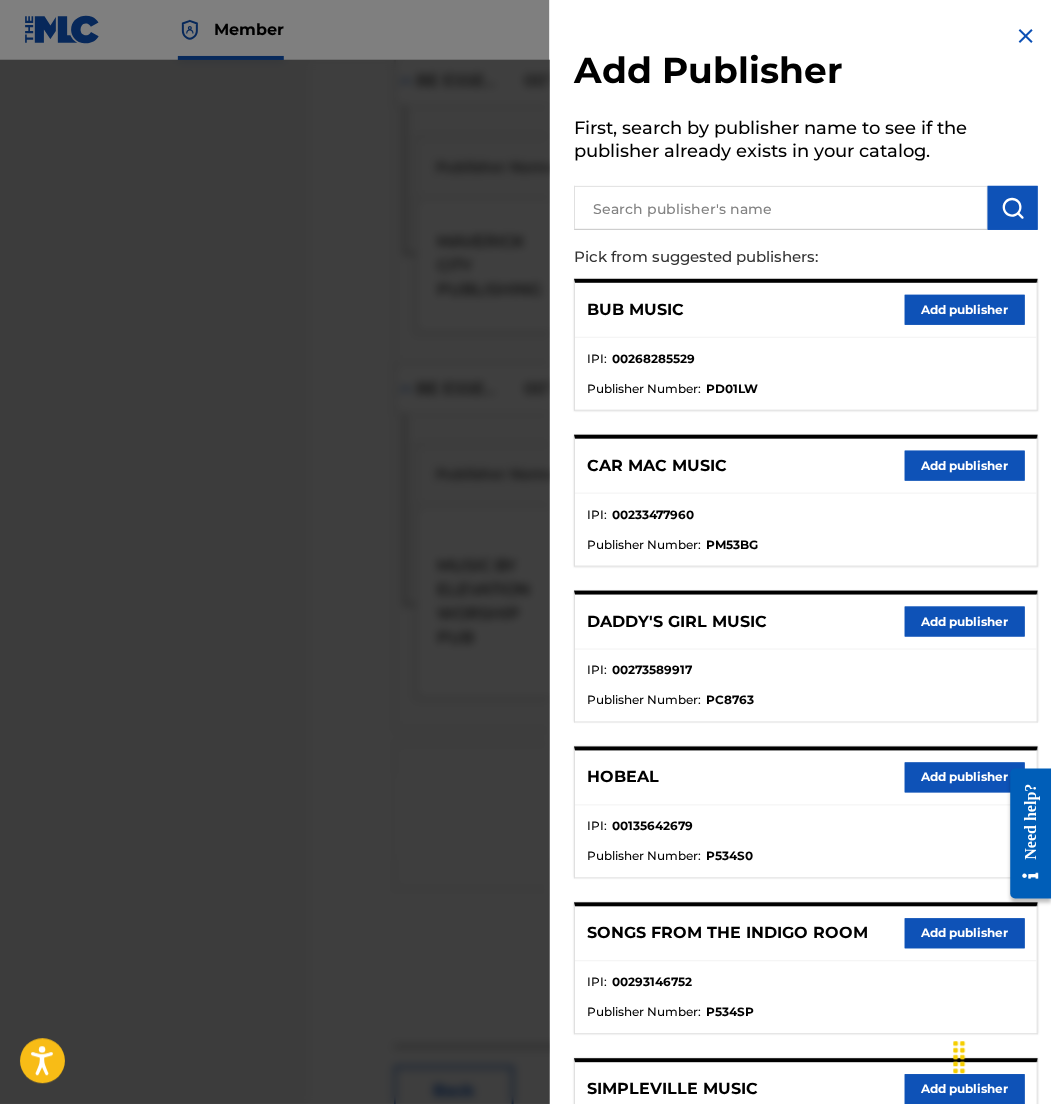 click at bounding box center [1026, 36] 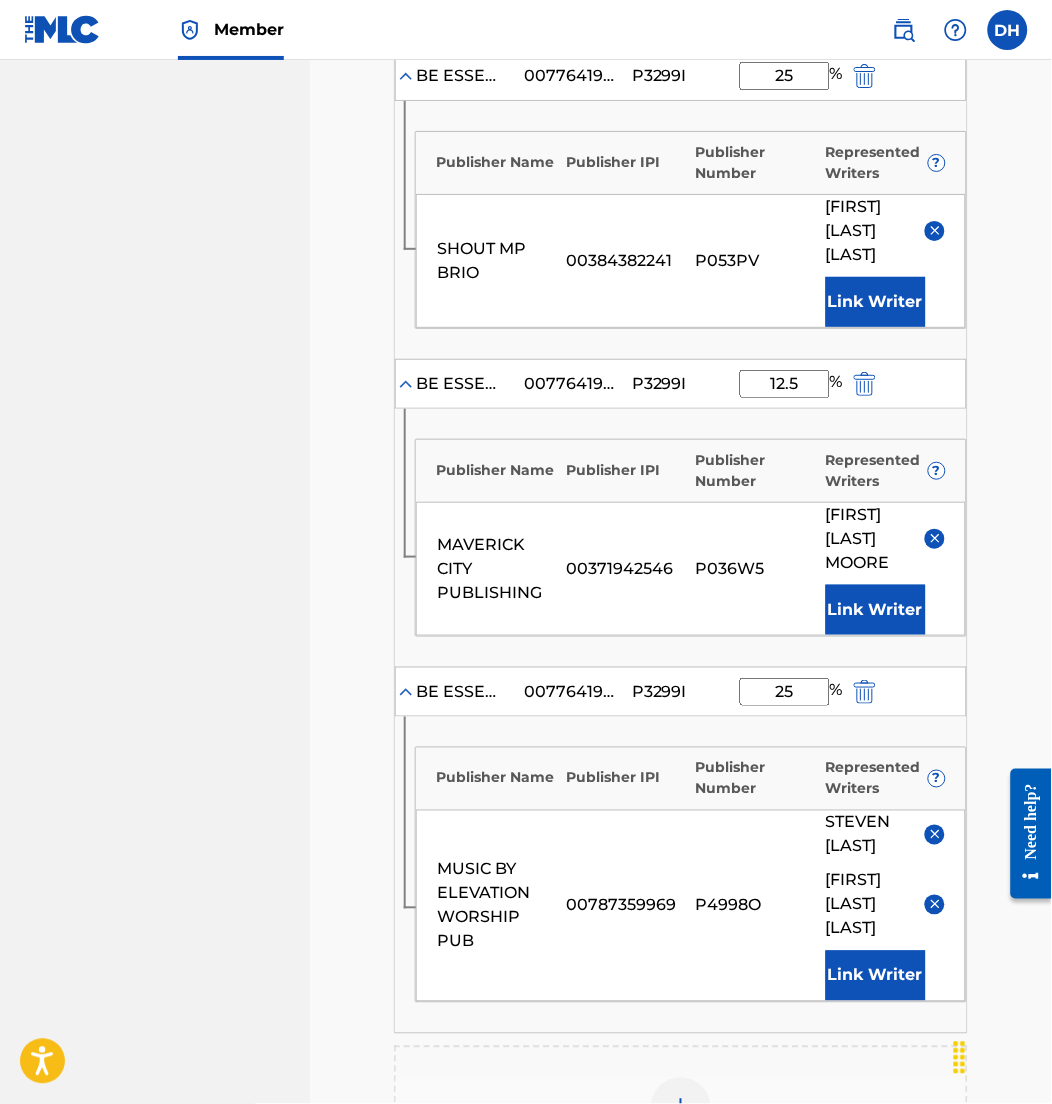 scroll, scrollTop: 1670, scrollLeft: 0, axis: vertical 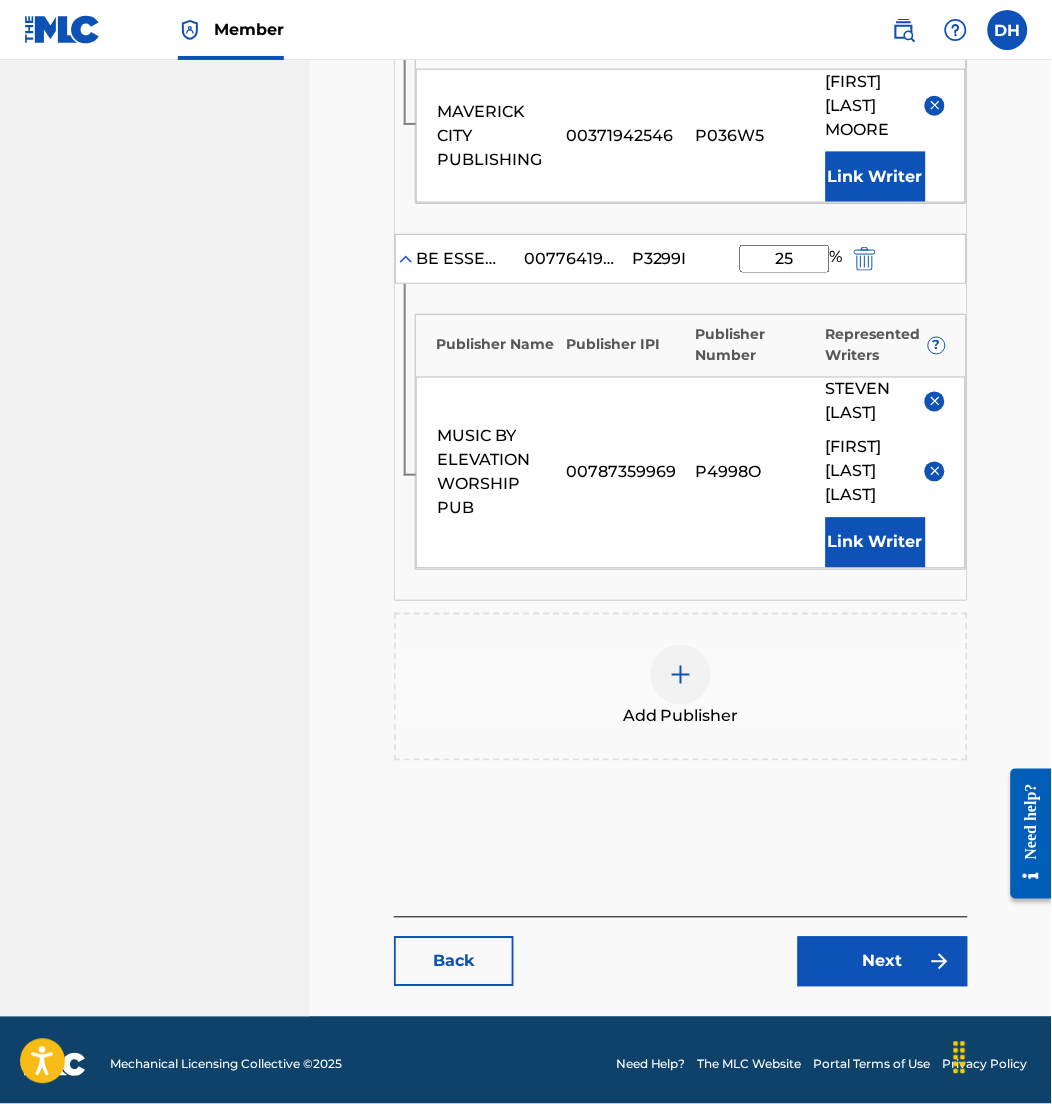 click at bounding box center [935, 471] 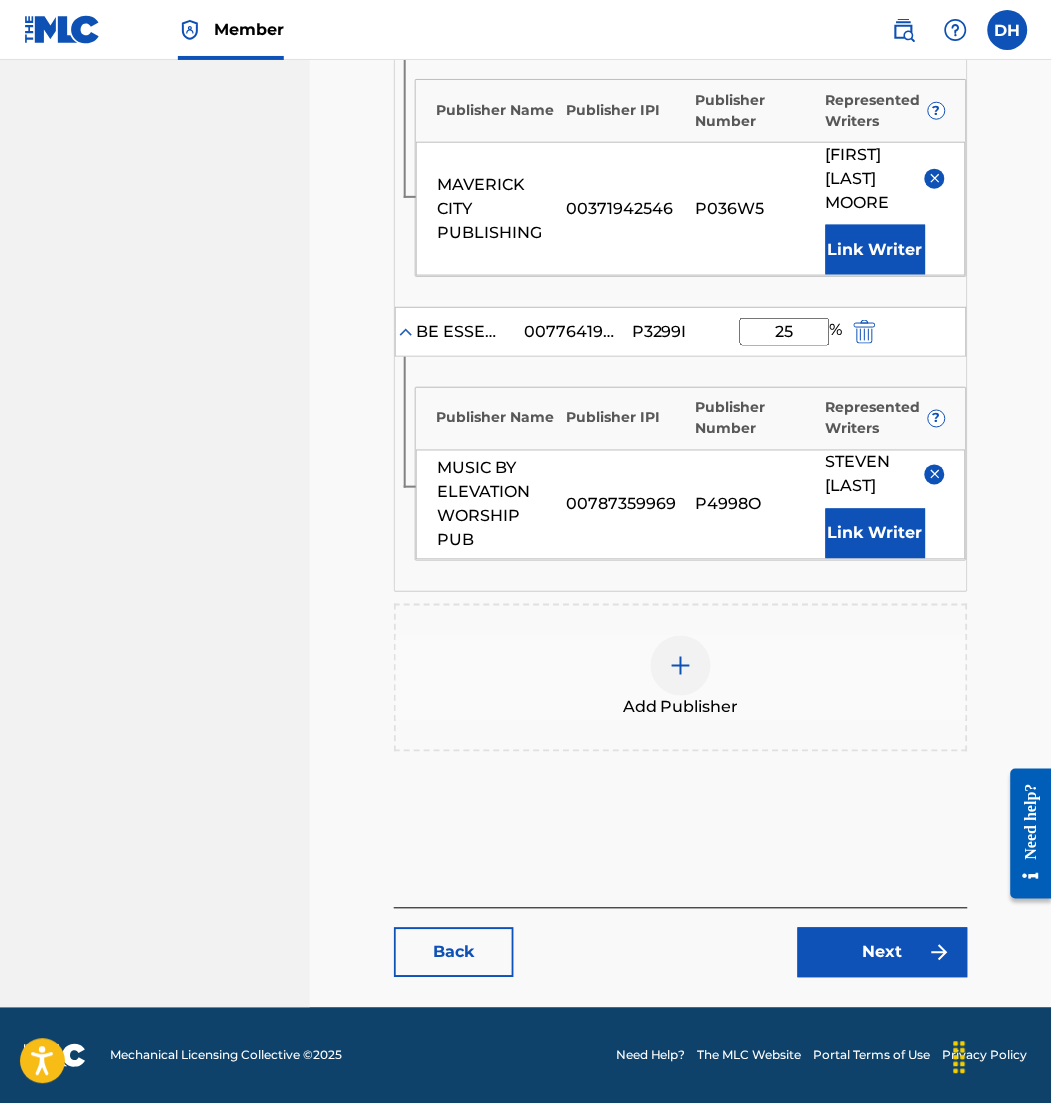 scroll, scrollTop: 1588, scrollLeft: 0, axis: vertical 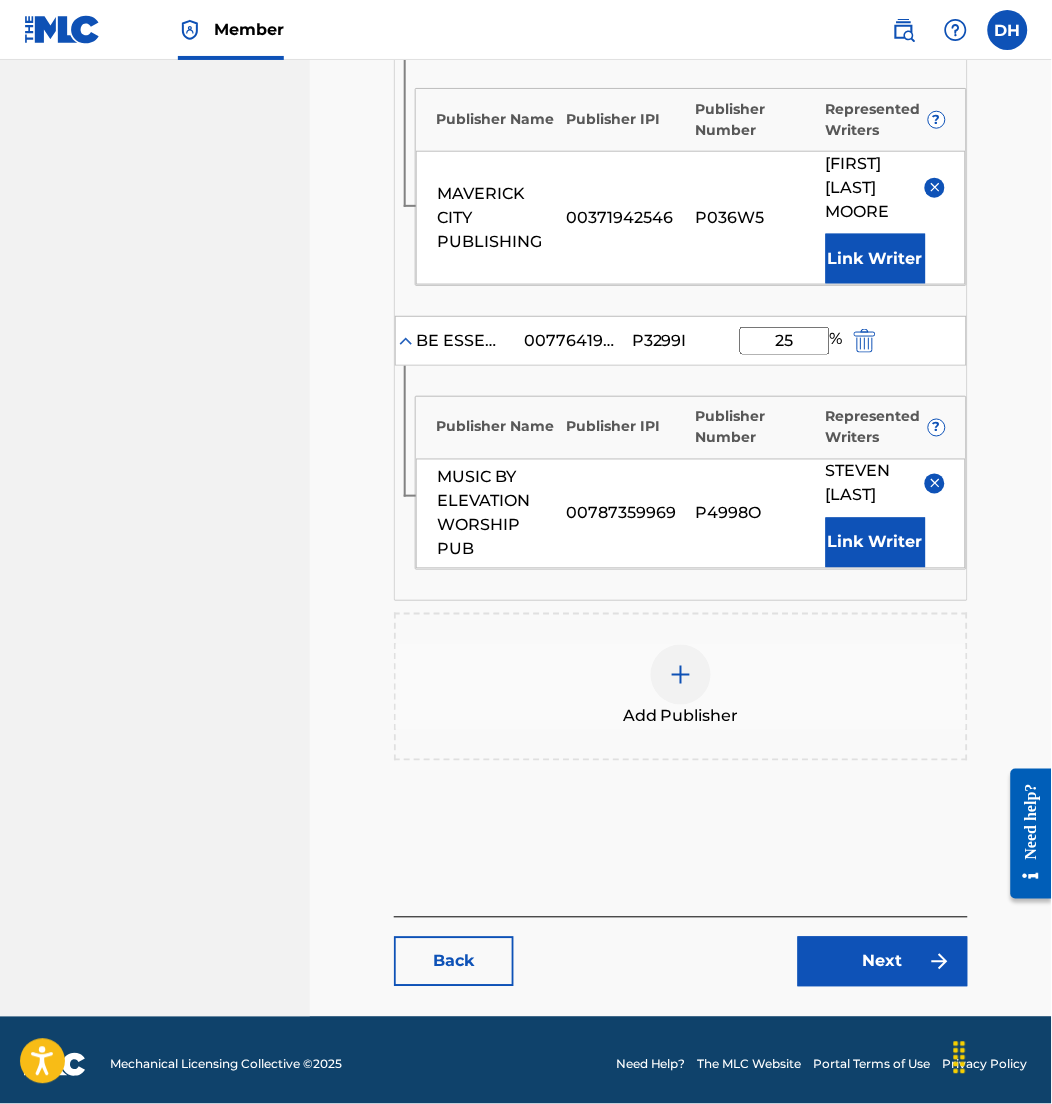 click on "Next" at bounding box center [883, 962] 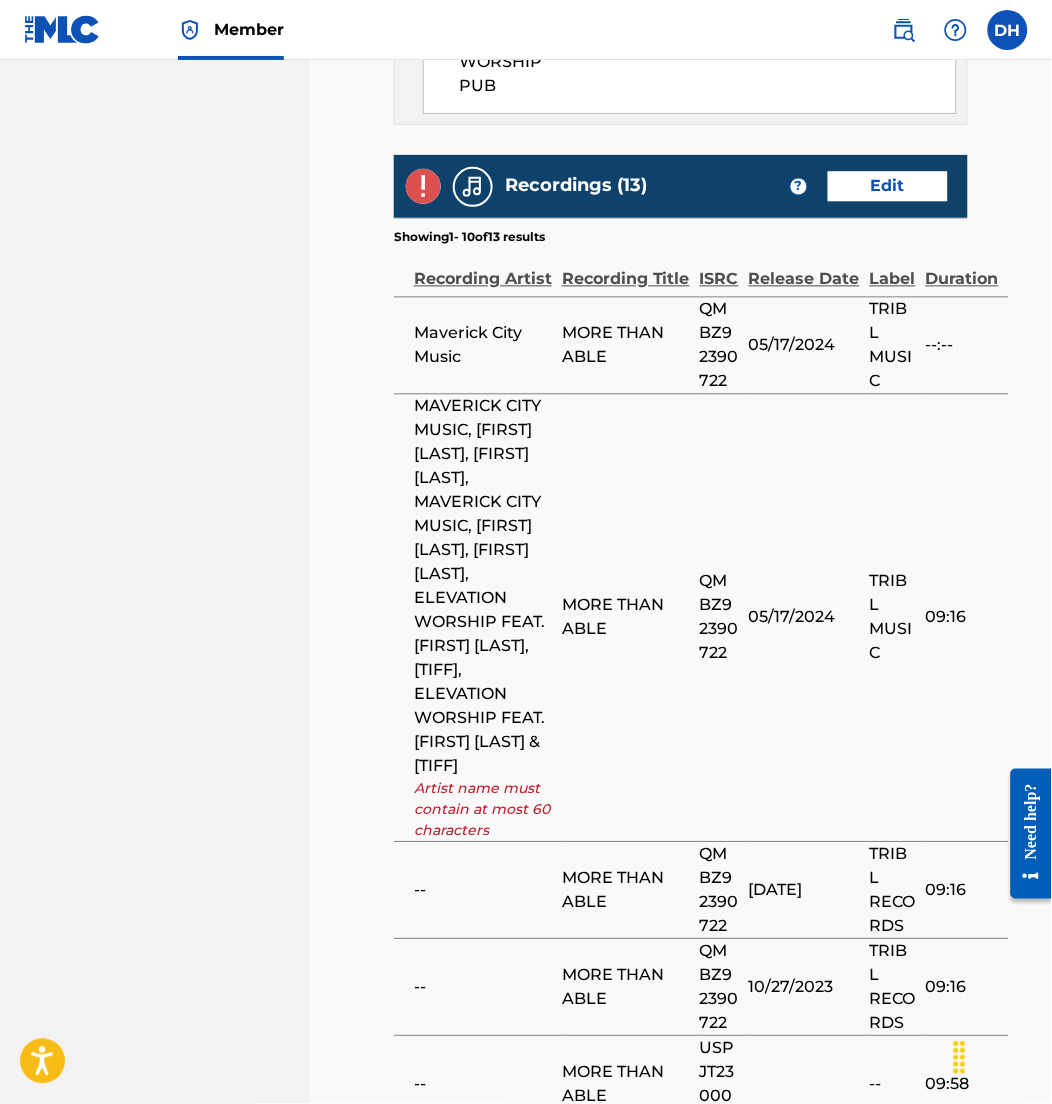 scroll, scrollTop: 4462, scrollLeft: 0, axis: vertical 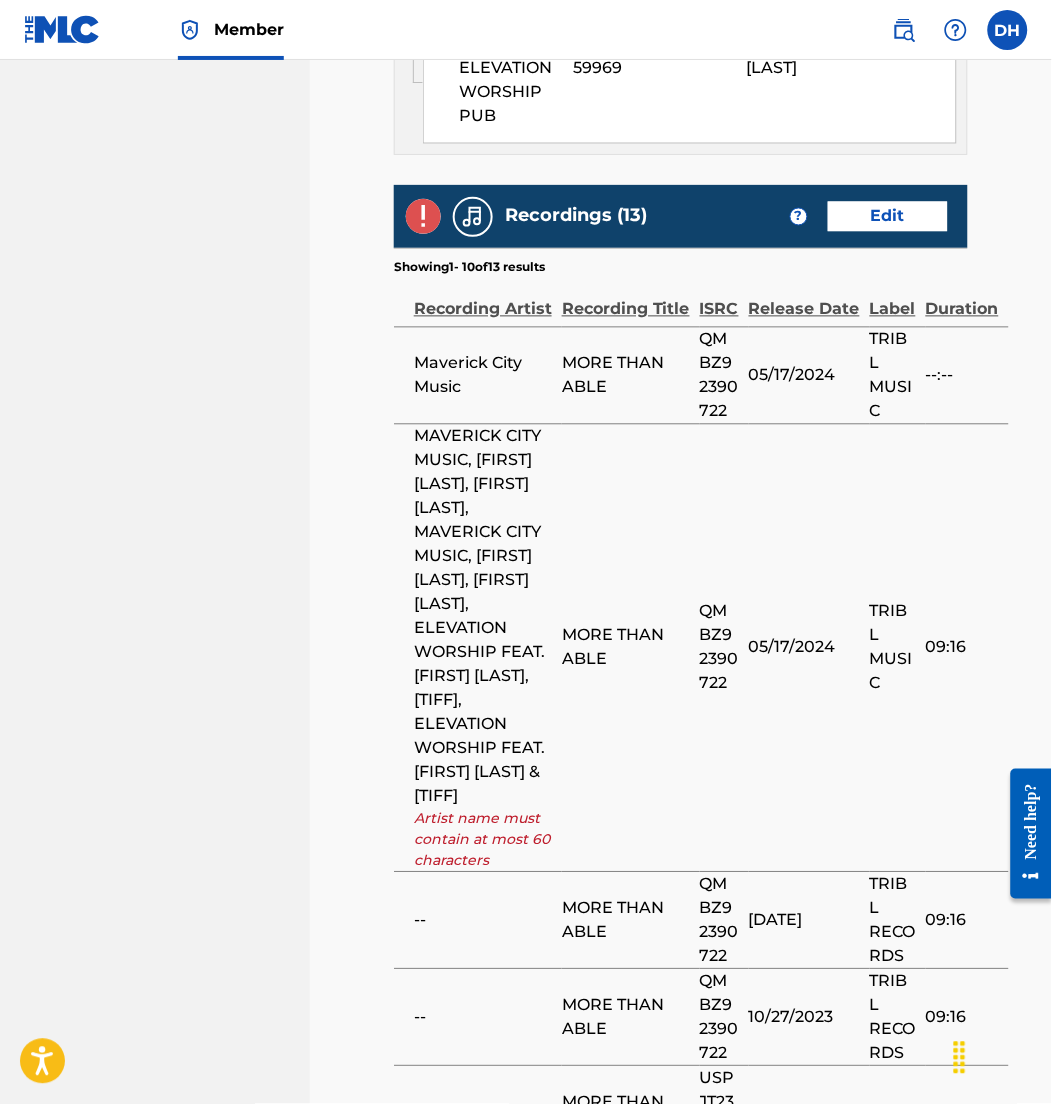 click on "Edit" at bounding box center (888, 217) 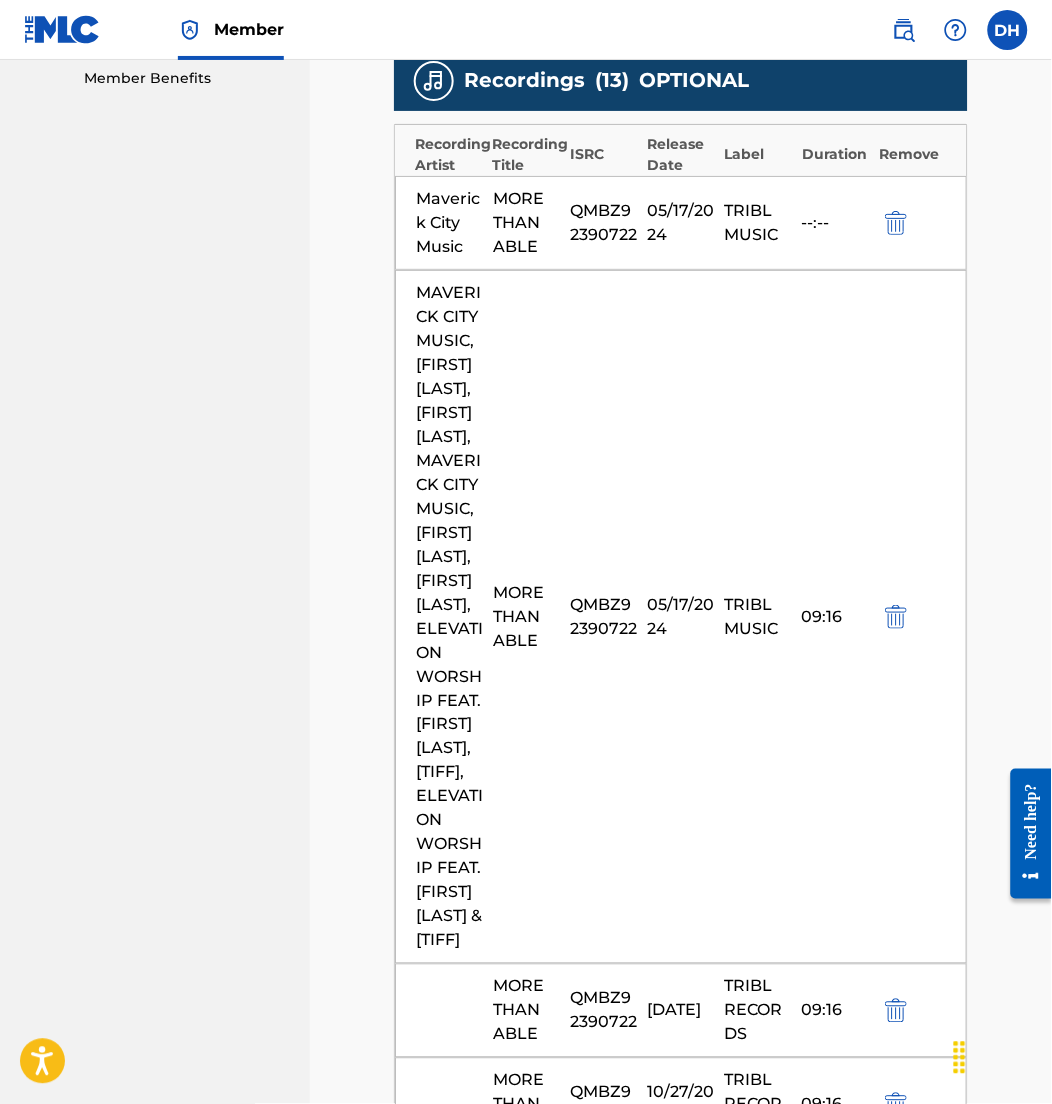 scroll, scrollTop: 686, scrollLeft: 0, axis: vertical 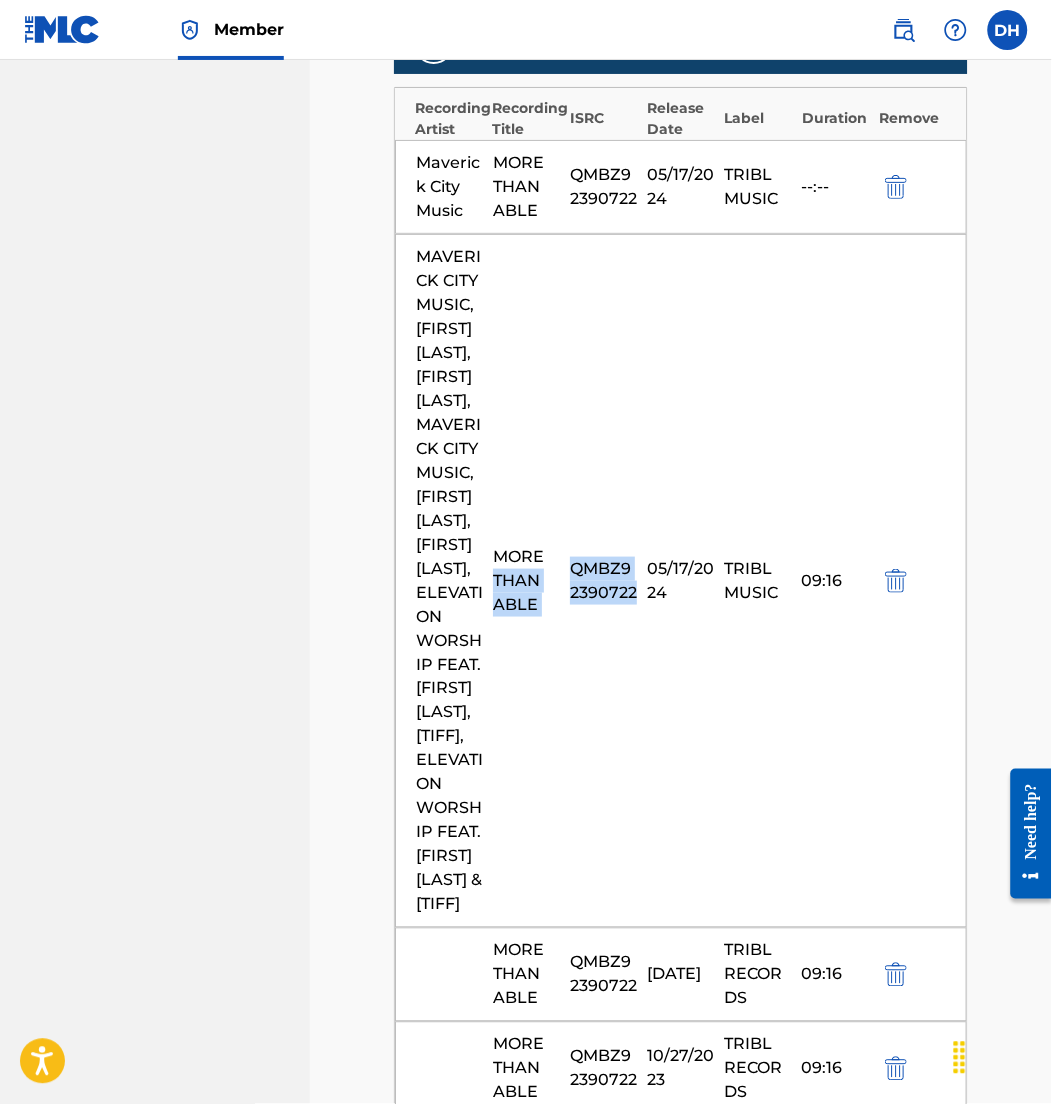 drag, startPoint x: 637, startPoint y: 639, endPoint x: 565, endPoint y: 600, distance: 81.88406 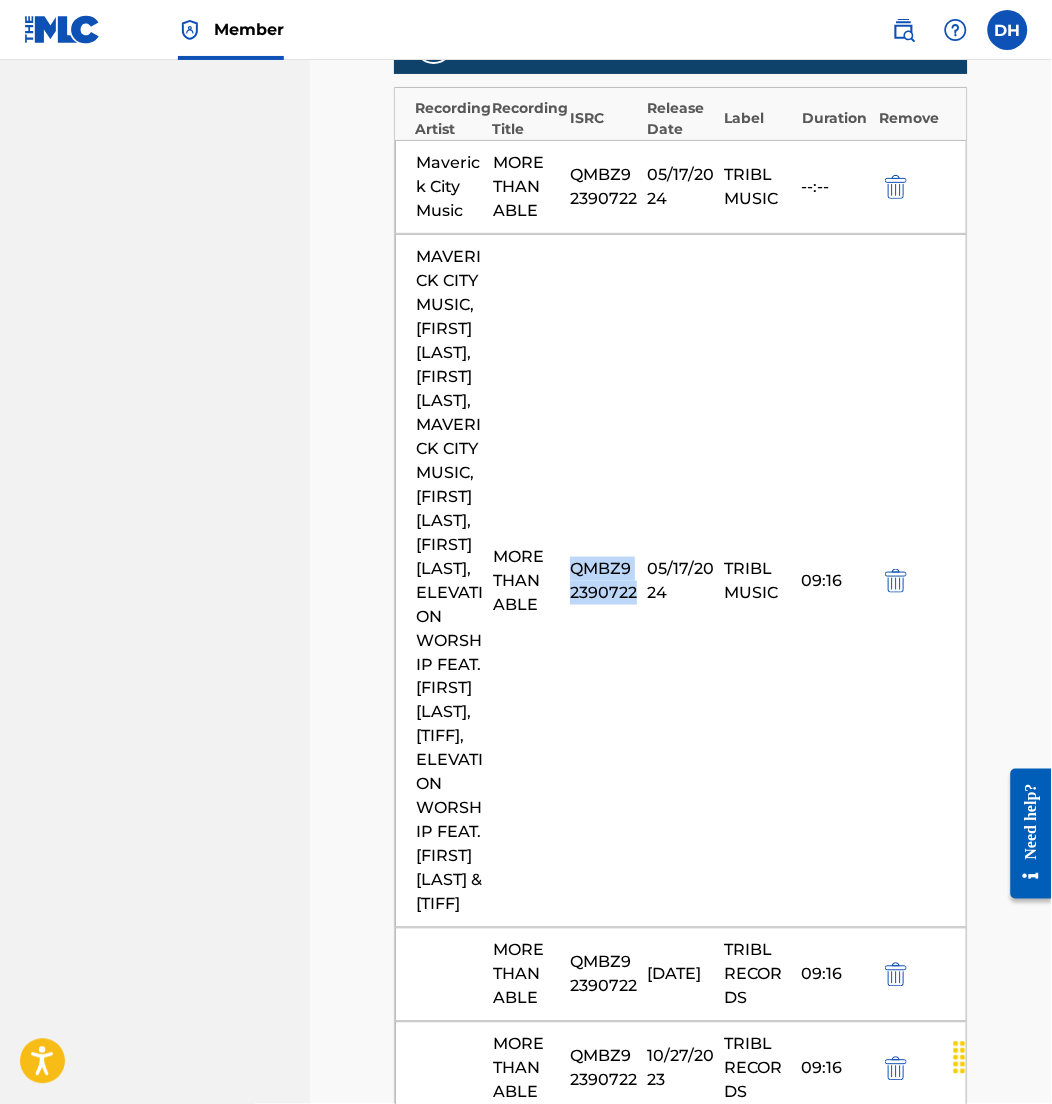 drag, startPoint x: 569, startPoint y: 608, endPoint x: 638, endPoint y: 638, distance: 75.23962 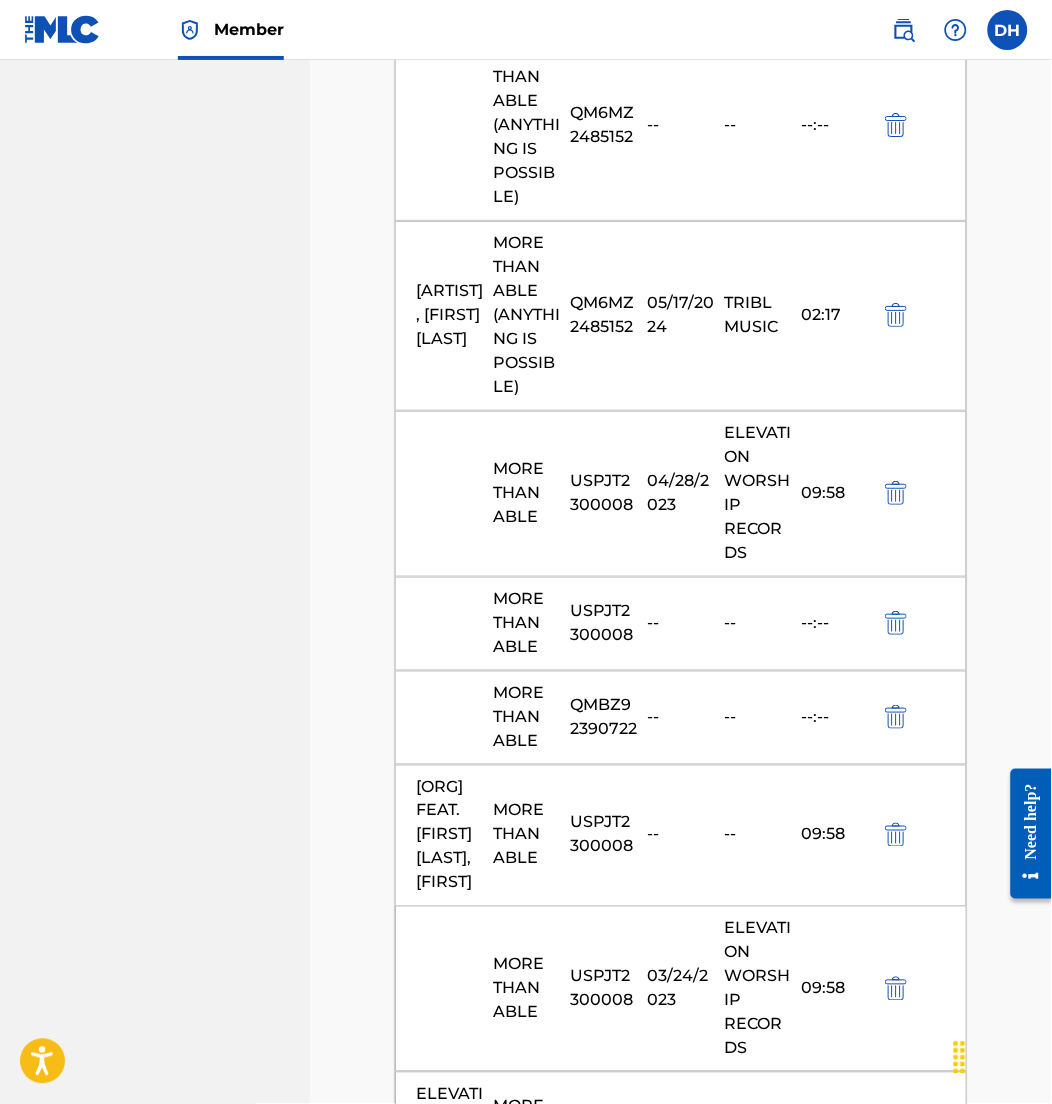 scroll, scrollTop: 2561, scrollLeft: 0, axis: vertical 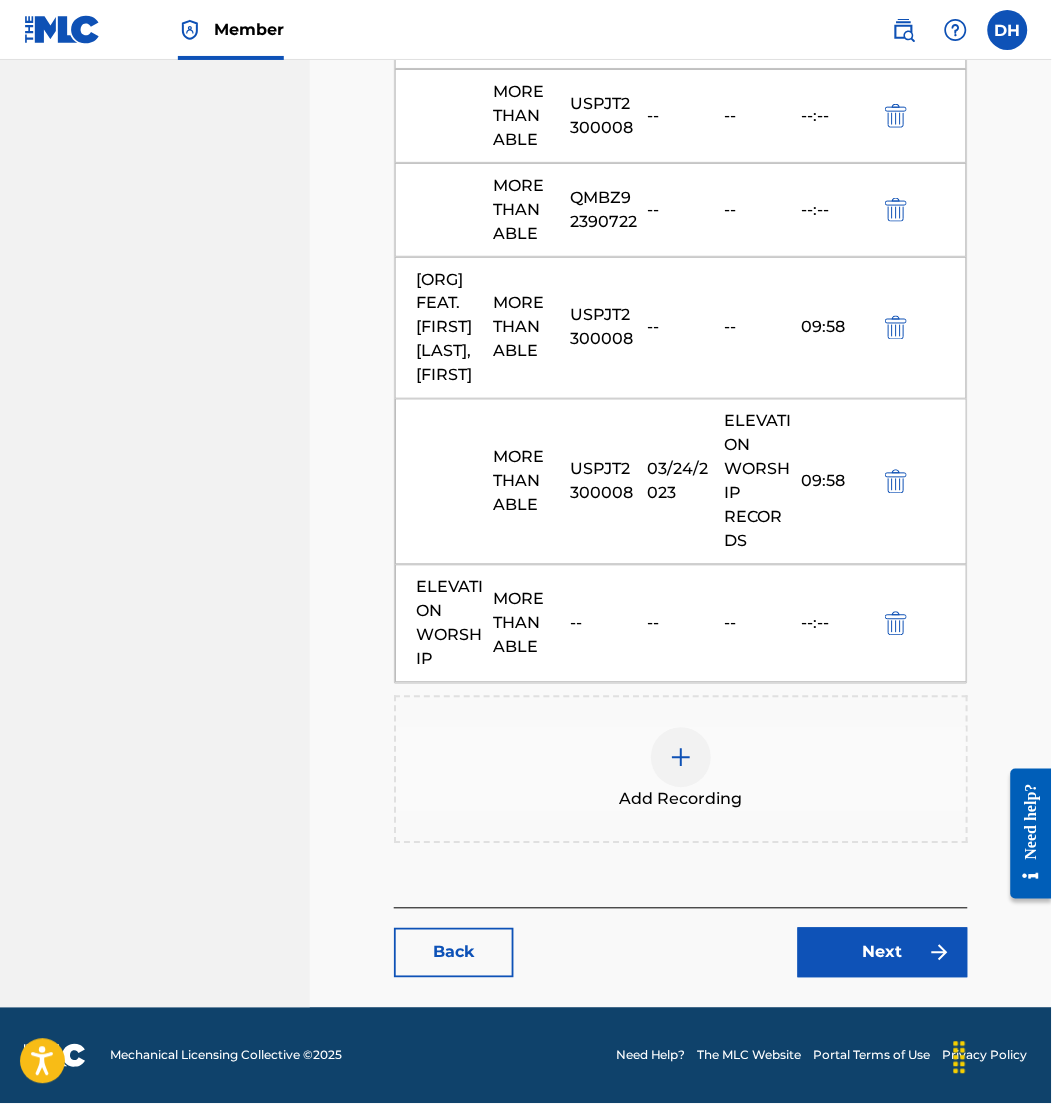 click at bounding box center (681, 758) 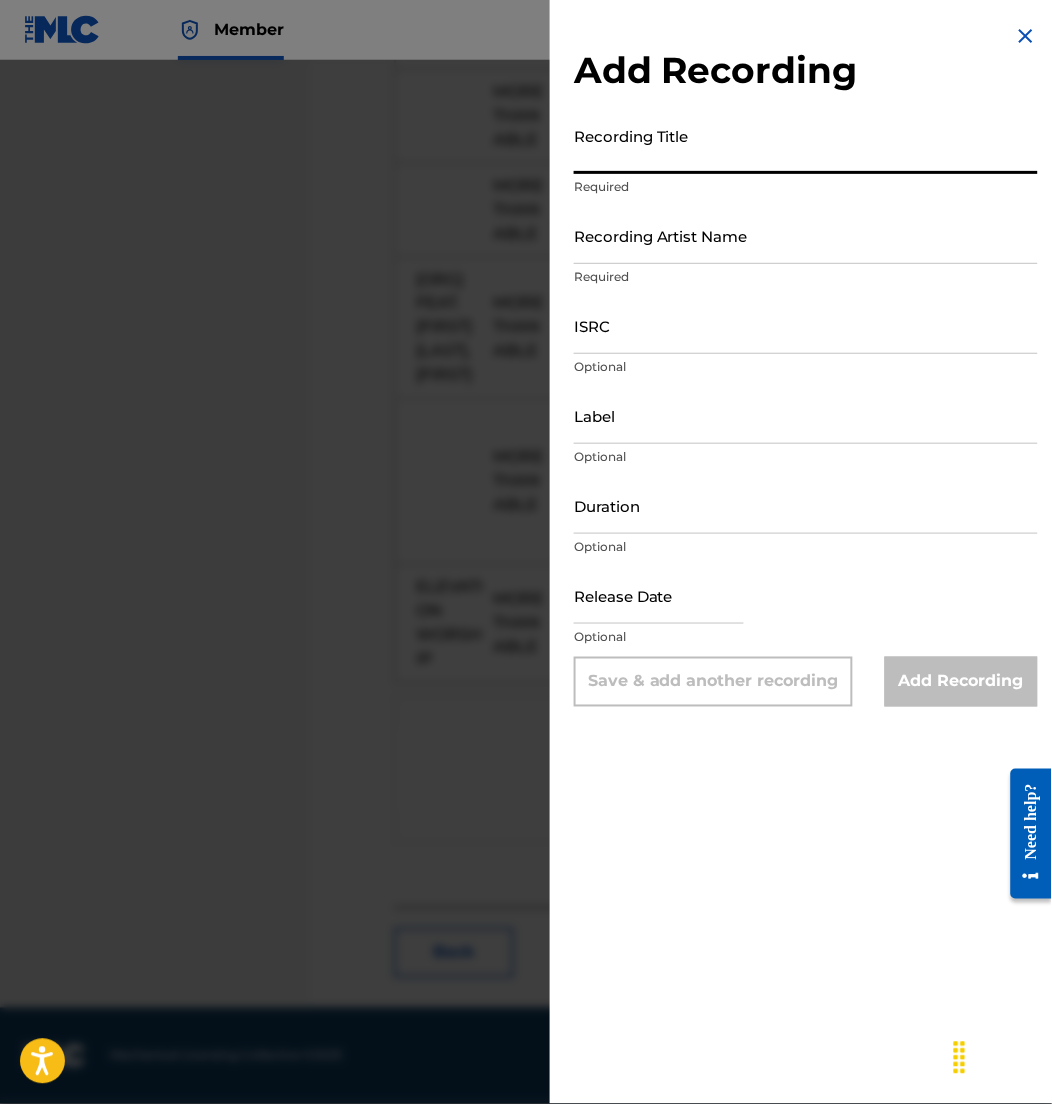 click on "Recording Title" at bounding box center [806, 145] 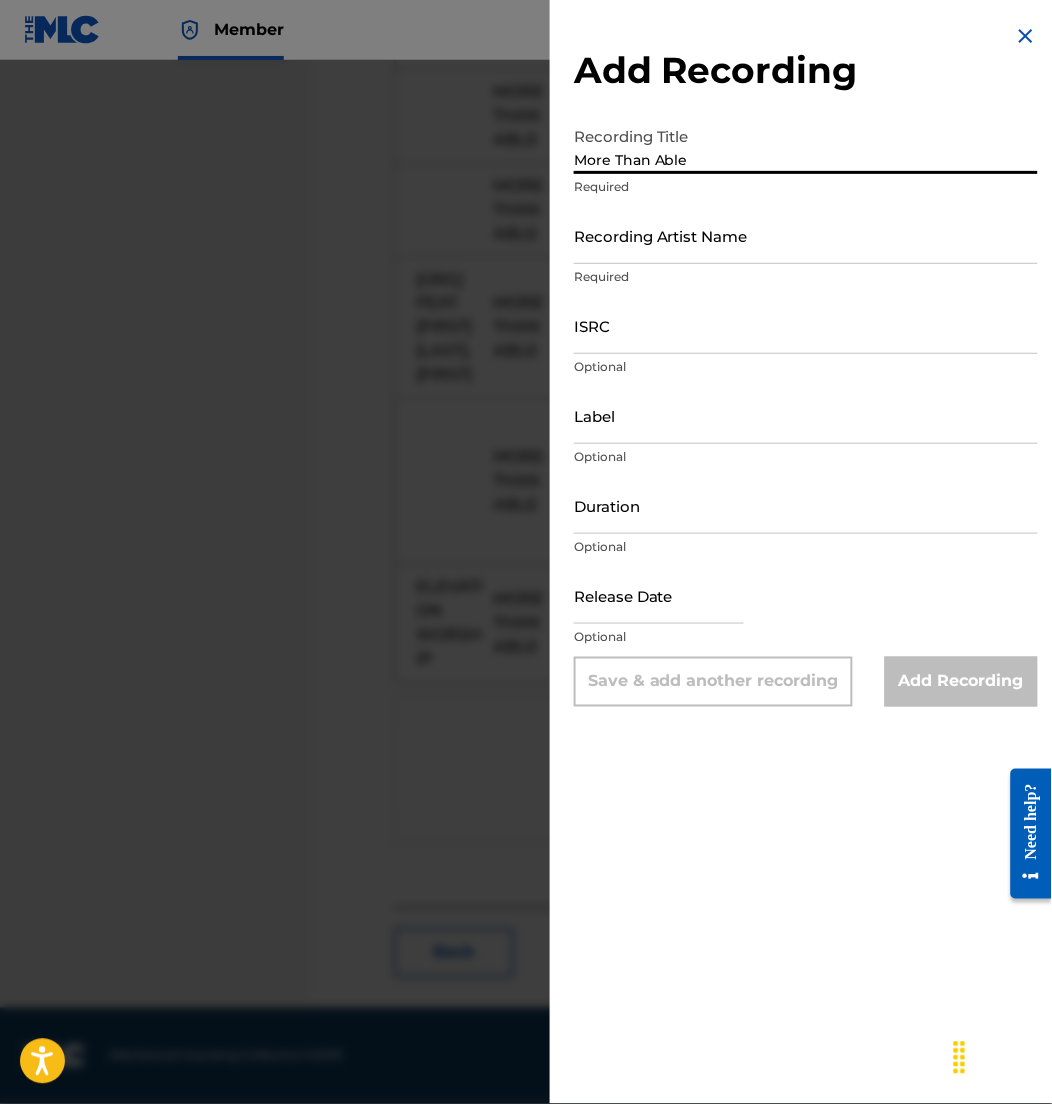 type on "More Than Able" 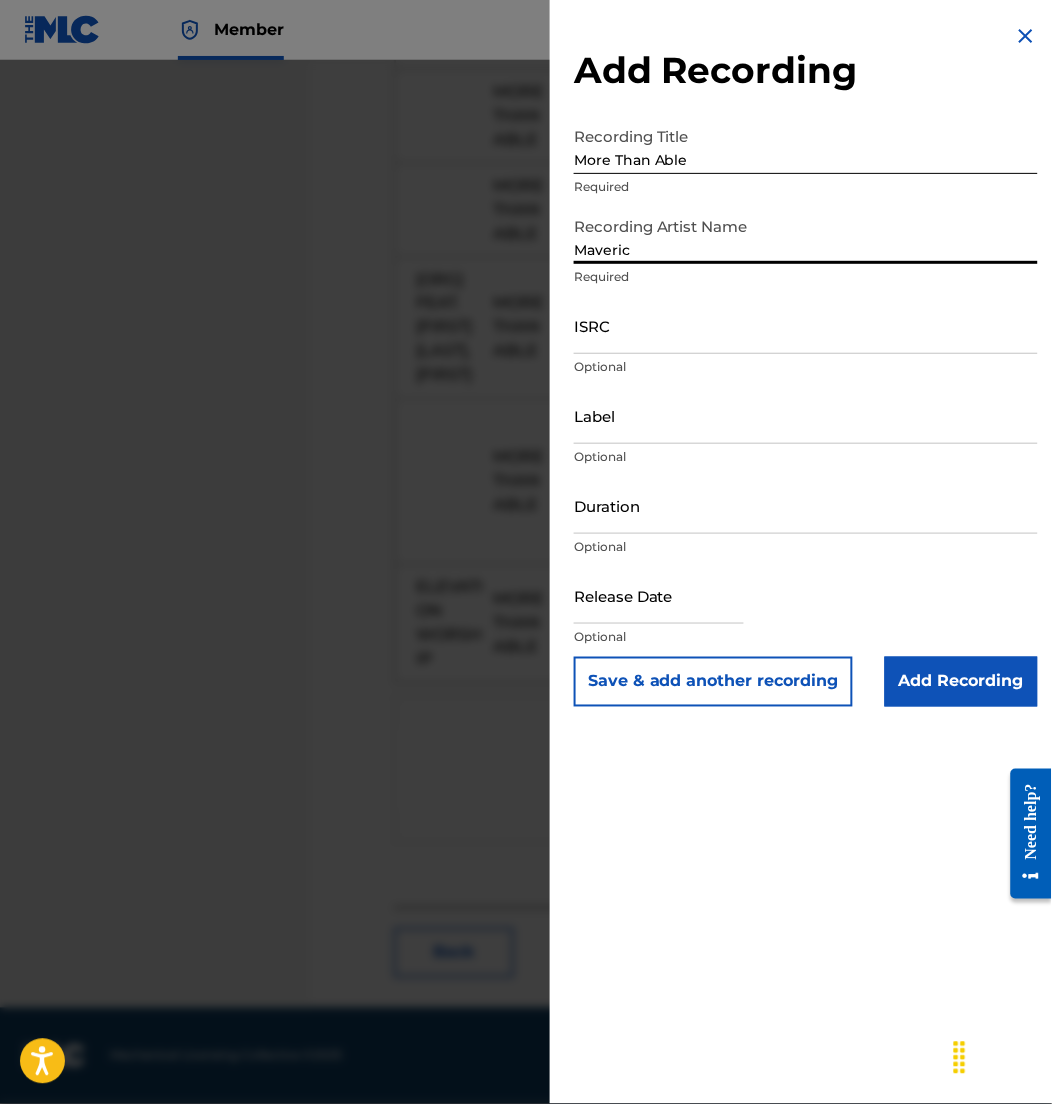 type on "Maverick City Music" 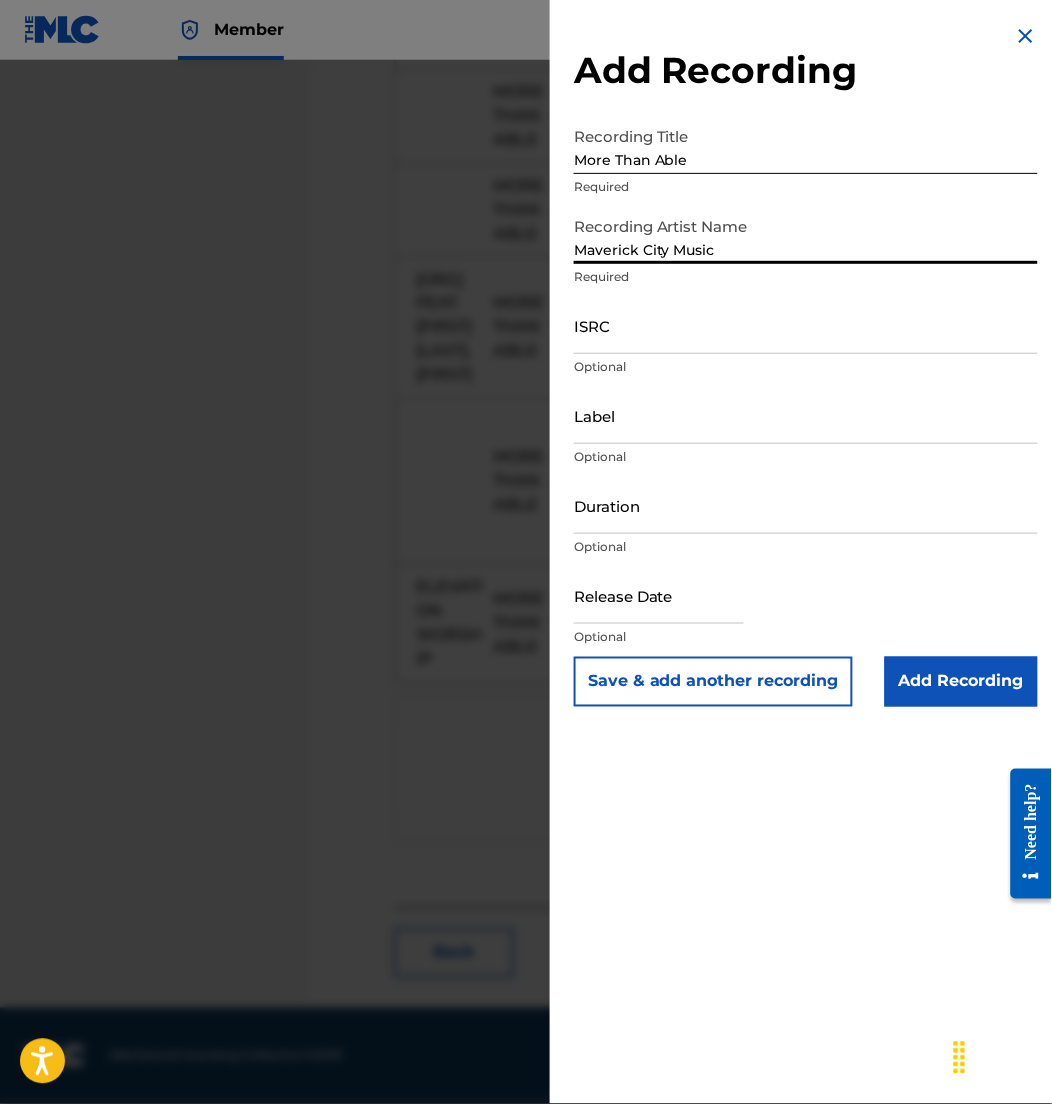 click on "ISRC" at bounding box center [806, 325] 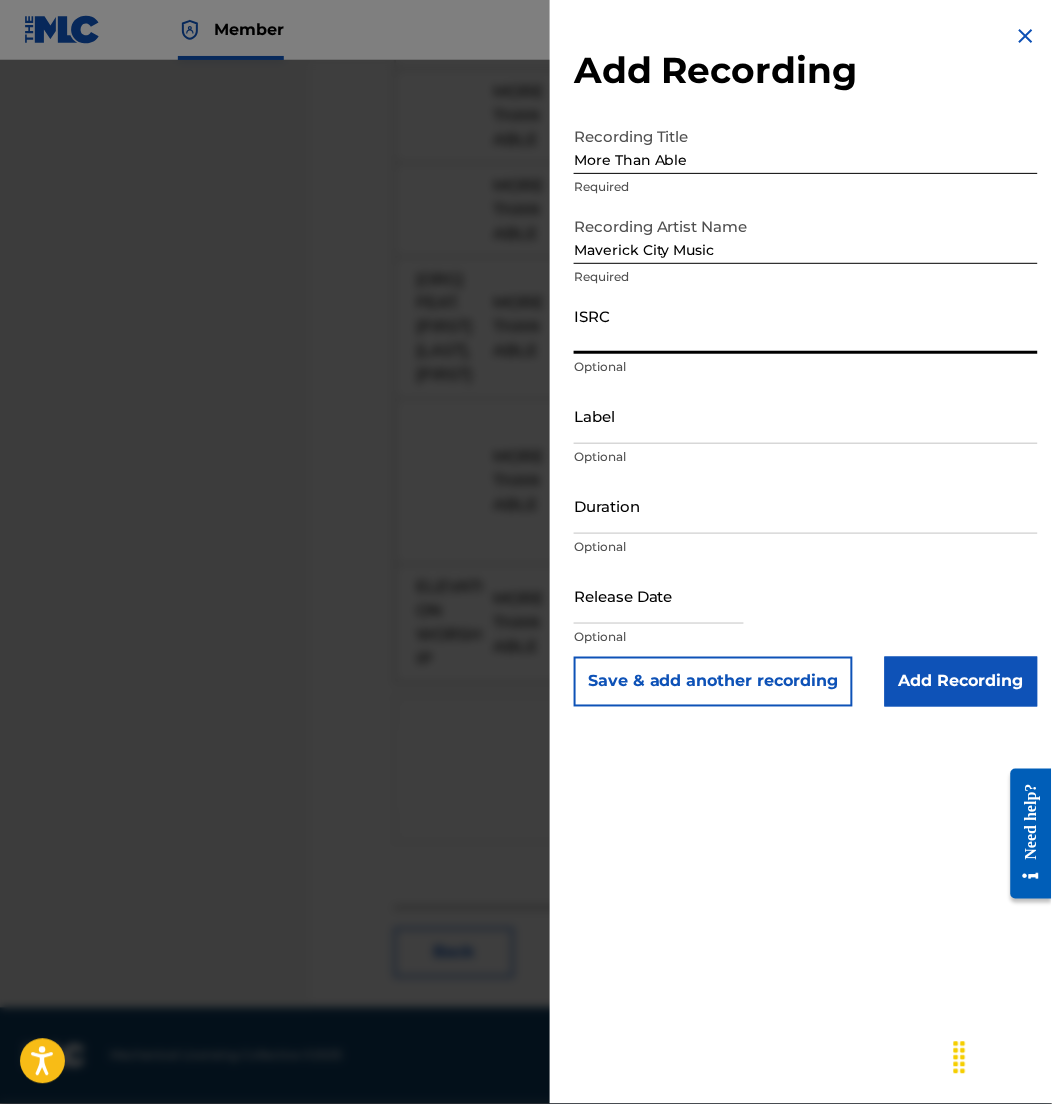 paste on "QMBZ92390722" 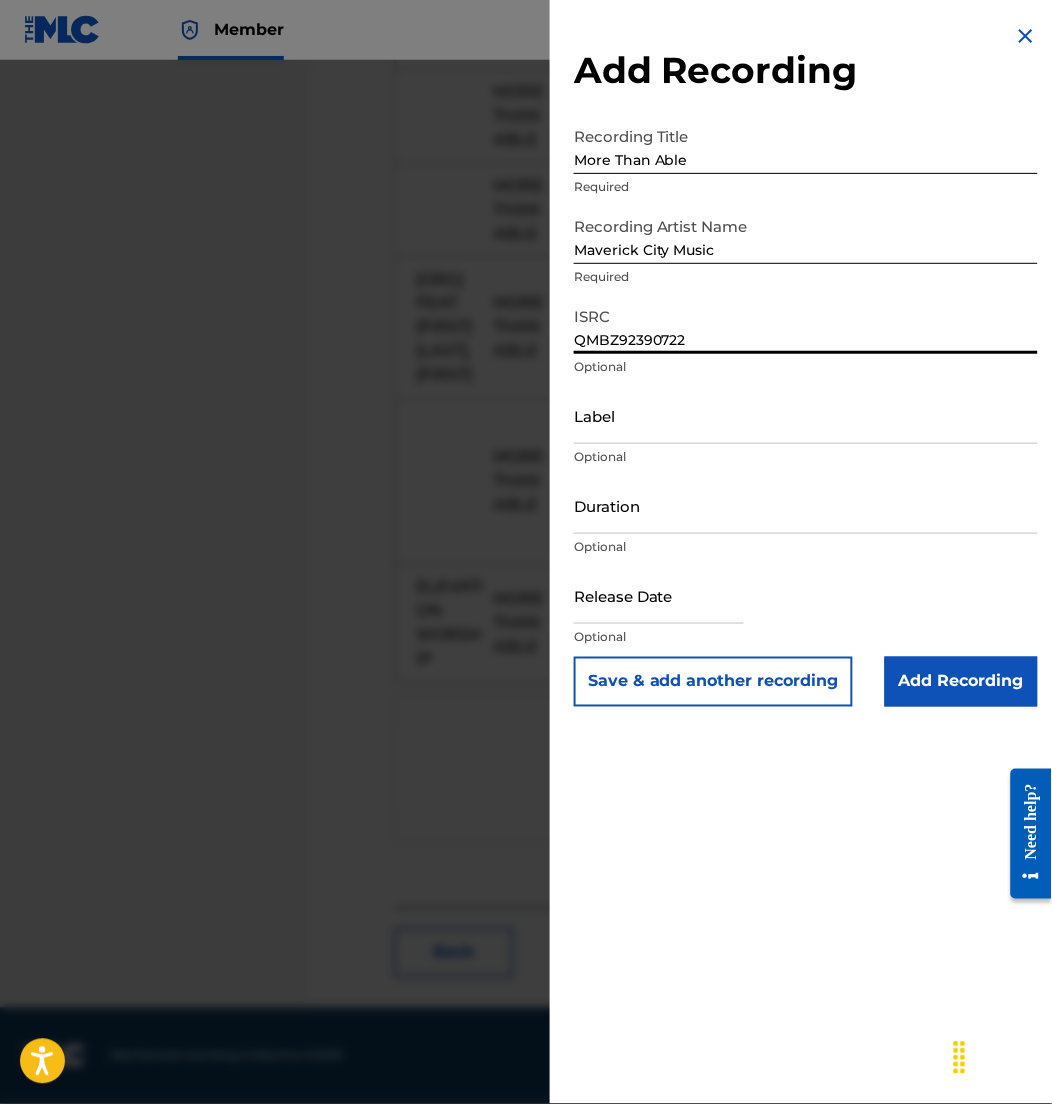 type on "QMBZ92390722" 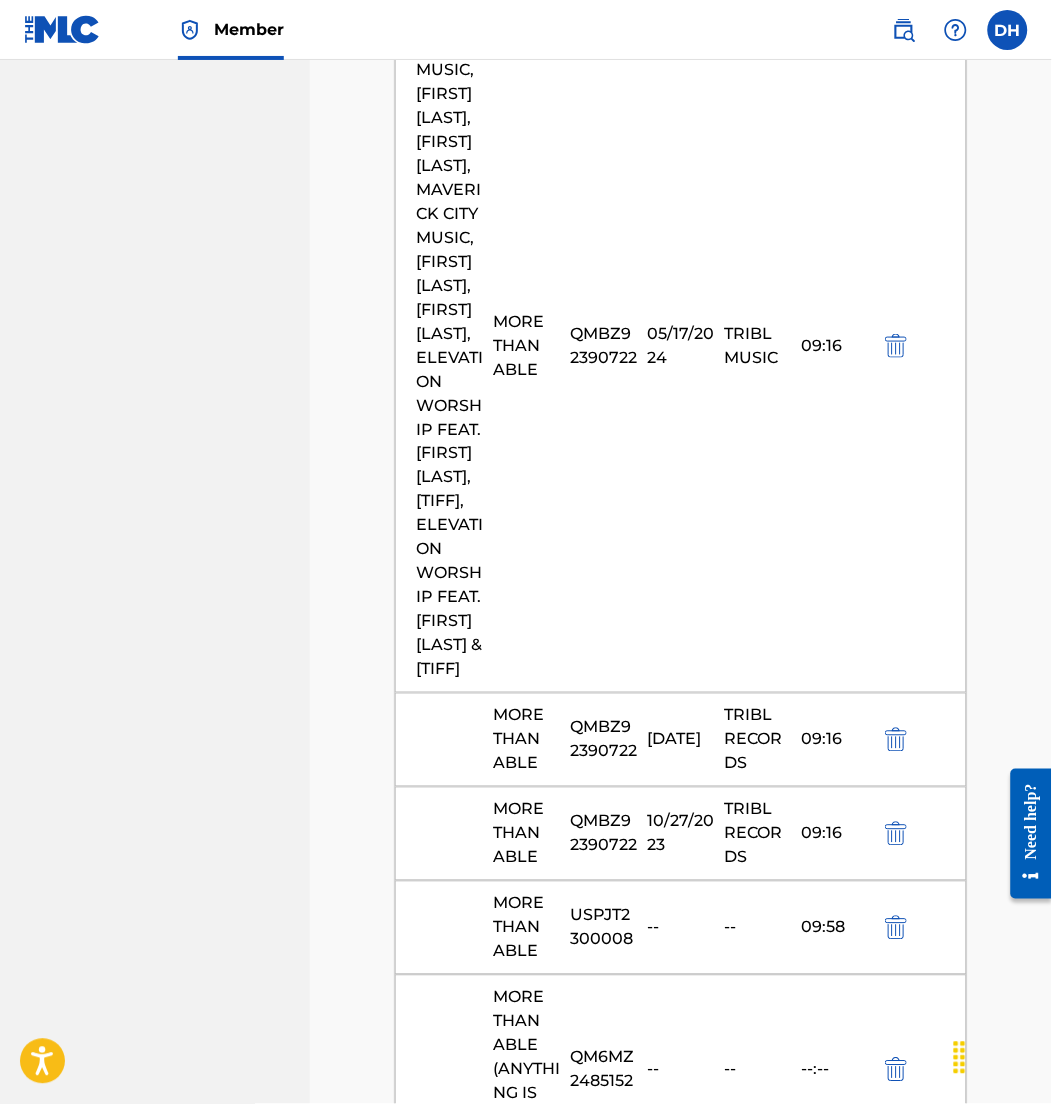 scroll, scrollTop: 913, scrollLeft: 0, axis: vertical 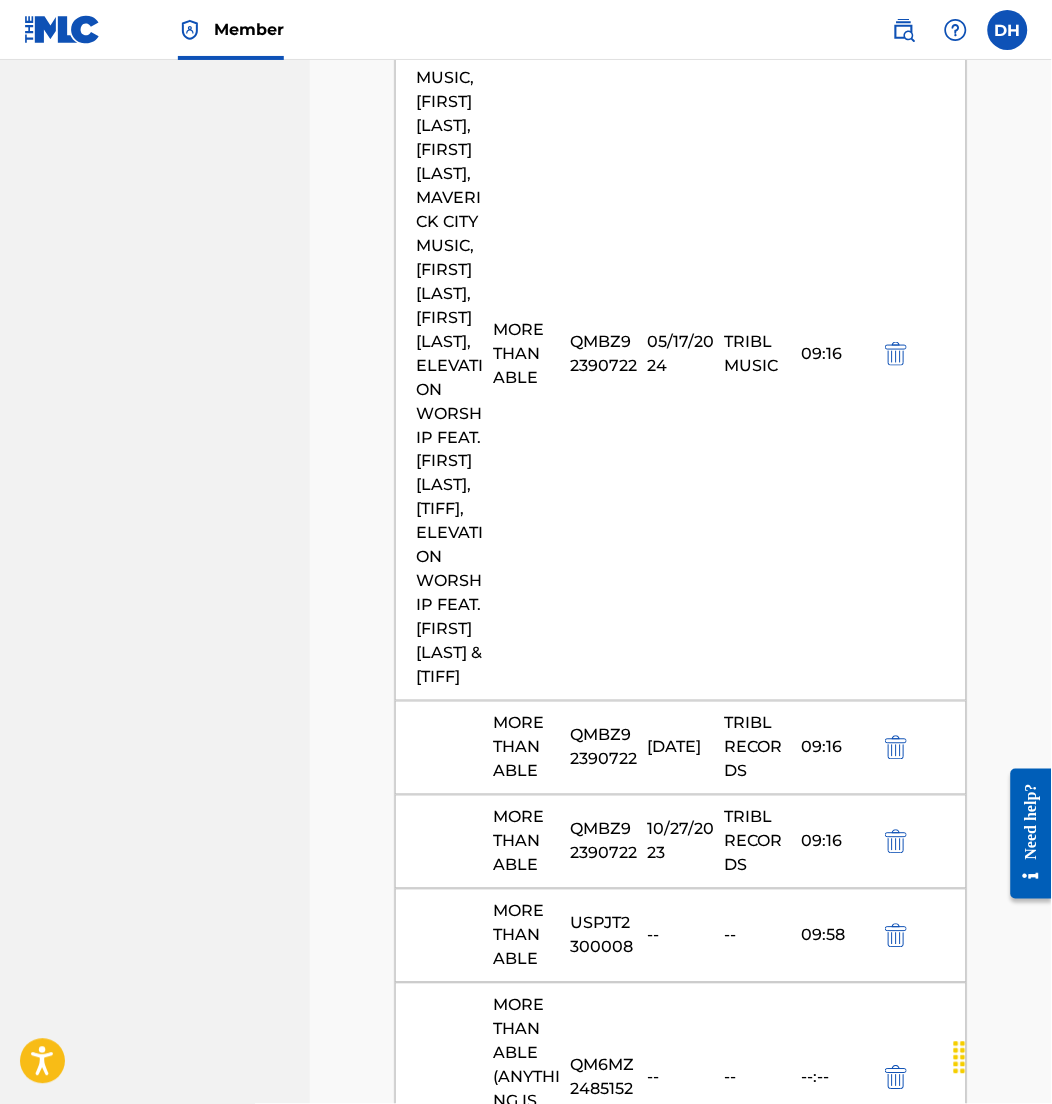 click at bounding box center [924, 353] 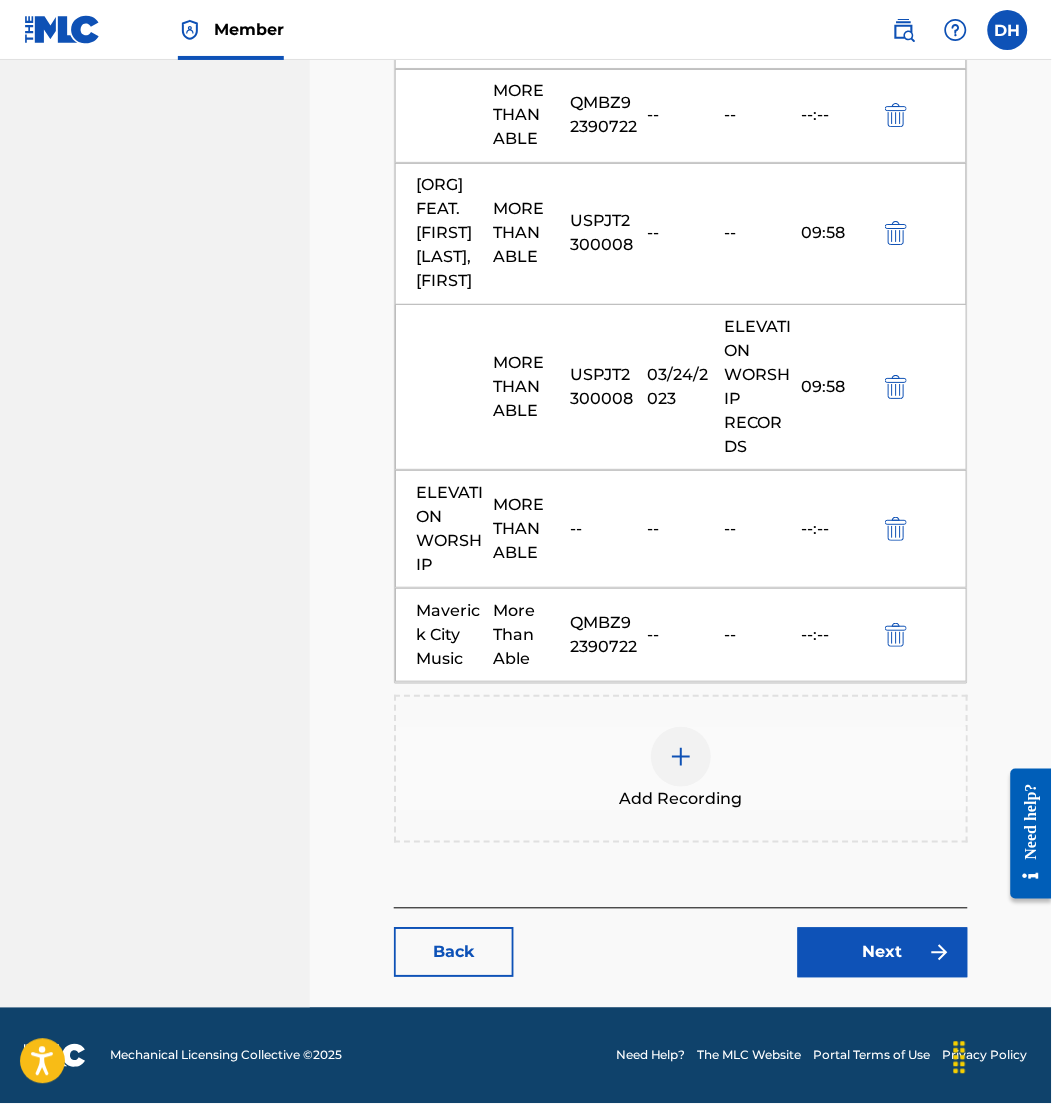 scroll, scrollTop: 1865, scrollLeft: 0, axis: vertical 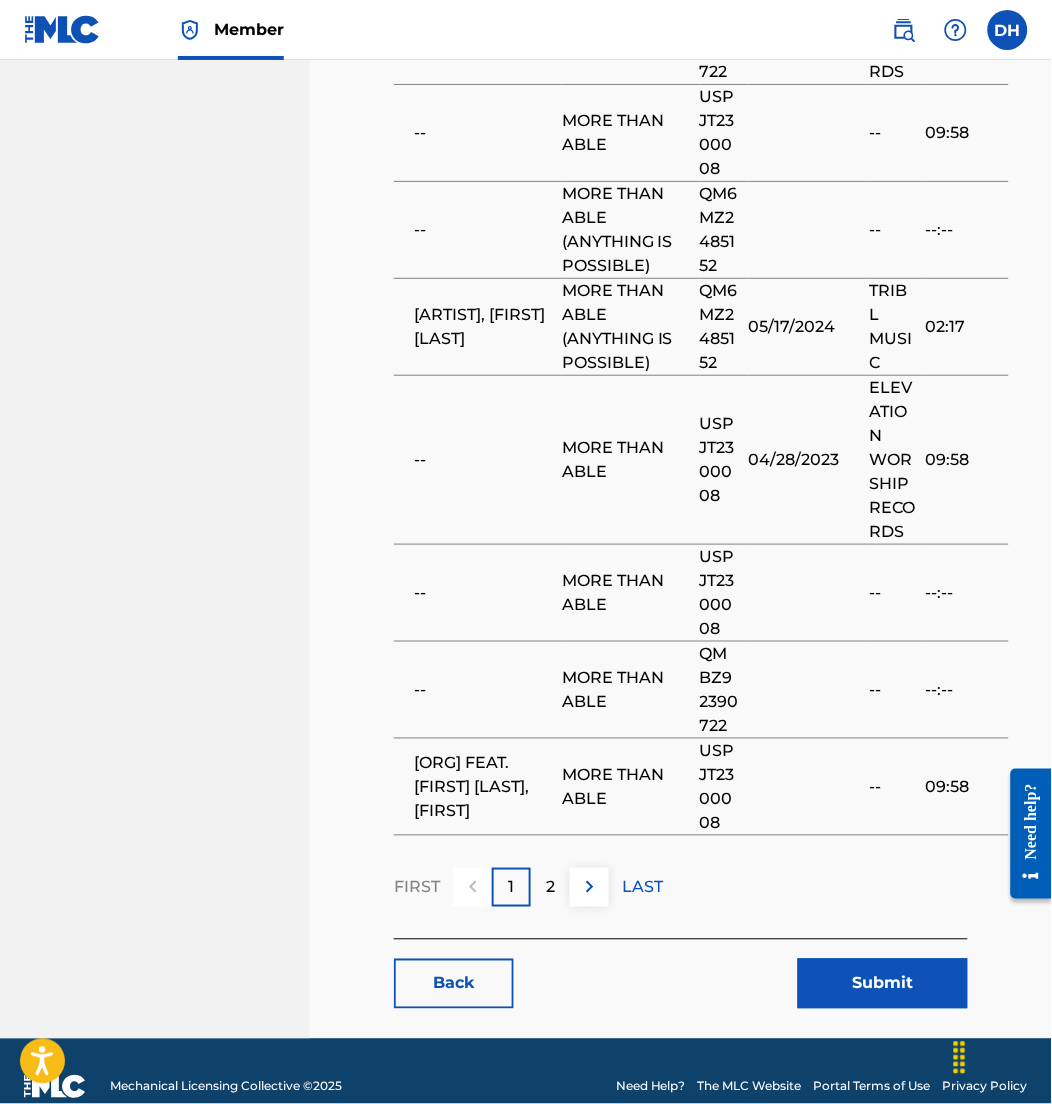 click on "Submit" at bounding box center [883, 984] 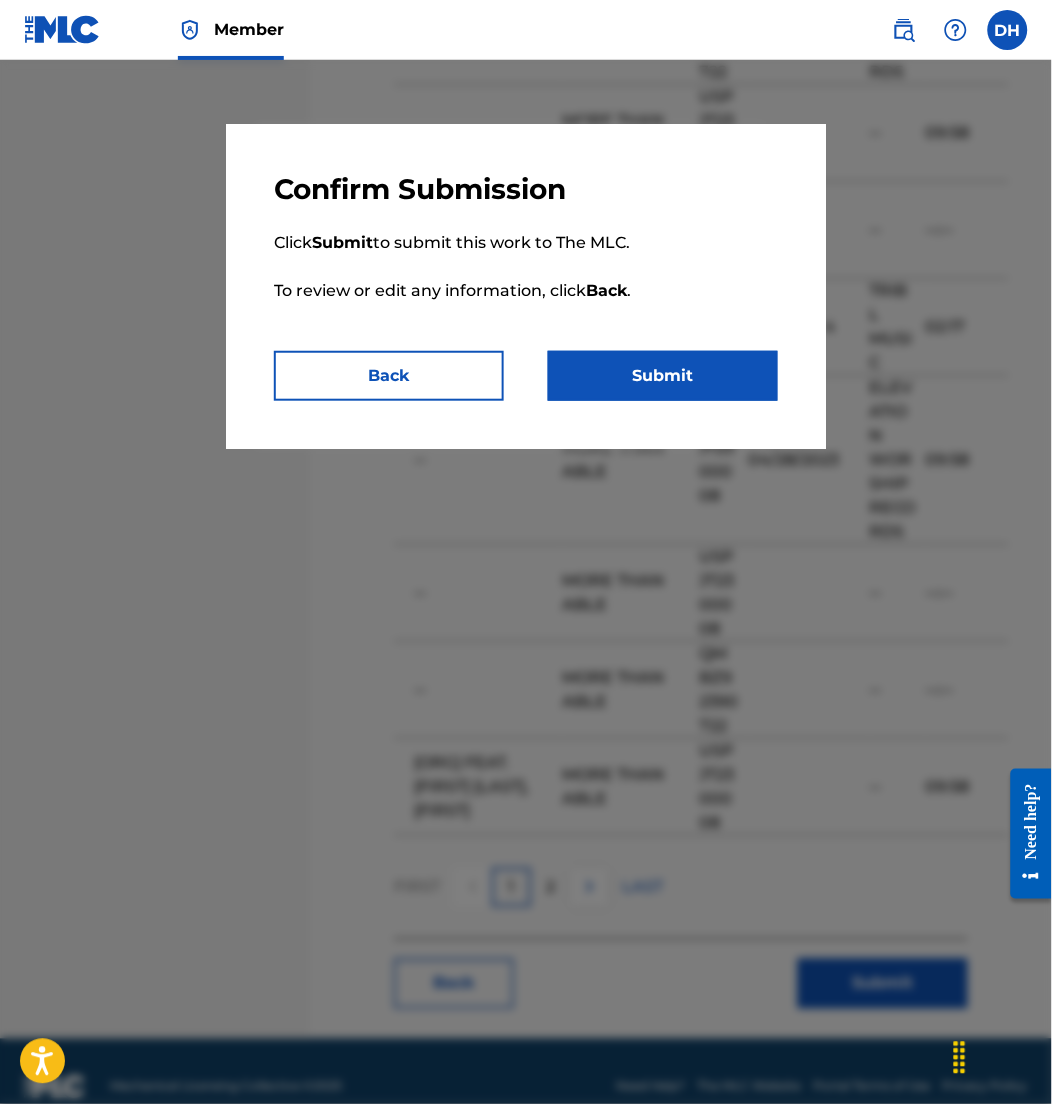 click on "Submit" at bounding box center [663, 376] 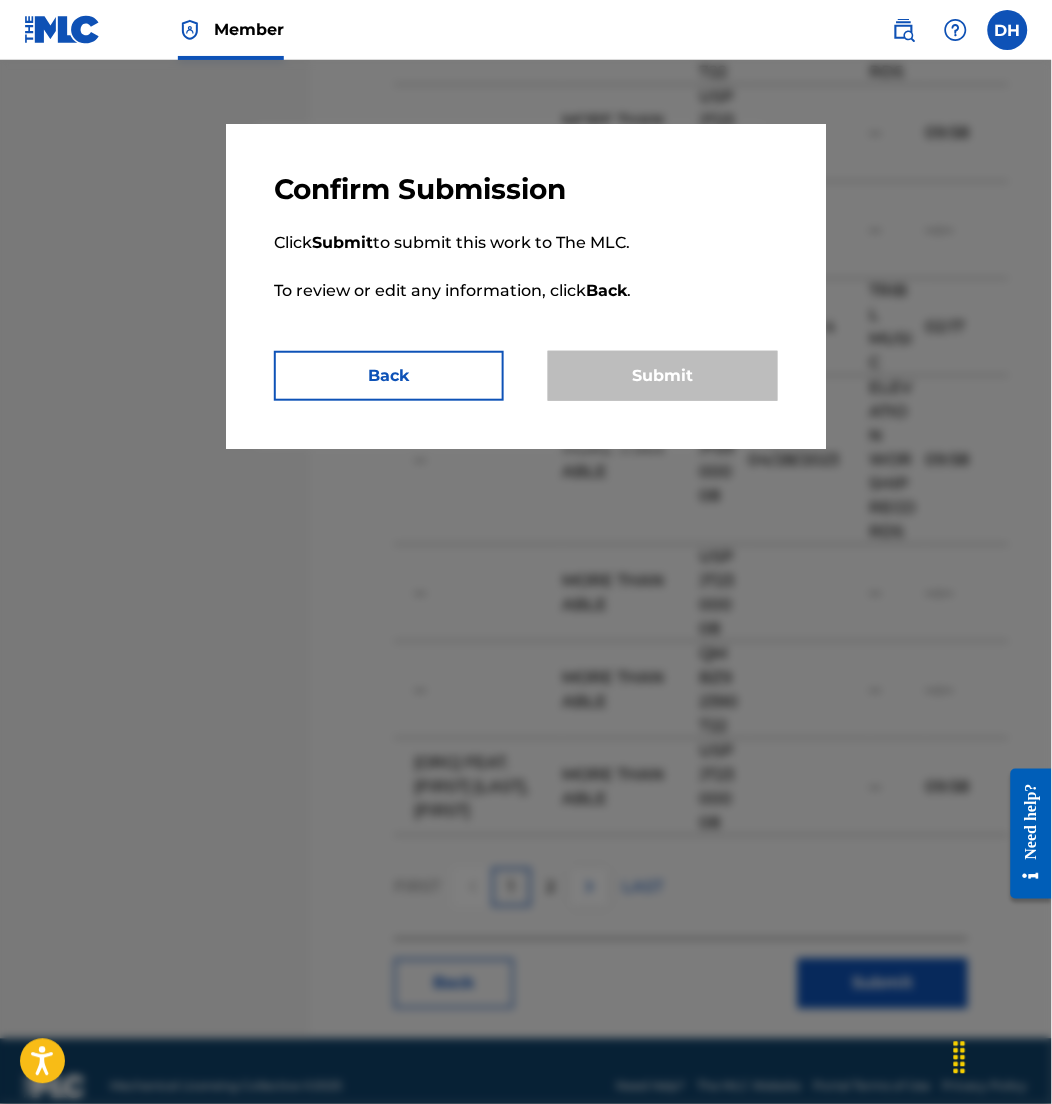 scroll, scrollTop: 0, scrollLeft: 0, axis: both 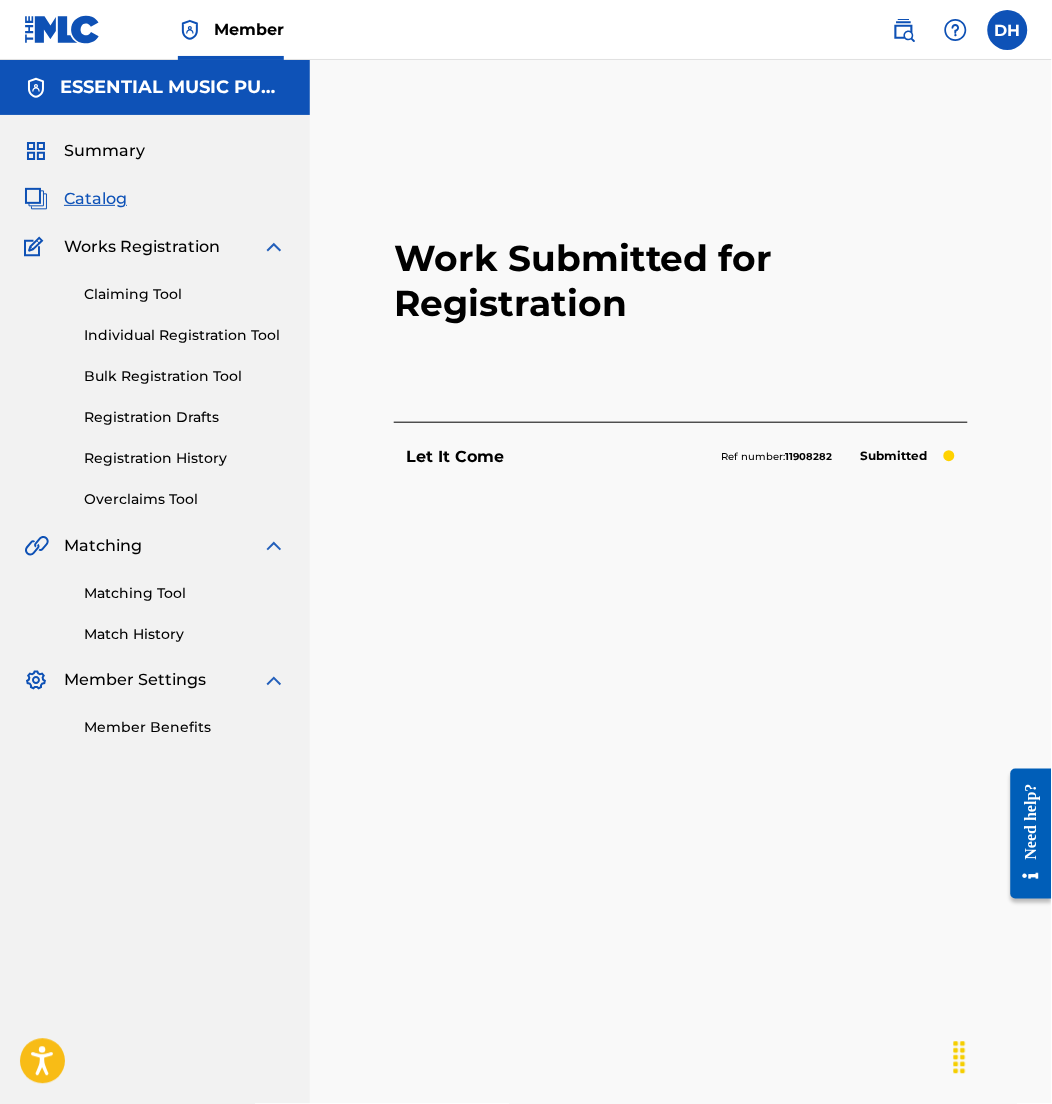 click on "Catalog" at bounding box center [95, 199] 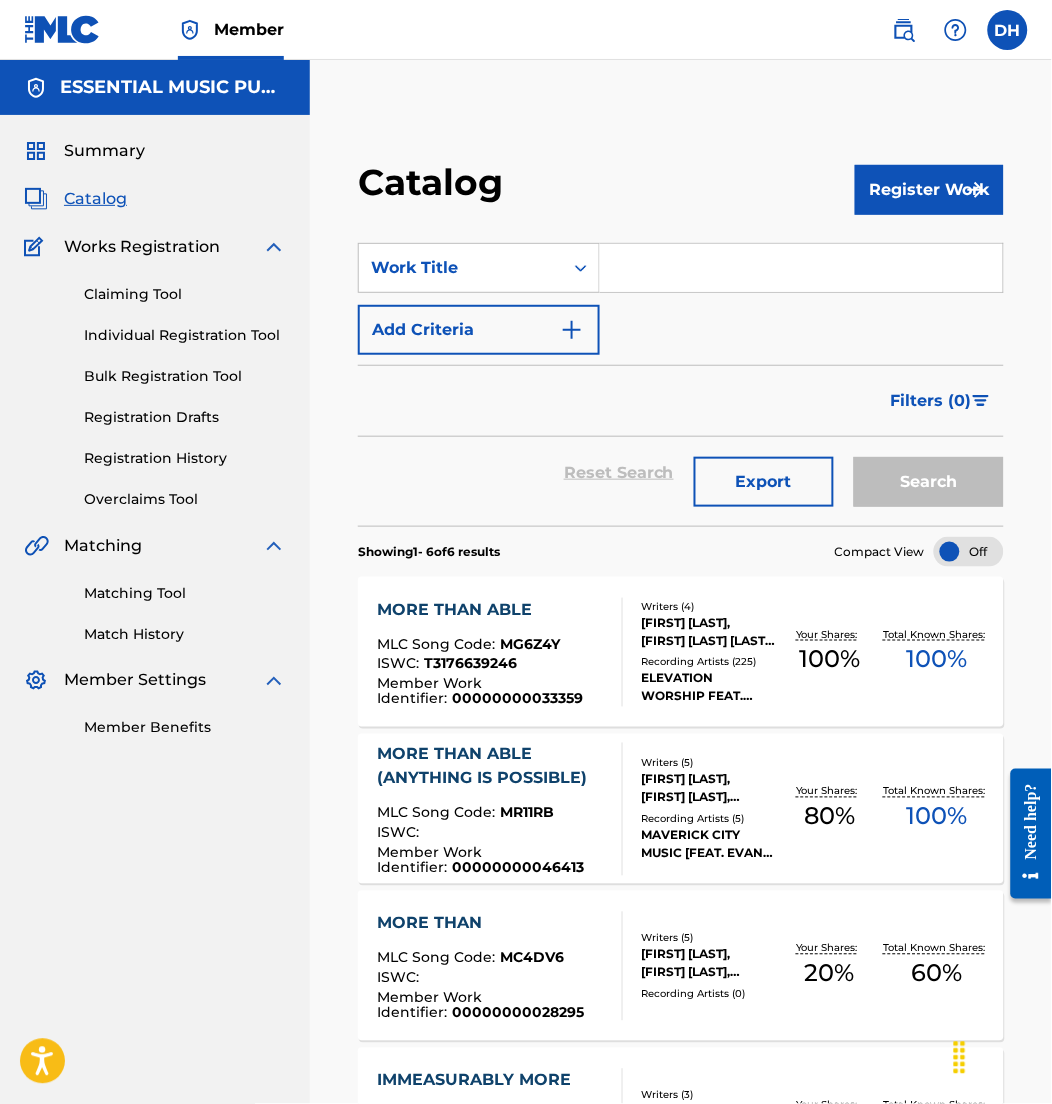 click at bounding box center (801, 268) 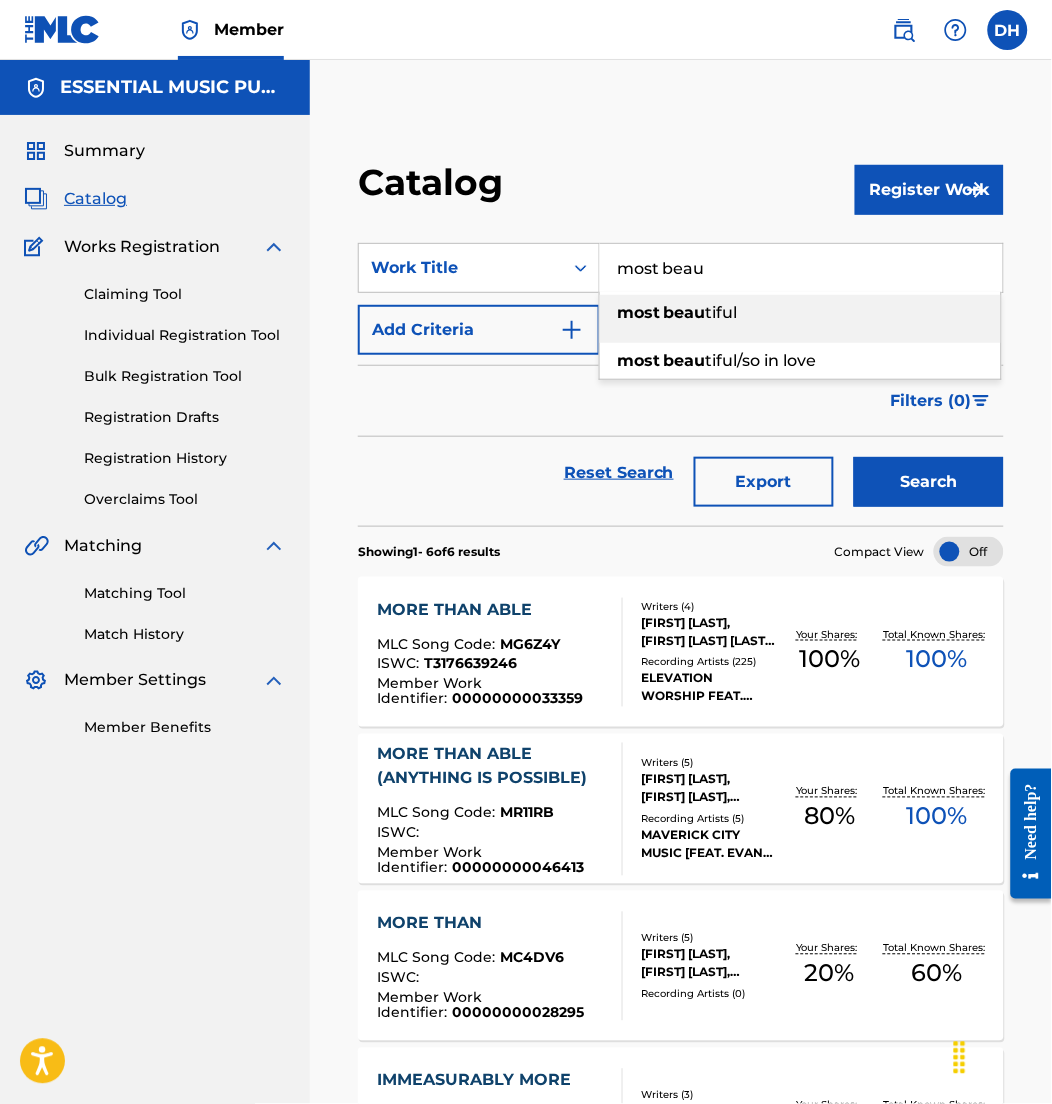 click on "most   beau tiful" at bounding box center [800, 313] 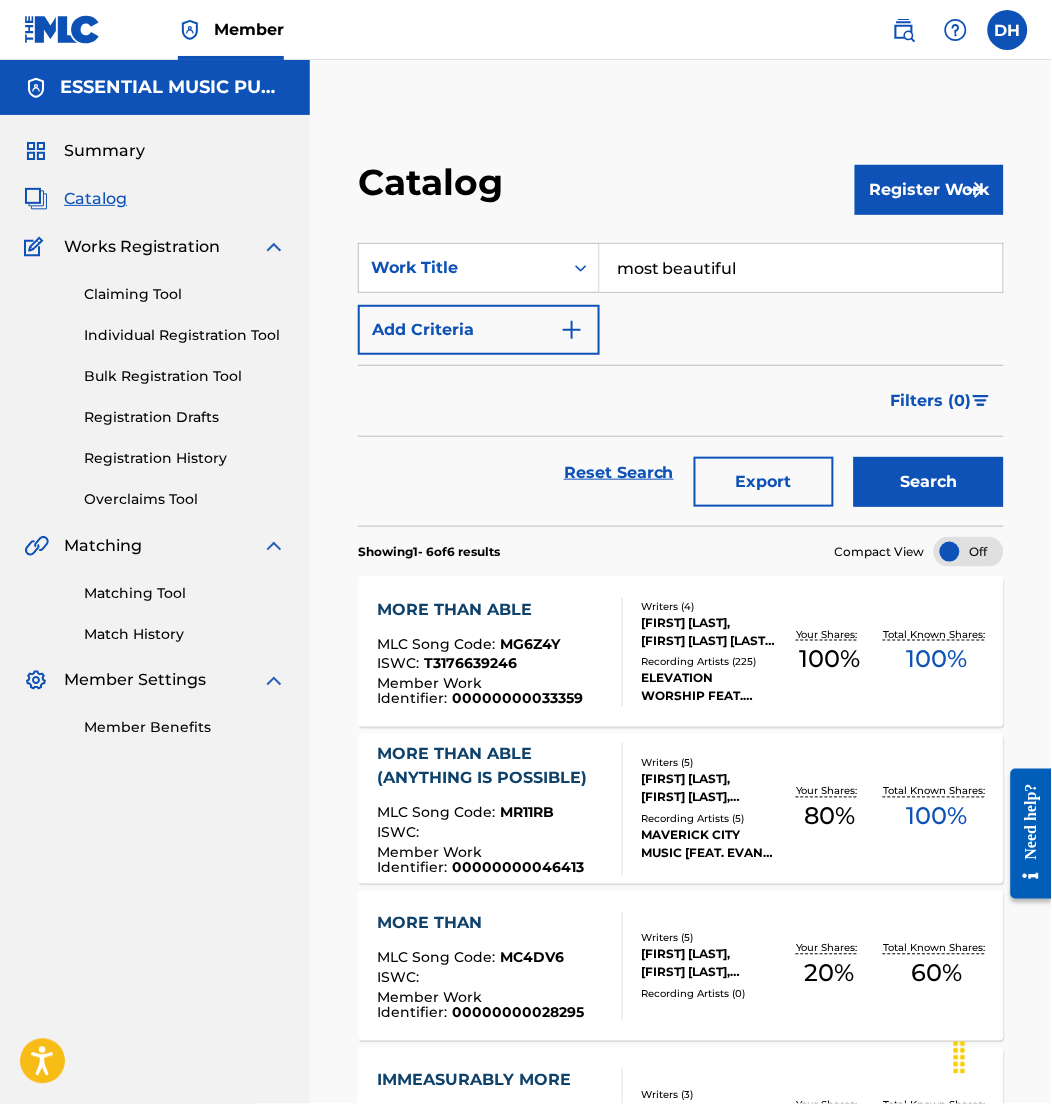 click on "Add Criteria" at bounding box center [479, 330] 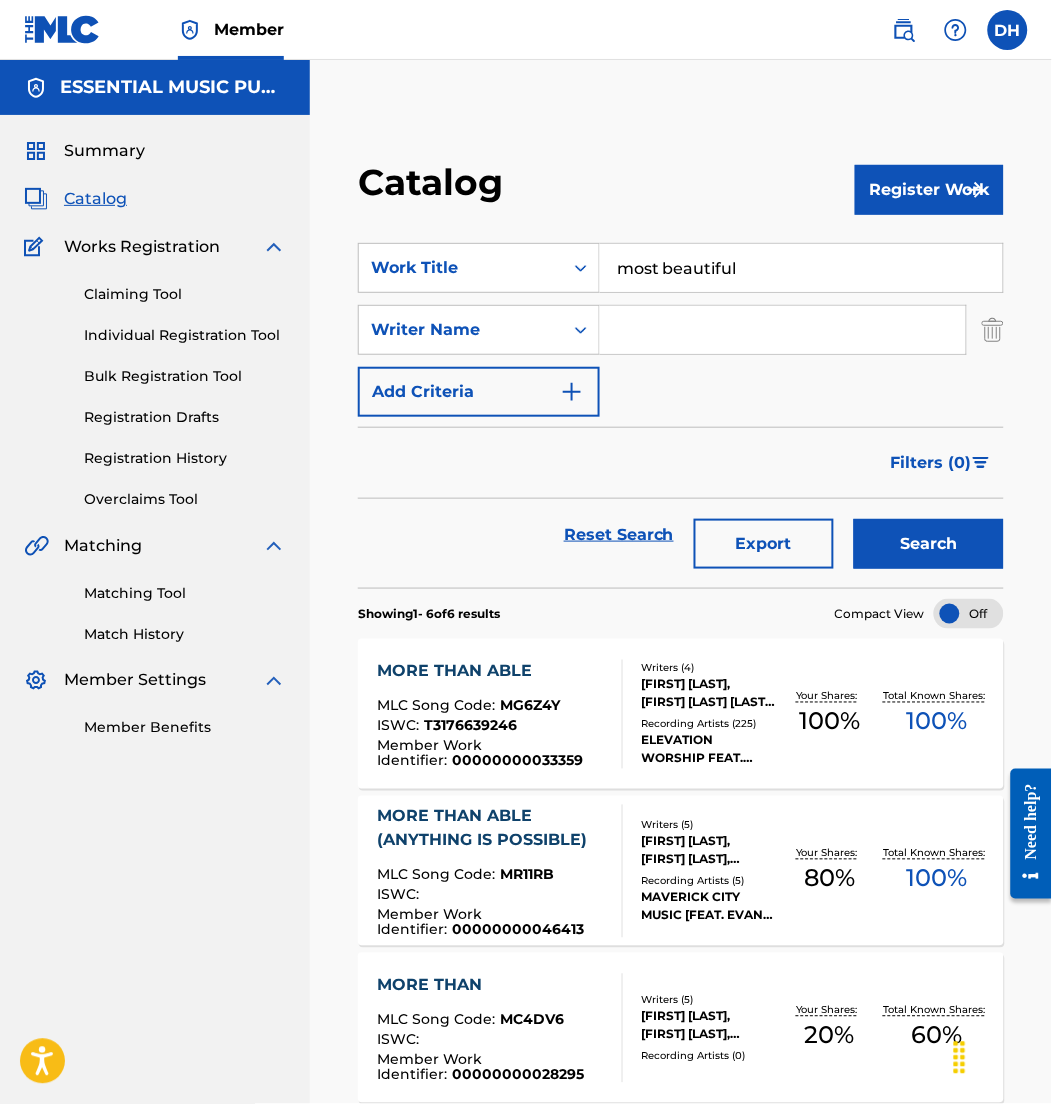 click at bounding box center (783, 330) 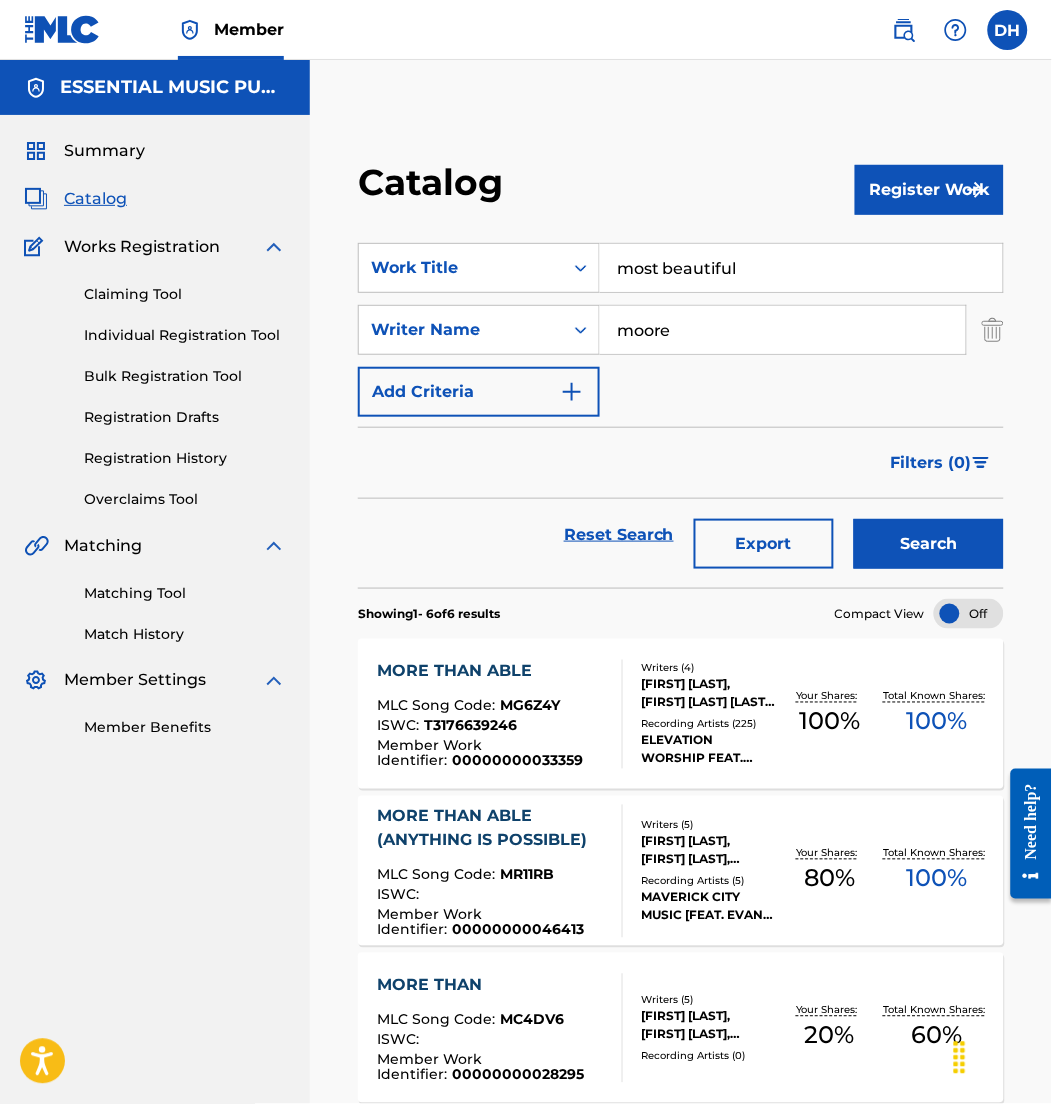 type on "moore" 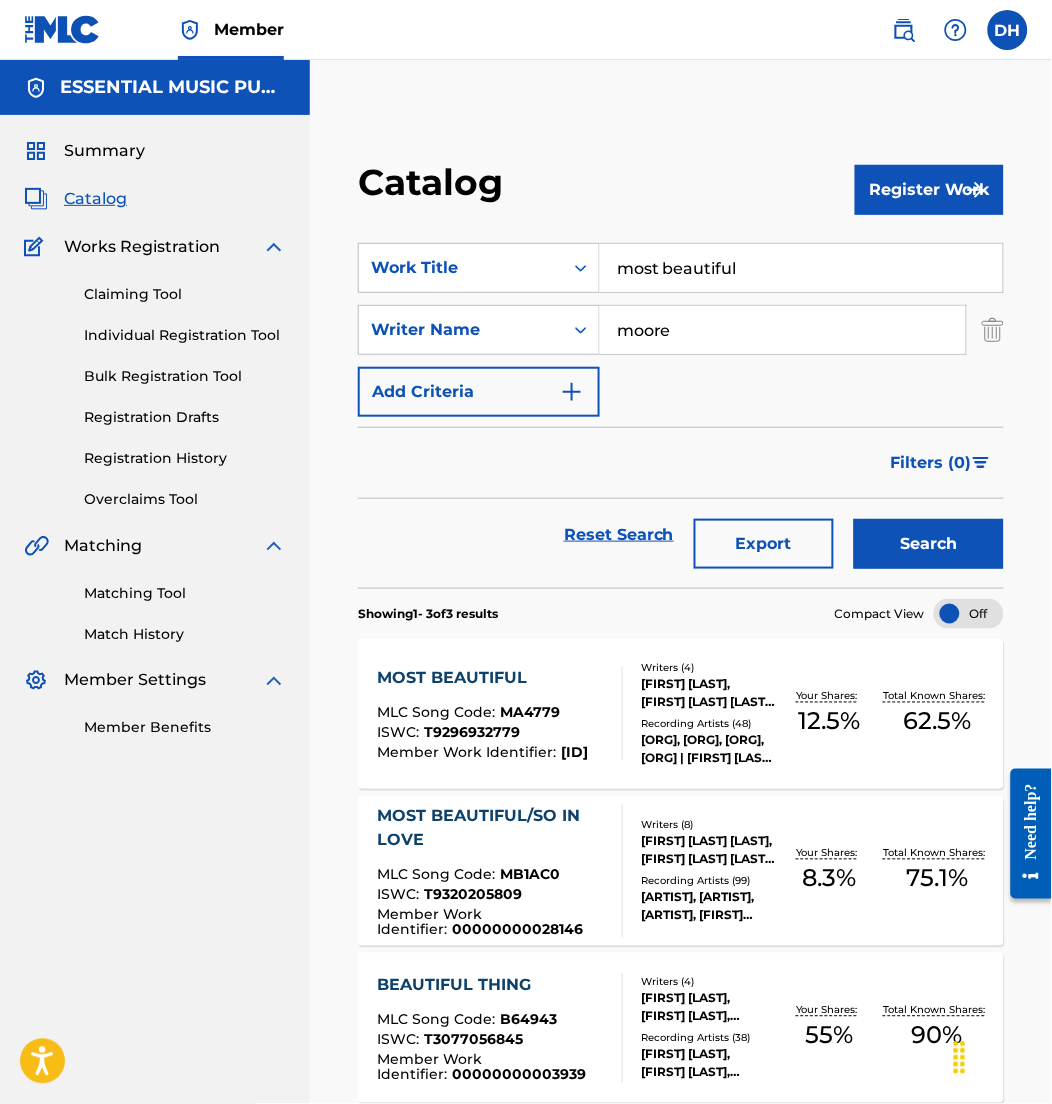 click on "MA4779" at bounding box center (530, 713) 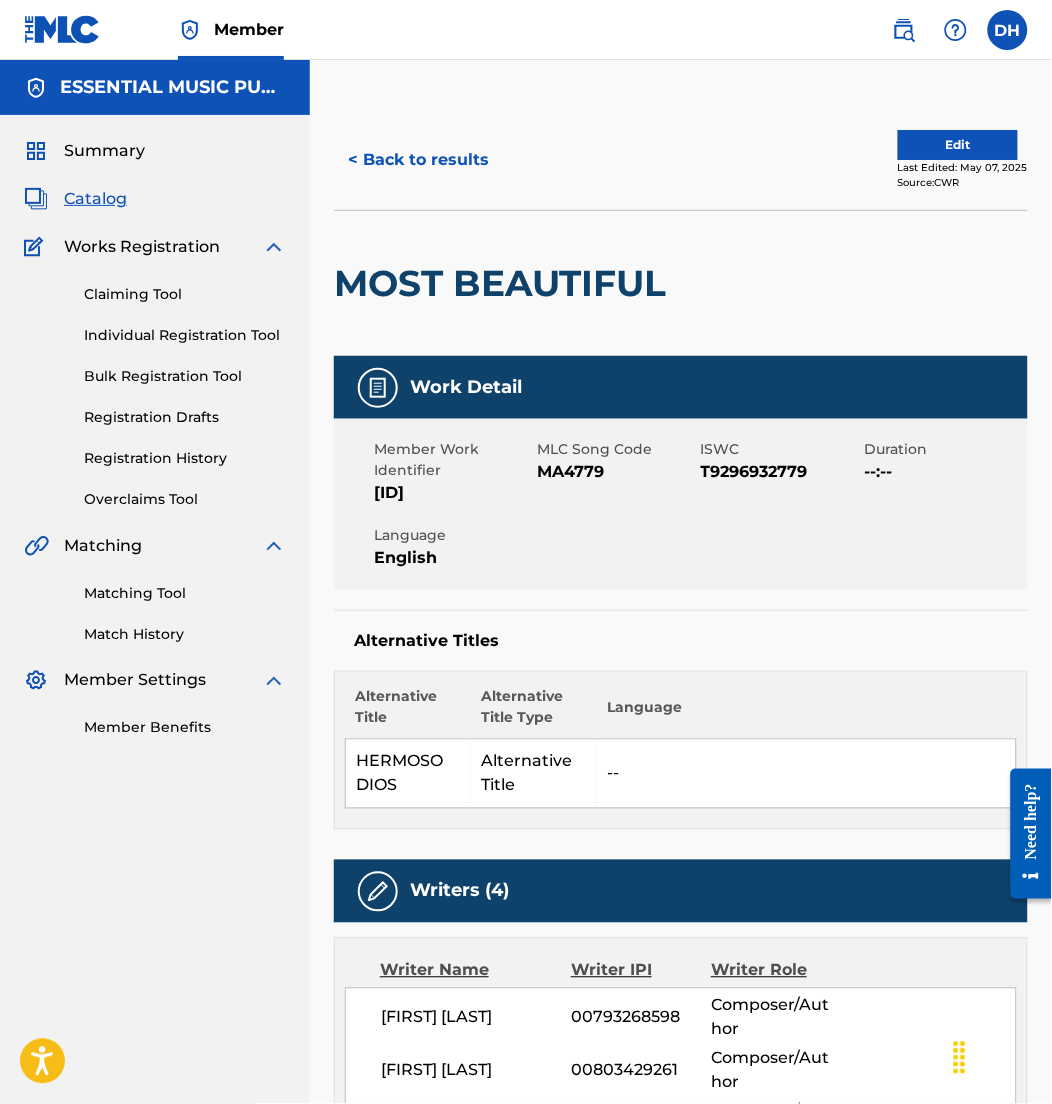 click on "Edit" at bounding box center (958, 145) 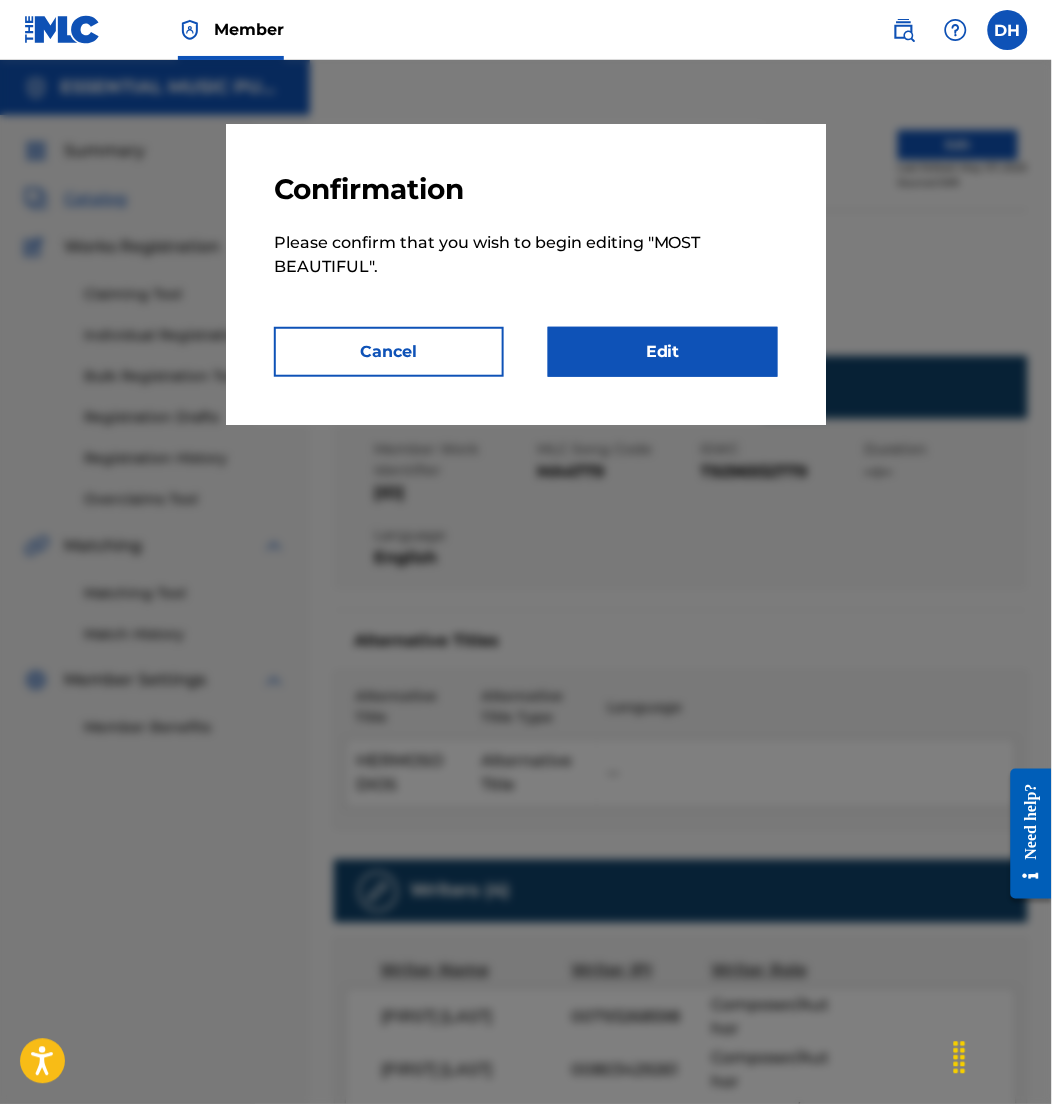 click on "Edit" at bounding box center [663, 352] 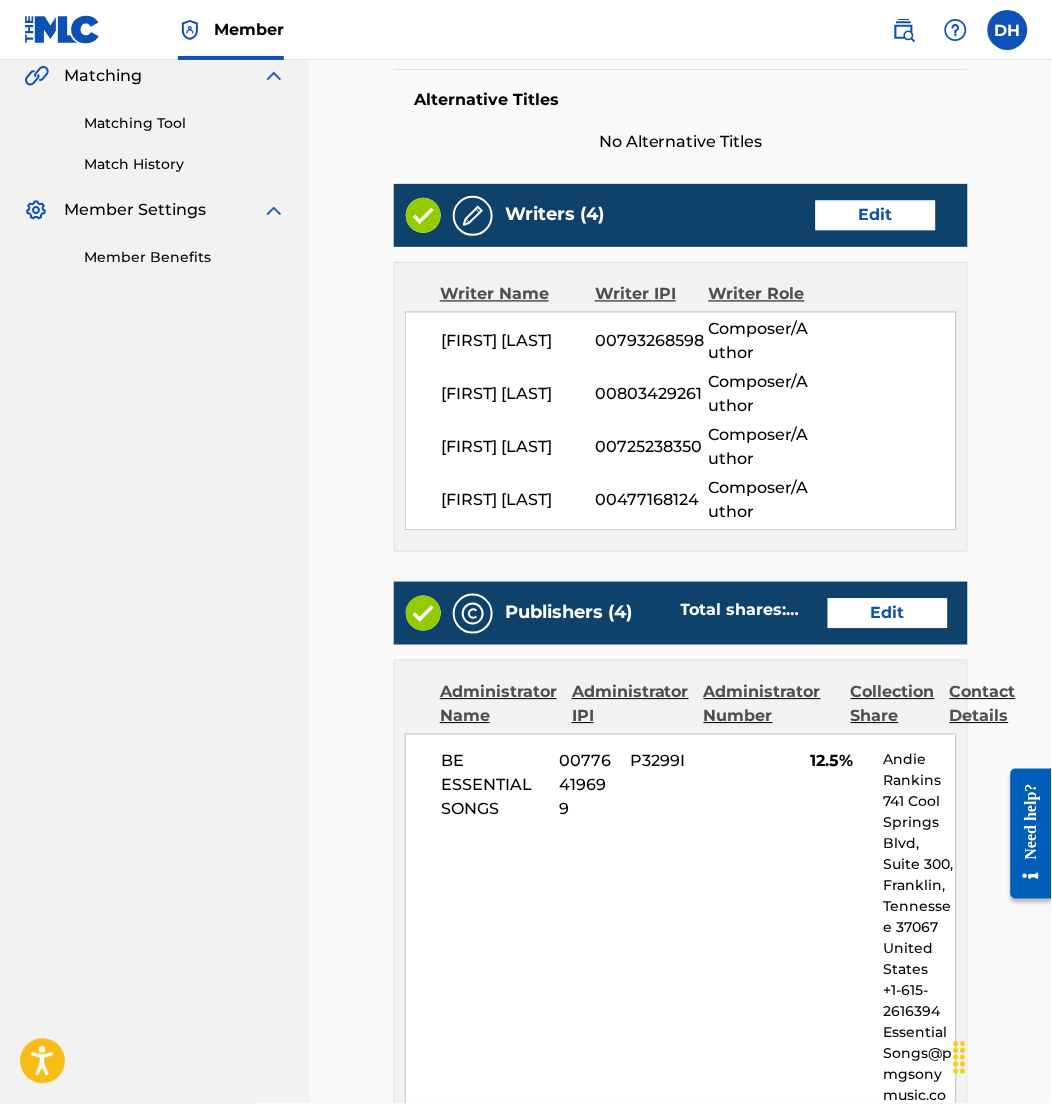 scroll, scrollTop: 469, scrollLeft: 0, axis: vertical 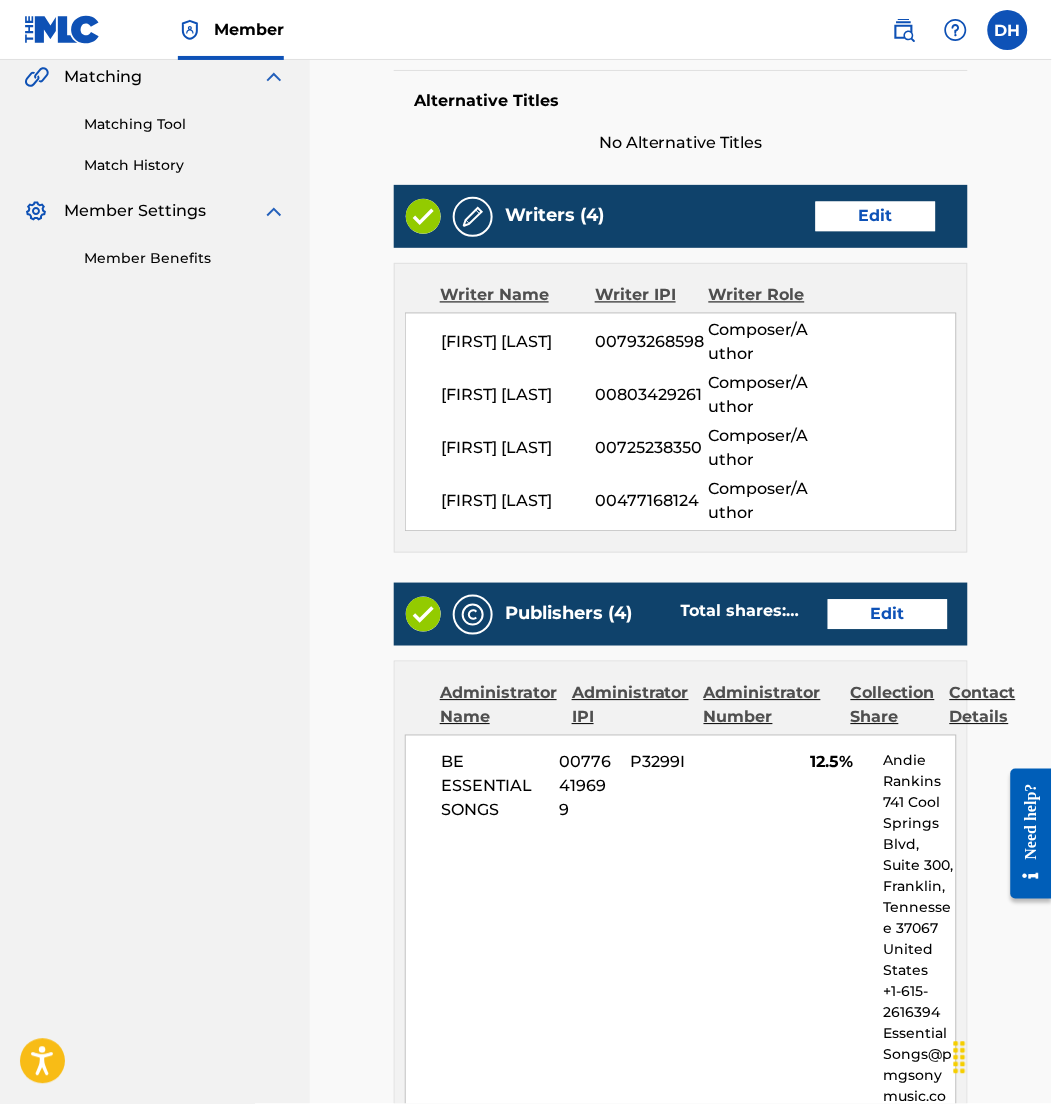 click on "Edit" at bounding box center [888, 615] 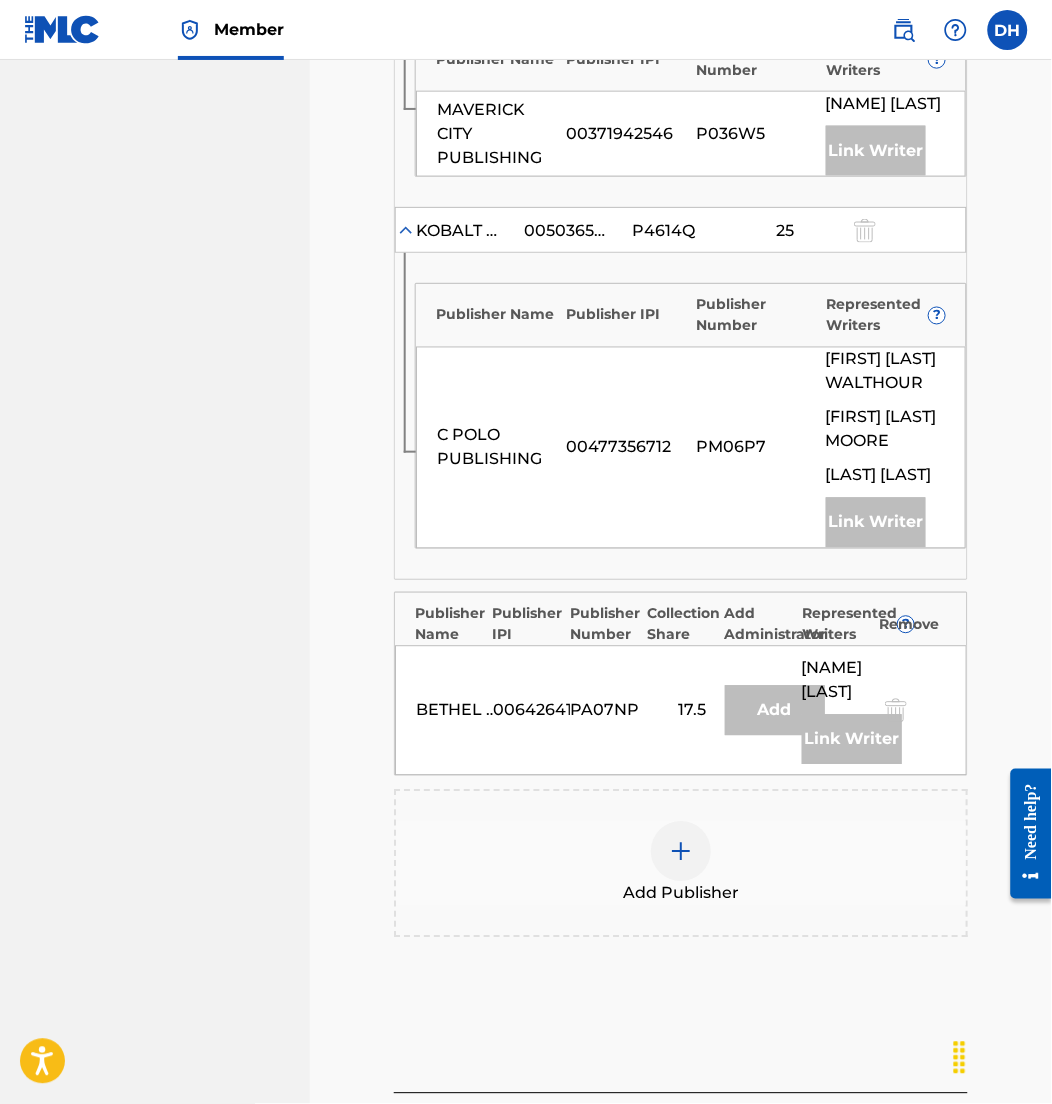 scroll, scrollTop: 1221, scrollLeft: 0, axis: vertical 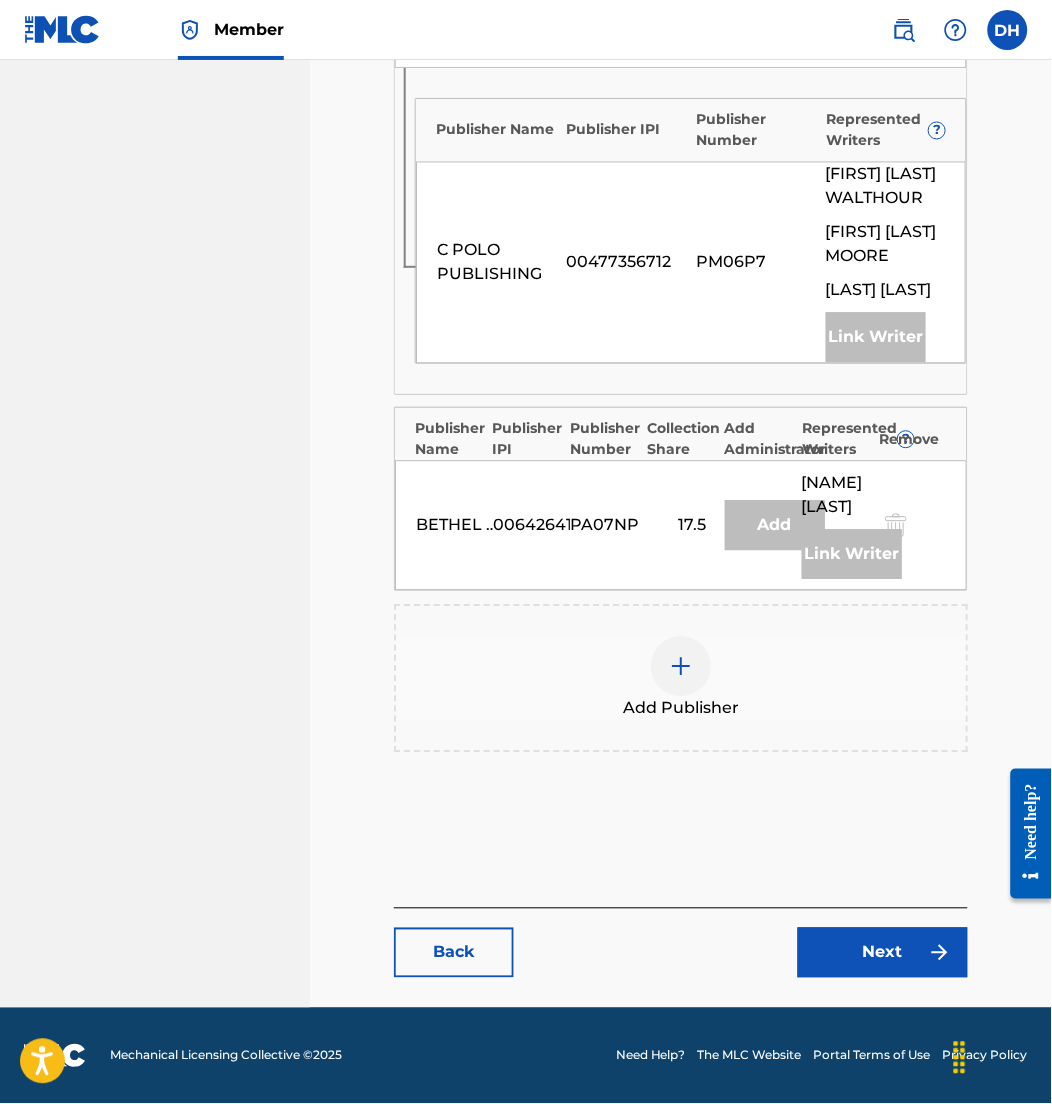 click on "Add Publisher" at bounding box center [681, 678] 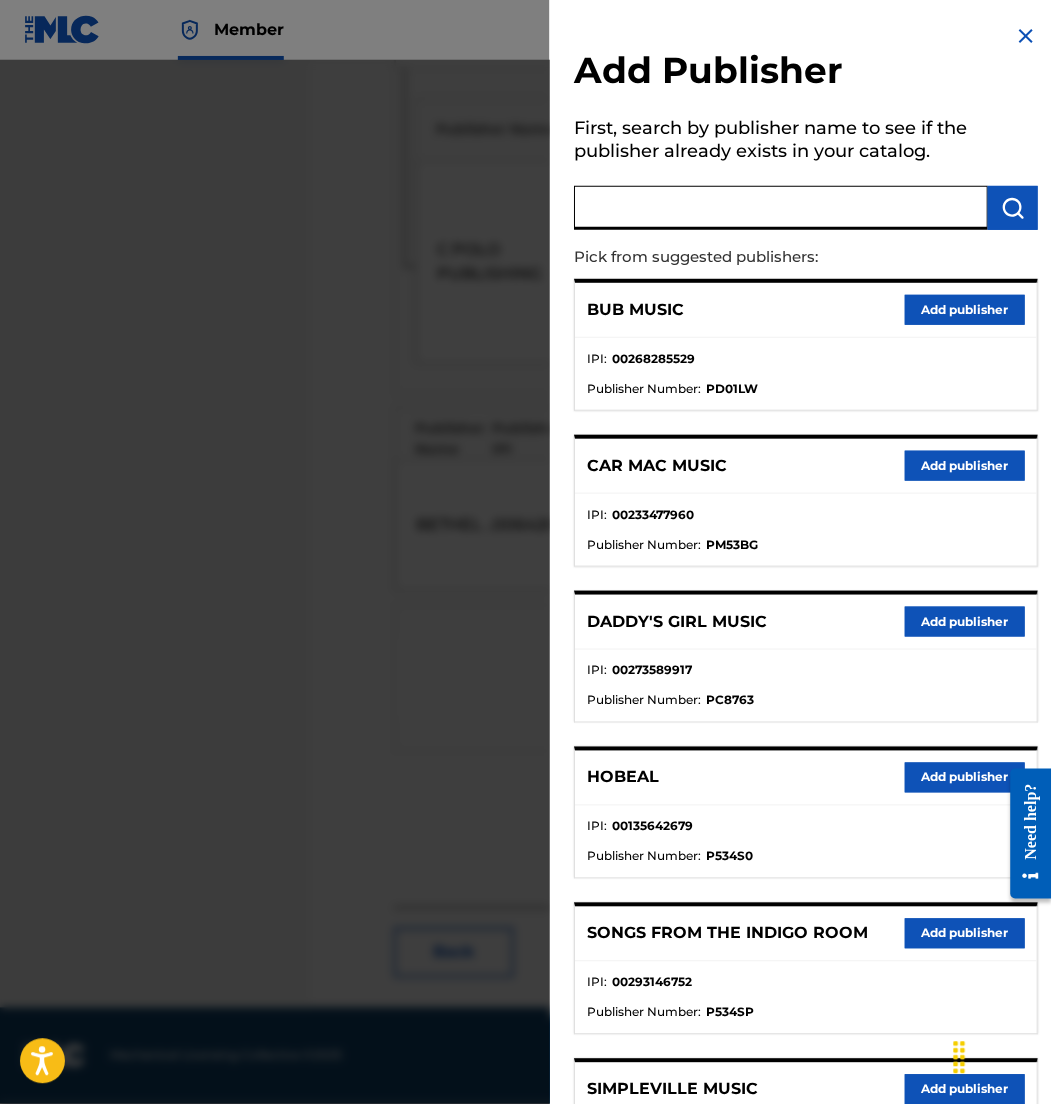 click at bounding box center (781, 208) 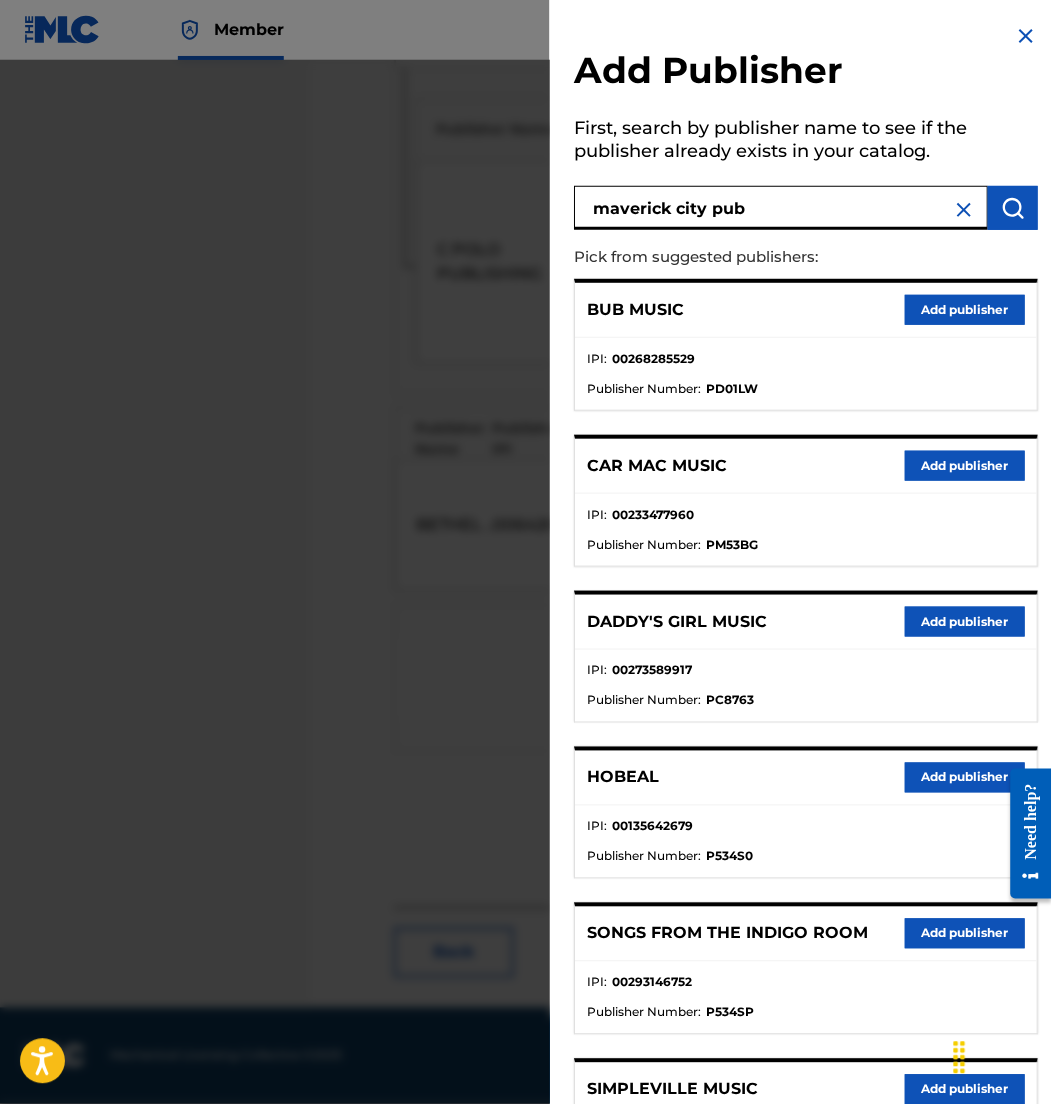 type on "maverick city pub" 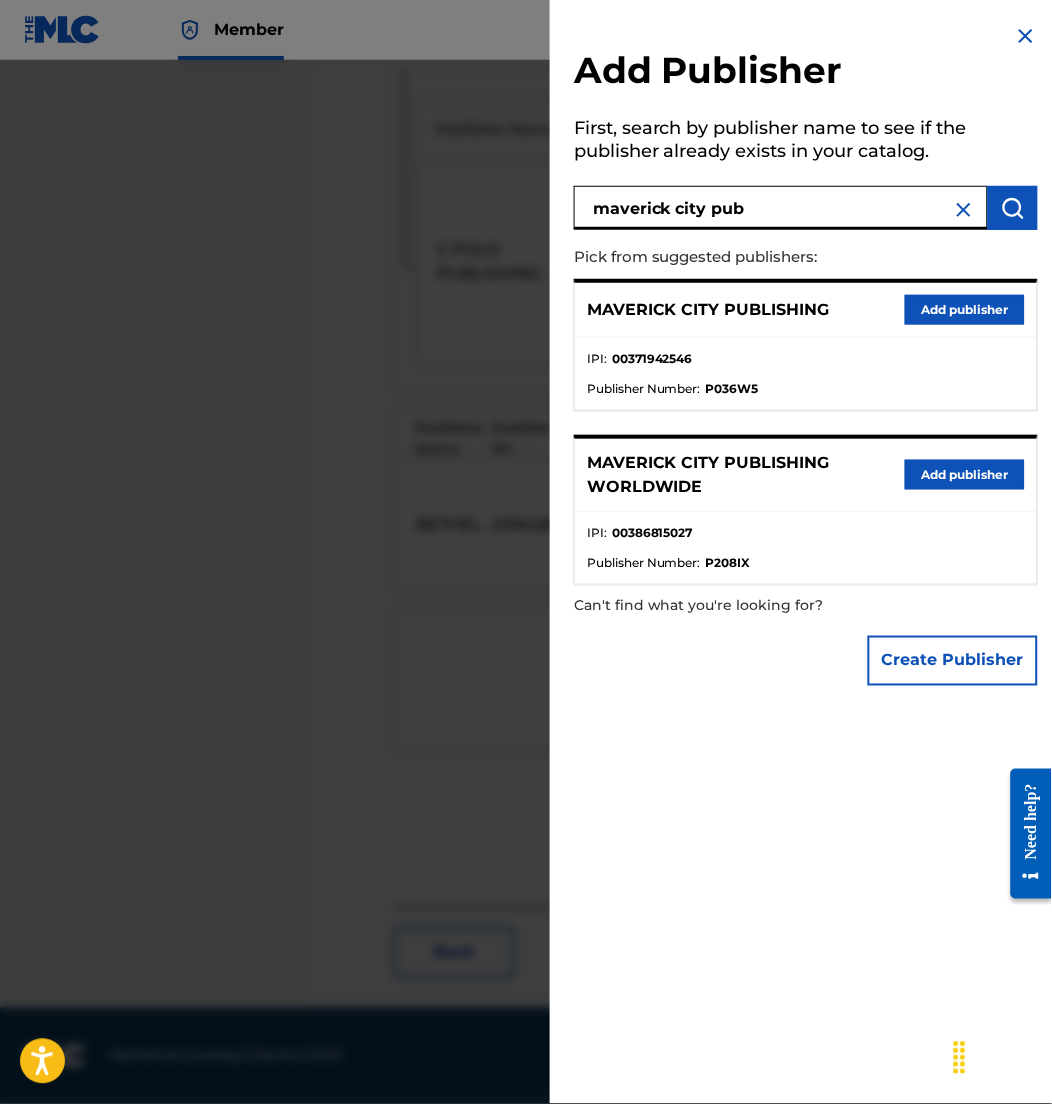 click on "Add publisher" at bounding box center [965, 310] 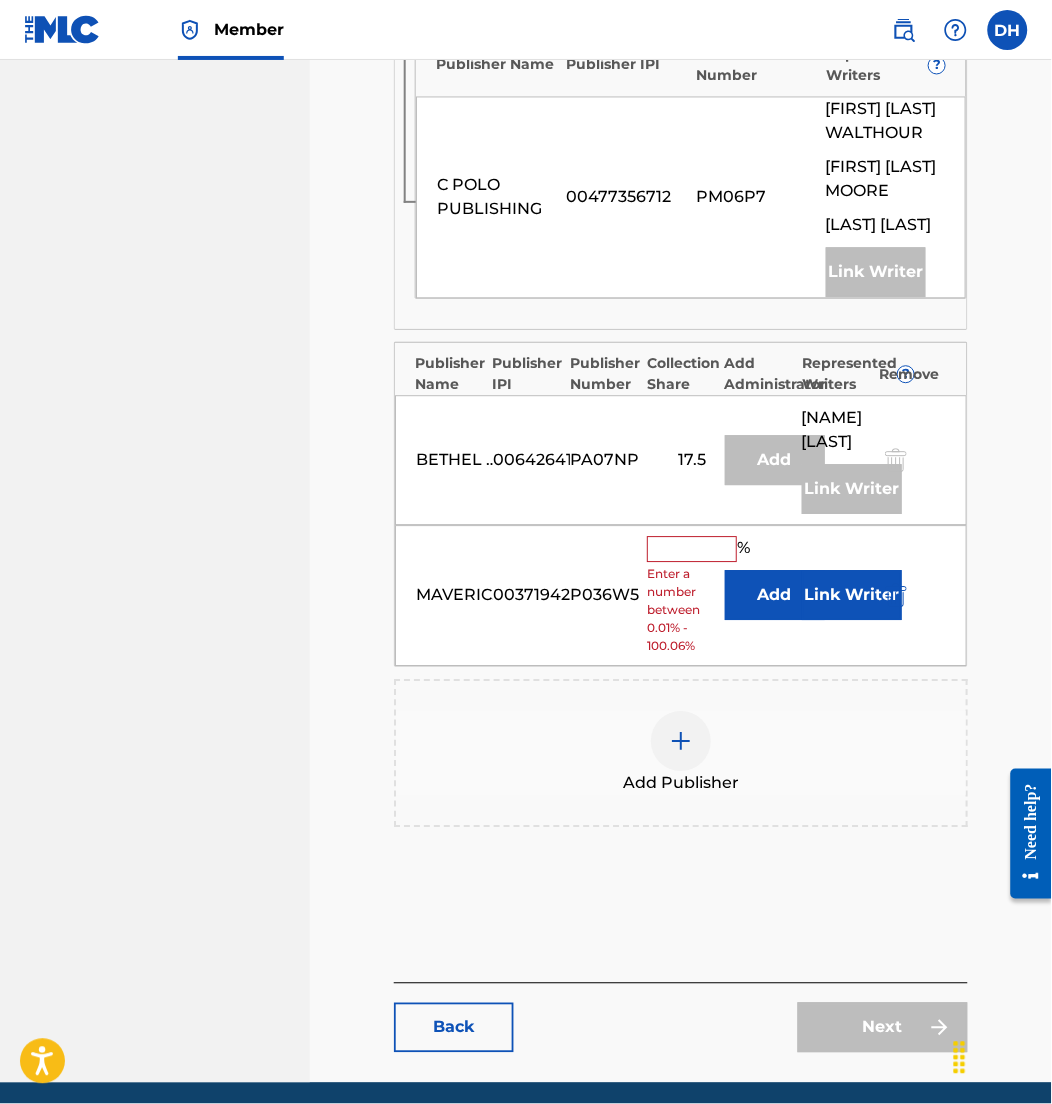 click on "Add" at bounding box center (775, 595) 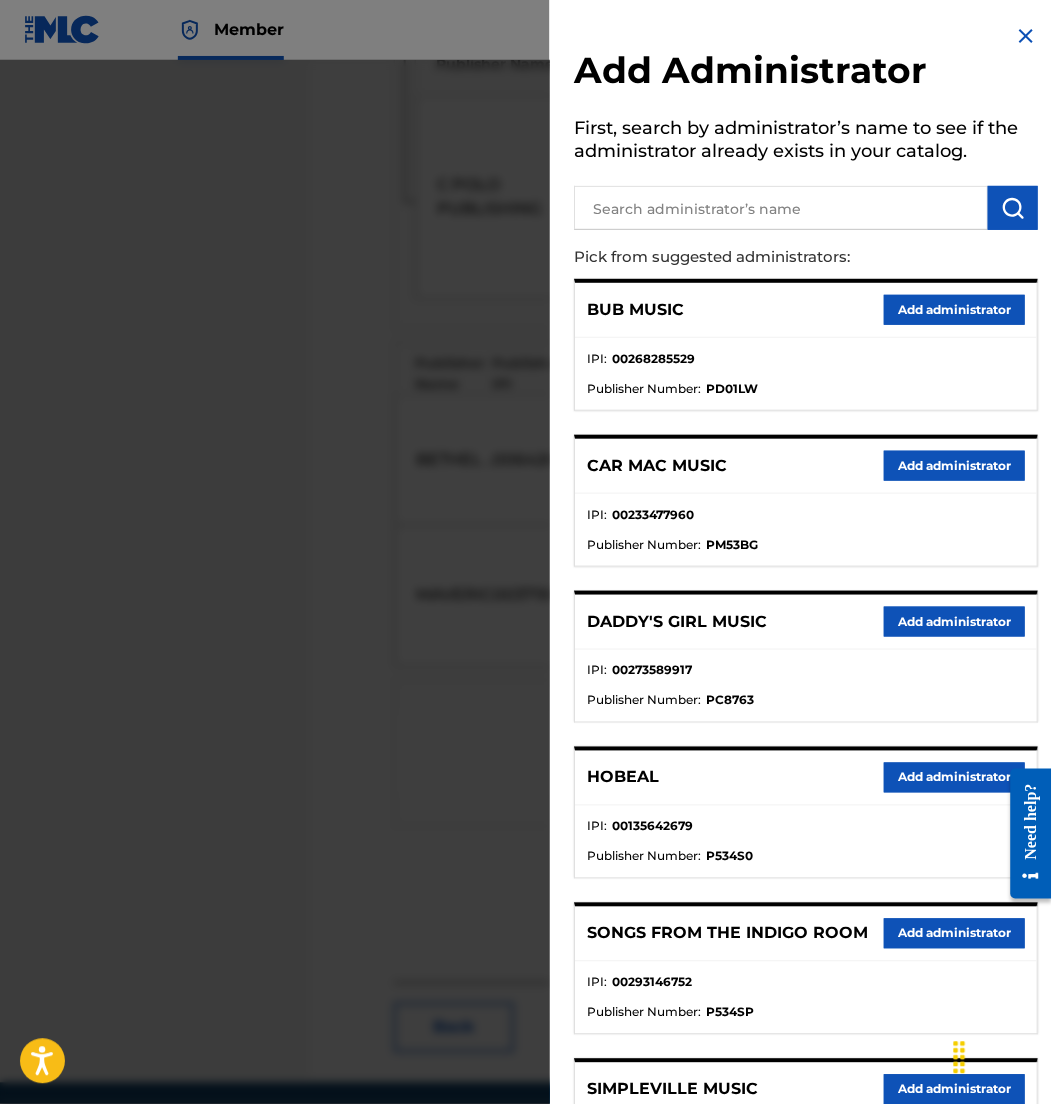 click at bounding box center (781, 208) 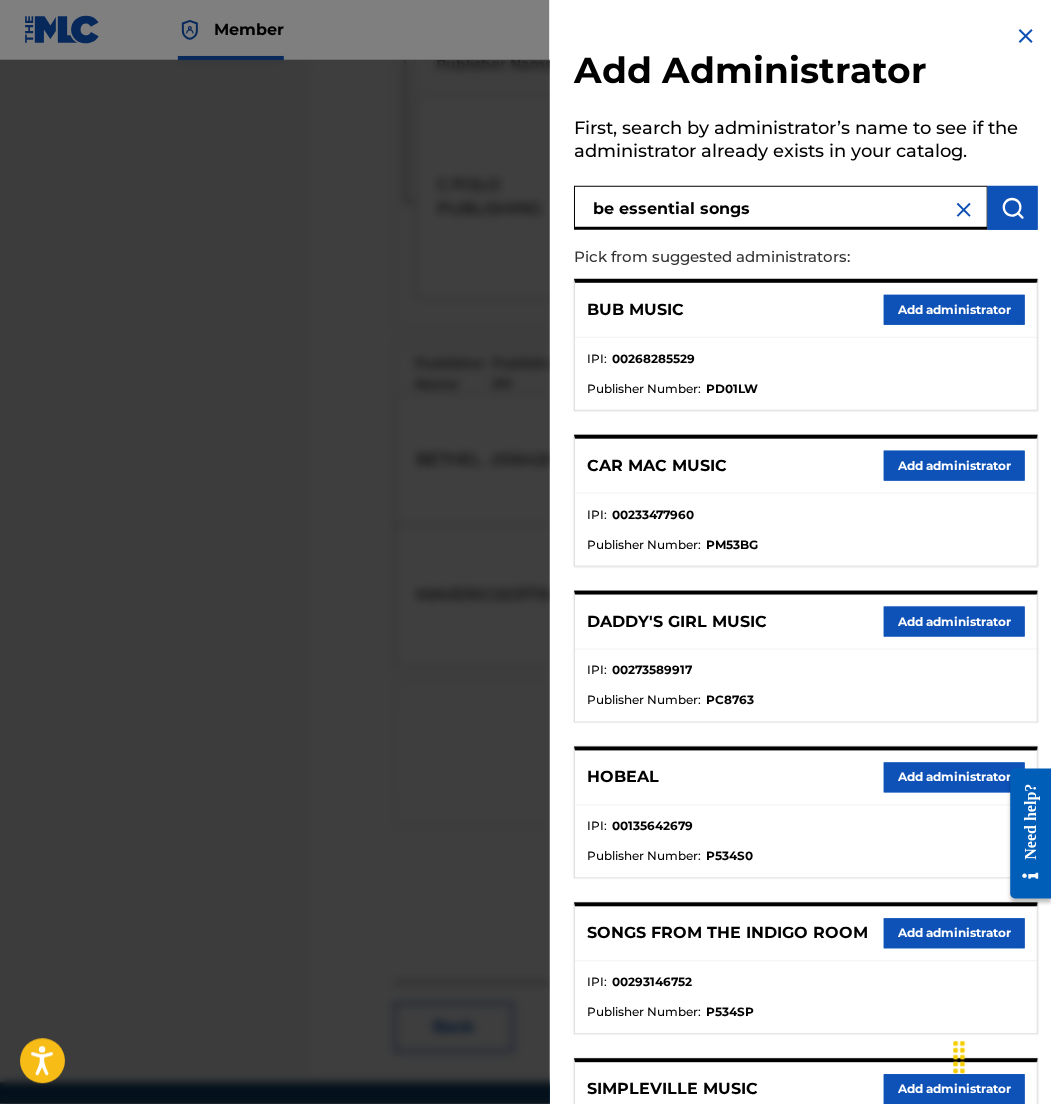 type on "be essential songs" 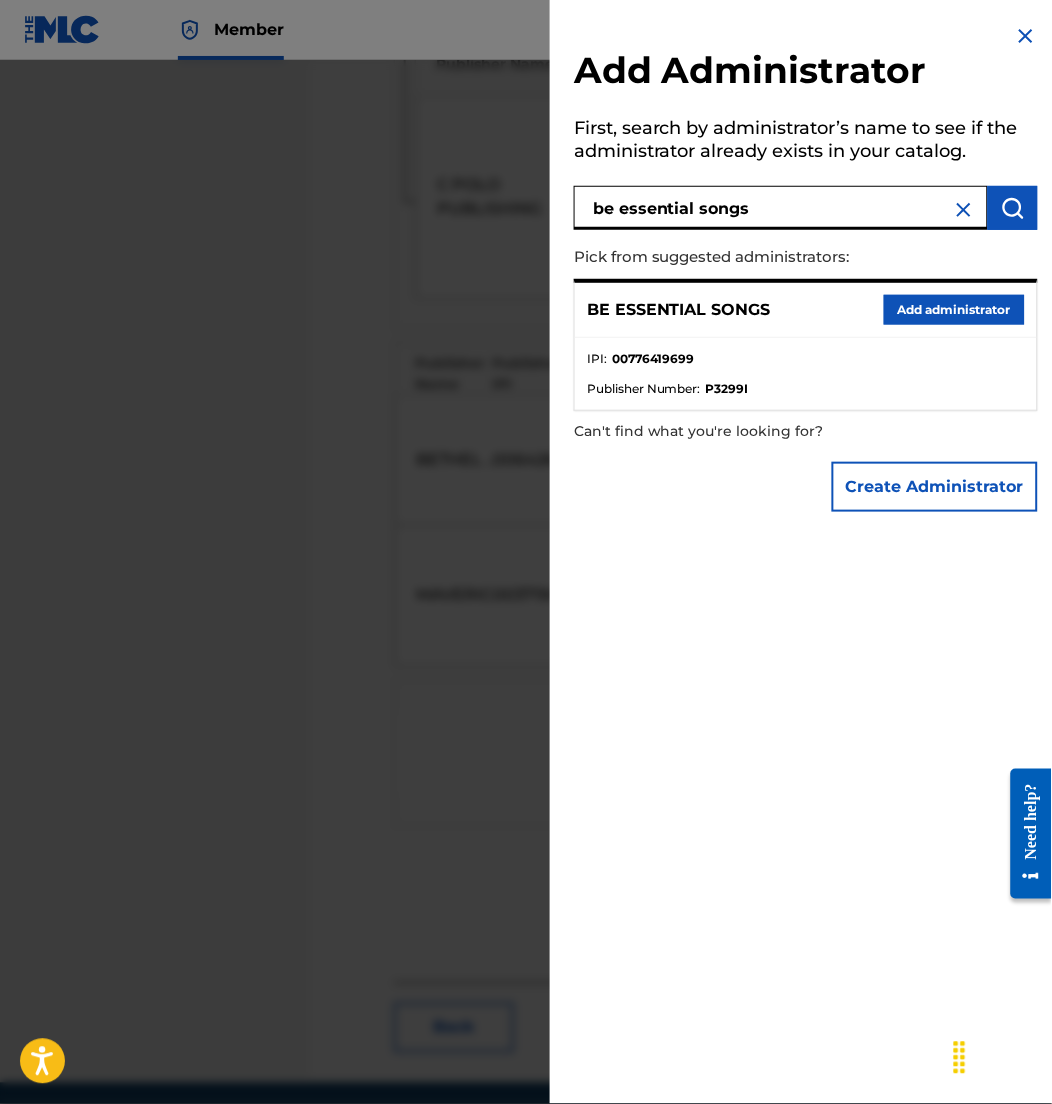 click on "Add administrator" at bounding box center (954, 310) 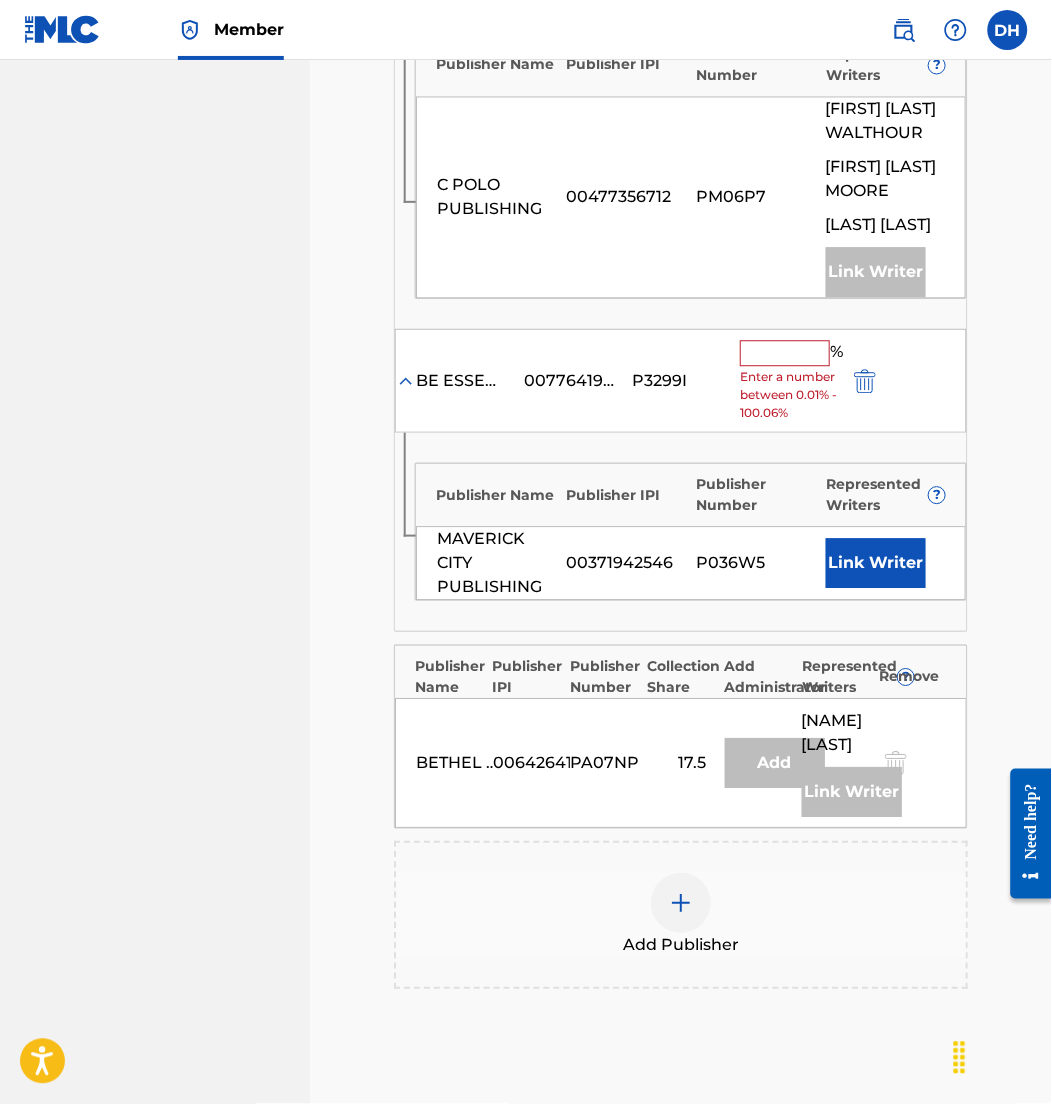 click at bounding box center (785, 353) 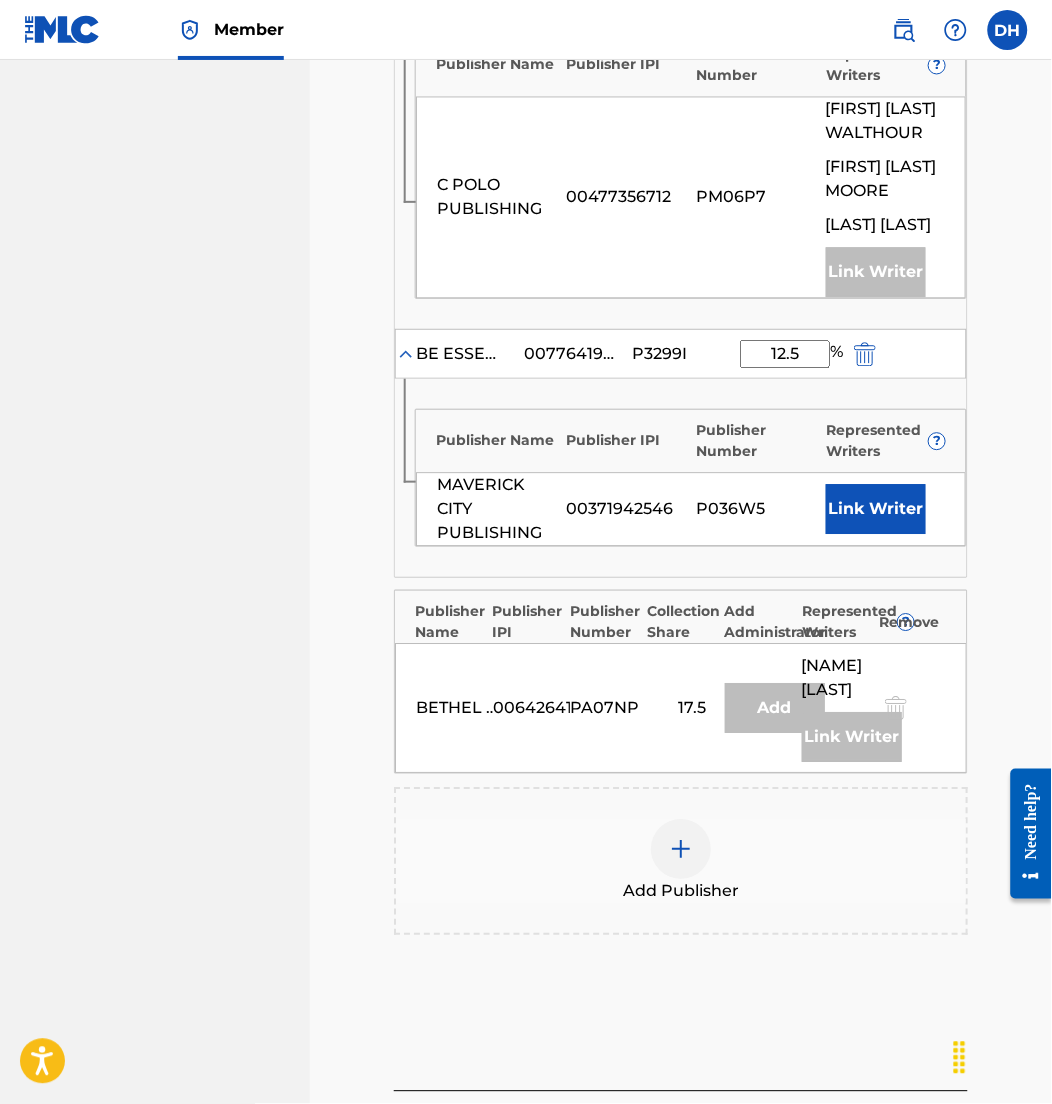 type on "12.5" 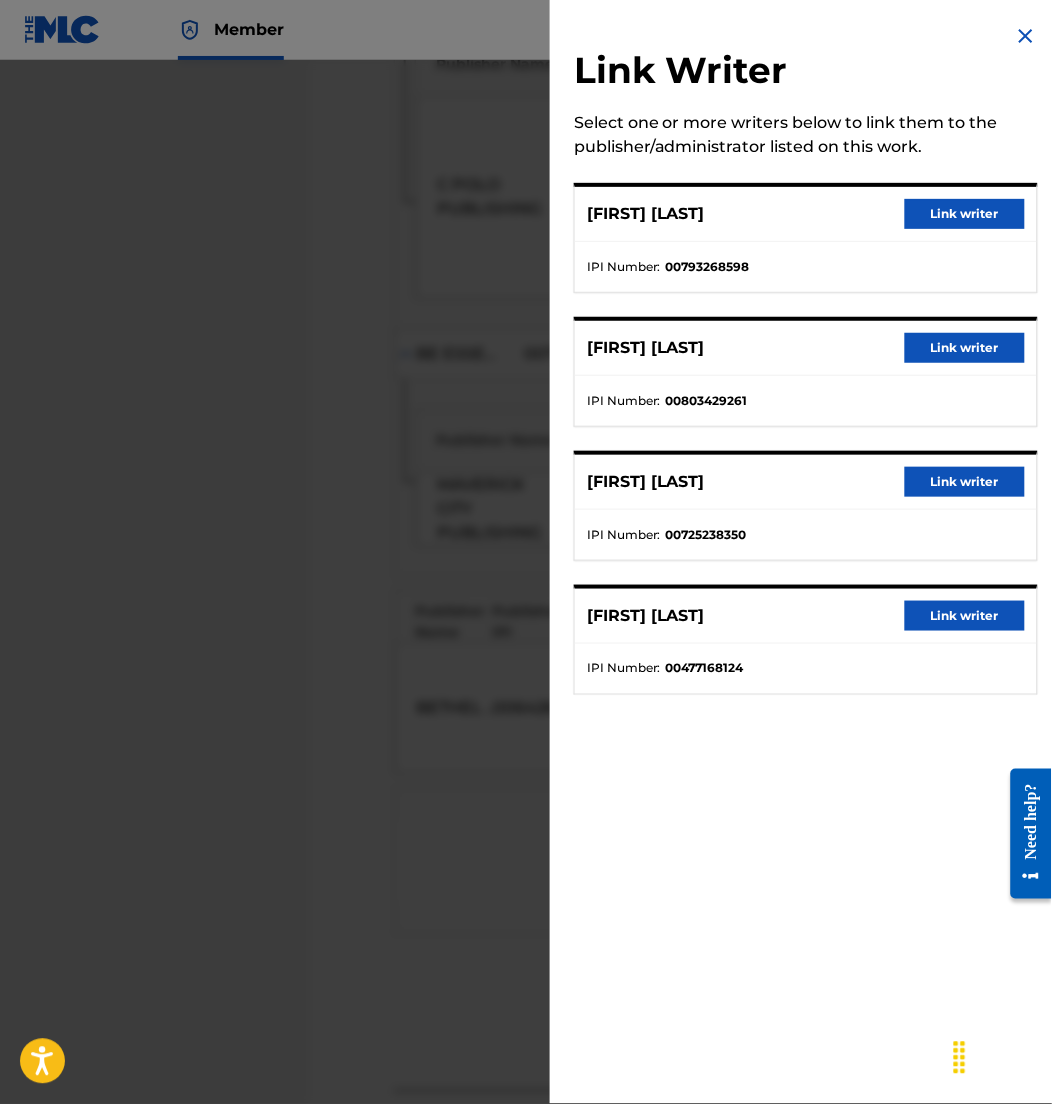click on "Link writer" at bounding box center [965, 482] 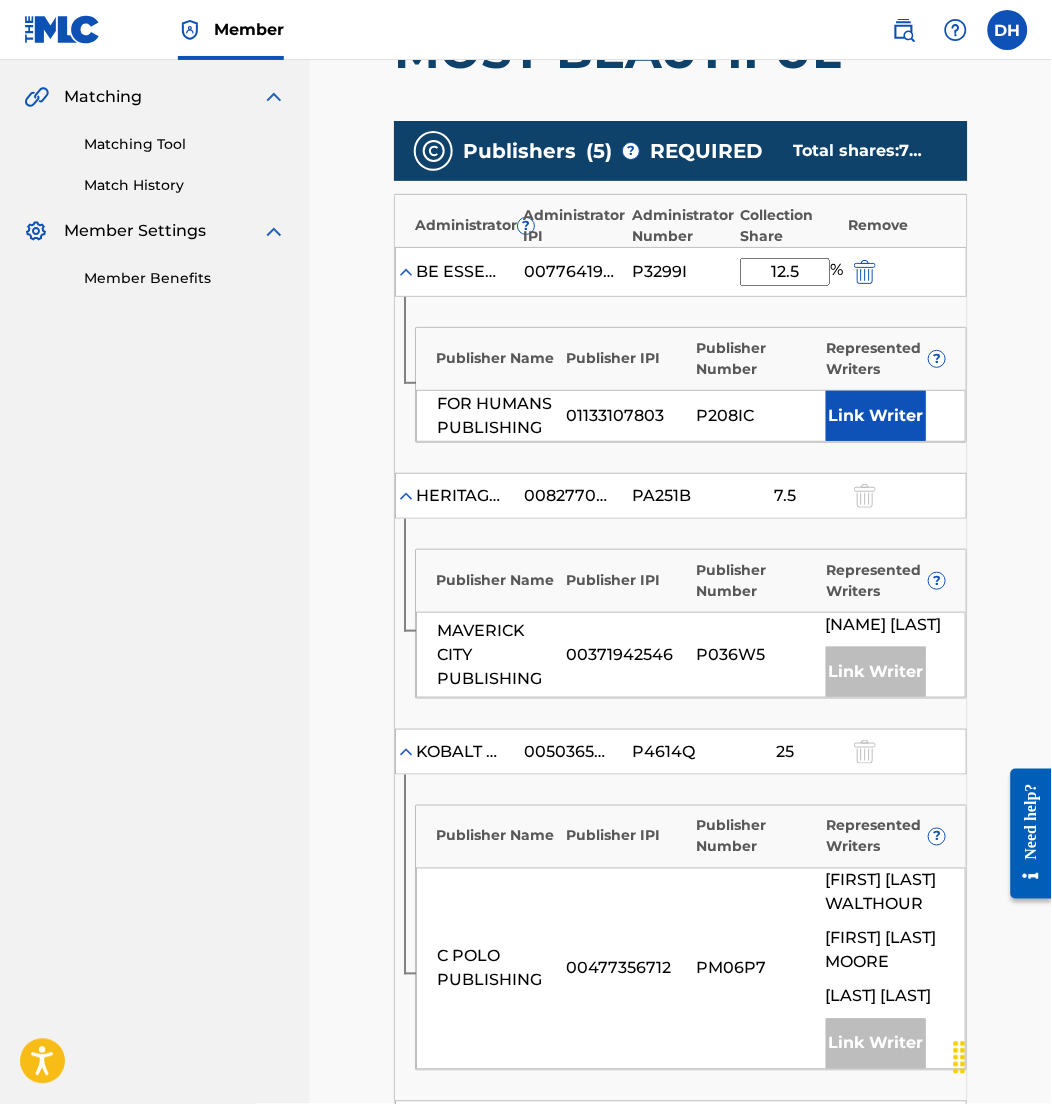 scroll, scrollTop: 451, scrollLeft: 0, axis: vertical 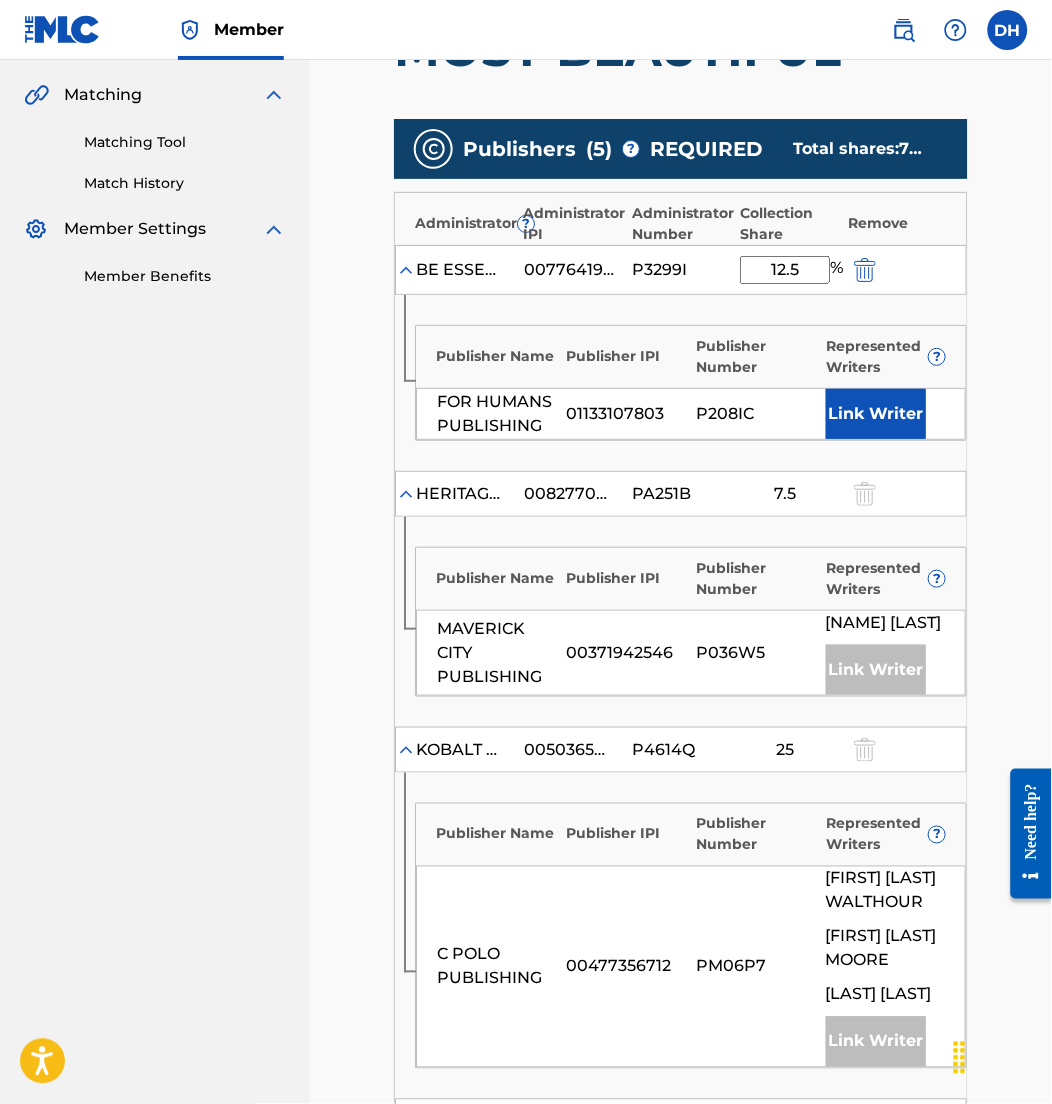 click on "Link Writer" at bounding box center (876, 414) 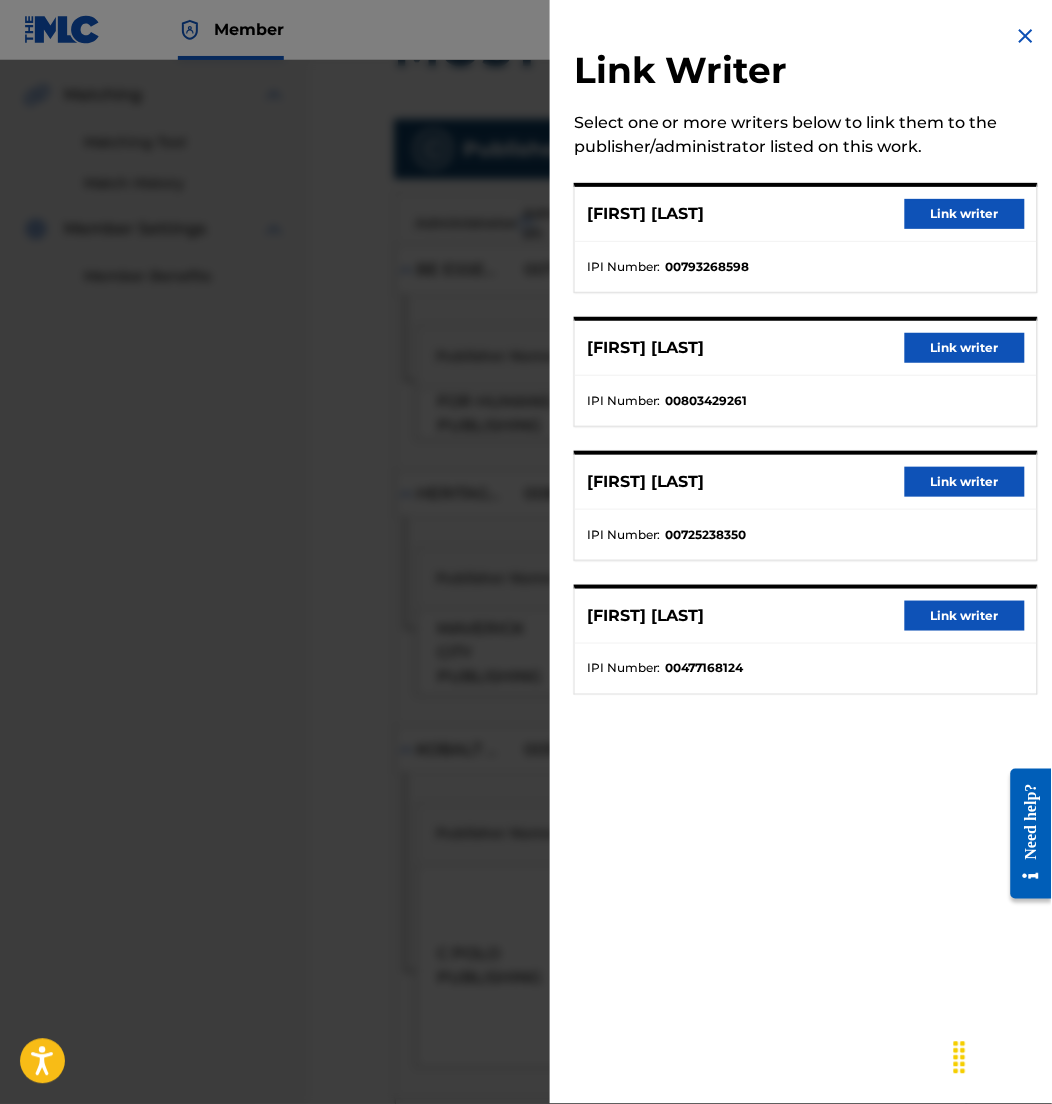 click on "Link writer" at bounding box center [965, 482] 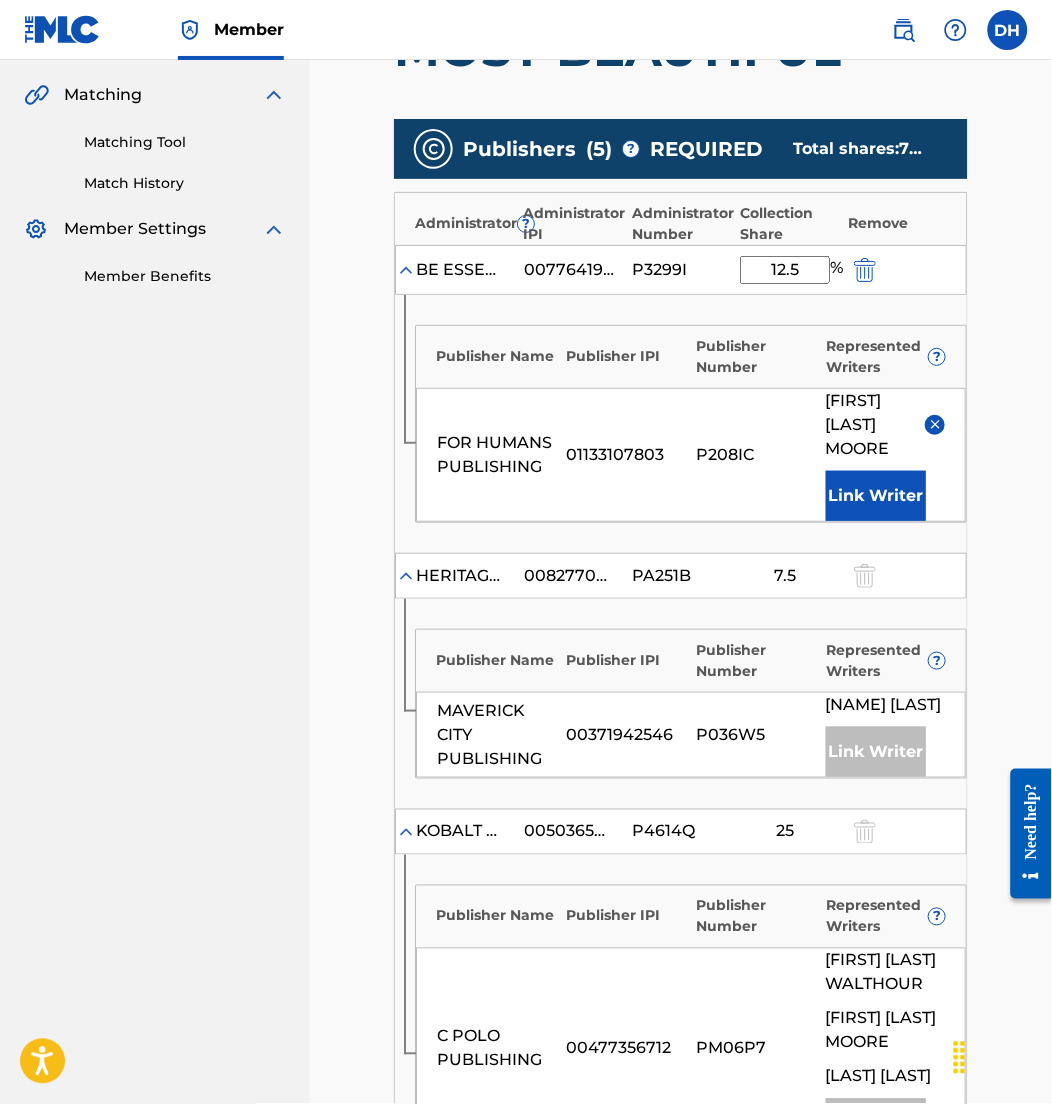 scroll, scrollTop: 1610, scrollLeft: 0, axis: vertical 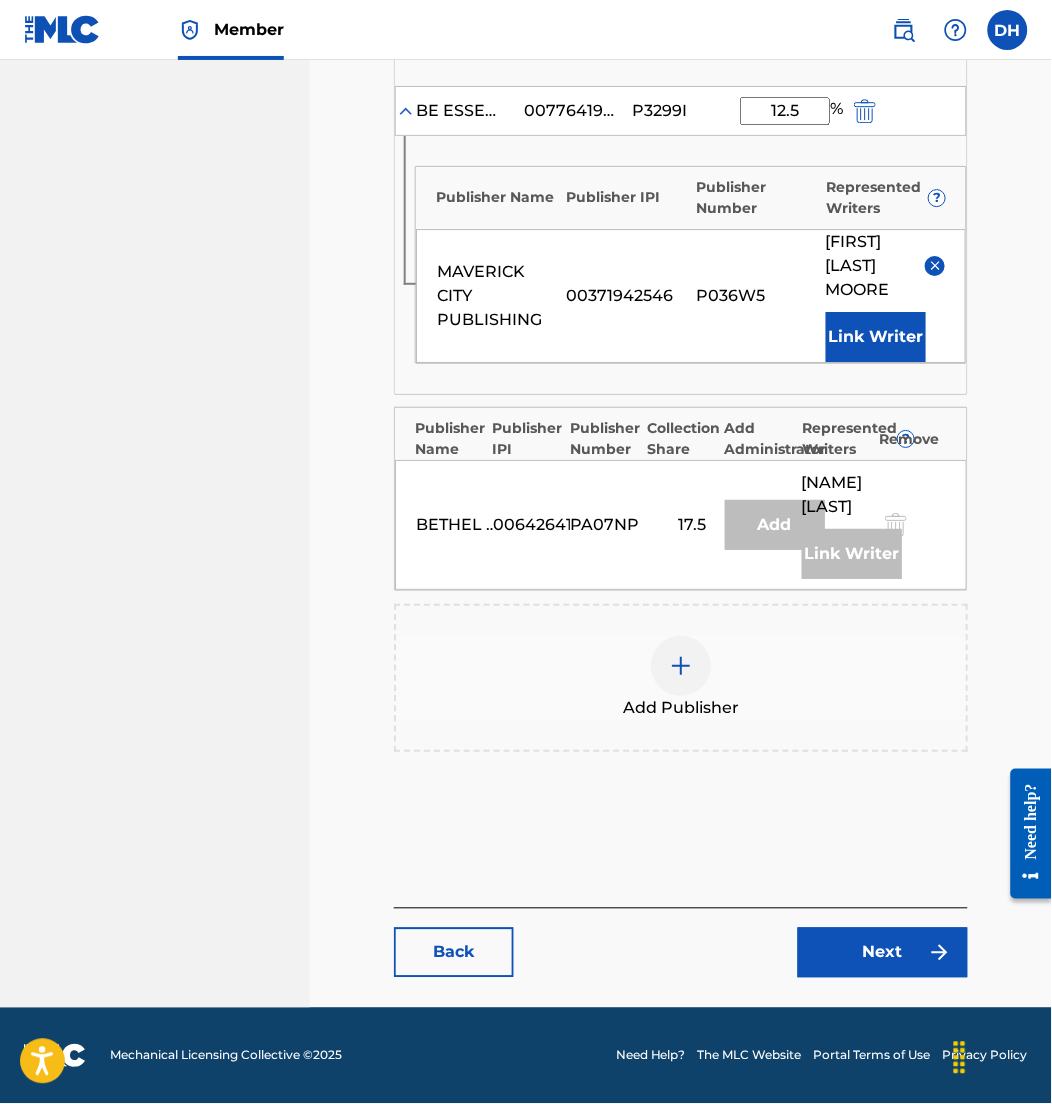 click at bounding box center [940, 953] 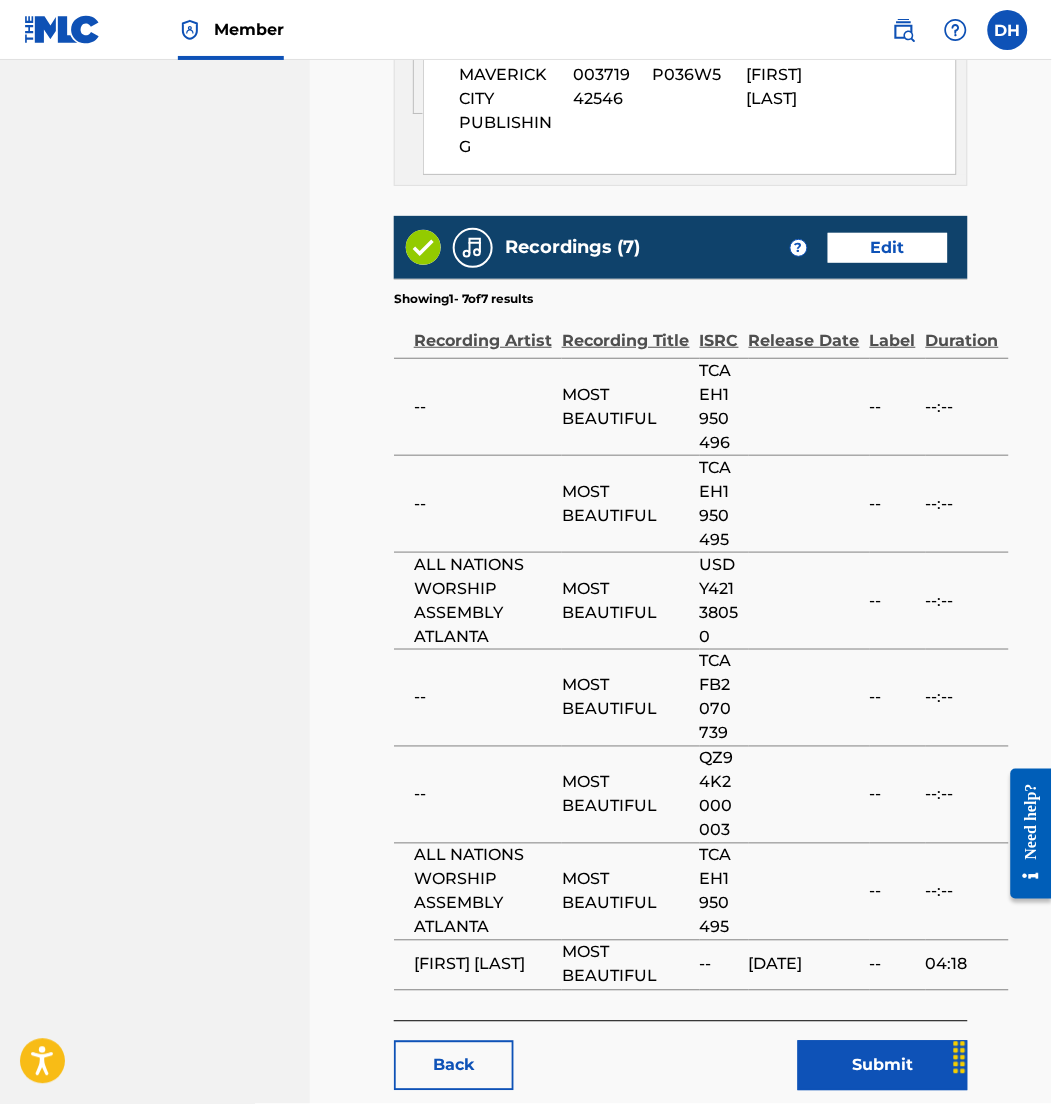 scroll, scrollTop: 4155, scrollLeft: 0, axis: vertical 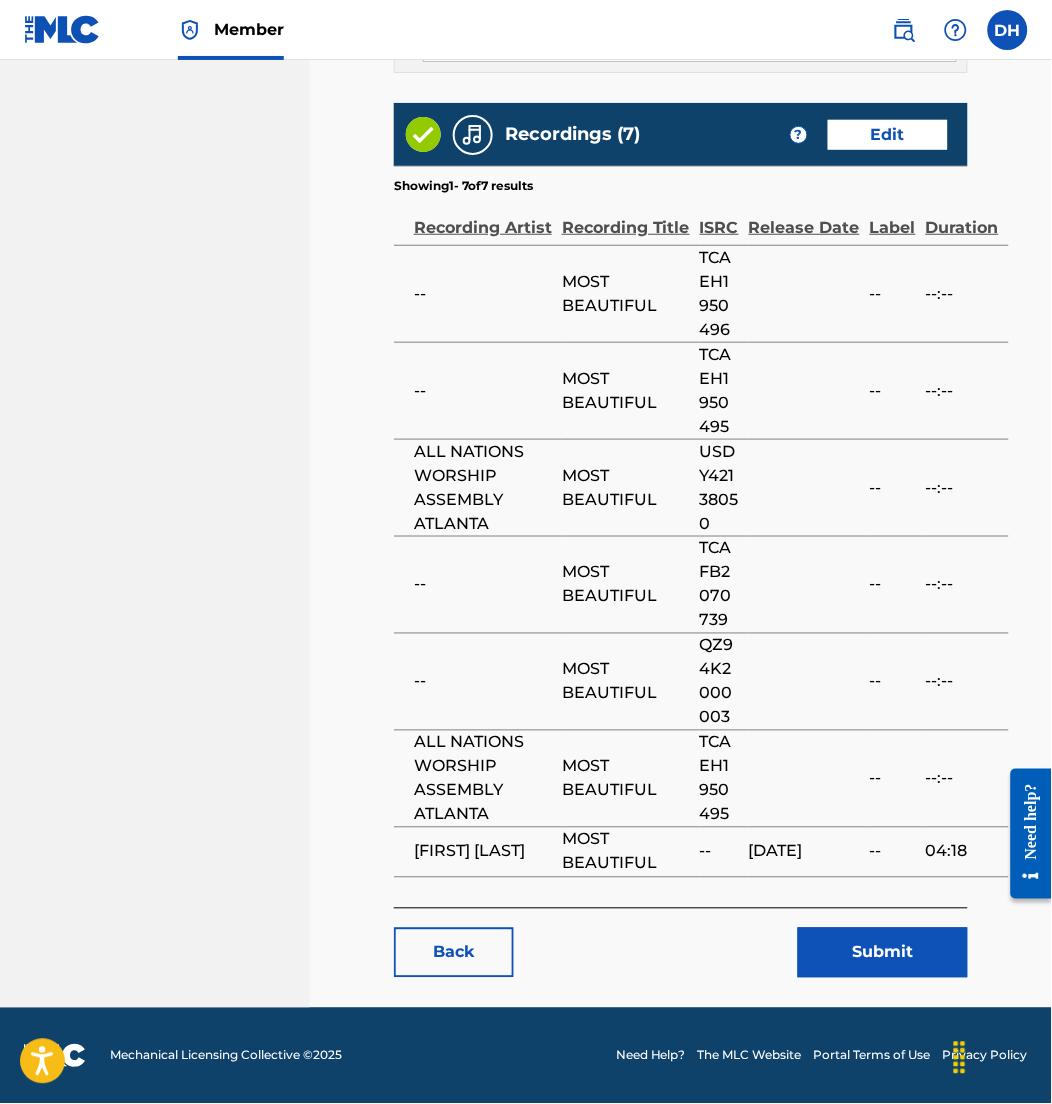 click on "Submit" at bounding box center [883, 953] 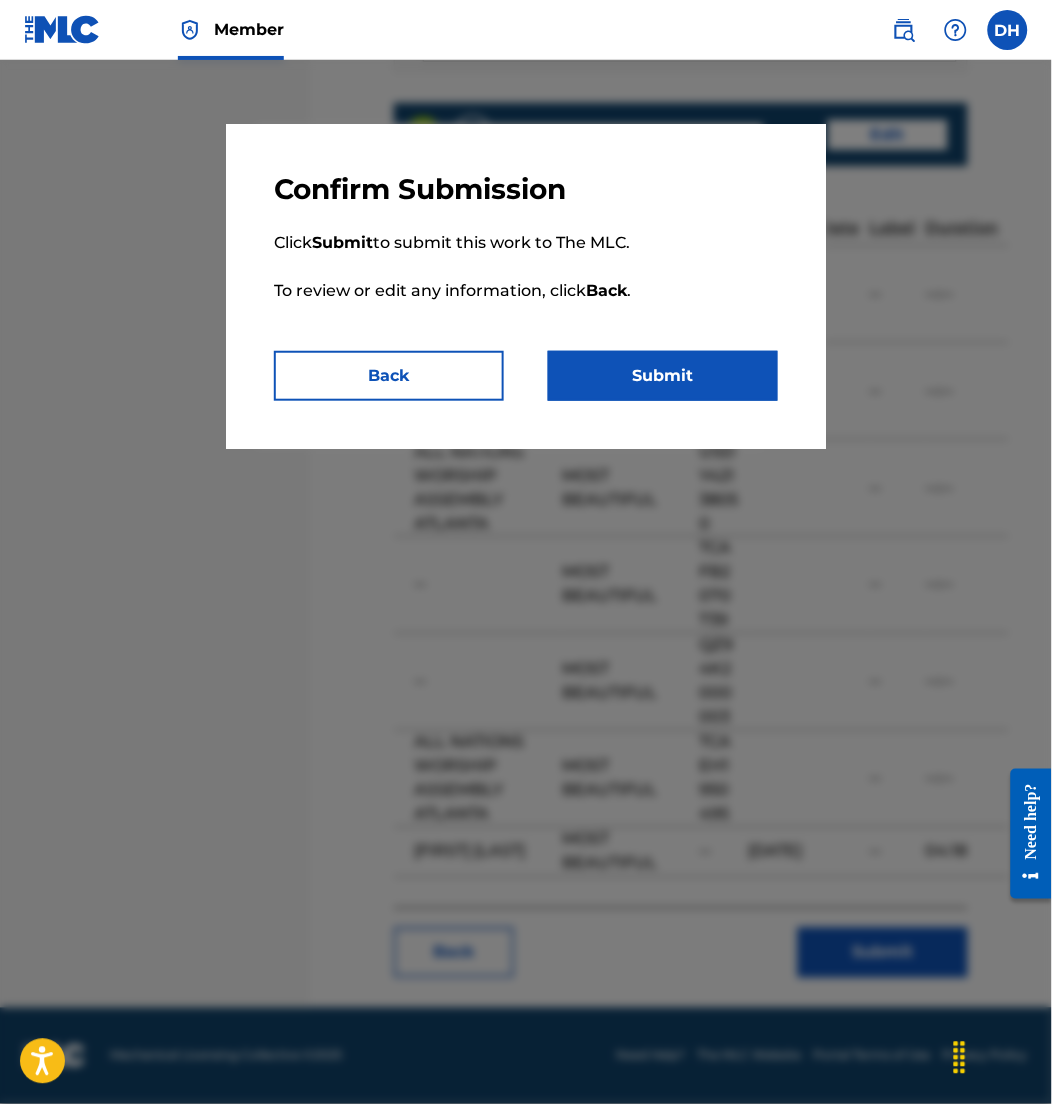 click on "Confirm Submission Click  Submit  to submit this work to The MLC. To review or edit any information, click  Back . Back Submit" at bounding box center (526, 286) 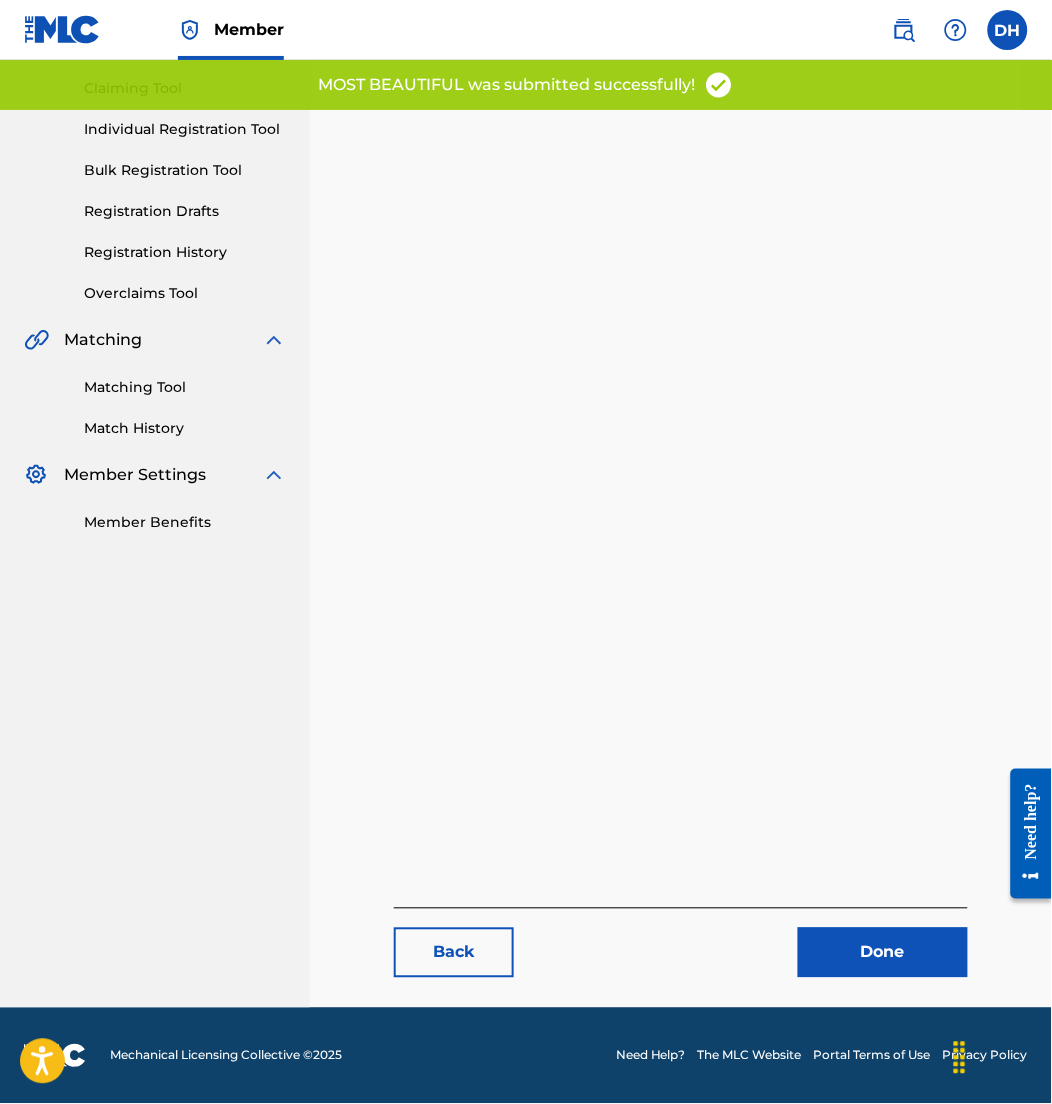 scroll, scrollTop: 0, scrollLeft: 0, axis: both 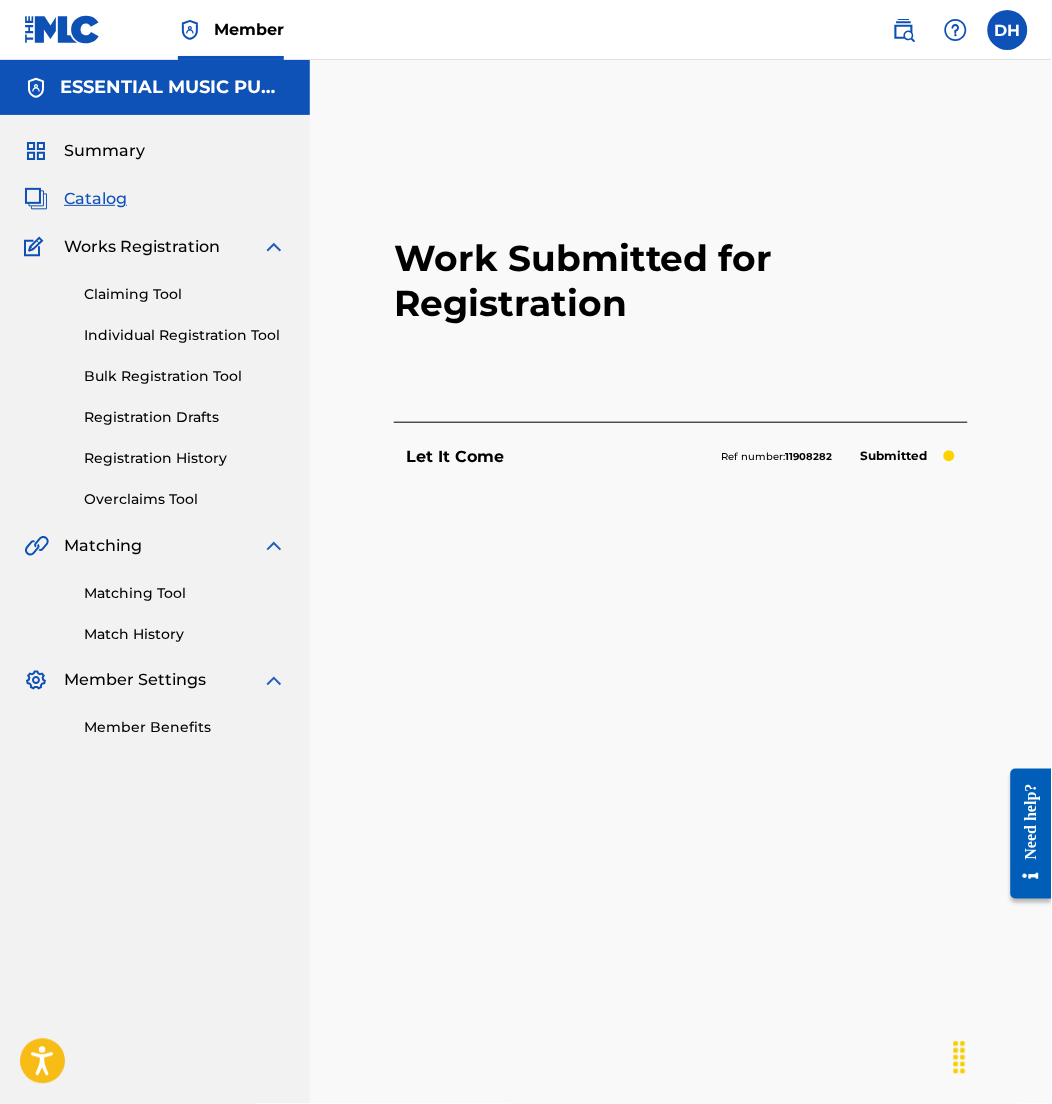 click on "Catalog" at bounding box center (95, 199) 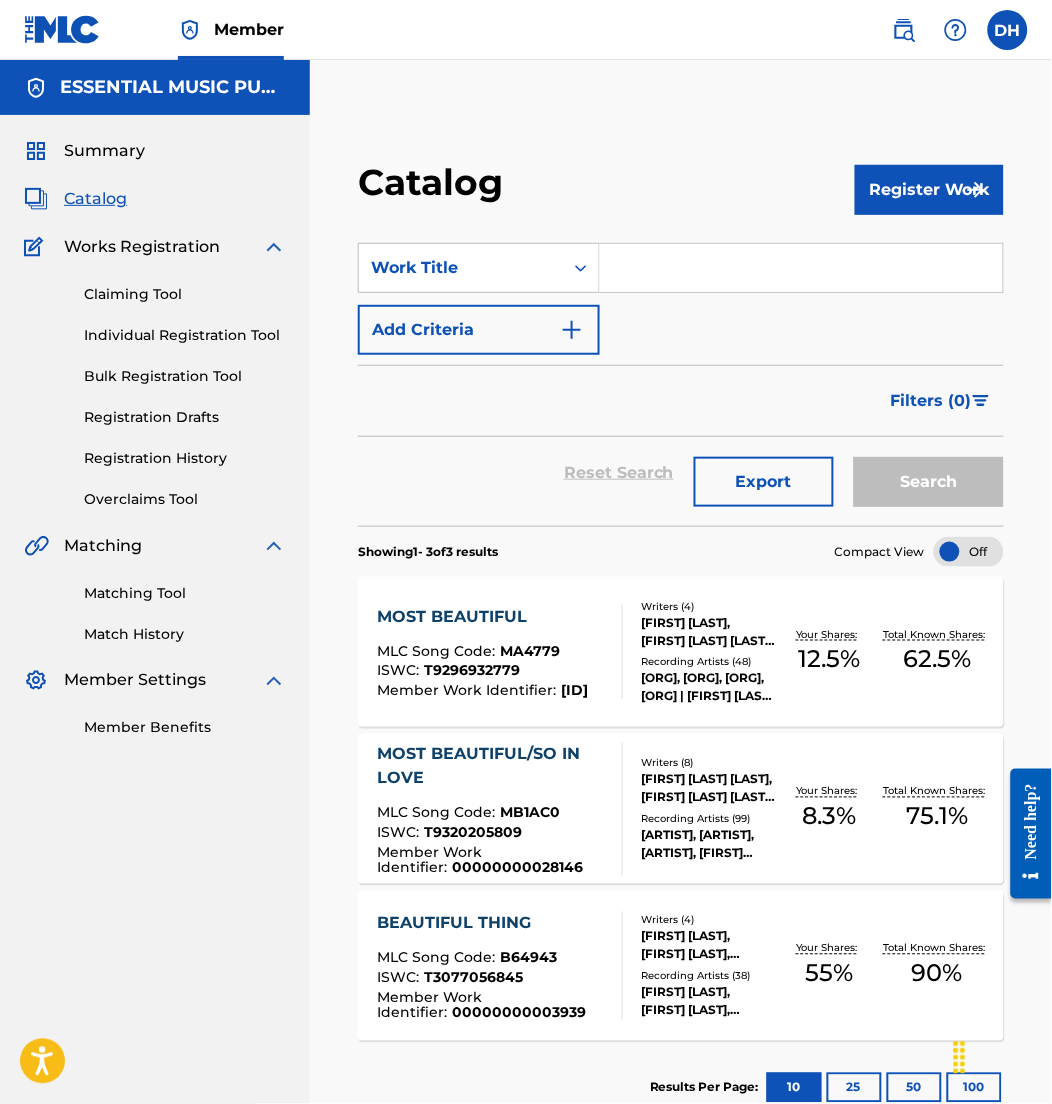 click at bounding box center [801, 268] 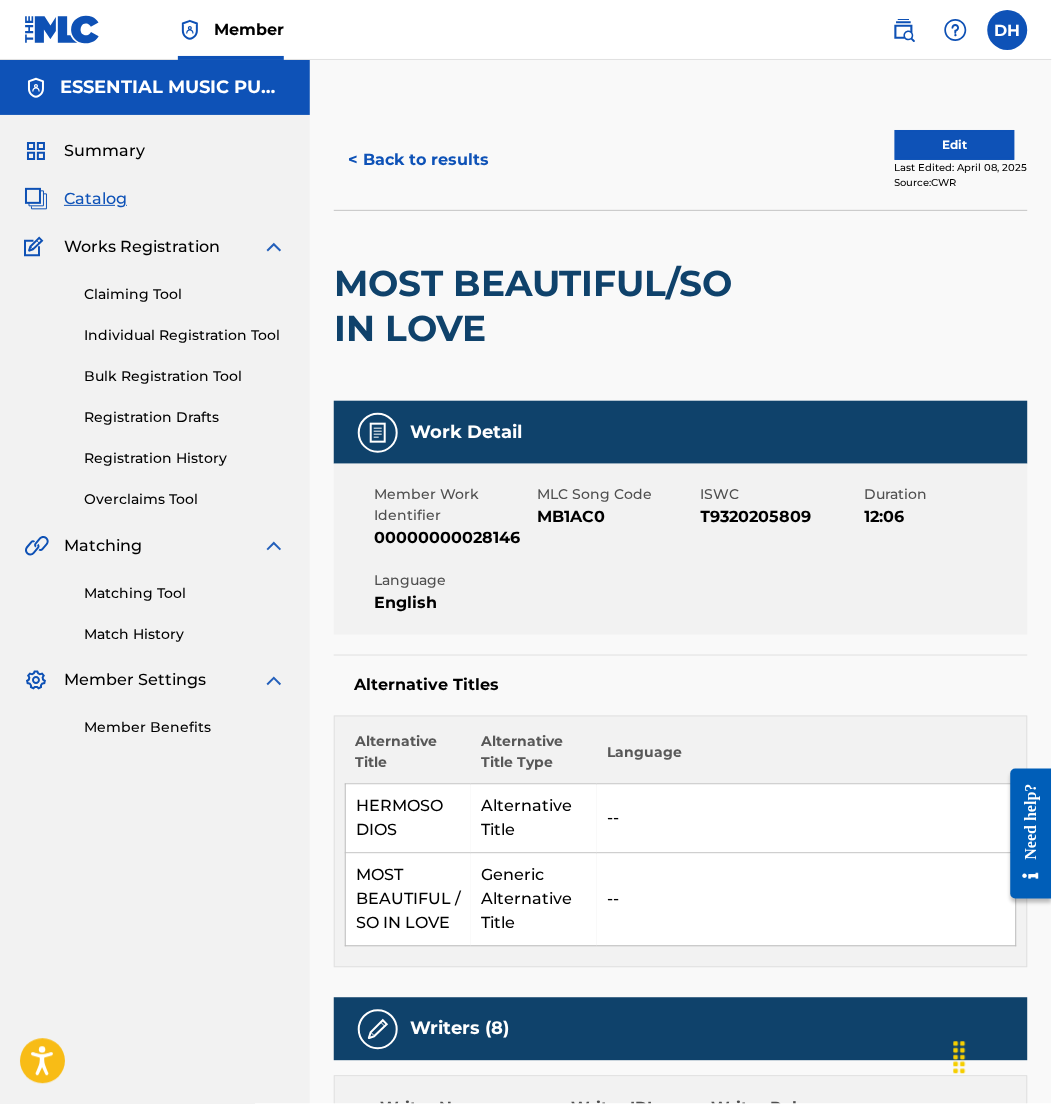 click on "Edit" at bounding box center (955, 145) 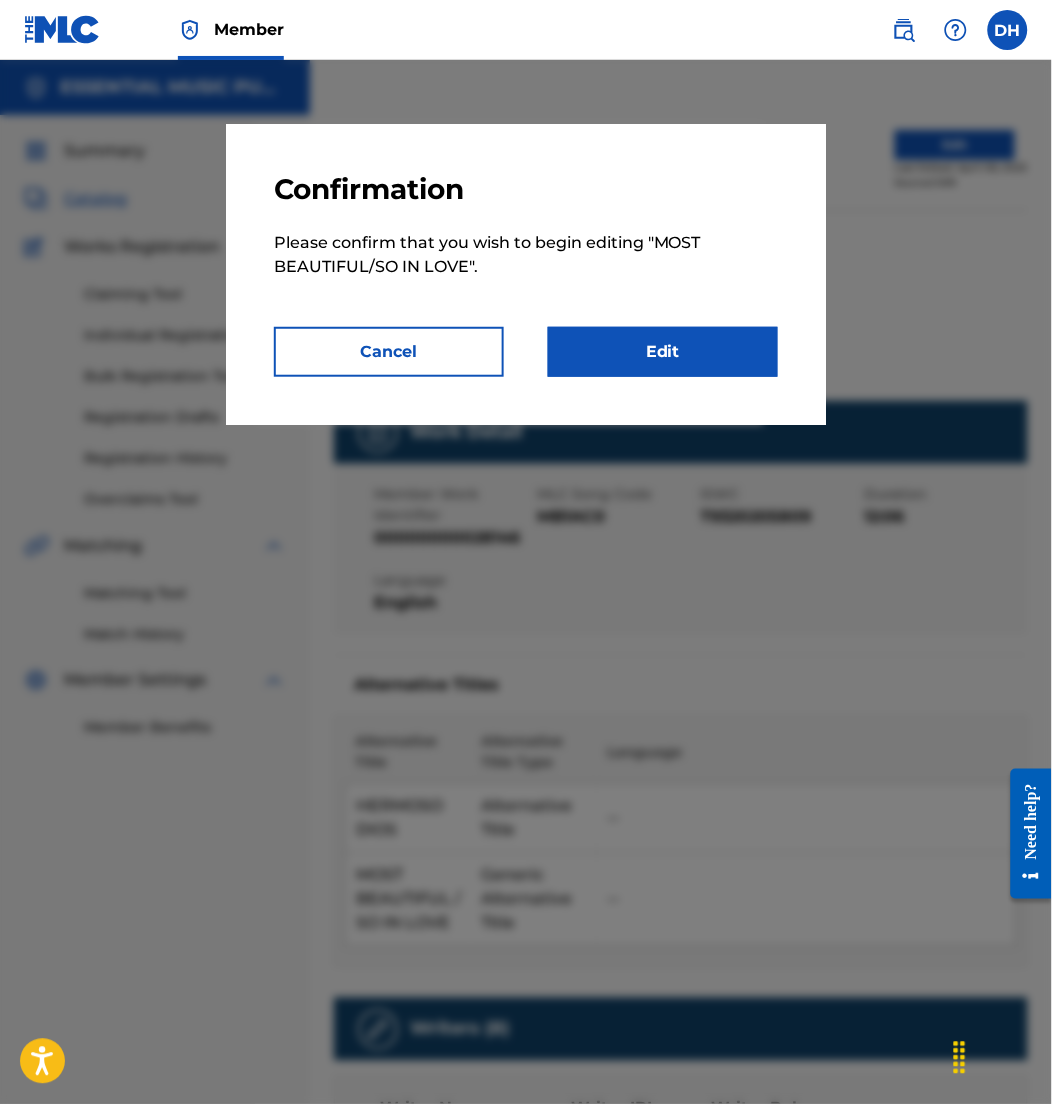 click on "Edit" at bounding box center [663, 352] 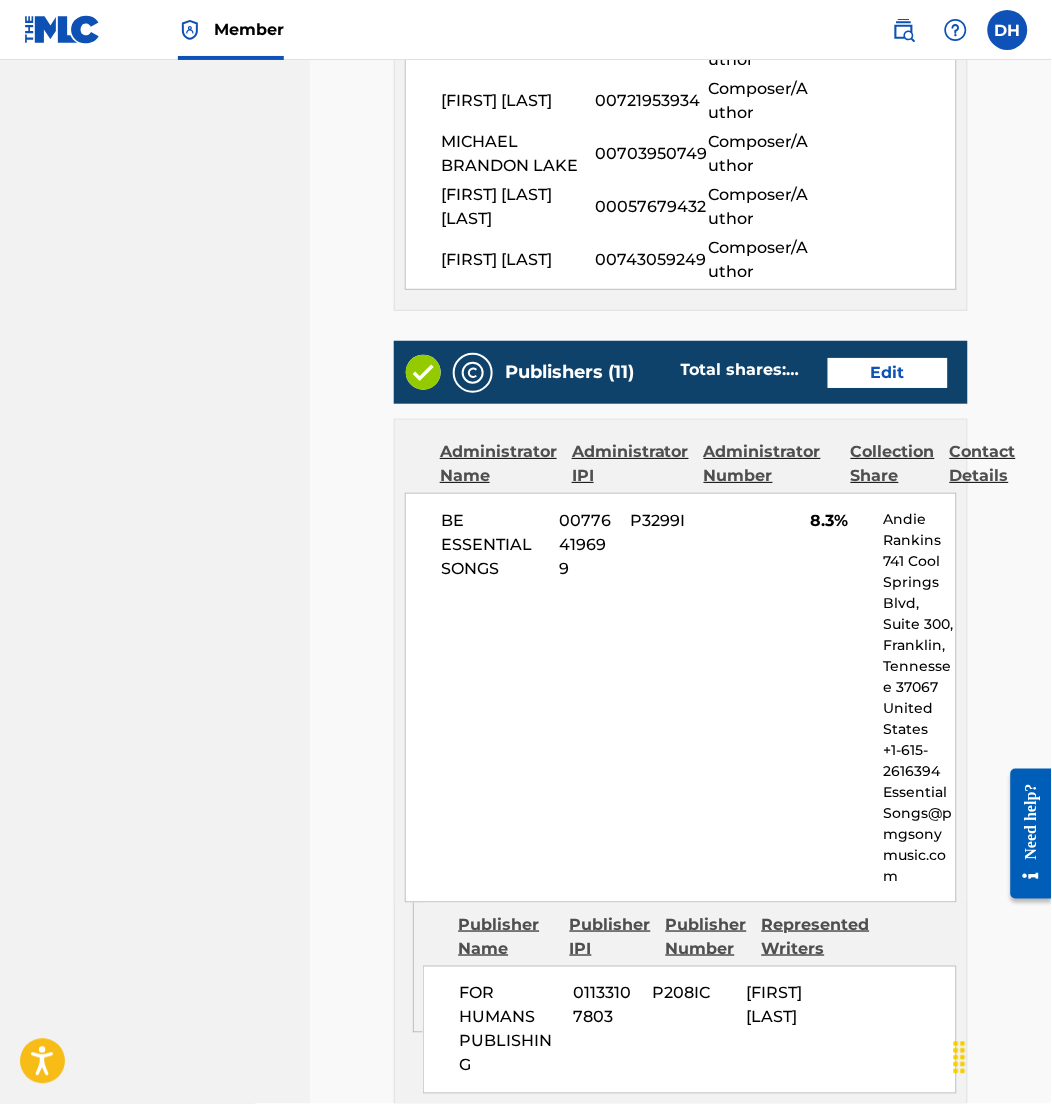 scroll, scrollTop: 1017, scrollLeft: 0, axis: vertical 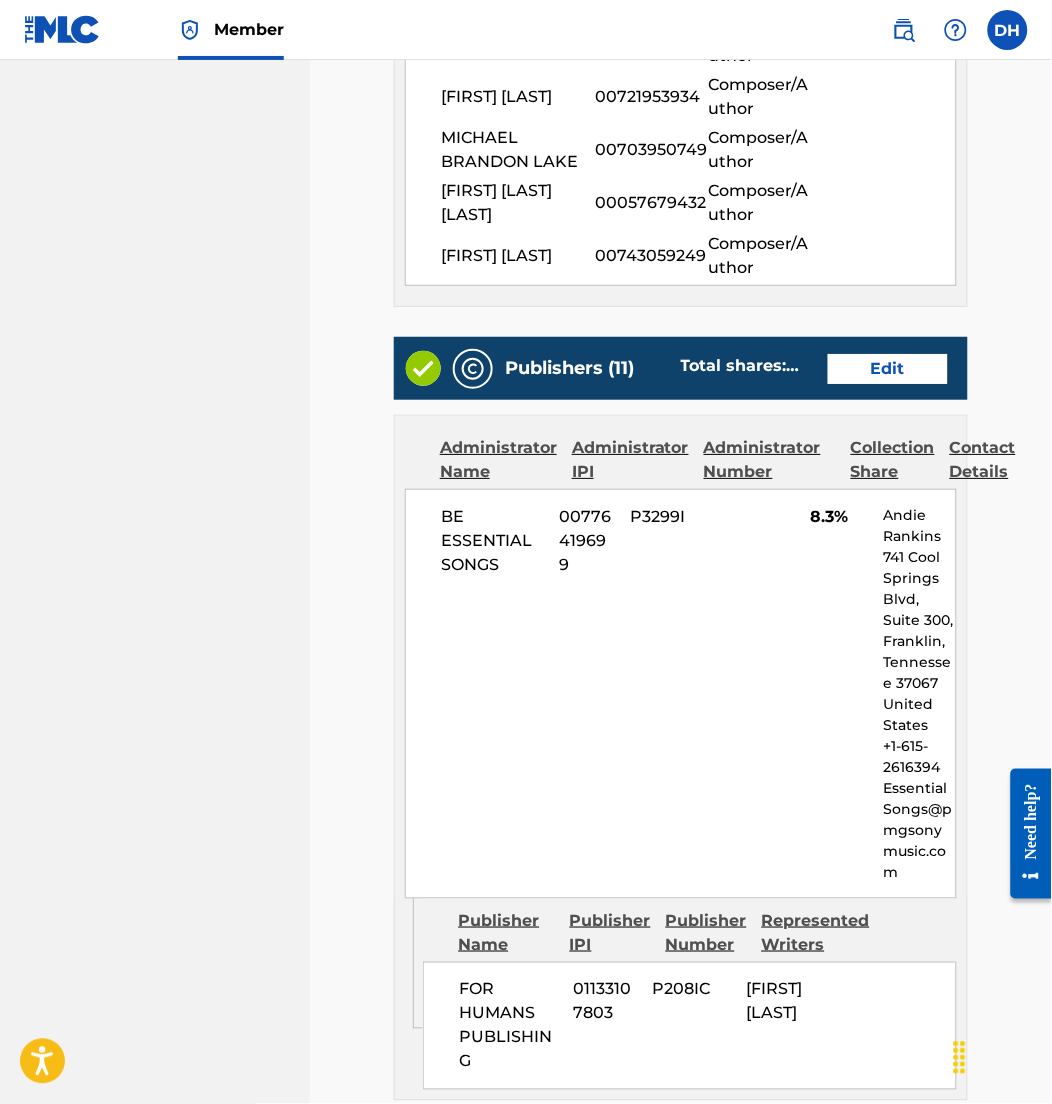 click on "Edit" at bounding box center [888, 369] 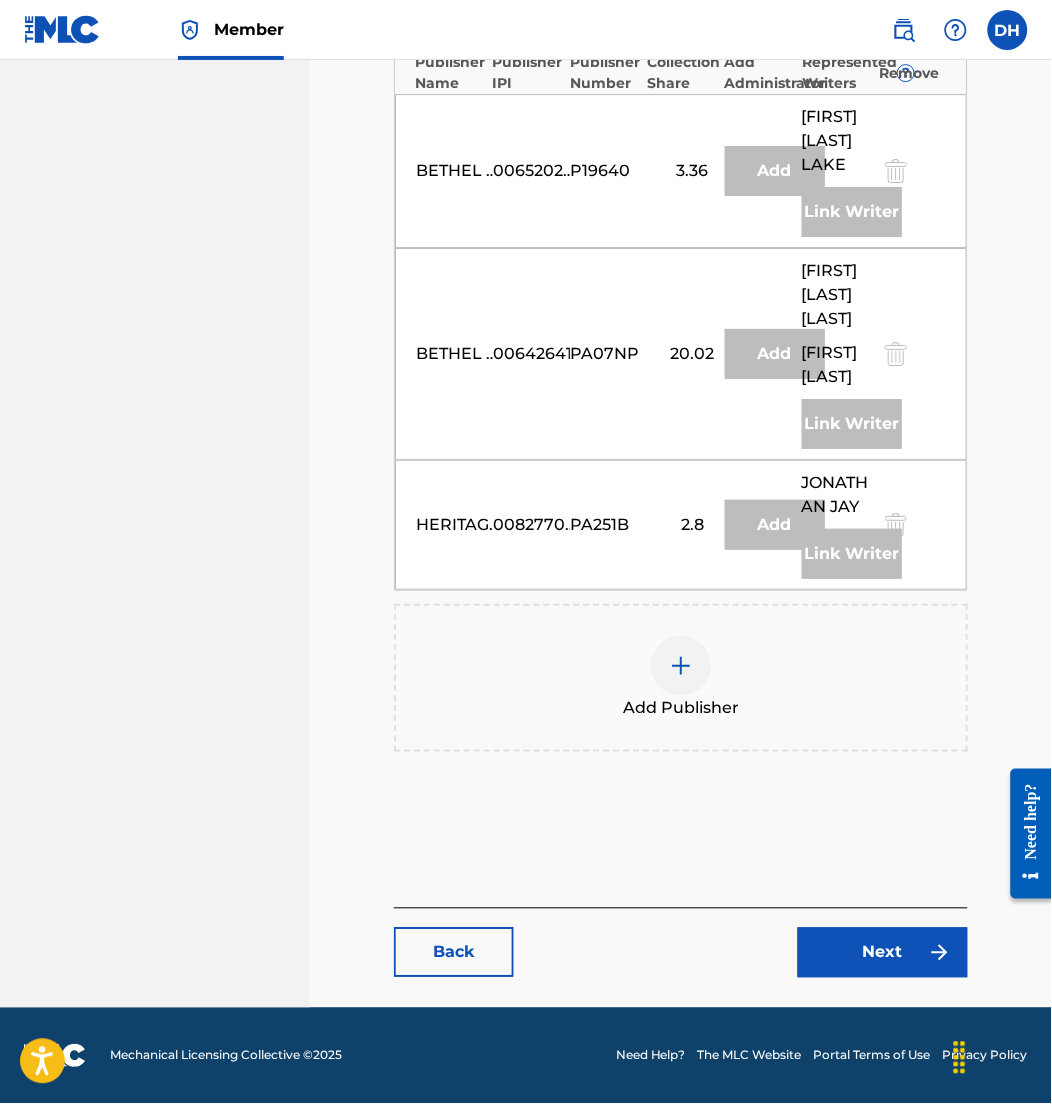 scroll, scrollTop: 3239, scrollLeft: 0, axis: vertical 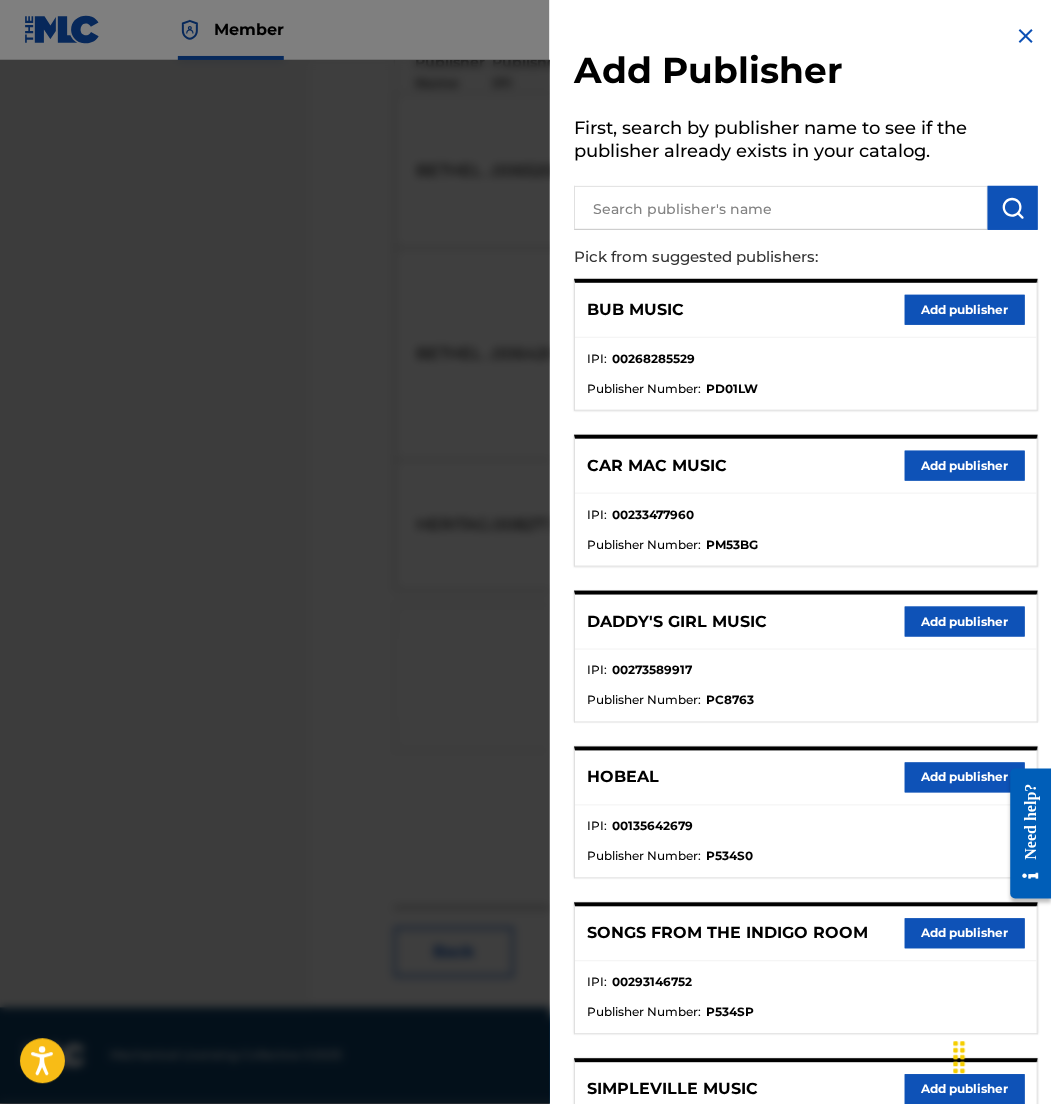 click on "Add Publisher First, search by publisher name to see if the publisher already exists in your catalog. Pick from suggested publishers: BUB MUSIC Add publisher IPI : 00268285529 Publisher Number : PD01LW CAR MAC MUSIC Add publisher IPI : 00233477960 Publisher Number : PM53BG DADDY'S GIRL MUSIC Add publisher IPI : 00273589917 Publisher Number : PC8763 HOBEAL Add publisher IPI : 00135642679 Publisher Number : P534S0 SONGS FROM THE INDIGO ROOM Add publisher IPI : 00293146752 Publisher Number : P534SP SIMPLEVILLE MUSIC Add publisher IPI : 00346597914 Publisher Number : PW354H HEY RUTH INC Add publisher IPI : 00343998419 Publisher Number : PM00GG MUSIC OF PRAISE Add publisher IPI : 00355453260 Publisher Number : PM32LA HEIL MUSIC Add publisher IPI : 00405261397 Publisher Number : P580A9 JONNY DIAZ PUBLISHING Add publisher IPI : 00524449747 Publisher Number : PC86PE Can't find what you're looking for? Create Publisher" at bounding box center [806, 975] 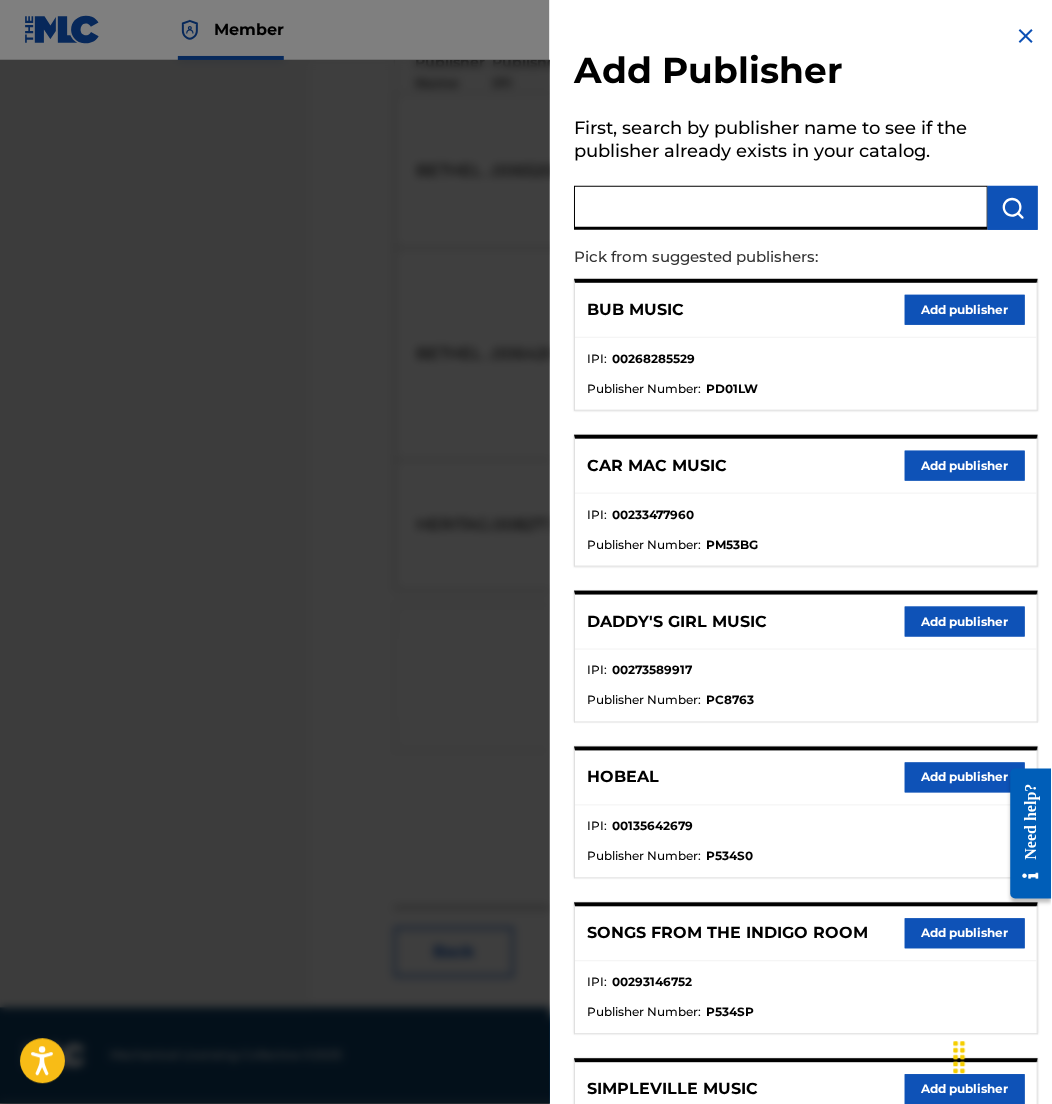 click at bounding box center [781, 208] 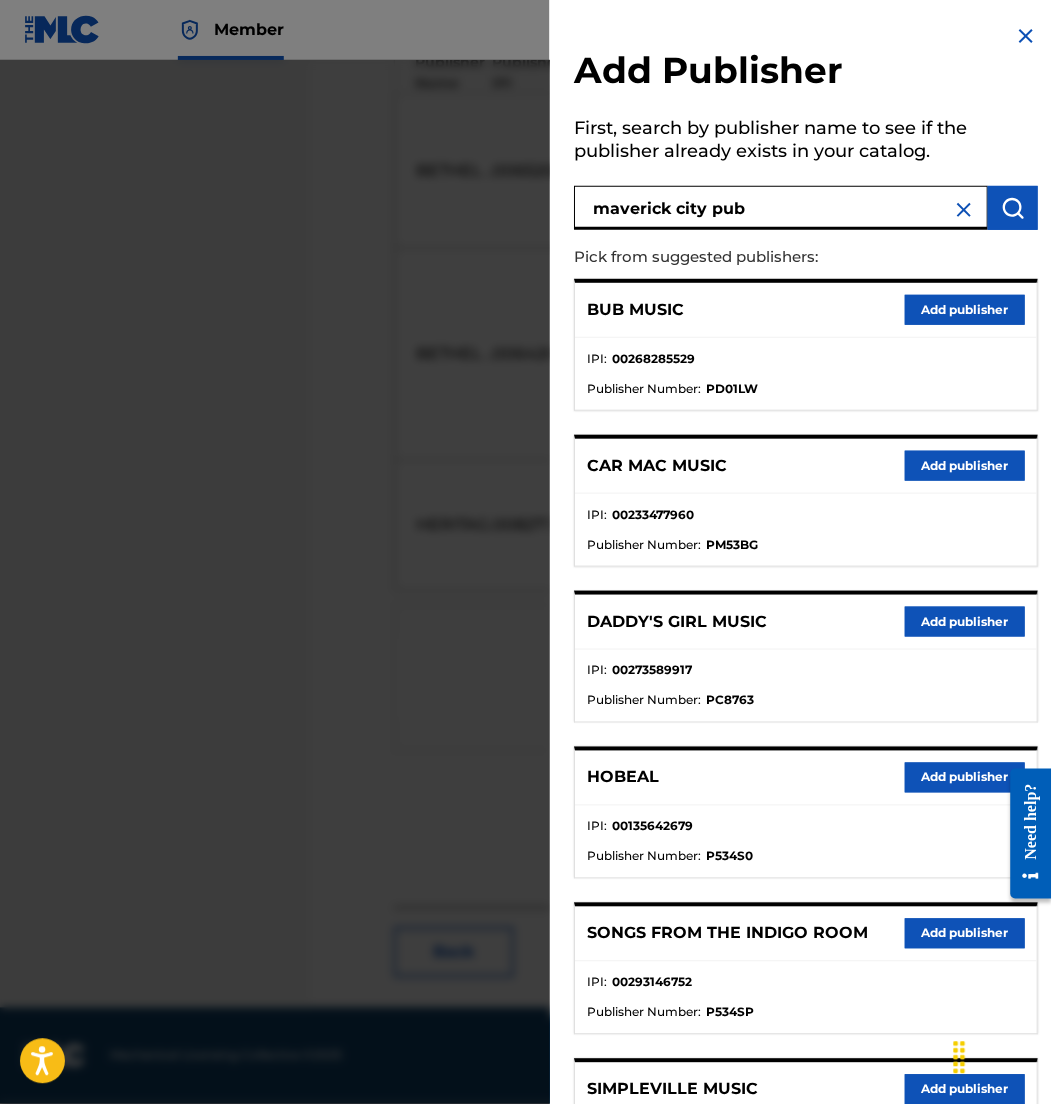 type on "maverick city pub" 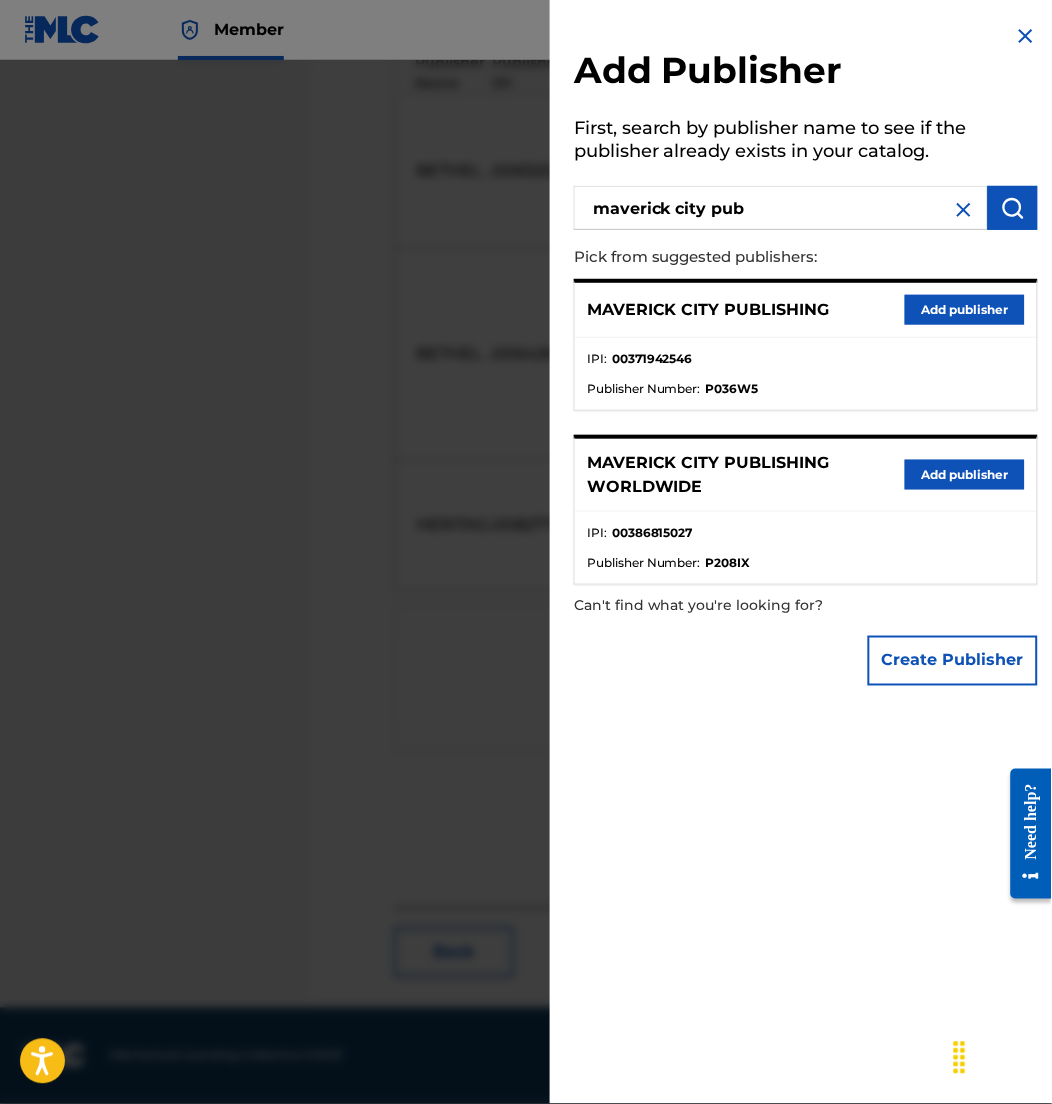 click on "Add publisher" at bounding box center [965, 310] 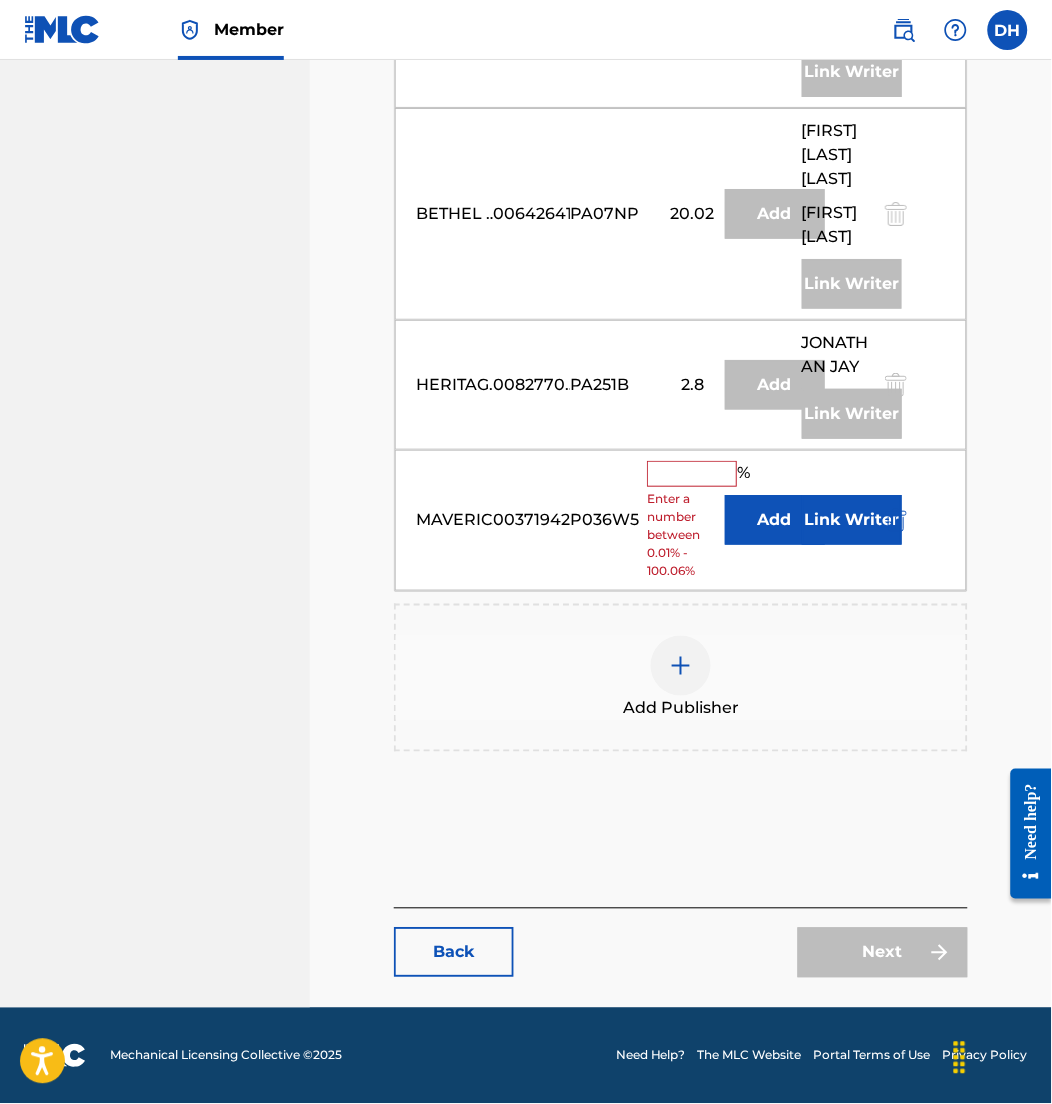 click on "Add" at bounding box center [775, 520] 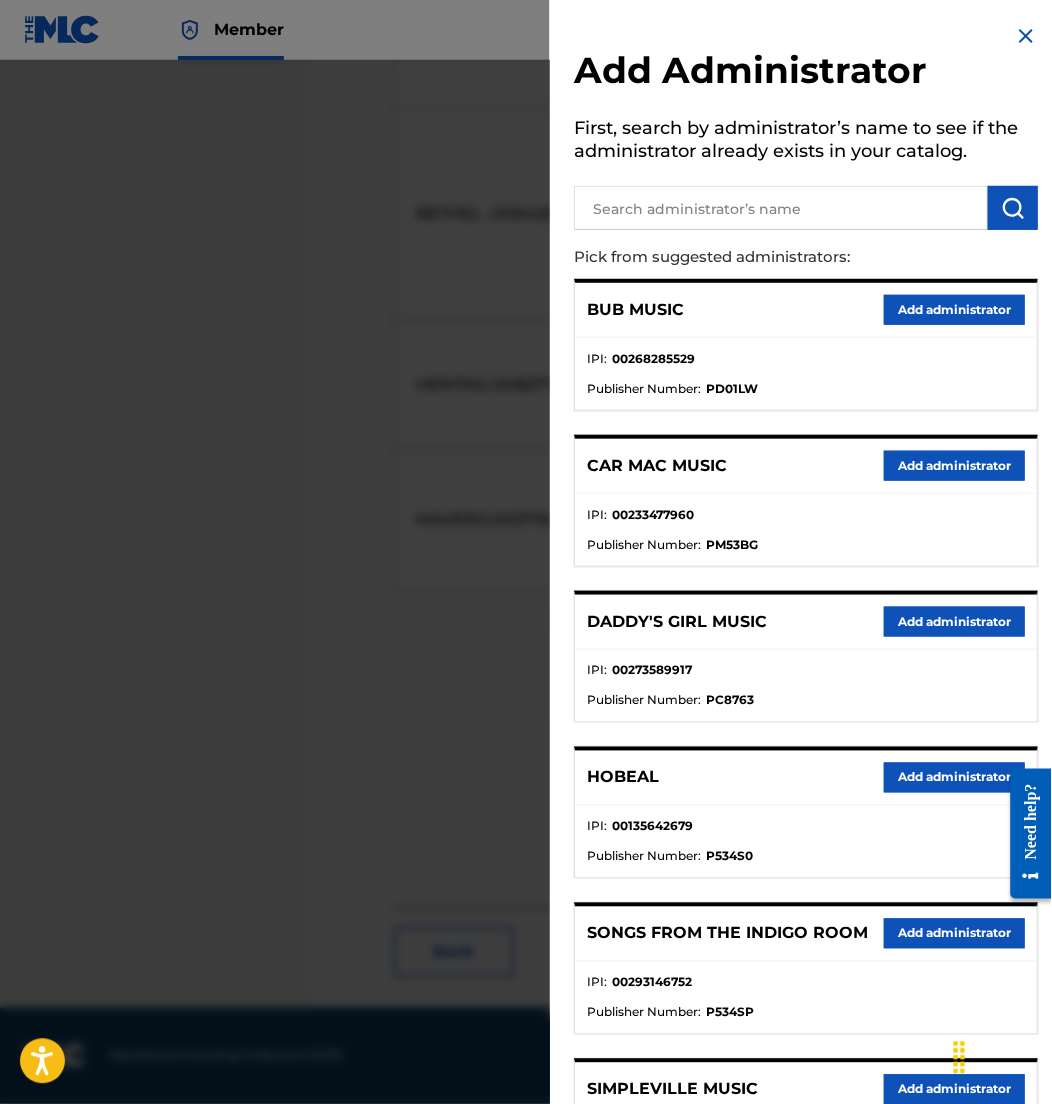 click at bounding box center [781, 208] 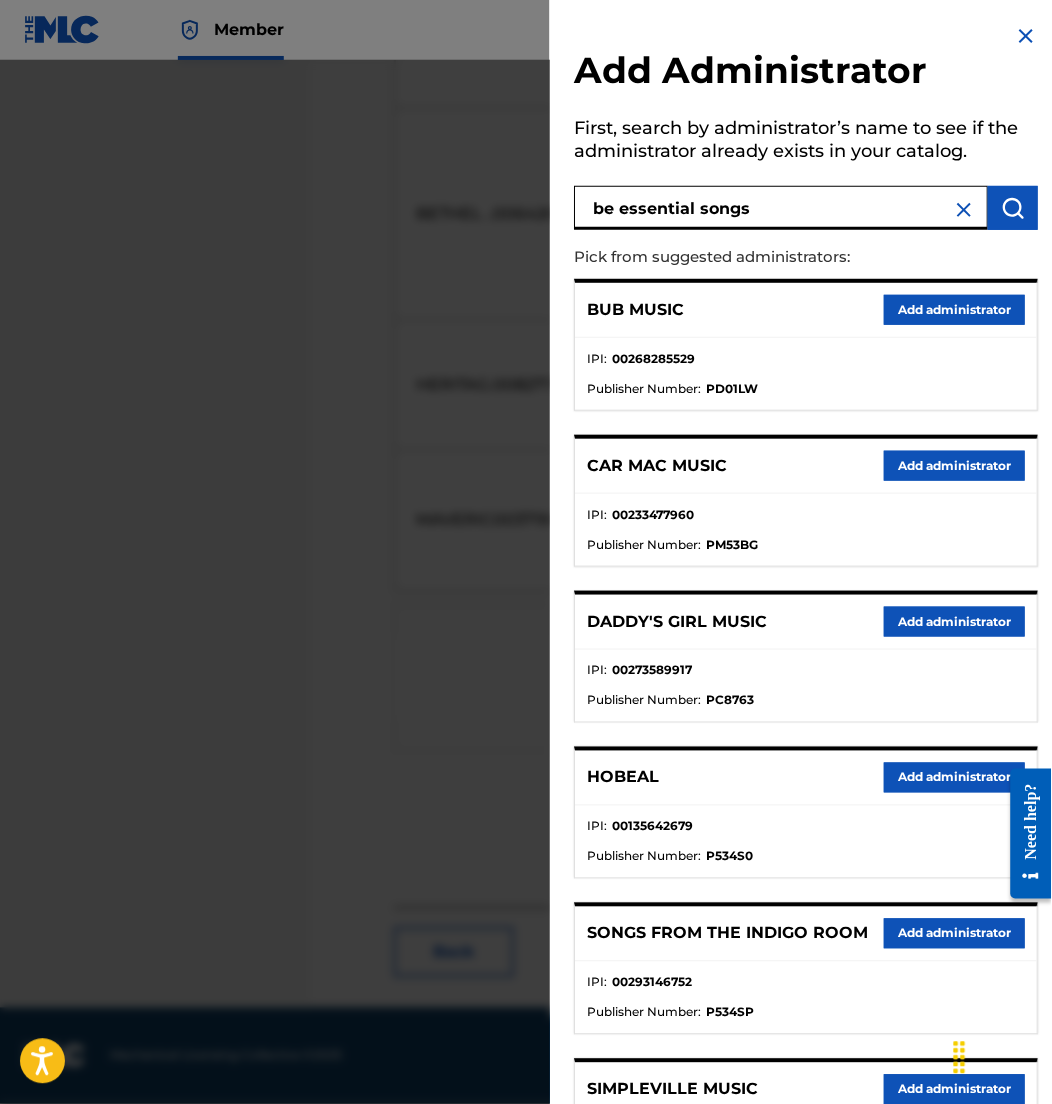 type on "be essential songs" 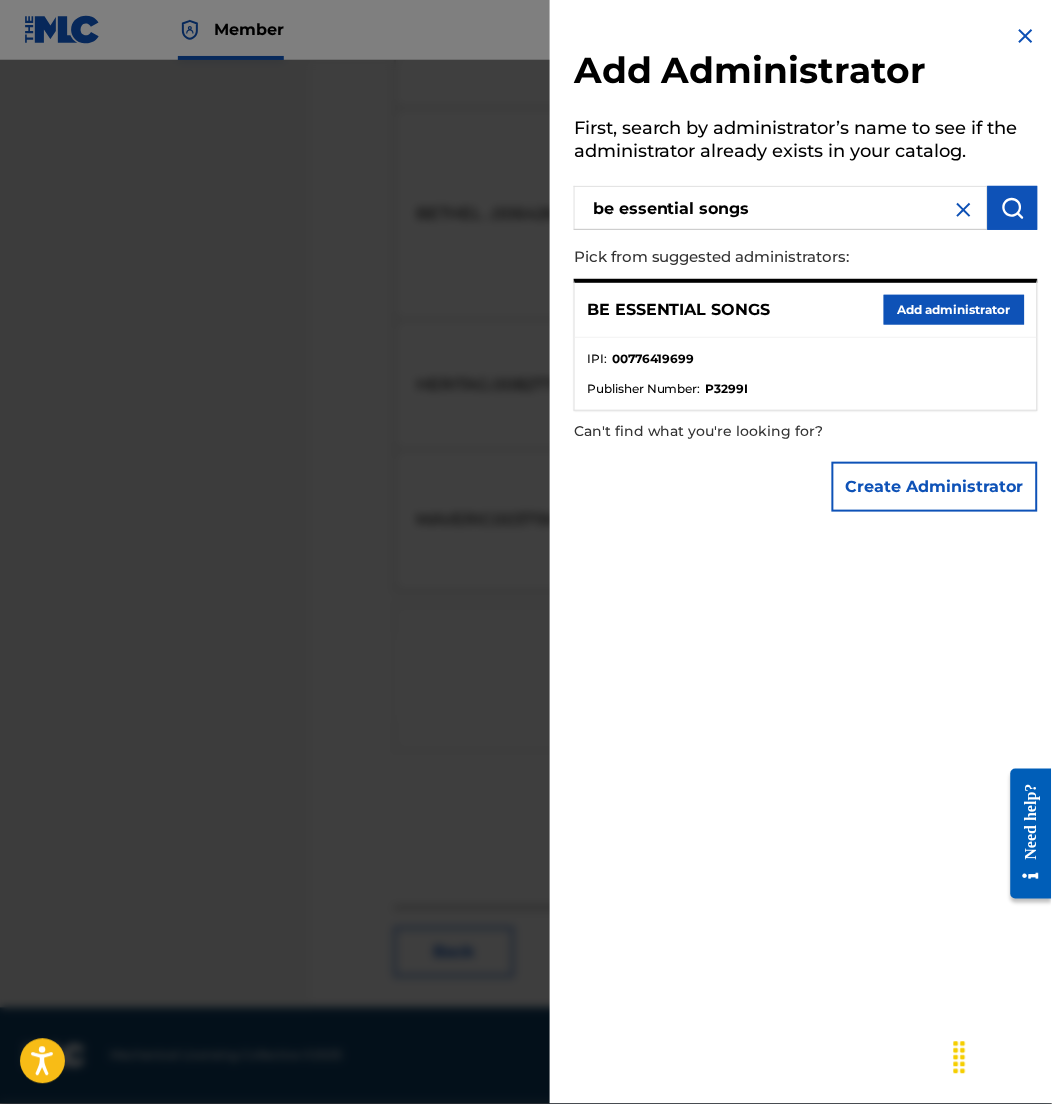 click on "Add administrator" at bounding box center (954, 310) 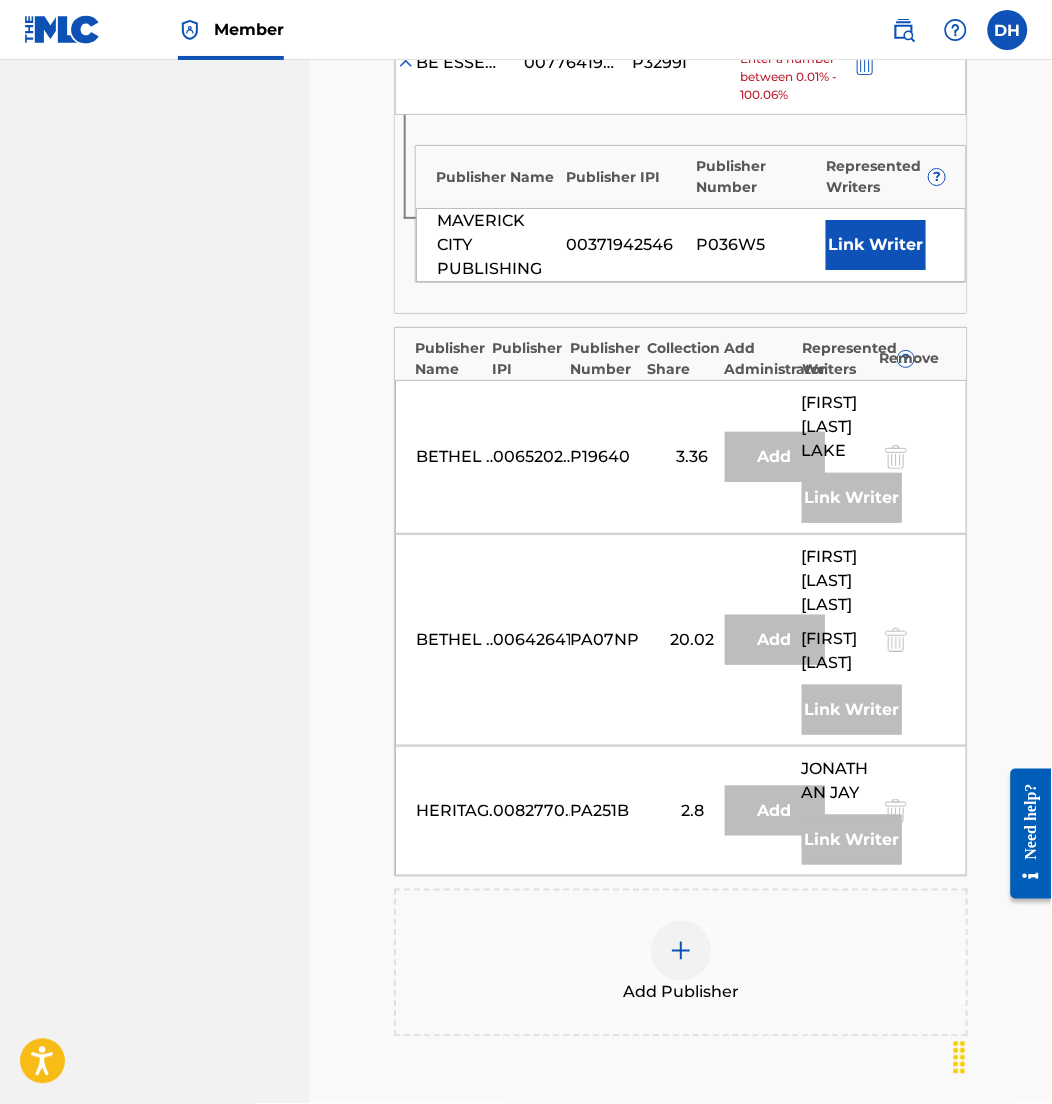scroll, scrollTop: 3067, scrollLeft: 0, axis: vertical 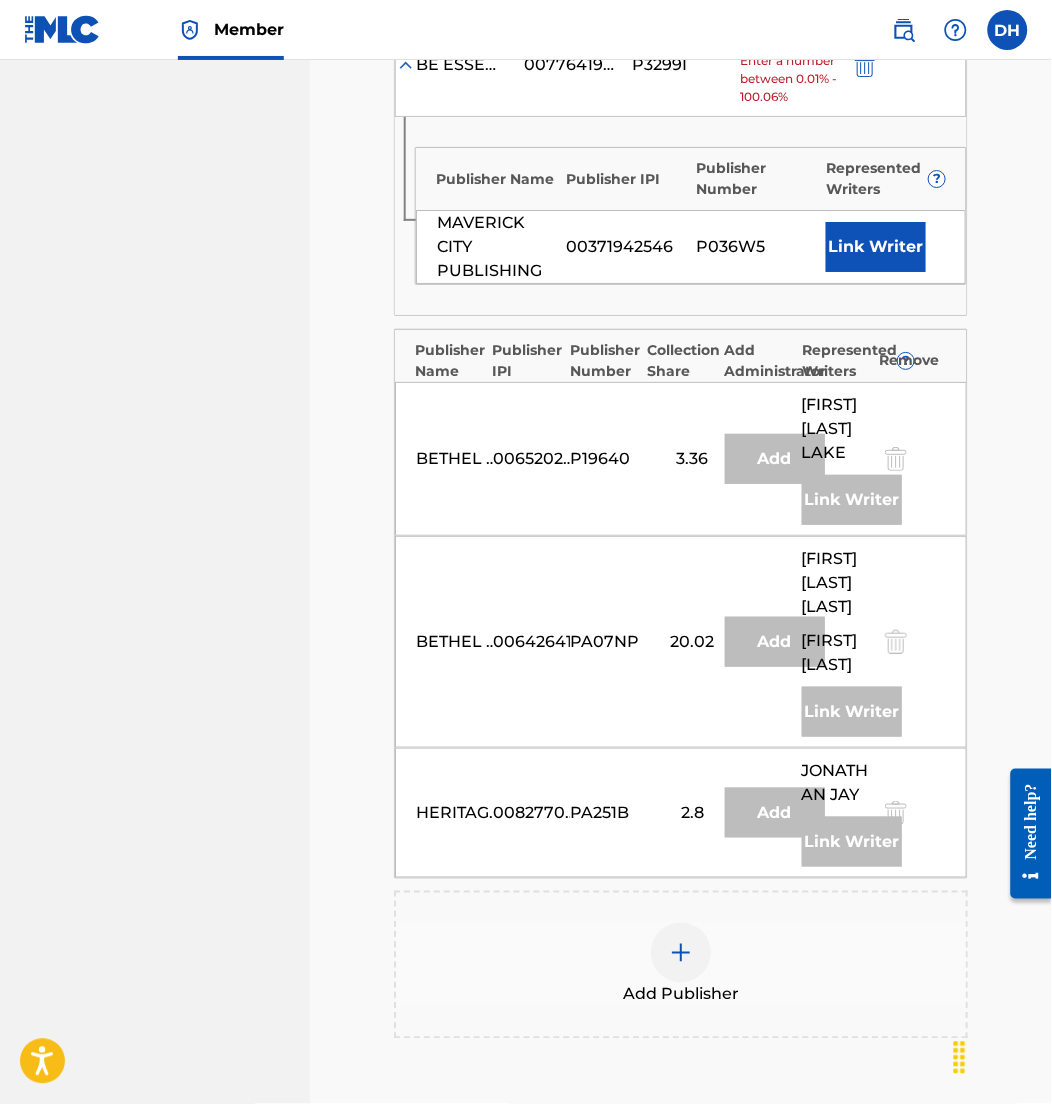 click on "Link Writer" at bounding box center (876, 247) 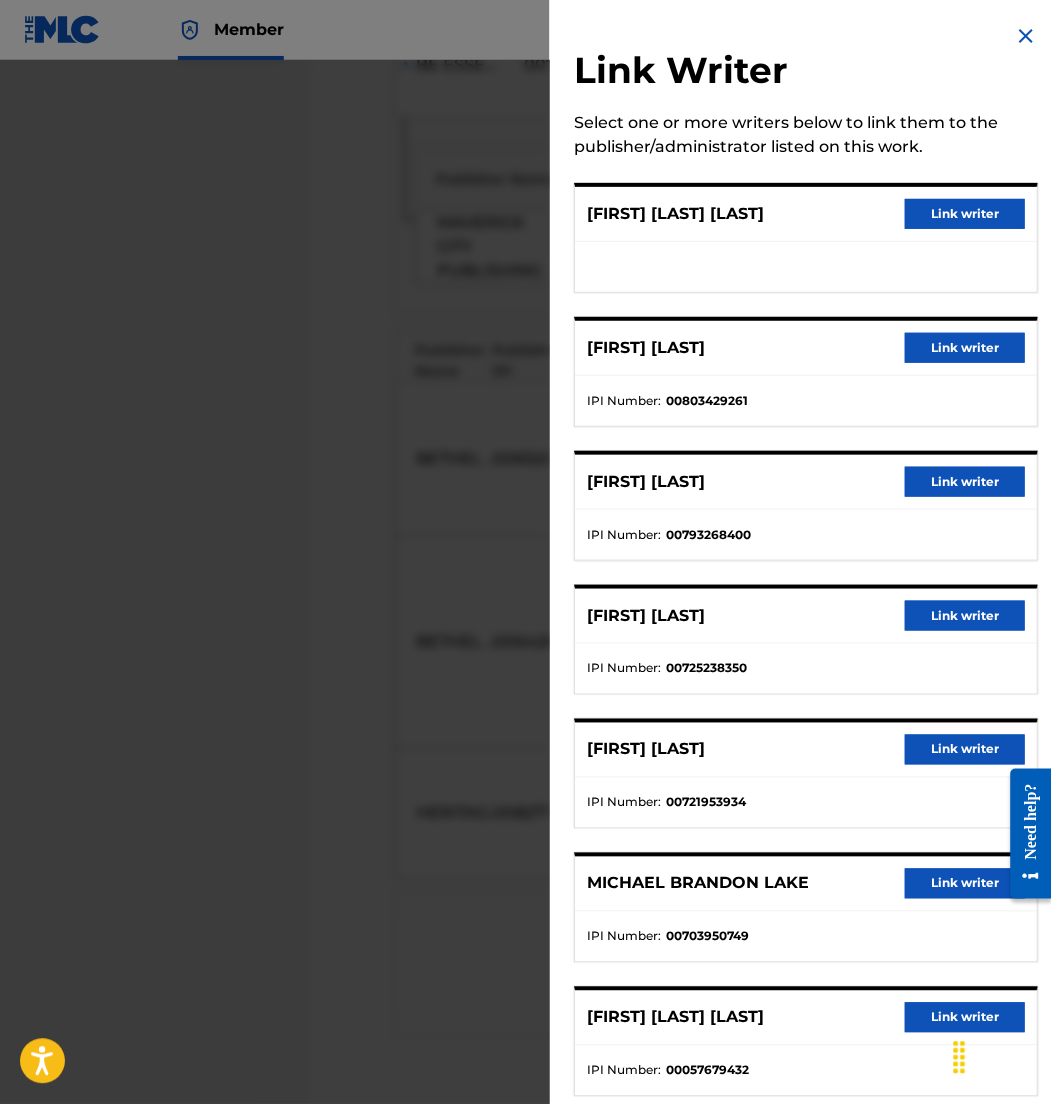 click on "Link writer" at bounding box center (965, 616) 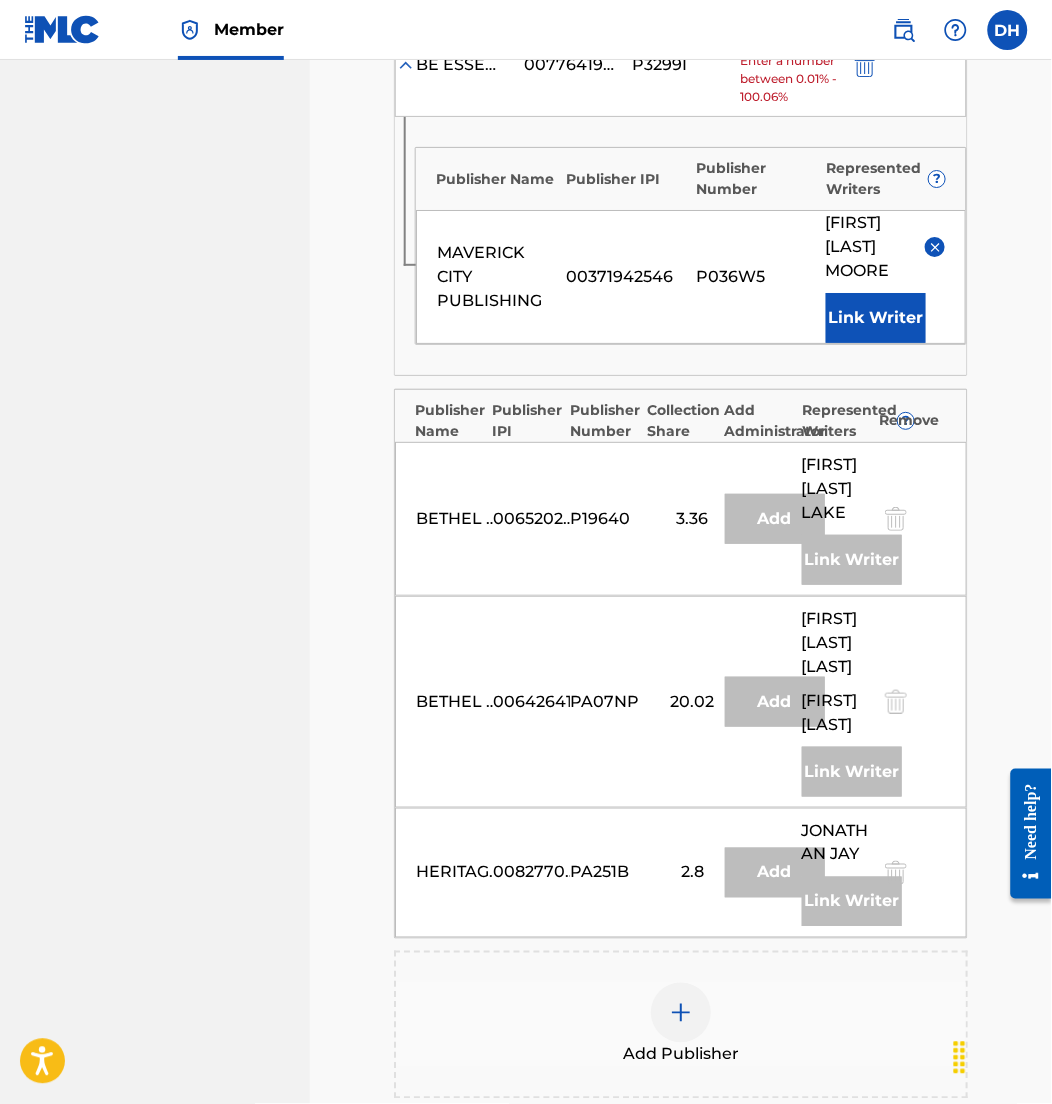 click at bounding box center [785, 37] 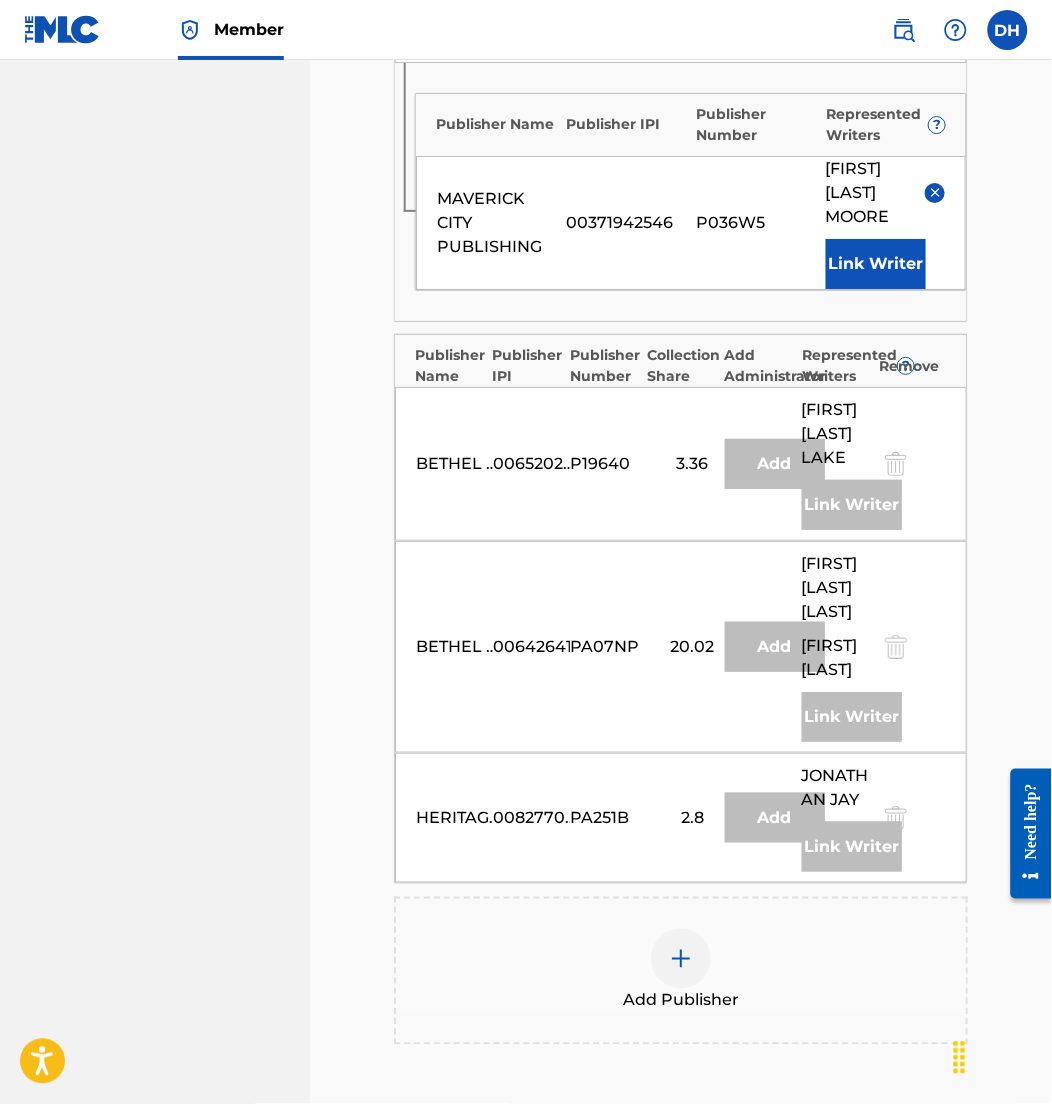 type on "8.3" 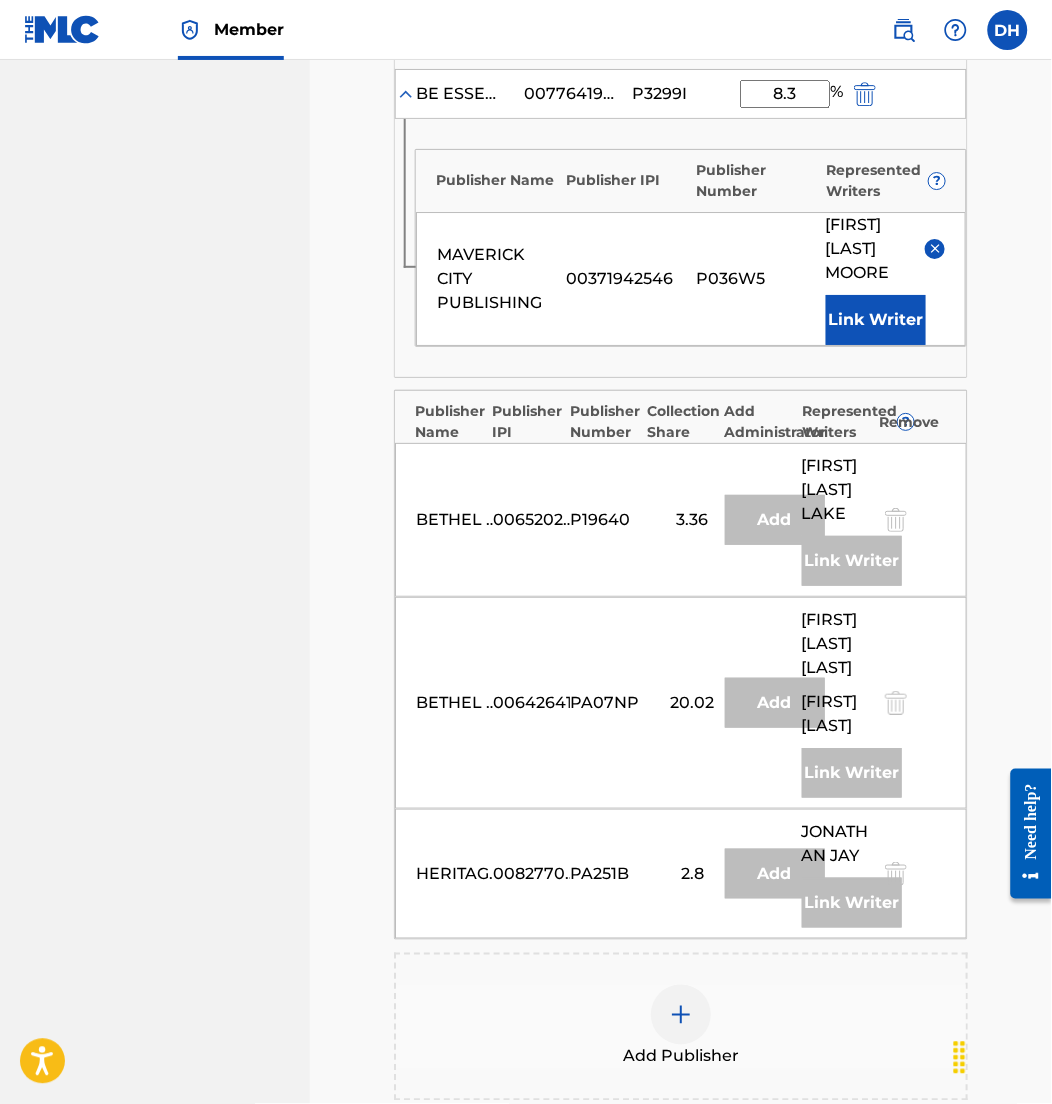 scroll, scrollTop: 3546, scrollLeft: 0, axis: vertical 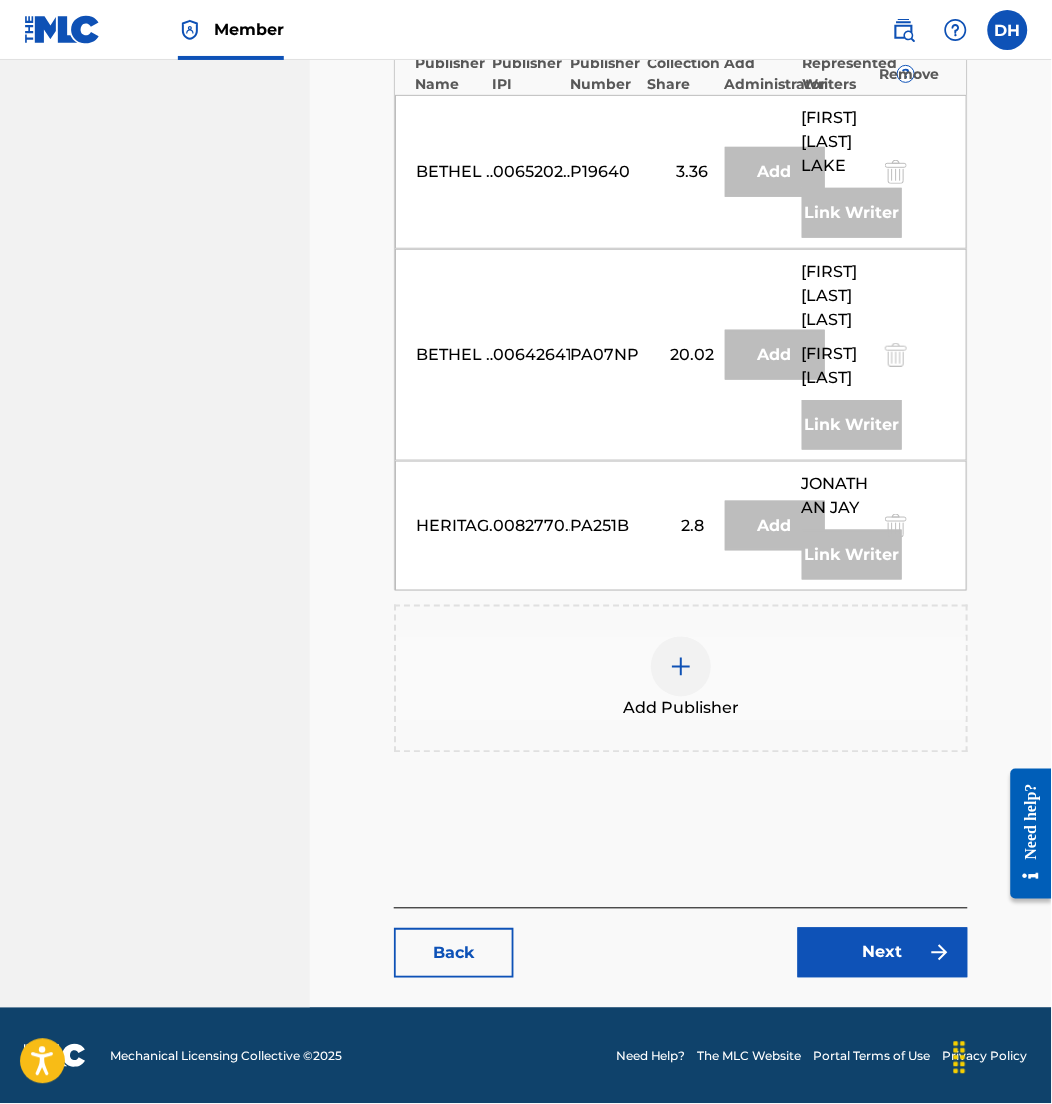 click on "Next" at bounding box center [883, 953] 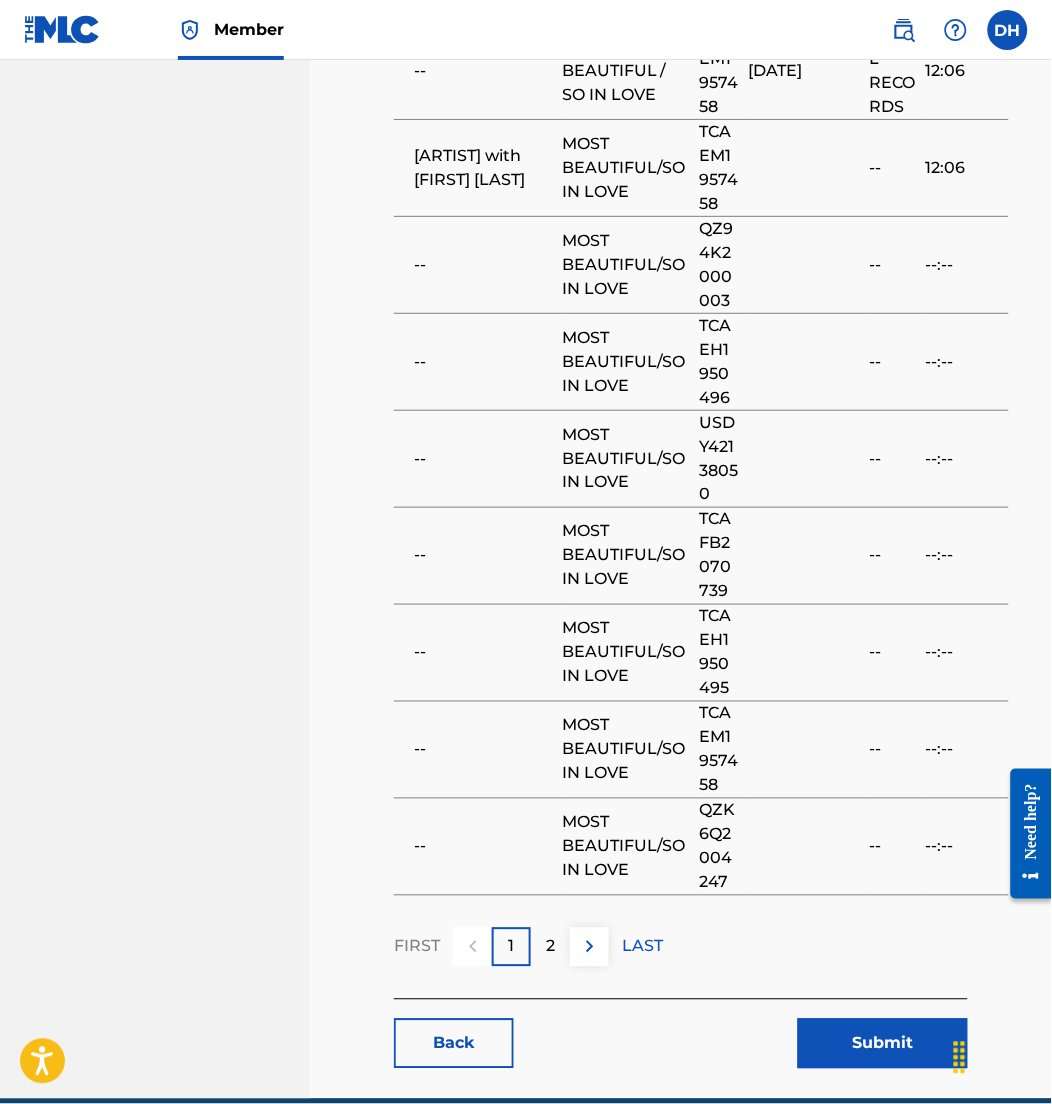 scroll, scrollTop: 9509, scrollLeft: 0, axis: vertical 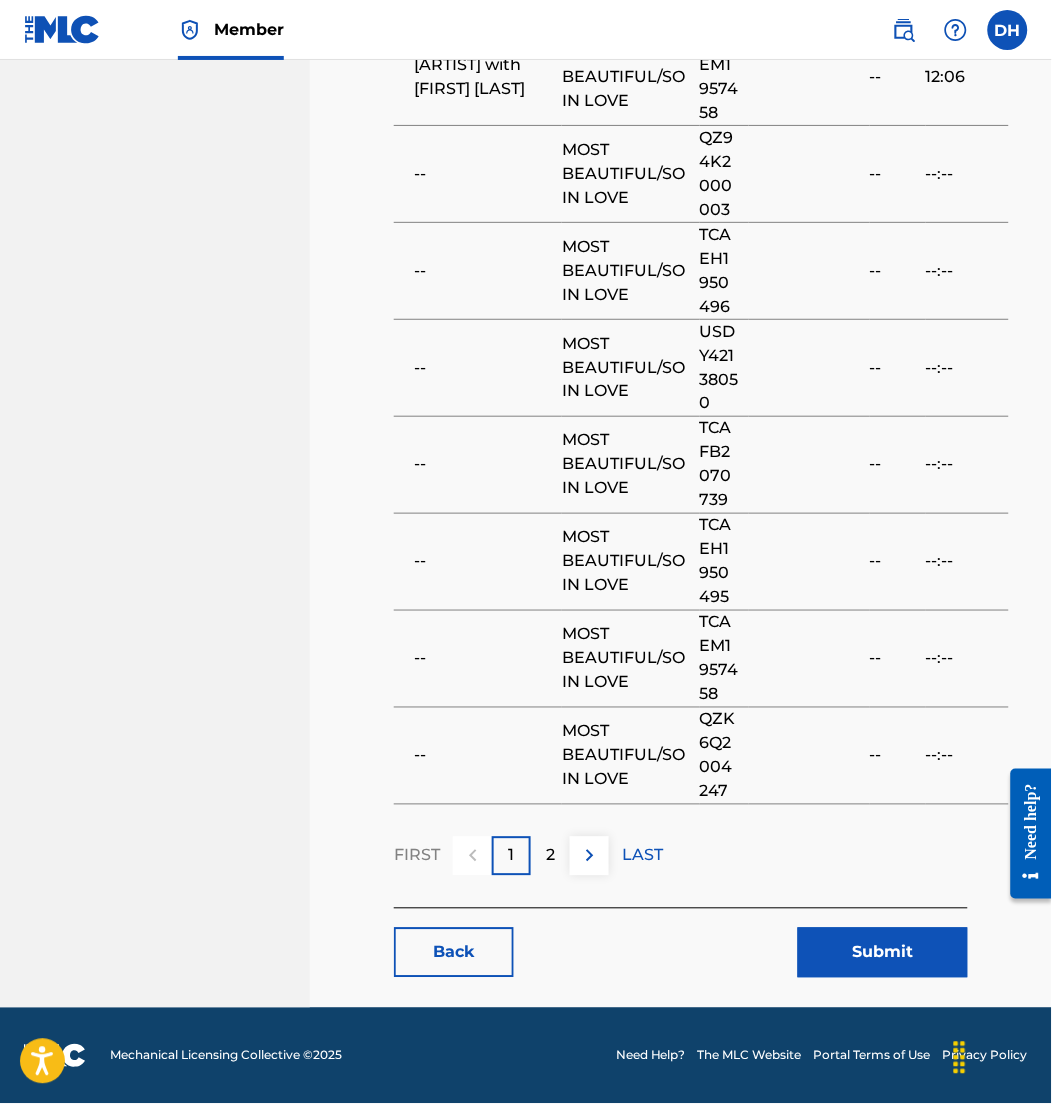 click on "Submit" at bounding box center [883, 953] 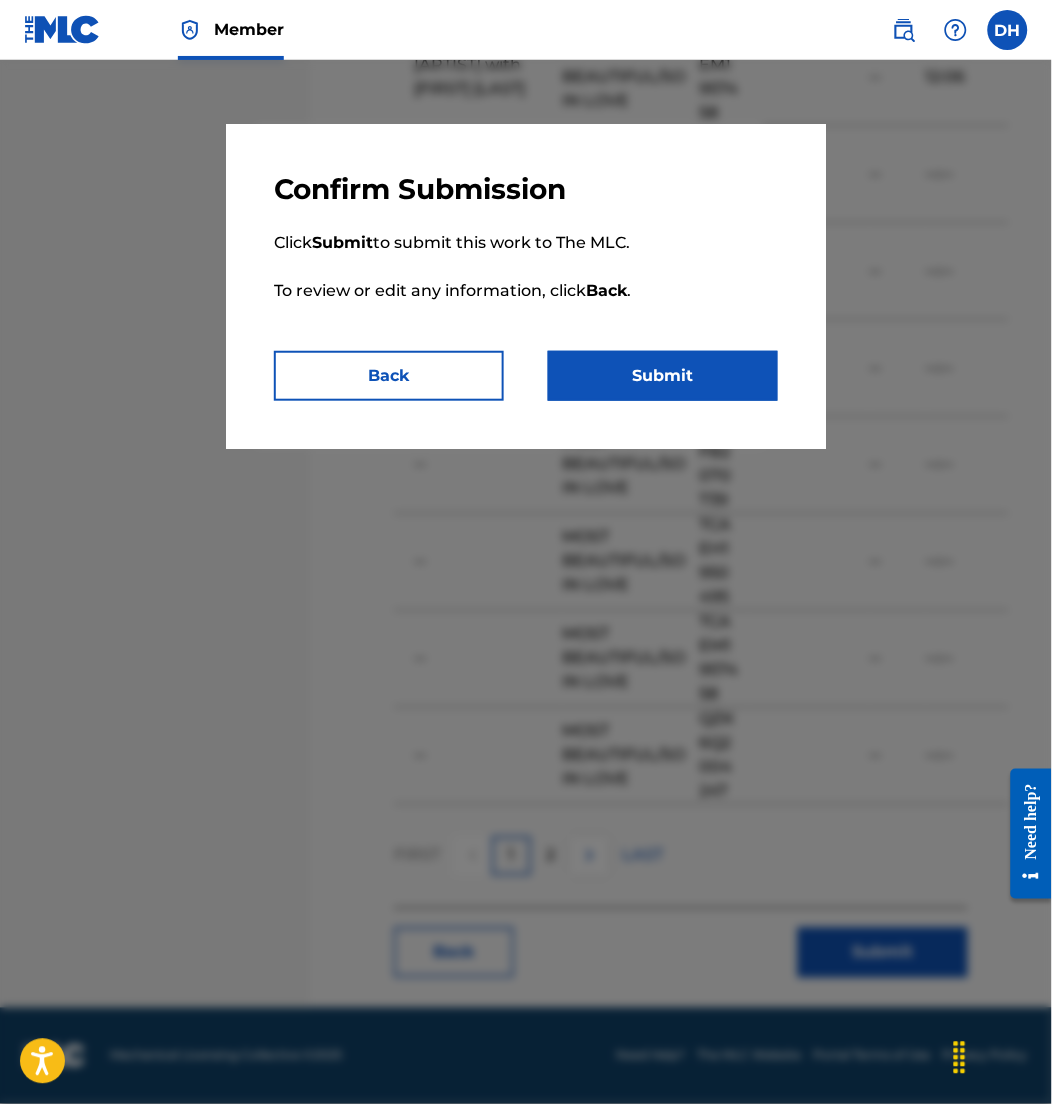 click on "Submit" at bounding box center (663, 376) 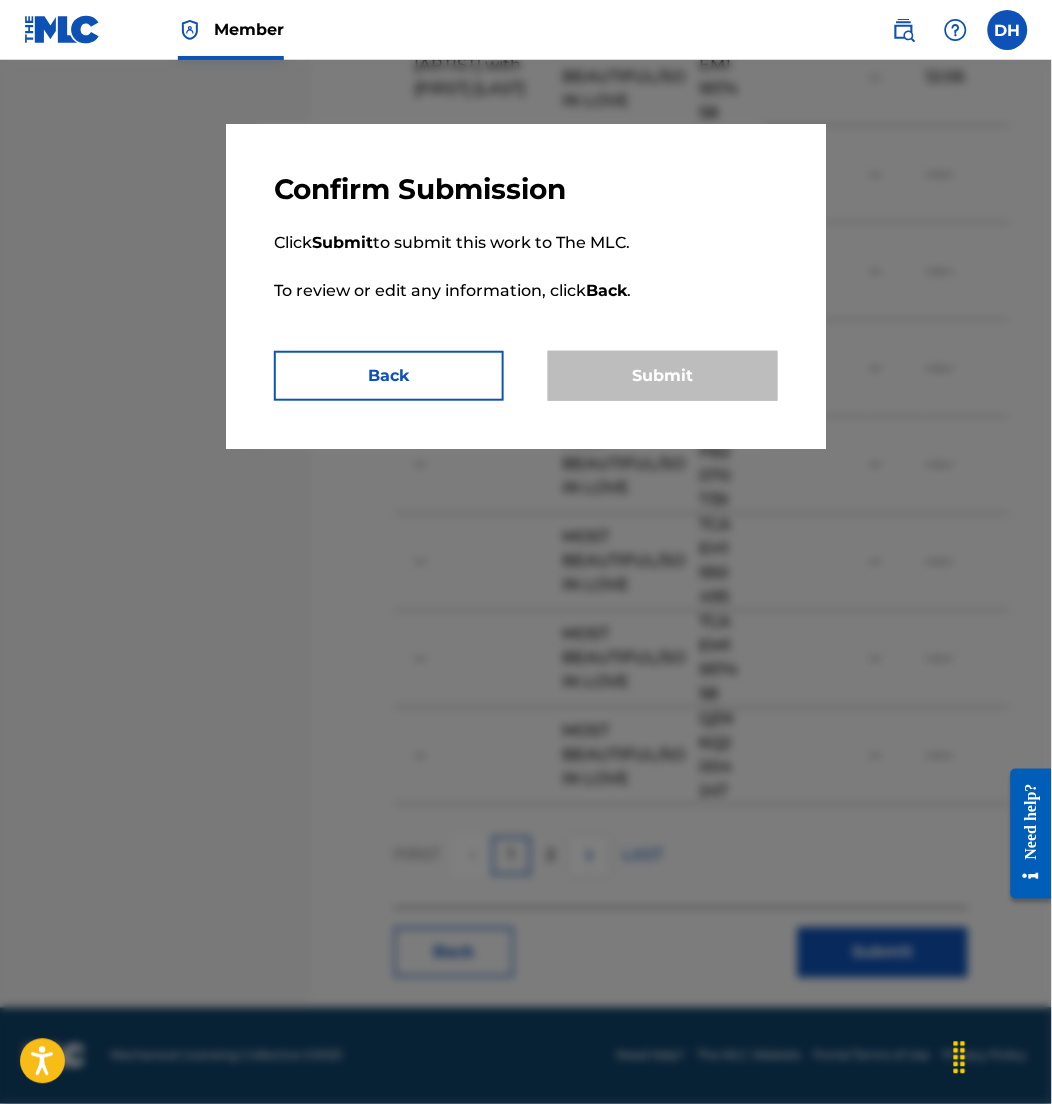 scroll, scrollTop: 0, scrollLeft: 0, axis: both 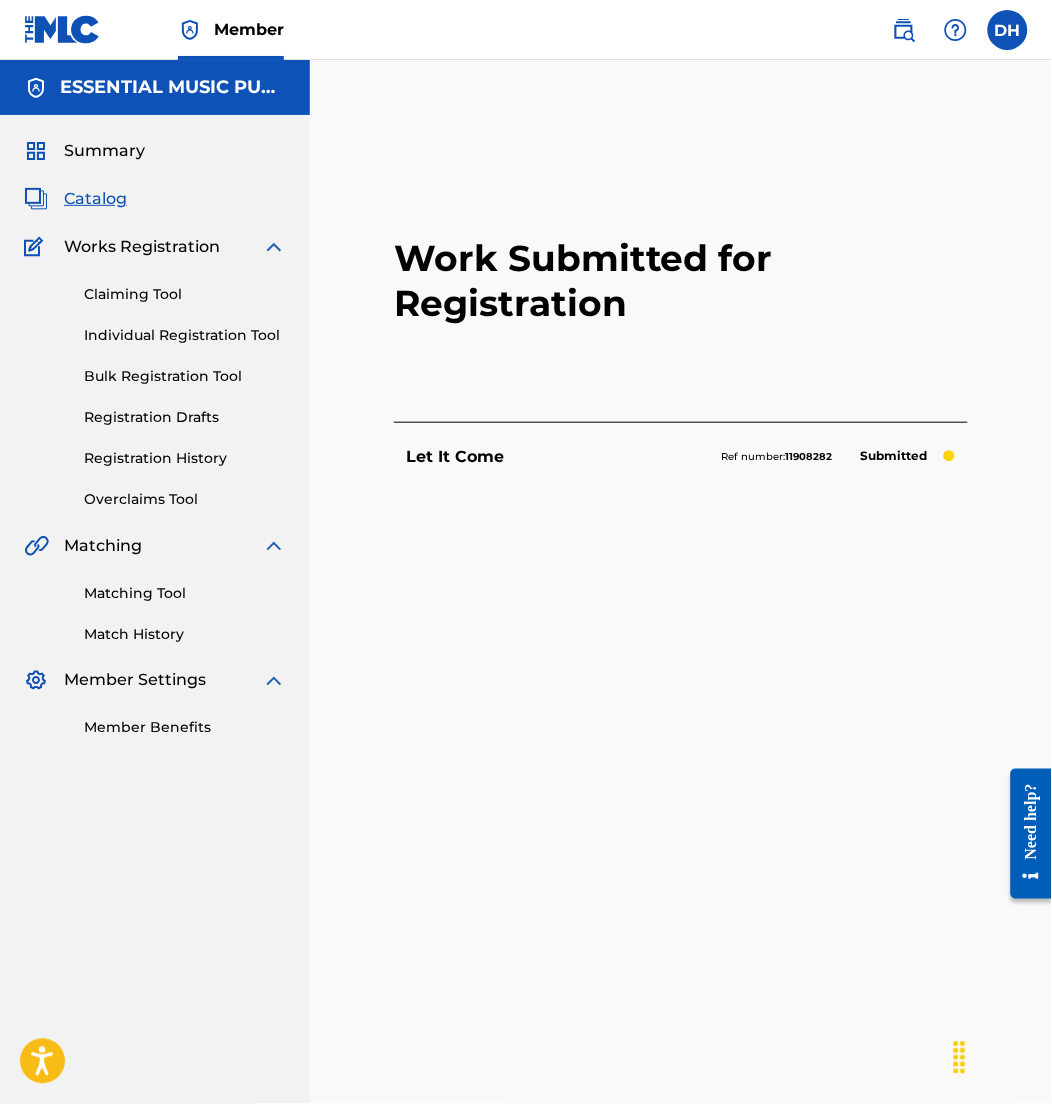 drag, startPoint x: 115, startPoint y: 199, endPoint x: 67, endPoint y: 205, distance: 48.373547 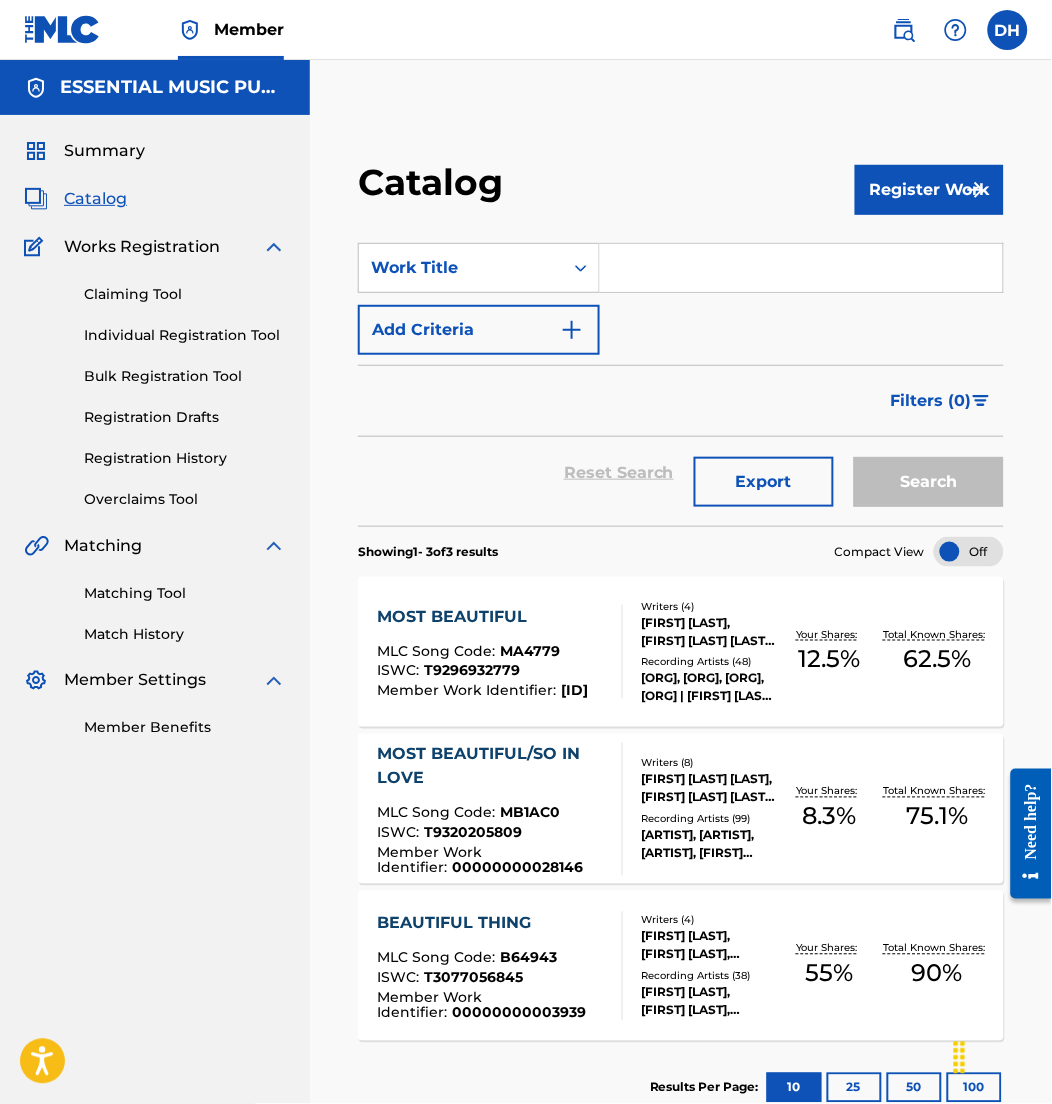 click at bounding box center [801, 268] 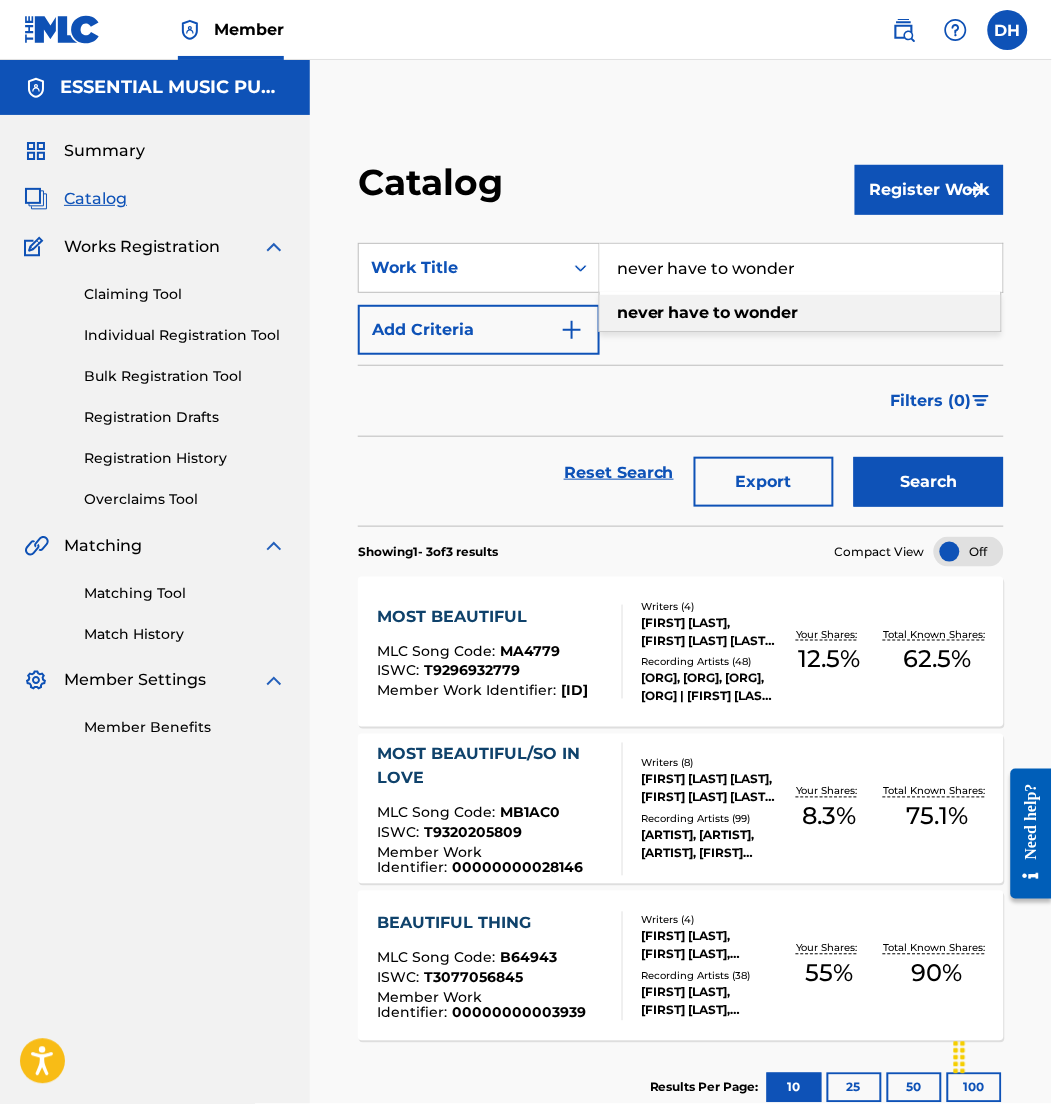 type on "never have to wonder" 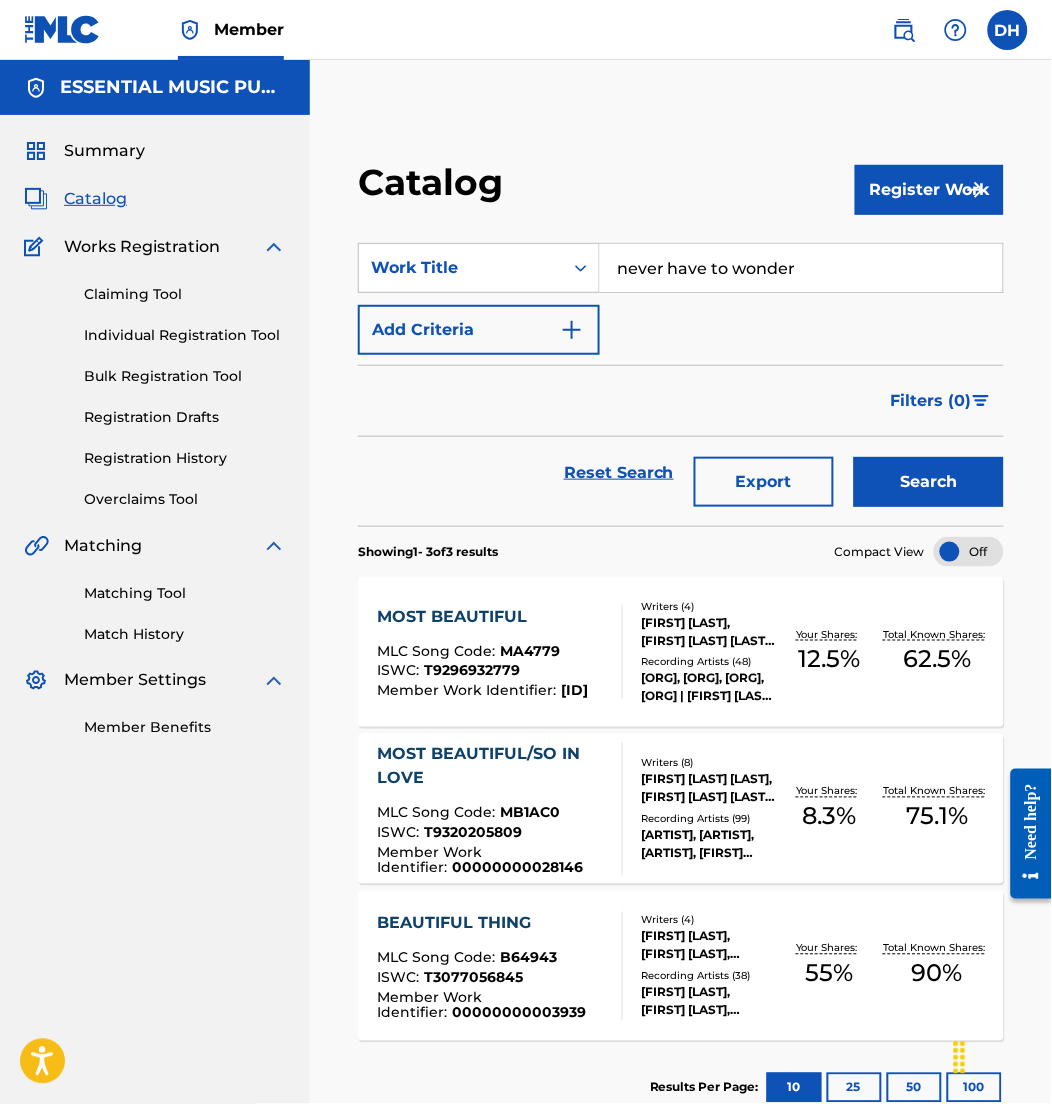 click on "Add Criteria" at bounding box center [479, 330] 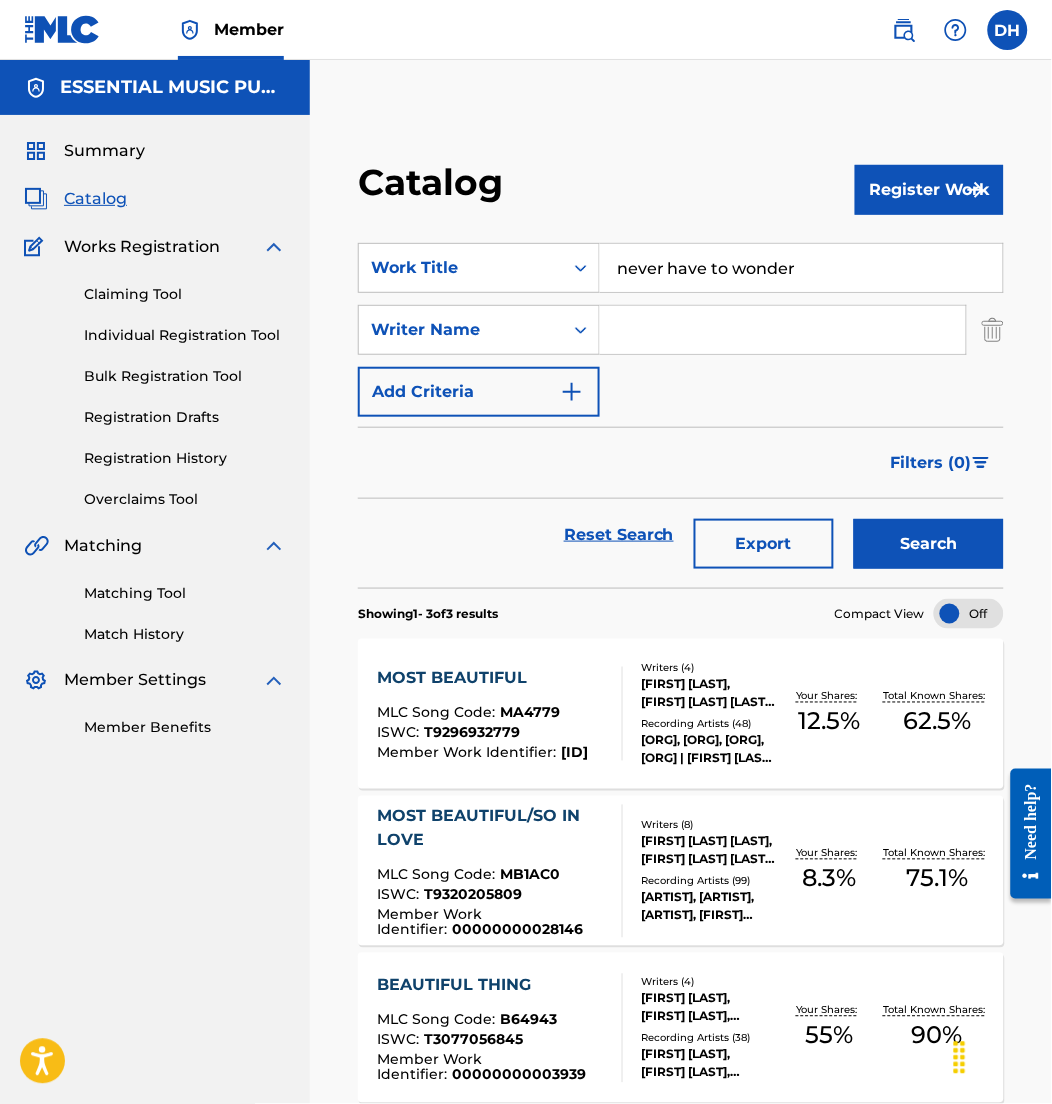 click at bounding box center (783, 330) 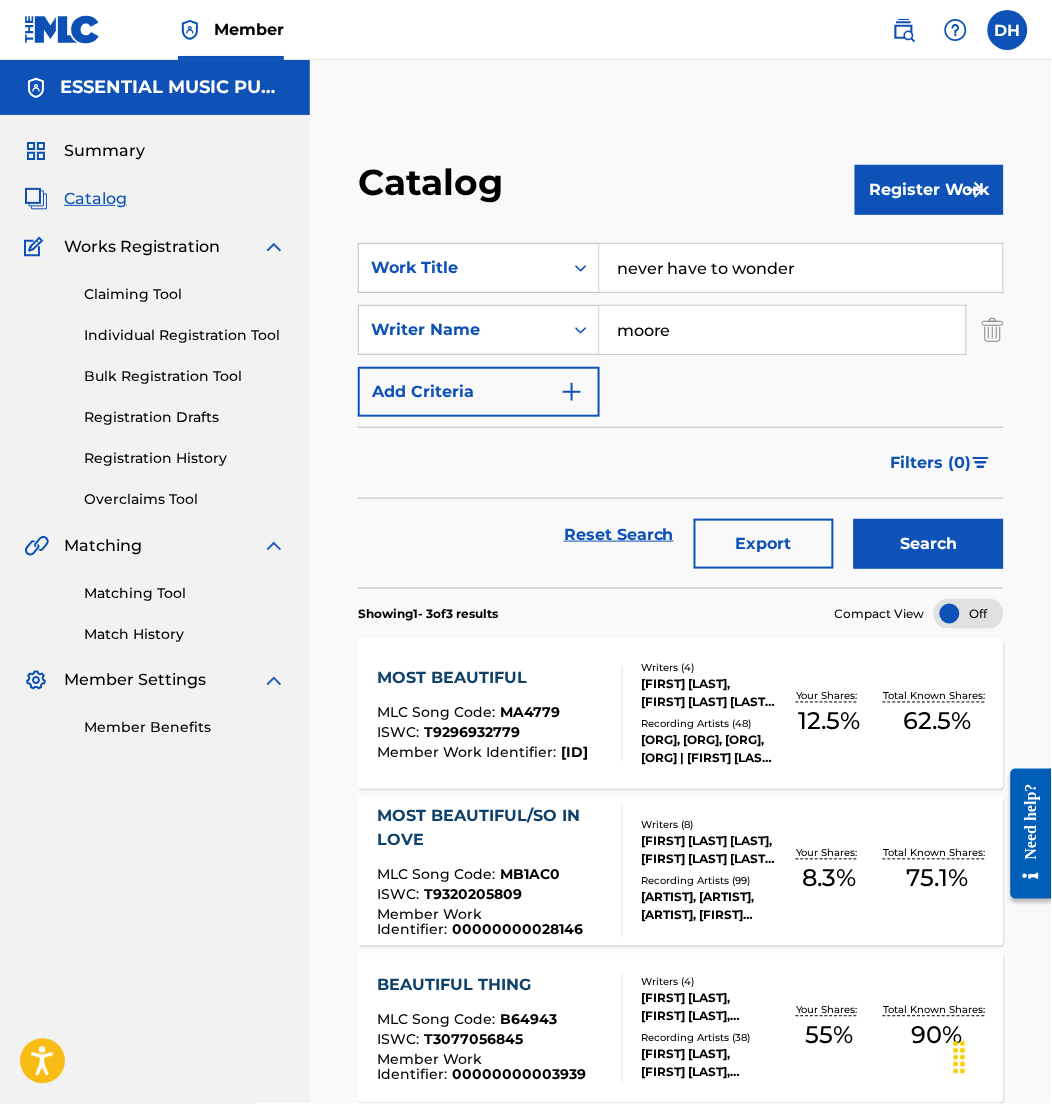 type on "moore" 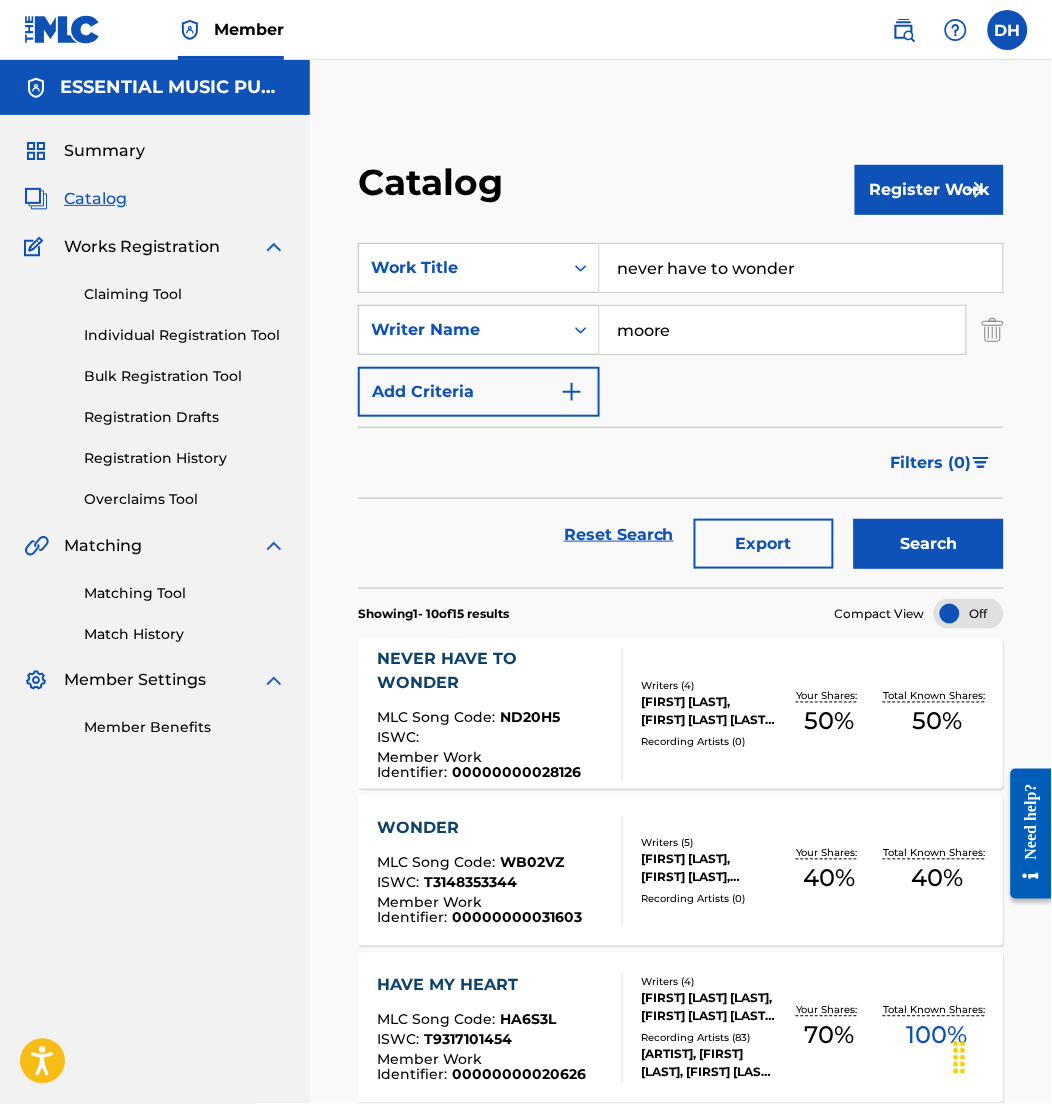 click on "NEVER HAVE TO WONDER MLC Song Code : ND20H5 ISWC : Member Work Identifier : 00000000028126" at bounding box center [491, 714] 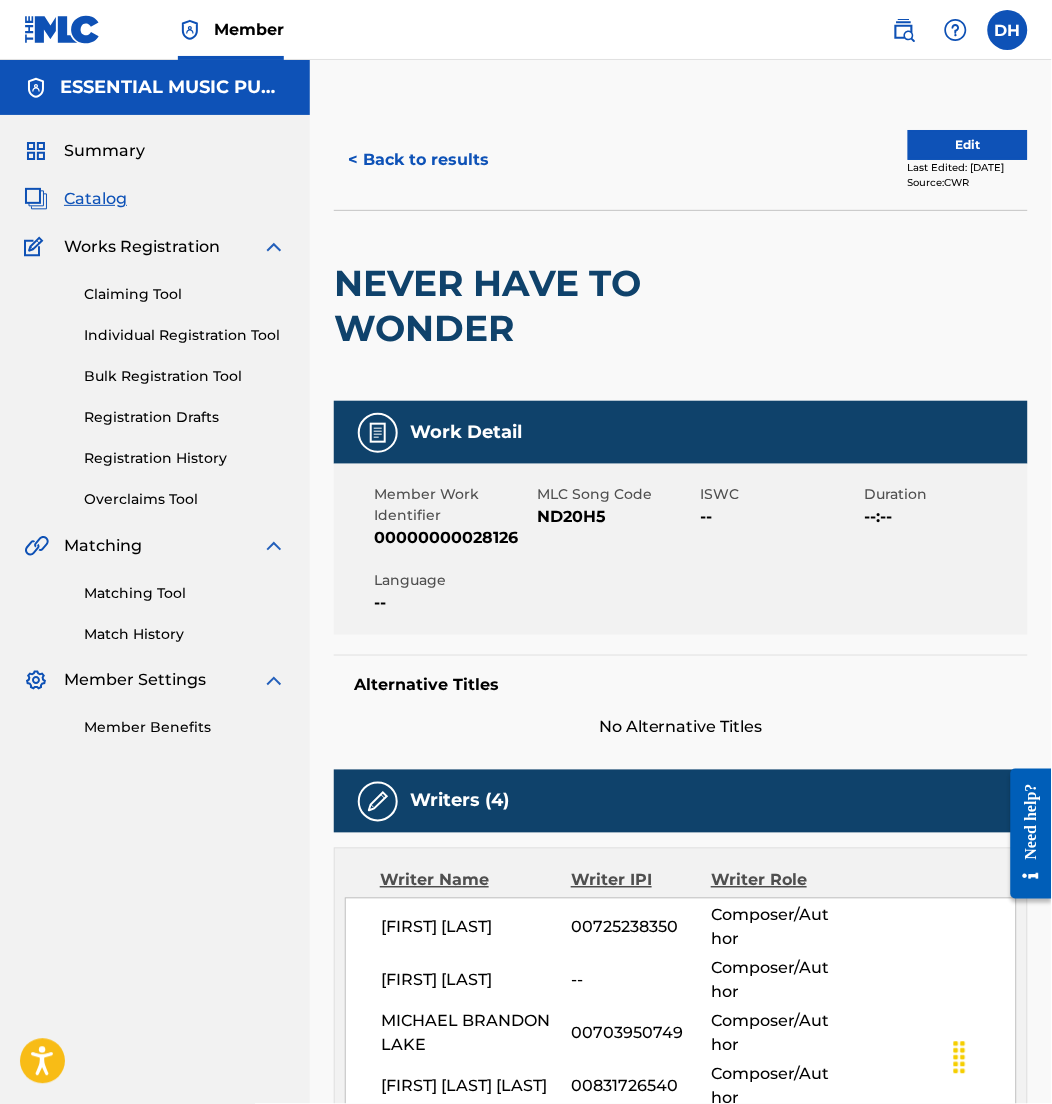 click on "Edit" at bounding box center [968, 145] 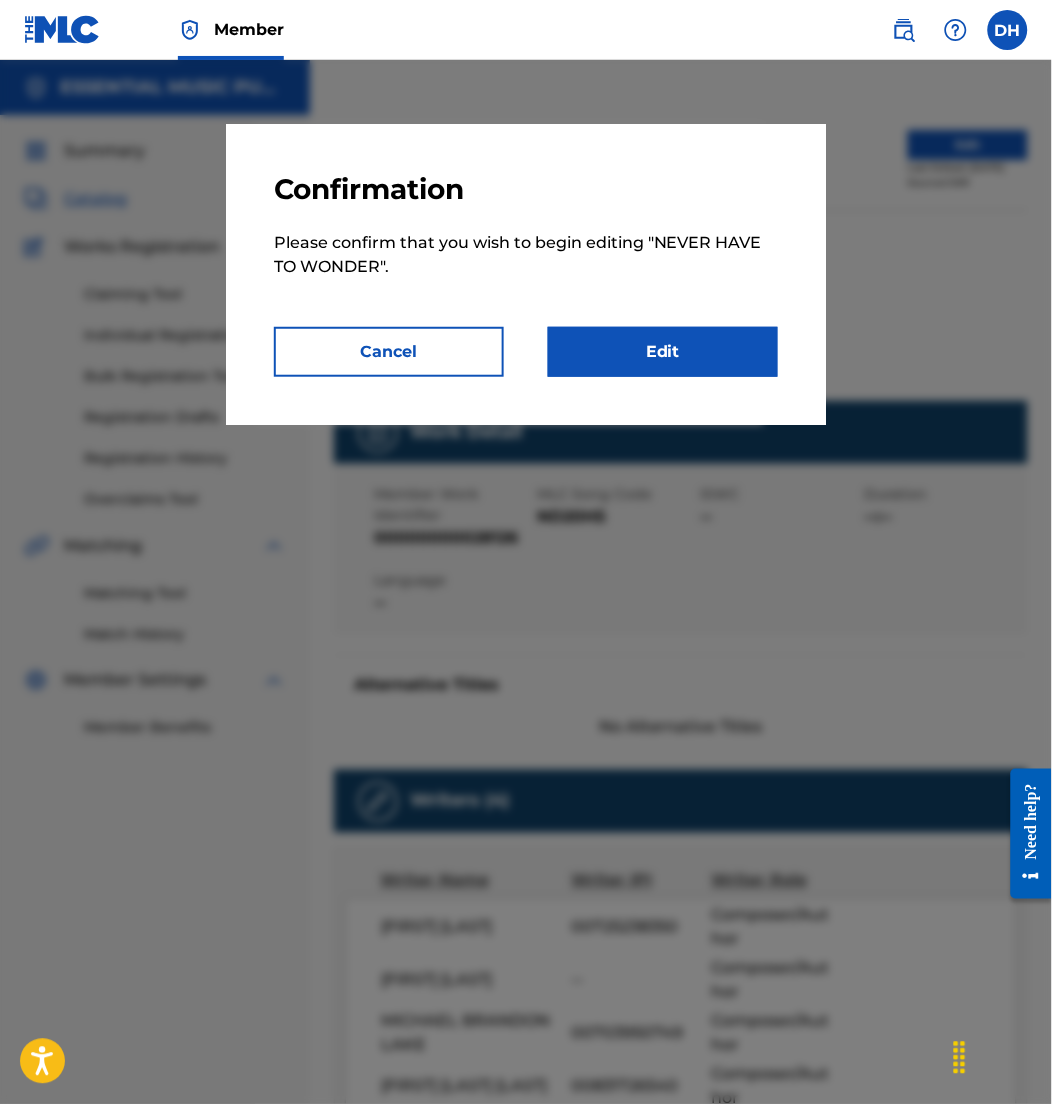 click on "Edit" at bounding box center (663, 352) 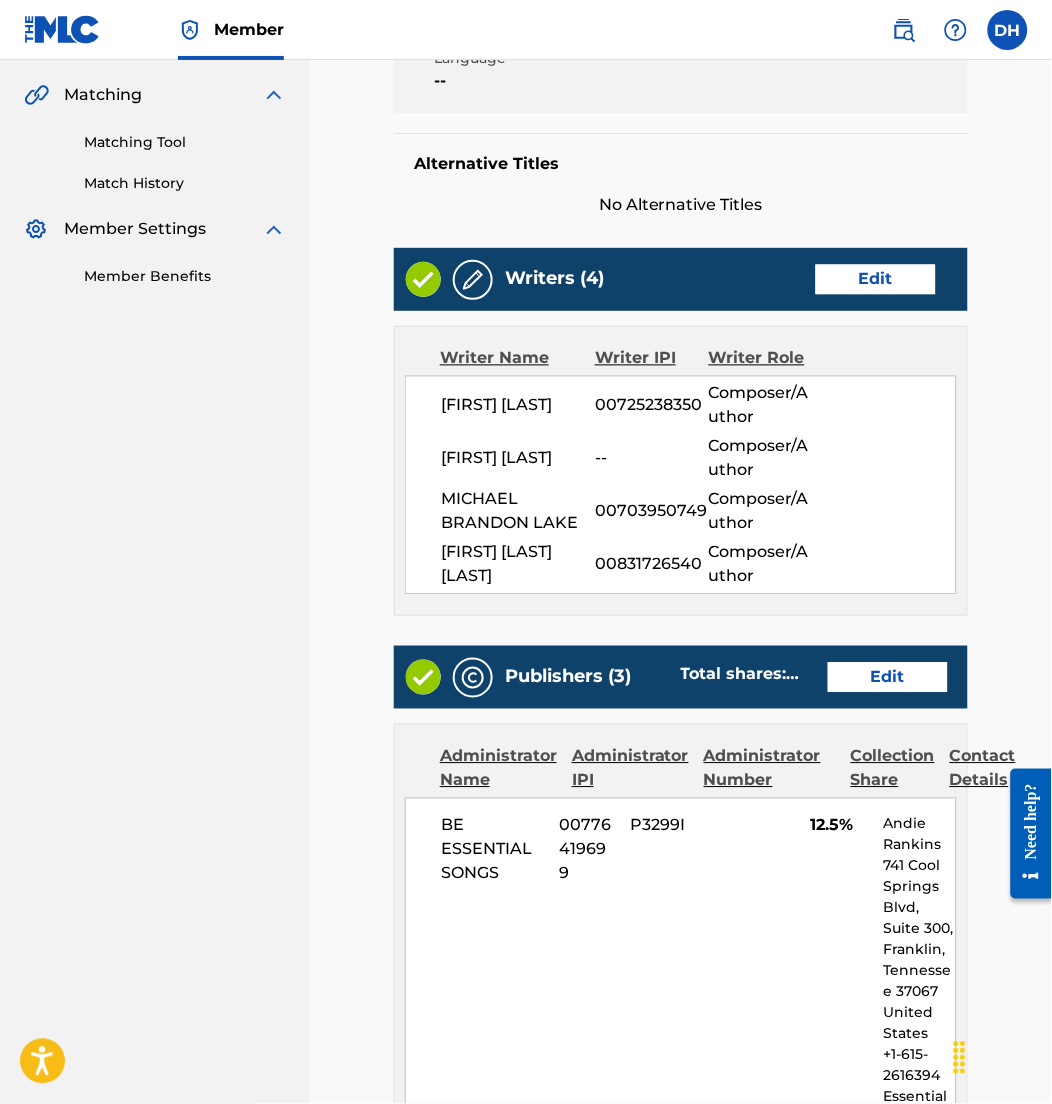 scroll, scrollTop: 452, scrollLeft: 0, axis: vertical 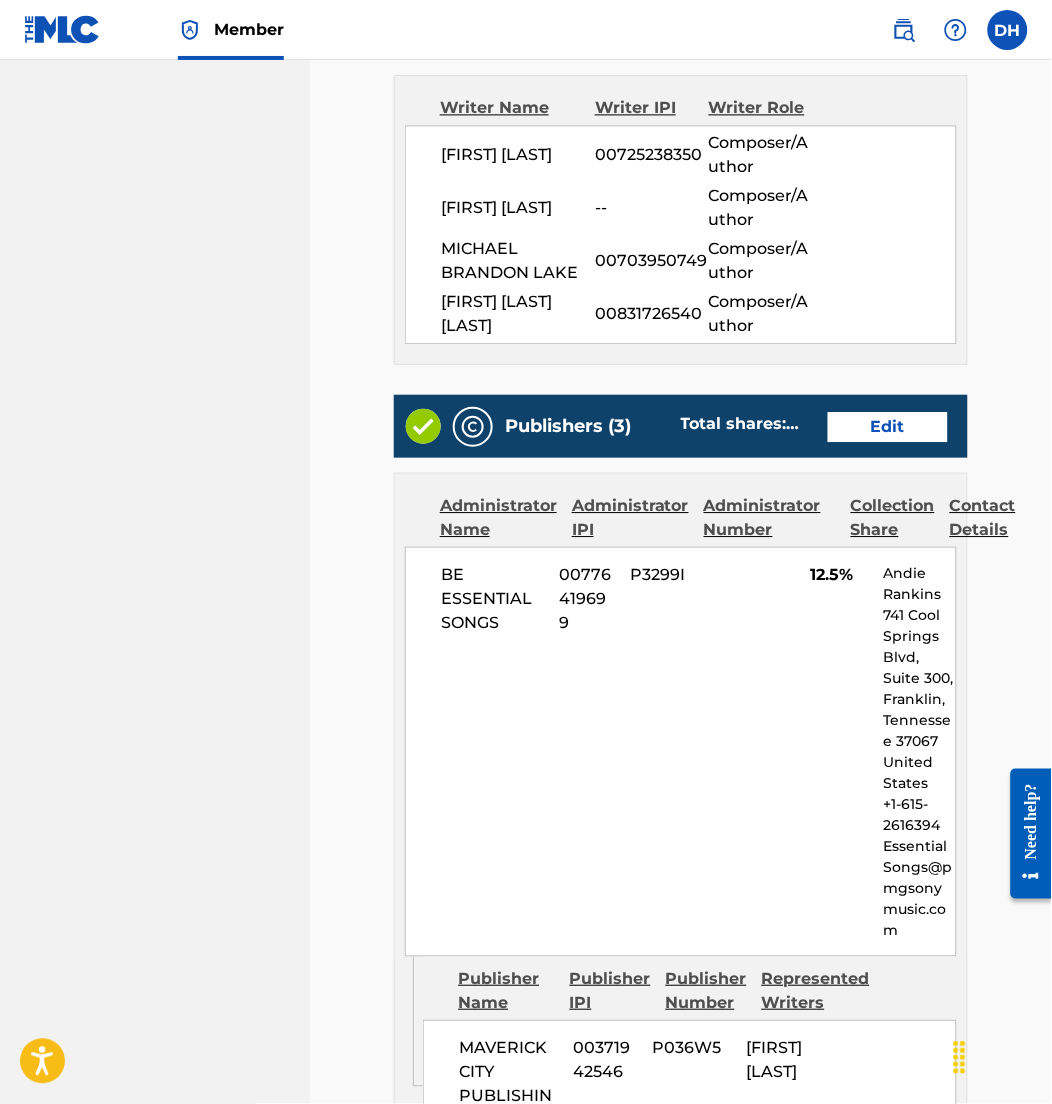 drag, startPoint x: 856, startPoint y: 429, endPoint x: 867, endPoint y: 427, distance: 11.18034 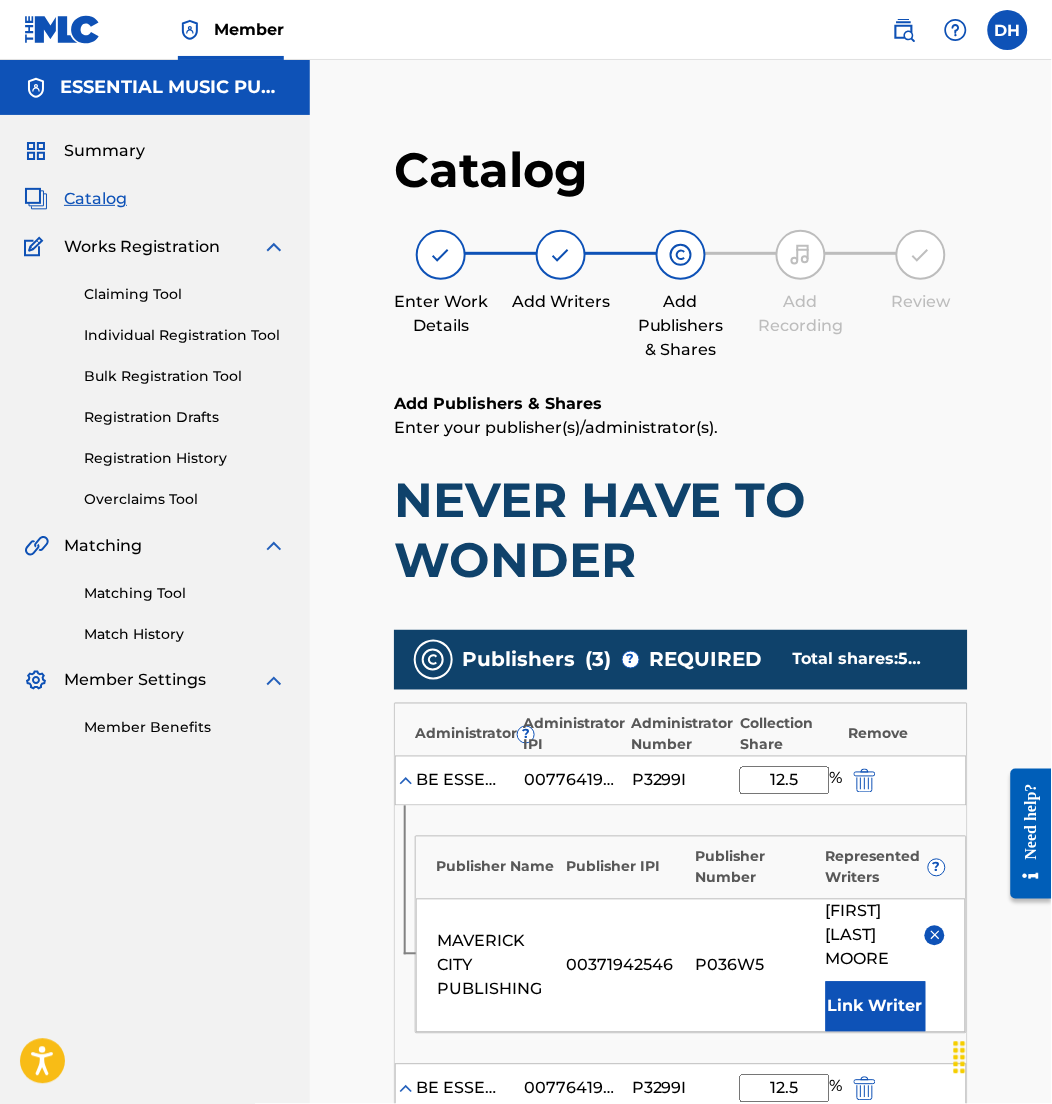 click on "NEVER HAVE TO WONDER" at bounding box center [681, 530] 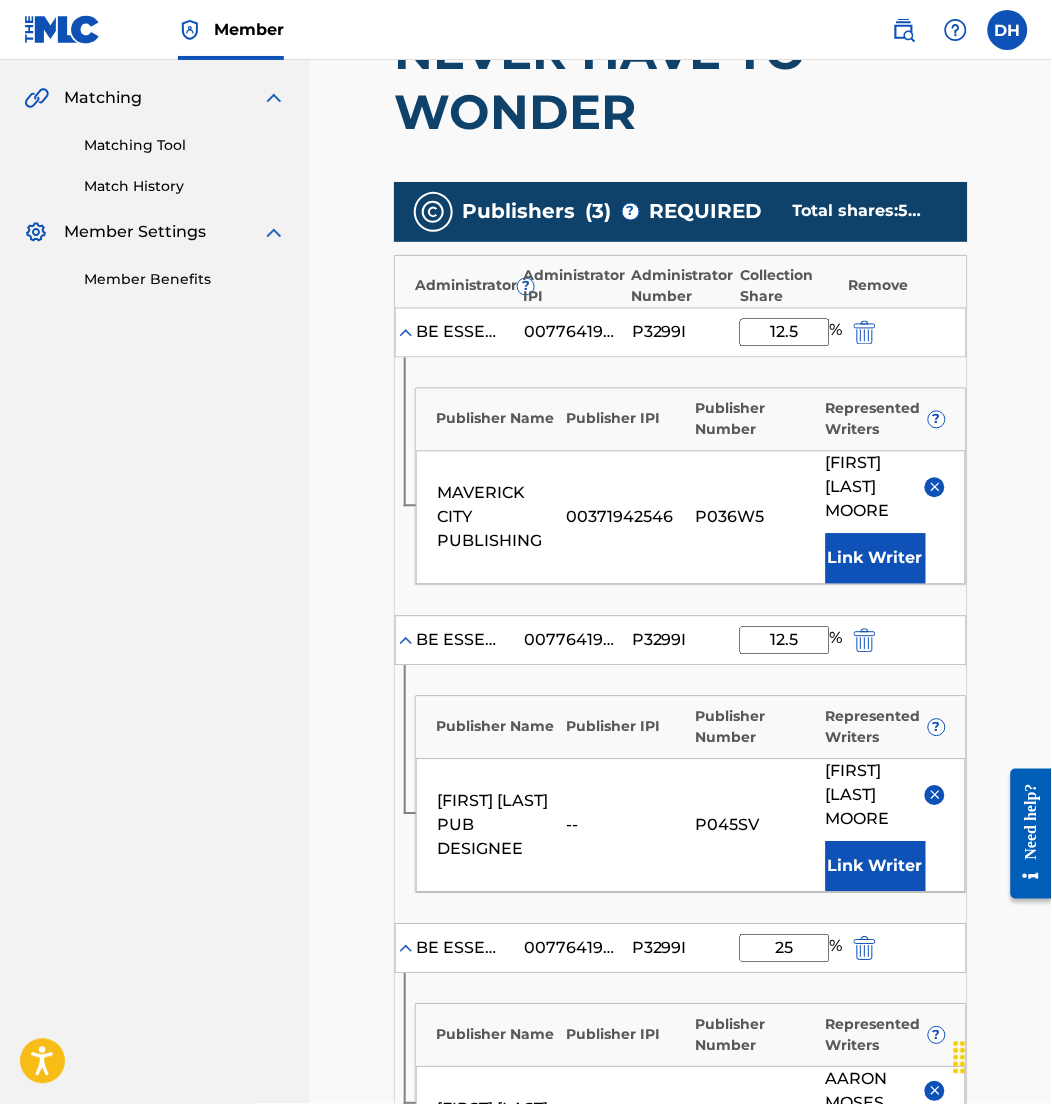 scroll, scrollTop: 1059, scrollLeft: 0, axis: vertical 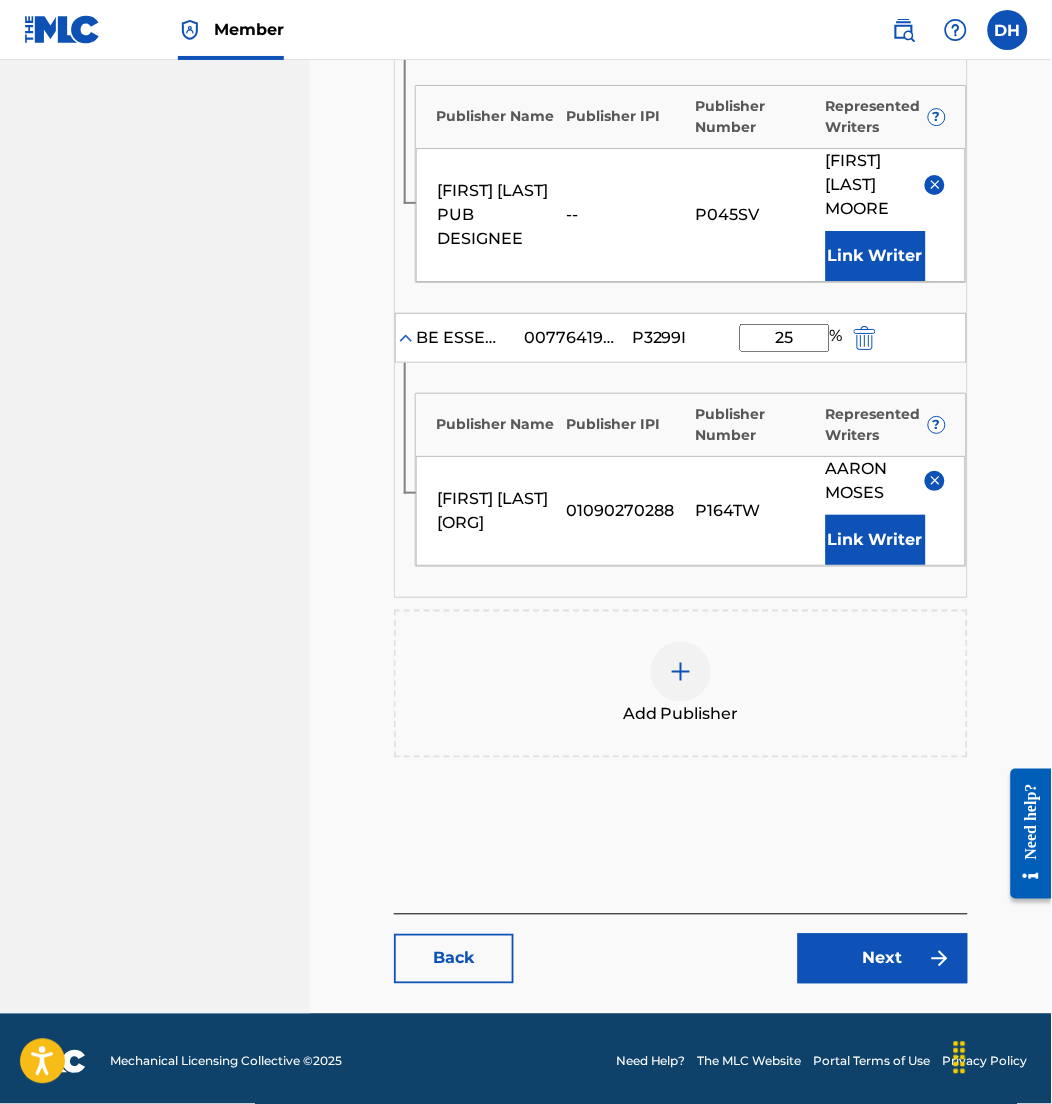 click at bounding box center (681, 672) 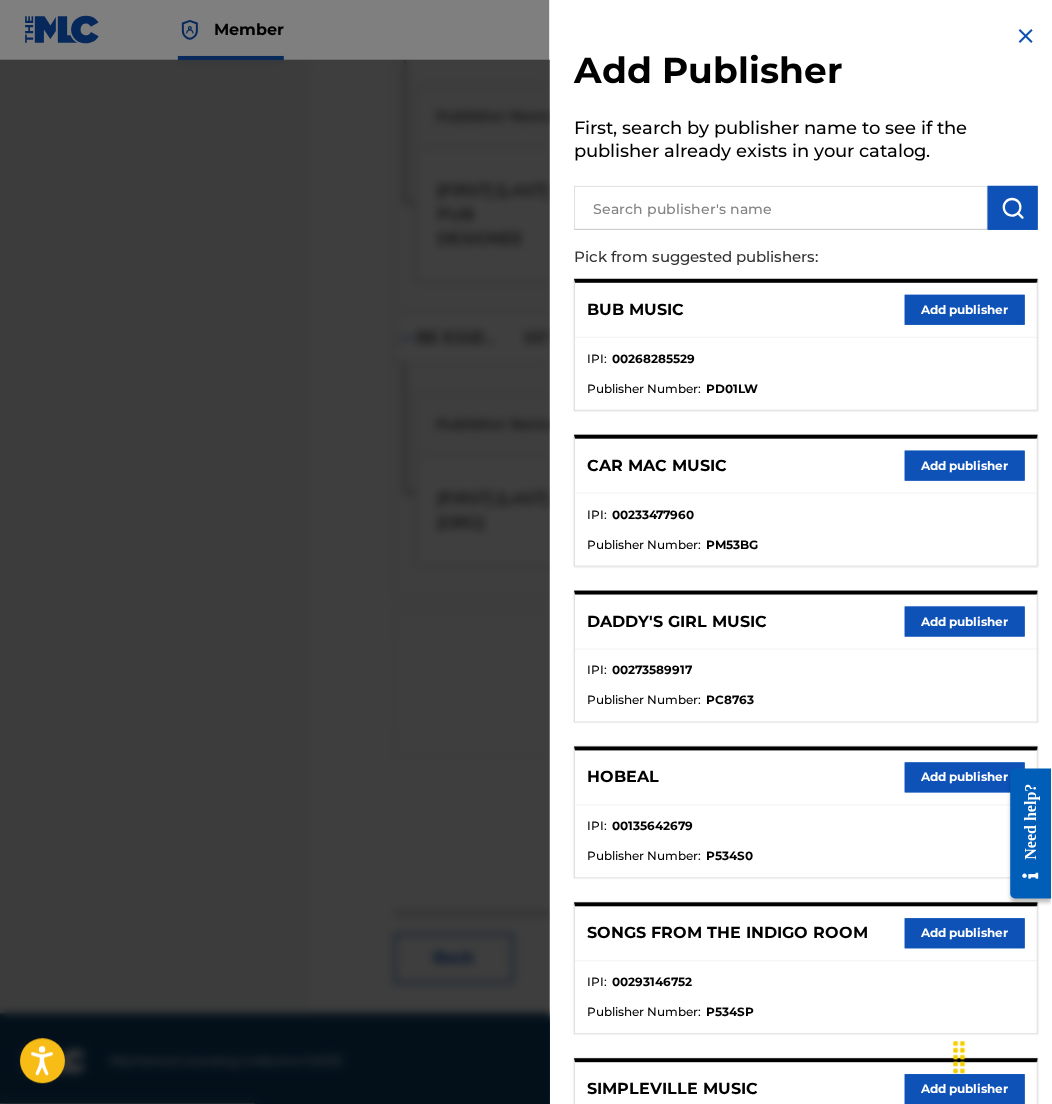 click at bounding box center [781, 208] 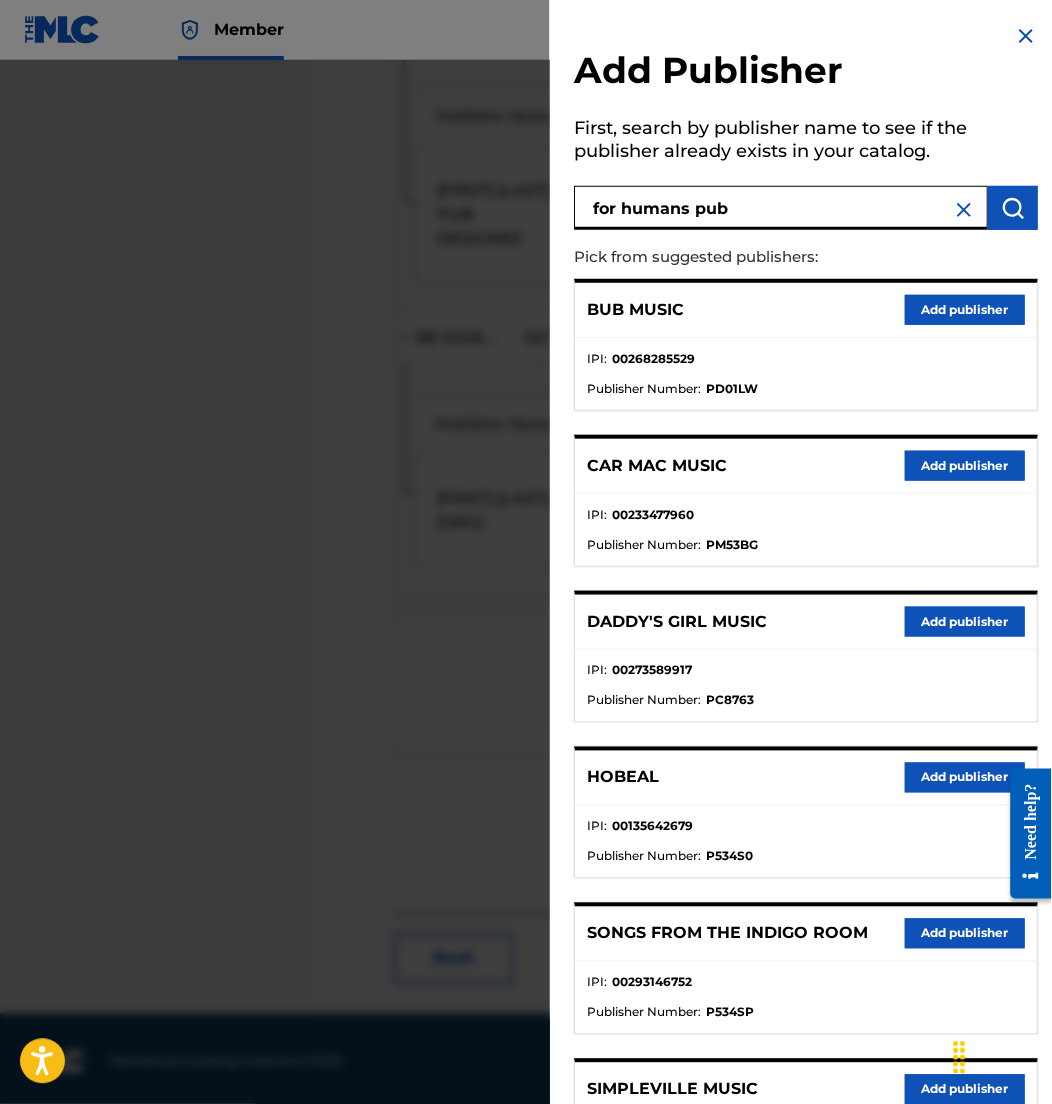 type on "for humans pub" 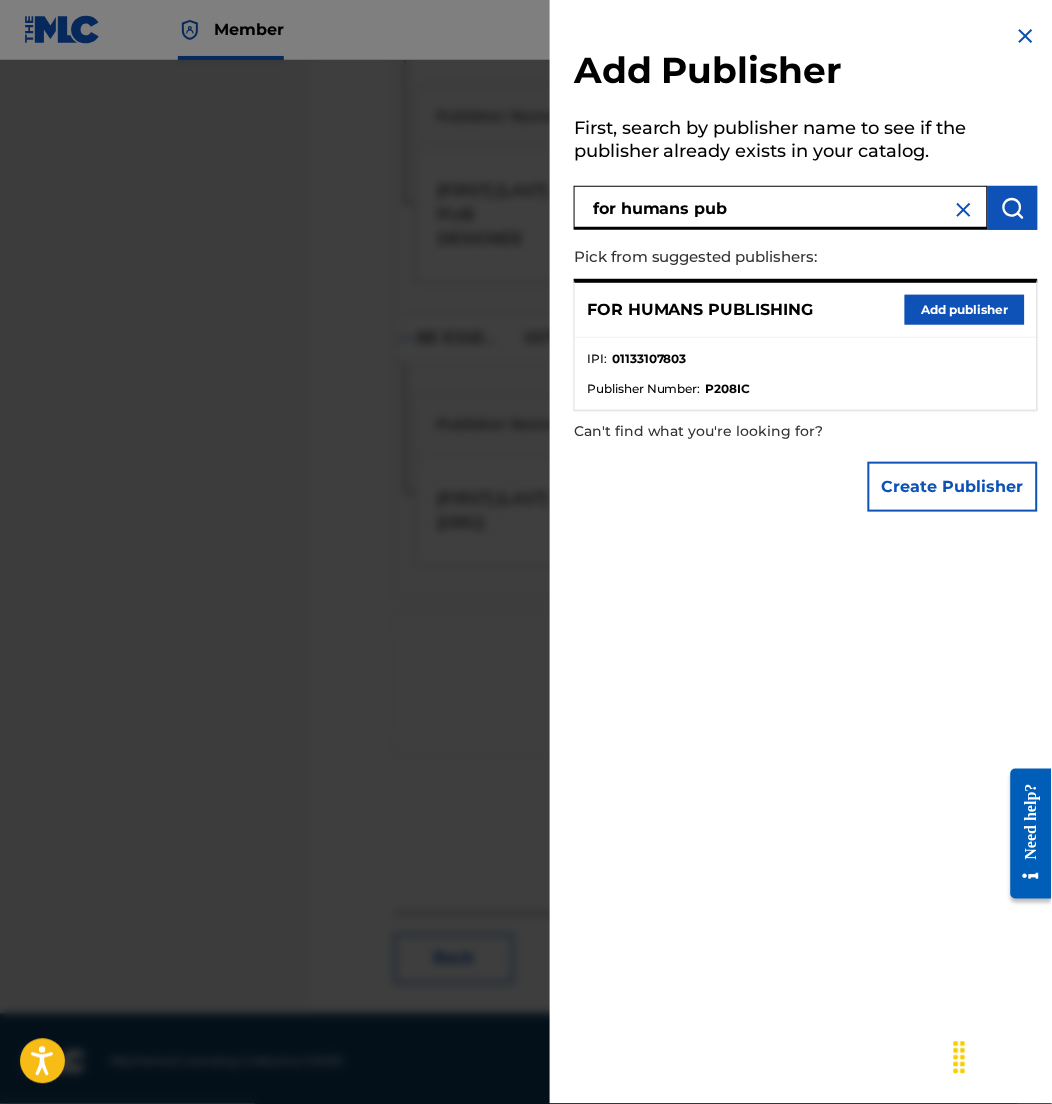 click on "Add publisher" at bounding box center [965, 310] 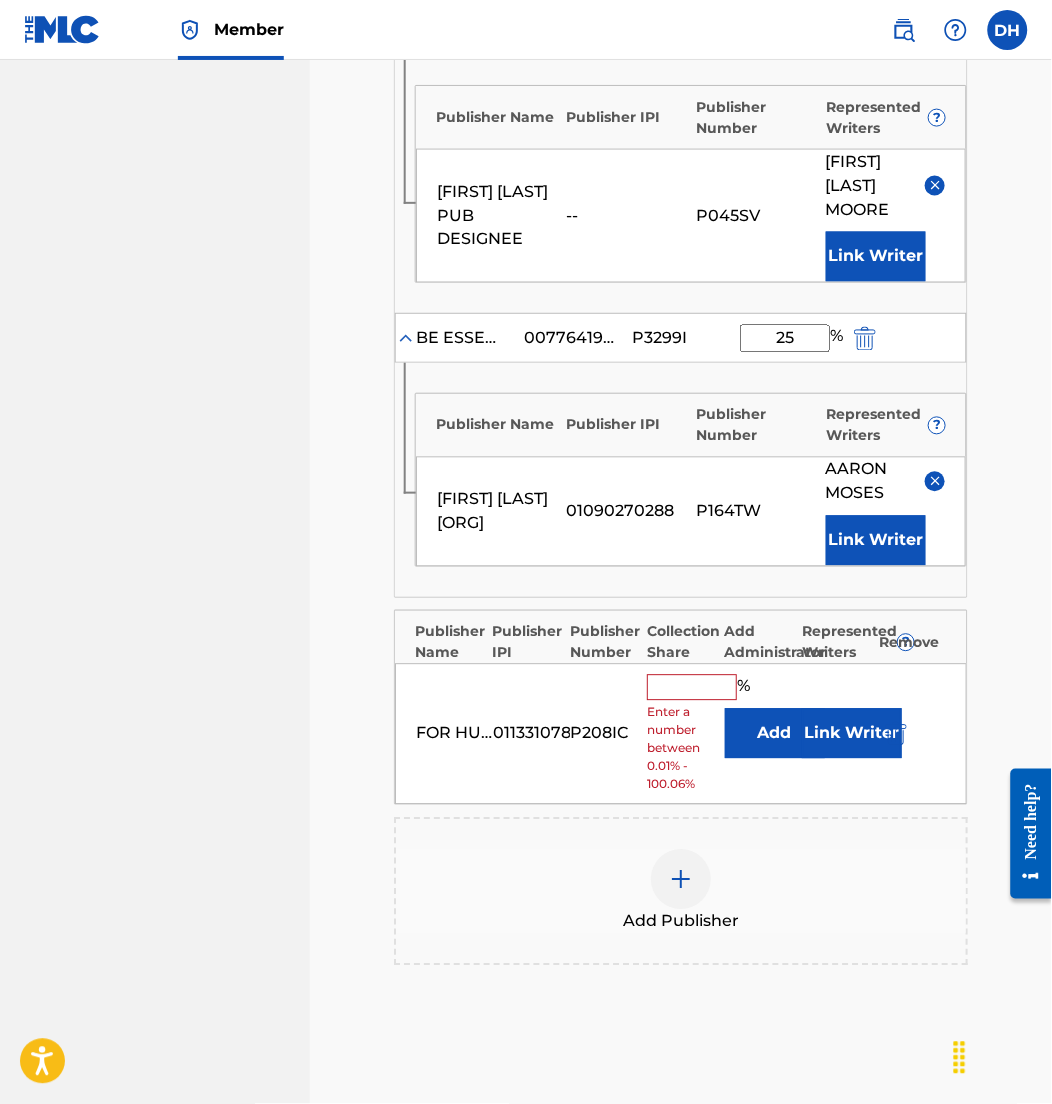 click on "Add" at bounding box center (775, 733) 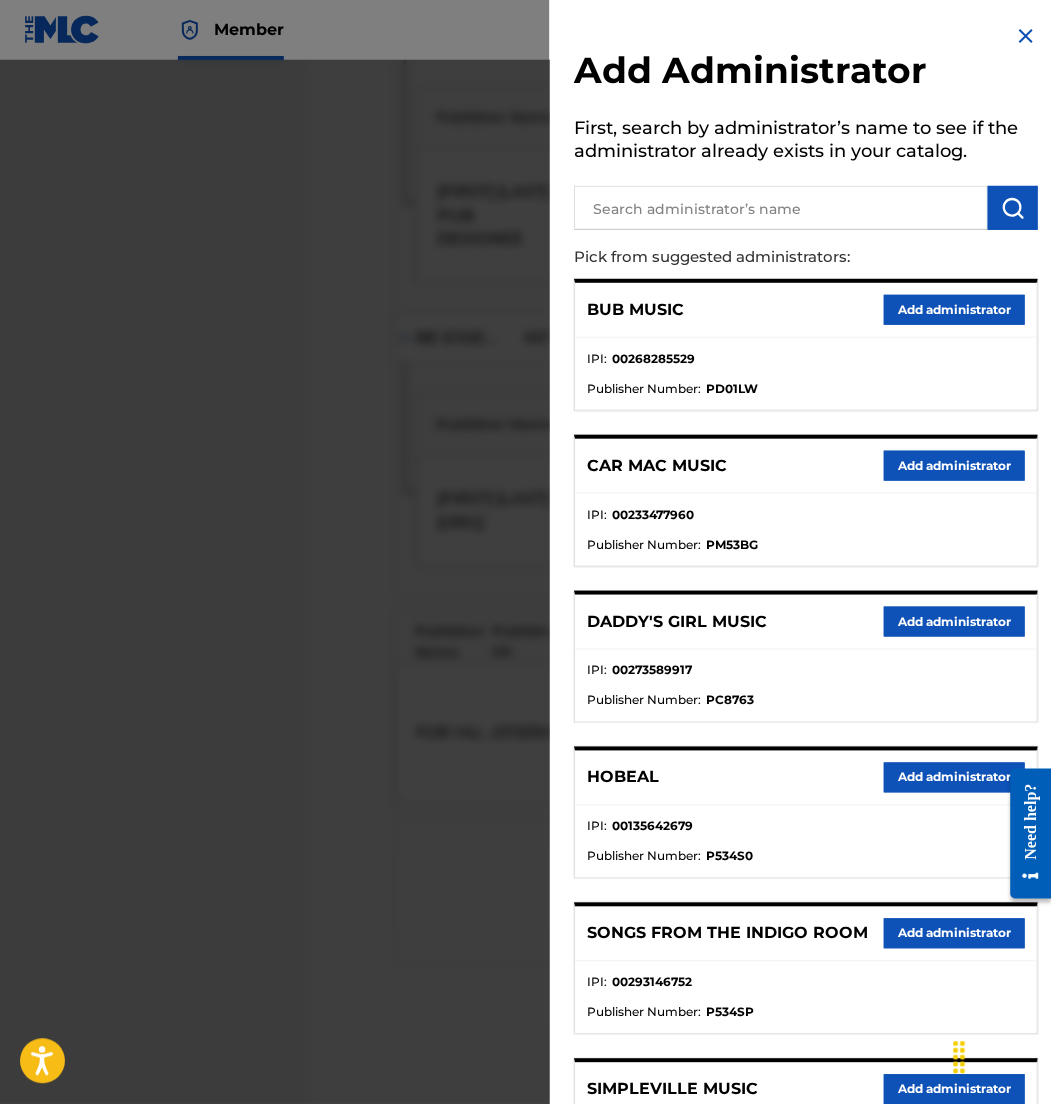 click at bounding box center [781, 208] 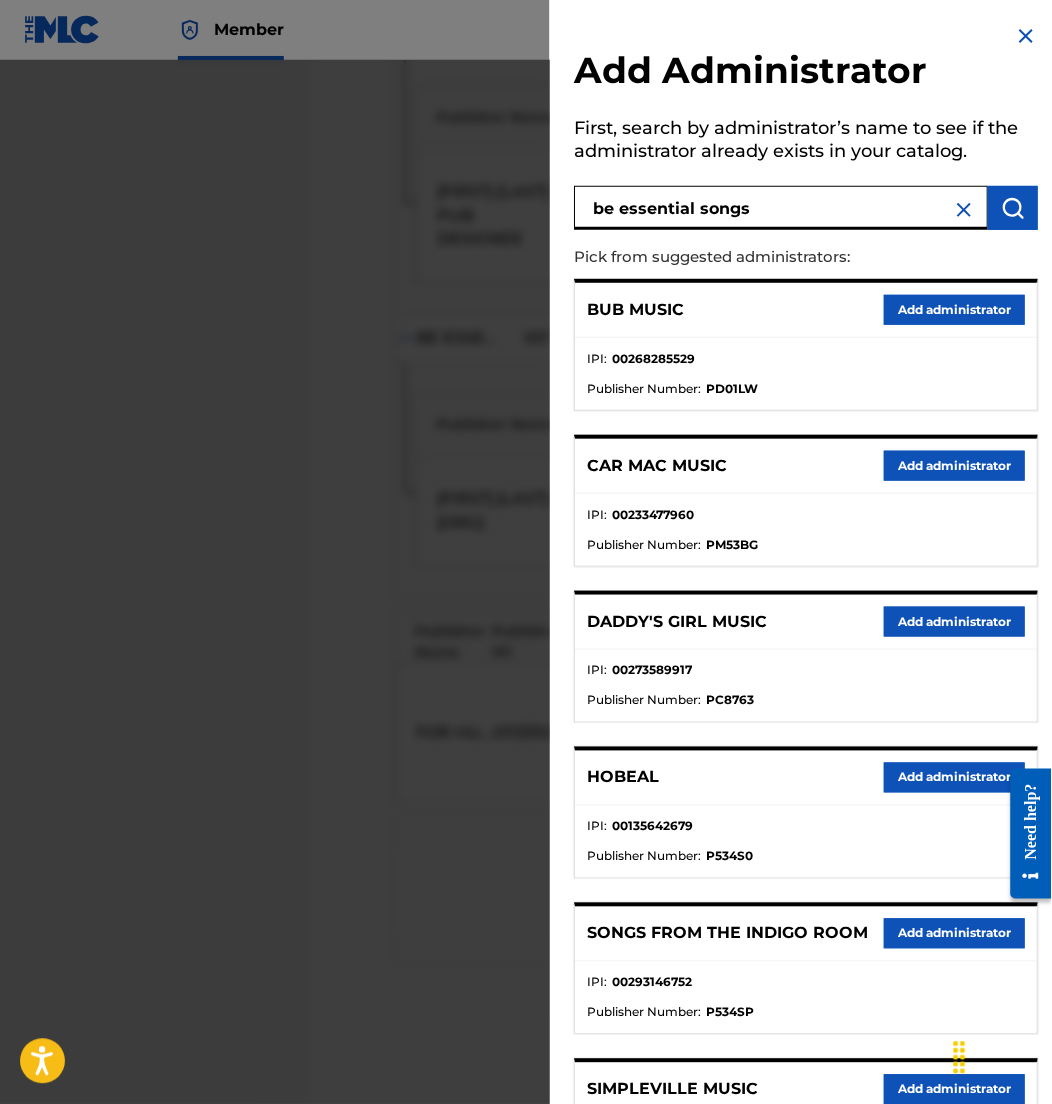 type on "be essential songs" 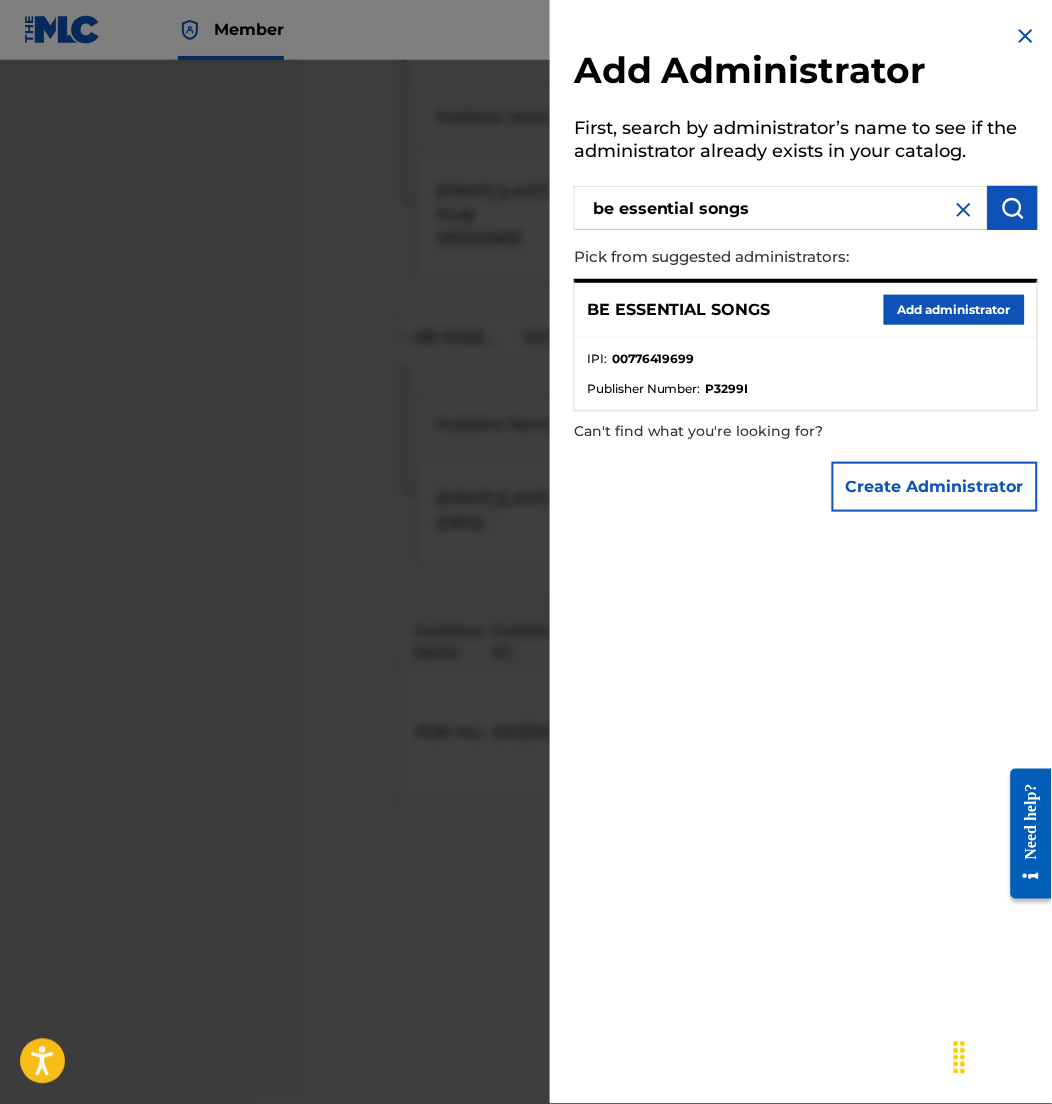 click on "Add administrator" at bounding box center (954, 310) 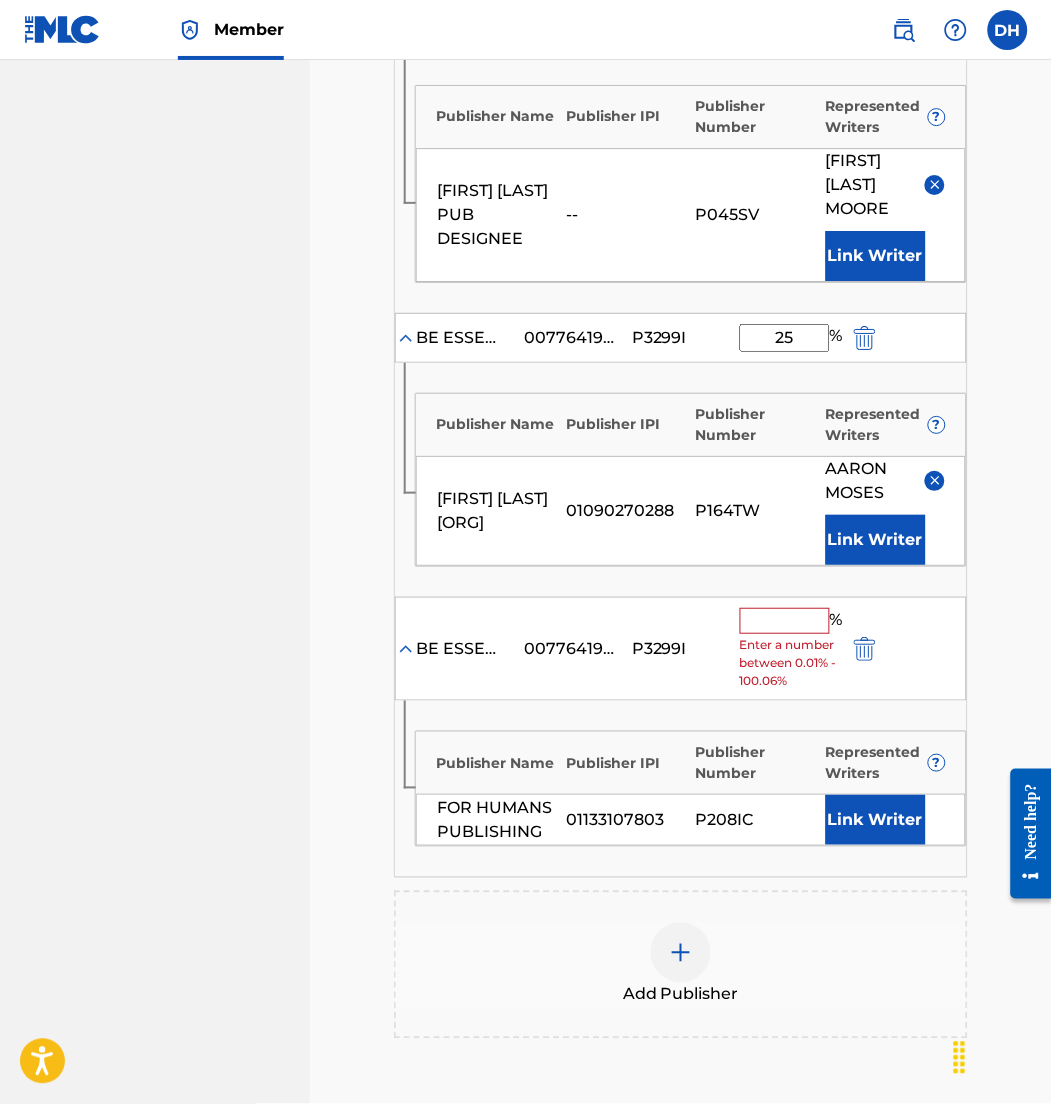 click on "Link Writer" at bounding box center [876, 820] 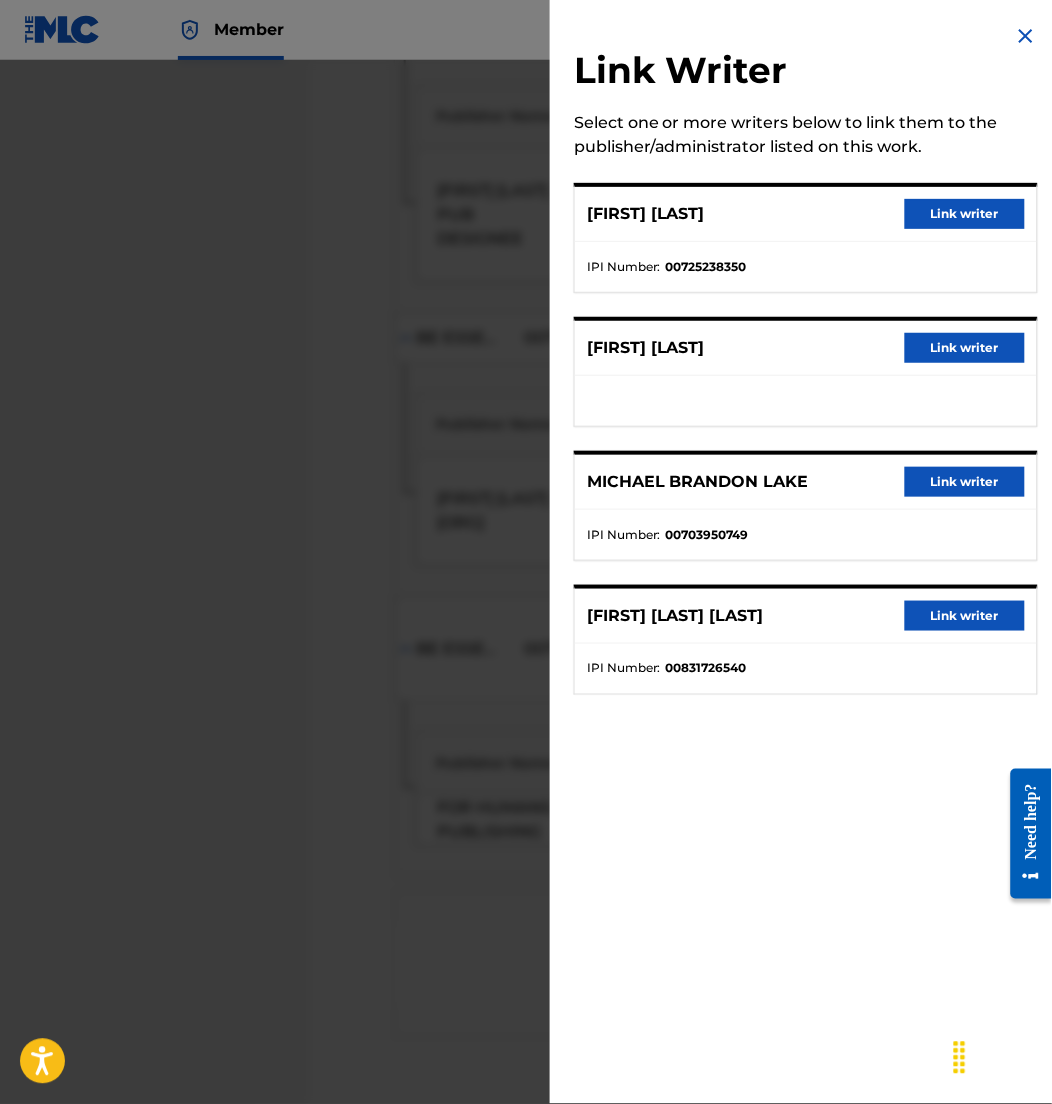 click on "Link writer" at bounding box center (965, 214) 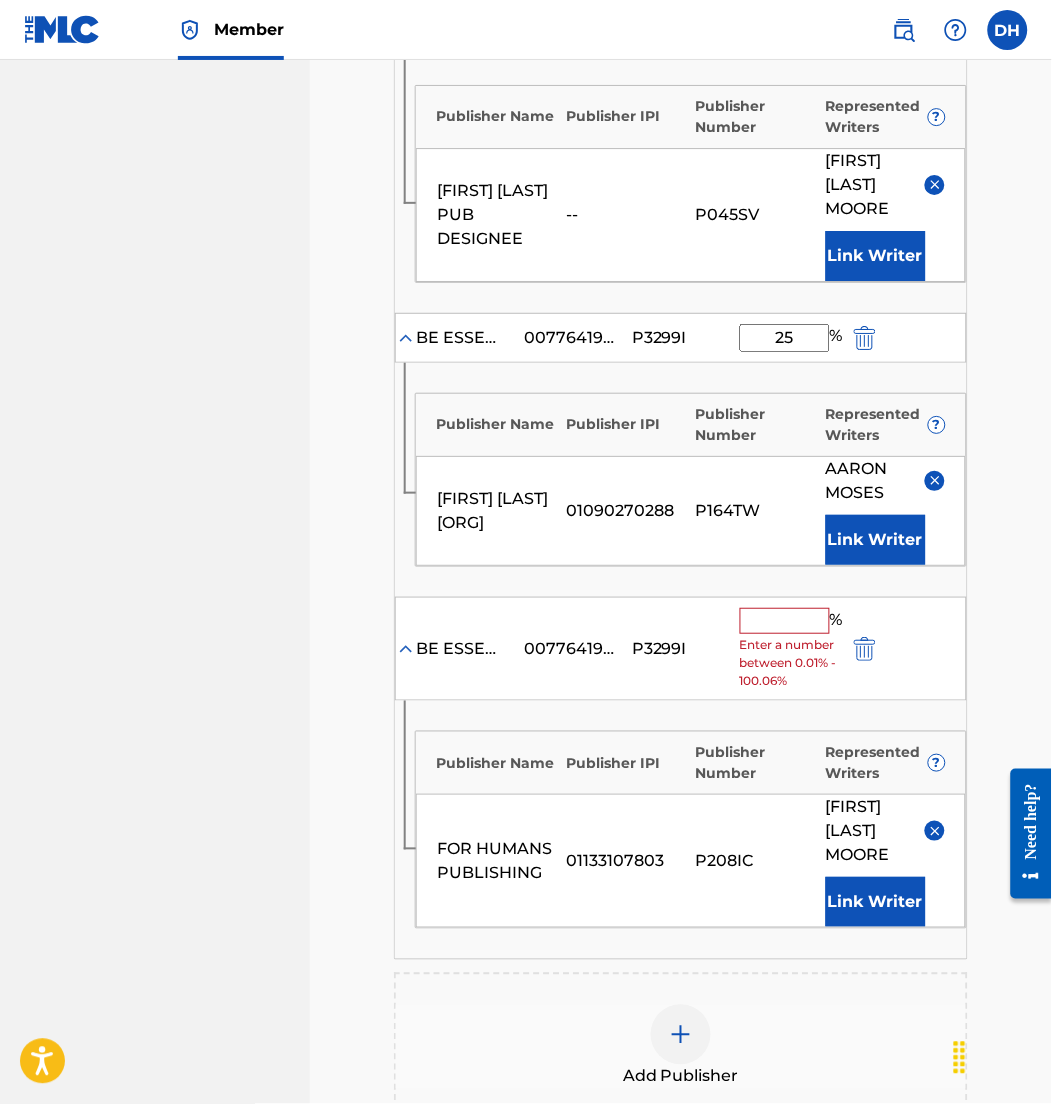 click at bounding box center (785, 621) 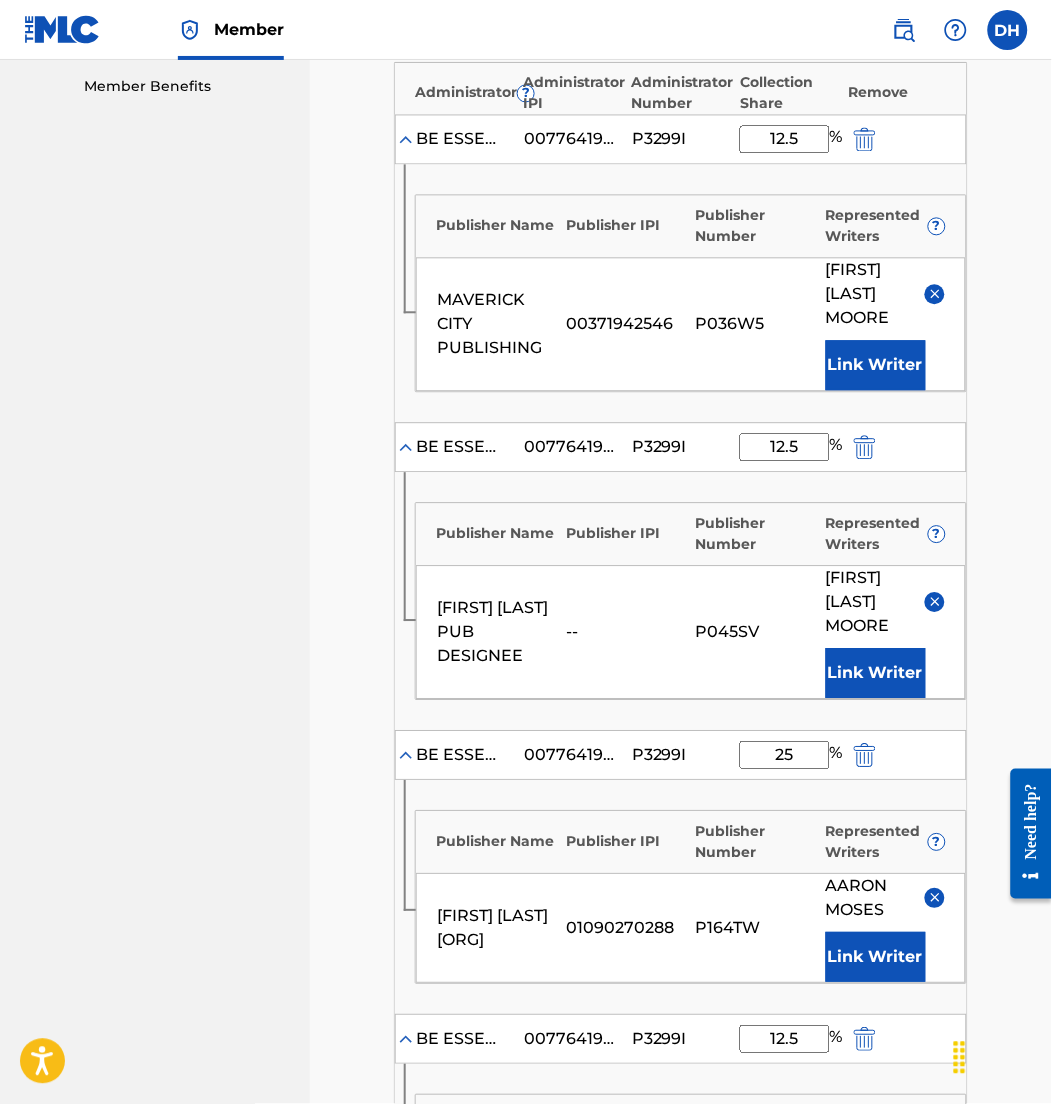 scroll, scrollTop: 637, scrollLeft: 0, axis: vertical 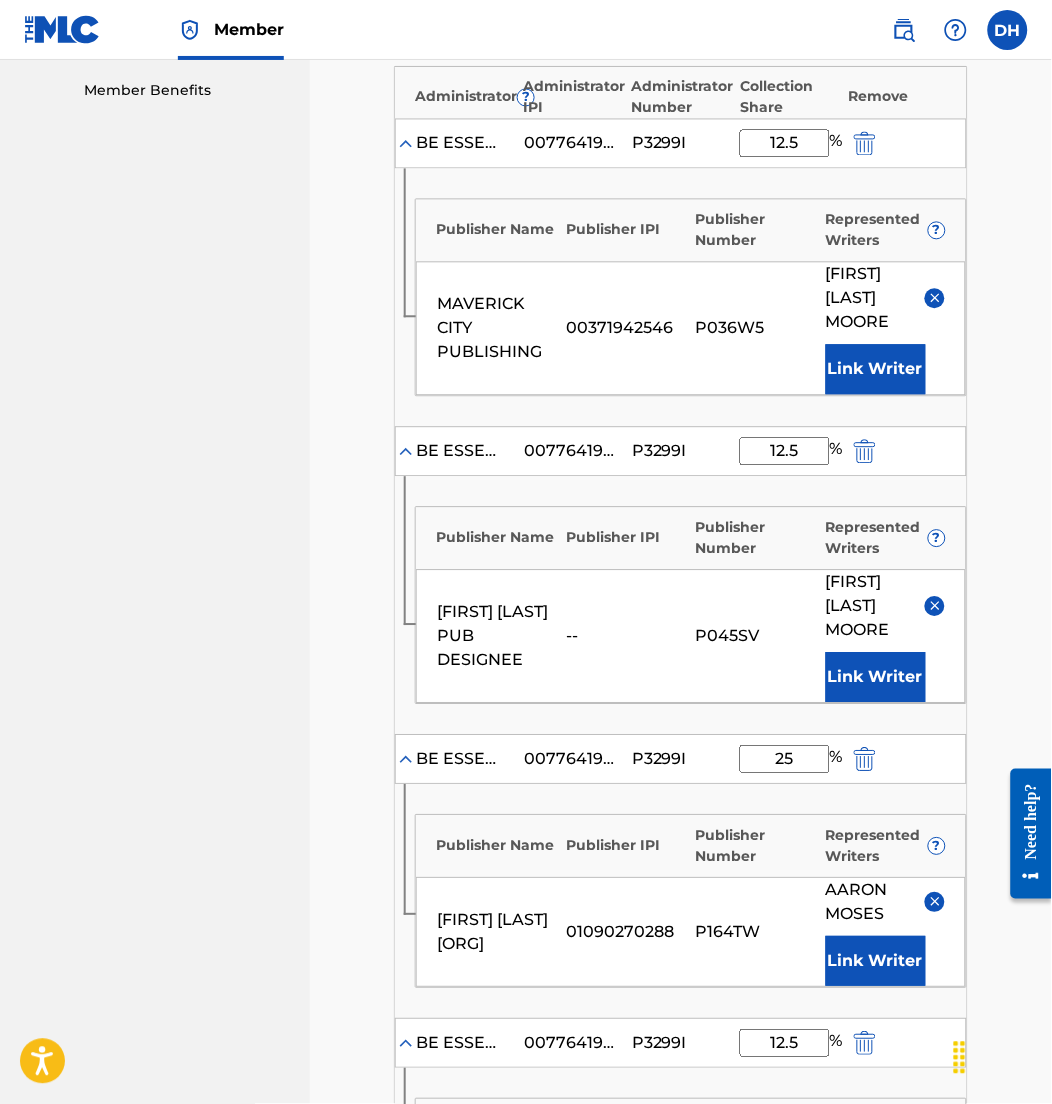 type on "12.5" 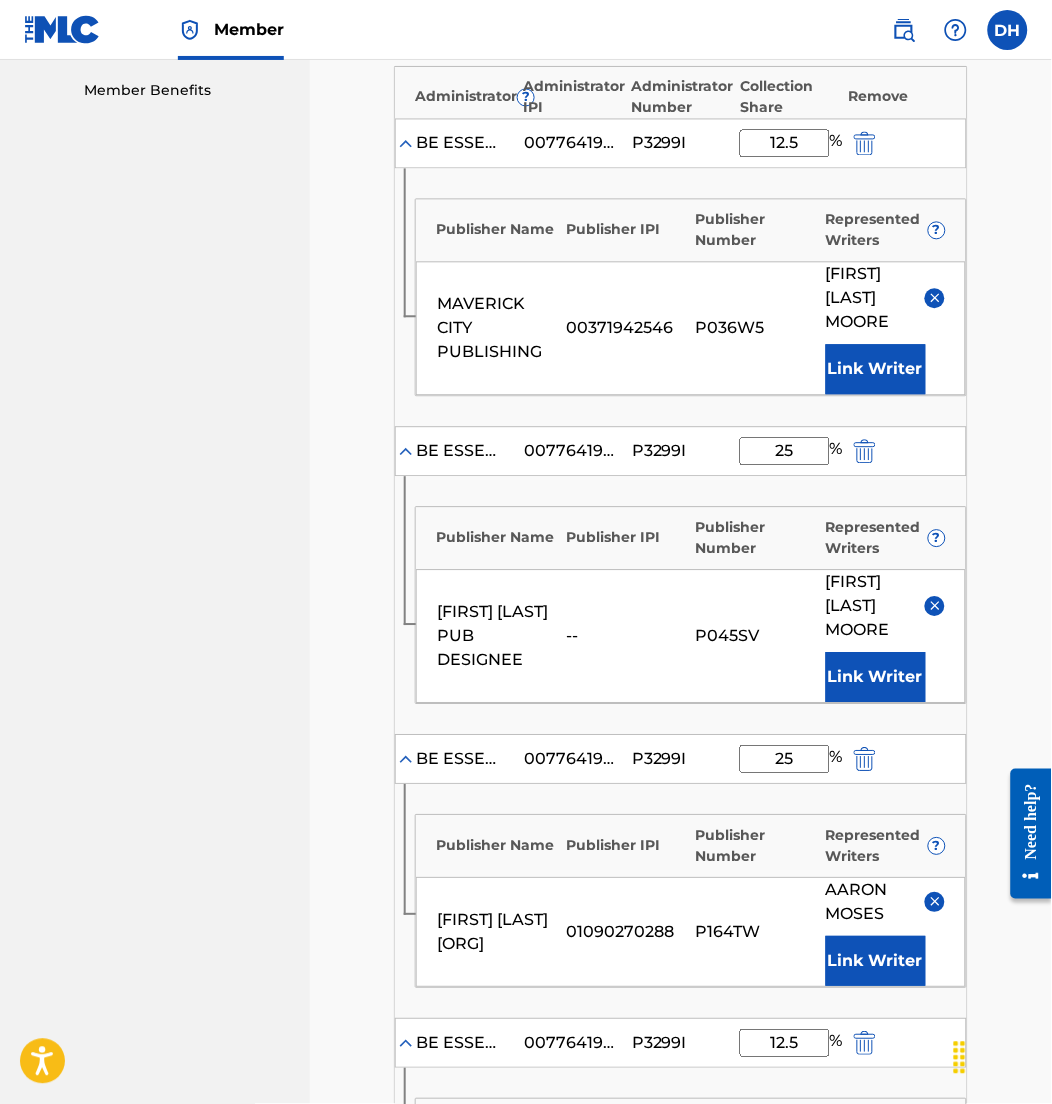 type on "12.5" 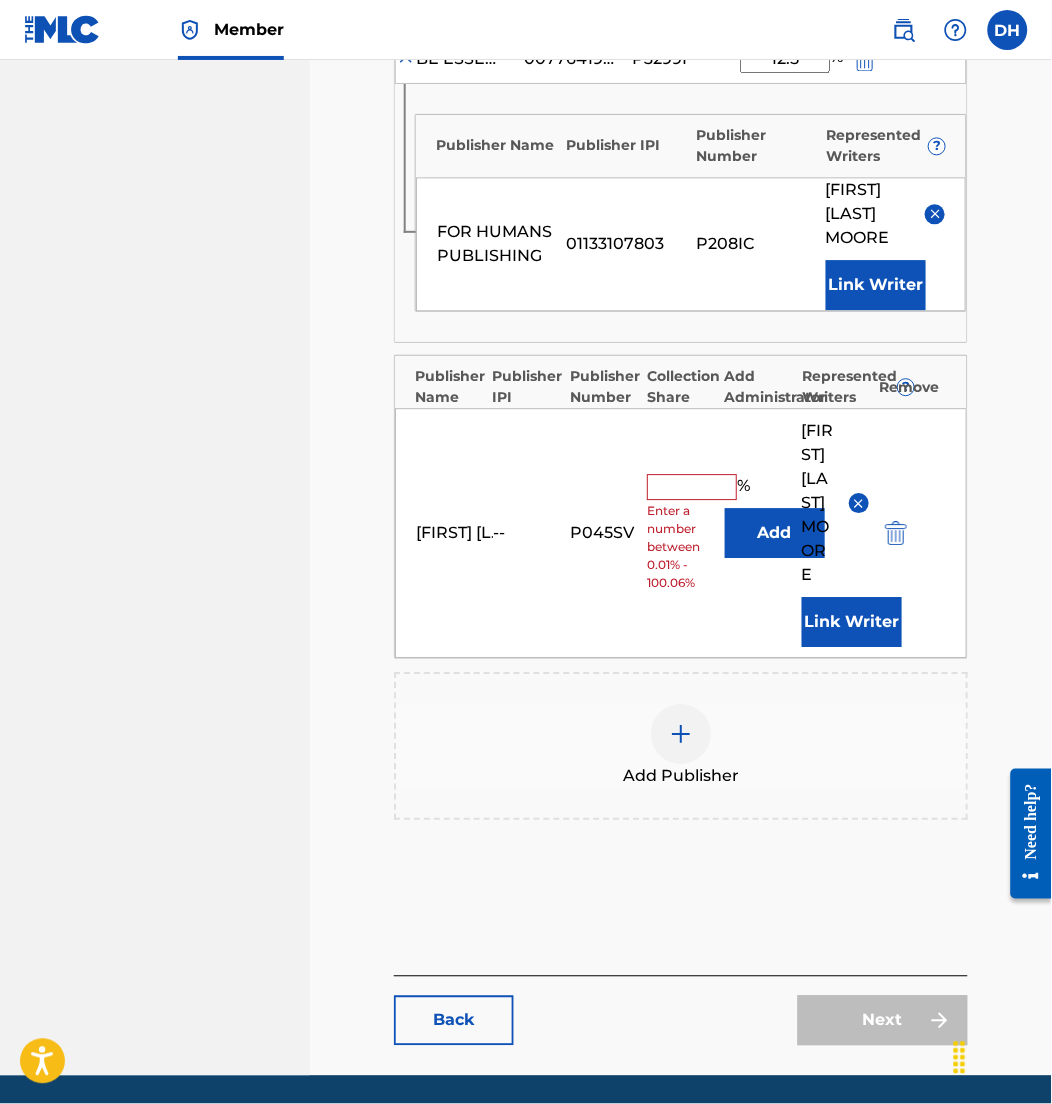 click at bounding box center (896, 533) 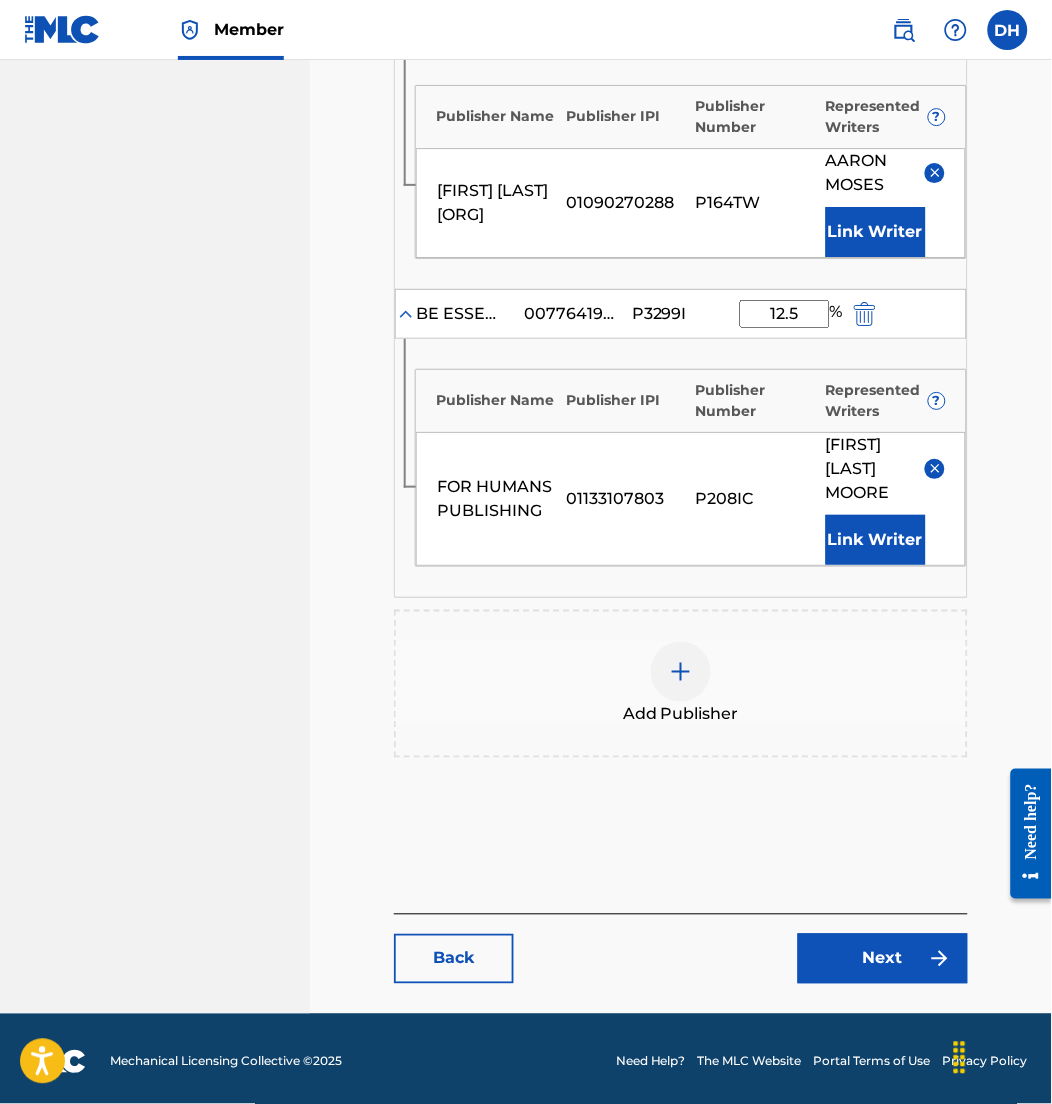 click on "Next" at bounding box center [883, 959] 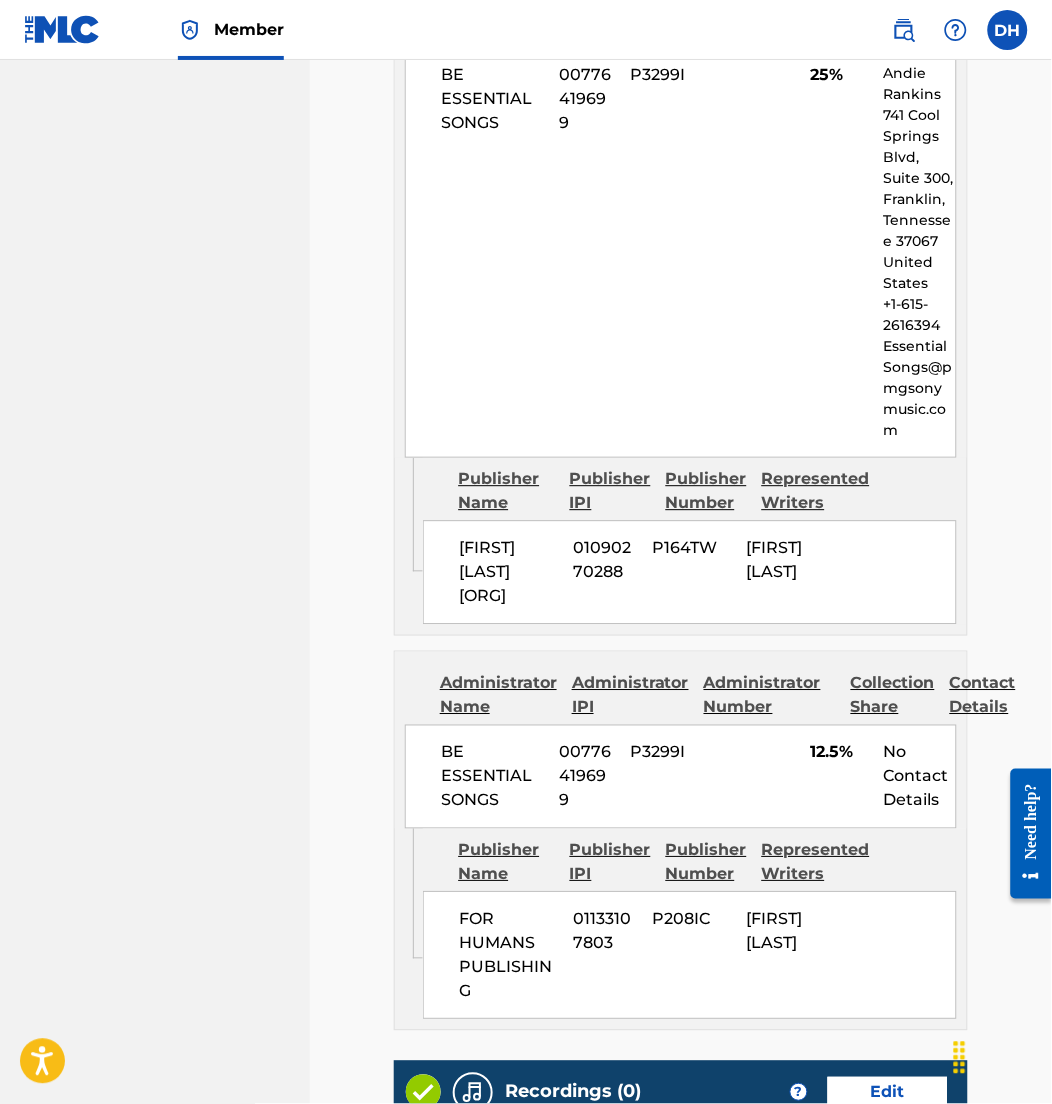 scroll, scrollTop: 2195, scrollLeft: 0, axis: vertical 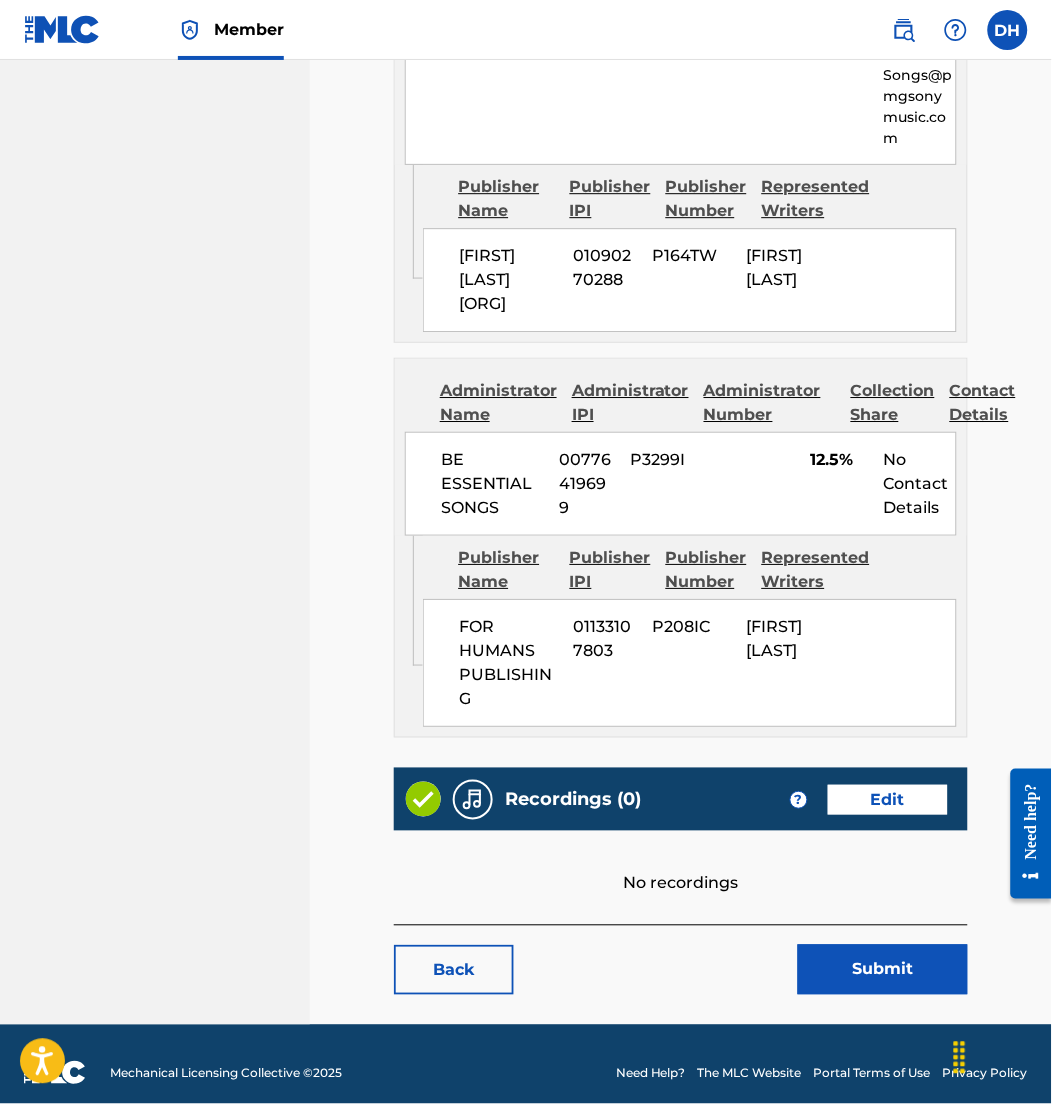 click on "Submit" at bounding box center (883, 970) 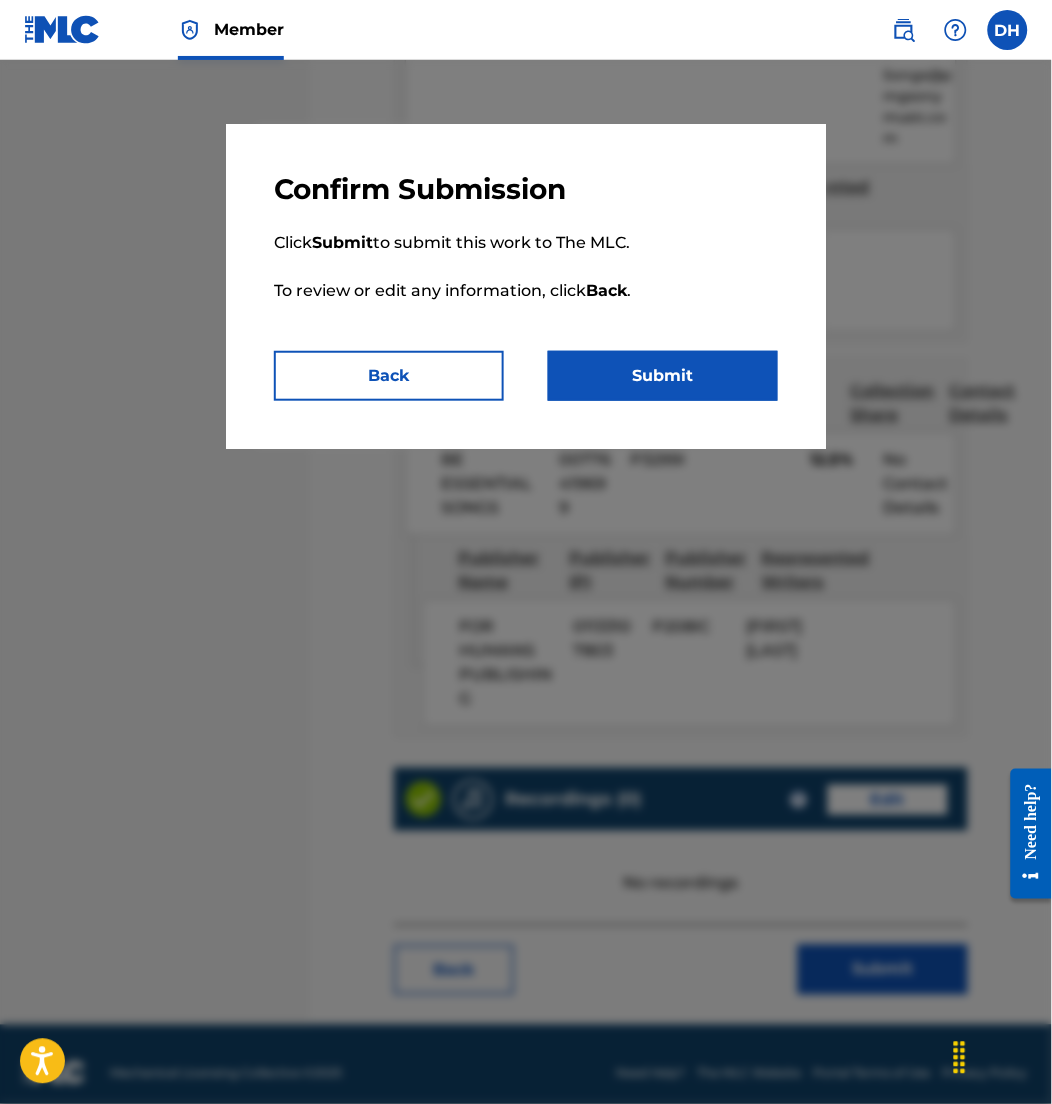 click on "Submit" at bounding box center (663, 376) 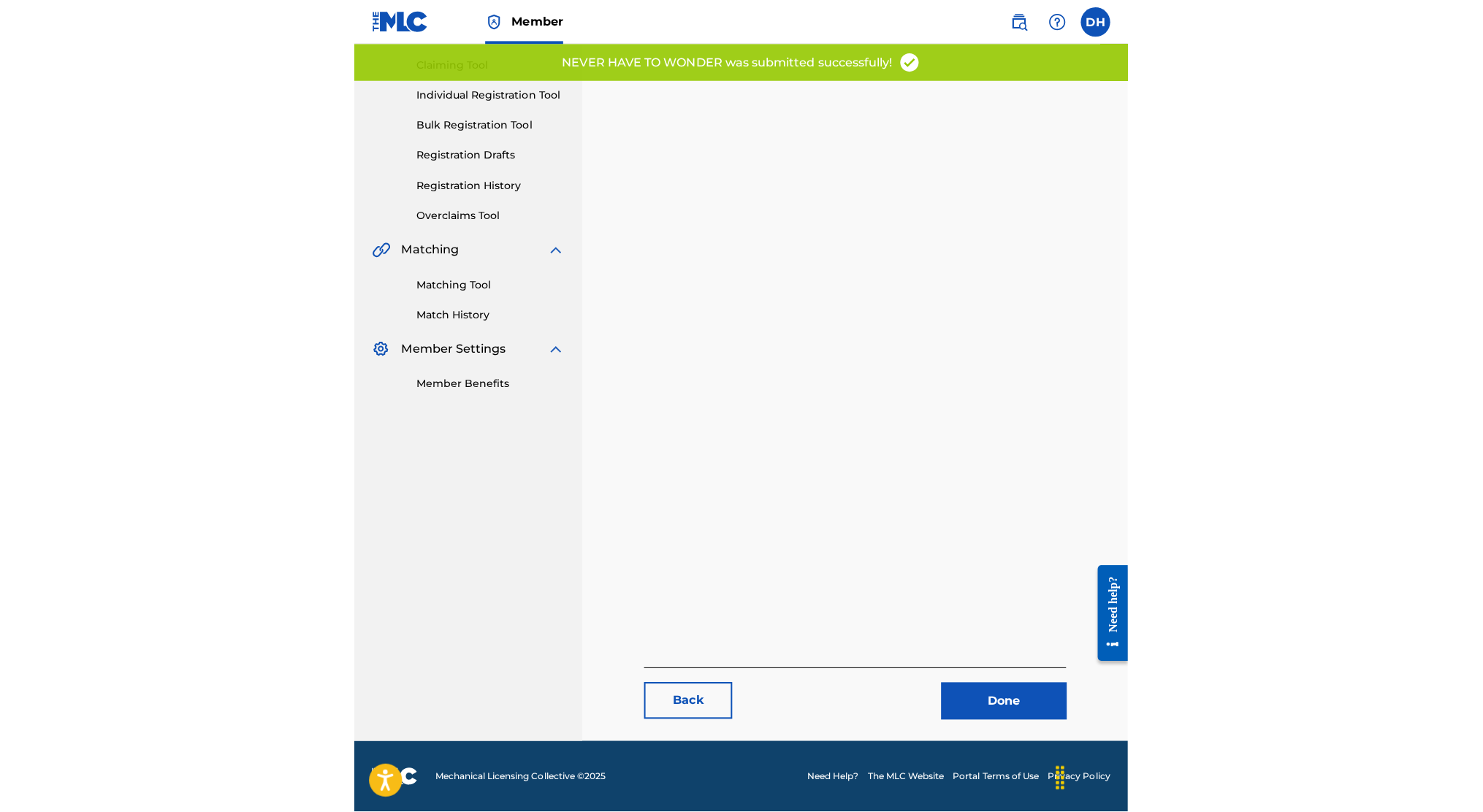 scroll, scrollTop: 0, scrollLeft: 0, axis: both 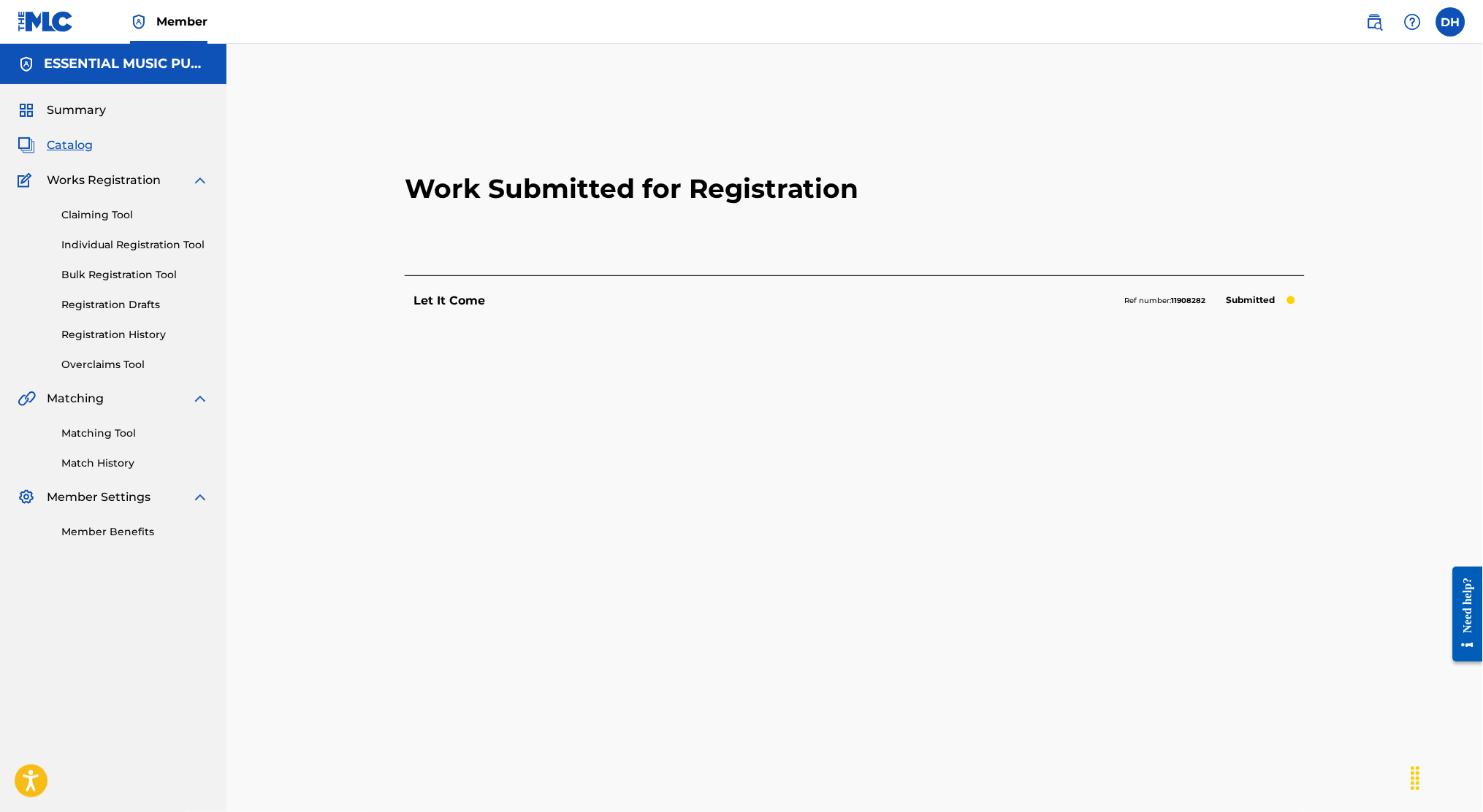 click at bounding box center (1375, 22) 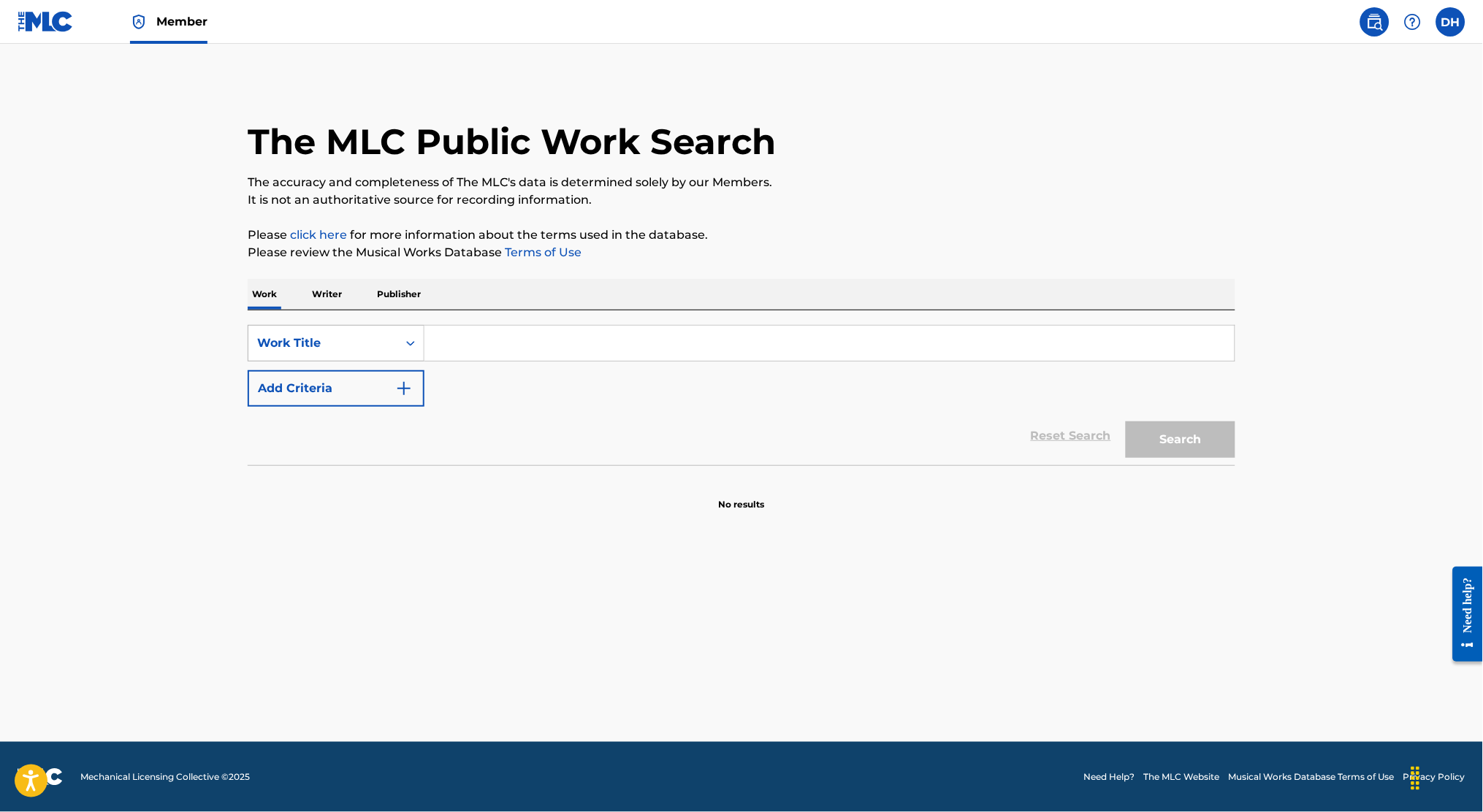 click on "Work Title" at bounding box center [323, 343] 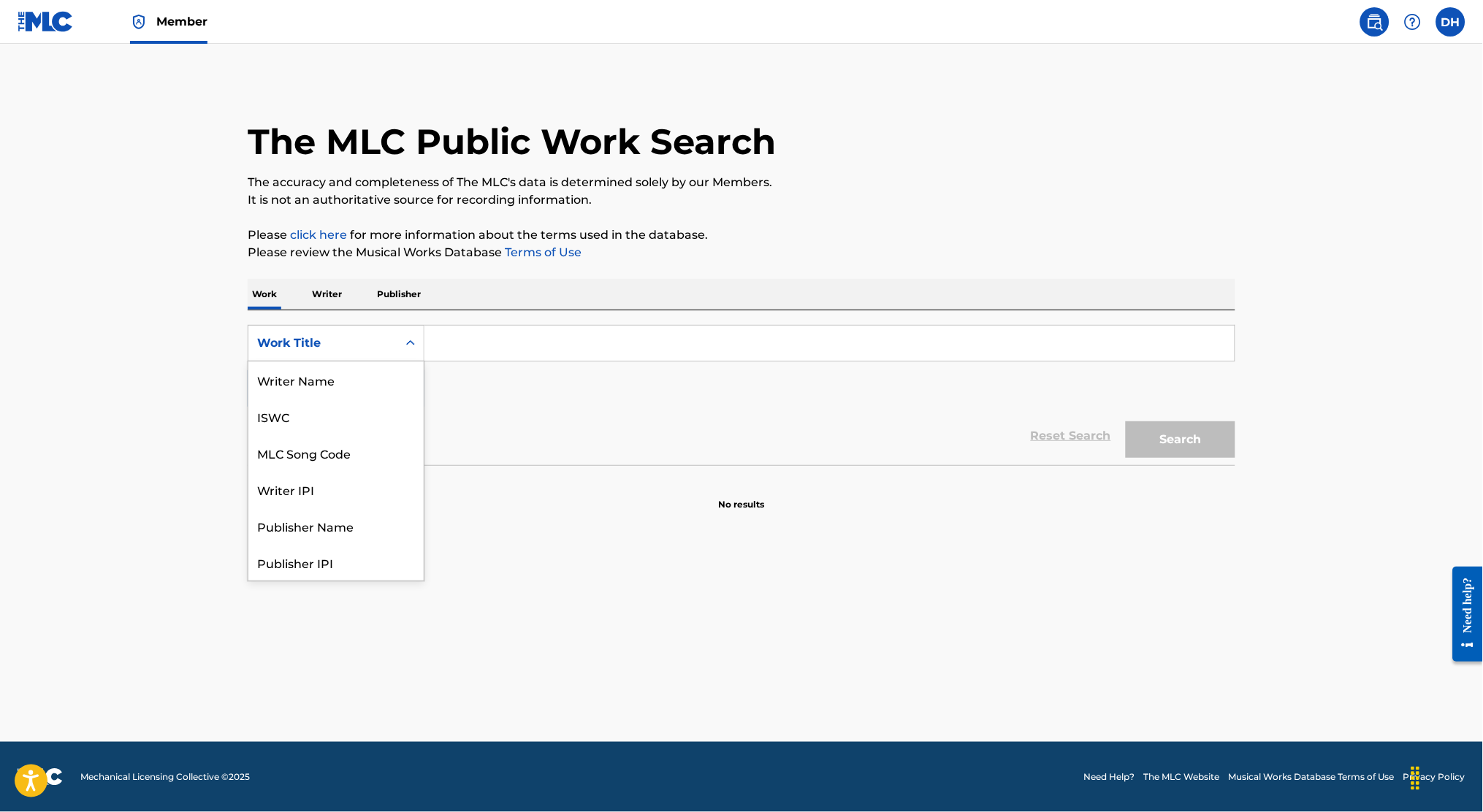scroll, scrollTop: 73, scrollLeft: 0, axis: vertical 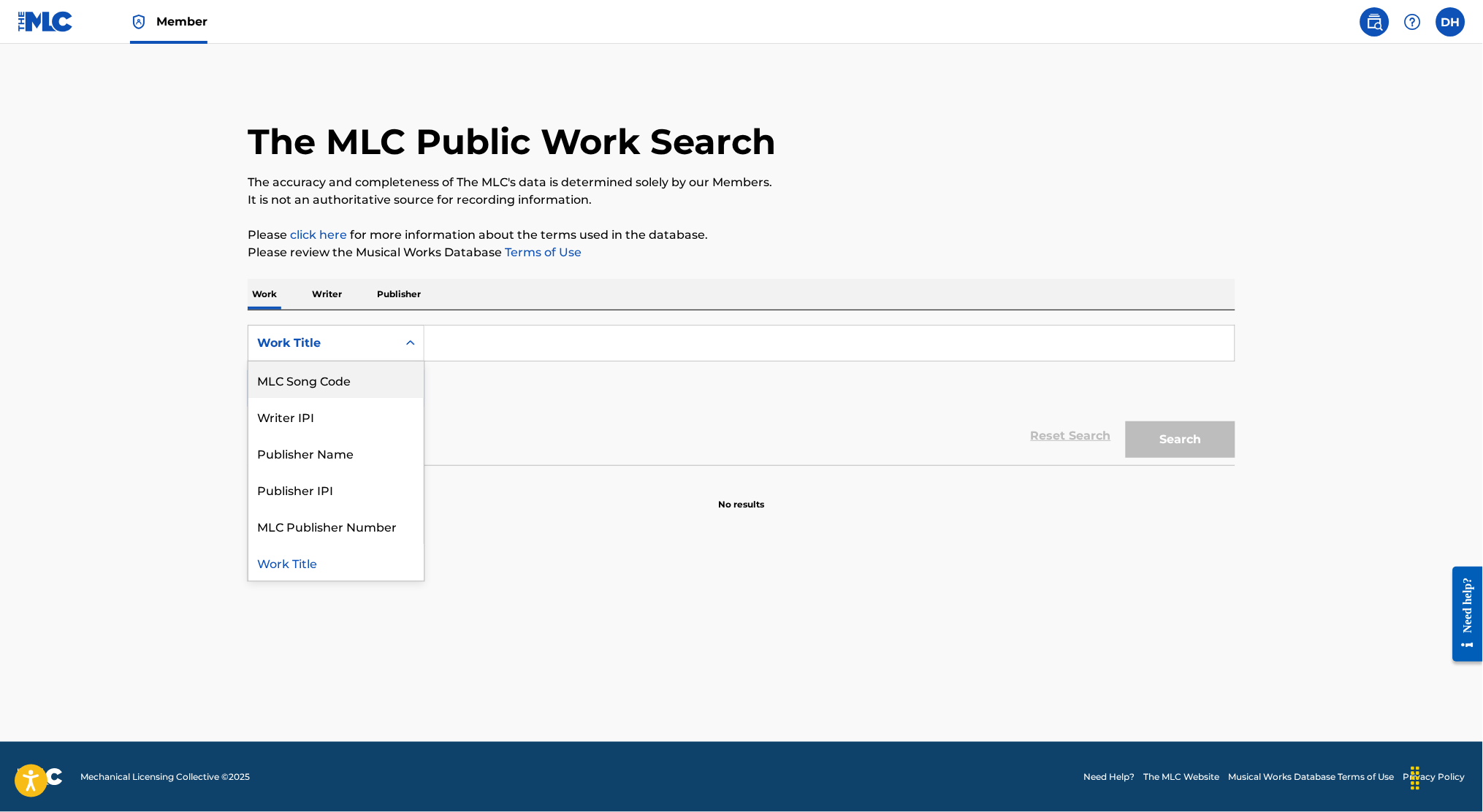 click on "MLC Song Code" at bounding box center (336, 380) 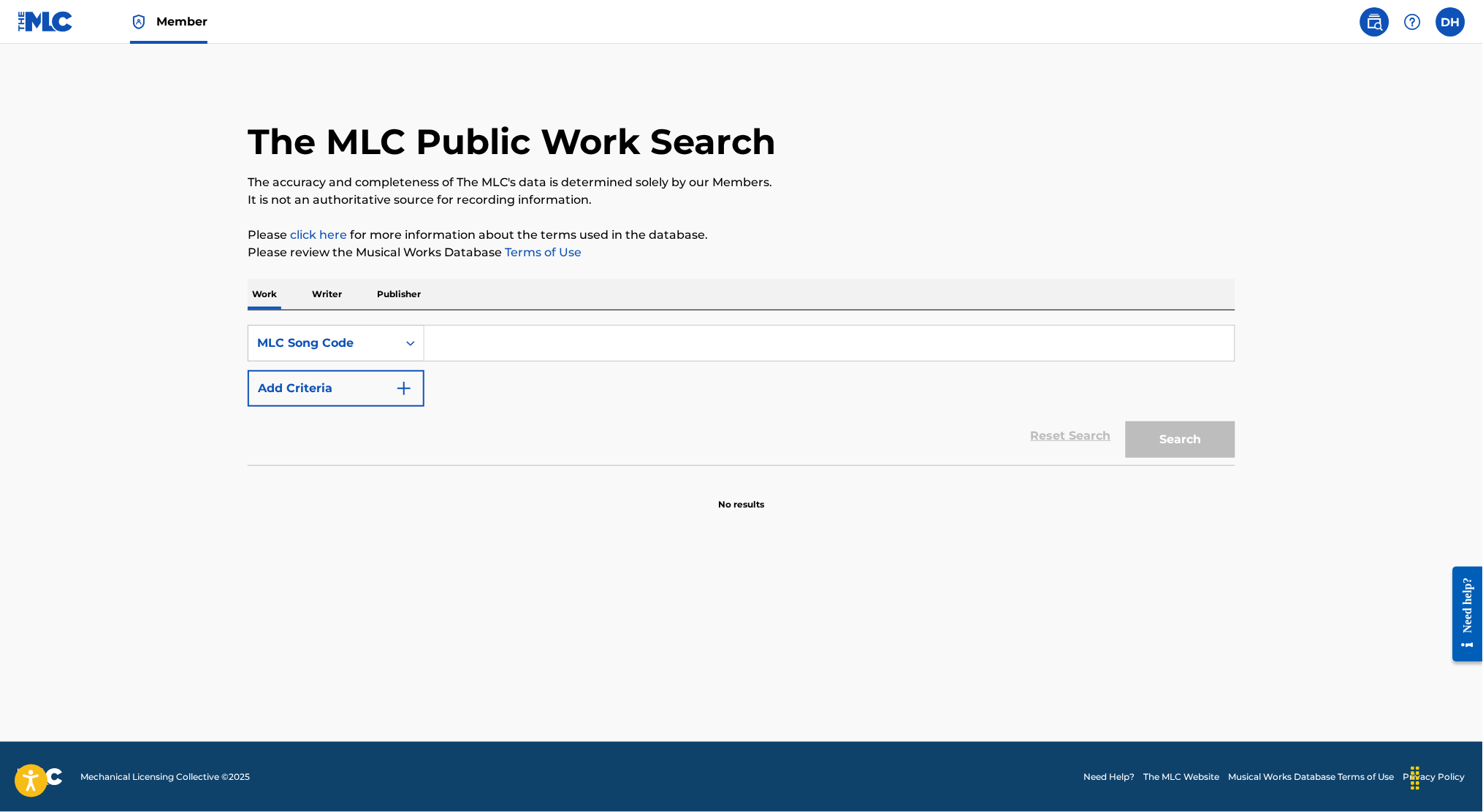 click at bounding box center [829, 343] 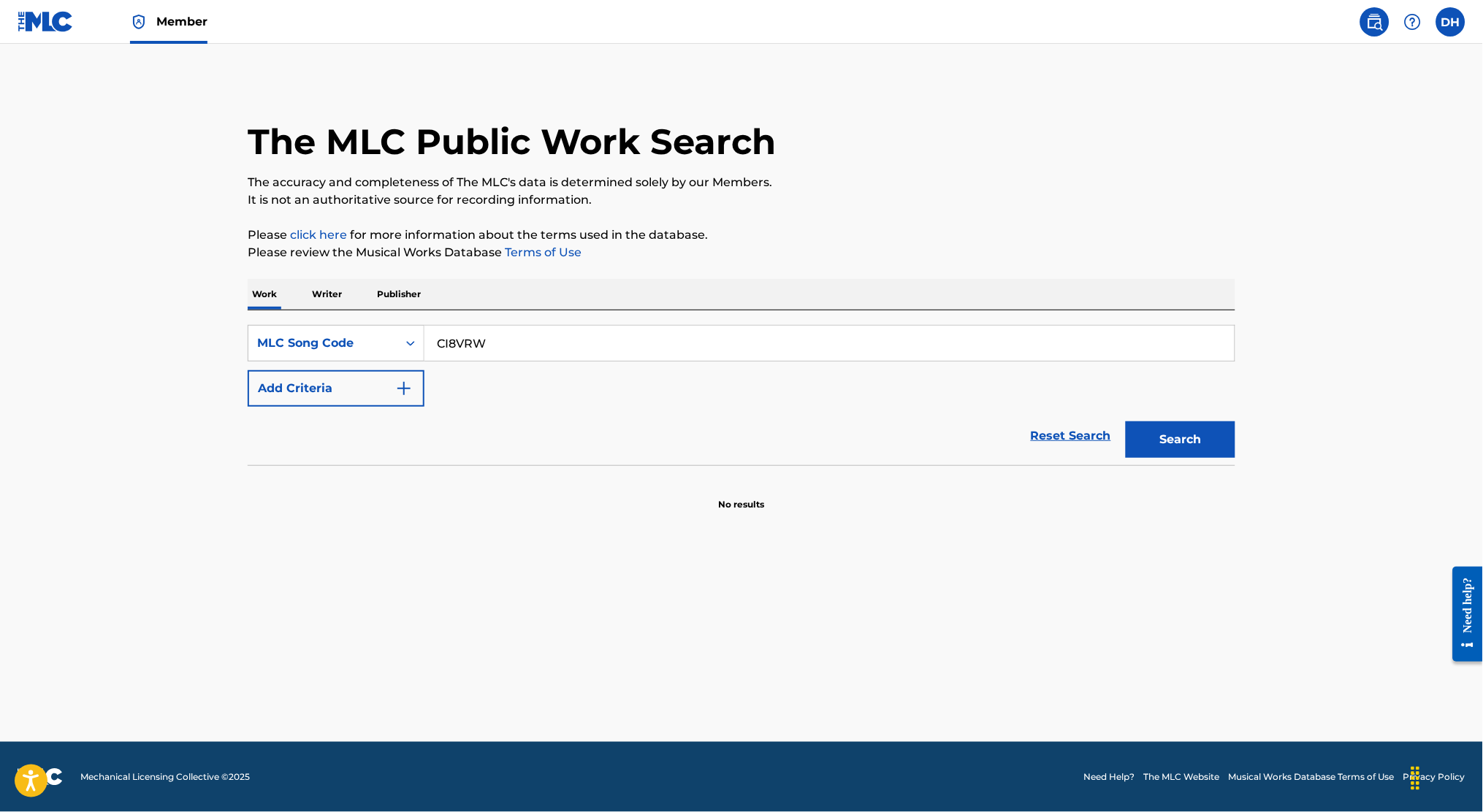 type on "CI8VRW" 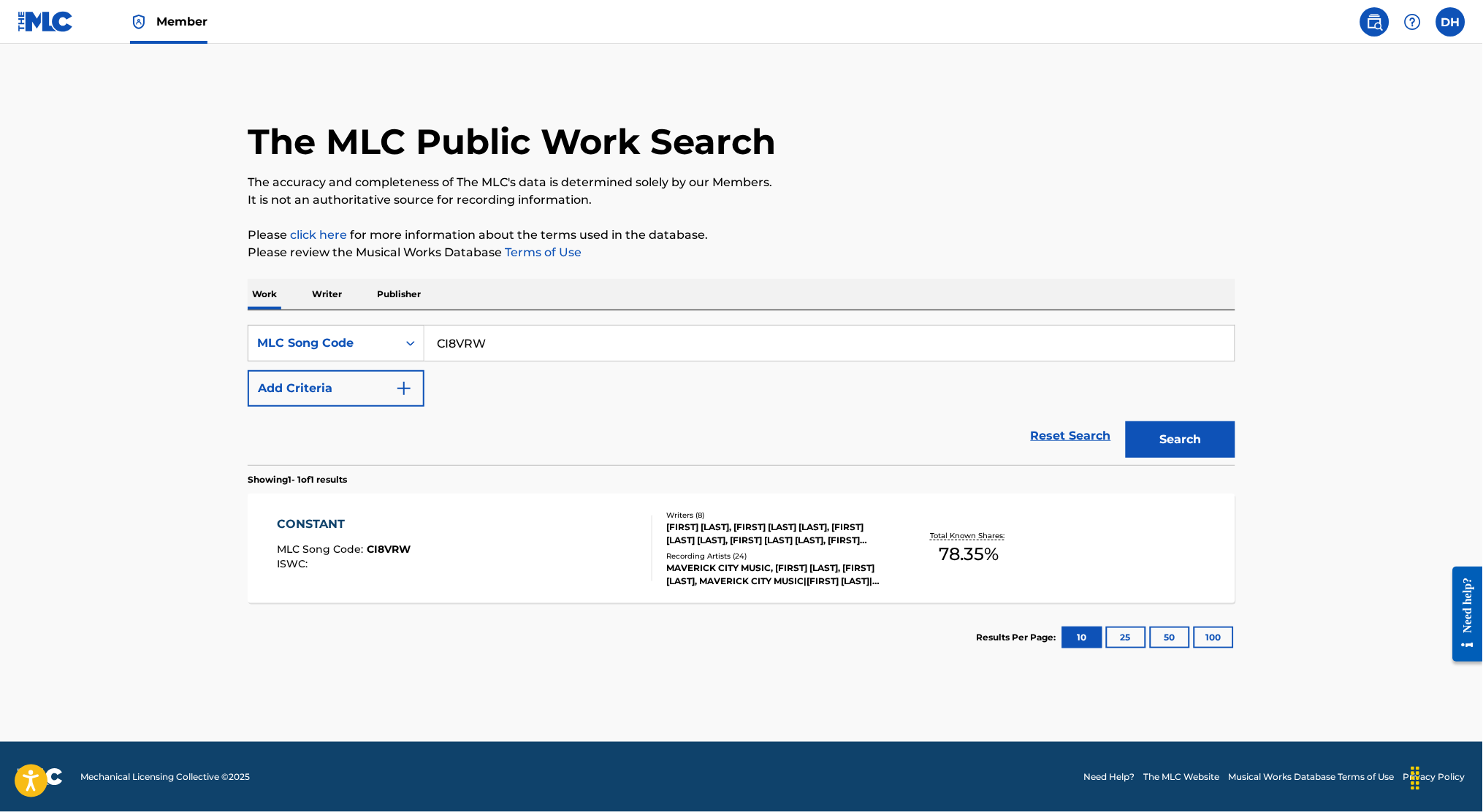 click on "CONSTANT MLC Song Code : CI8VRW ISWC :" at bounding box center [465, 548] 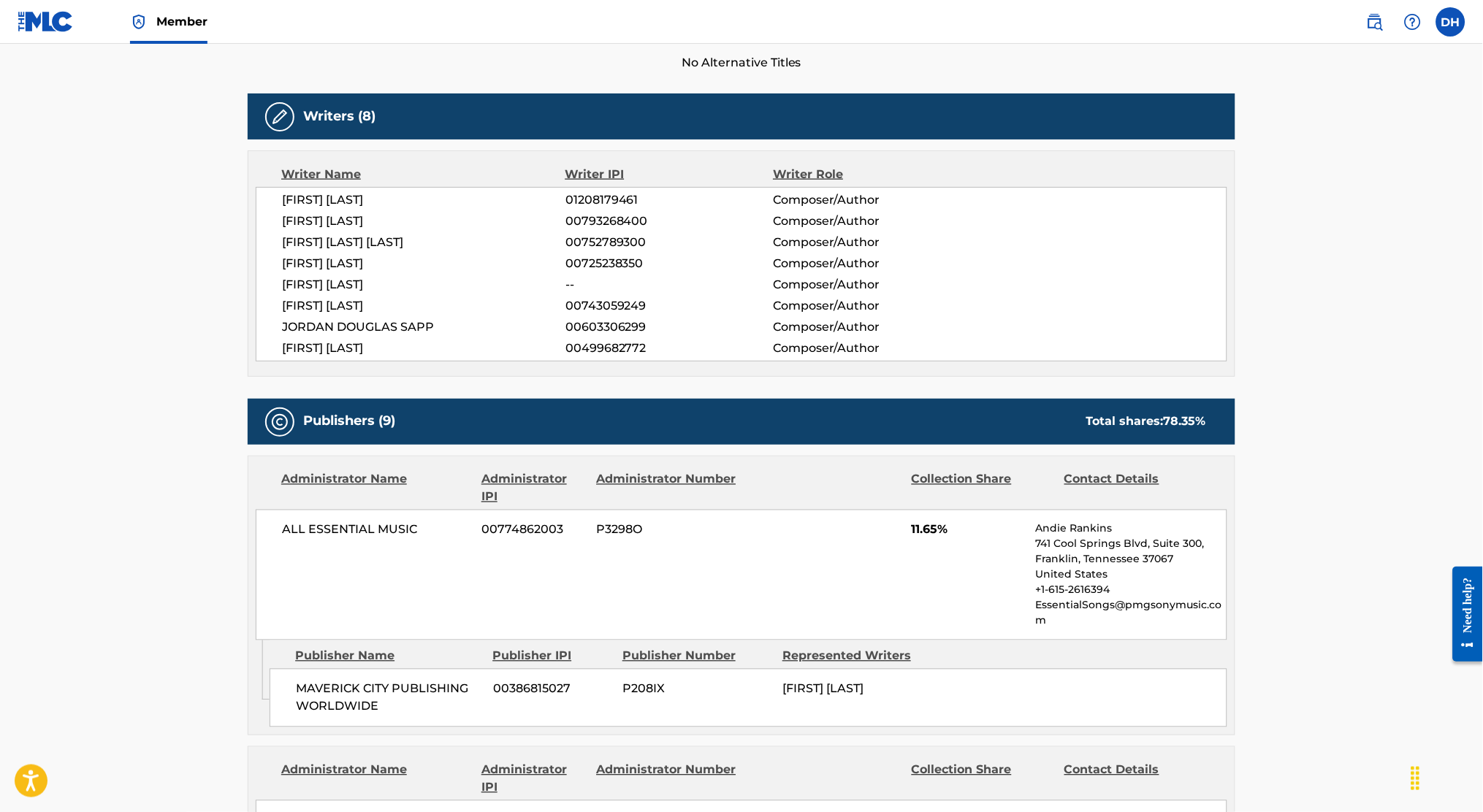 scroll, scrollTop: 0, scrollLeft: 0, axis: both 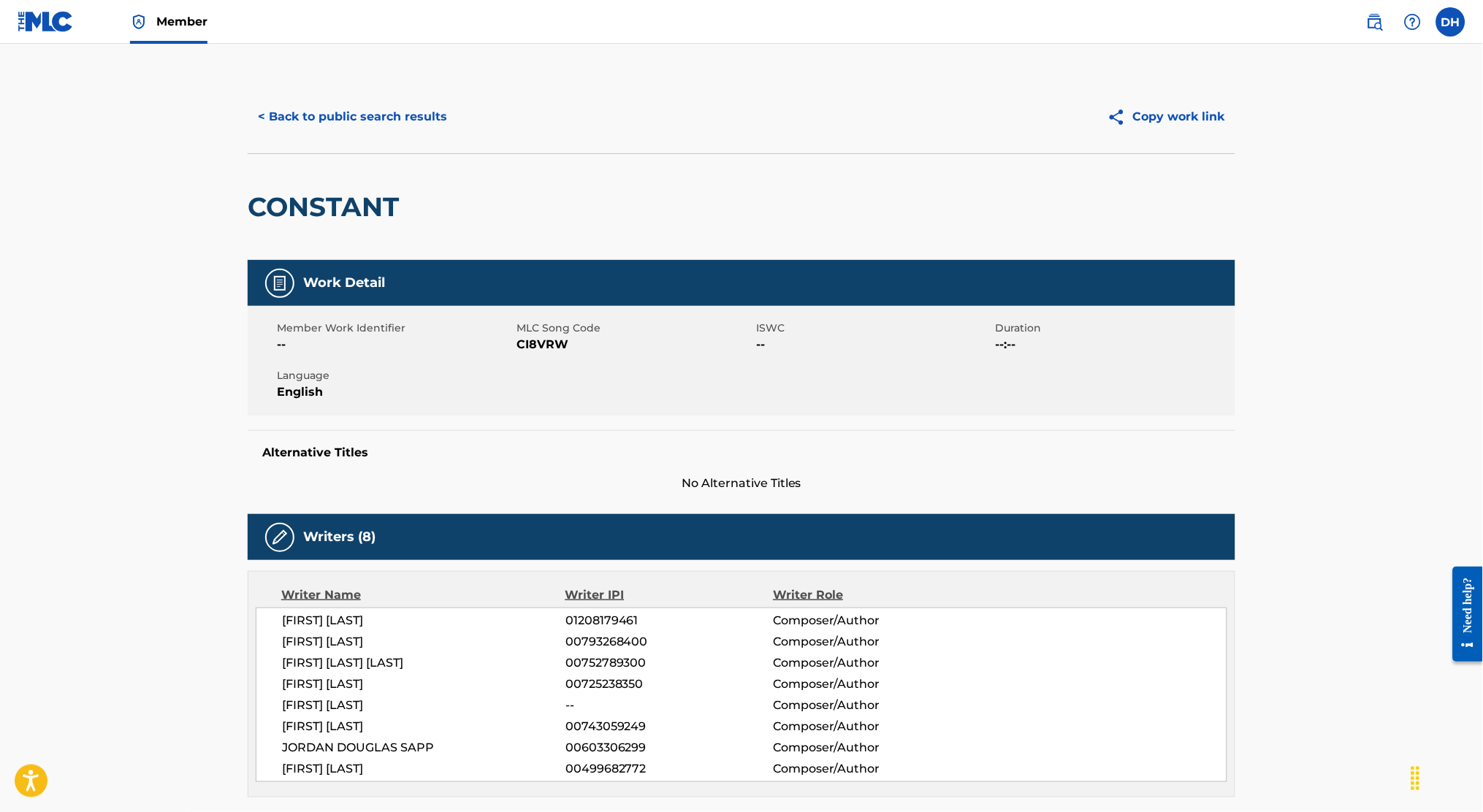 click on "Member" at bounding box center [169, 21] 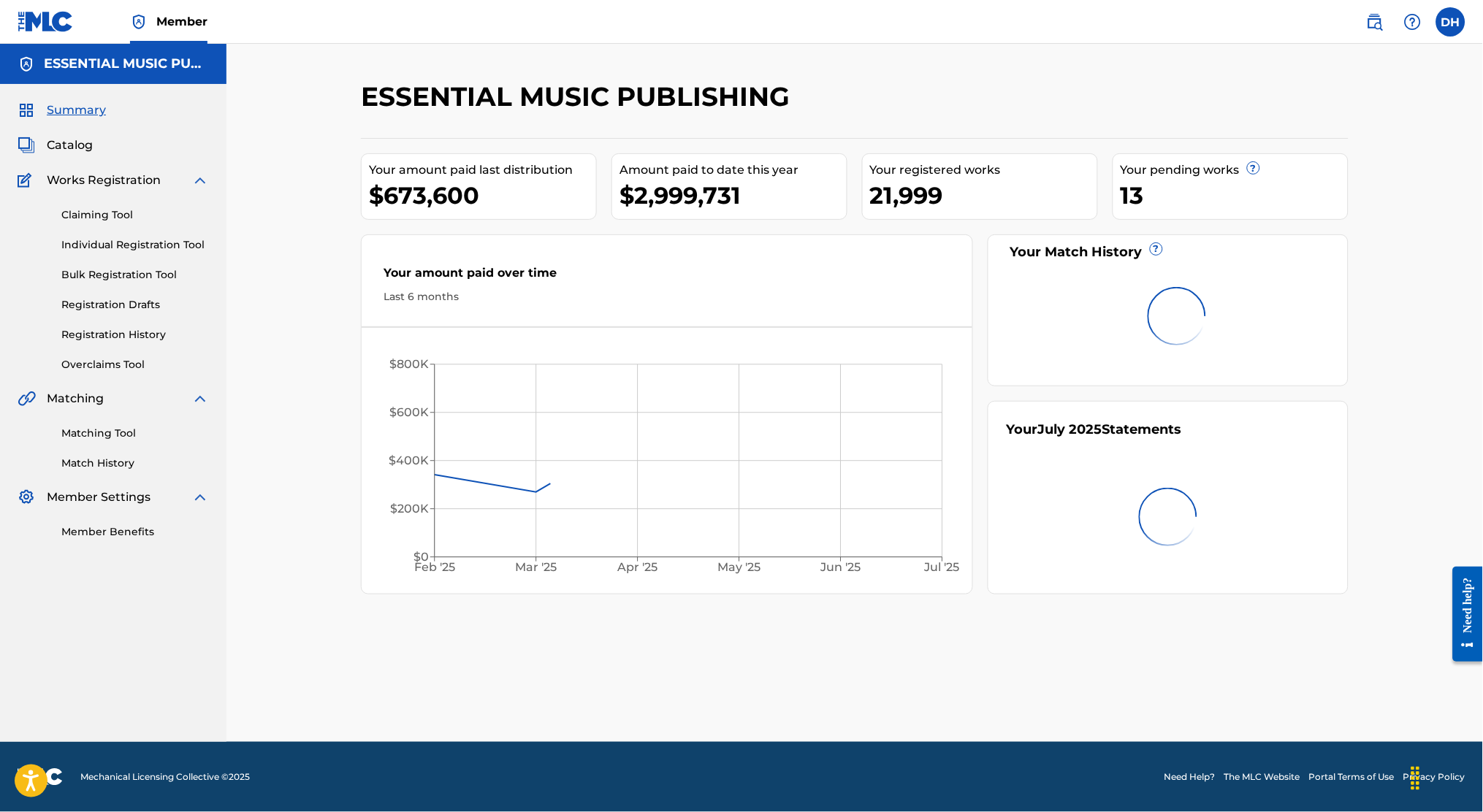 click on "Catalog" at bounding box center [69, 145] 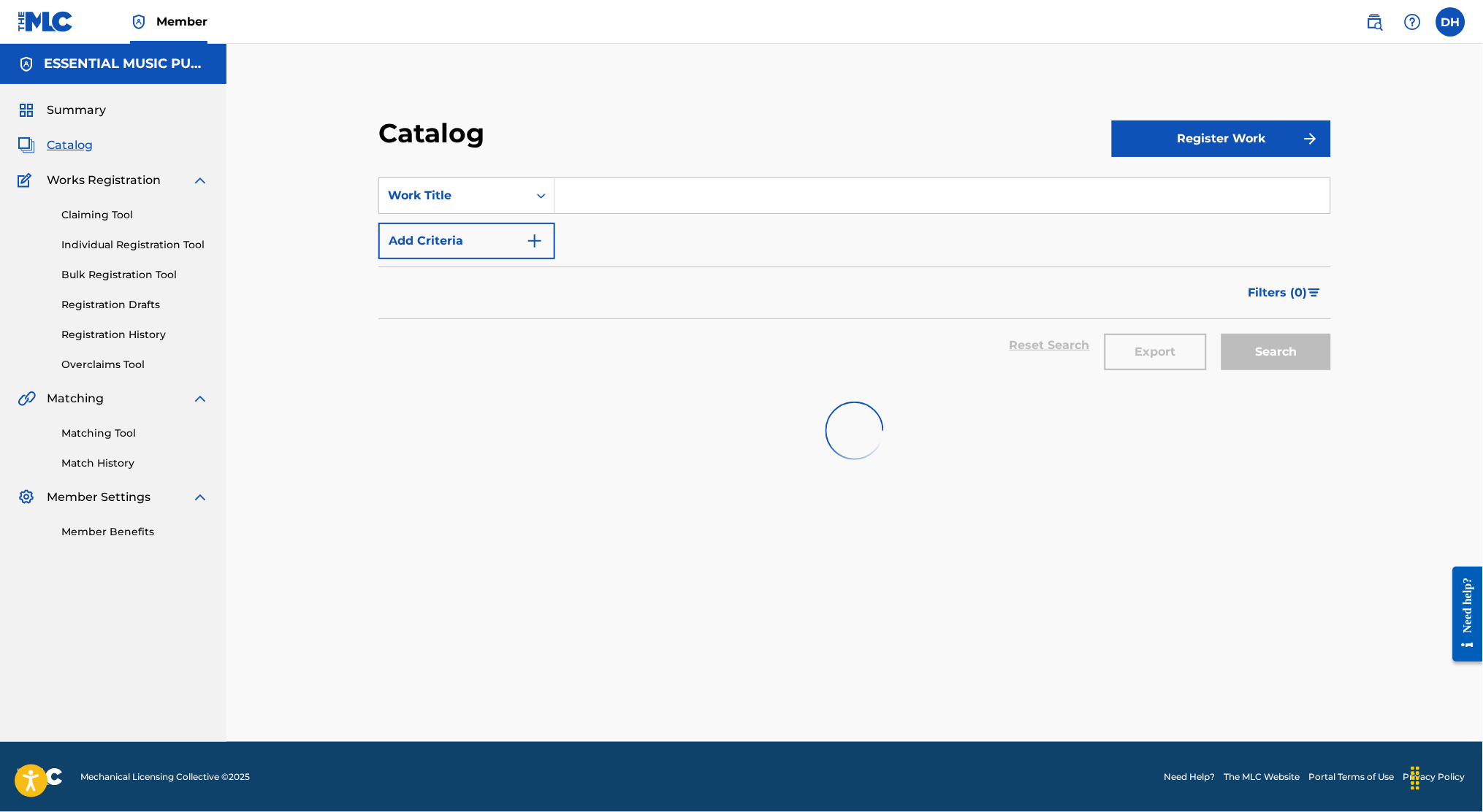 click at bounding box center [942, 196] 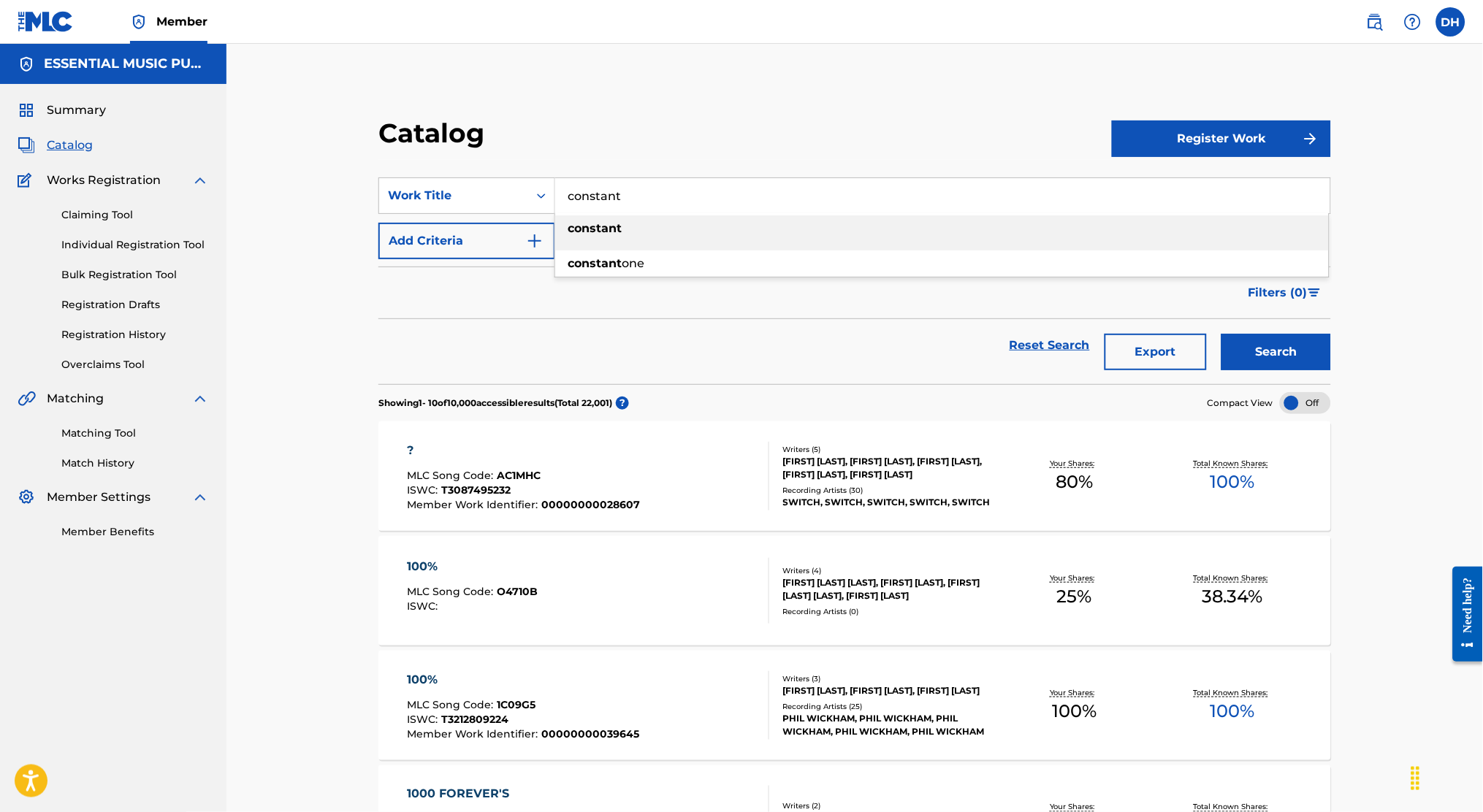 type on "constant" 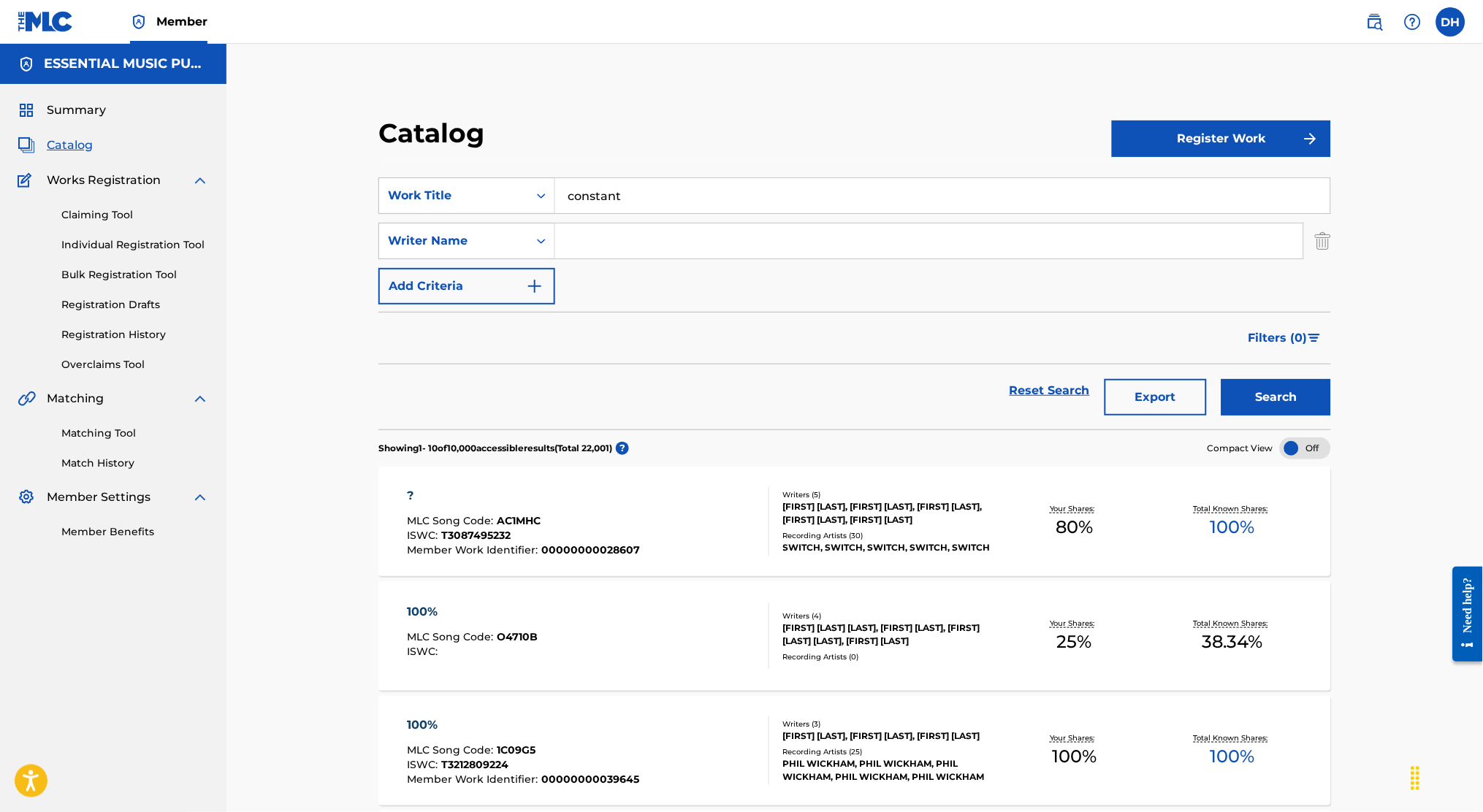 click at bounding box center (929, 241) 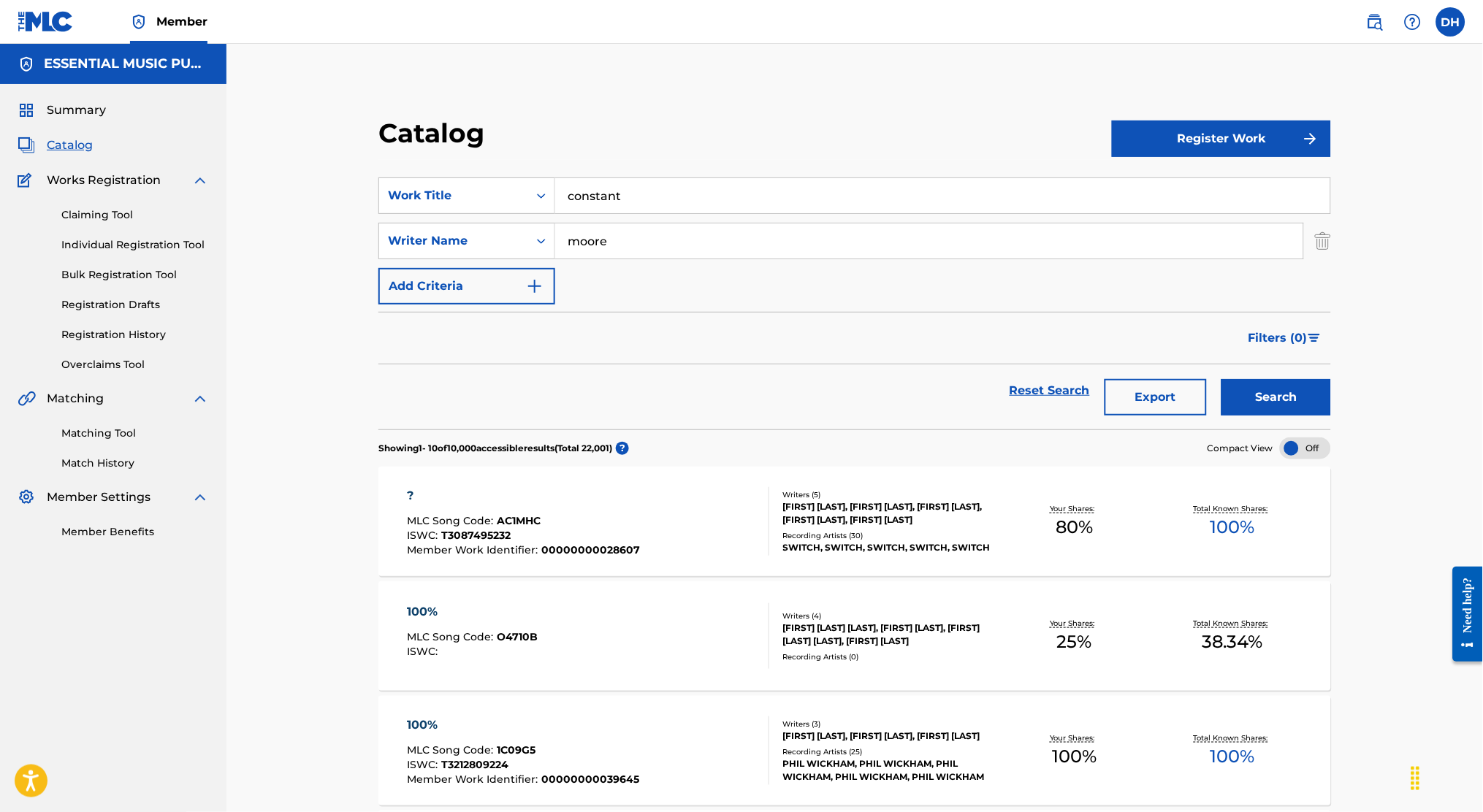 type on "moore" 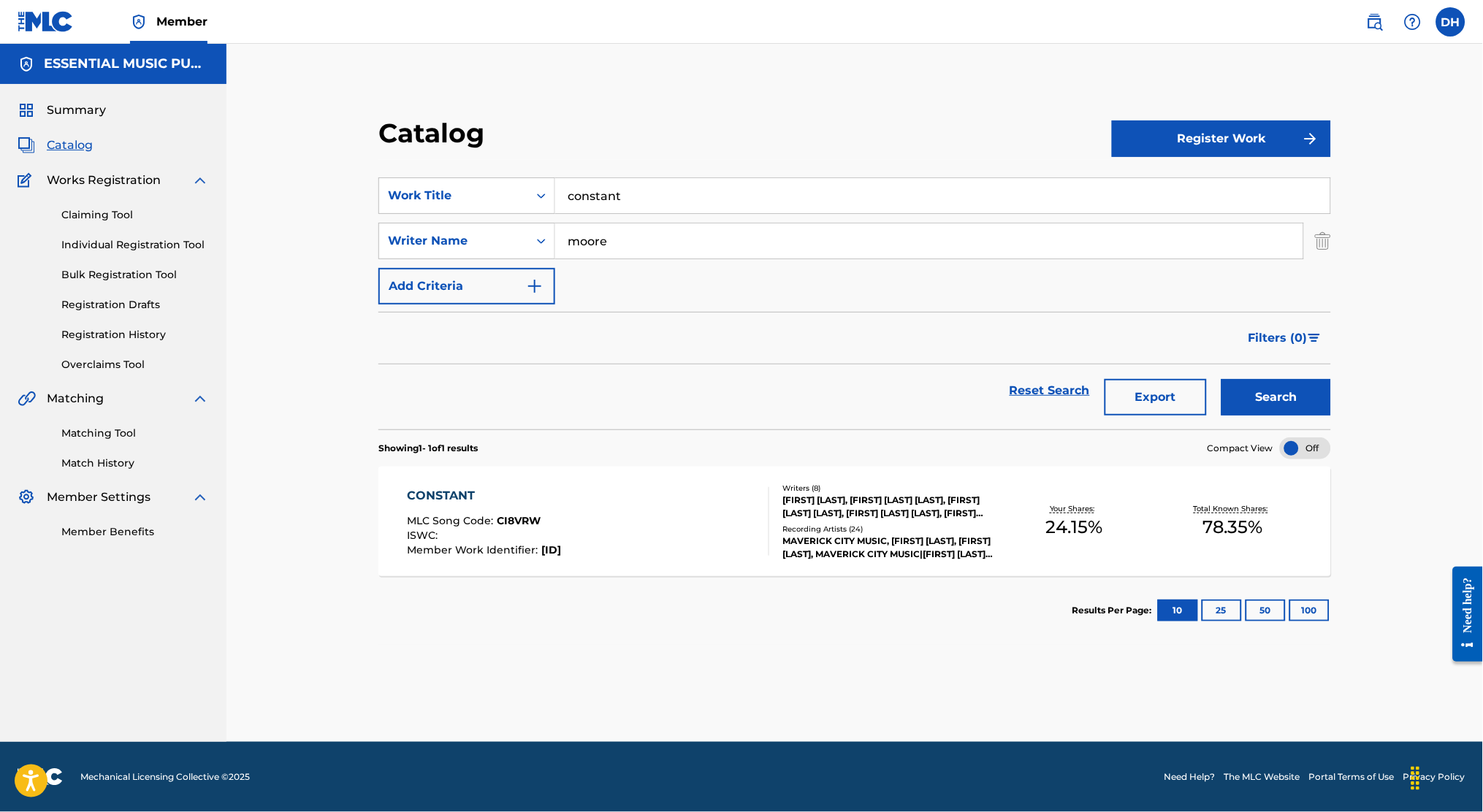 click on "CONSTANT" at bounding box center (484, 496) 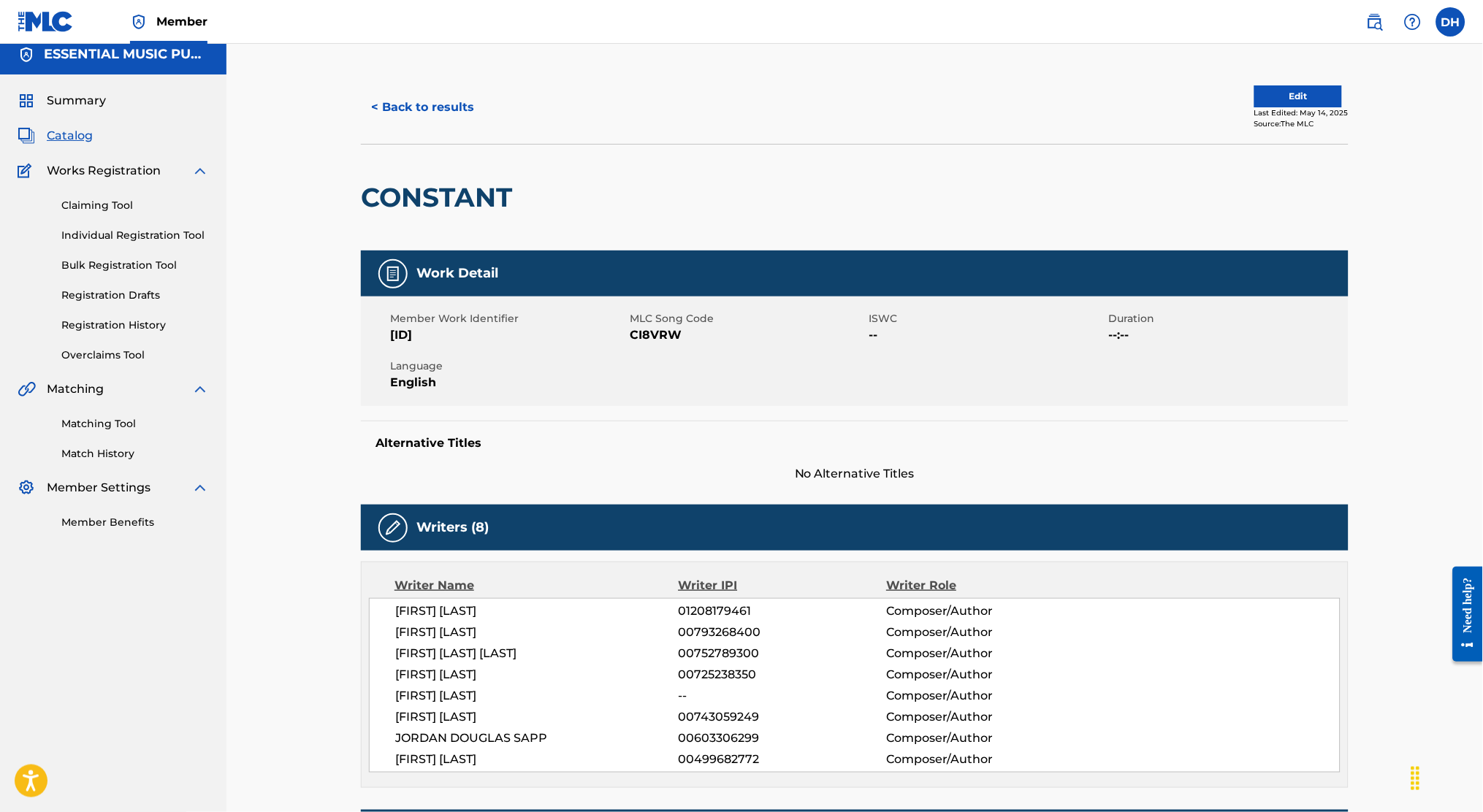 scroll, scrollTop: 10, scrollLeft: 0, axis: vertical 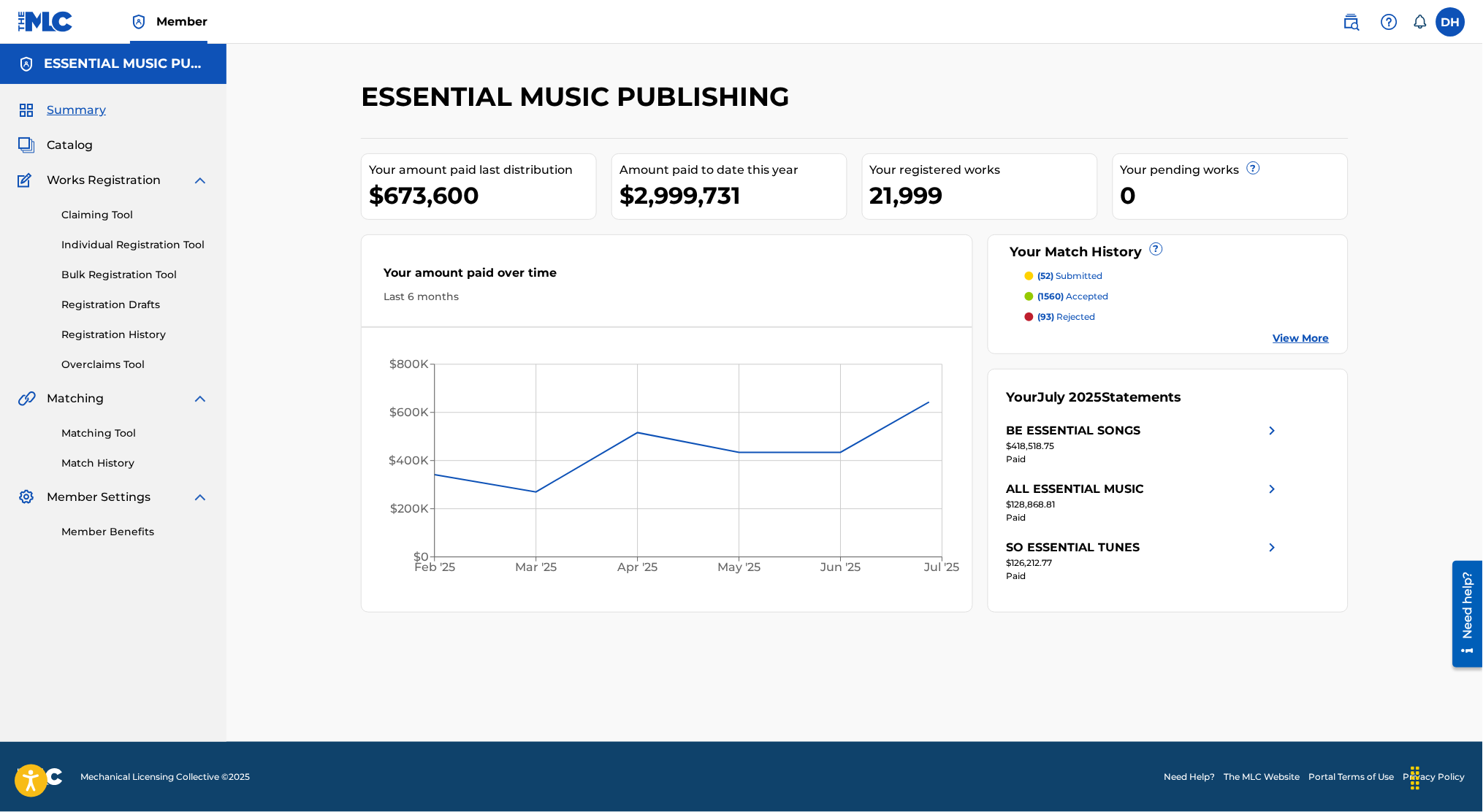 click at bounding box center (1382, 22) 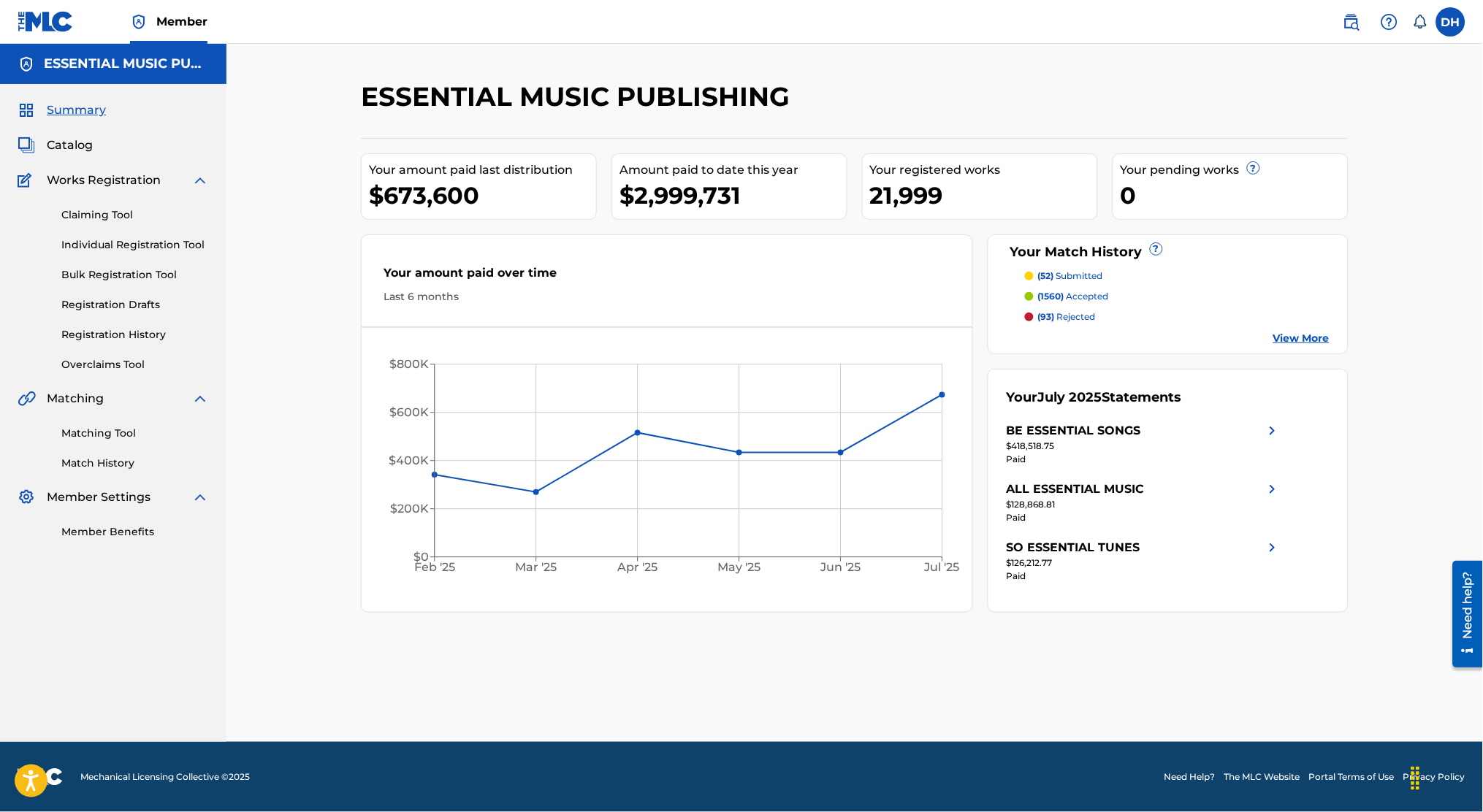 click at bounding box center [1352, 22] 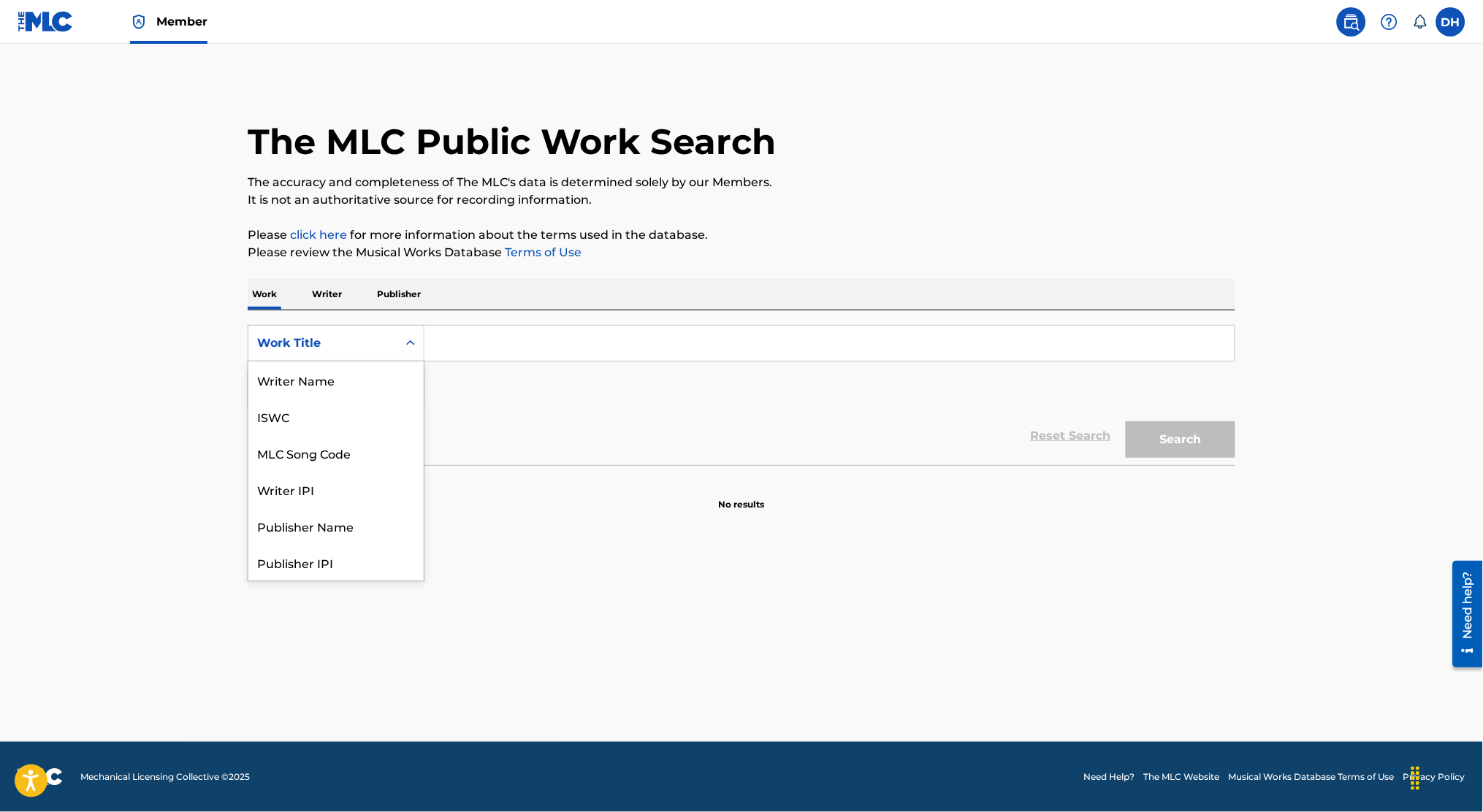 click on "Work Title" at bounding box center [323, 343] 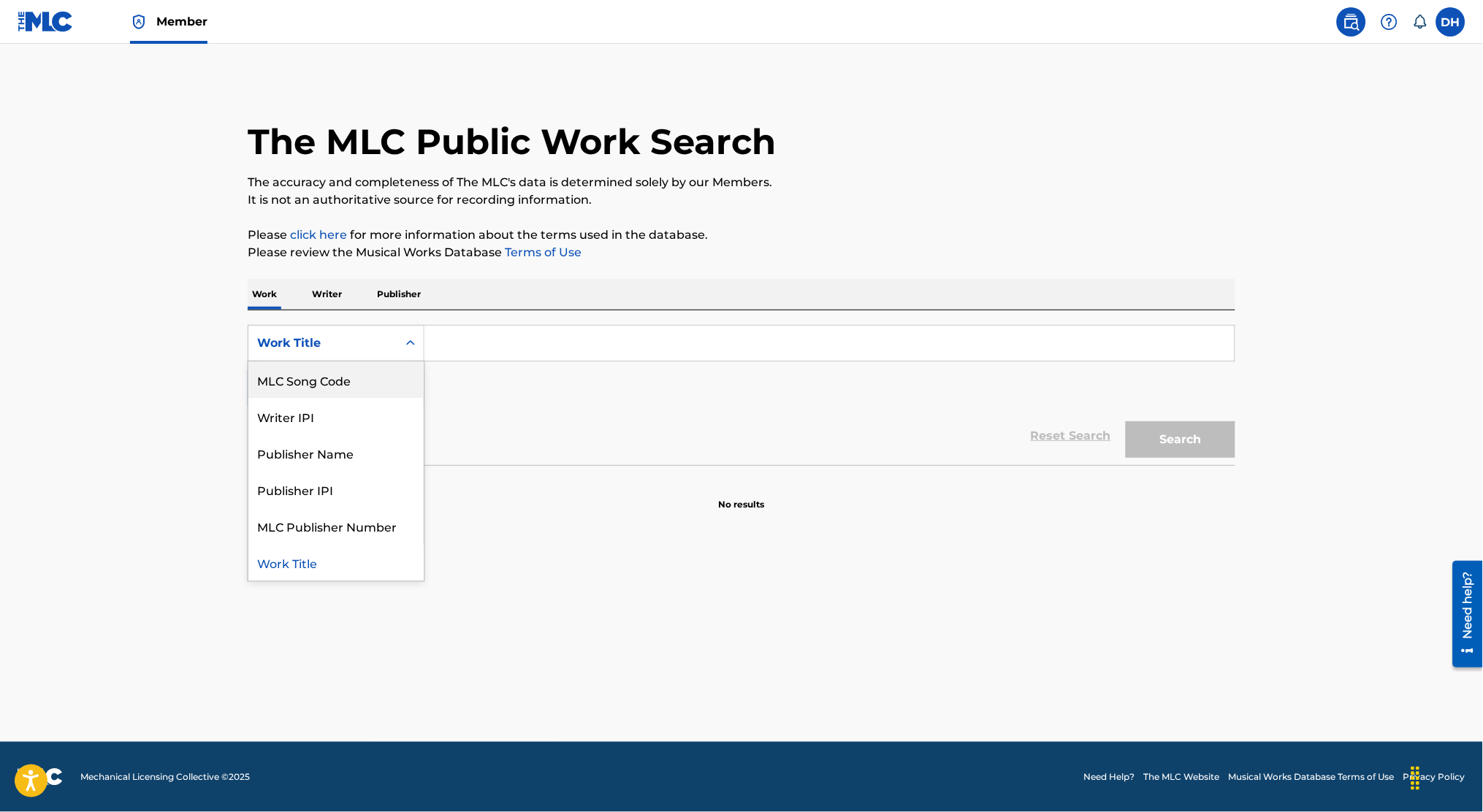 click on "MLC Song Code" at bounding box center (336, 380) 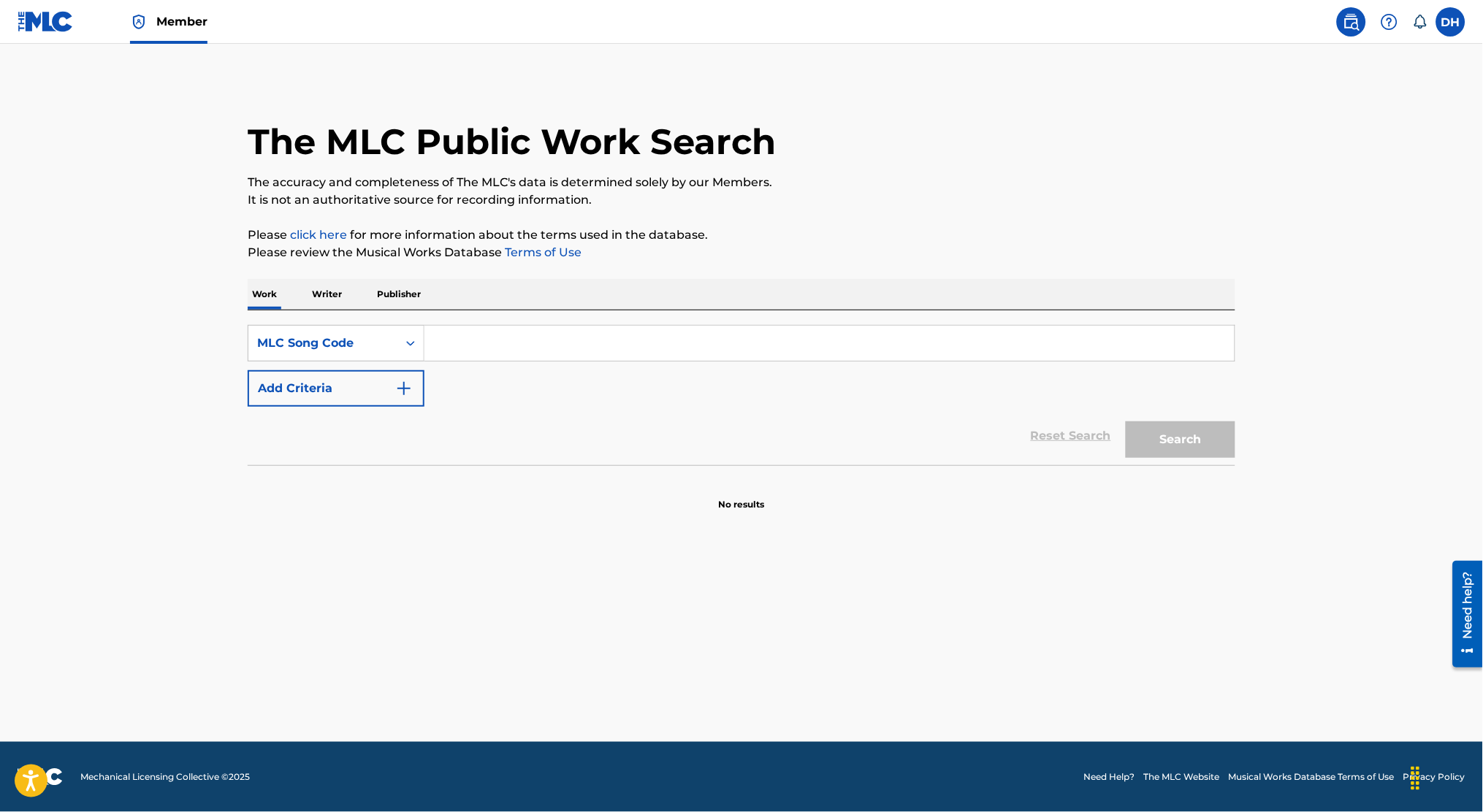 click at bounding box center (829, 343) 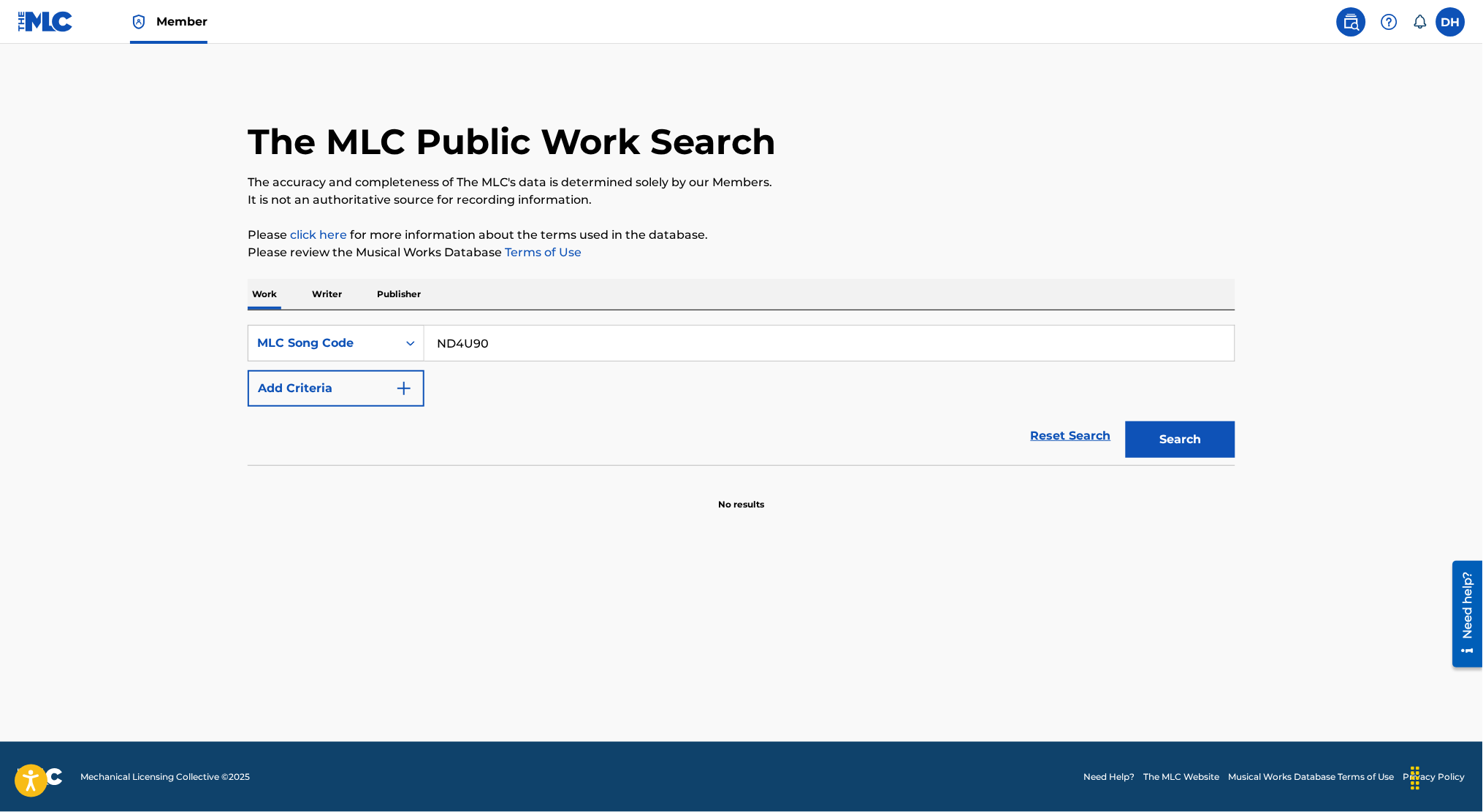 type on "ND4U90" 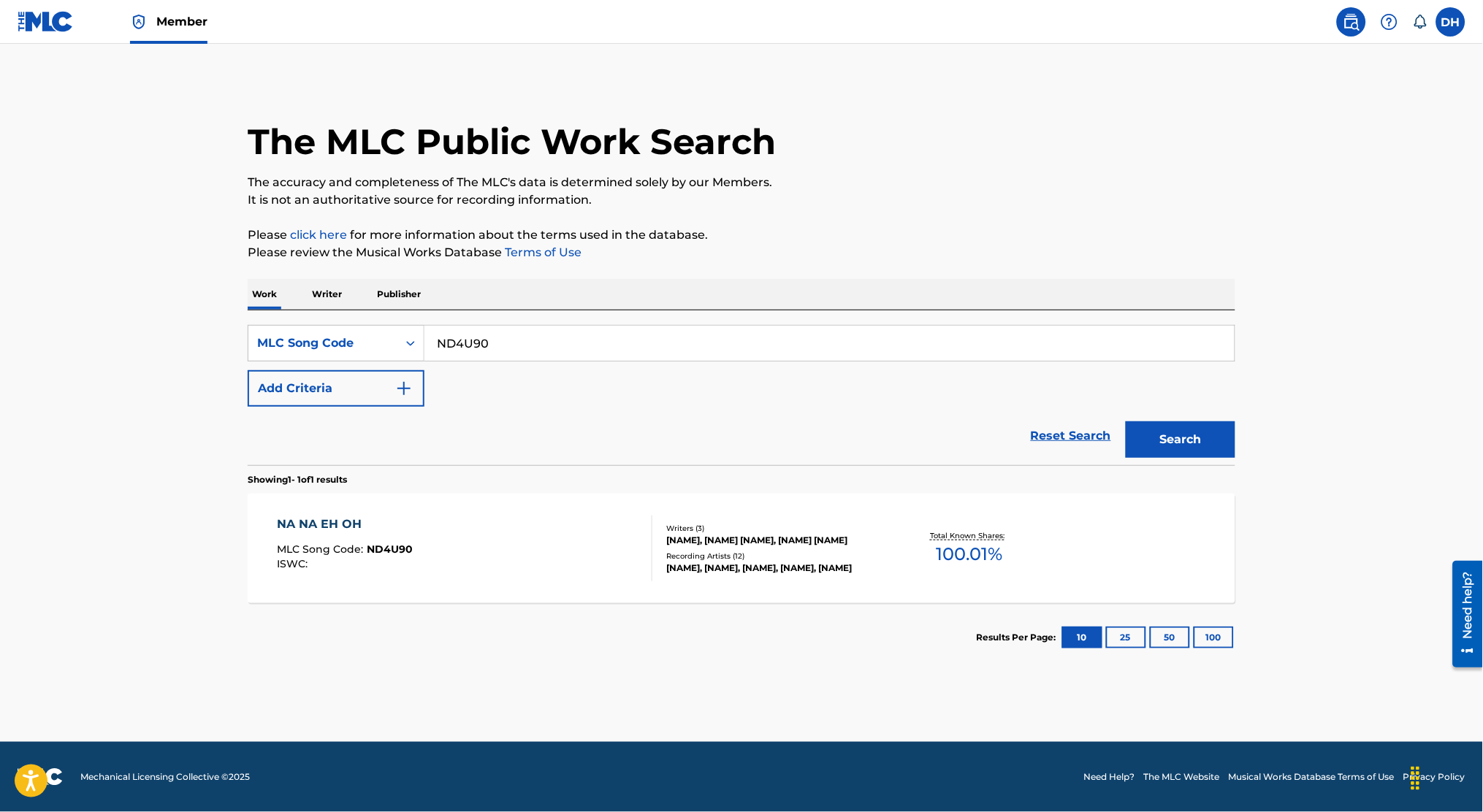 click on "NA NA EH OH MLC Song Code : ND4U90 ISWC :" at bounding box center [465, 548] 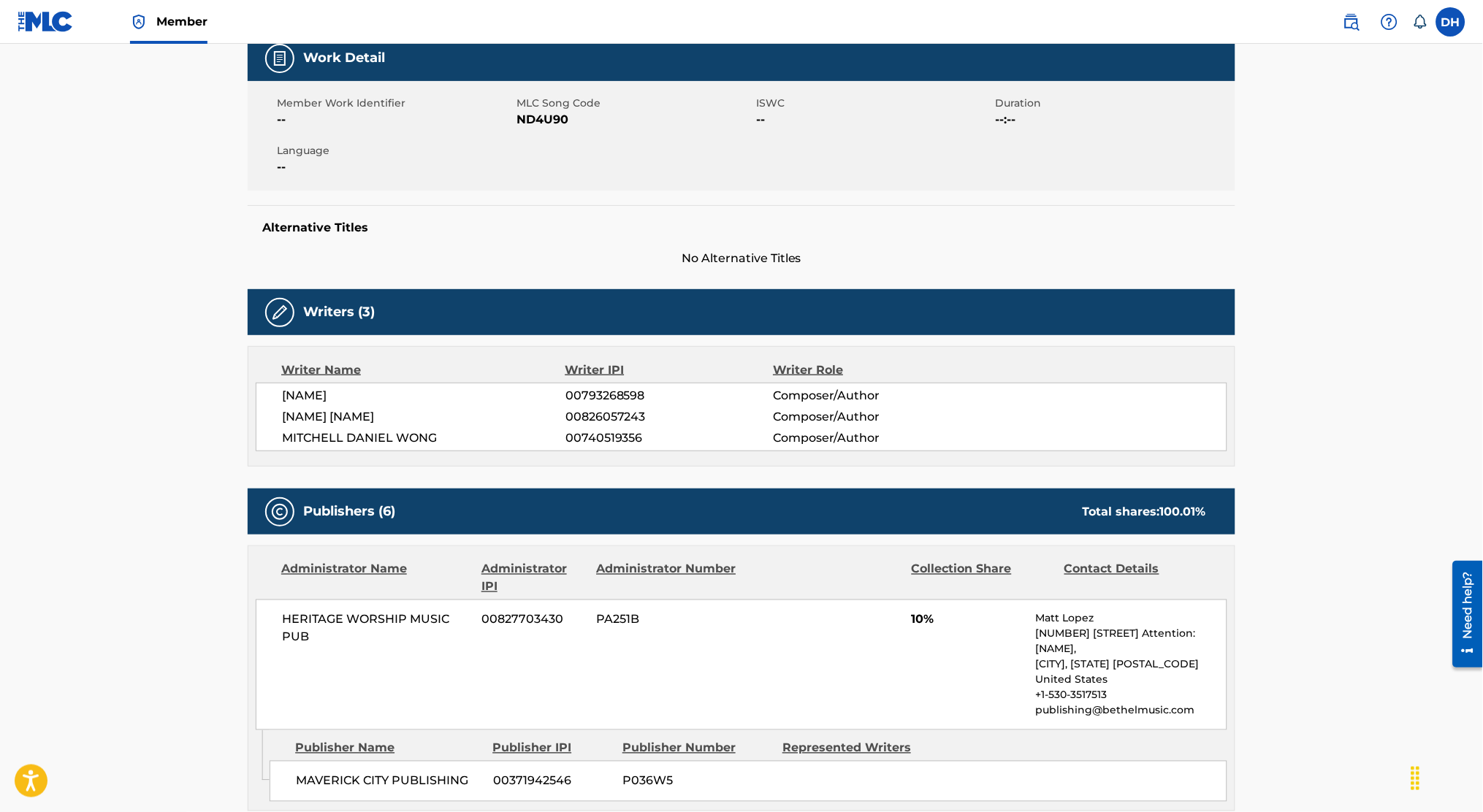 scroll, scrollTop: 0, scrollLeft: 0, axis: both 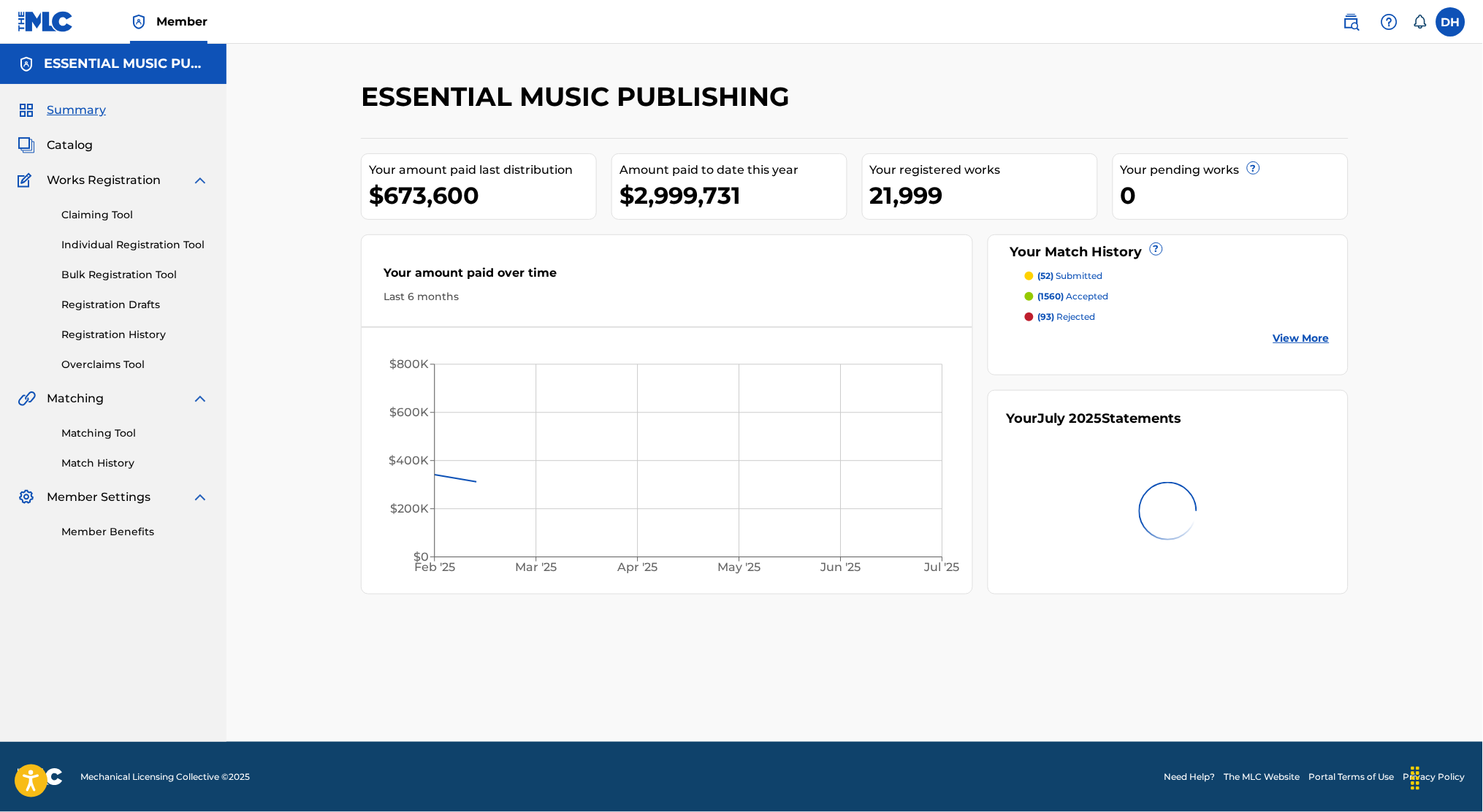 click at bounding box center (1352, 22) 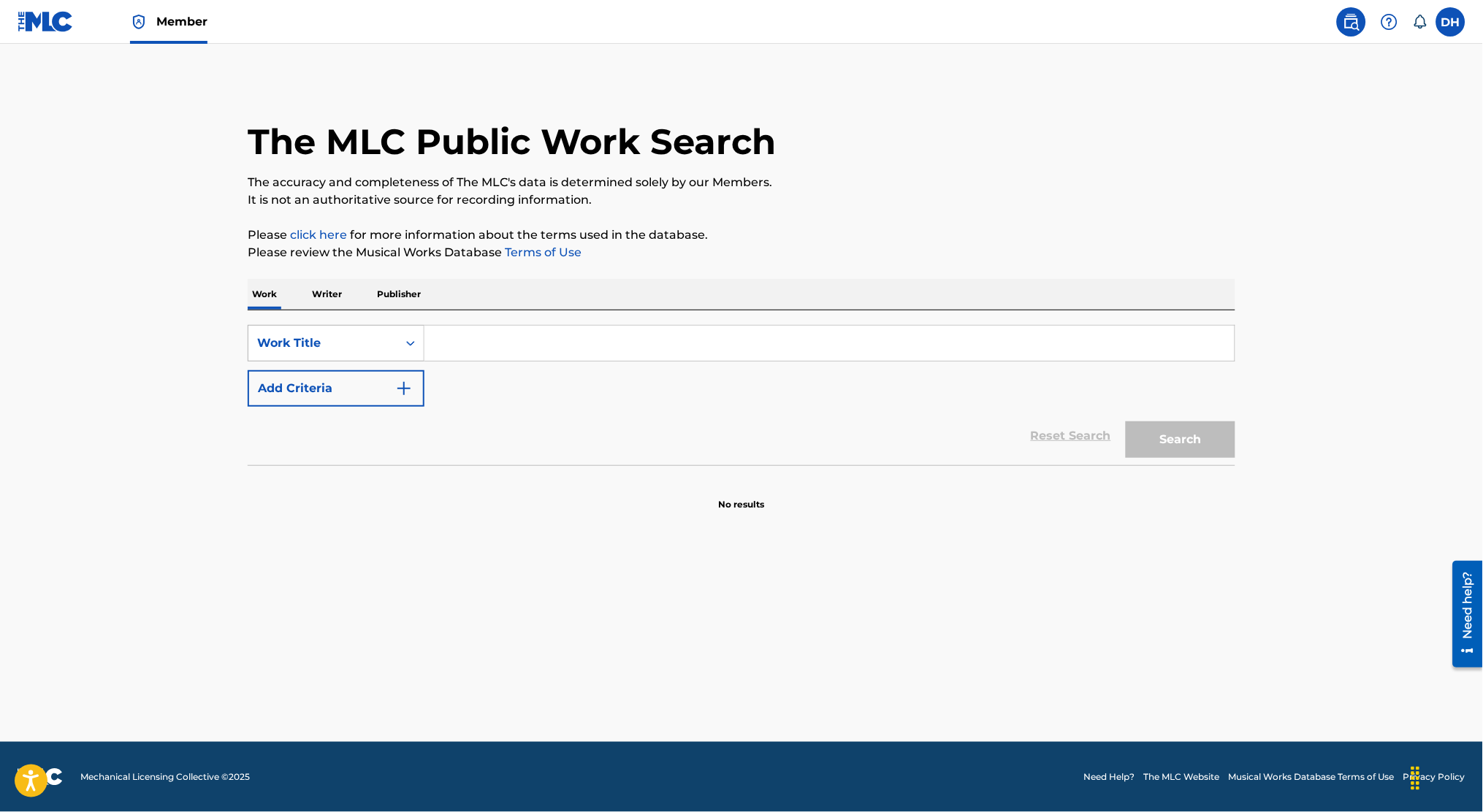 click on "Work Title" at bounding box center (323, 343) 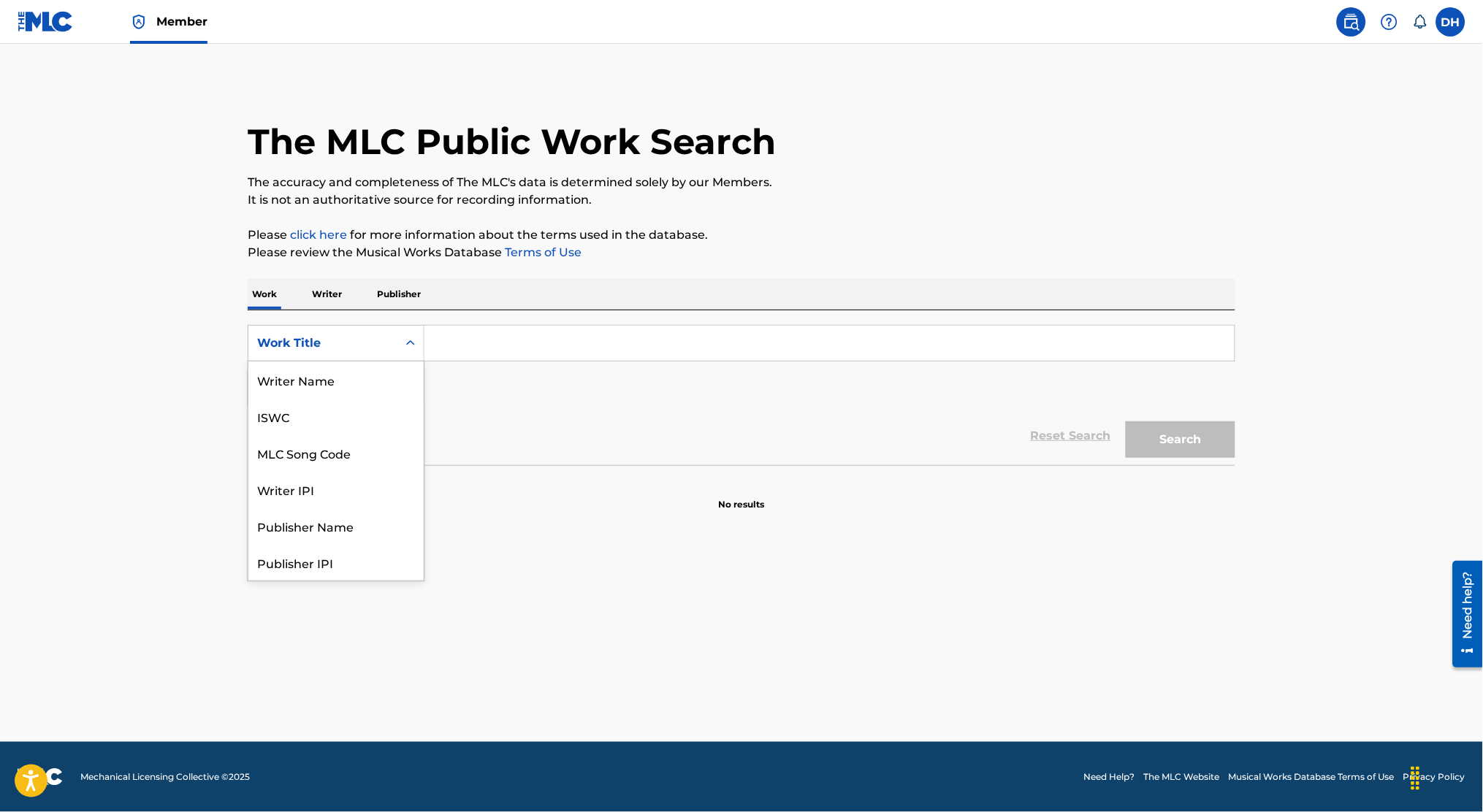 scroll, scrollTop: 73, scrollLeft: 0, axis: vertical 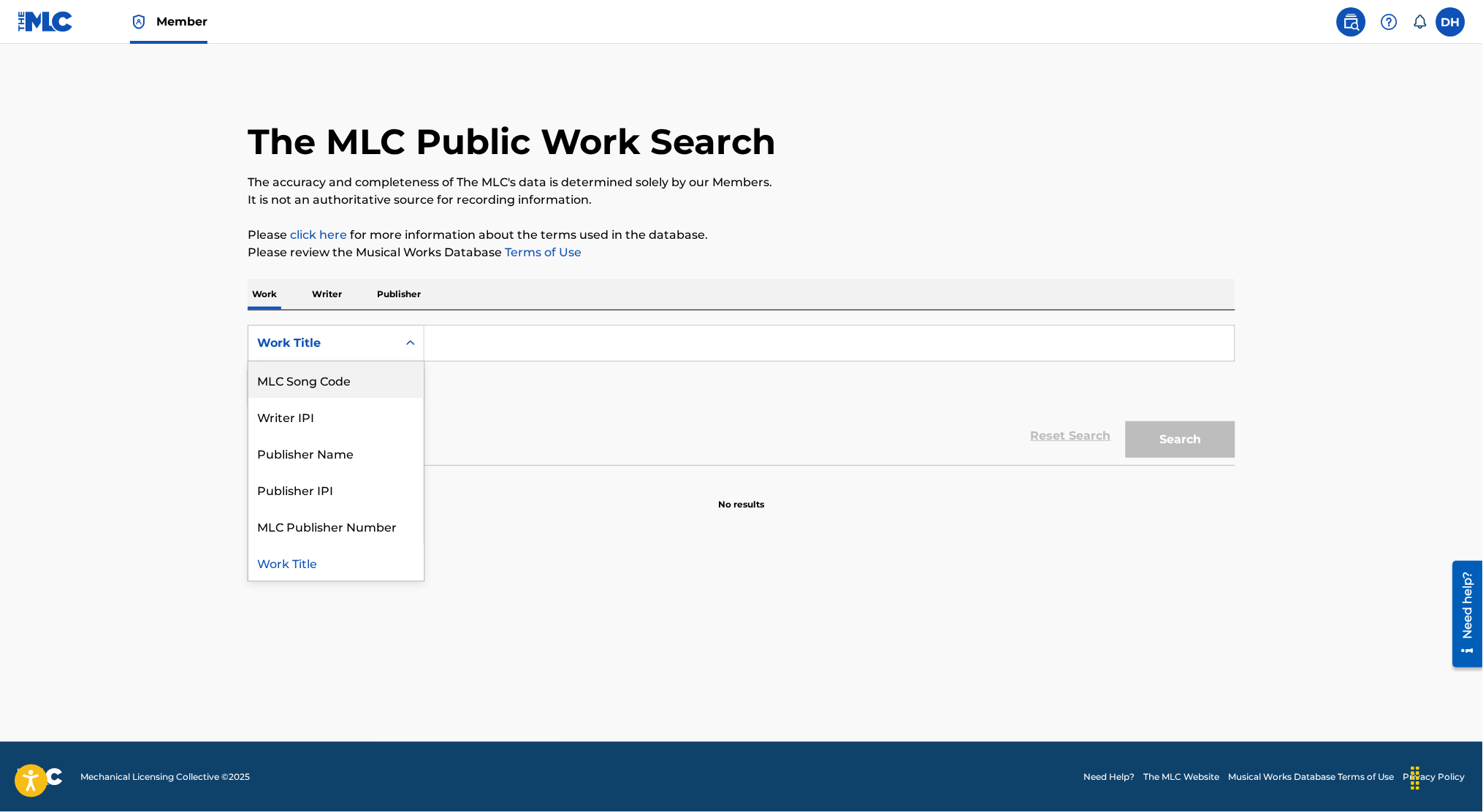click on "MLC Song Code" at bounding box center (336, 380) 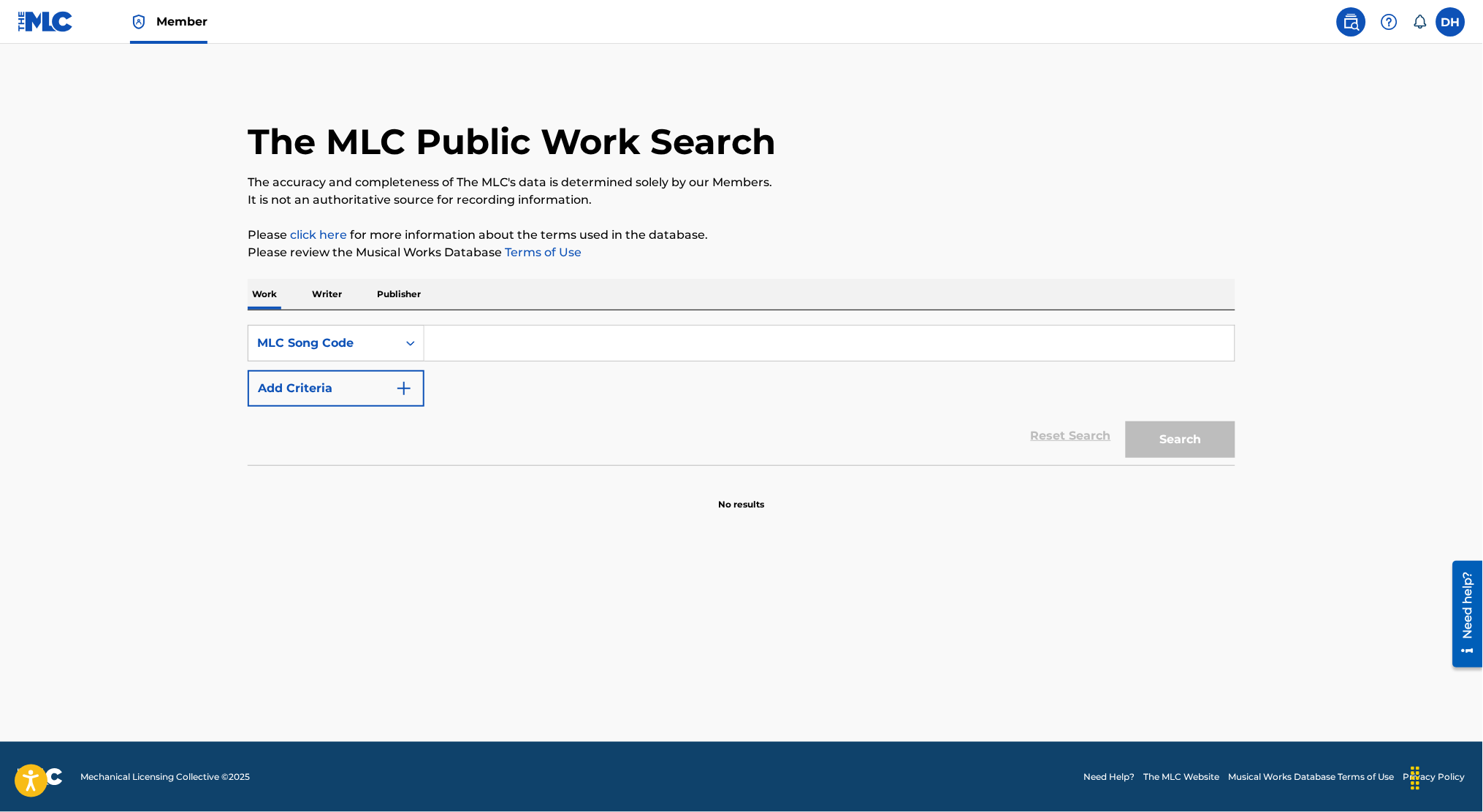 click at bounding box center [829, 343] 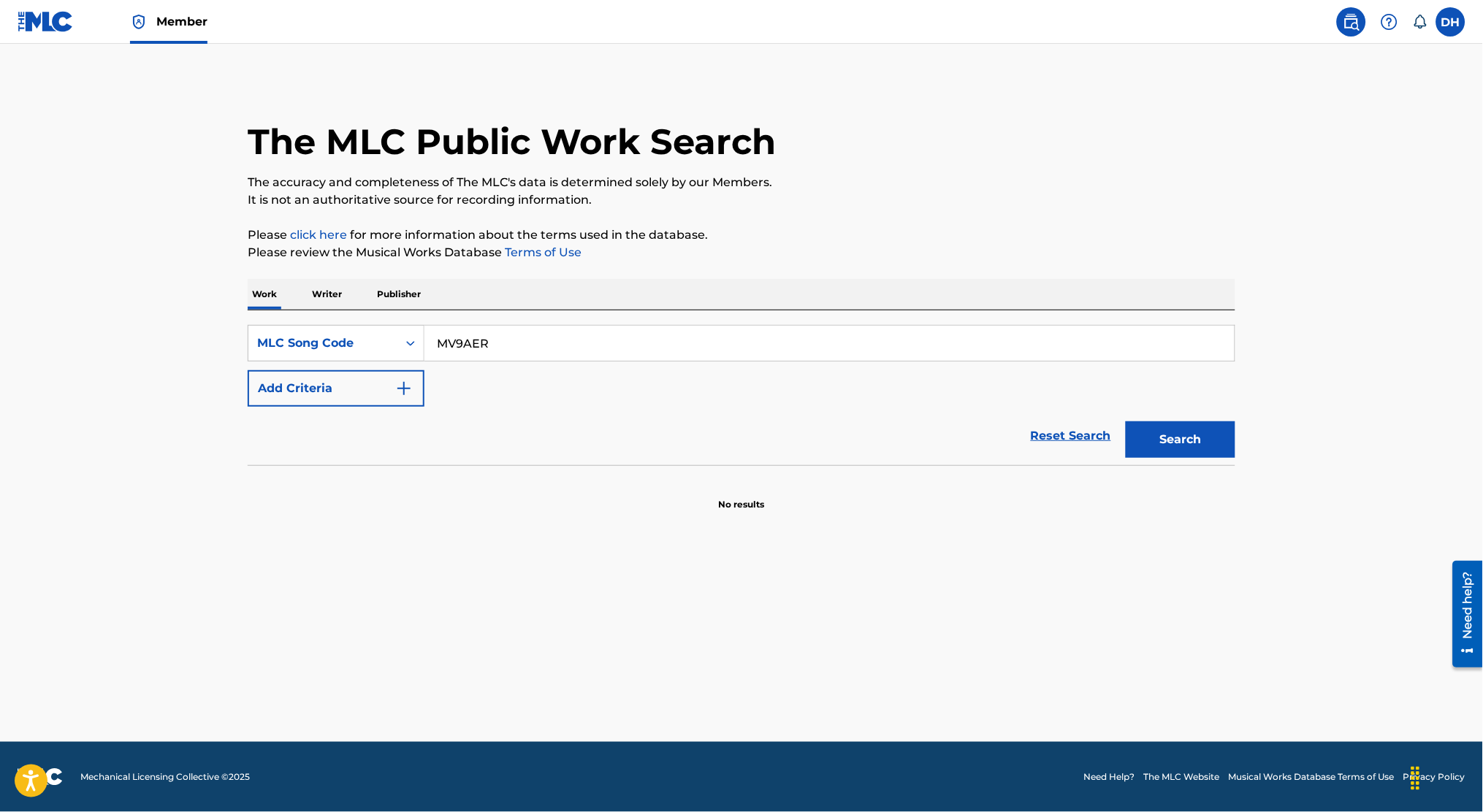 type on "MV9AER" 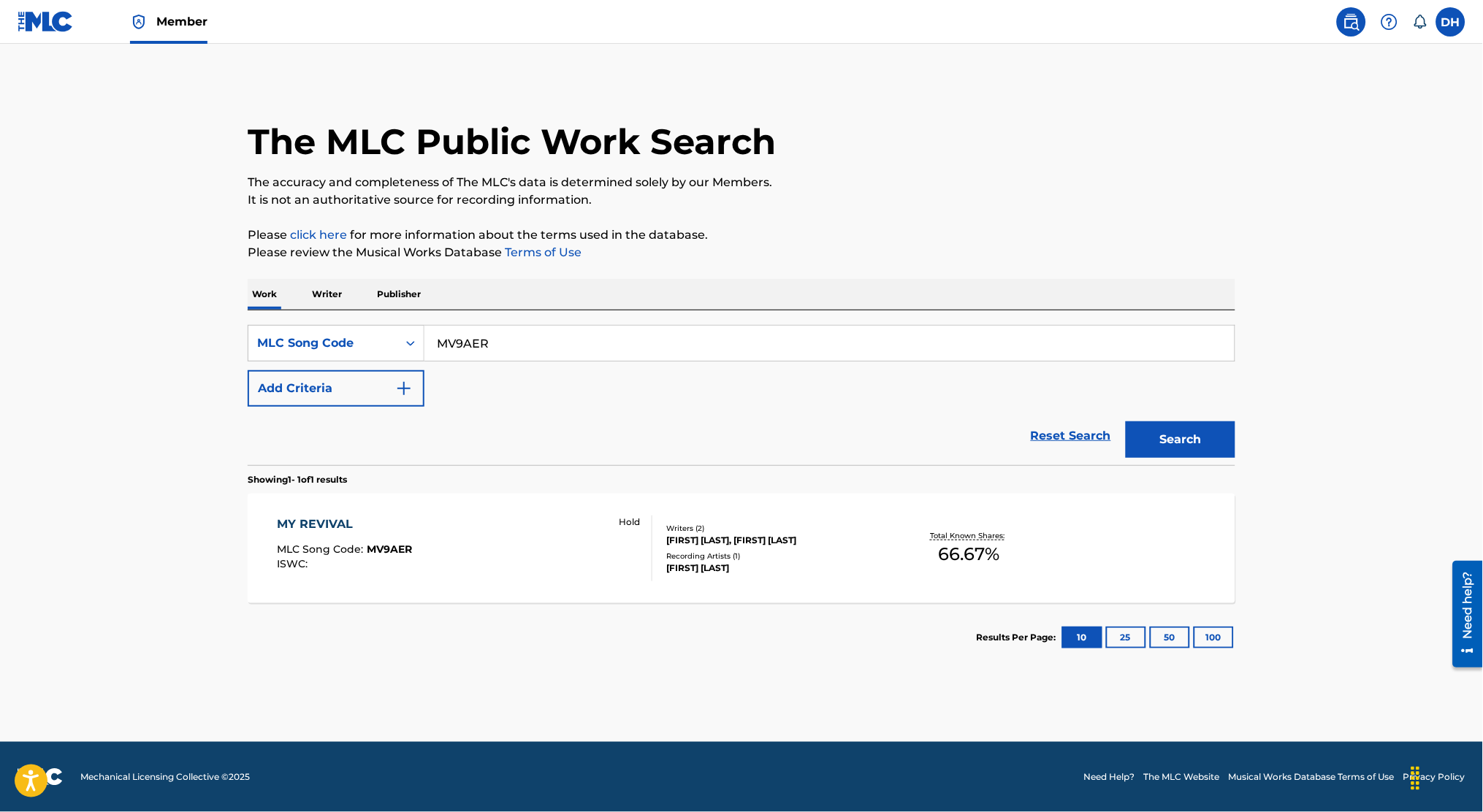 click on "MV9AER" at bounding box center (390, 549) 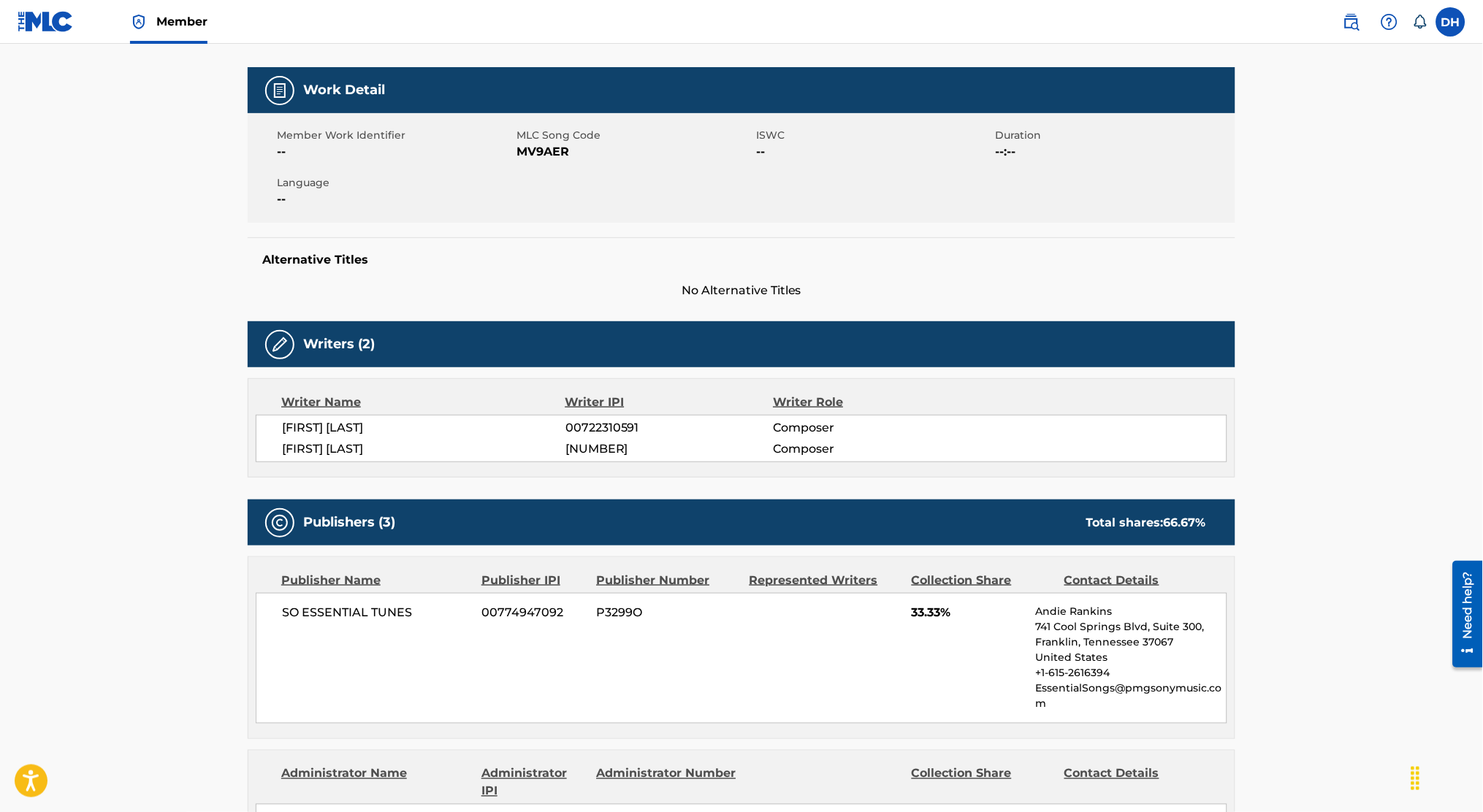 scroll, scrollTop: 191, scrollLeft: 0, axis: vertical 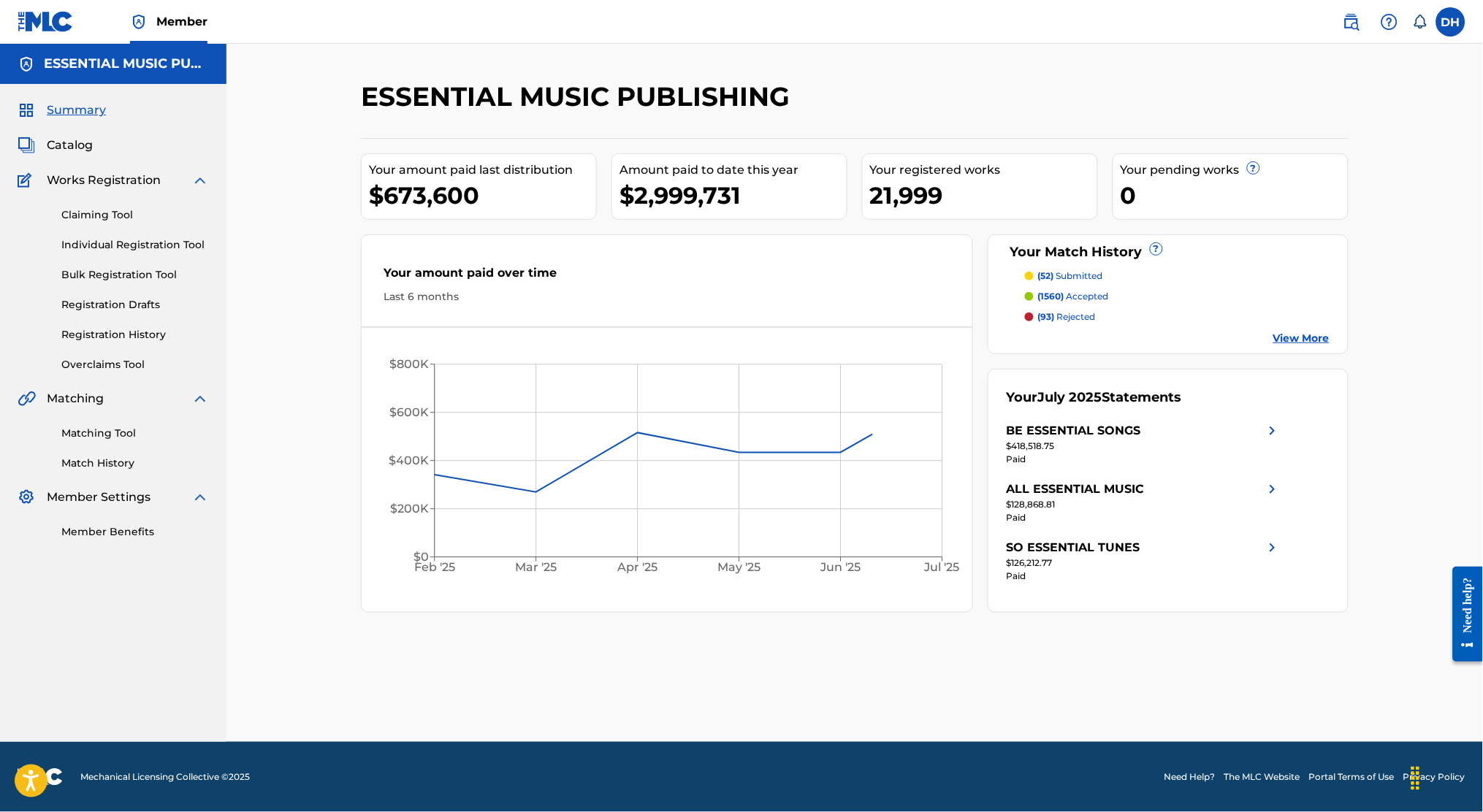 click at bounding box center [1352, 22] 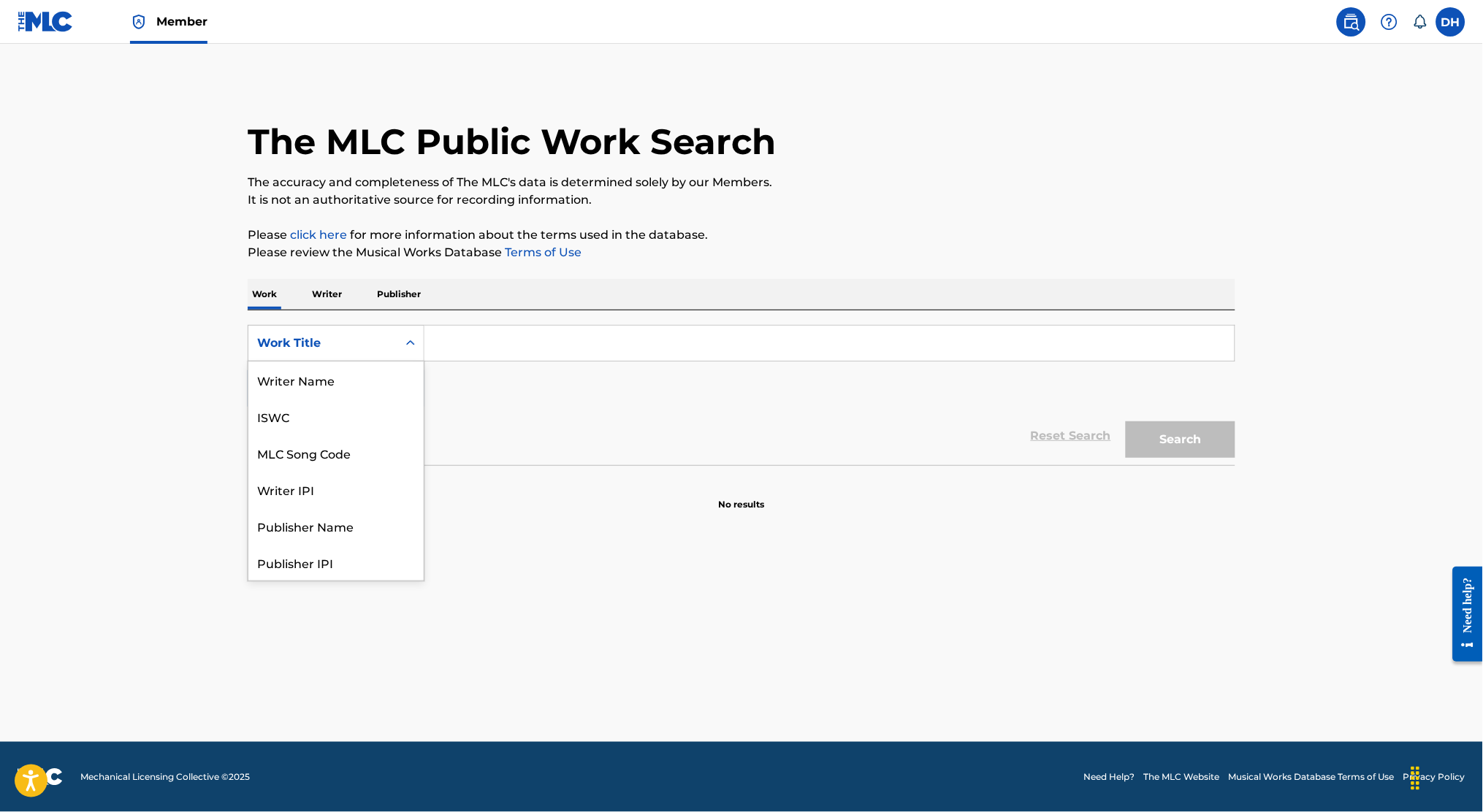 click on "Work Title" at bounding box center (323, 343) 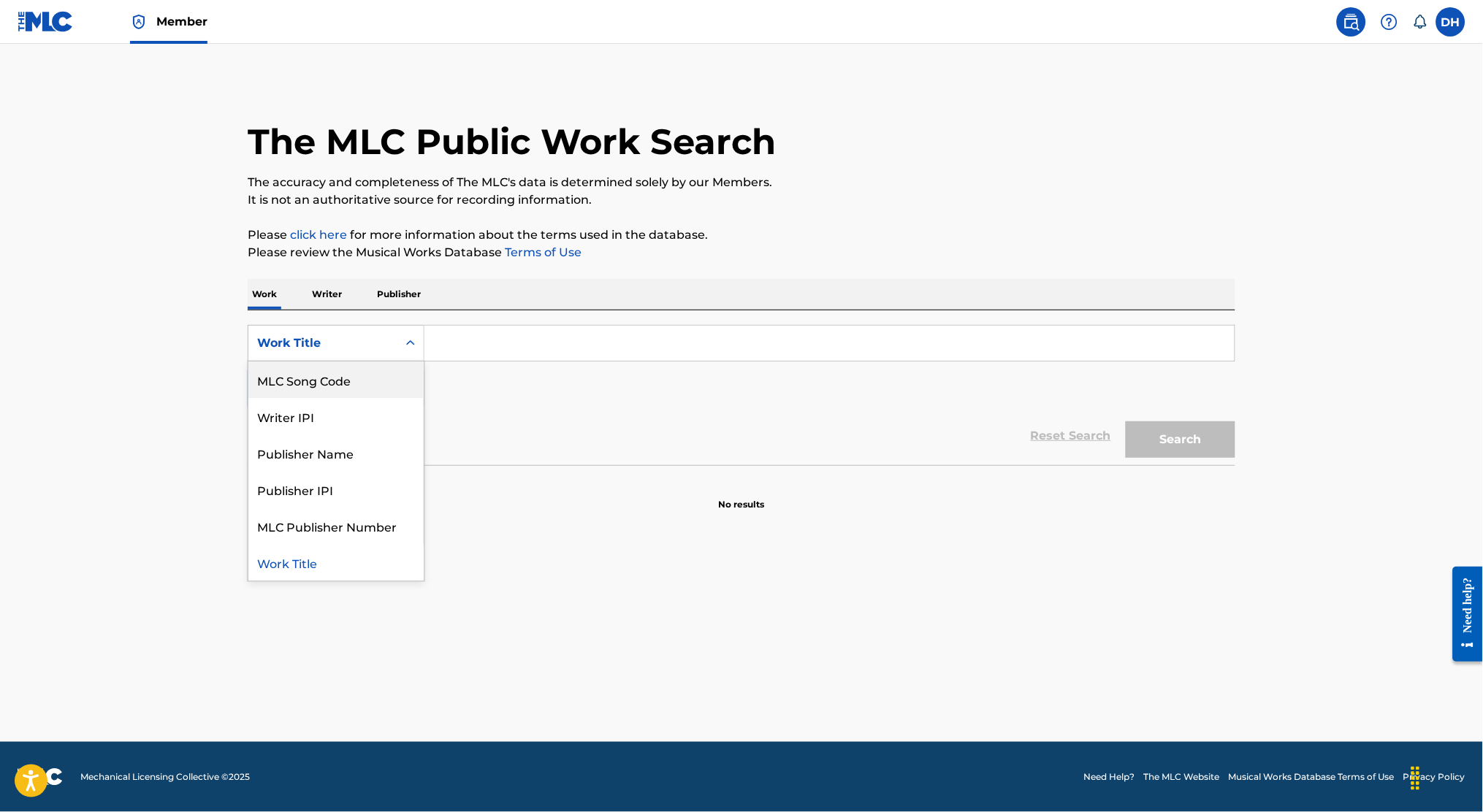 click on "MLC Song Code" at bounding box center (336, 380) 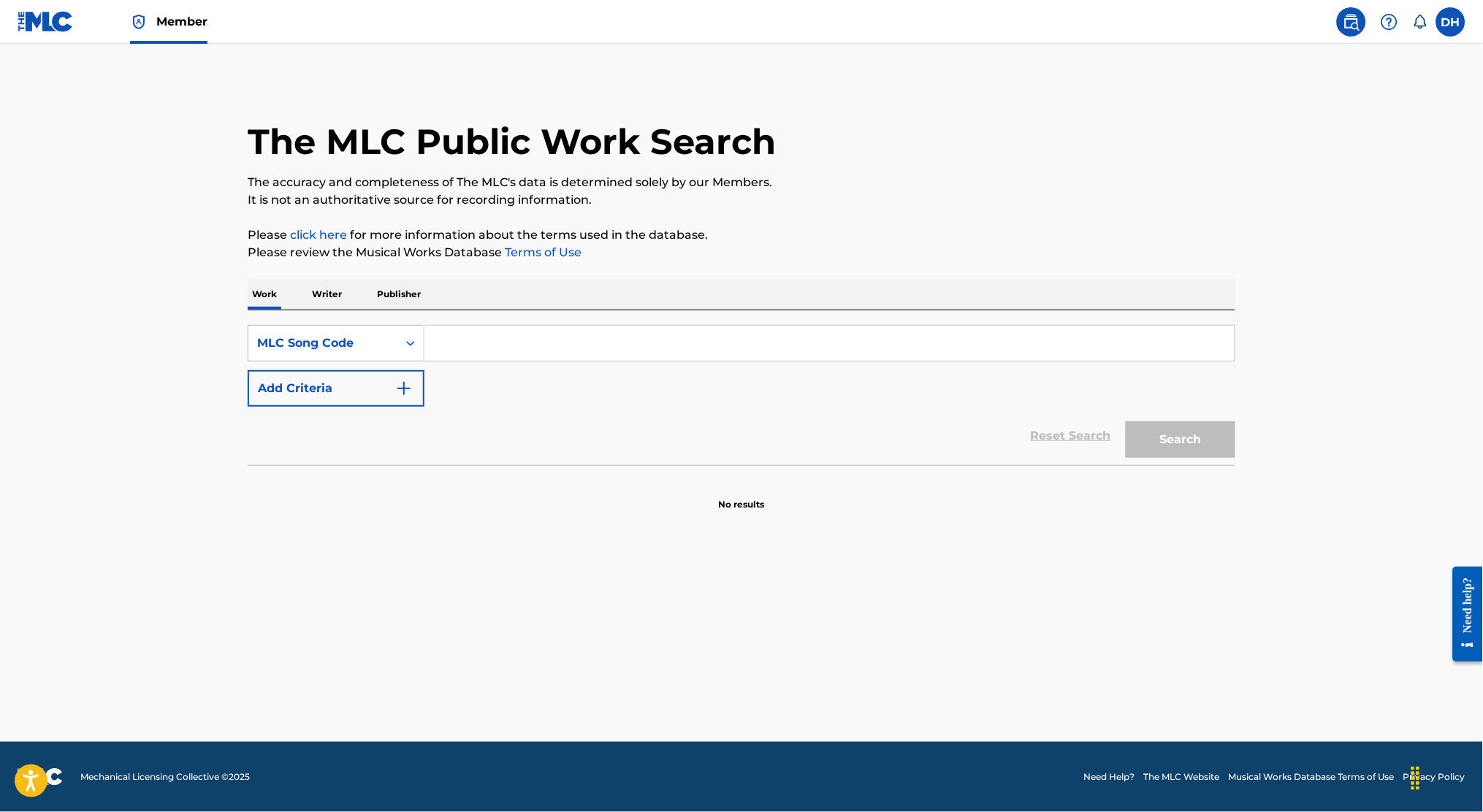 click on "SearchWithCriteria00fccfa3-e1da-4b40-ac04-d65d14936146 MLC Song Code Add Criteria" at bounding box center [742, 366] 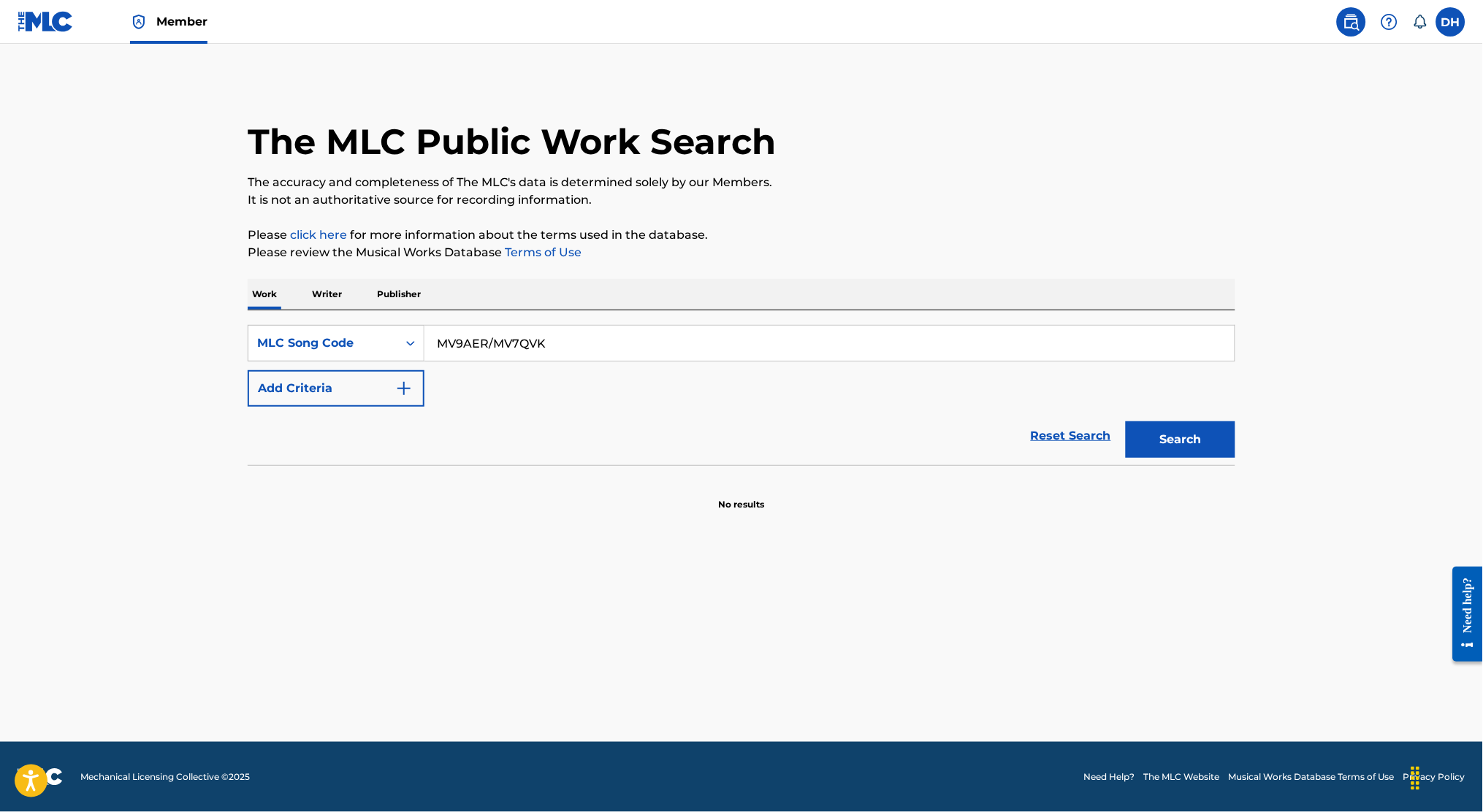 click on "MV9AER/MV7QVK" at bounding box center (829, 343) 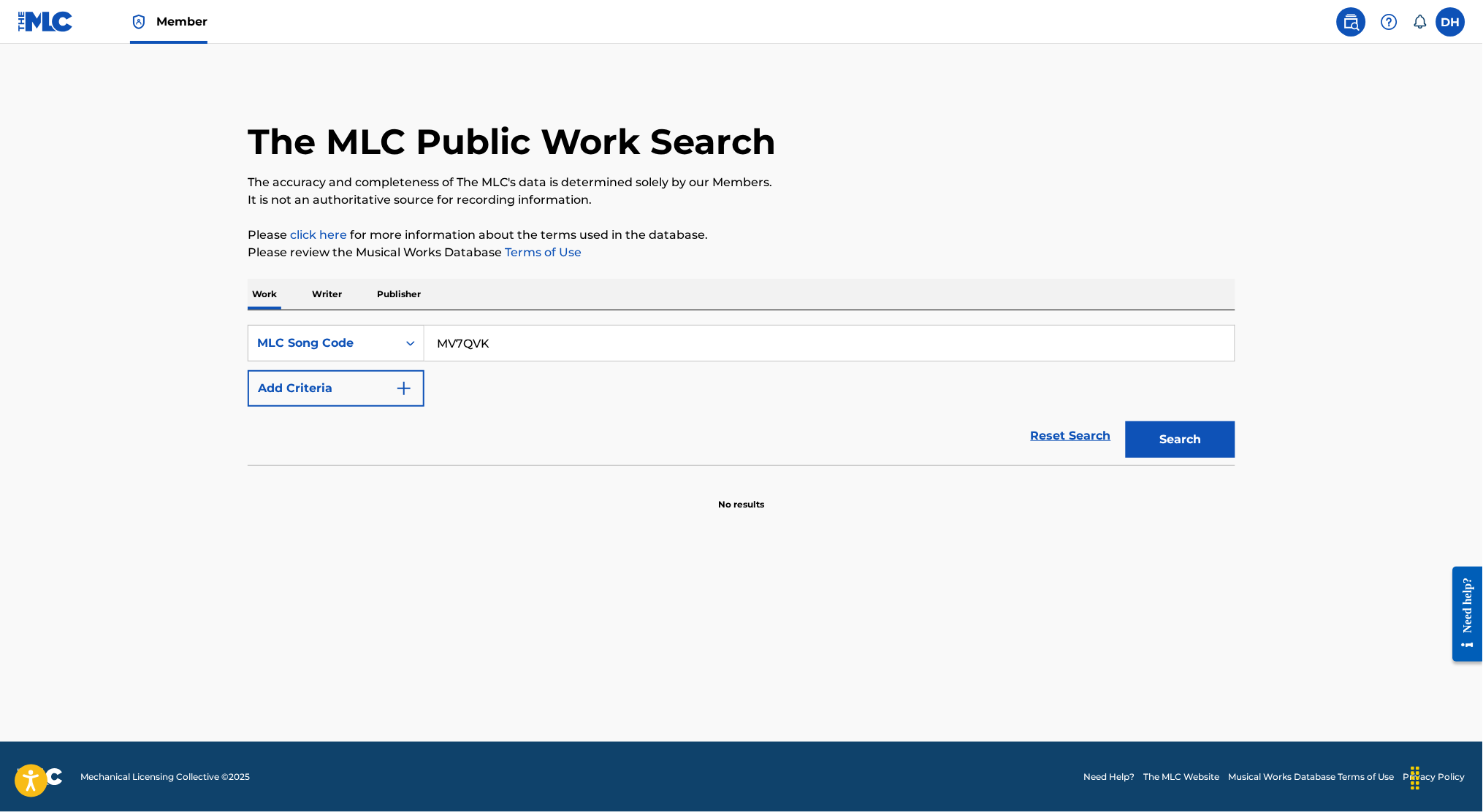 type on "MV7QVK" 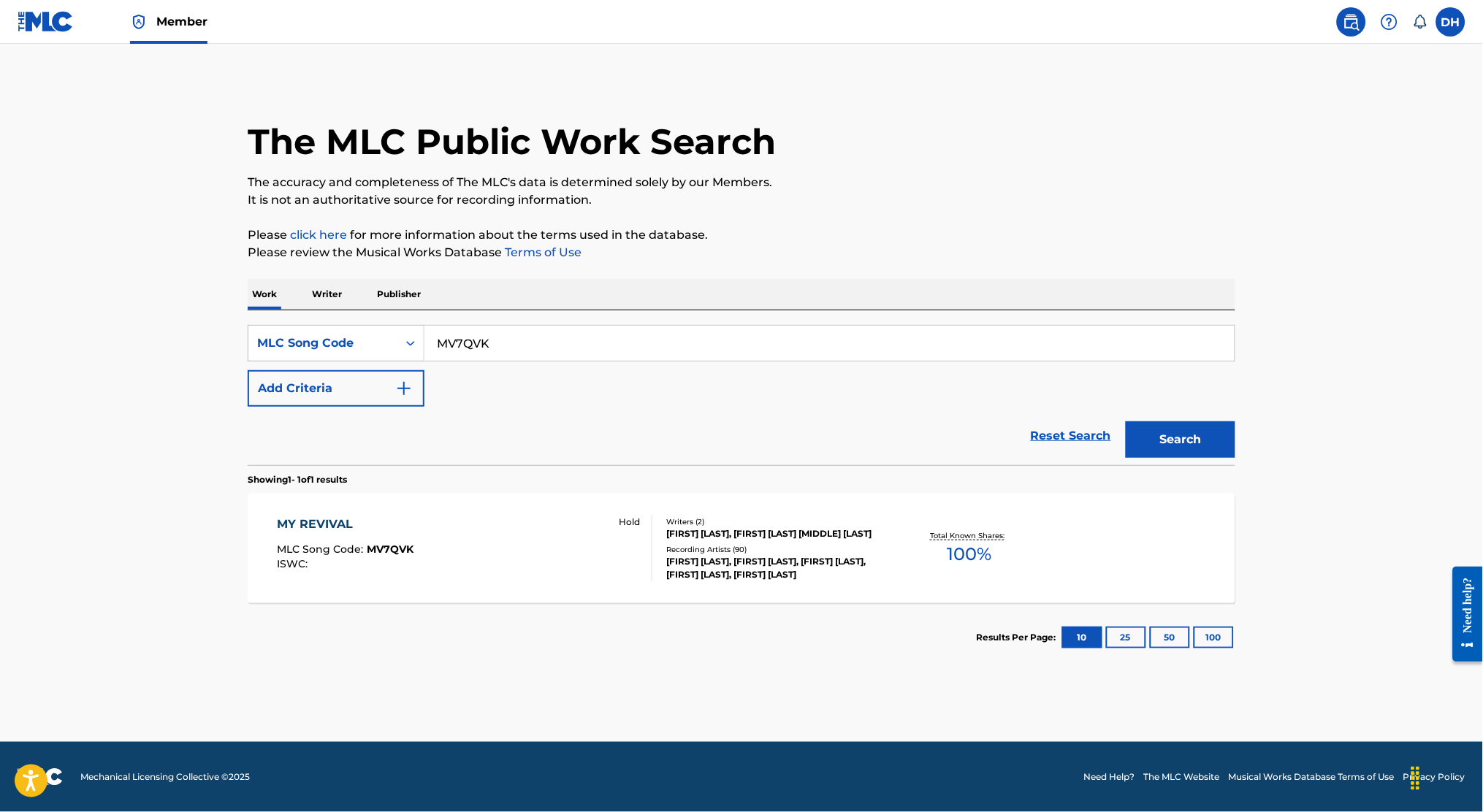 click on "MY REVIVAL MLC Song Code : MV7QVK ISWC :   Hold" at bounding box center (465, 548) 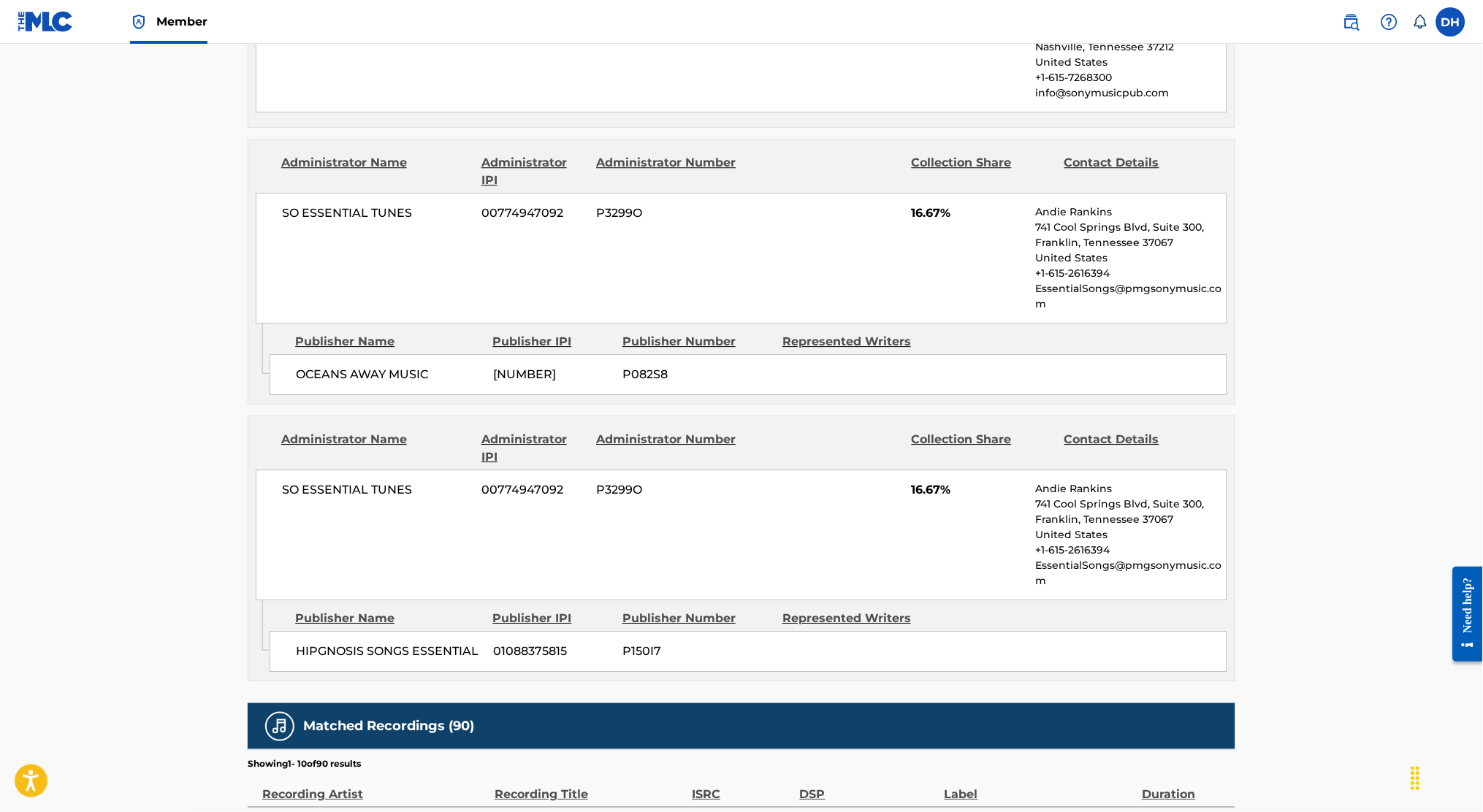 scroll, scrollTop: 0, scrollLeft: 0, axis: both 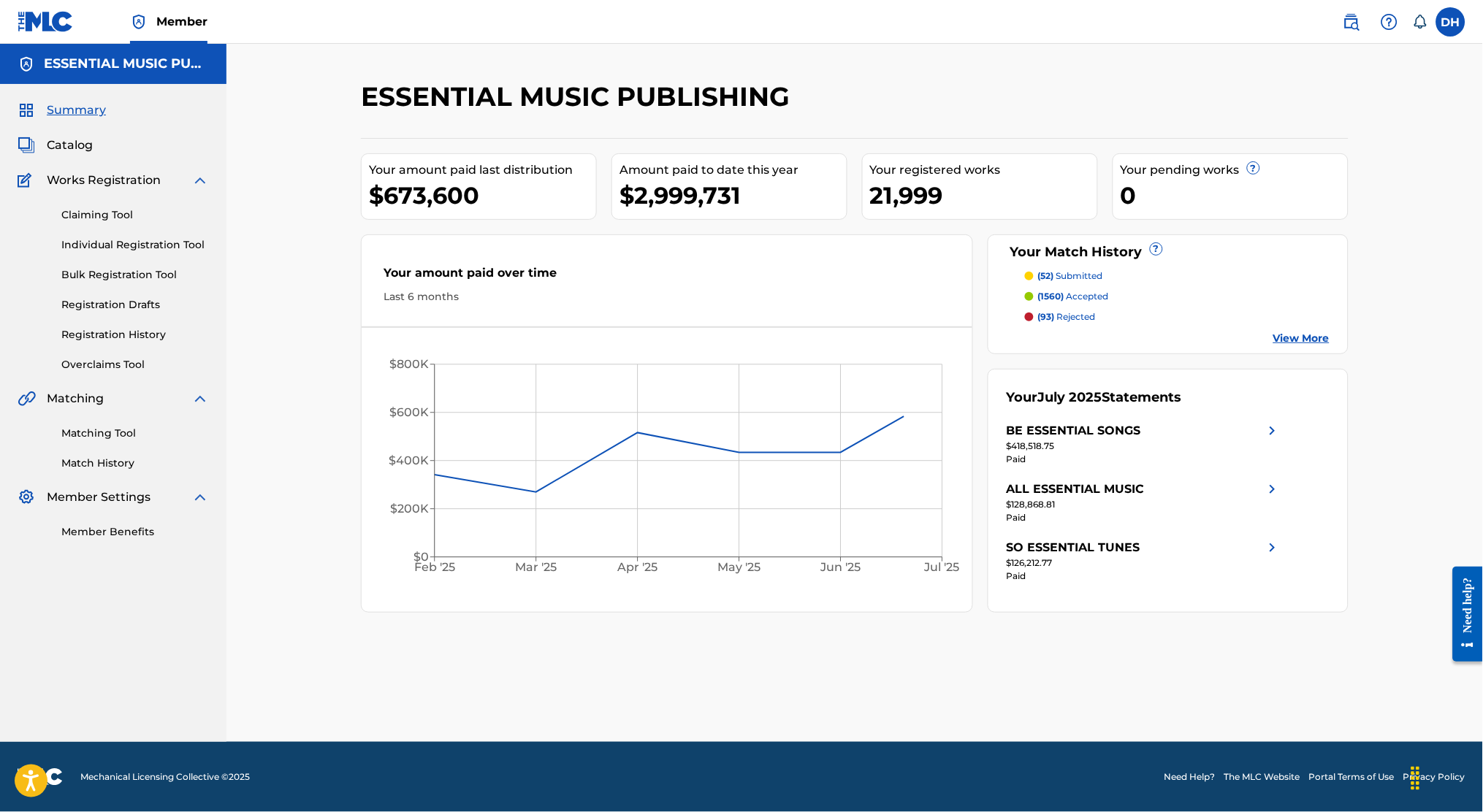 click at bounding box center (1352, 22) 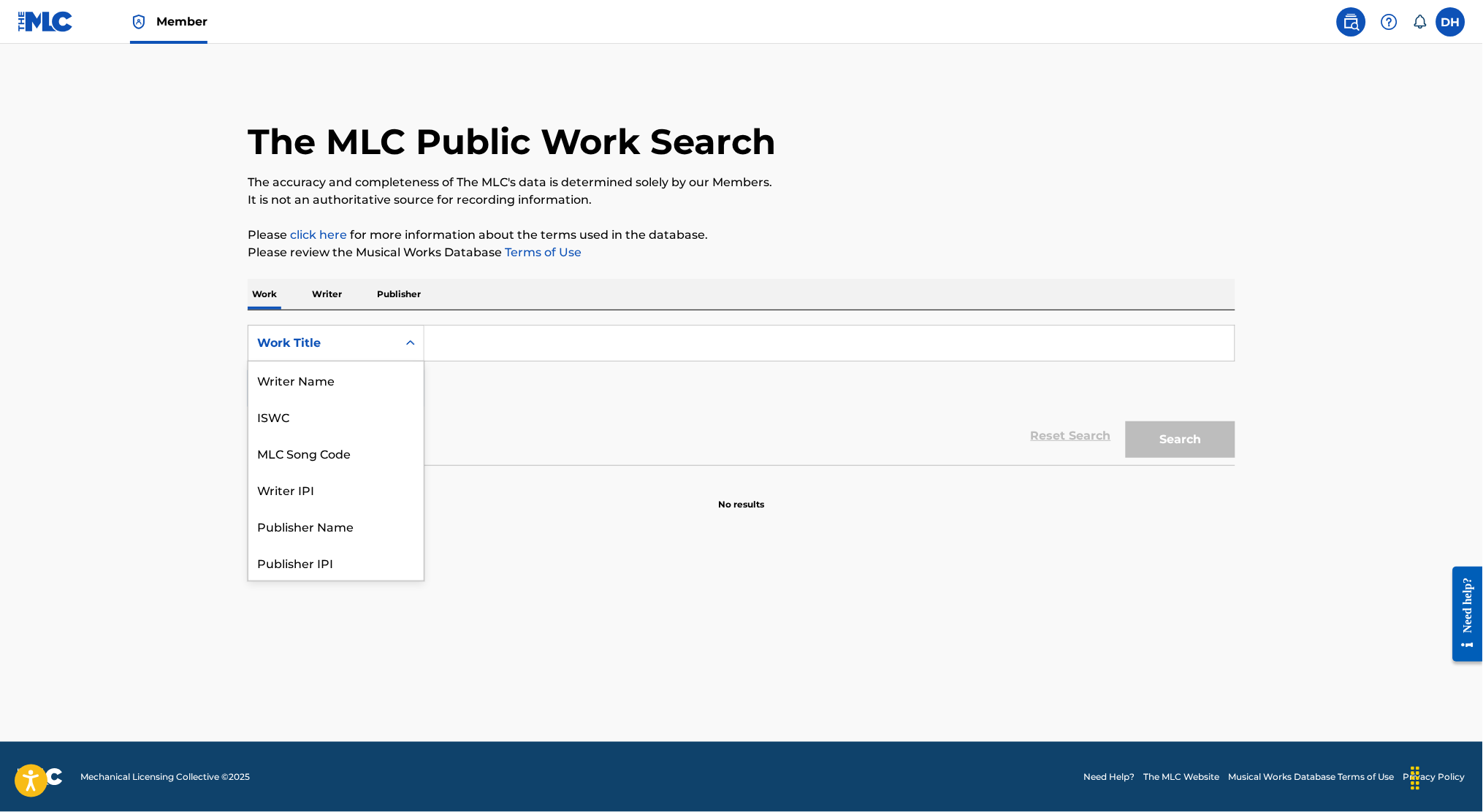 click on "Work Title" at bounding box center (323, 343) 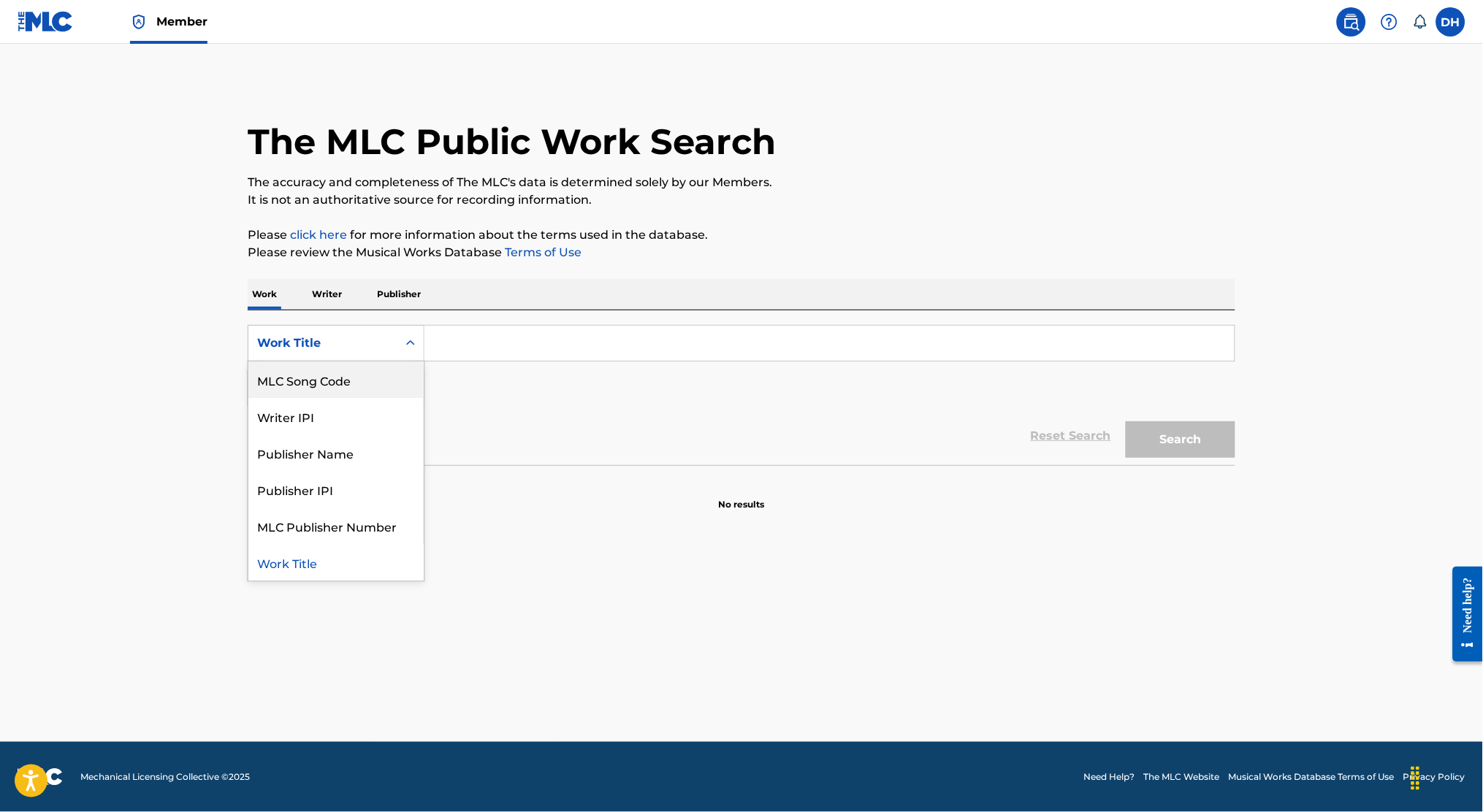 click on "MLC Song Code" at bounding box center (336, 380) 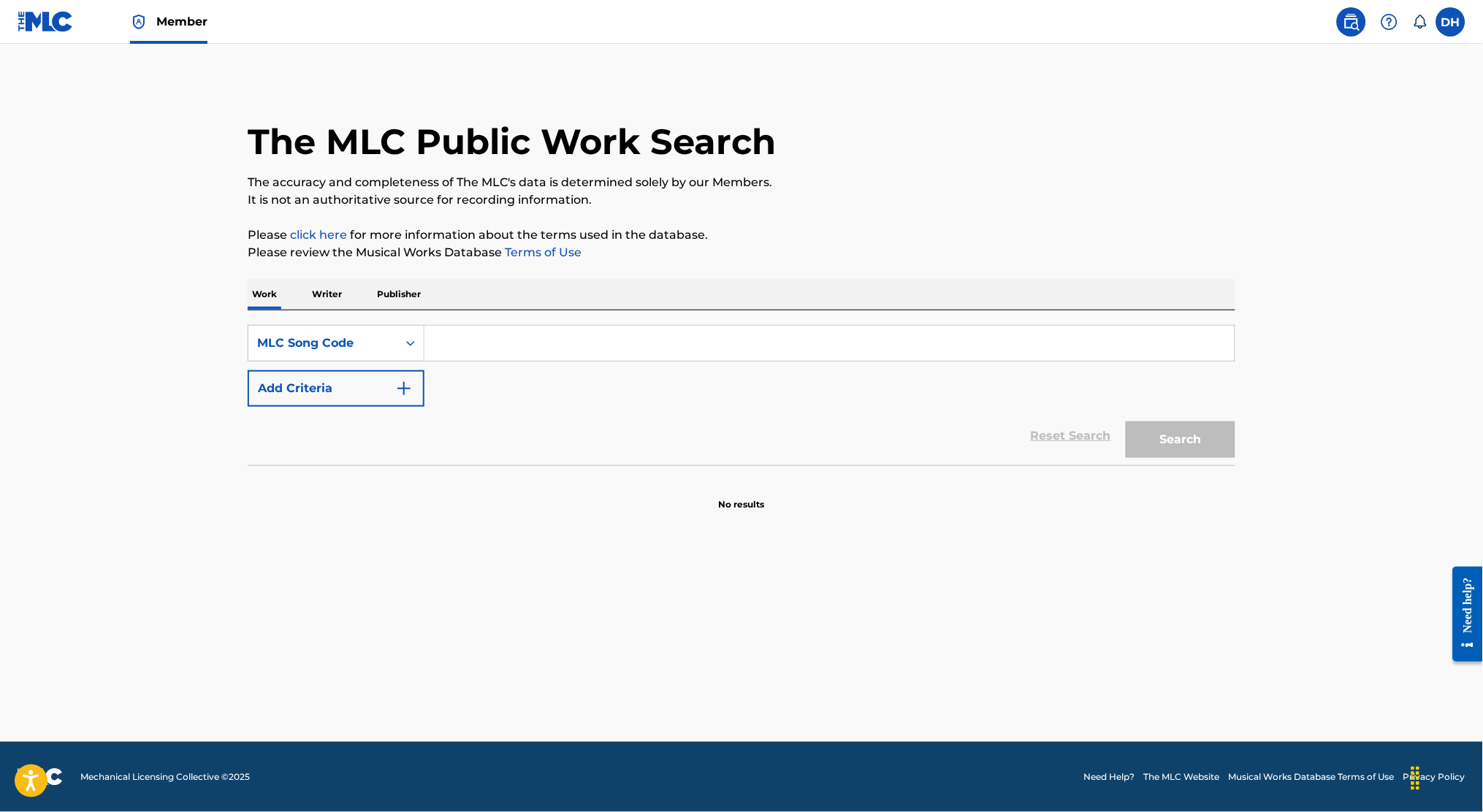 click at bounding box center [829, 343] 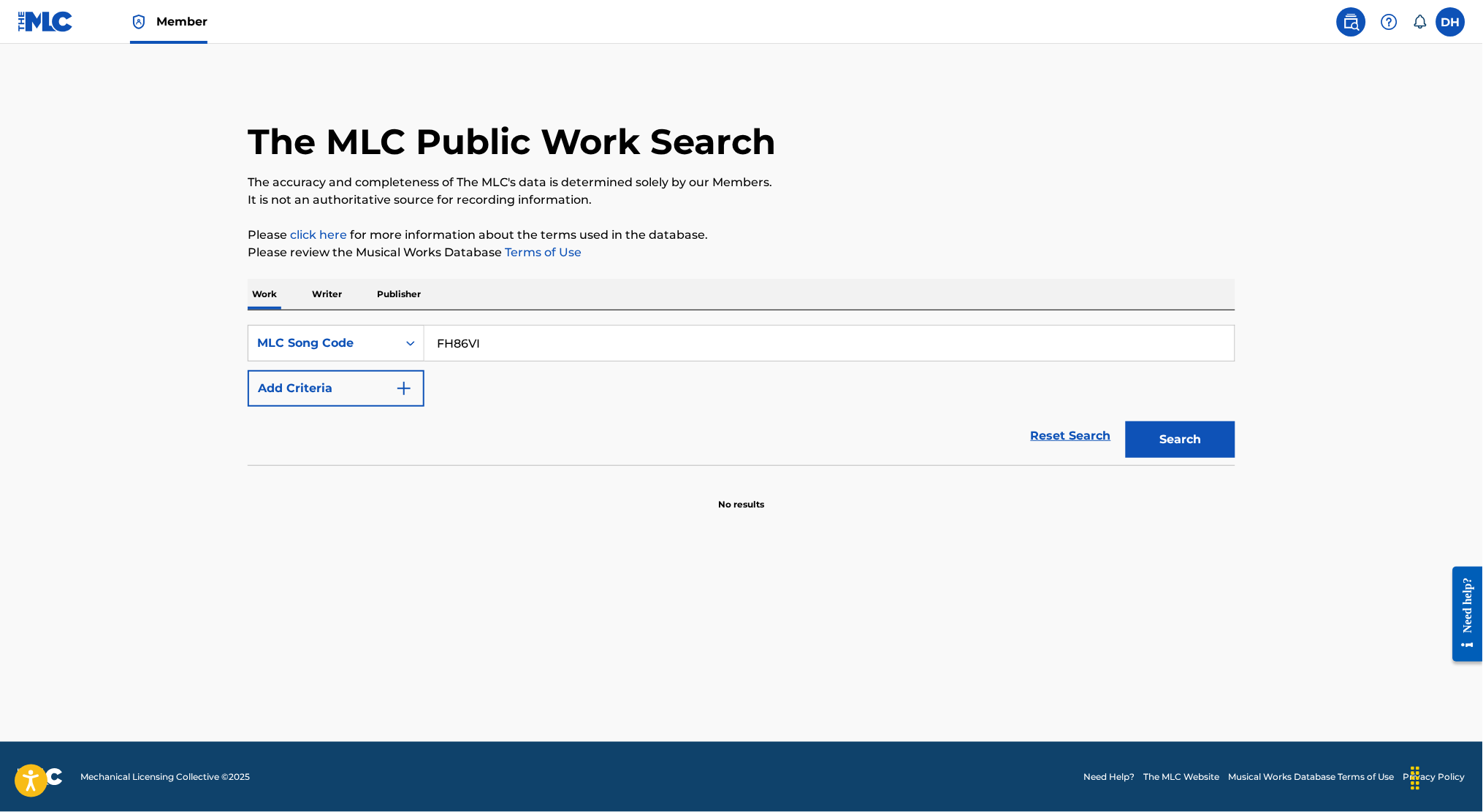 type on "FH86VI" 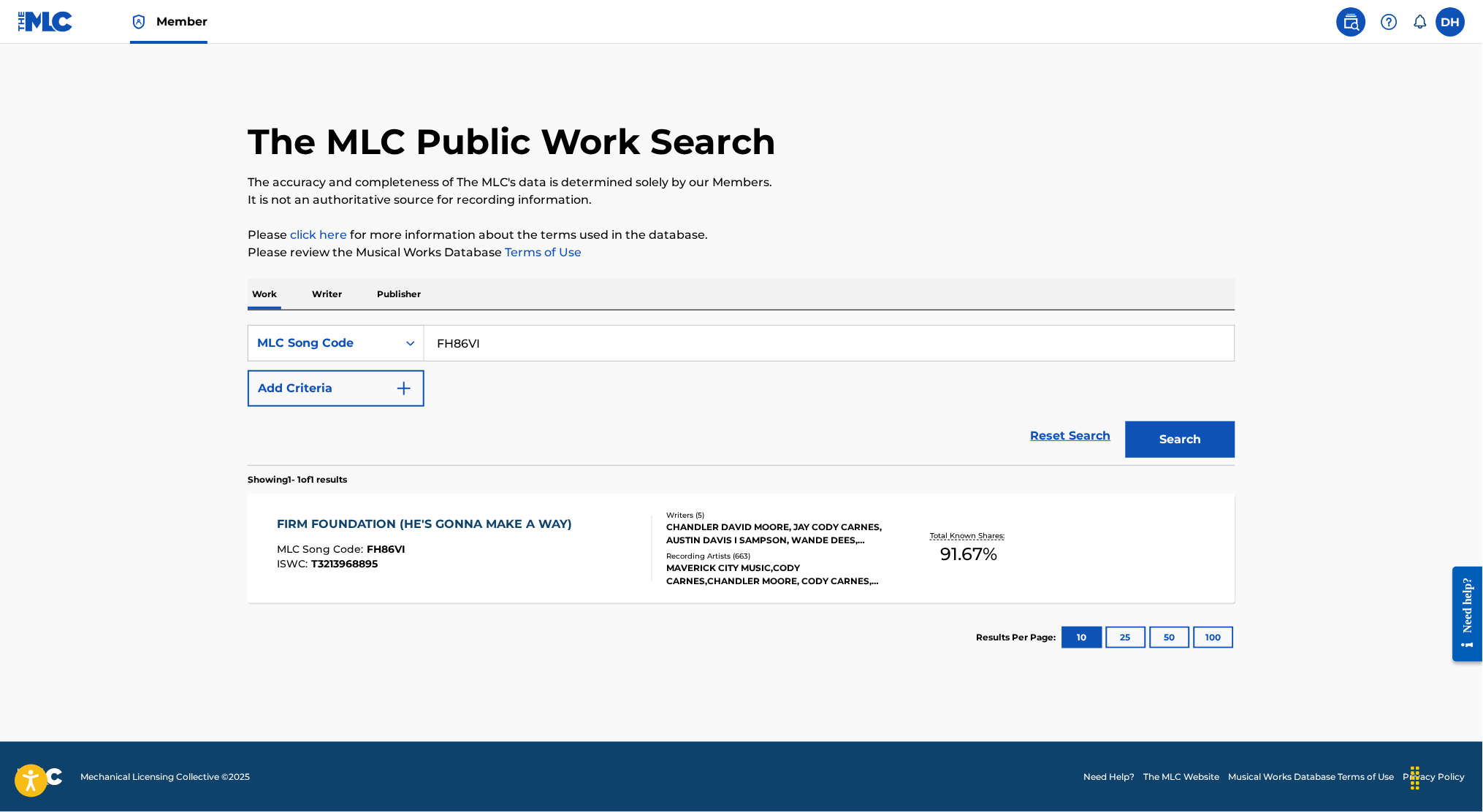 click on "FIRM FOUNDATION (HE'S GONNA MAKE A WAY) MLC Song Code : FH86VI ISWC : T3213968895" at bounding box center [429, 548] 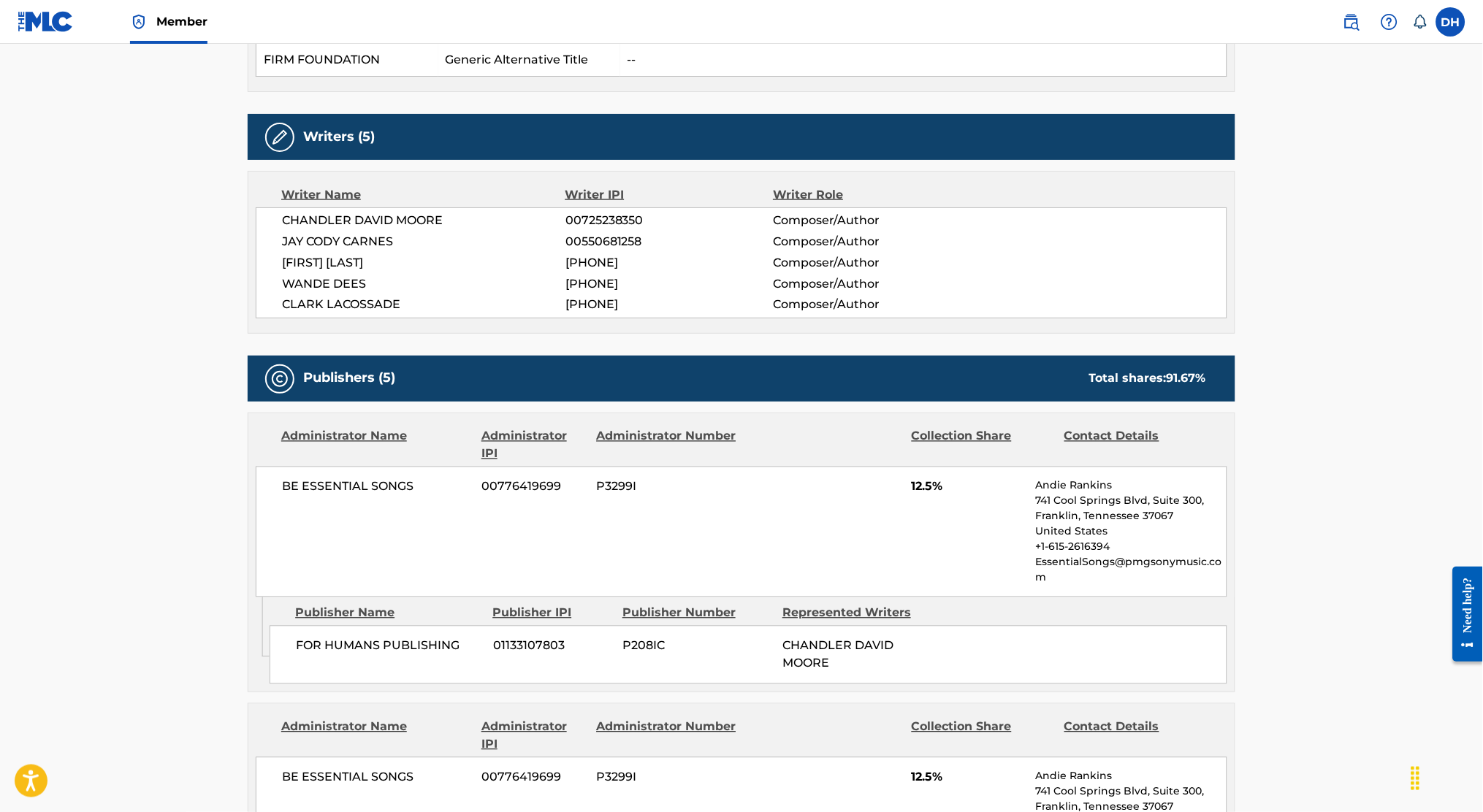 scroll, scrollTop: 494, scrollLeft: 0, axis: vertical 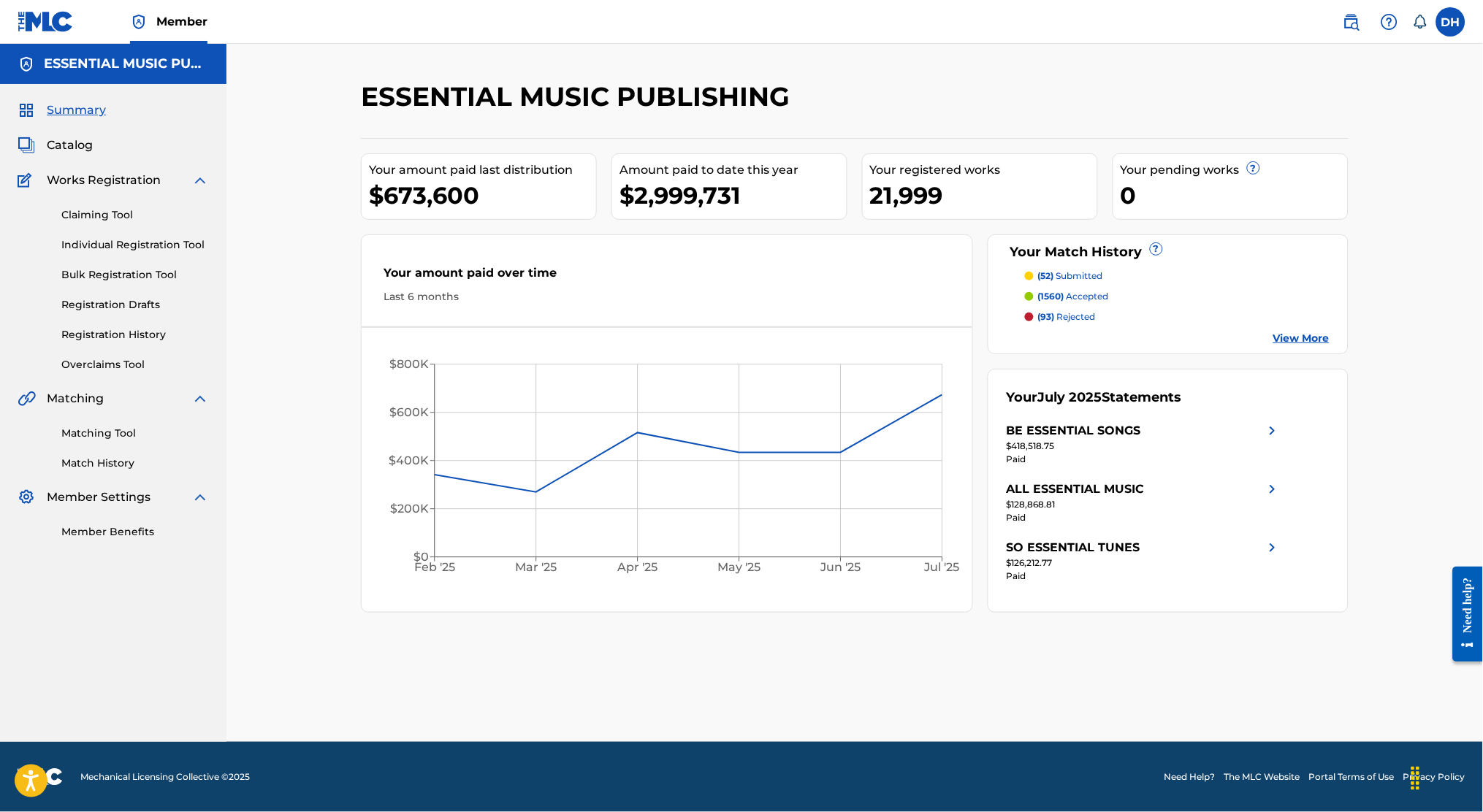 click on "Member DH DH [LAST] [FIRST] [EMAIL] Notification Preferences Profile Log out" at bounding box center [742, 22] 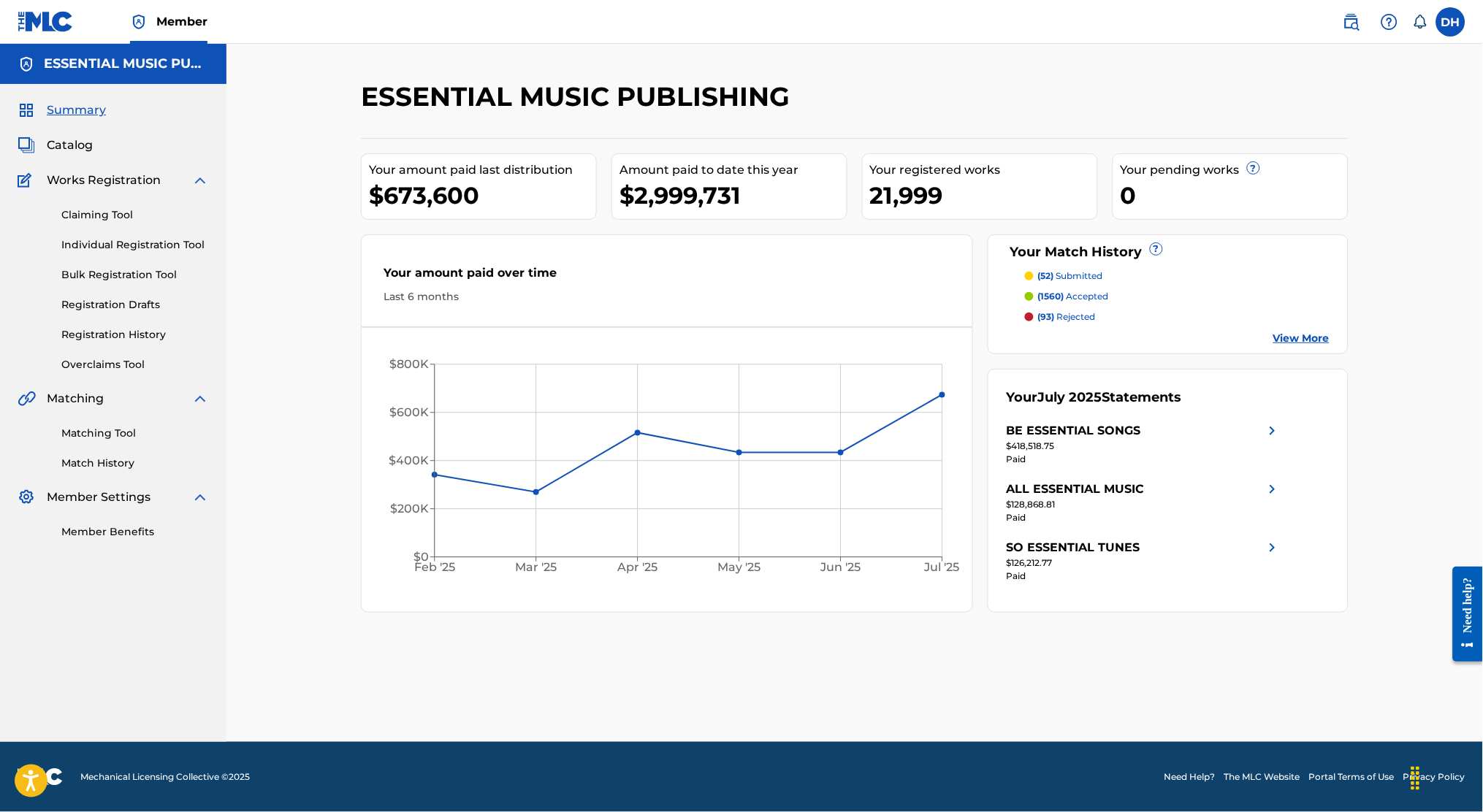 click at bounding box center [1352, 22] 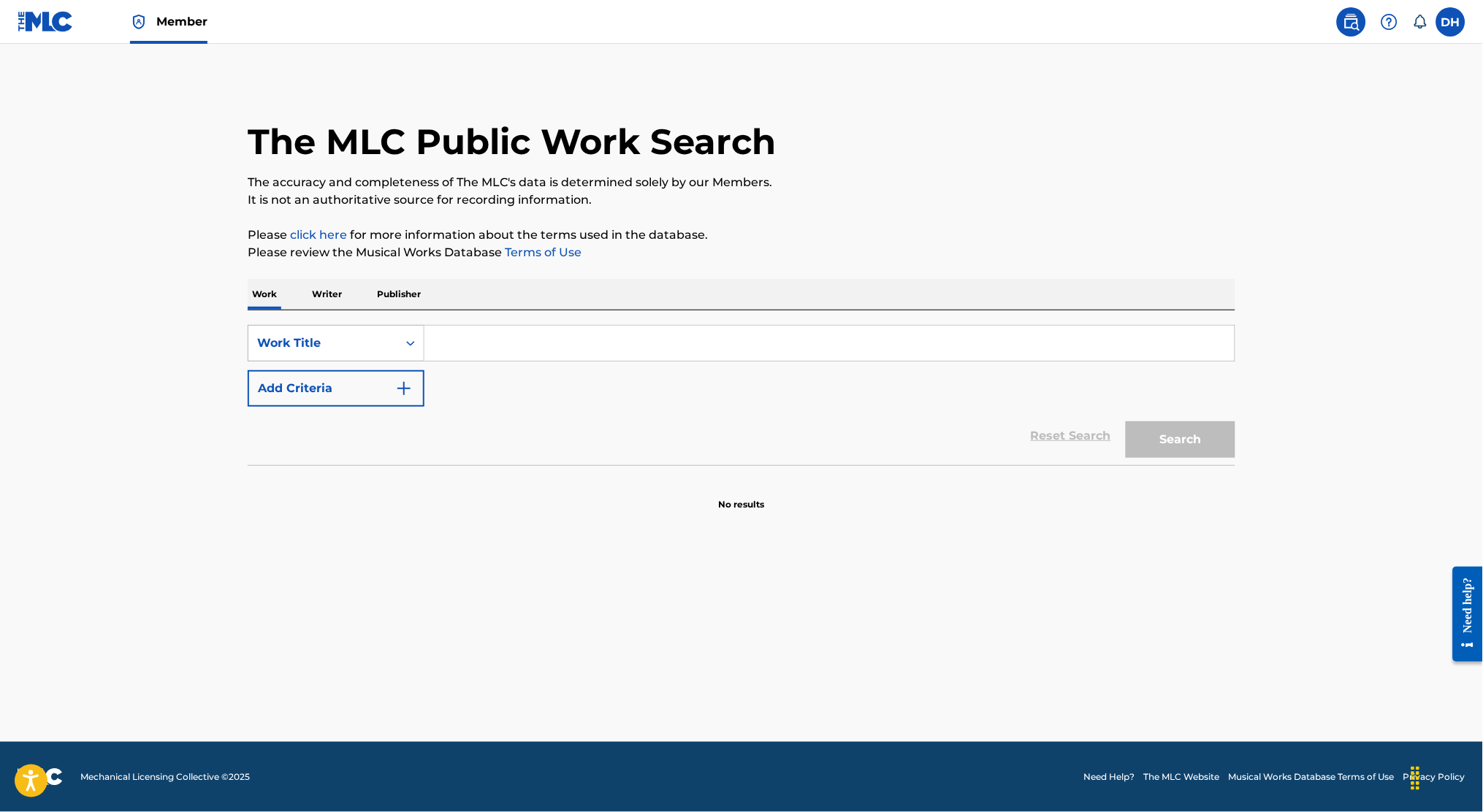 click on "Work Title" at bounding box center (323, 343) 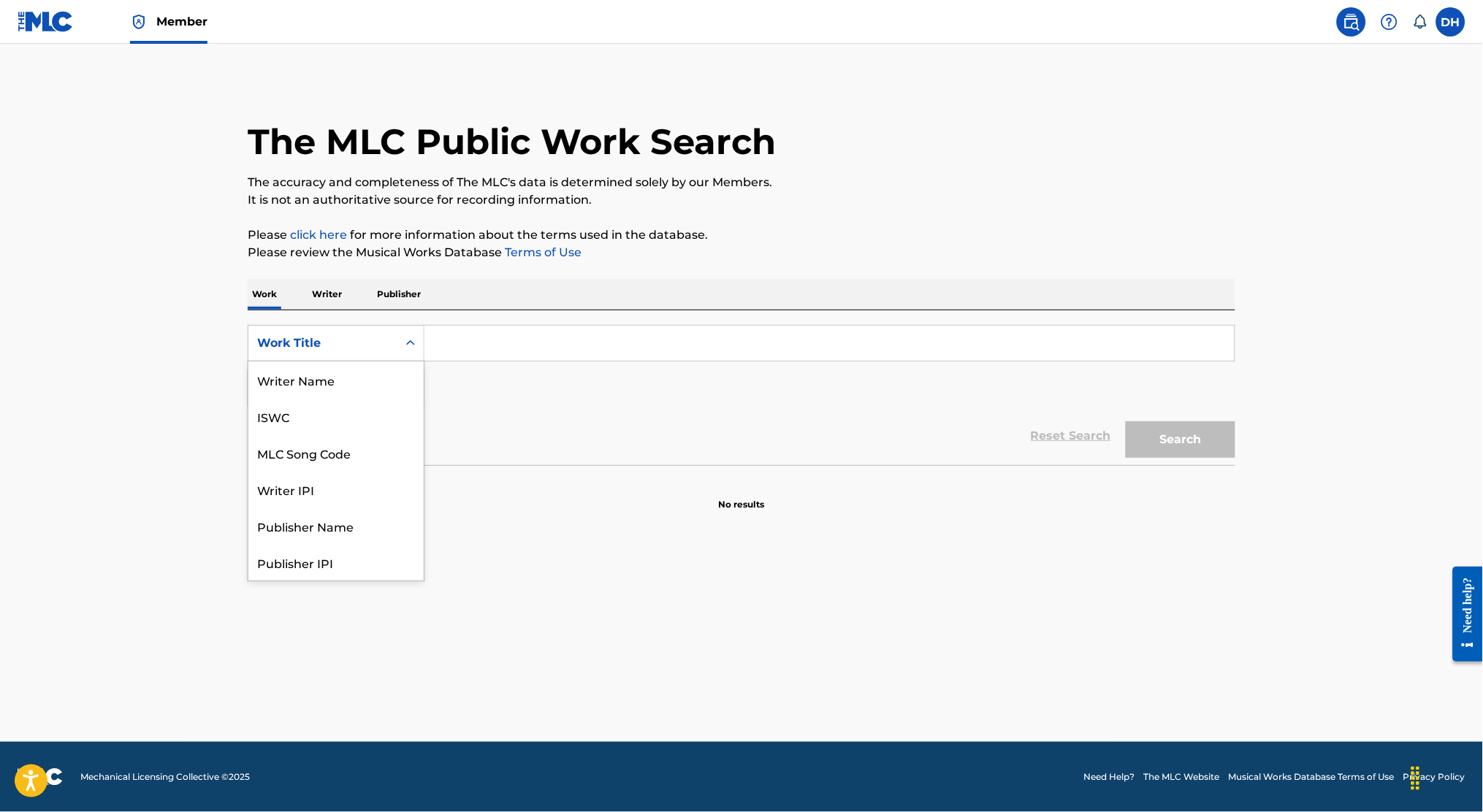 scroll, scrollTop: 73, scrollLeft: 0, axis: vertical 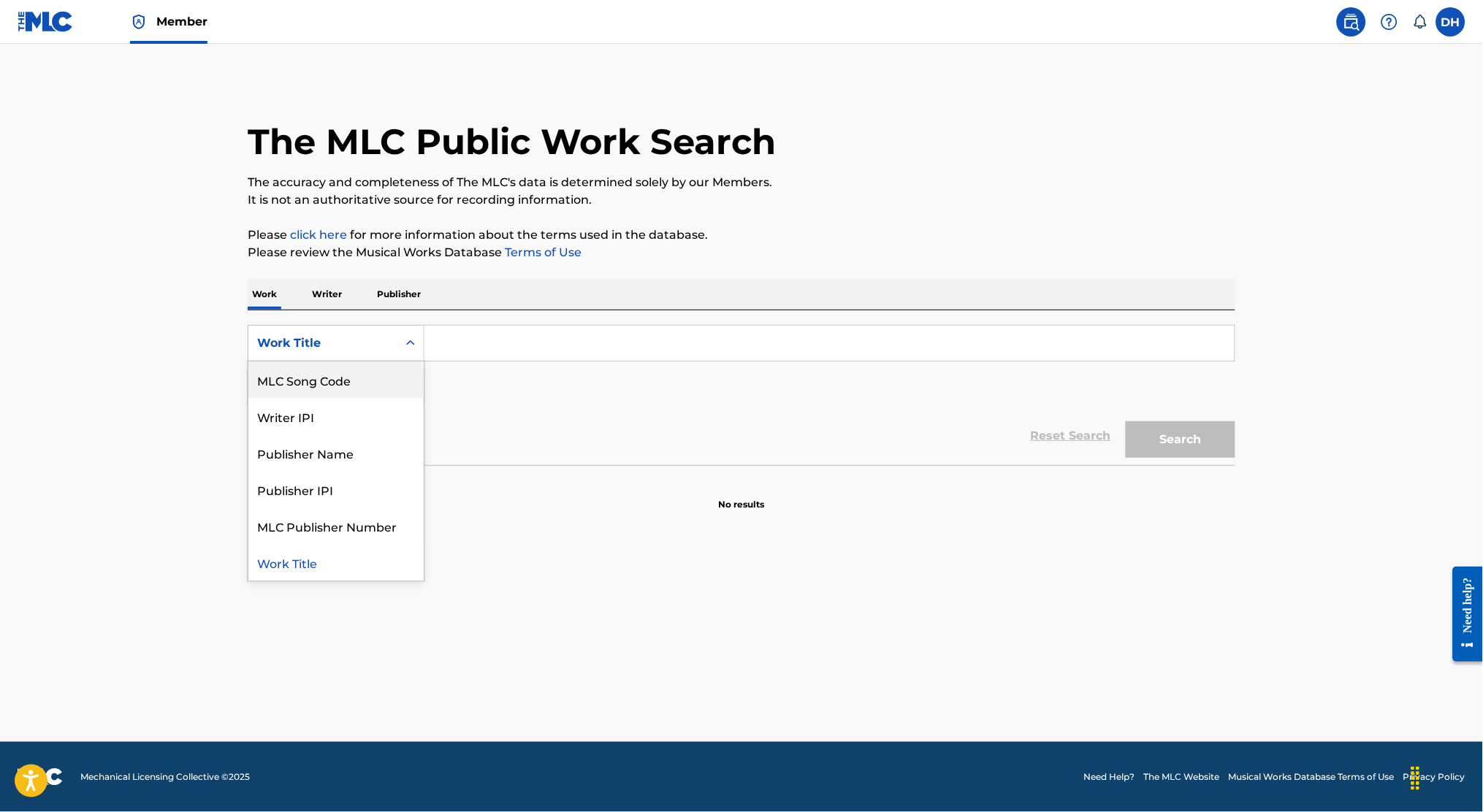 click on "MLC Song Code" at bounding box center [336, 380] 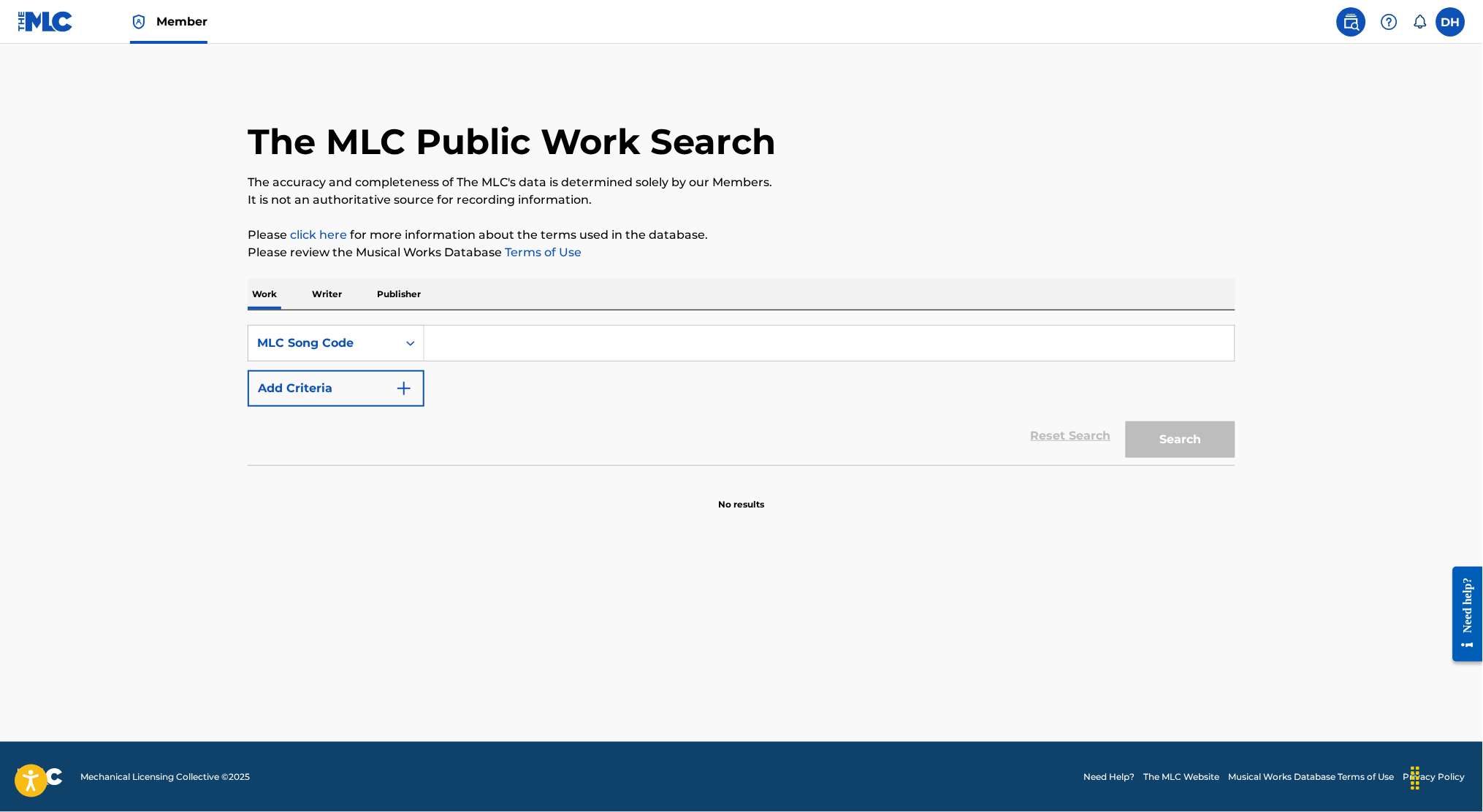 click at bounding box center (829, 343) 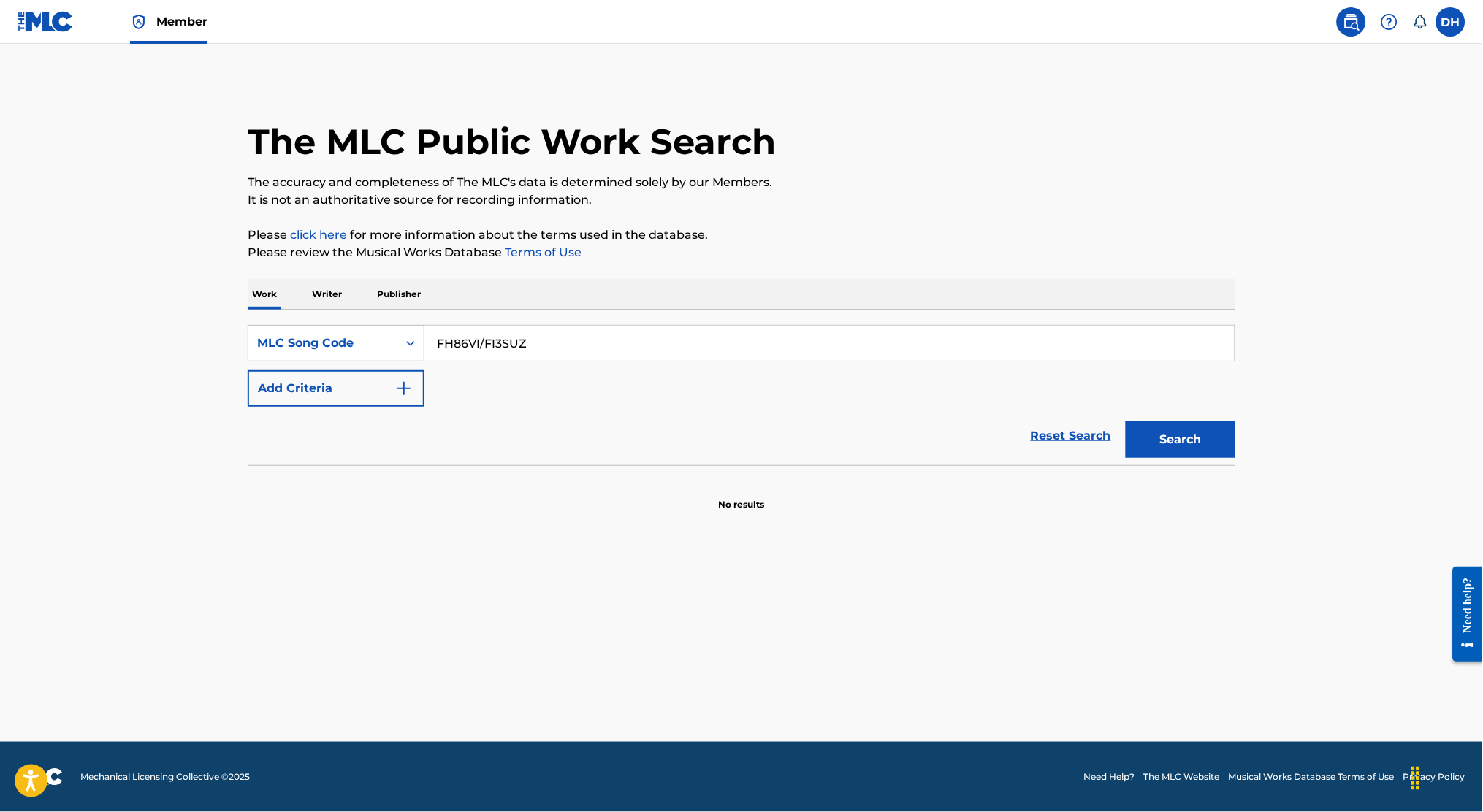click on "FH86VI/FI3SUZ" at bounding box center [829, 343] 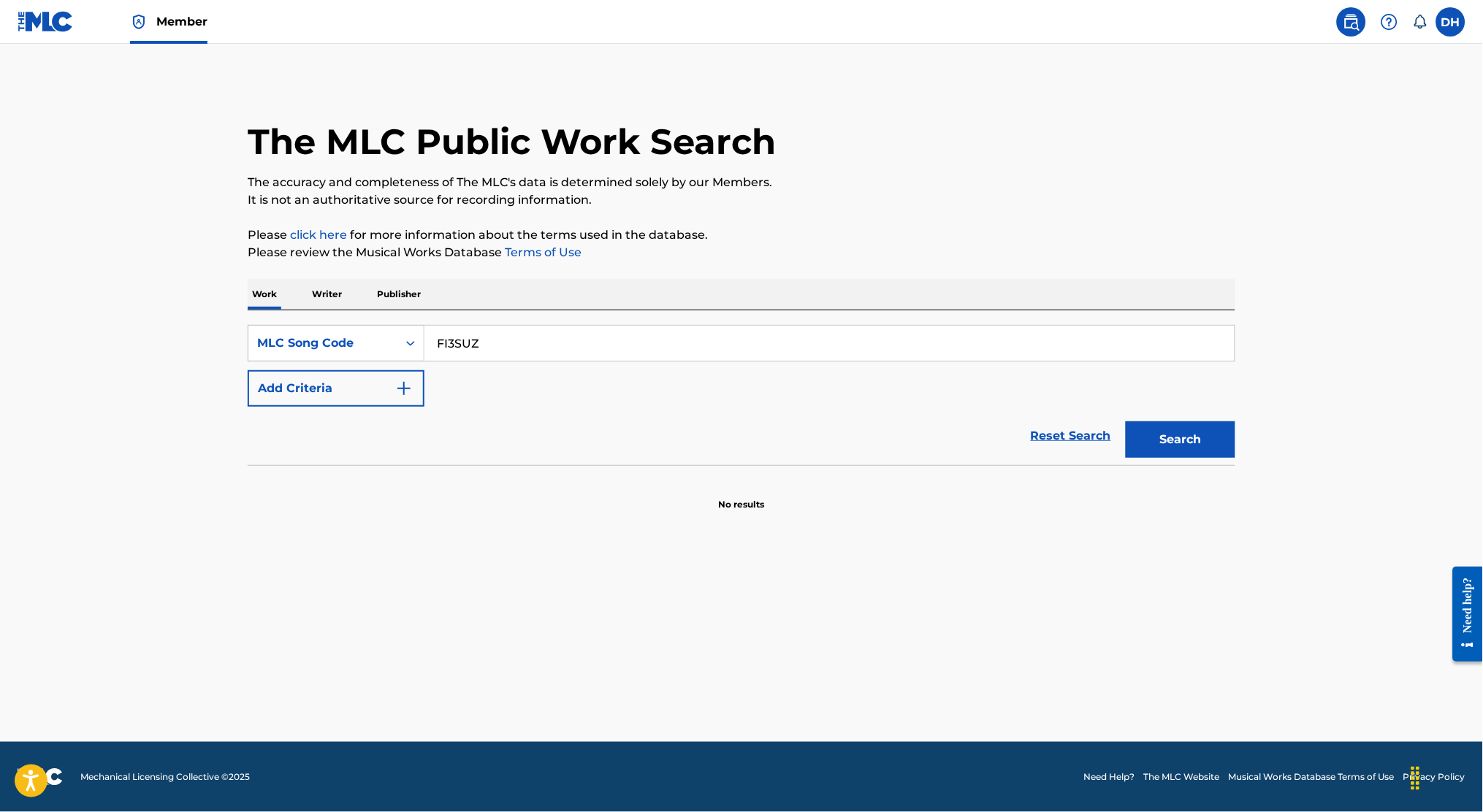 type on "FI3SUZ" 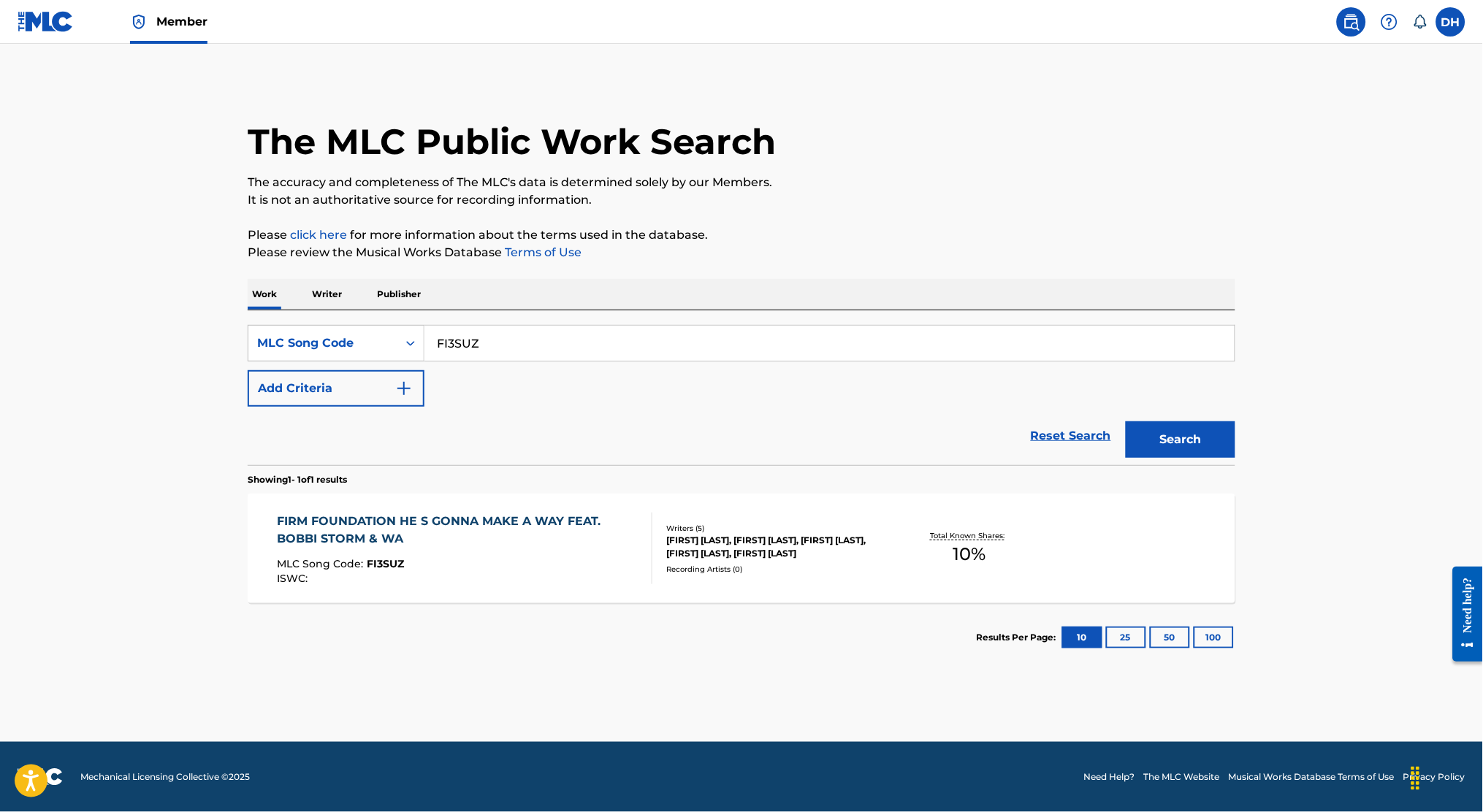 click on "FIRM FOUNDATION HE S GONNA MAKE A WAY FEAT. BOBBI STORM & WA MLC Song Code : FI3SUZ ISWC :" at bounding box center [459, 548] 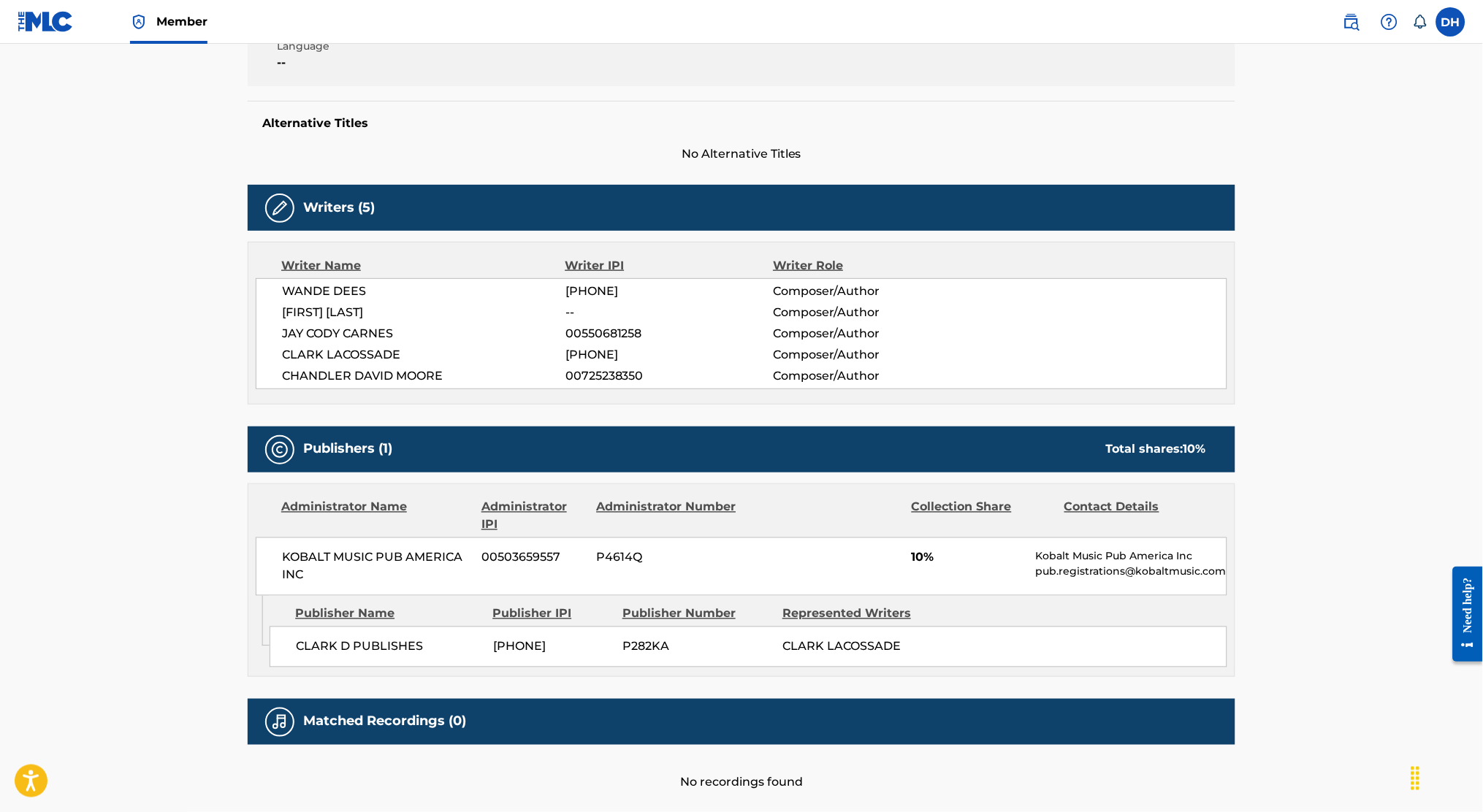 scroll, scrollTop: 434, scrollLeft: 0, axis: vertical 